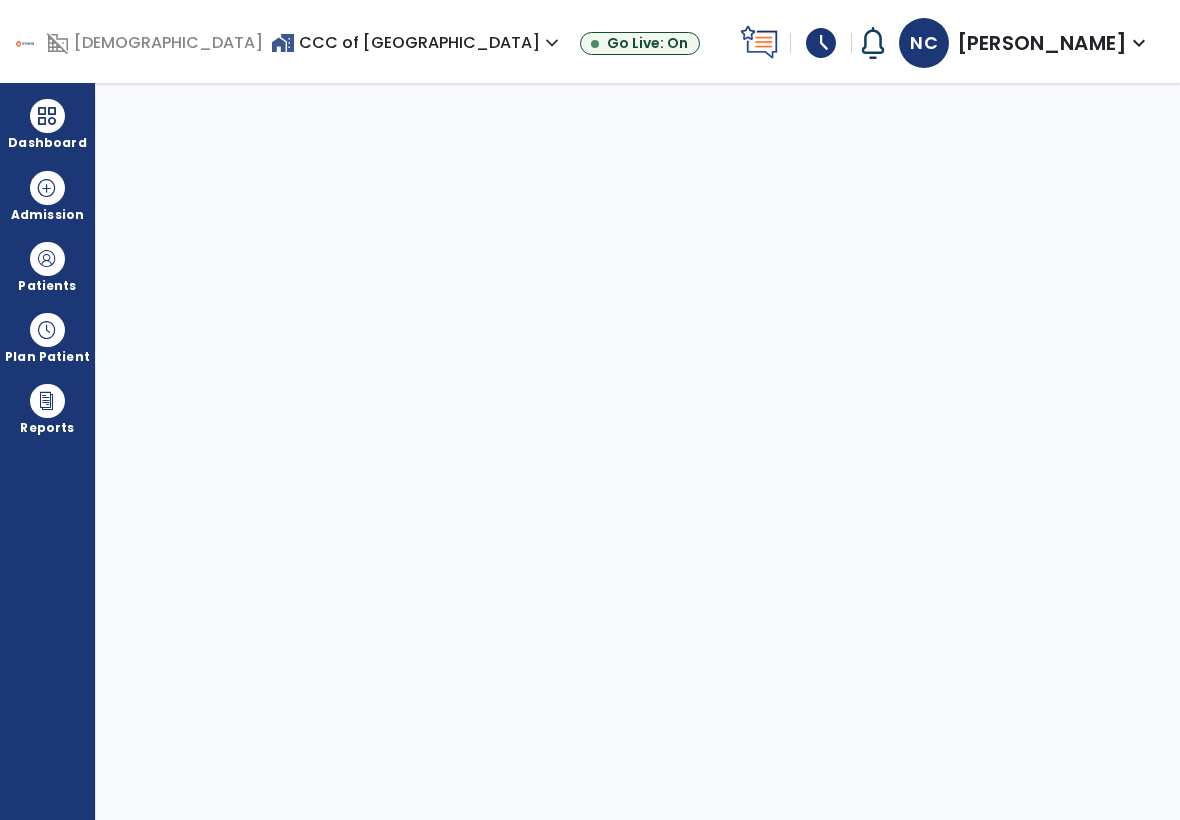 select on "****" 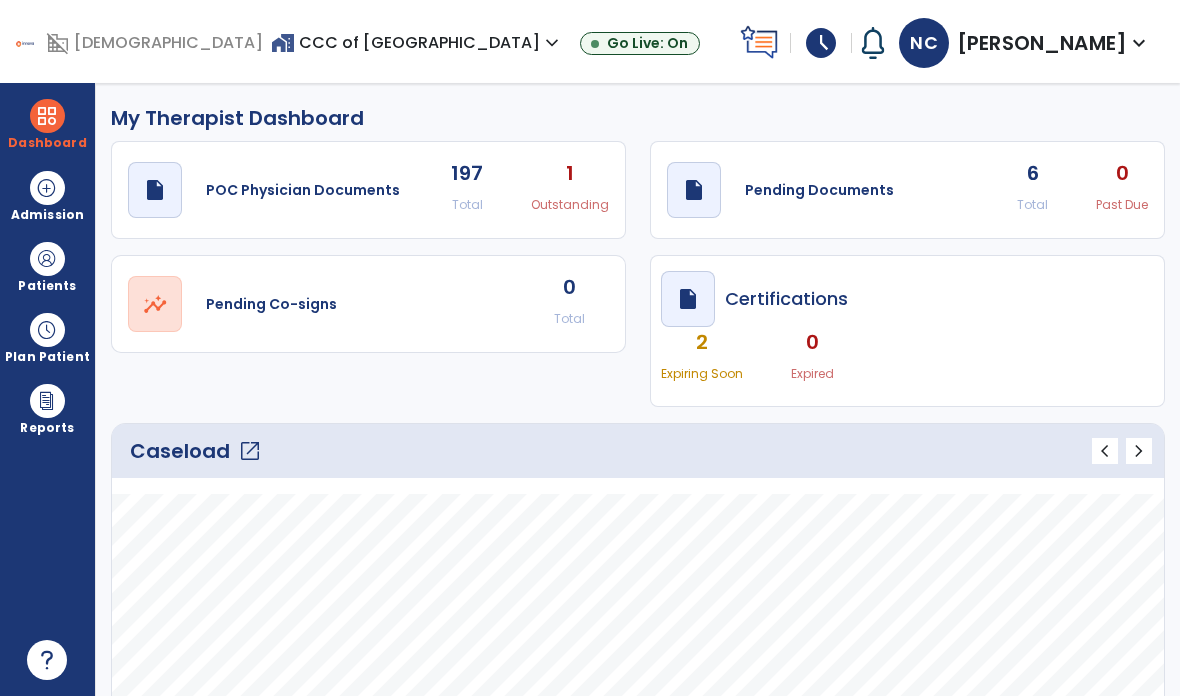 scroll, scrollTop: 80, scrollLeft: 0, axis: vertical 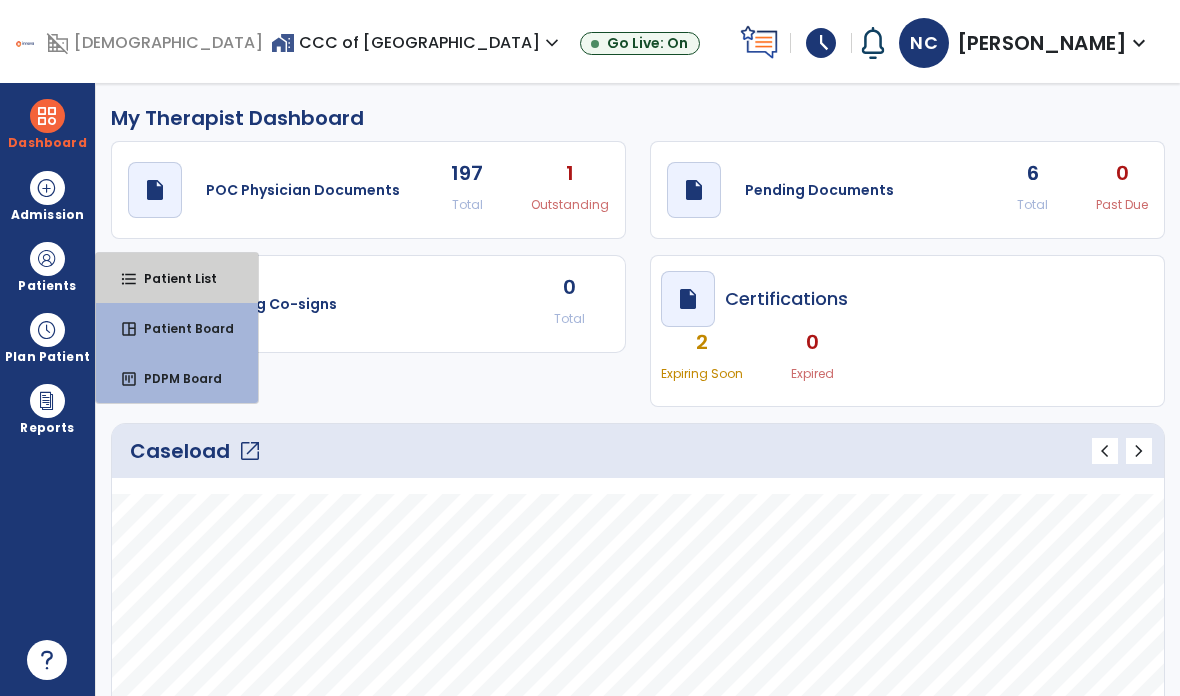 click on "Patient List" at bounding box center (172, 278) 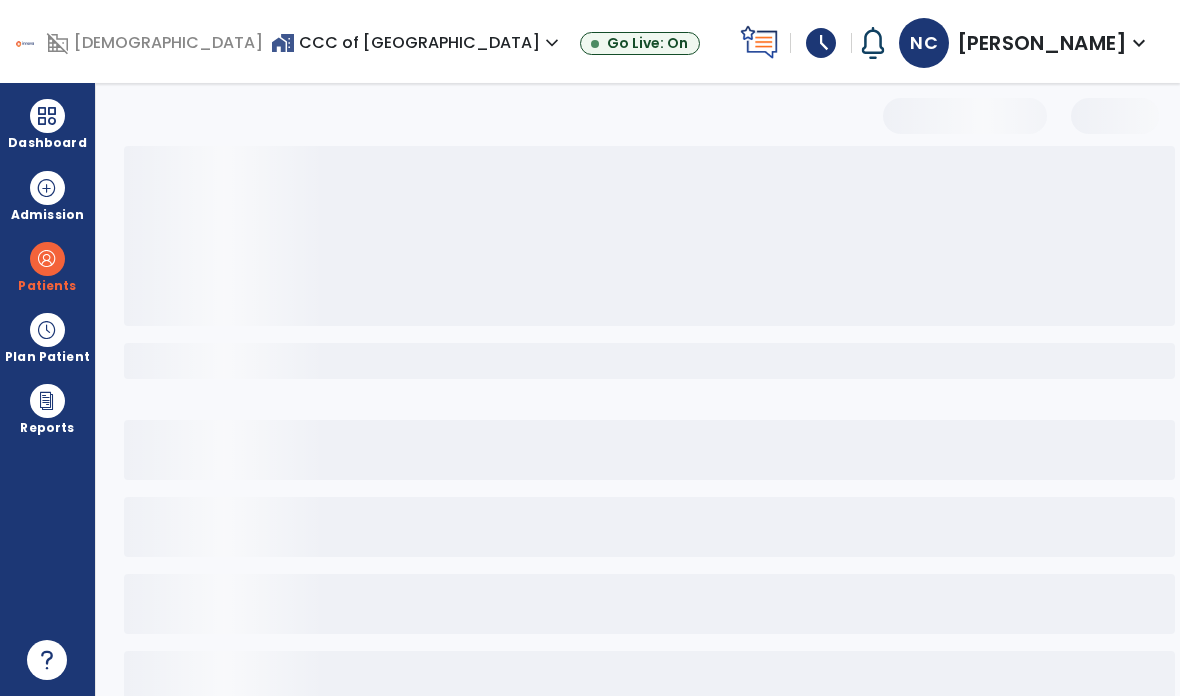 select on "***" 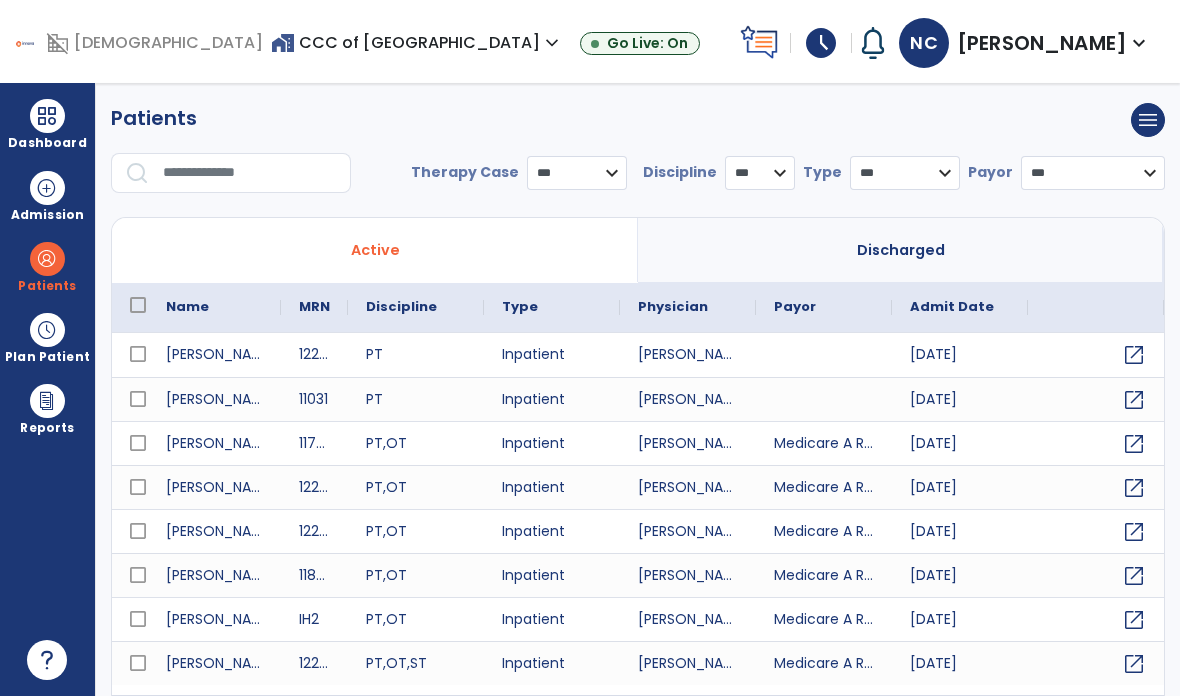 click at bounding box center (250, 173) 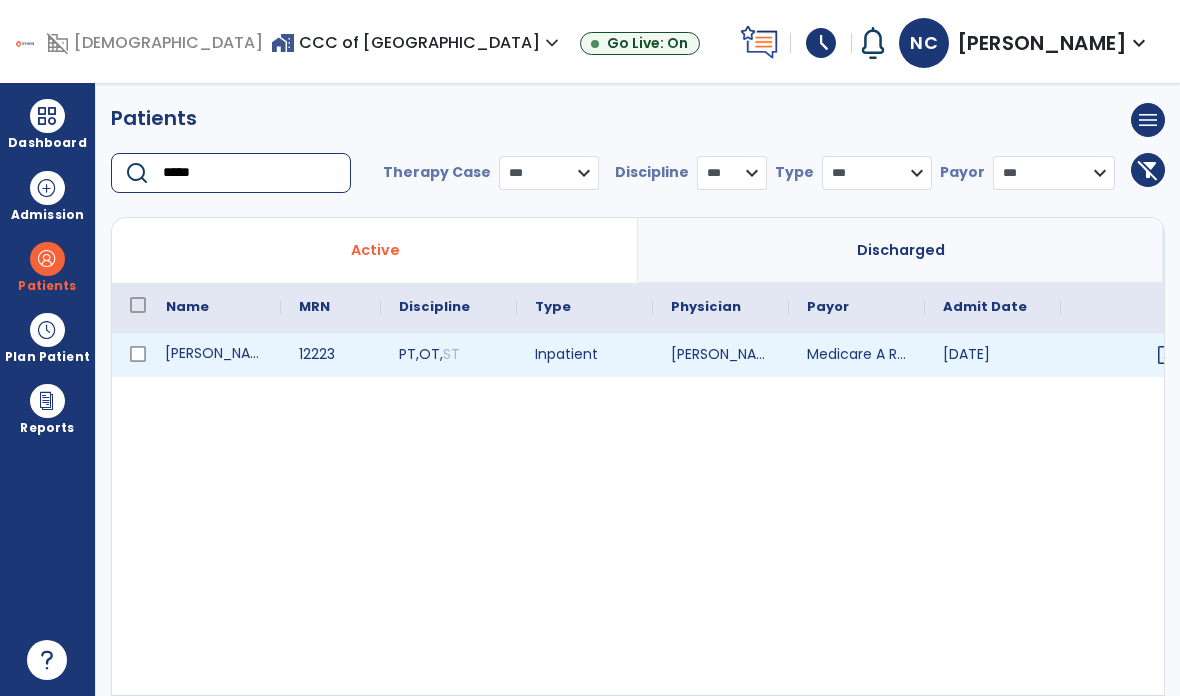 type on "*****" 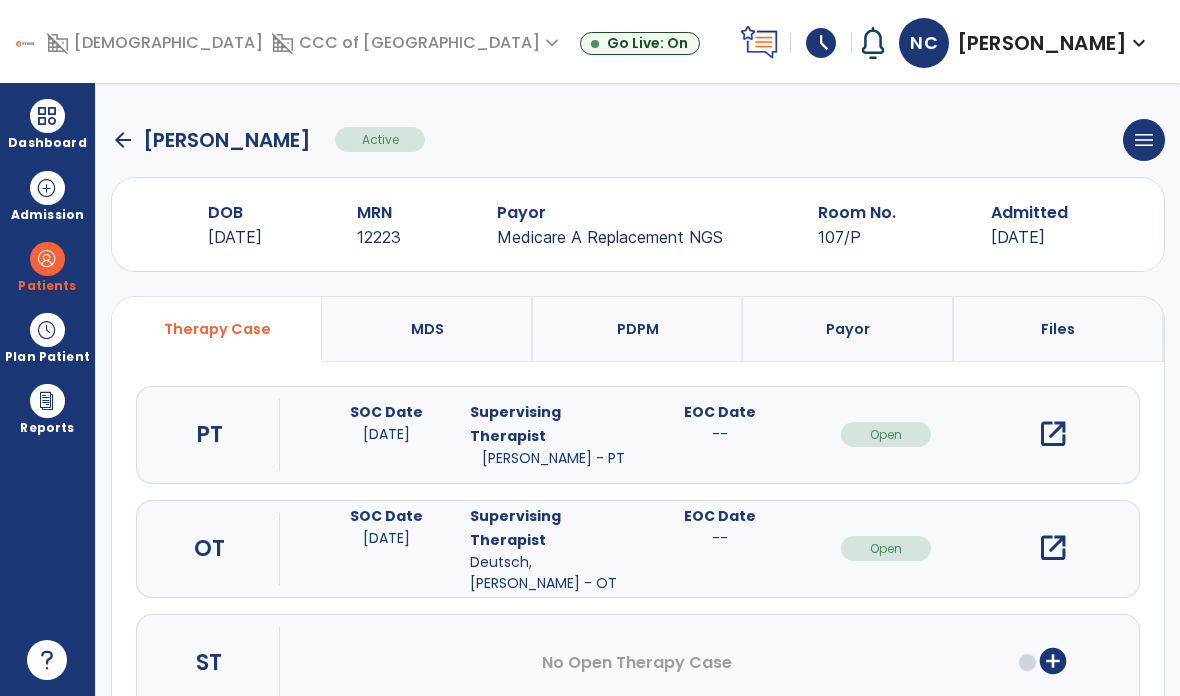 click on "open_in_new" at bounding box center [1053, 434] 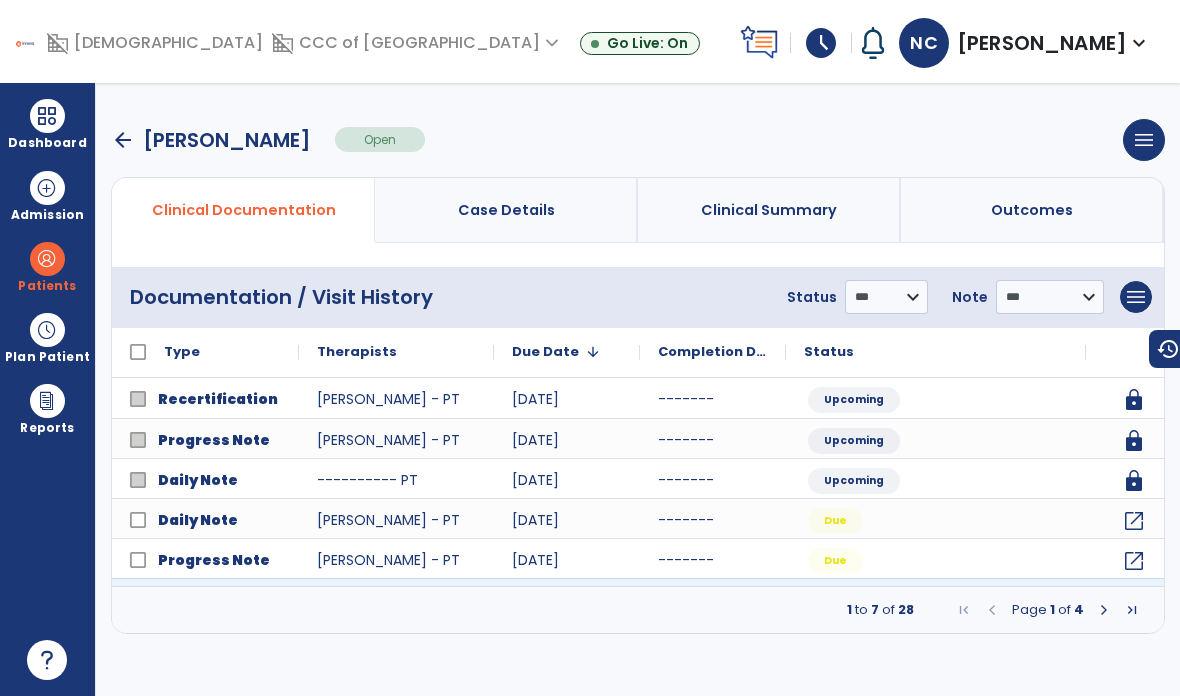 click on "open_in_new" 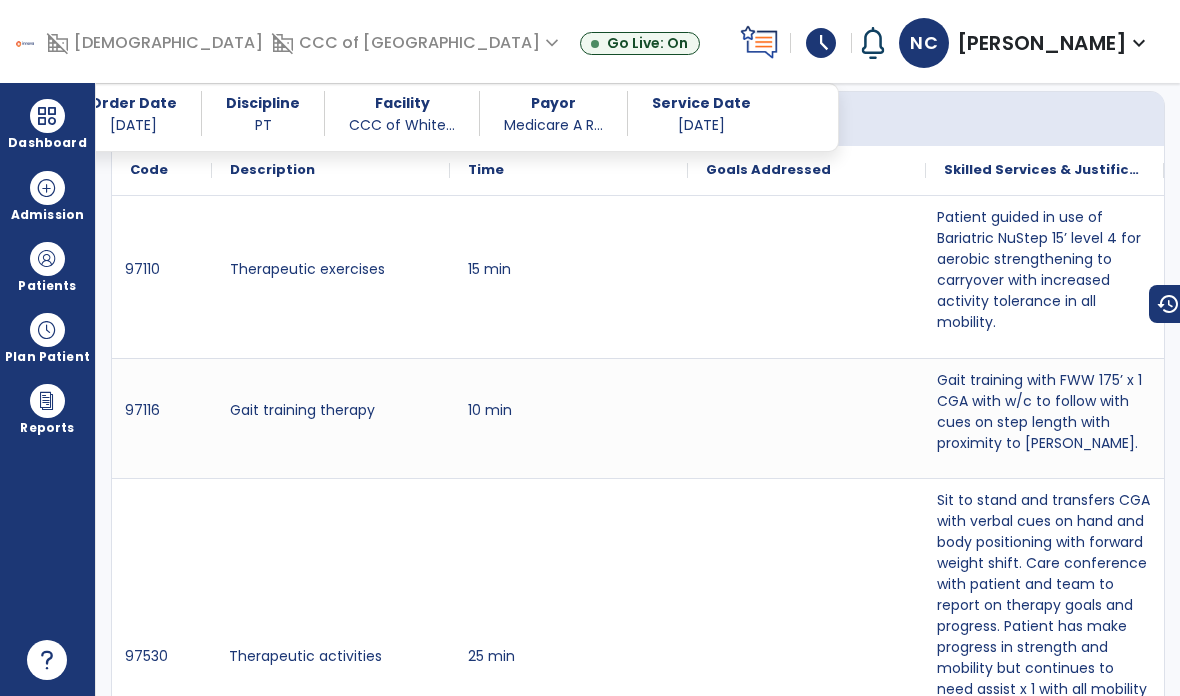 scroll, scrollTop: 1191, scrollLeft: 0, axis: vertical 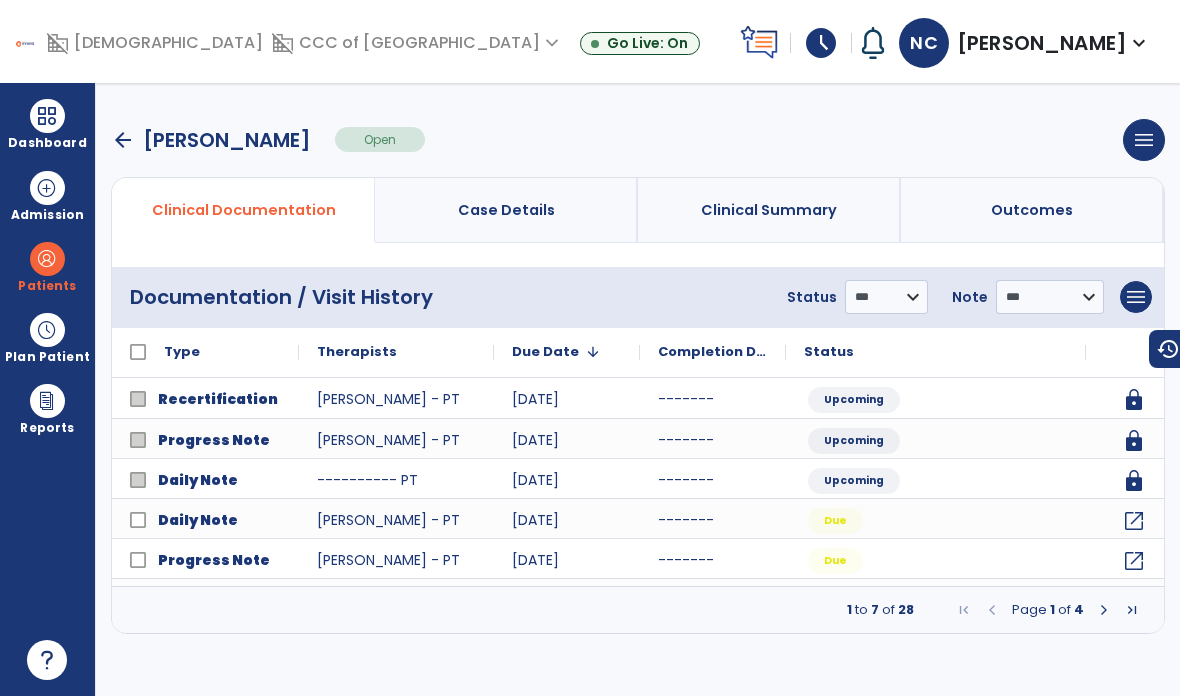 click on "open_in_new" 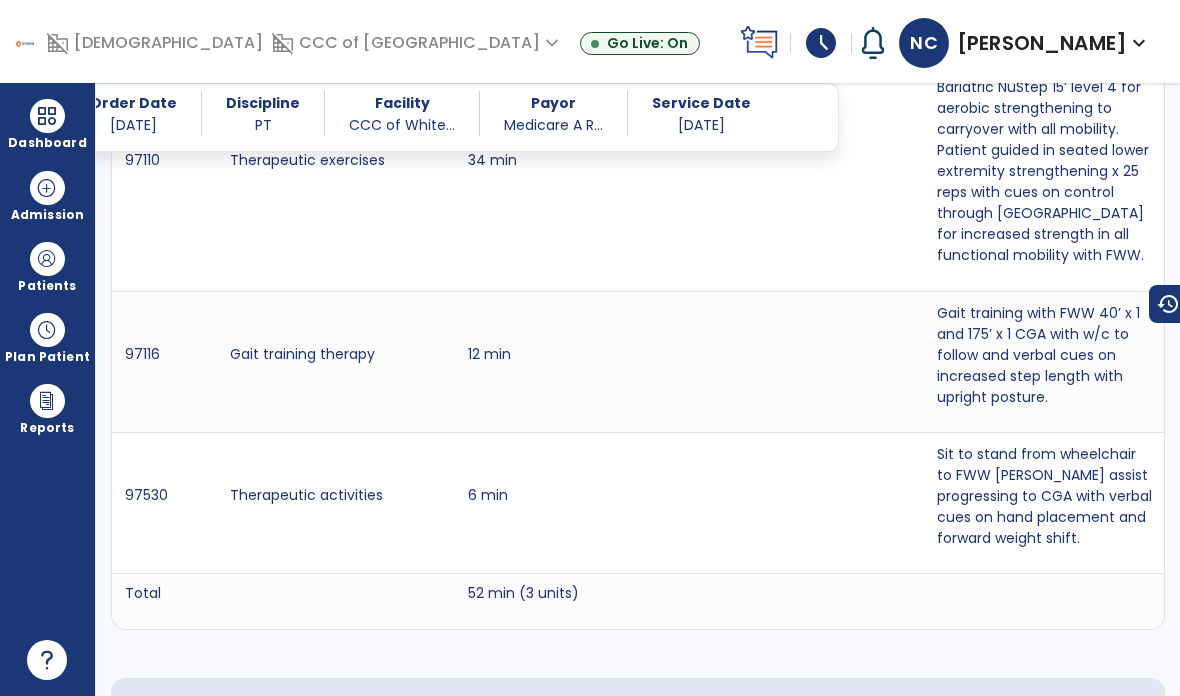 scroll, scrollTop: 1347, scrollLeft: 0, axis: vertical 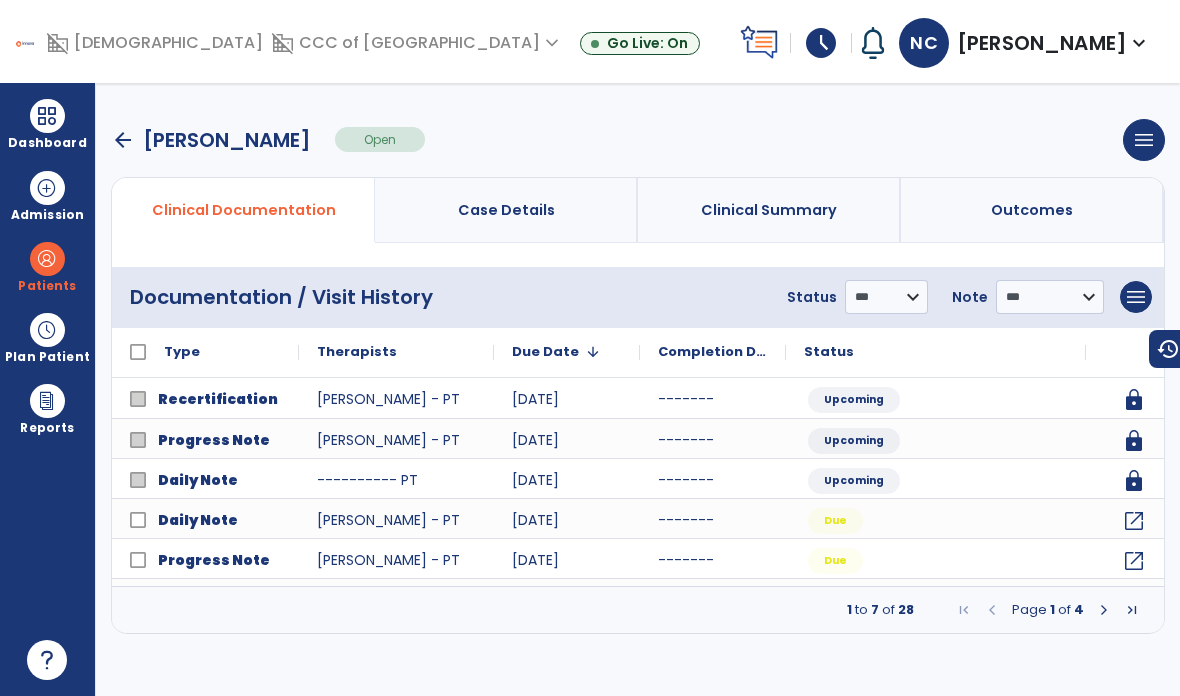 click at bounding box center (1104, 610) 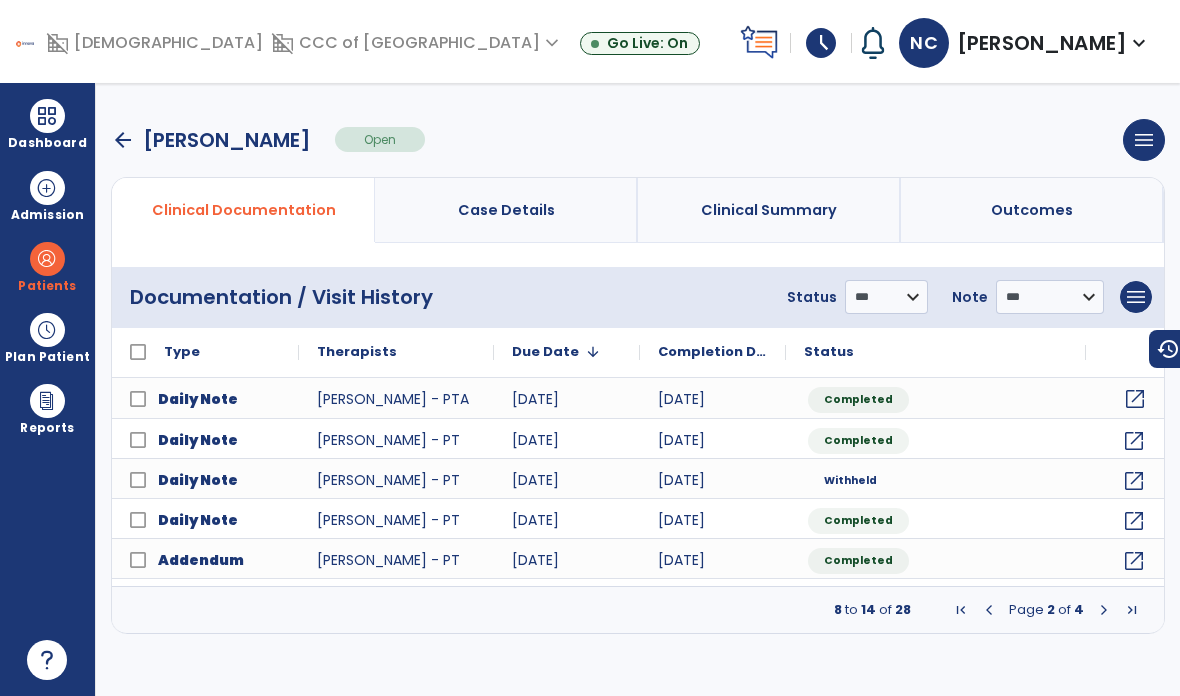 click on "open_in_new" 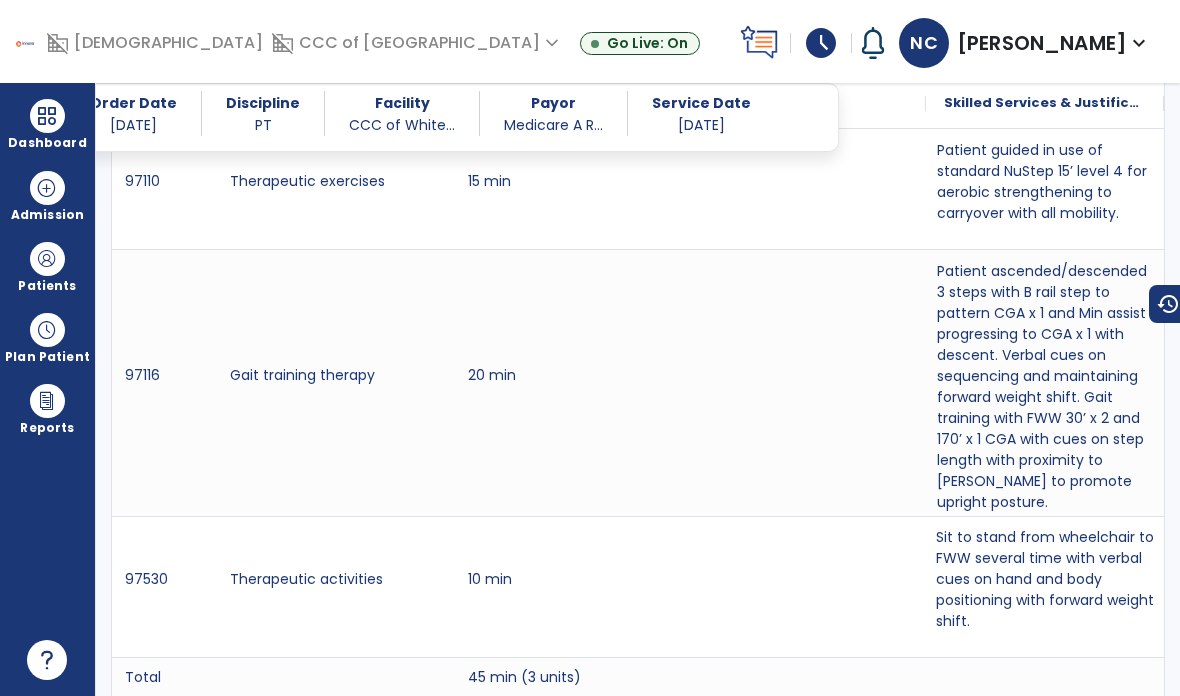 scroll, scrollTop: 1271, scrollLeft: 0, axis: vertical 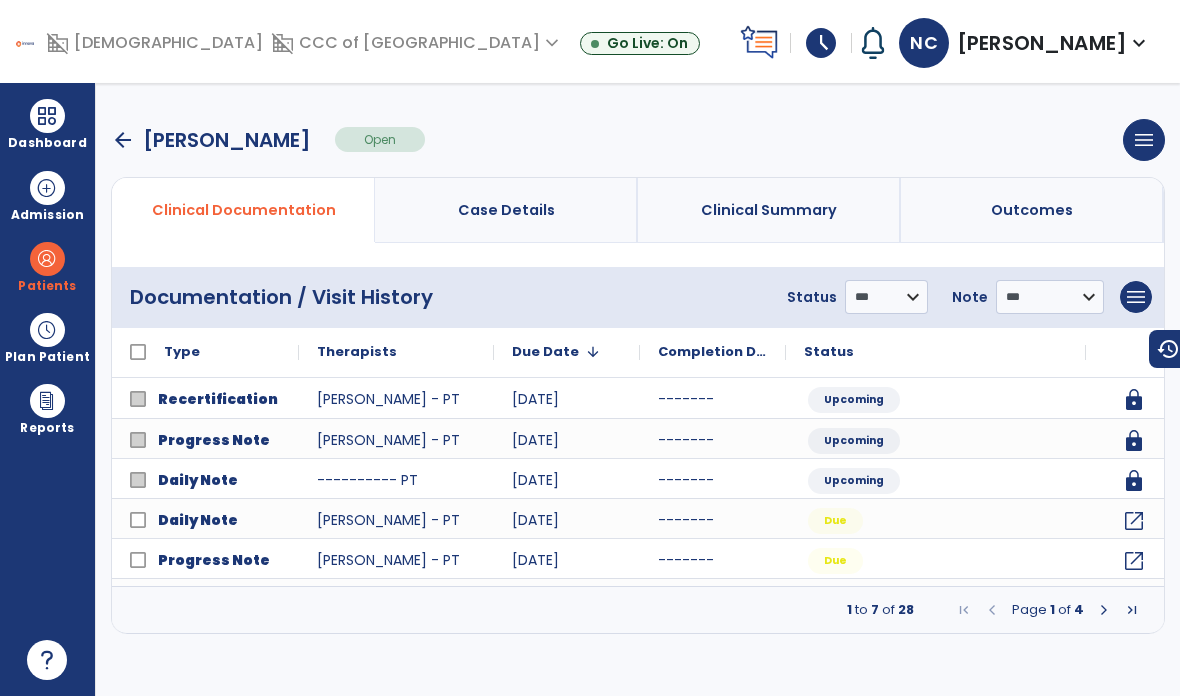 click at bounding box center (1104, 610) 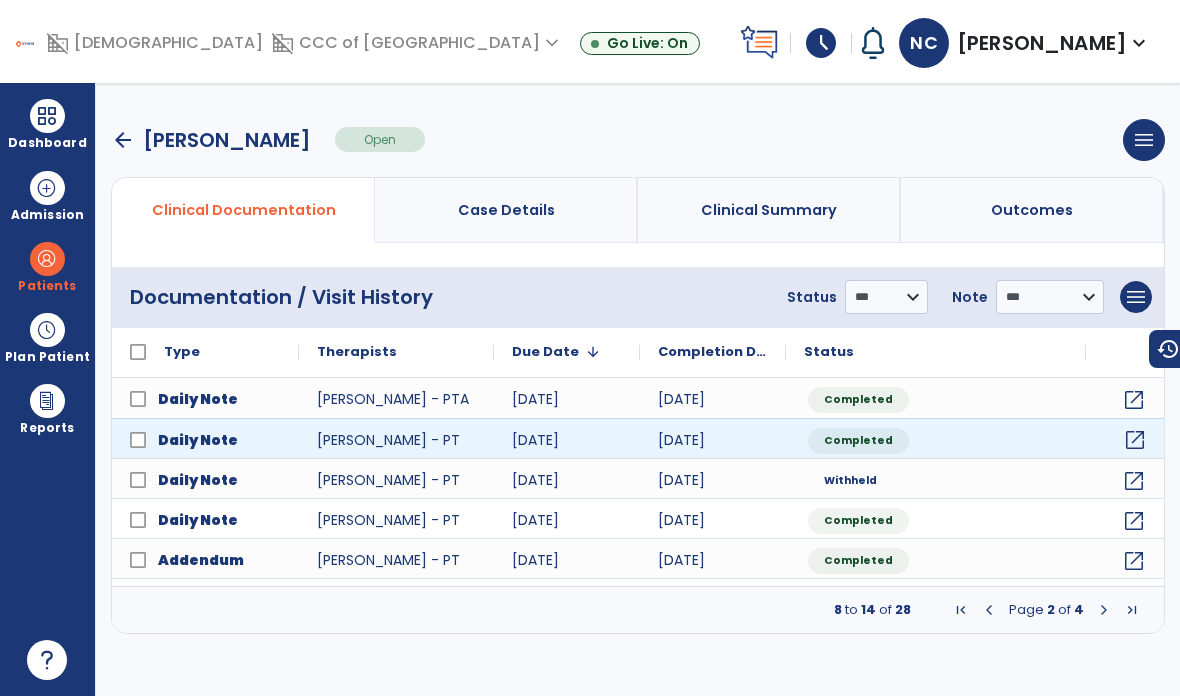 click on "open_in_new" 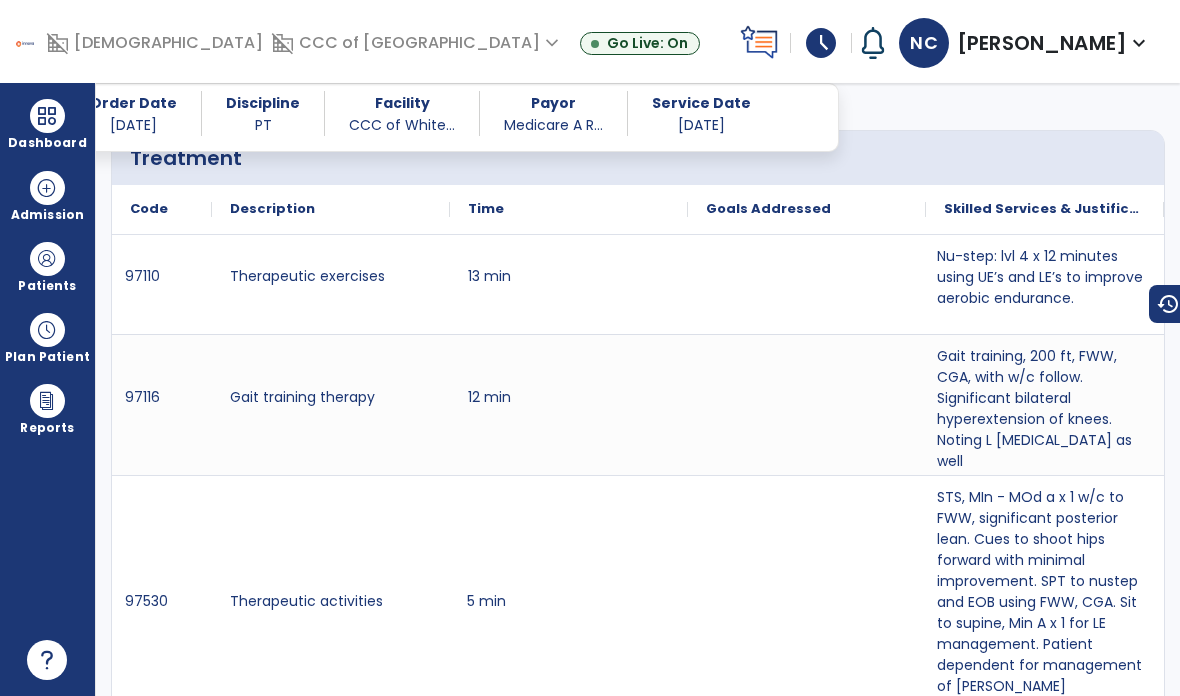 scroll, scrollTop: 1158, scrollLeft: 0, axis: vertical 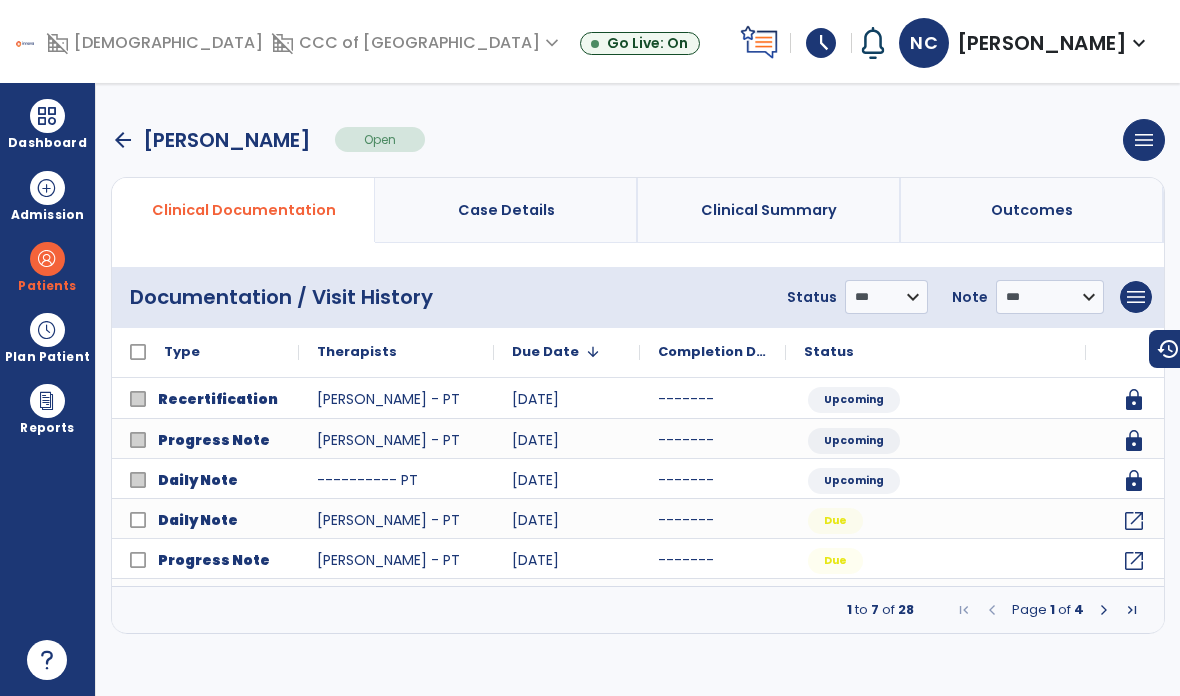 click at bounding box center (1104, 610) 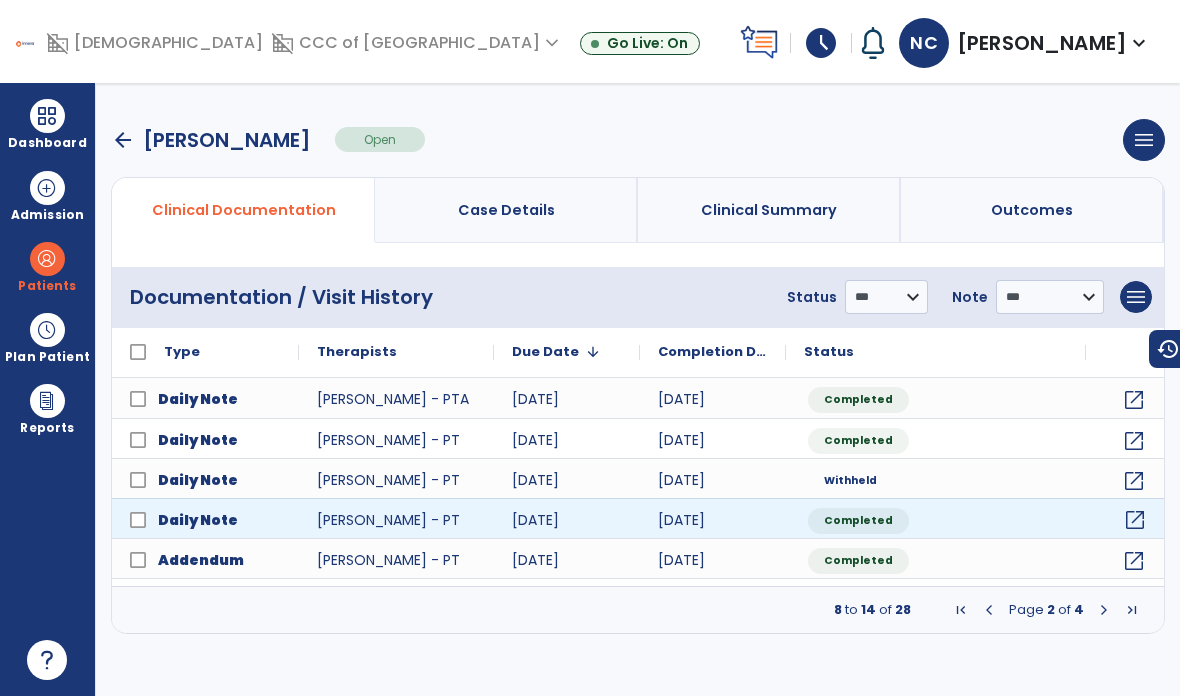 click on "open_in_new" 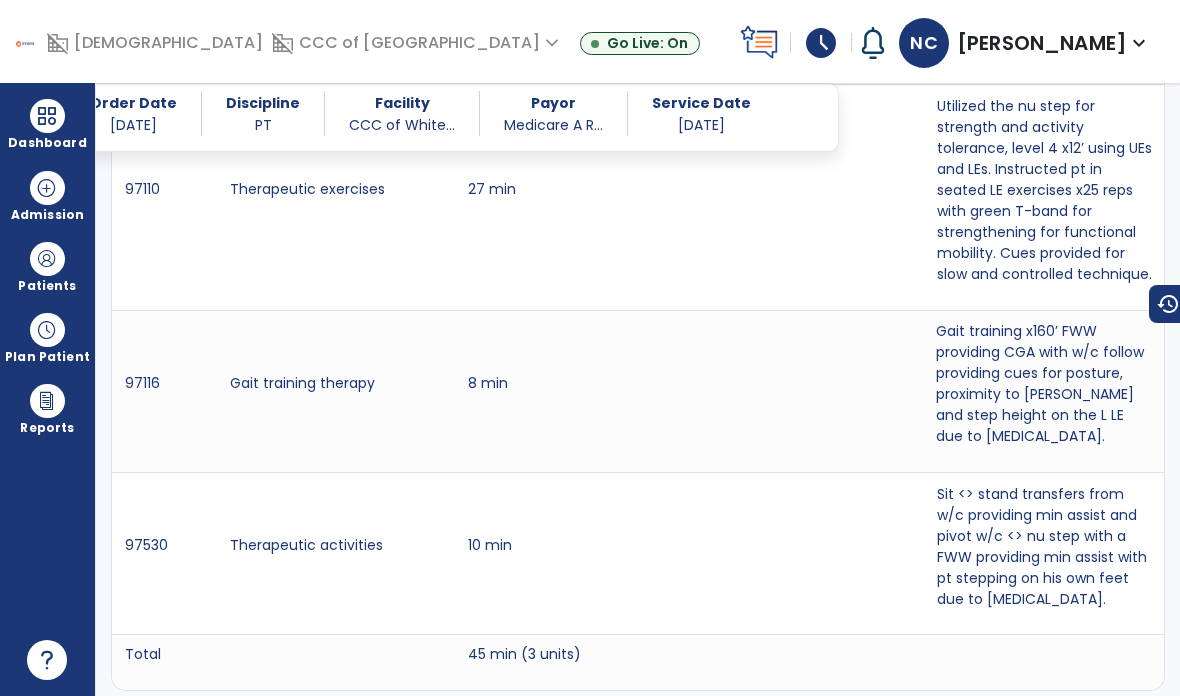scroll, scrollTop: 1308, scrollLeft: 0, axis: vertical 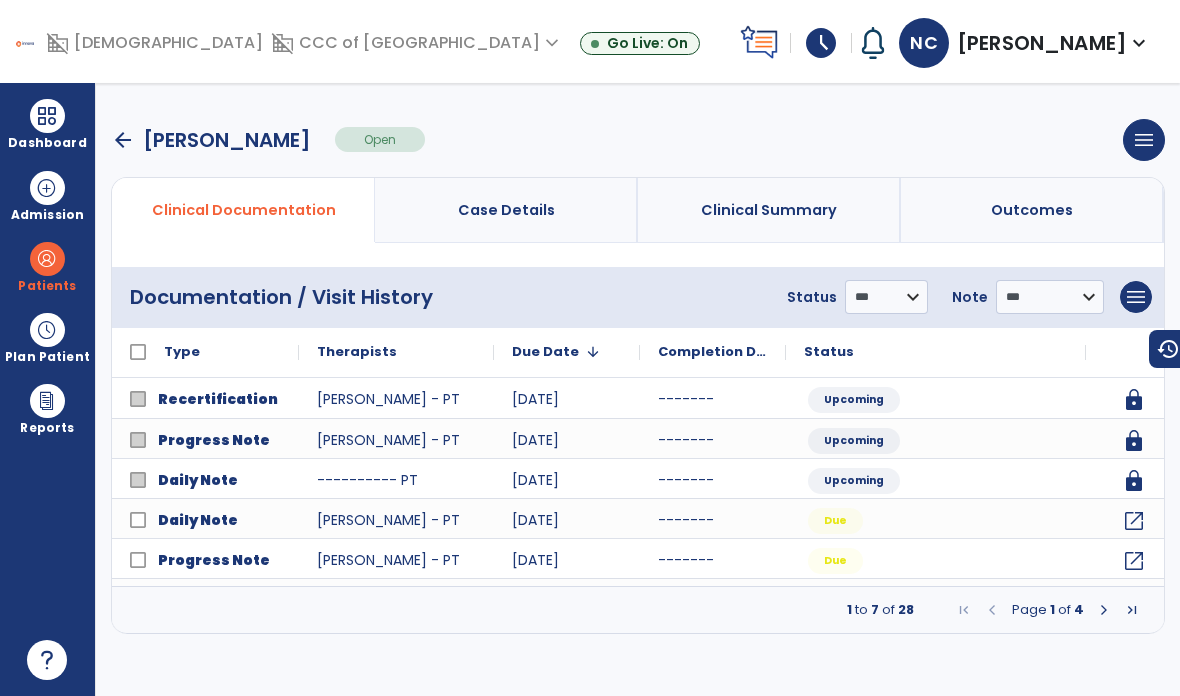 click on "open_in_new" 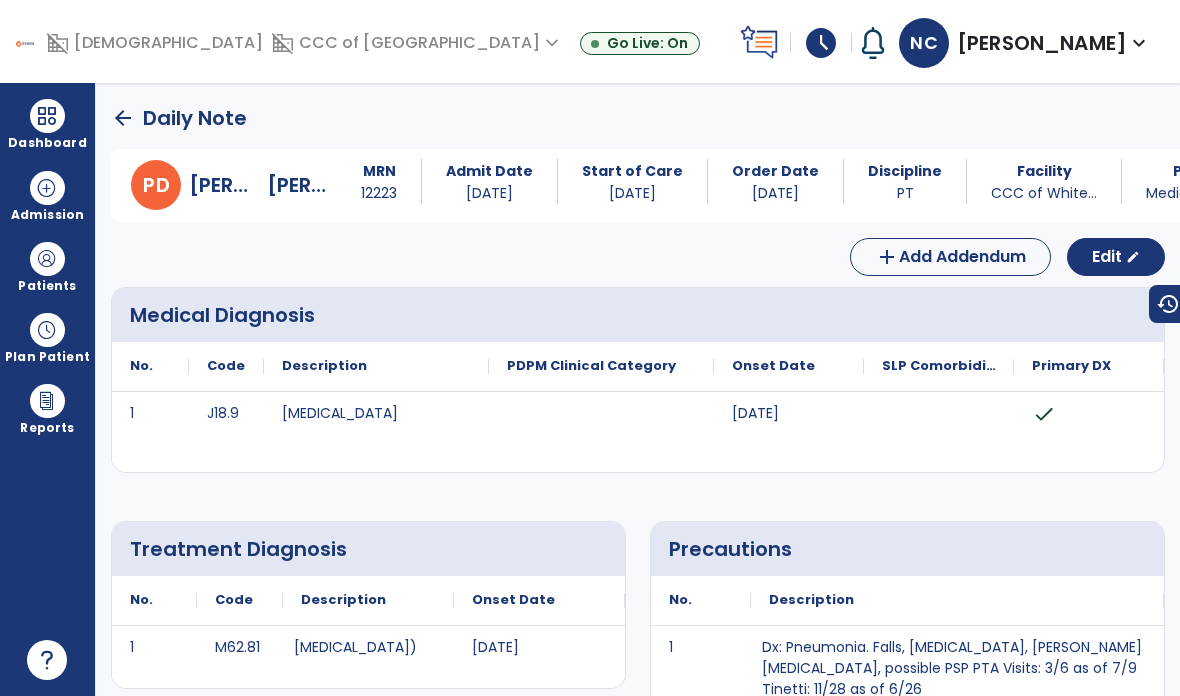 scroll, scrollTop: 0, scrollLeft: 0, axis: both 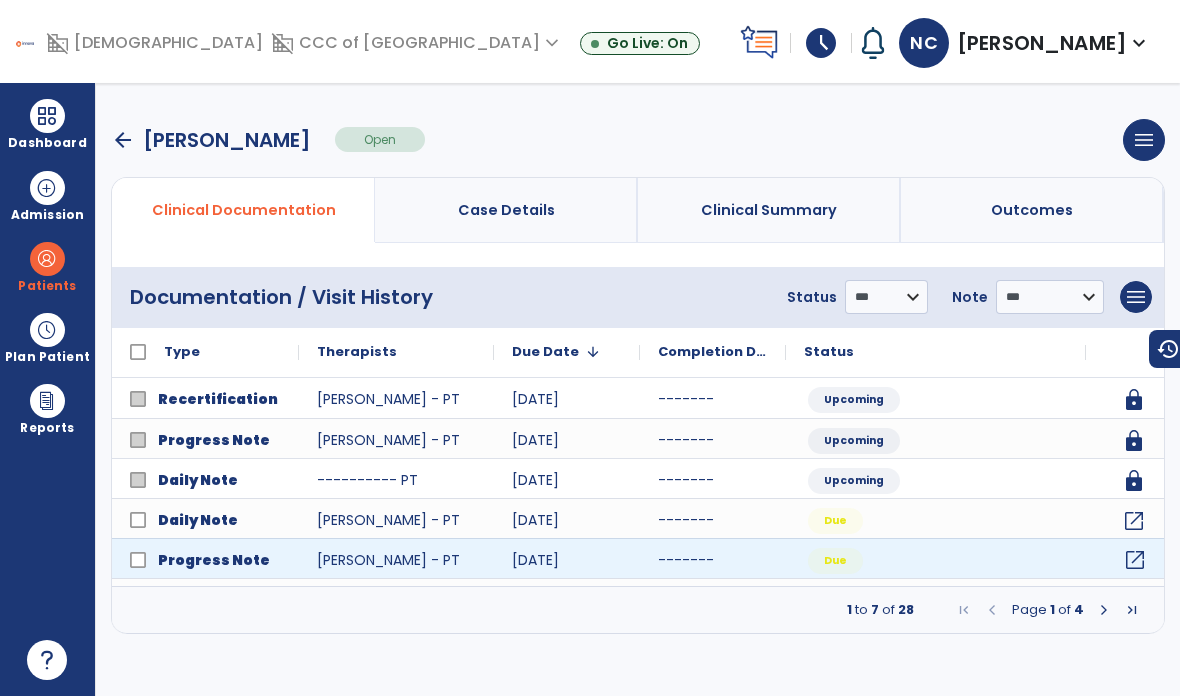 click on "open_in_new" 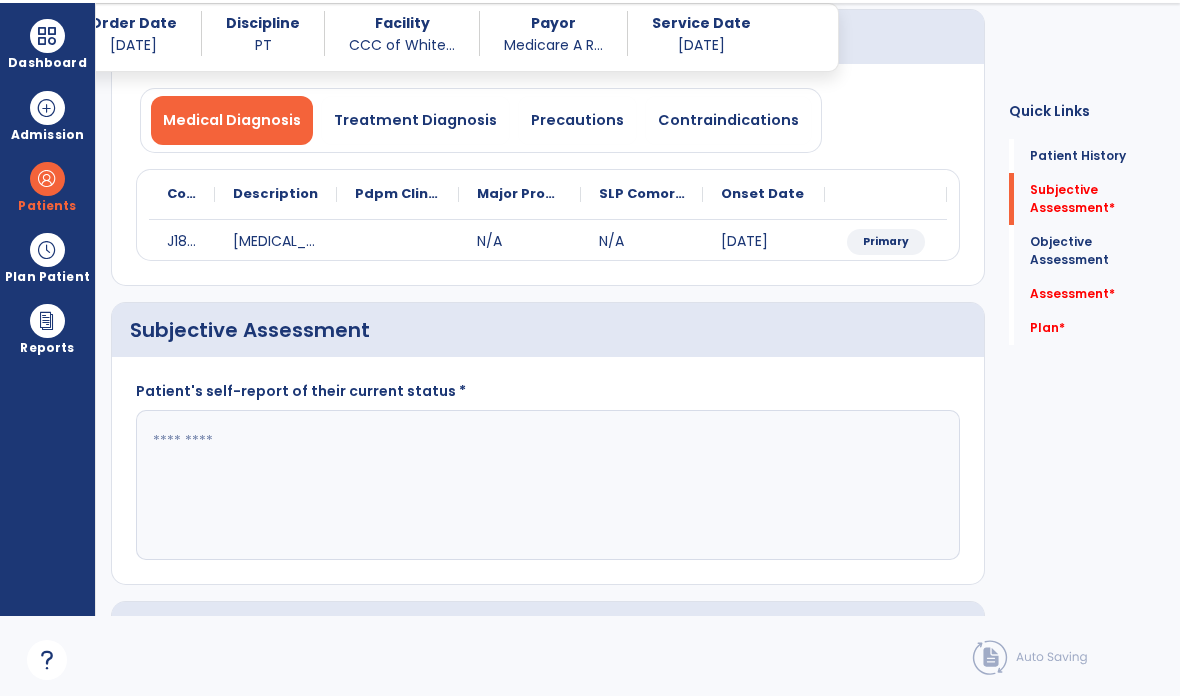 scroll, scrollTop: 212, scrollLeft: 0, axis: vertical 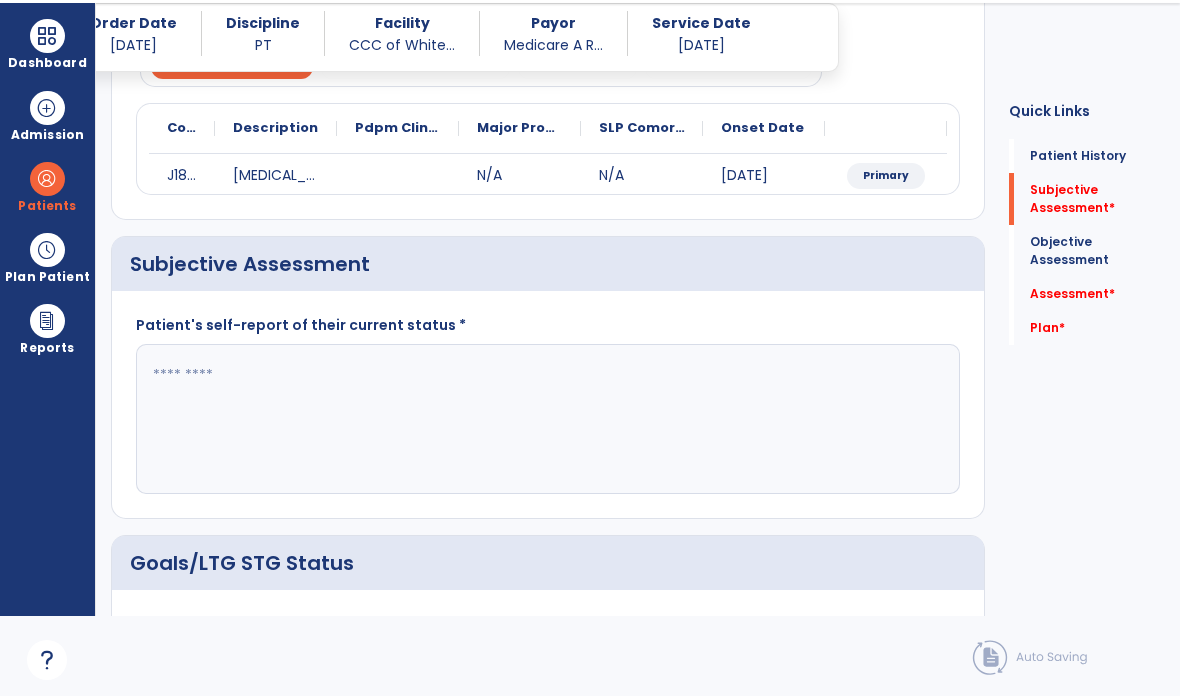 click 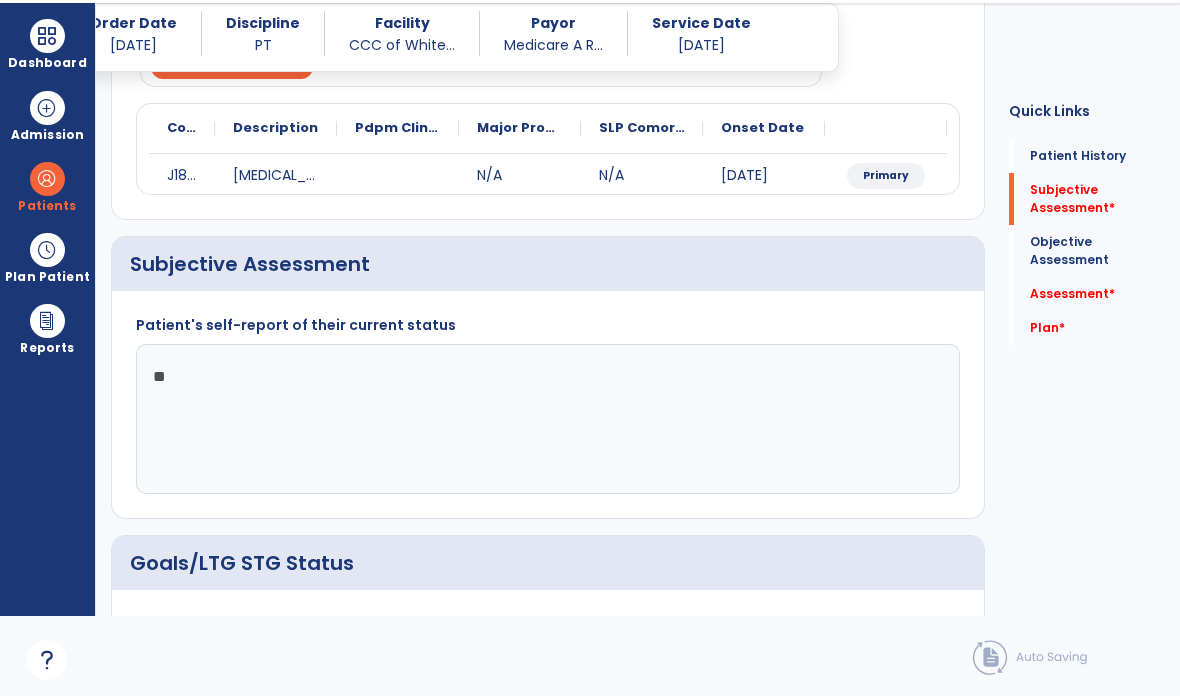 type on "*" 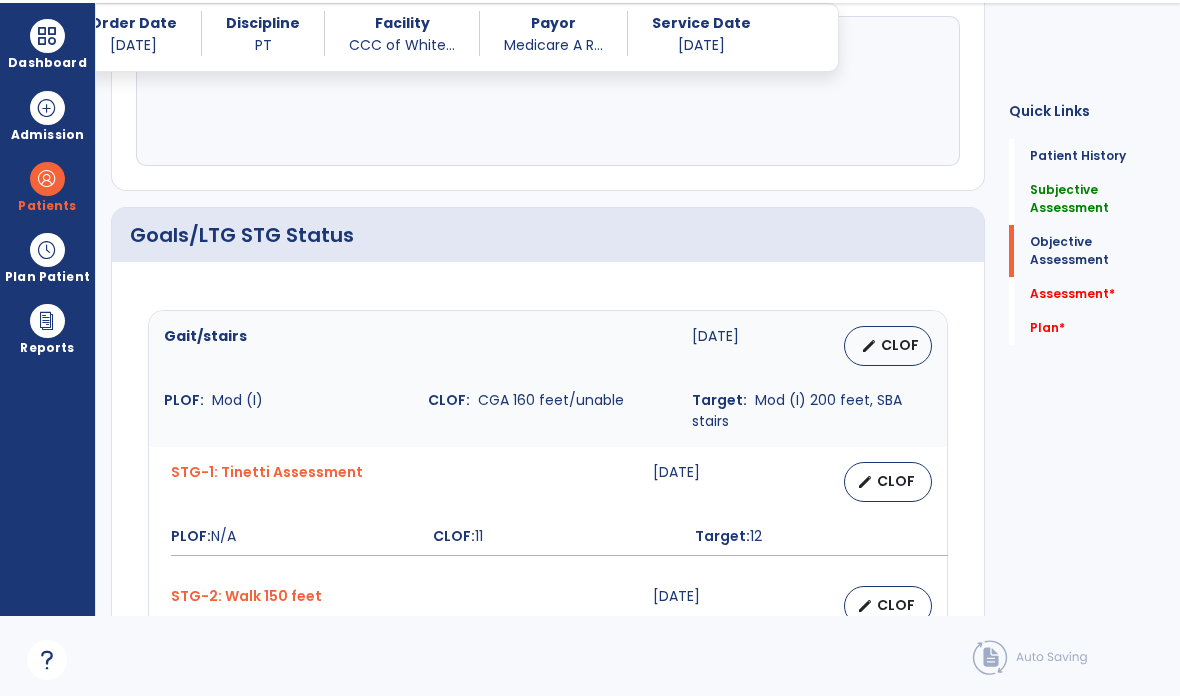 scroll, scrollTop: 572, scrollLeft: 0, axis: vertical 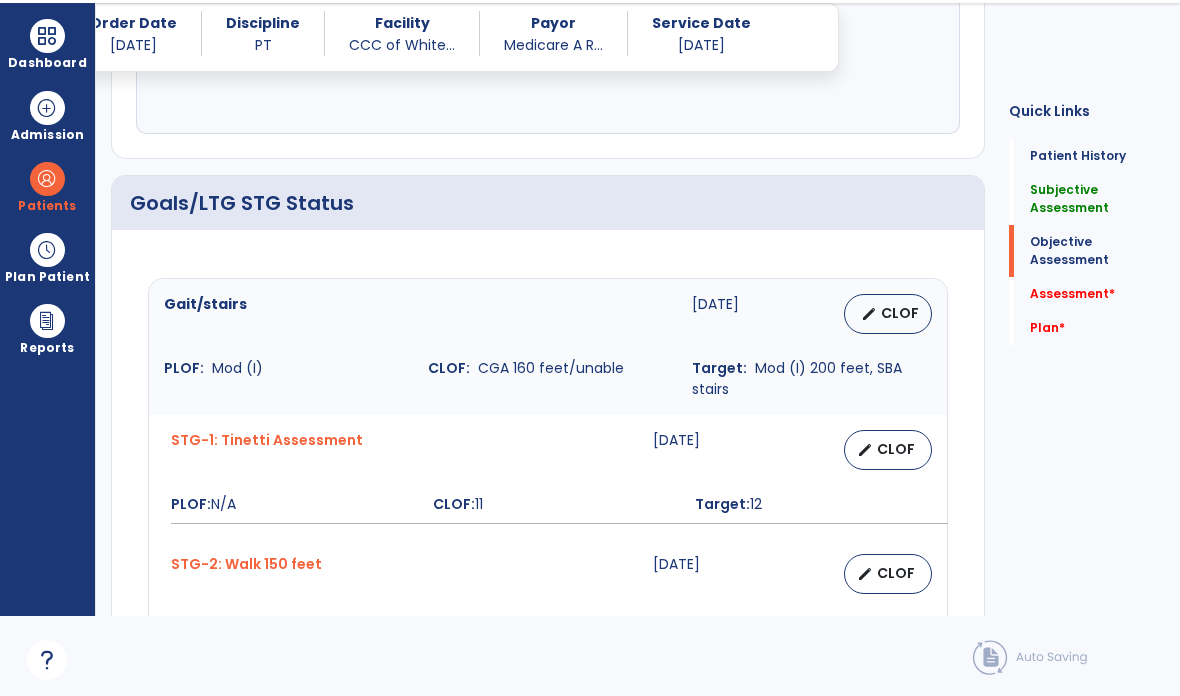 type on "**********" 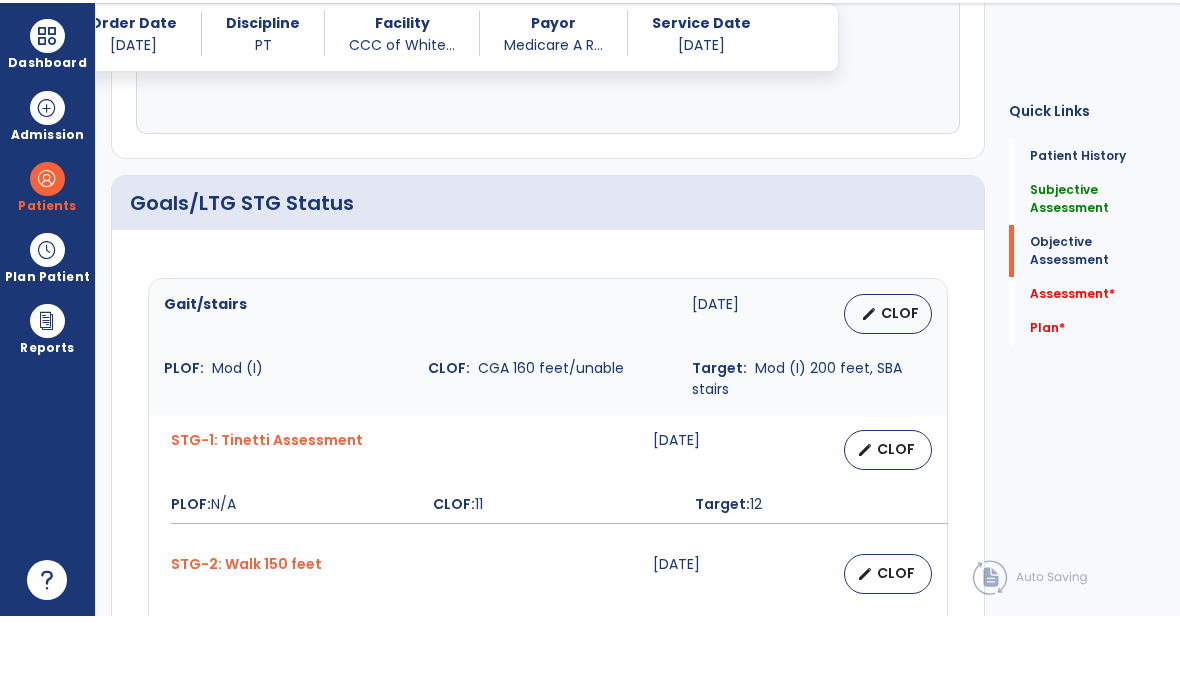 select on "**********" 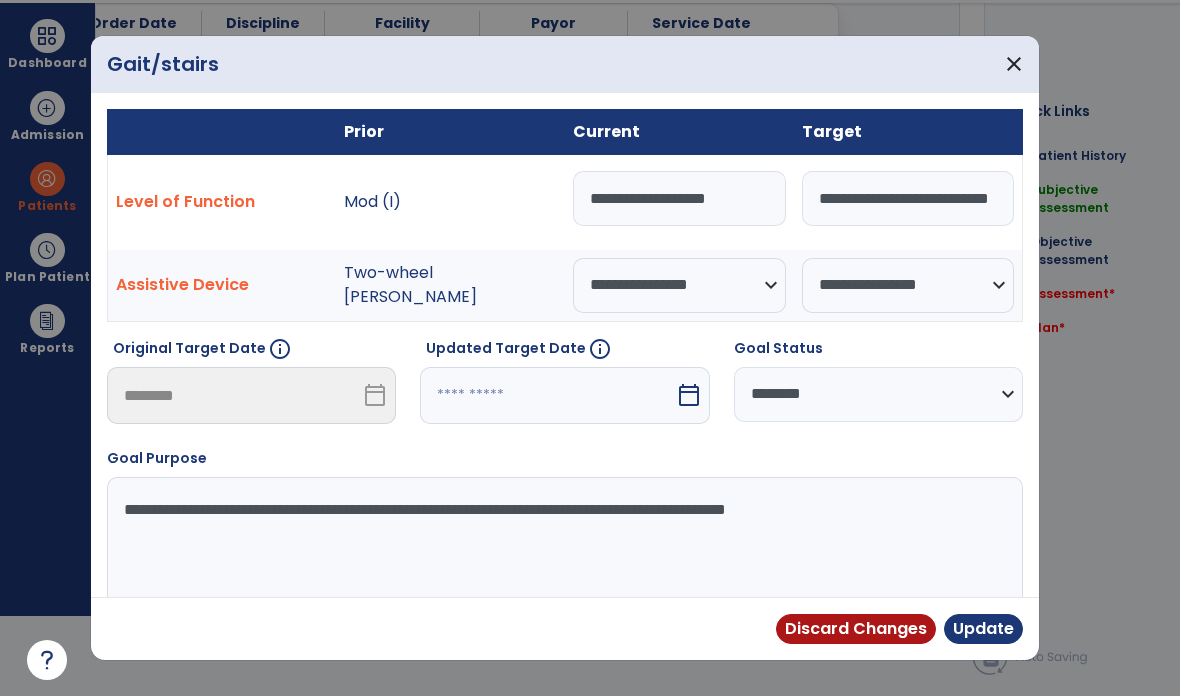 click on "**********" at bounding box center [679, 198] 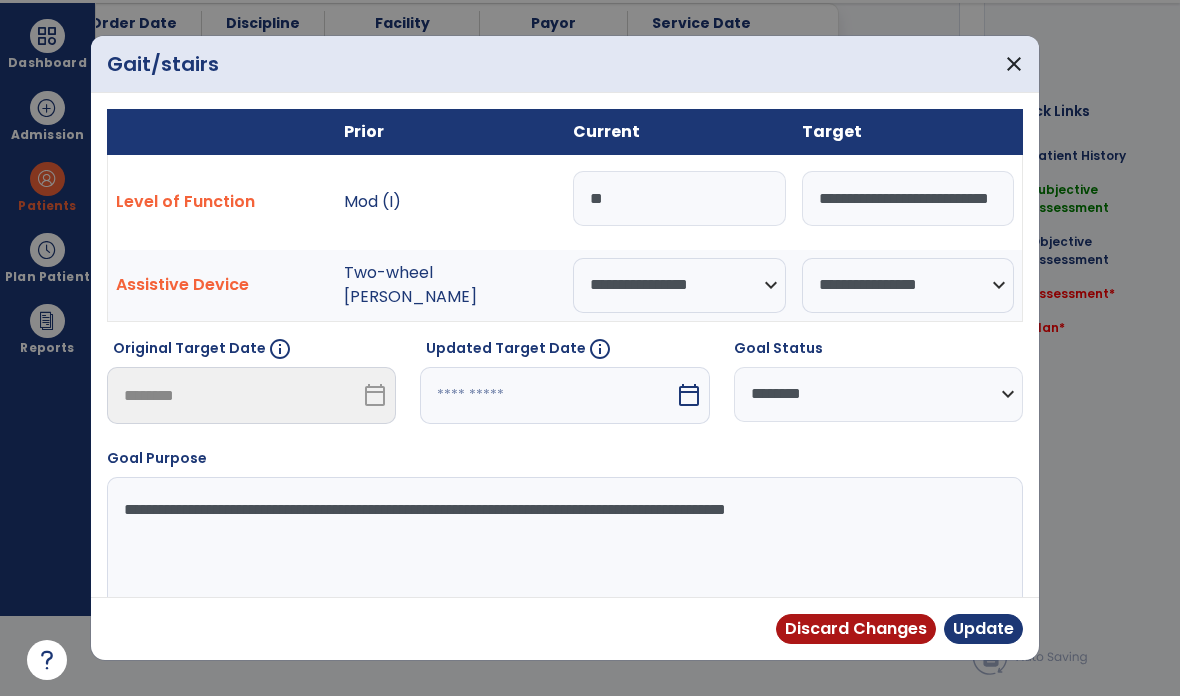 type on "*" 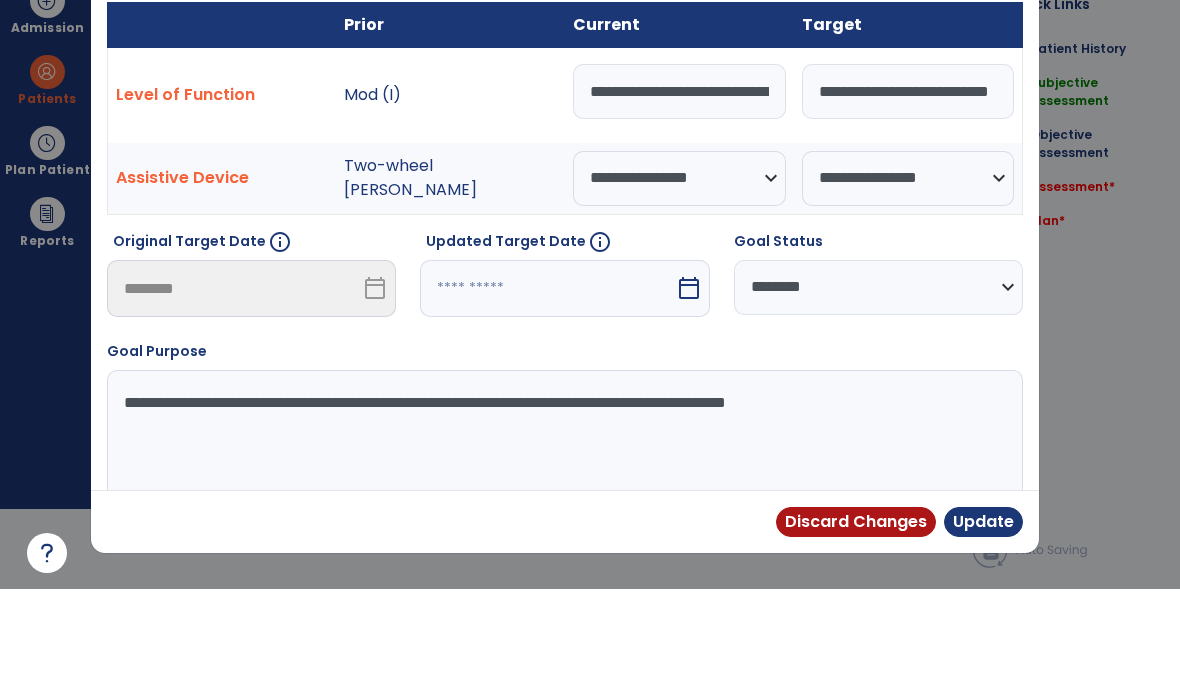 type on "**********" 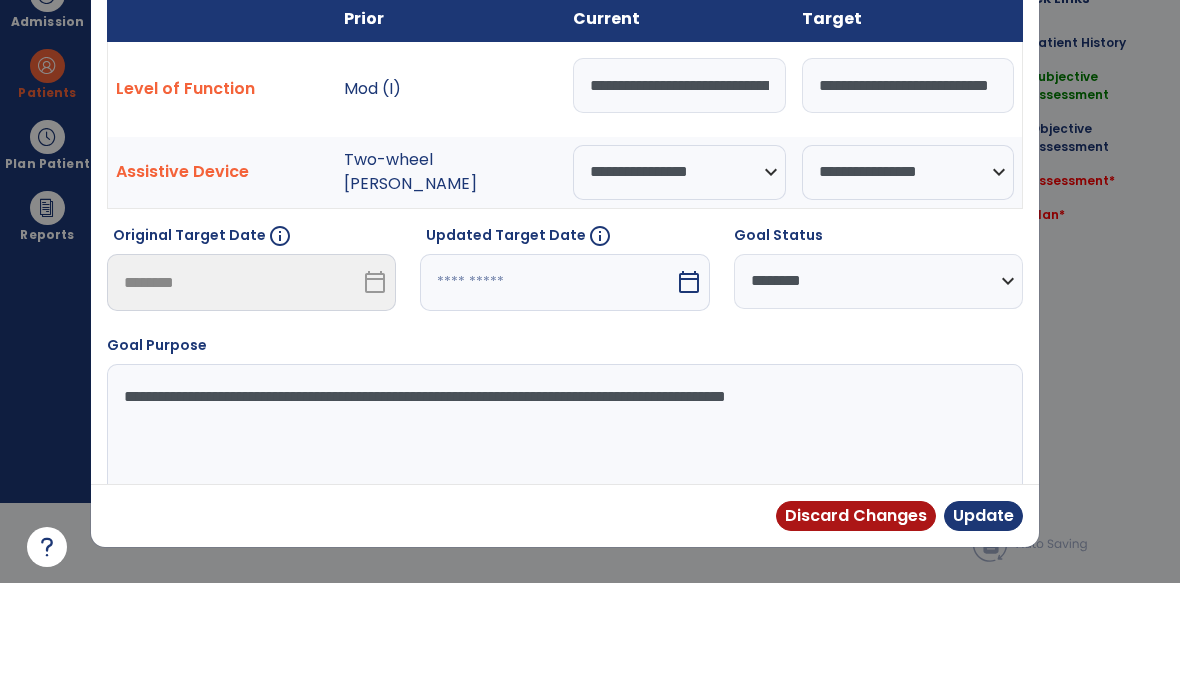 click on "Update" at bounding box center (983, 629) 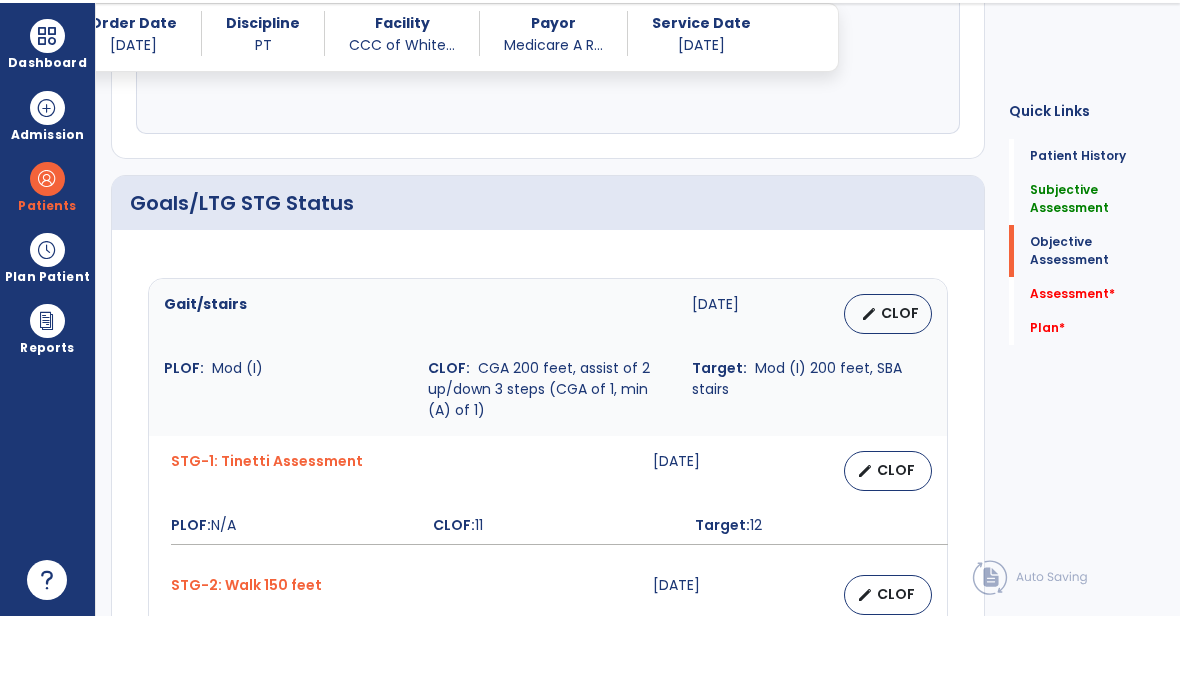 scroll, scrollTop: 80, scrollLeft: 0, axis: vertical 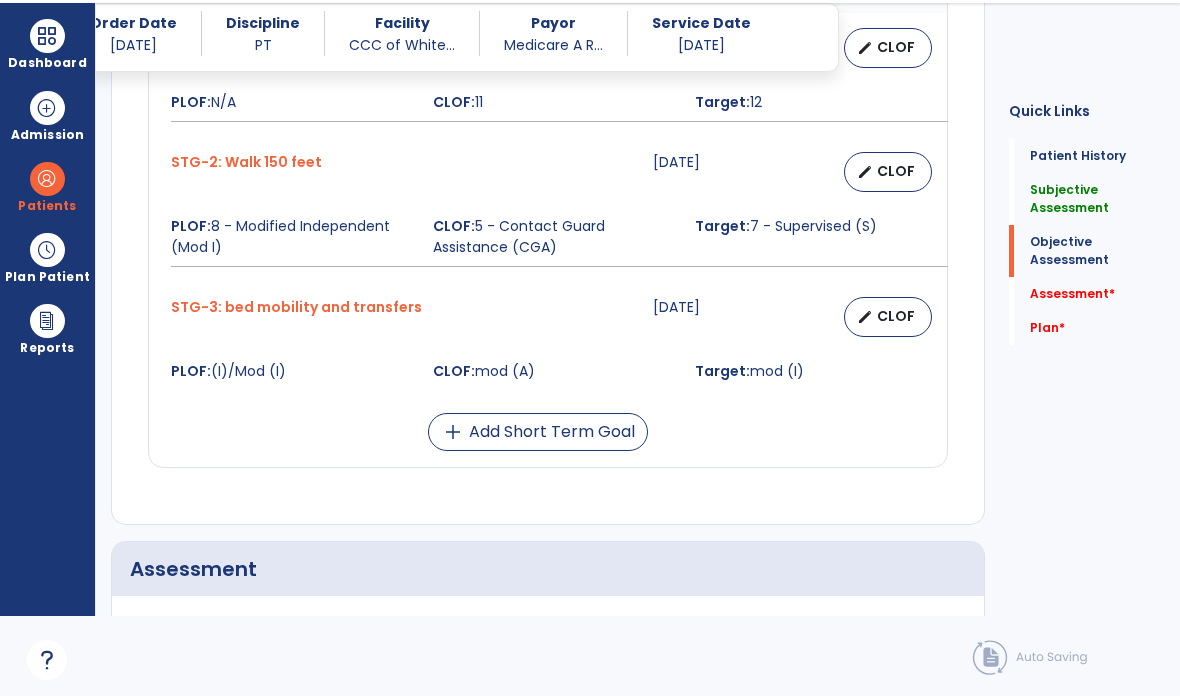 click on "CLOF" at bounding box center [896, 316] 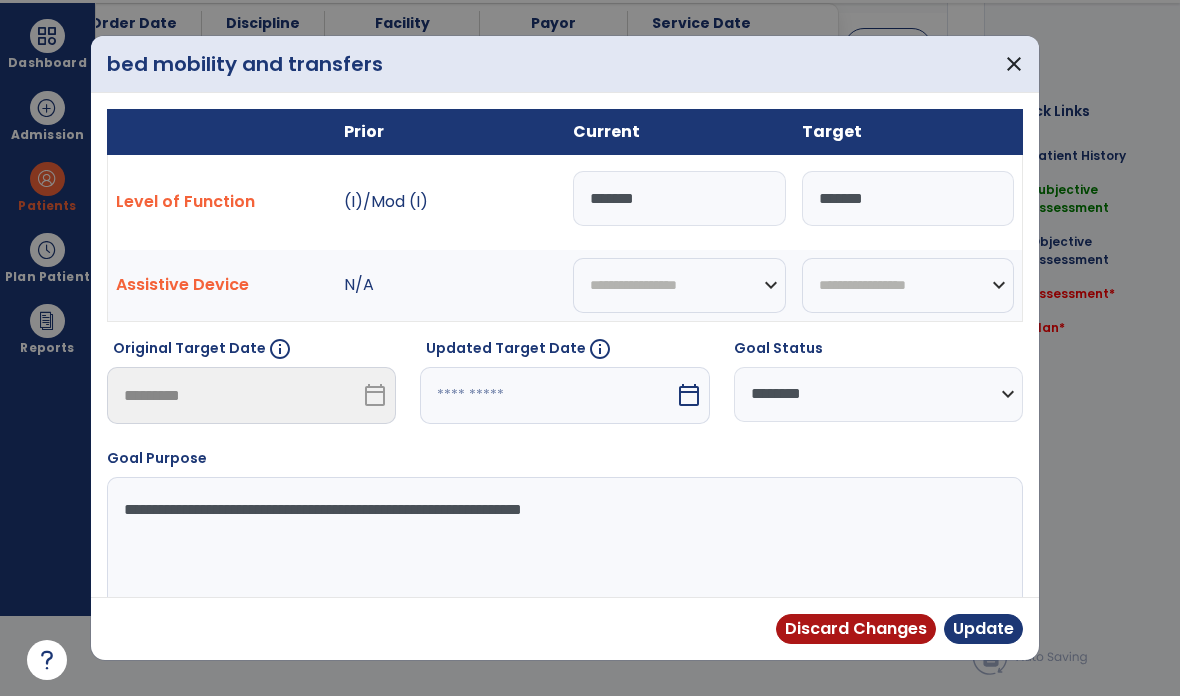 scroll, scrollTop: 0, scrollLeft: 0, axis: both 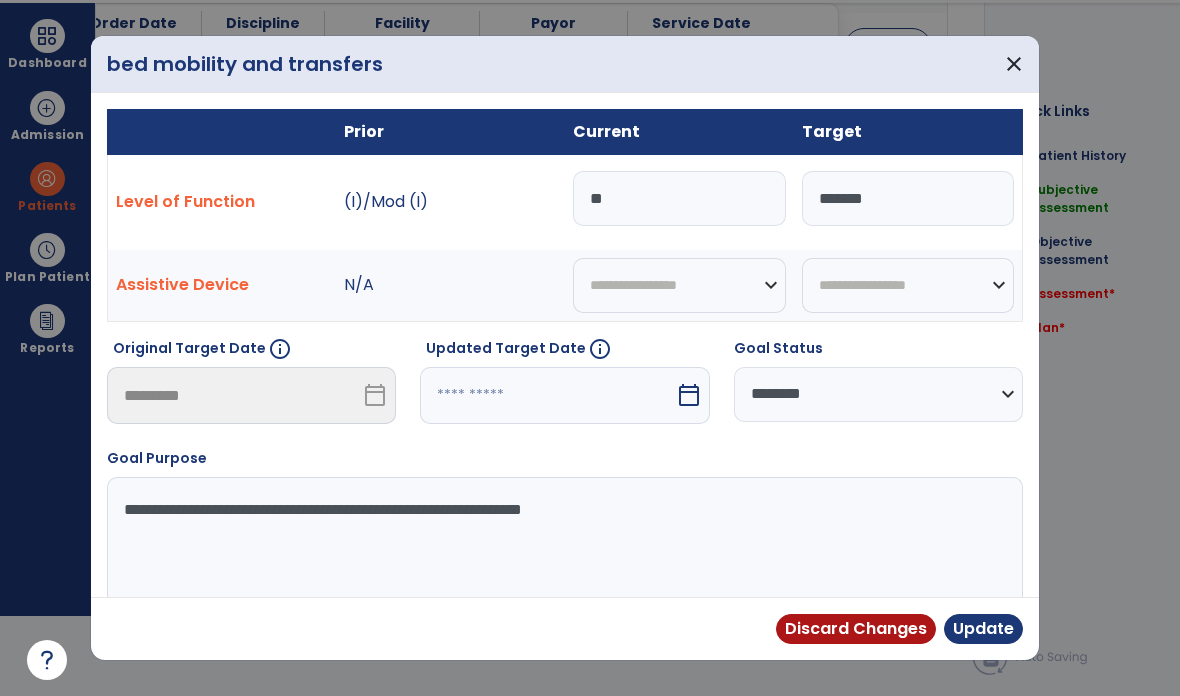 type on "*" 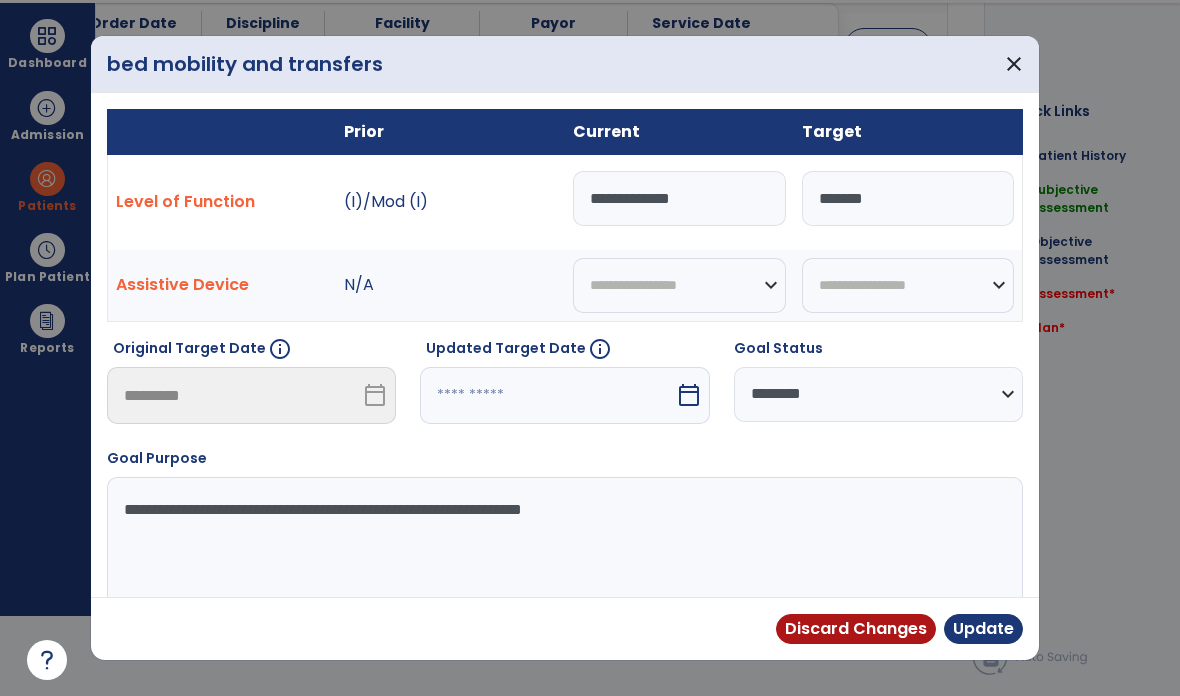 click on "**********" at bounding box center (679, 198) 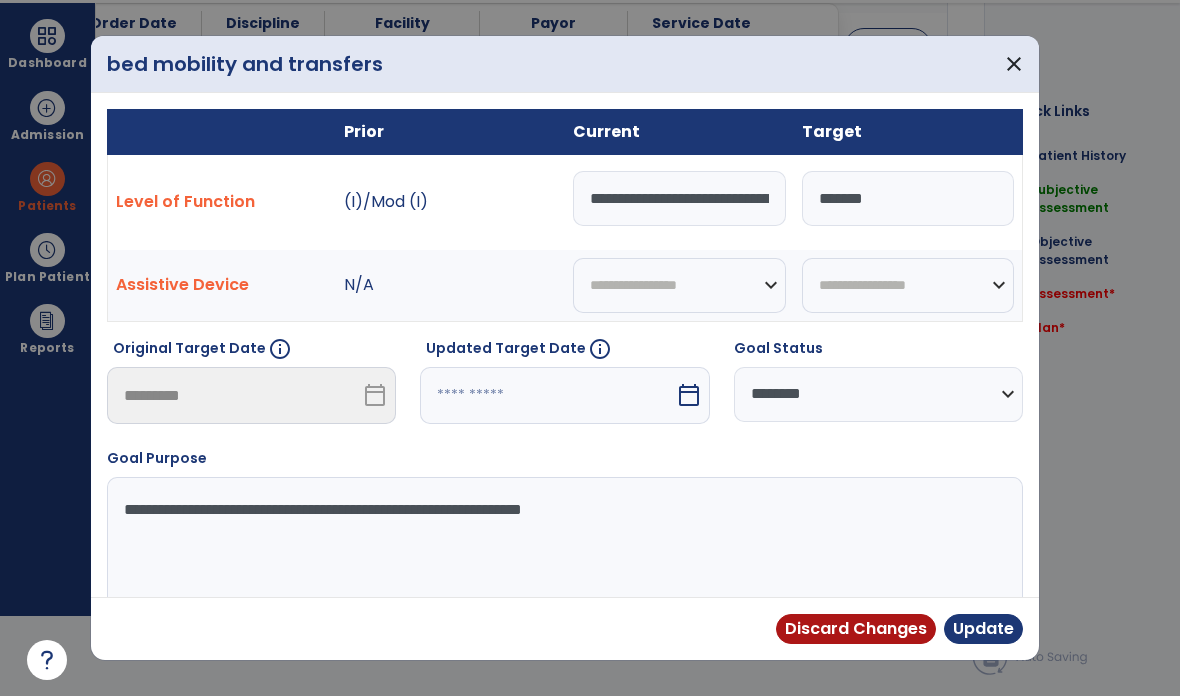 type on "**********" 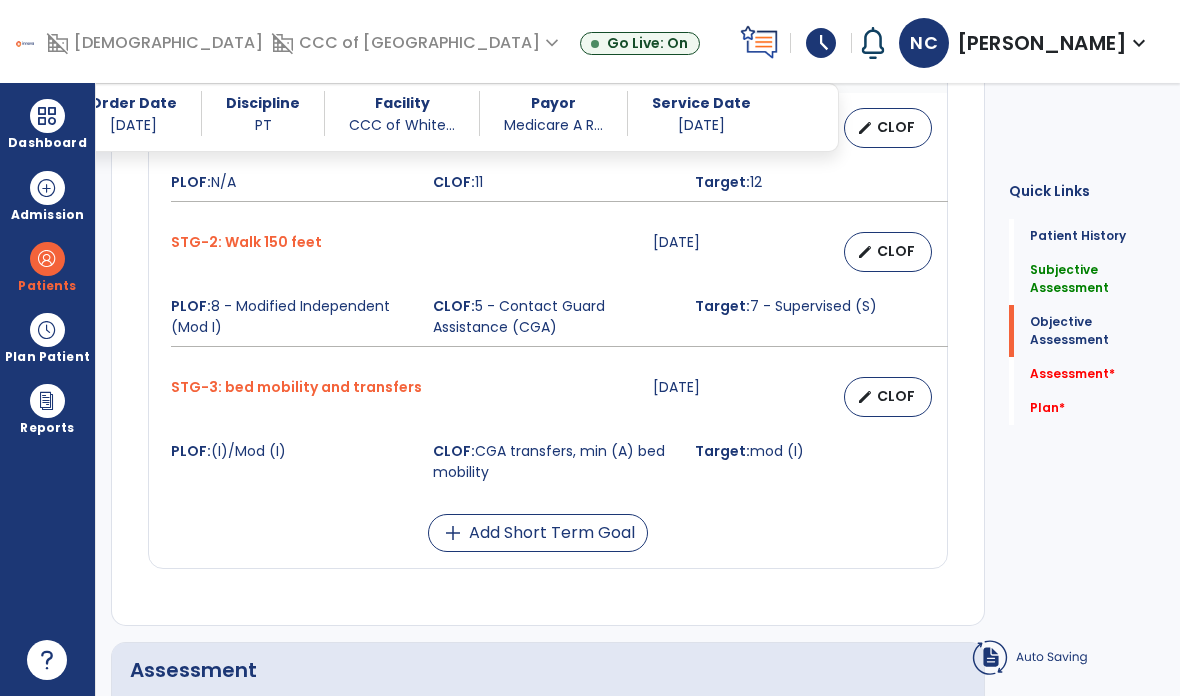 scroll, scrollTop: 80, scrollLeft: 0, axis: vertical 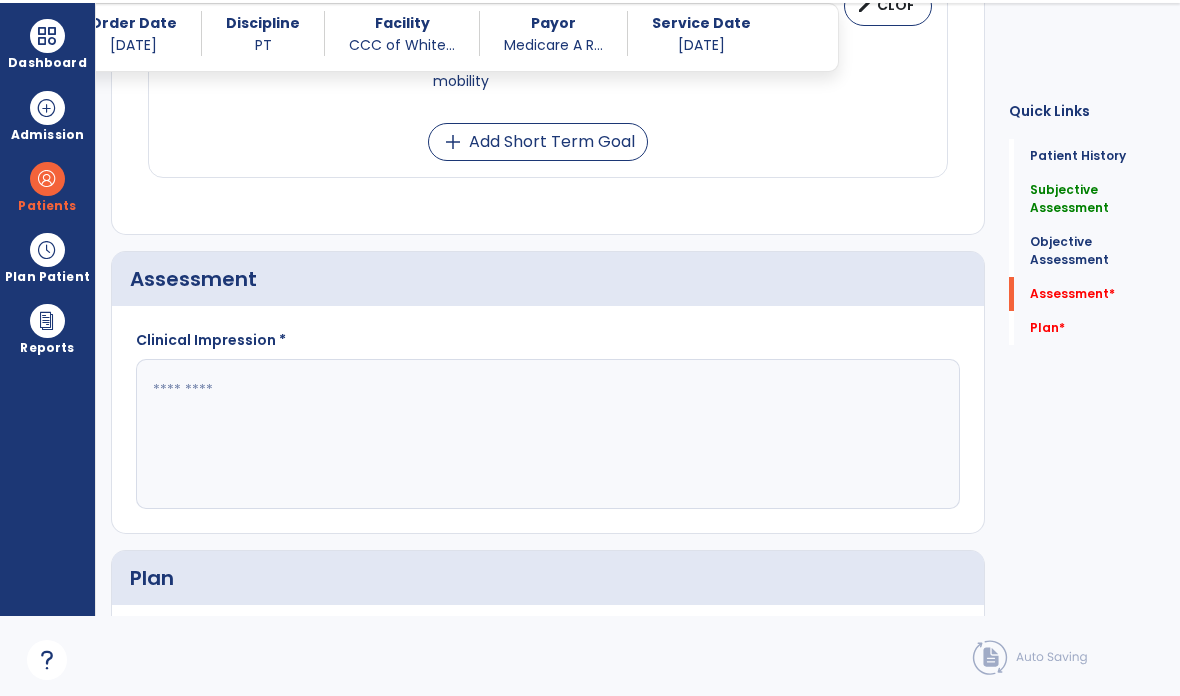 click 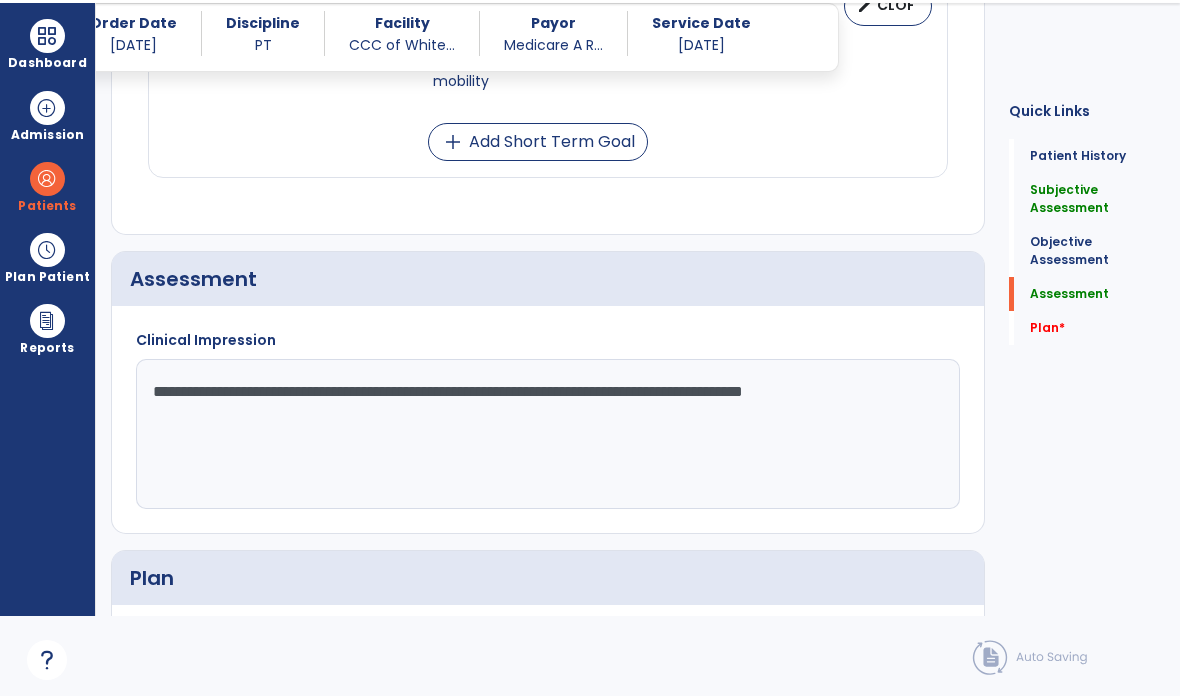 type on "**********" 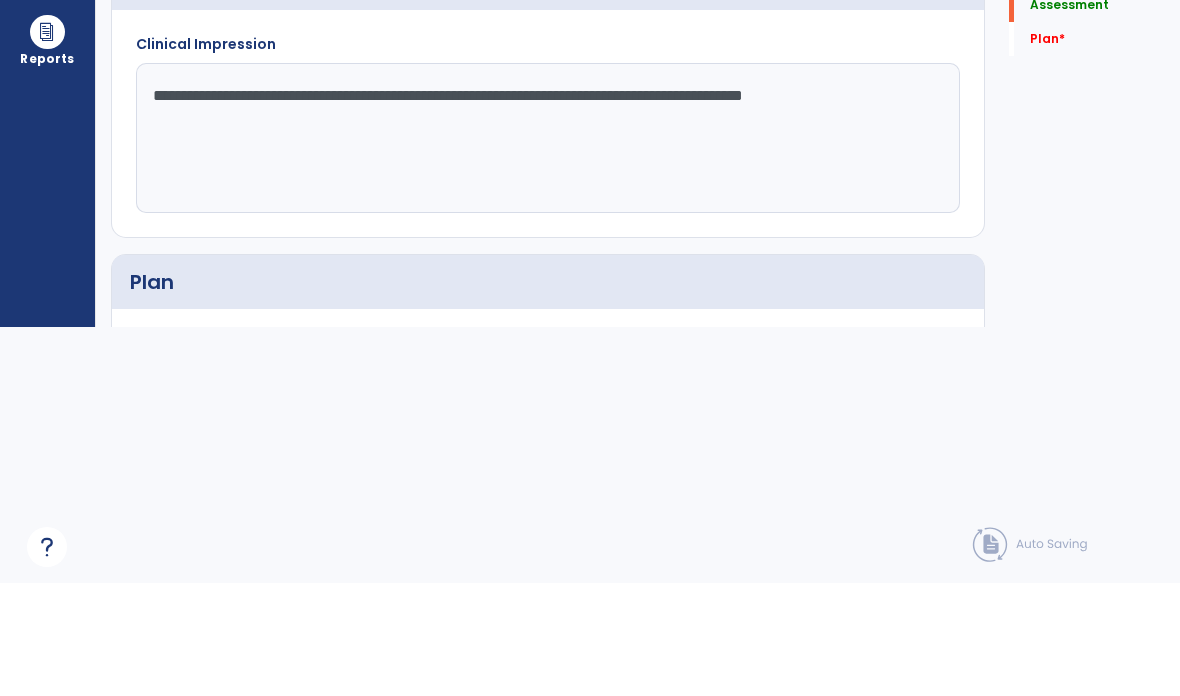 scroll, scrollTop: 1336, scrollLeft: 0, axis: vertical 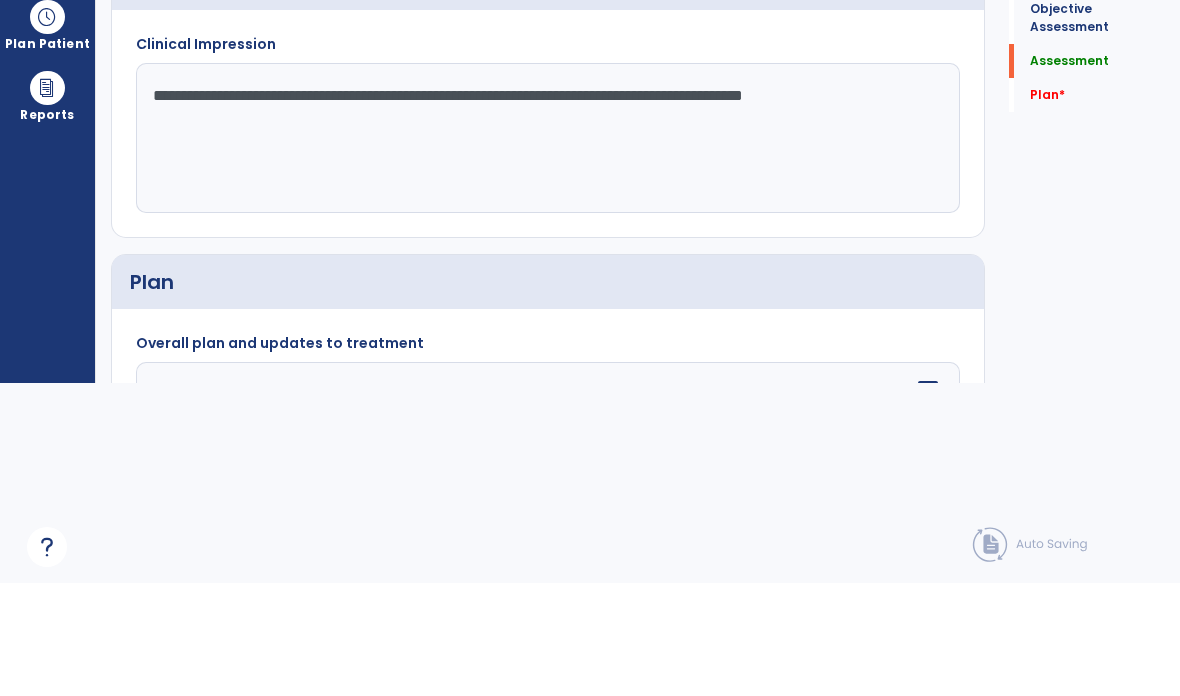 type on "**********" 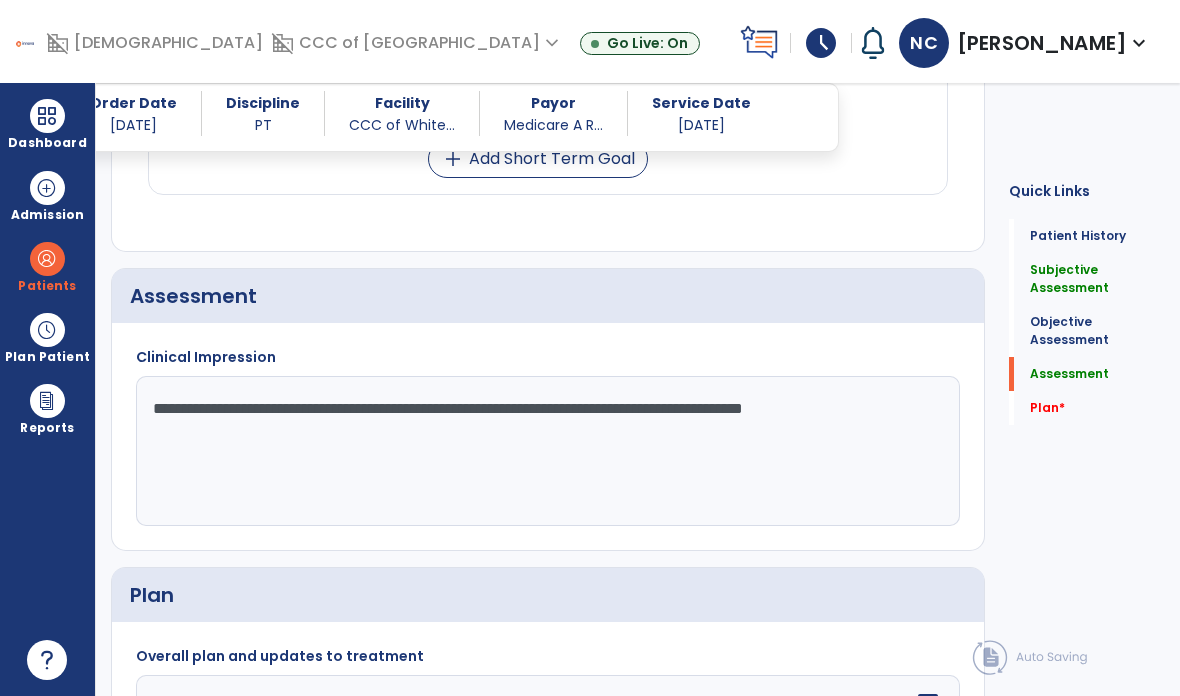 type 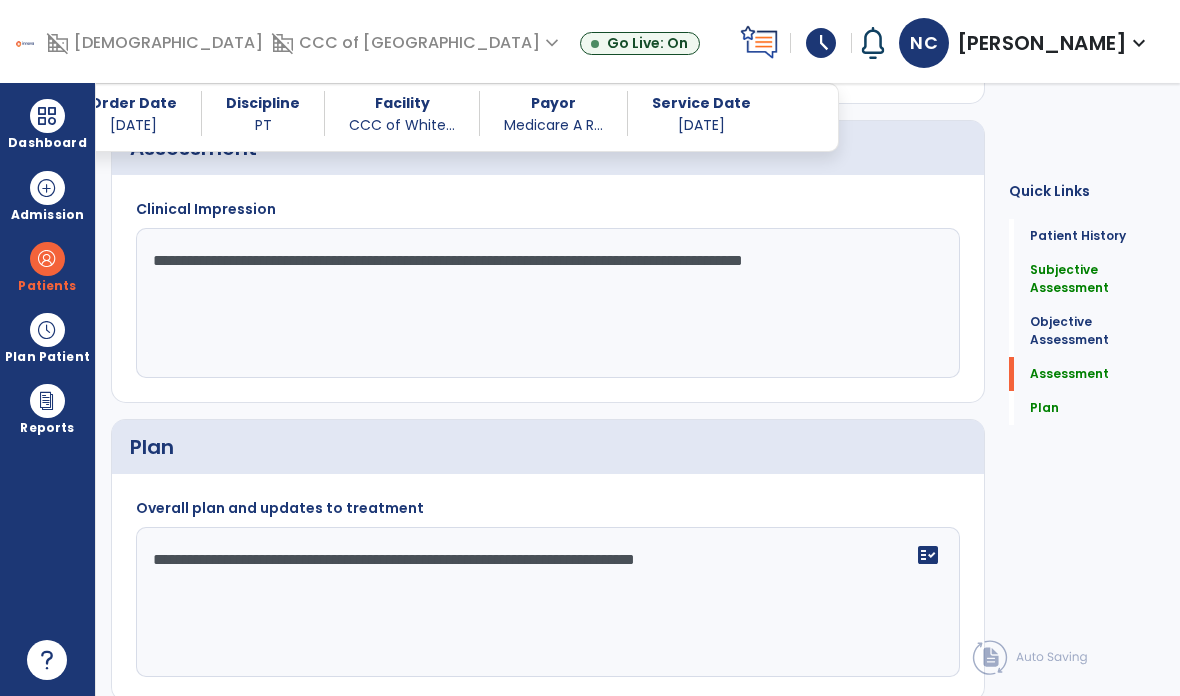 scroll, scrollTop: 1536, scrollLeft: 0, axis: vertical 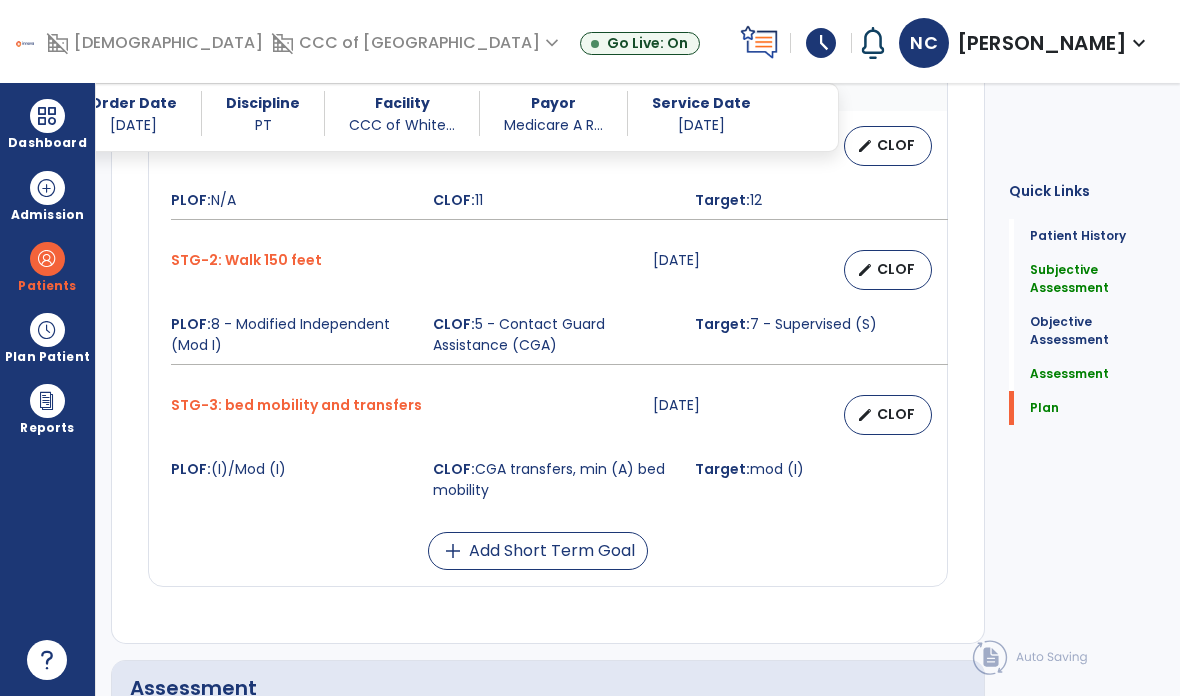 click on "Plan" 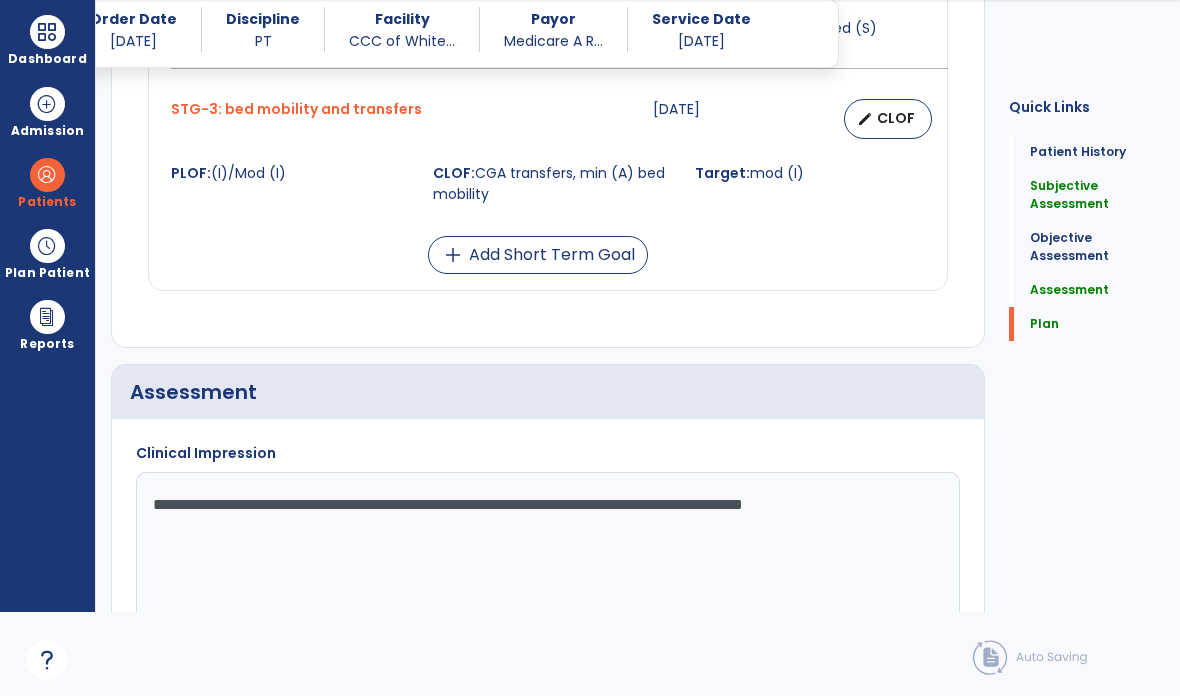 scroll, scrollTop: 155, scrollLeft: 0, axis: vertical 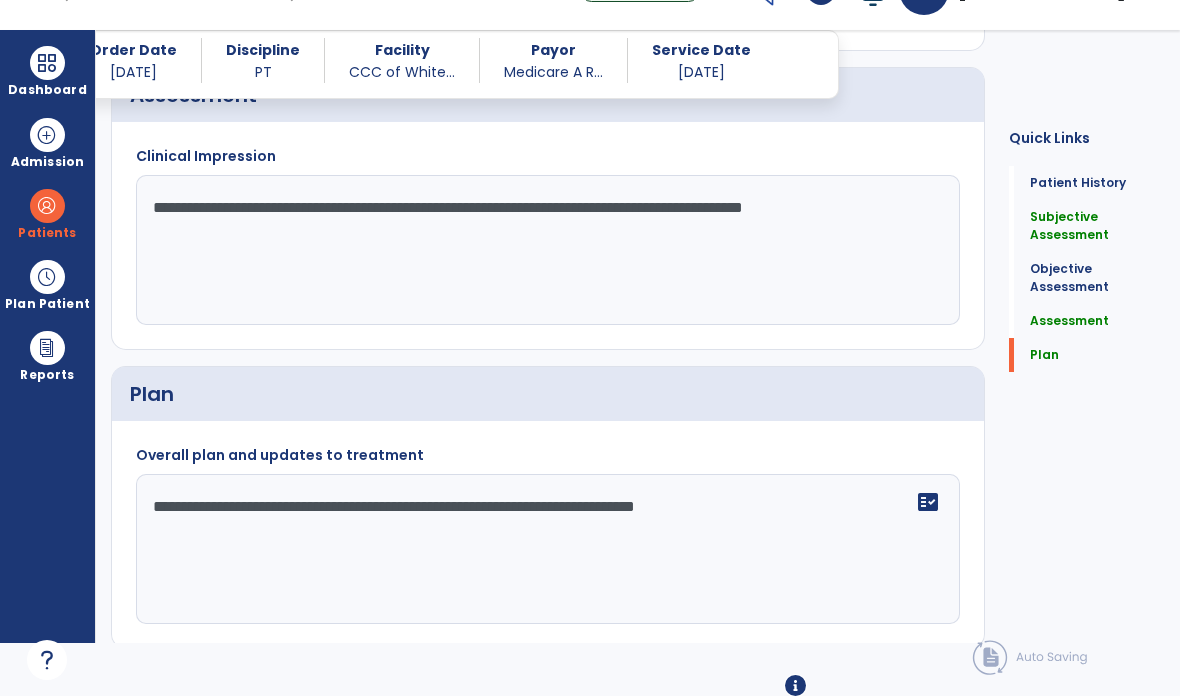 click on "chevron_right" 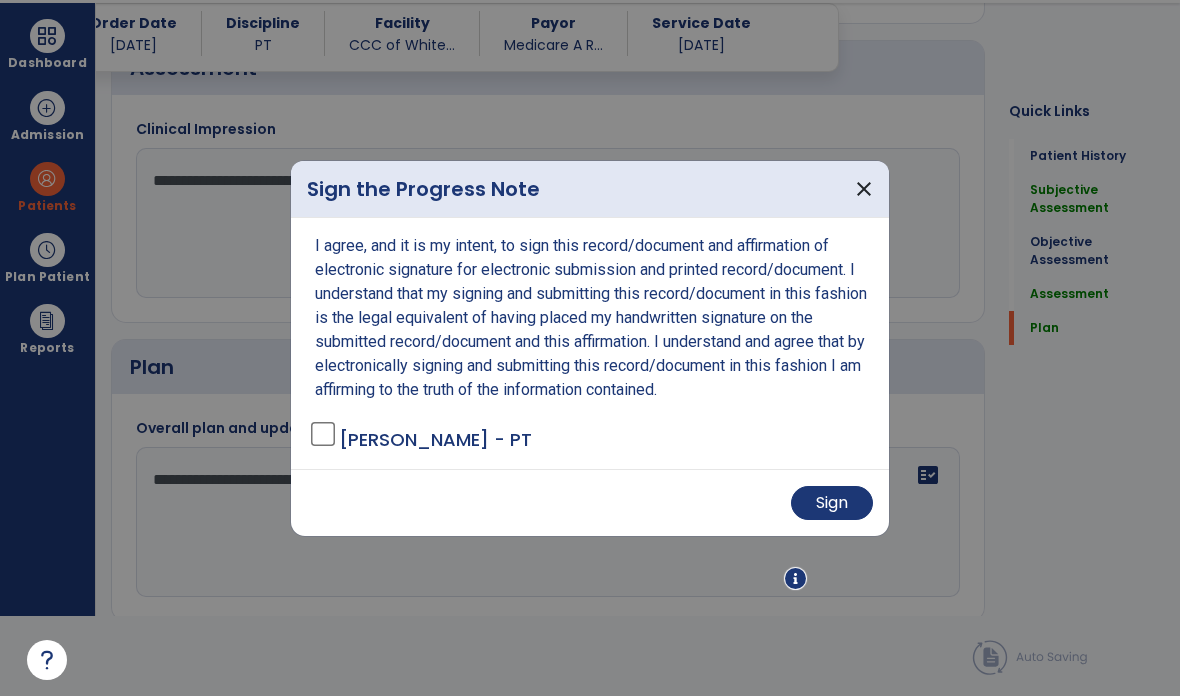 click on "Sign" at bounding box center [832, 503] 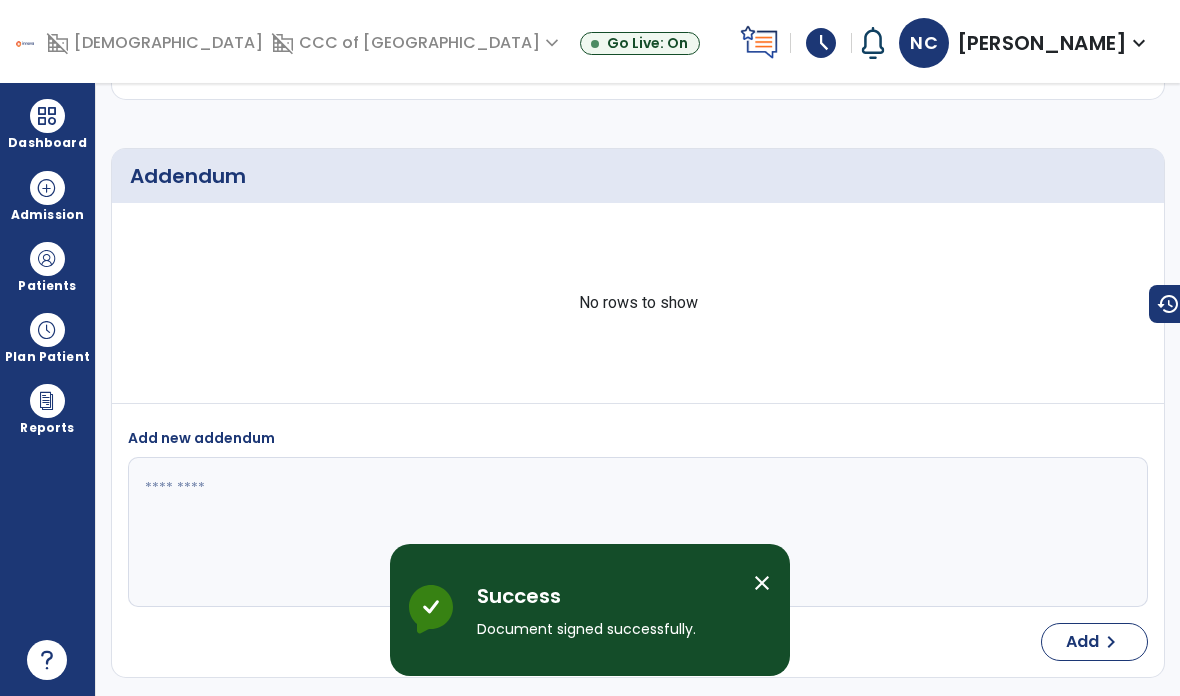 scroll, scrollTop: 80, scrollLeft: 0, axis: vertical 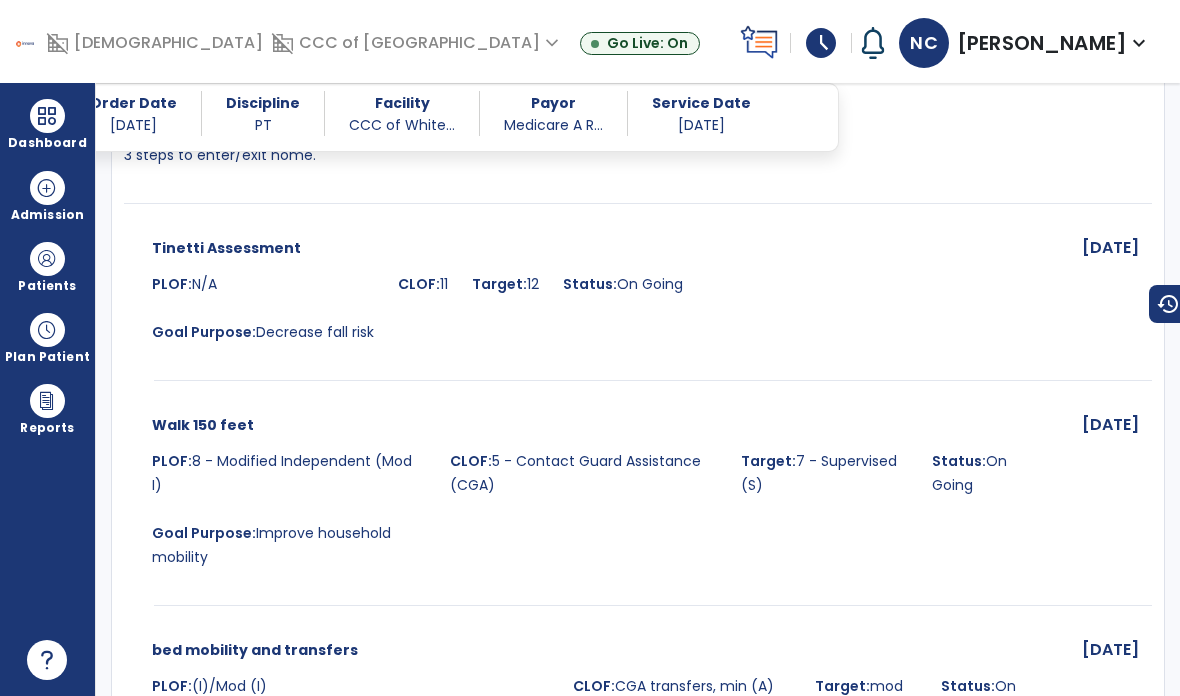click at bounding box center [47, 116] 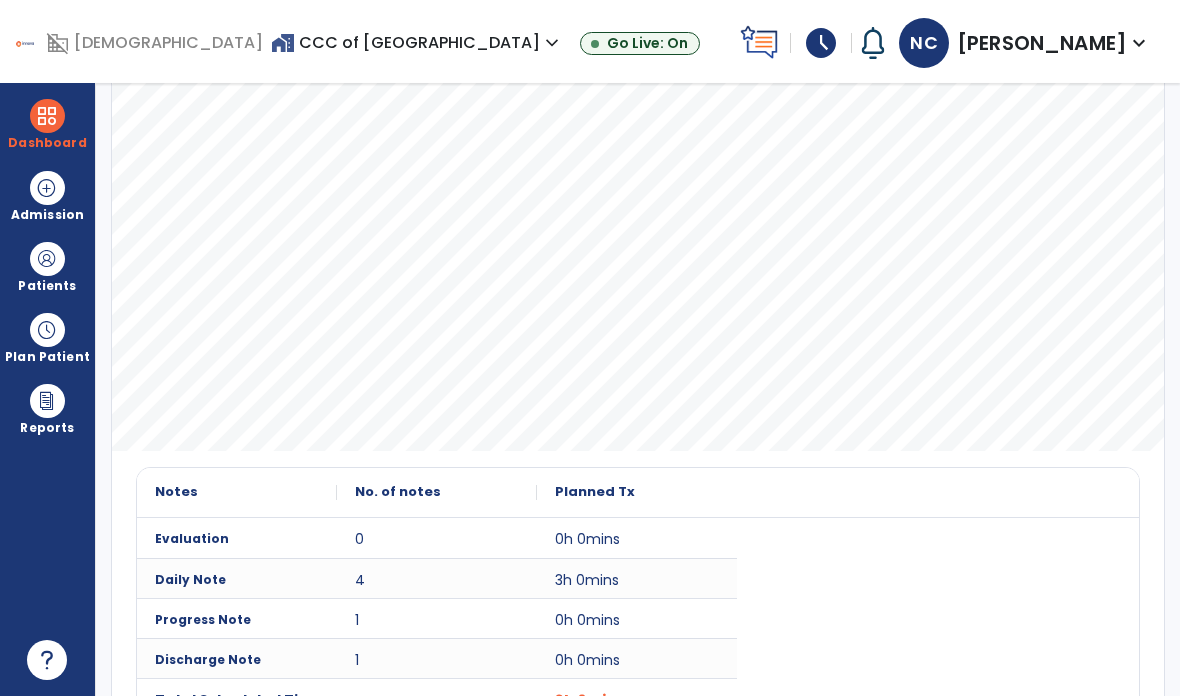 scroll, scrollTop: 383, scrollLeft: 0, axis: vertical 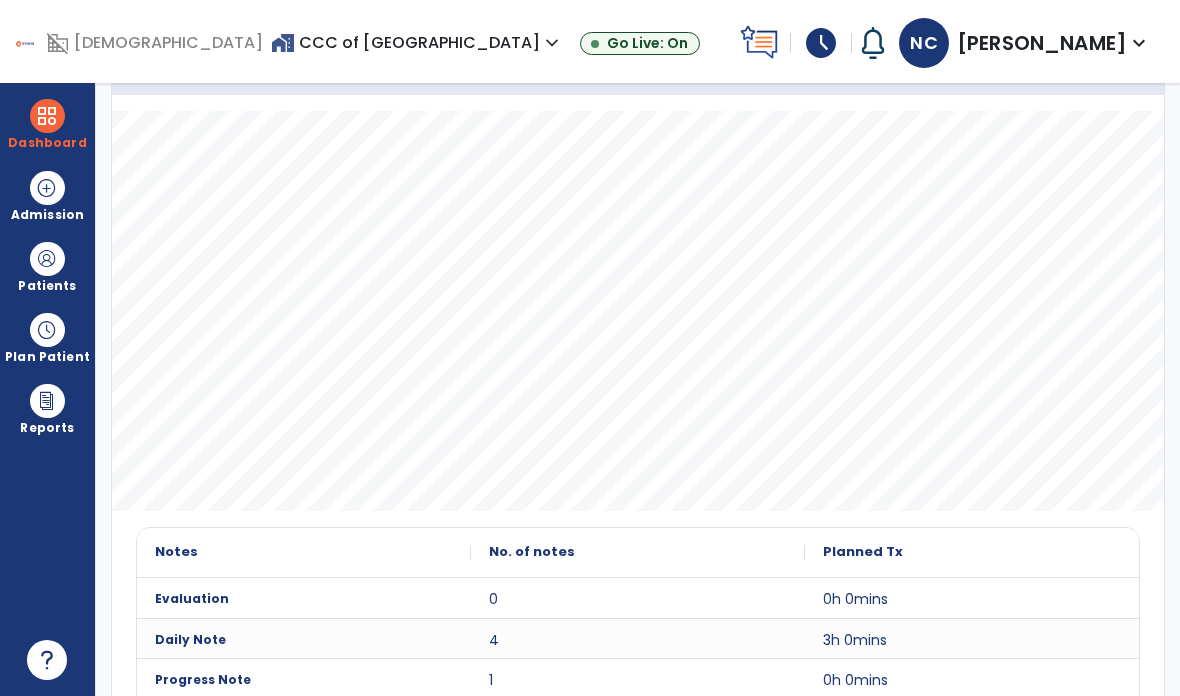 click at bounding box center (47, 259) 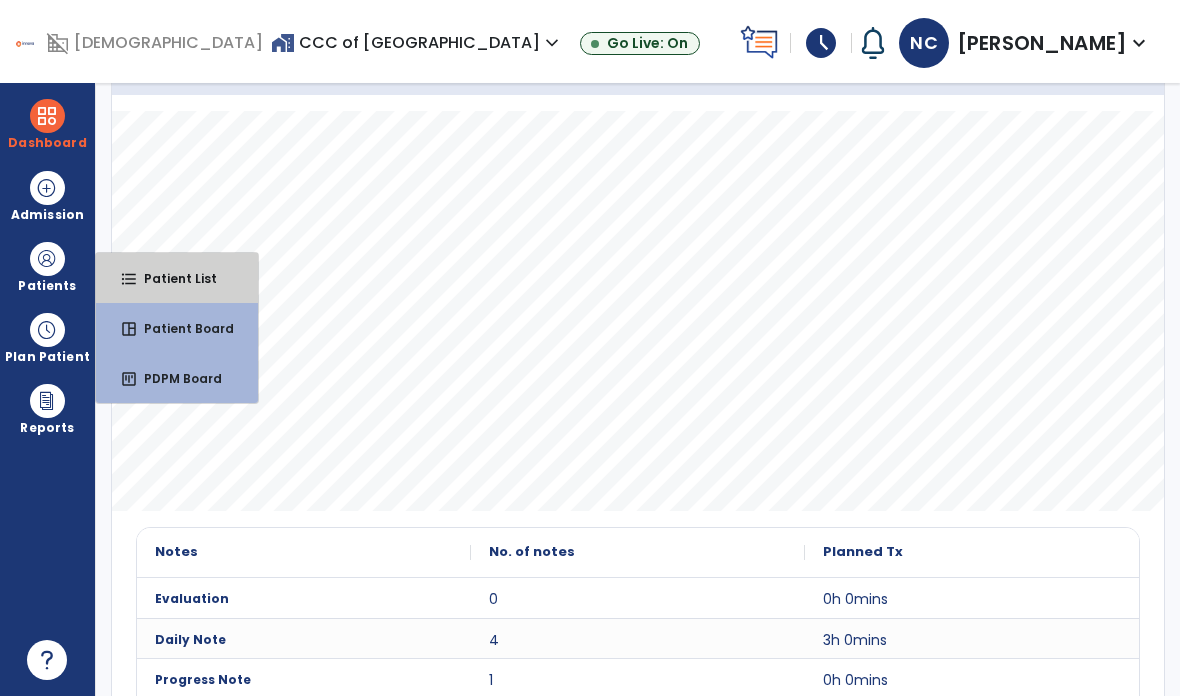 click on "Patient List" at bounding box center [172, 278] 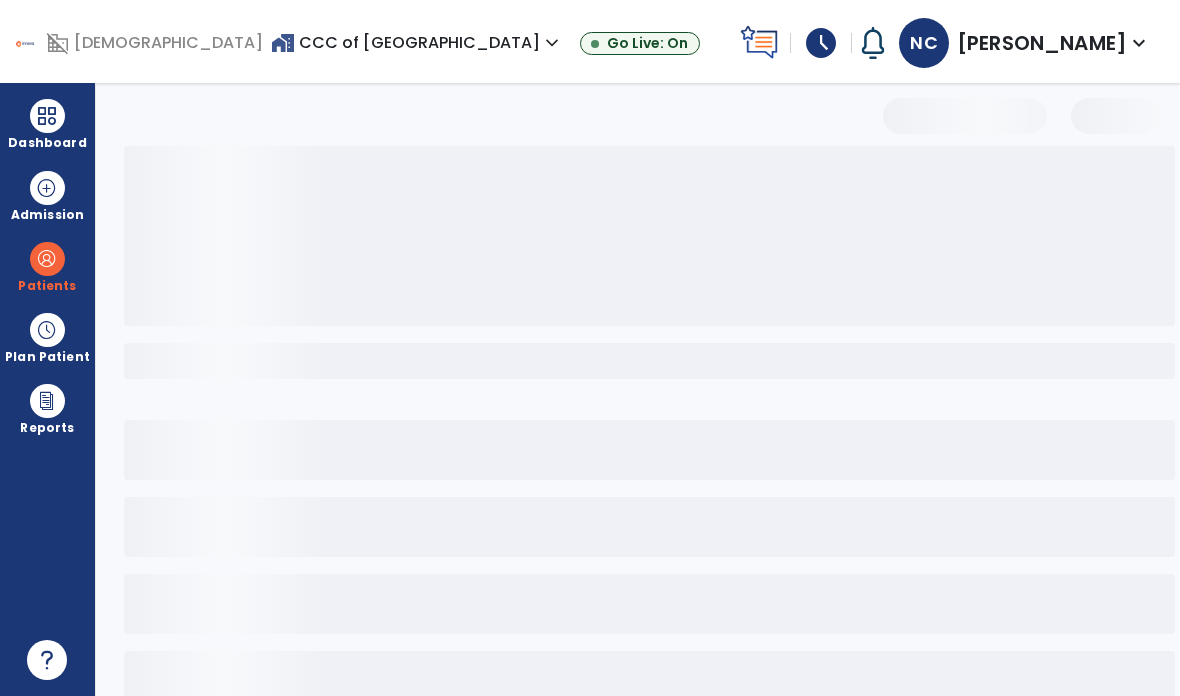 scroll, scrollTop: 0, scrollLeft: 0, axis: both 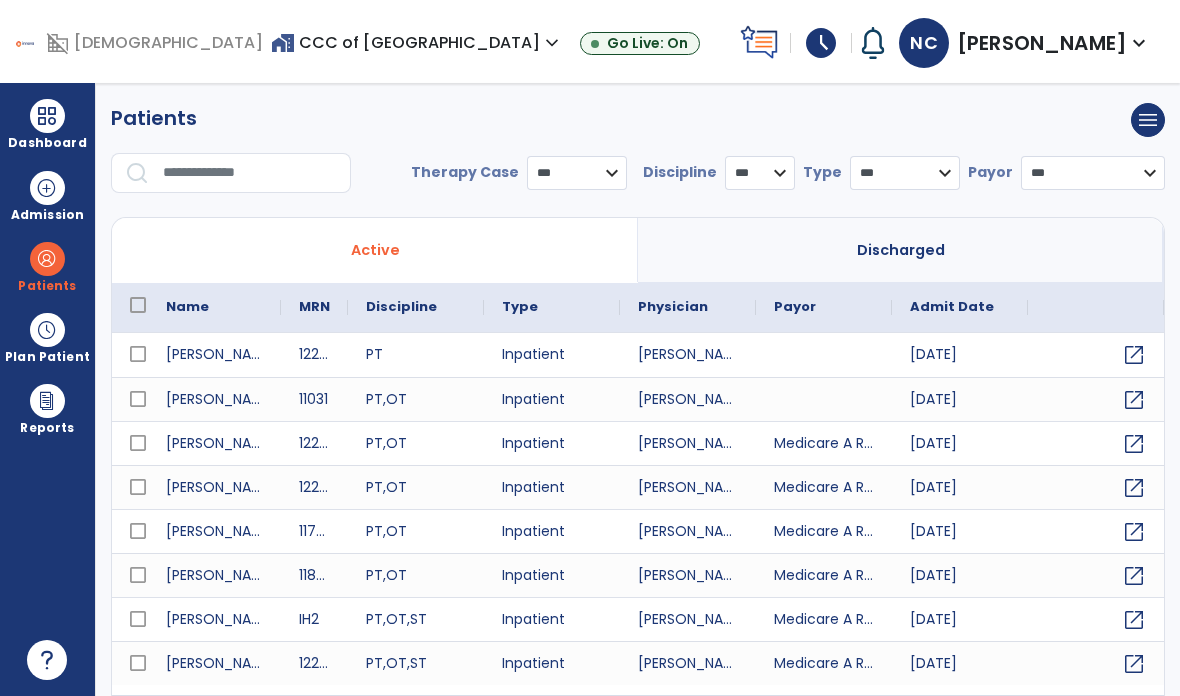 click at bounding box center [250, 173] 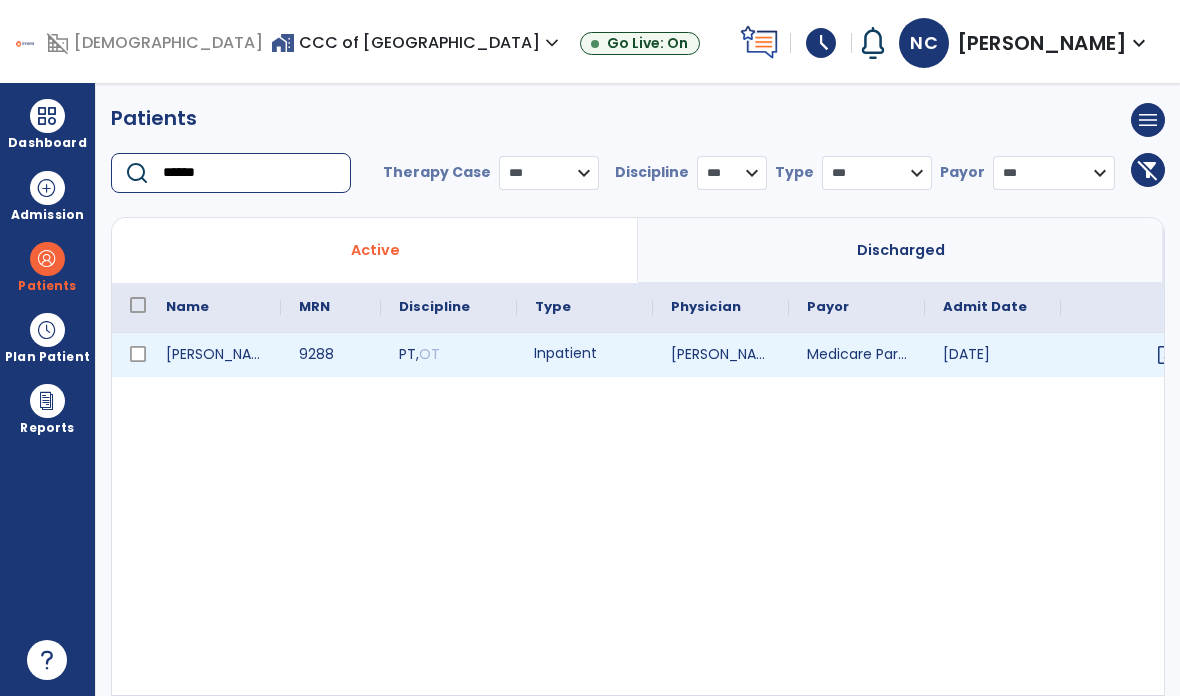 type on "******" 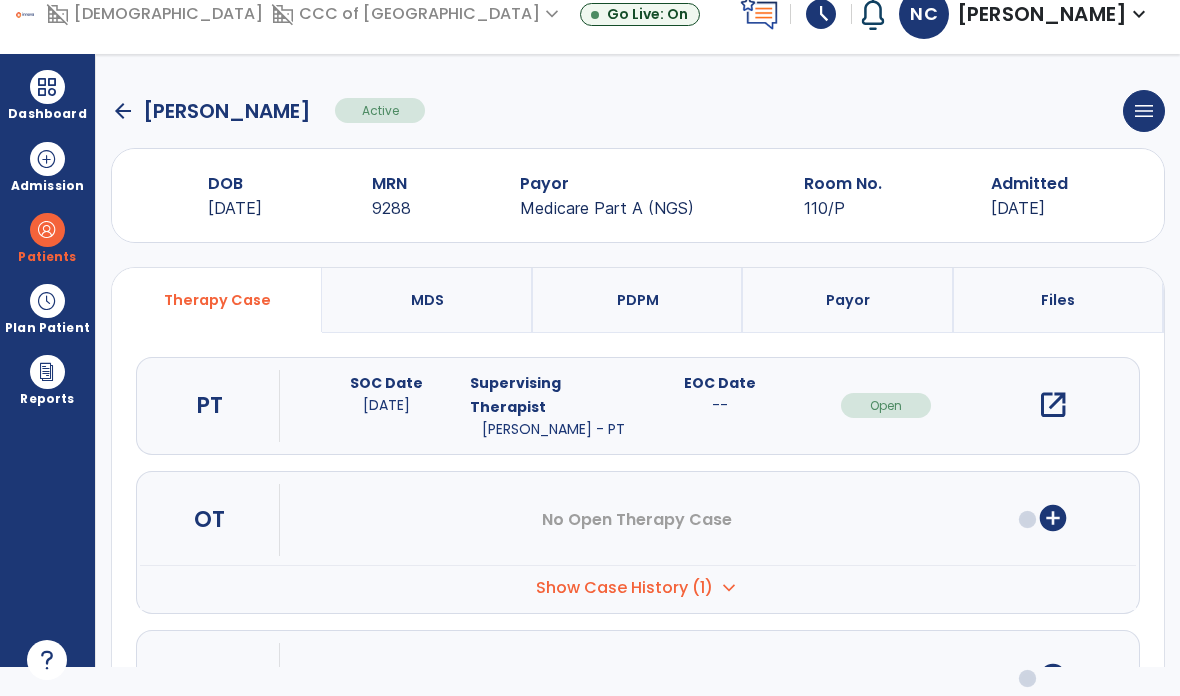 click on "open_in_new" at bounding box center (1053, 405) 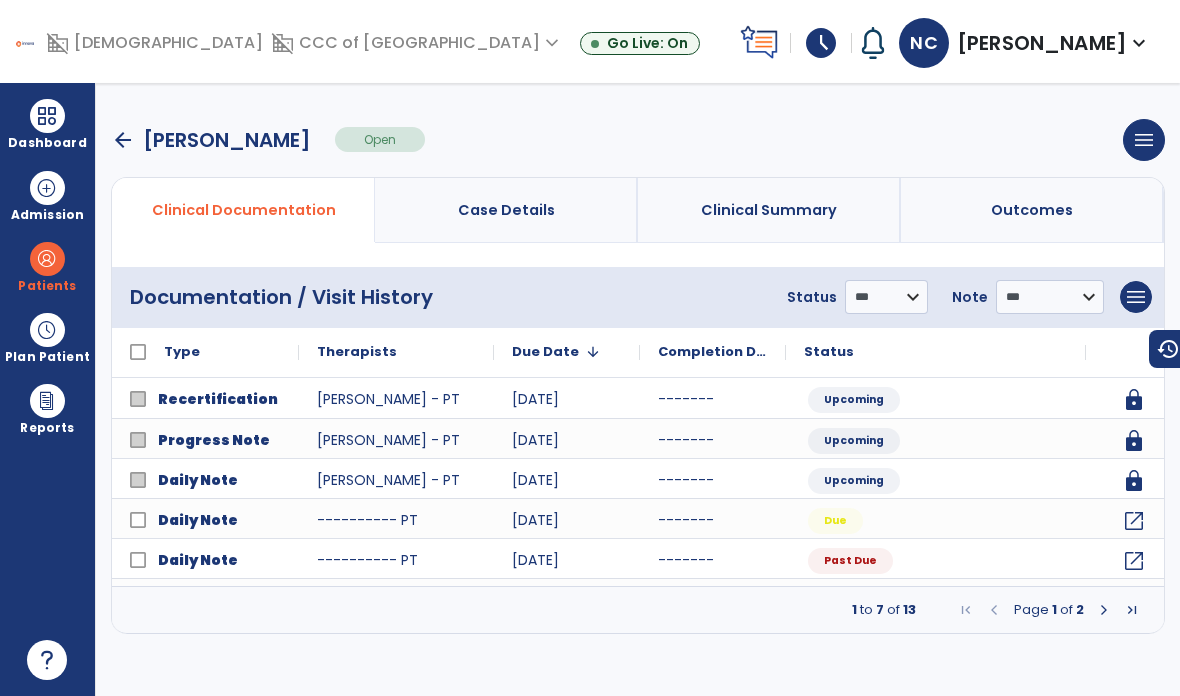 click on "open_in_new" 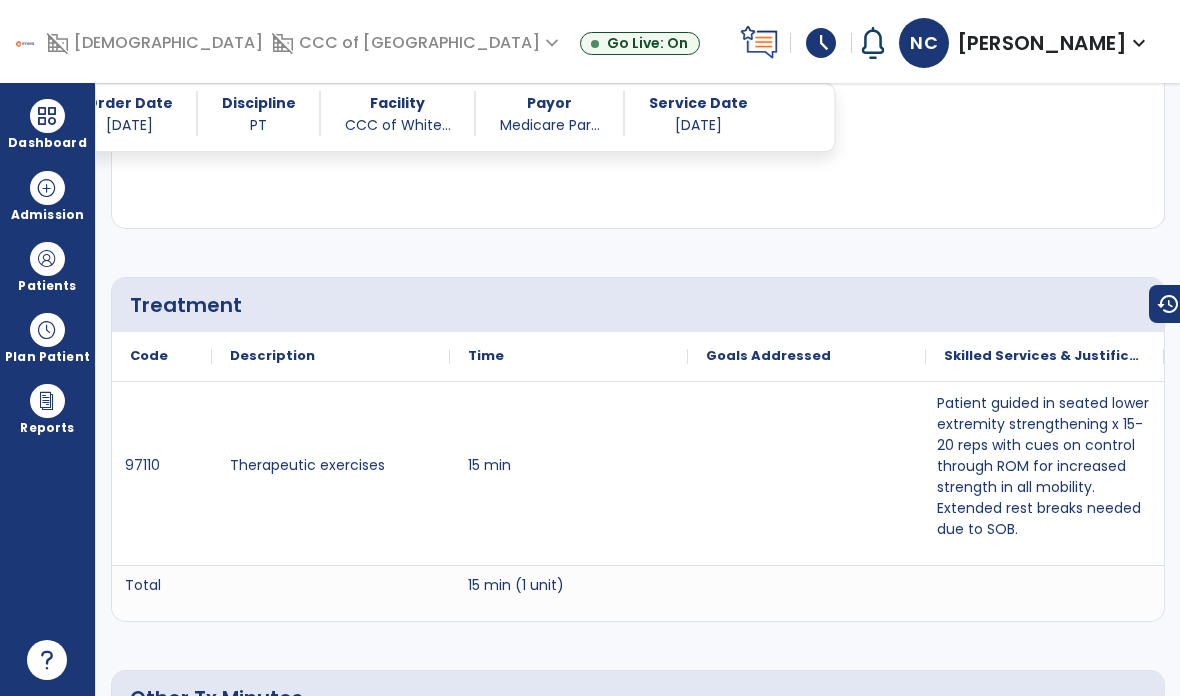 scroll, scrollTop: 4714, scrollLeft: 0, axis: vertical 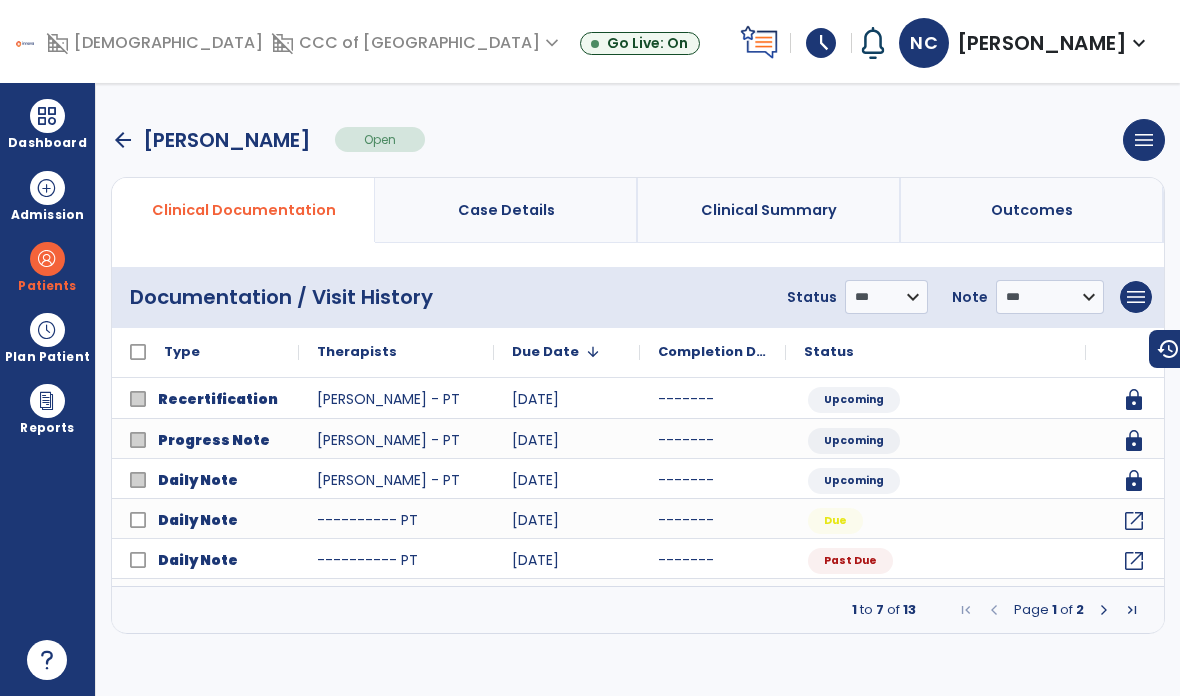 click at bounding box center [1104, 610] 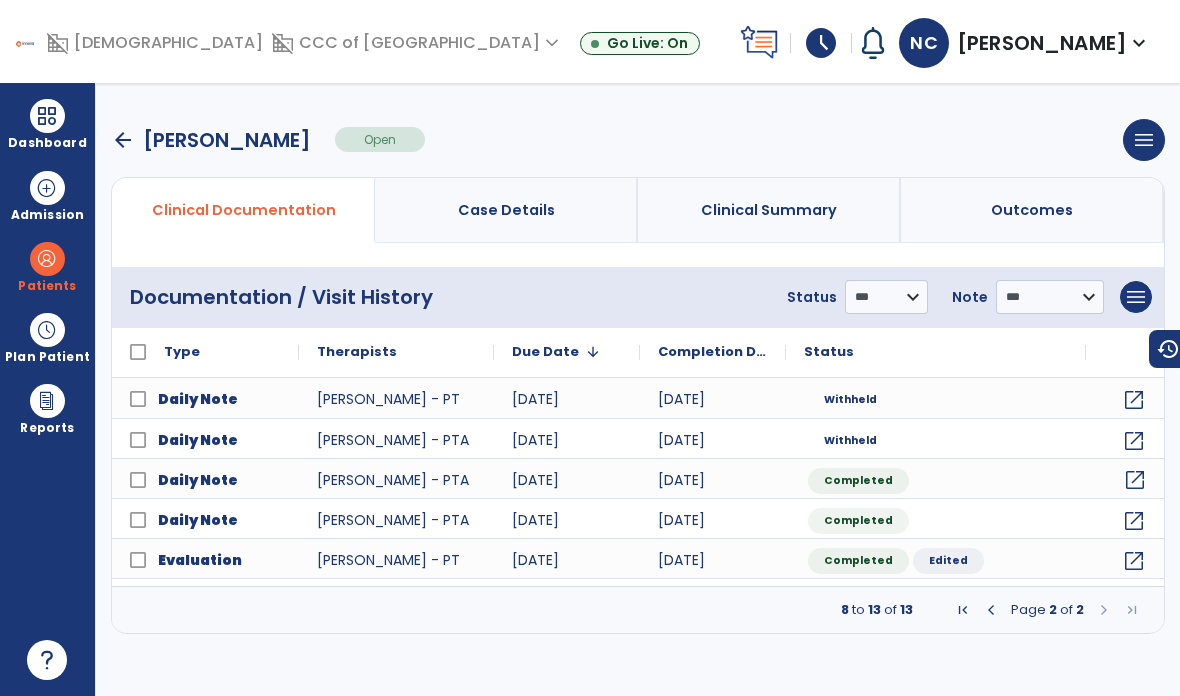 click on "open_in_new" 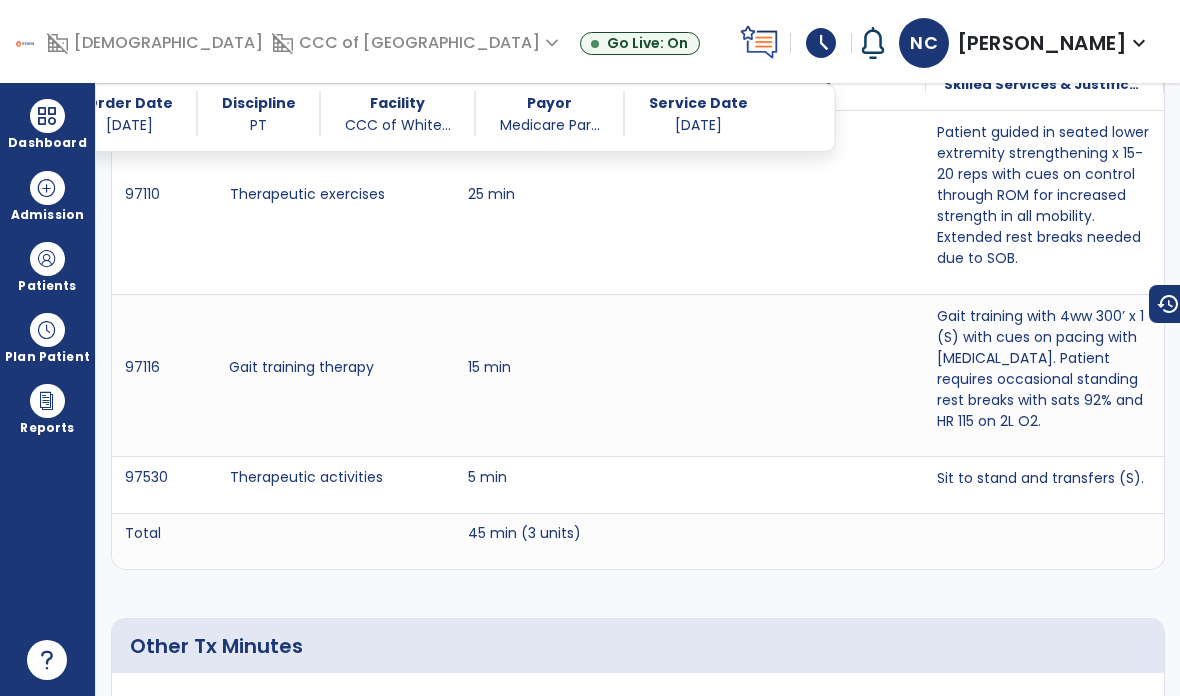 scroll, scrollTop: 4947, scrollLeft: 0, axis: vertical 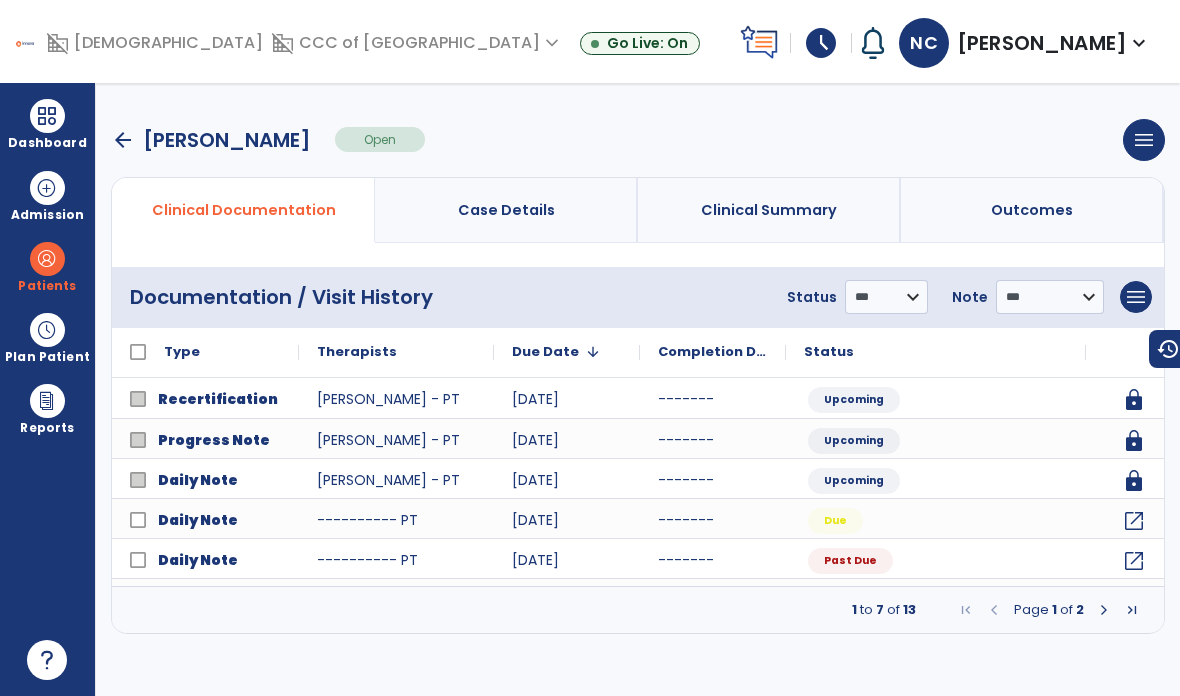 click at bounding box center [1104, 610] 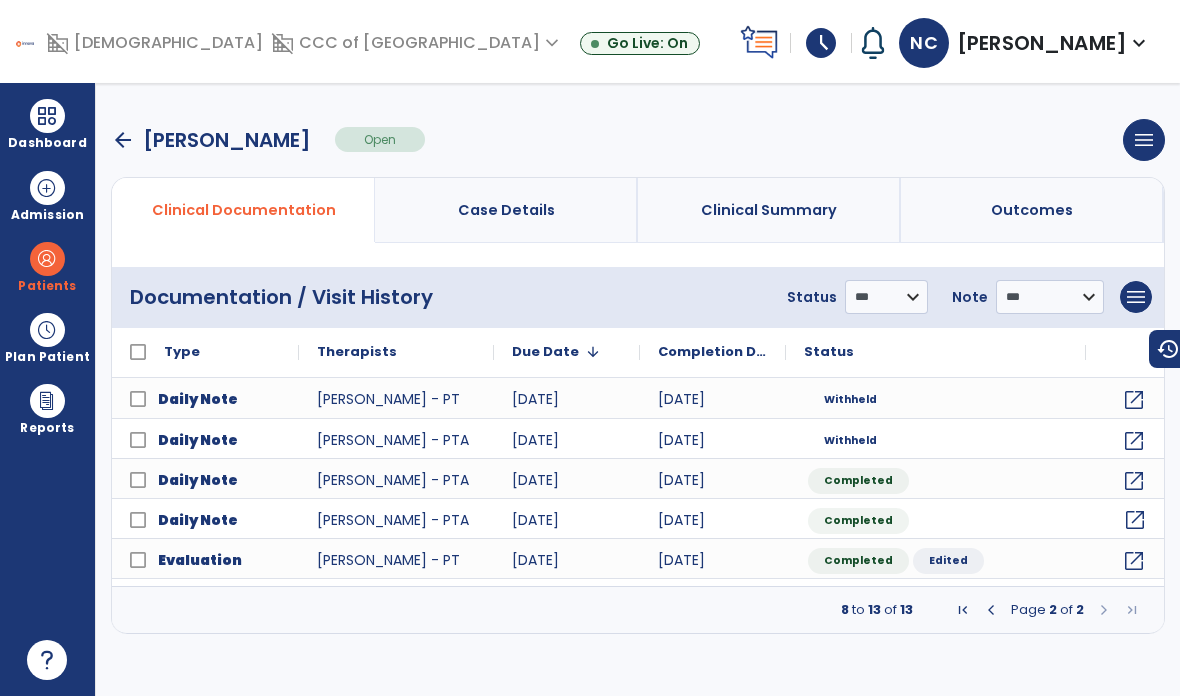 click on "open_in_new" 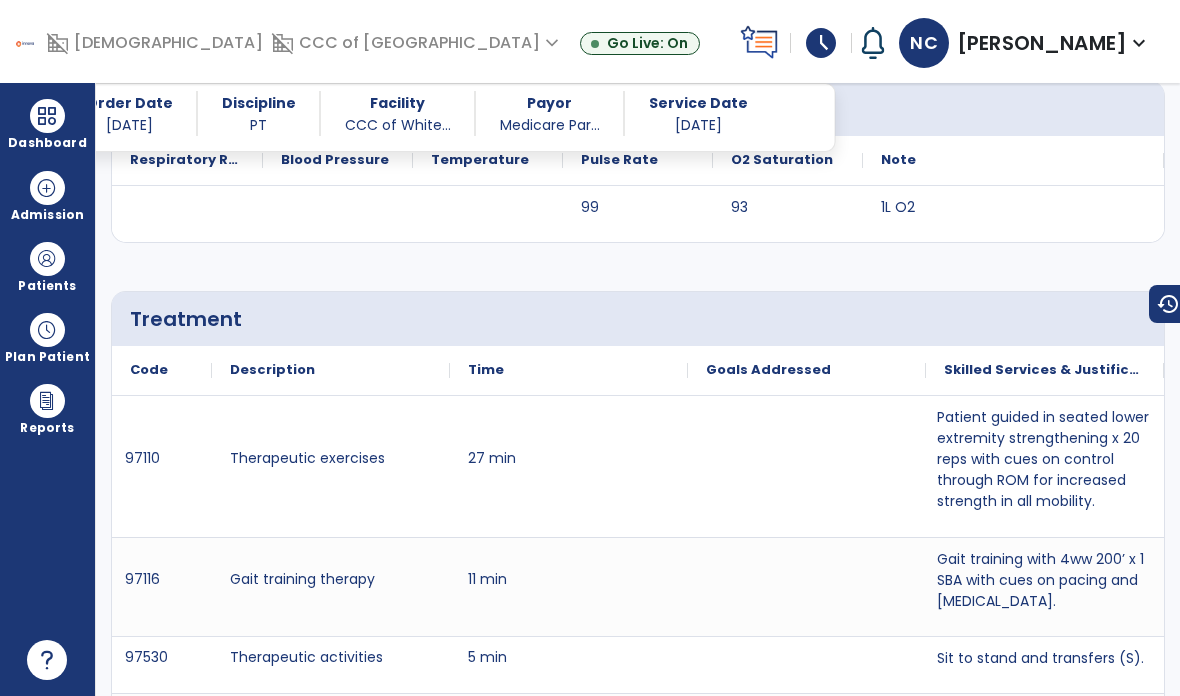scroll, scrollTop: 4664, scrollLeft: 0, axis: vertical 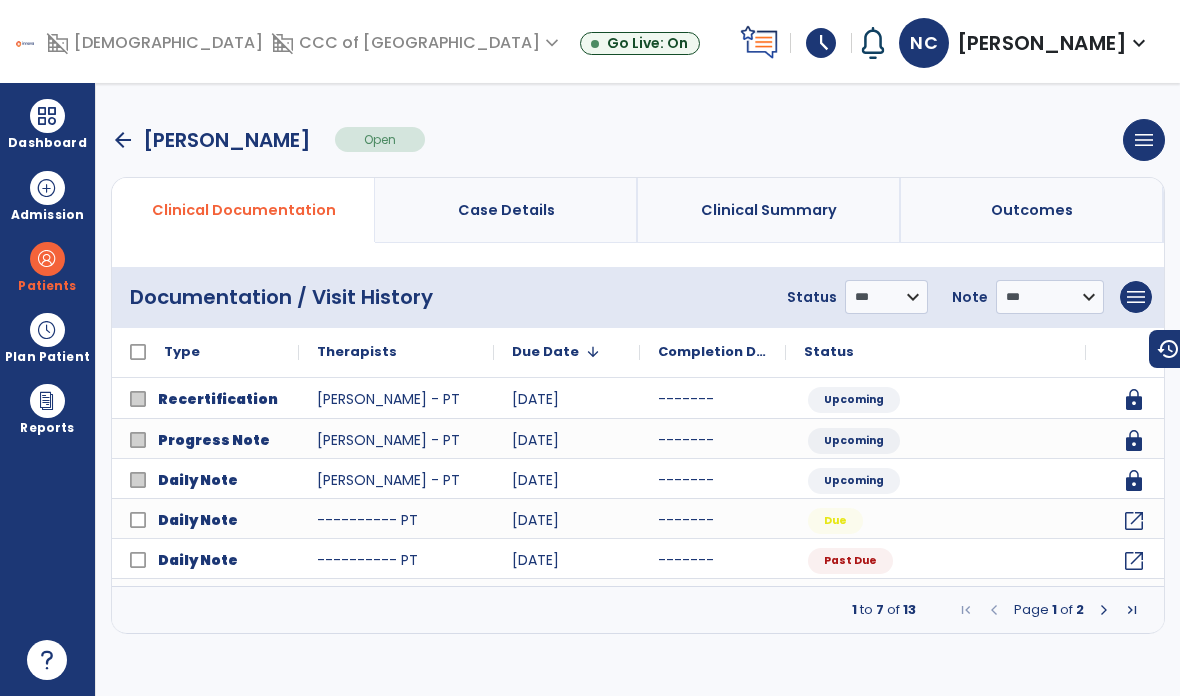 click at bounding box center (1104, 610) 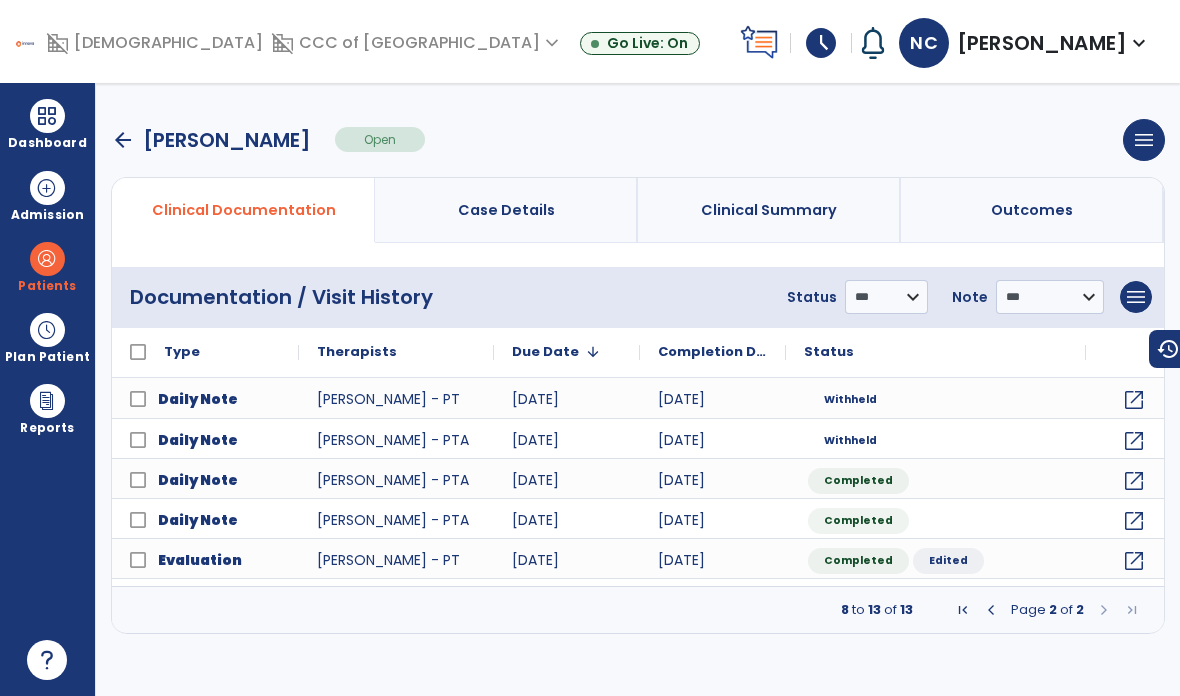 click on "arrow_back" at bounding box center (123, 140) 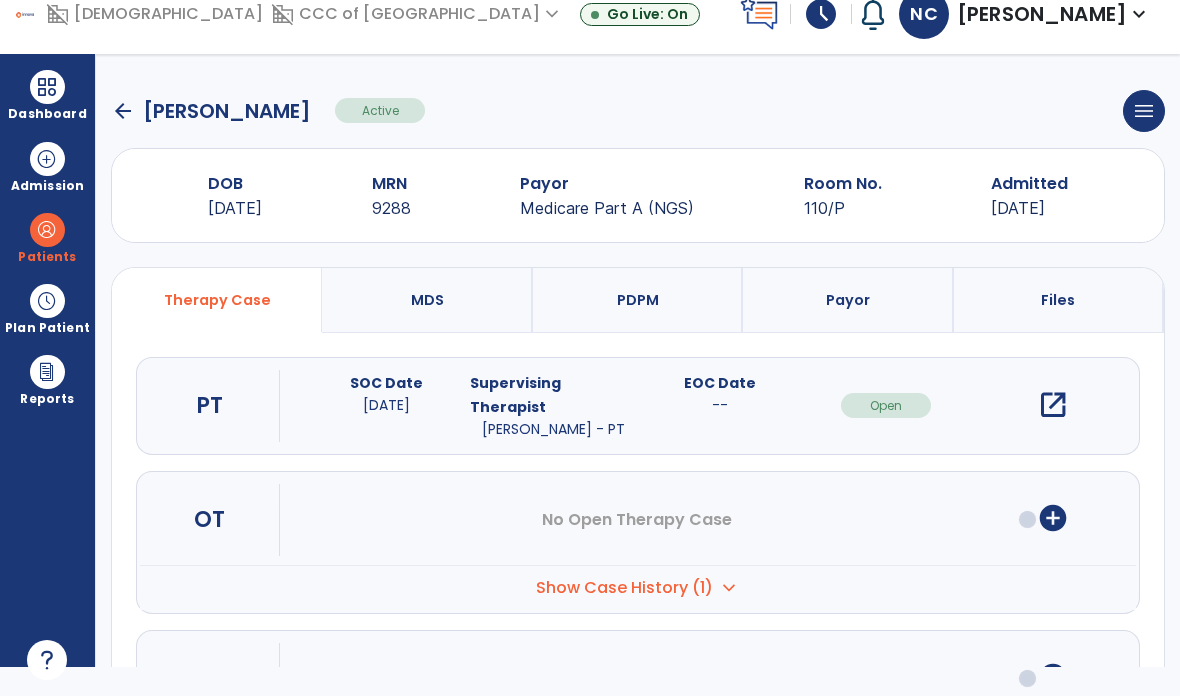 click on "open_in_new" at bounding box center [1053, 405] 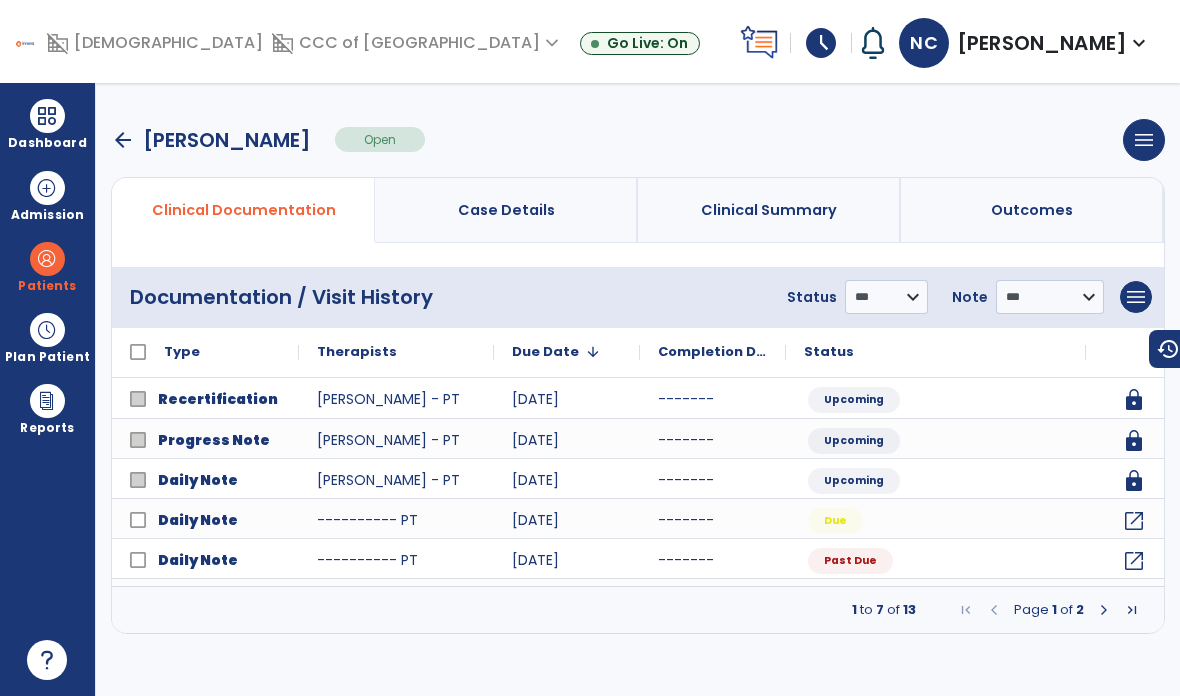 click on "open_in_new" 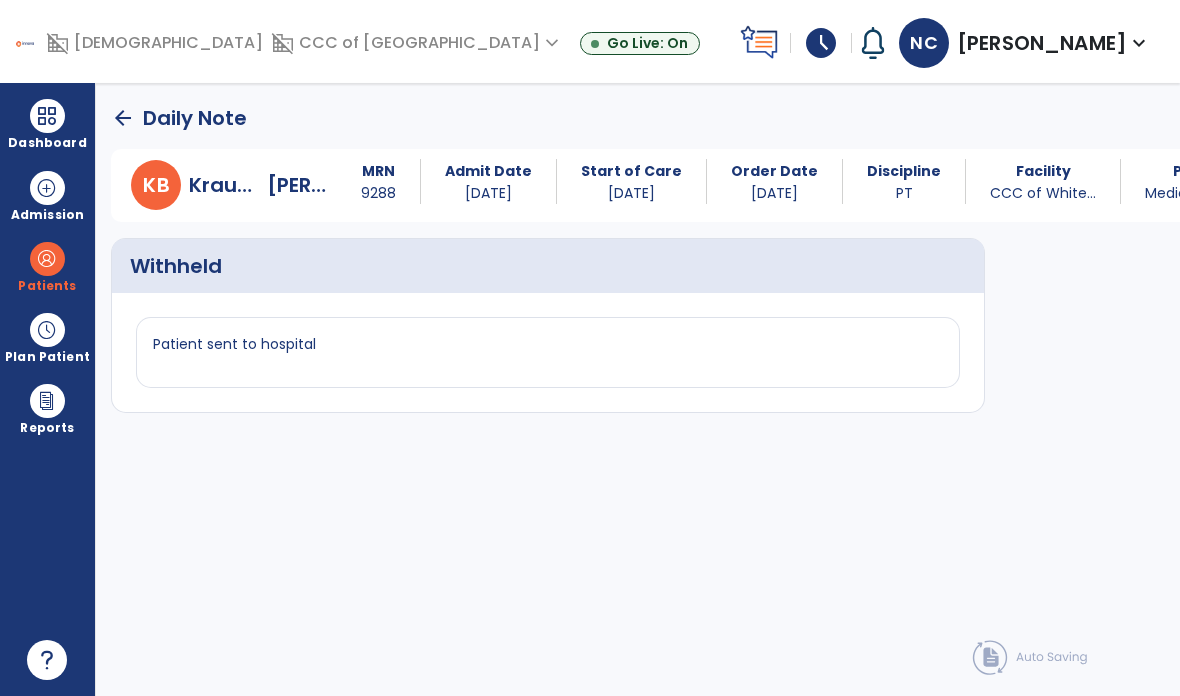 click on "arrow_back" 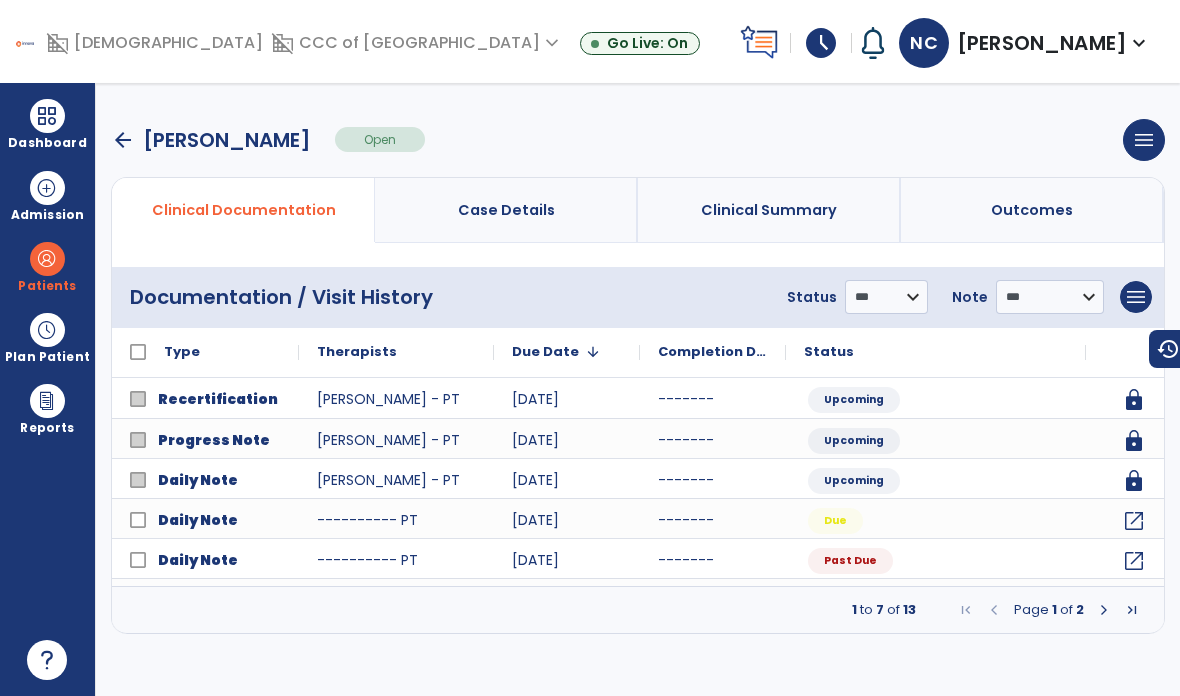 click on "menu" at bounding box center (1144, 140) 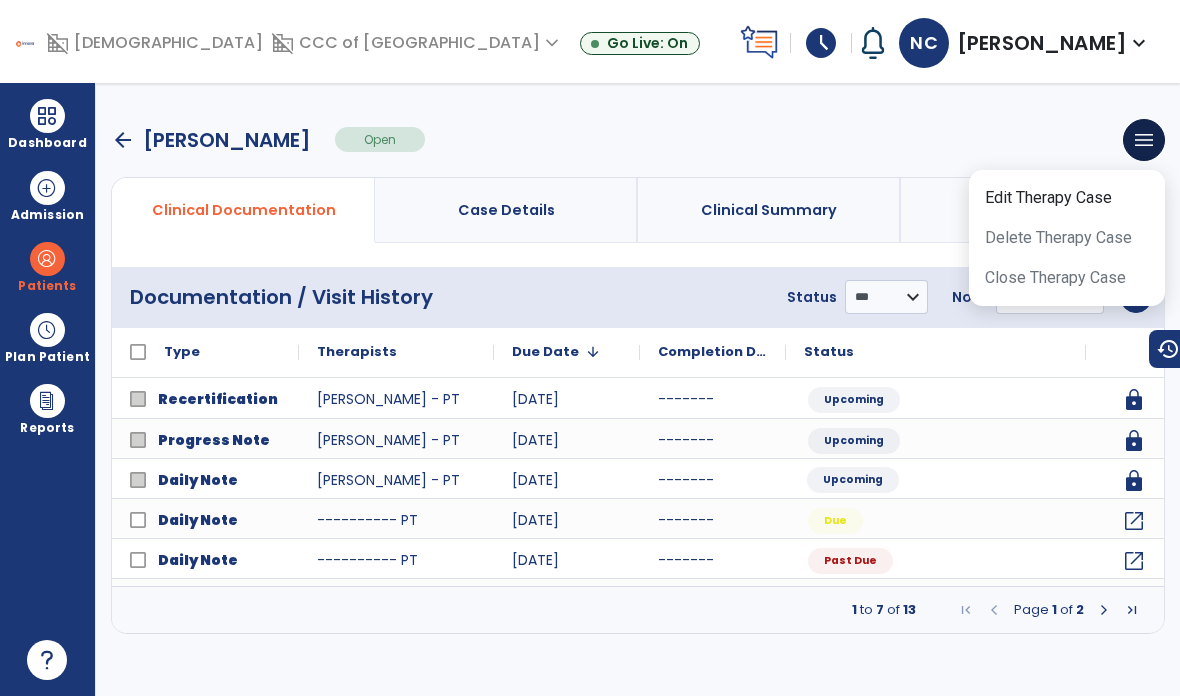 click on "Upcoming" 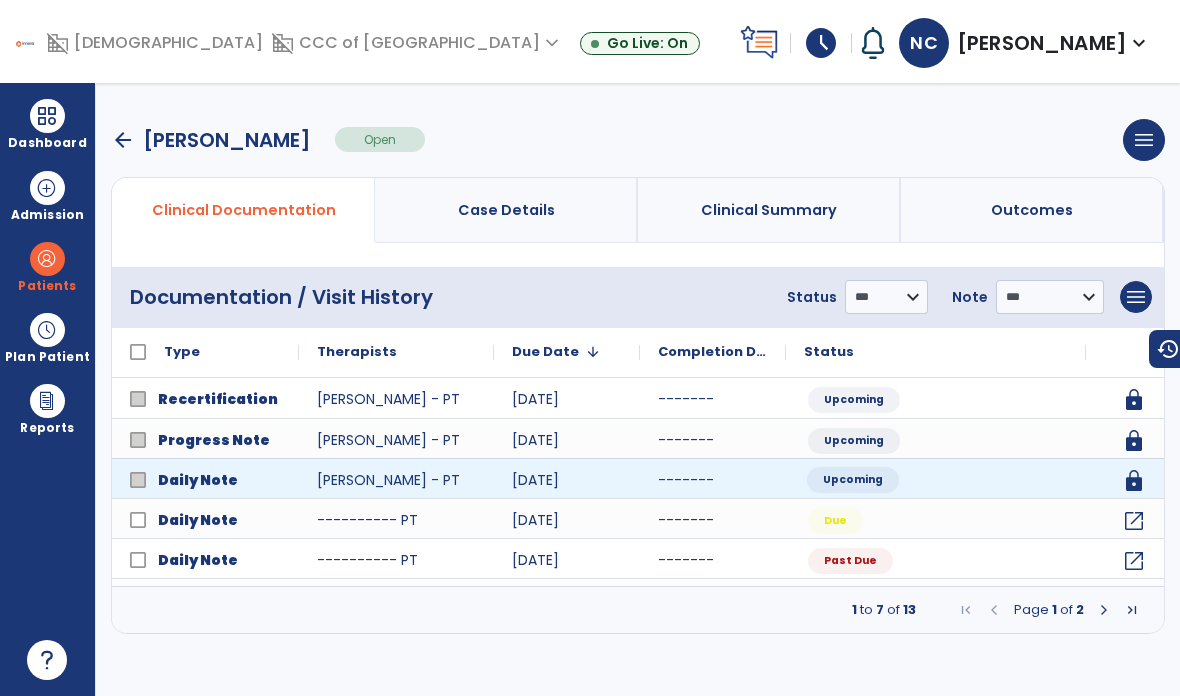 click on "menu" at bounding box center [1136, 297] 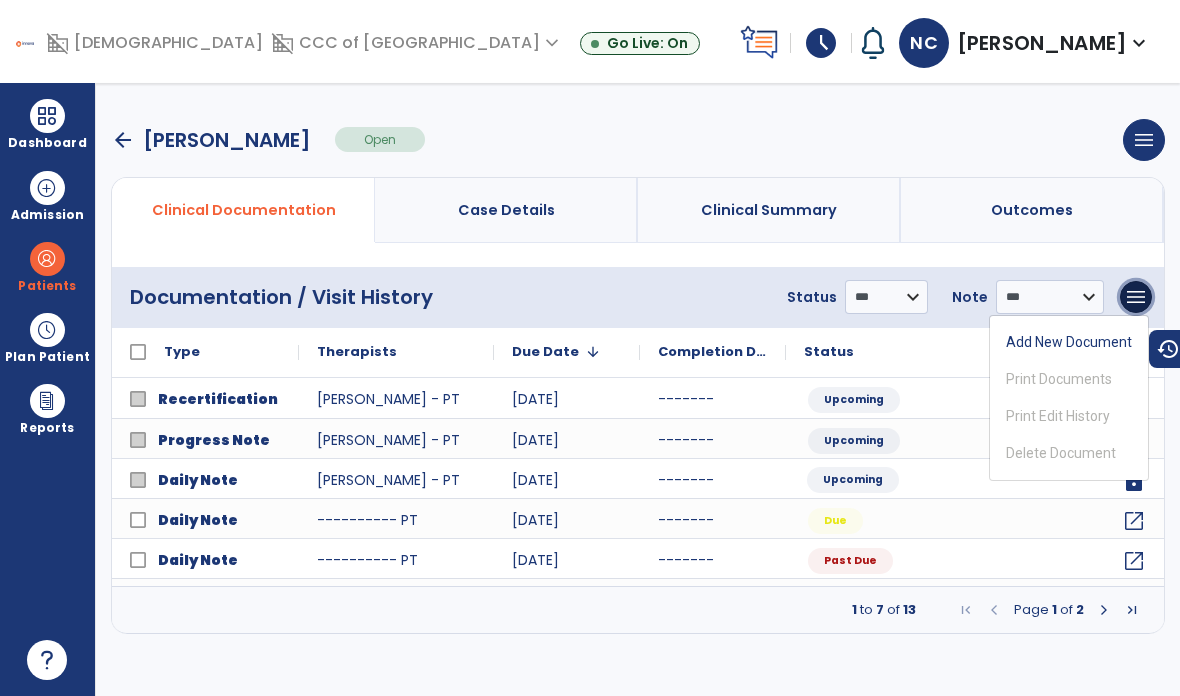 click on "Add New Document" at bounding box center [1069, 342] 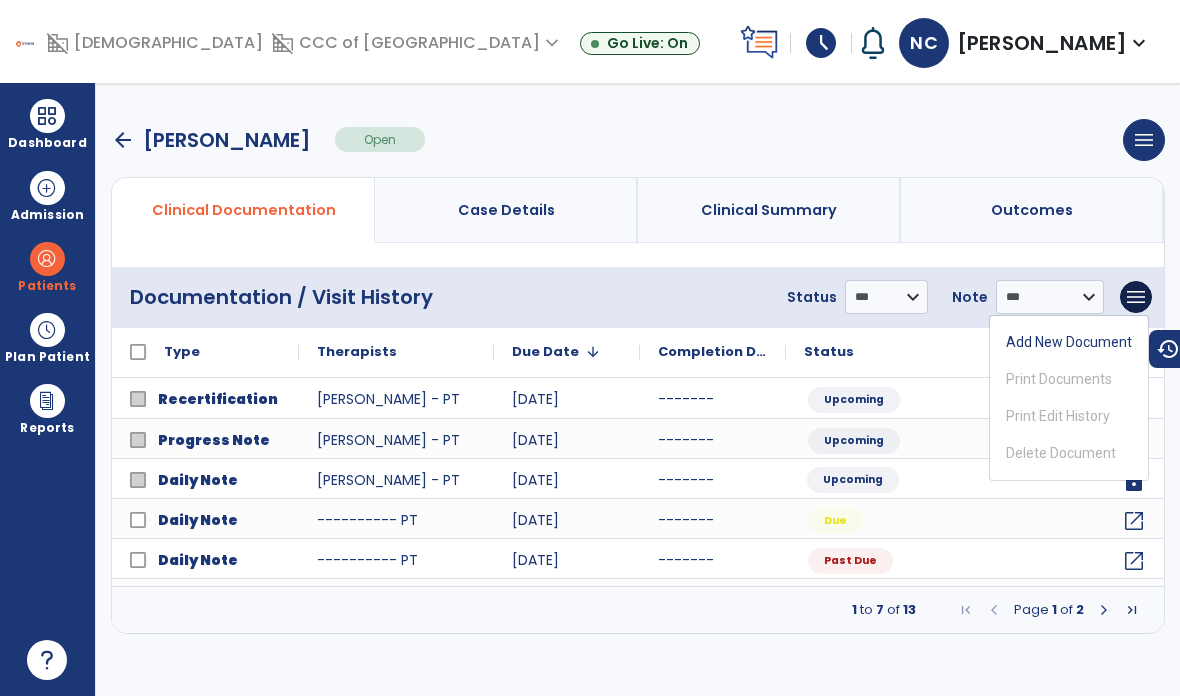 scroll, scrollTop: 0, scrollLeft: 0, axis: both 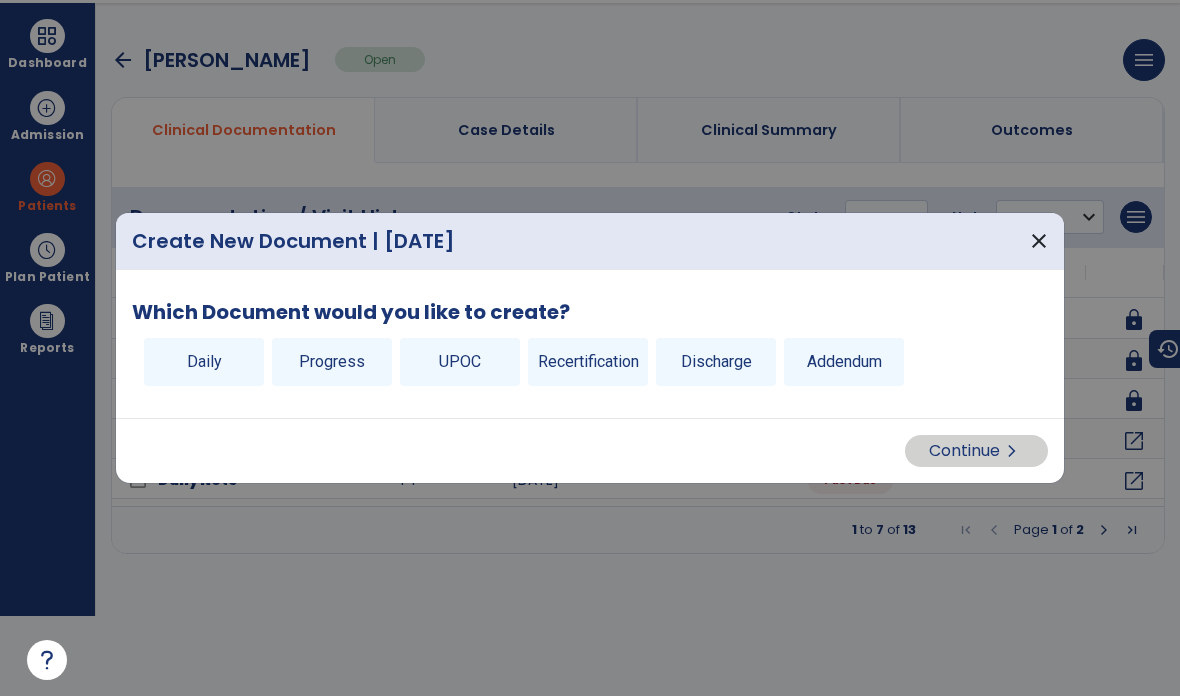 click on "Discharge" at bounding box center [716, 362] 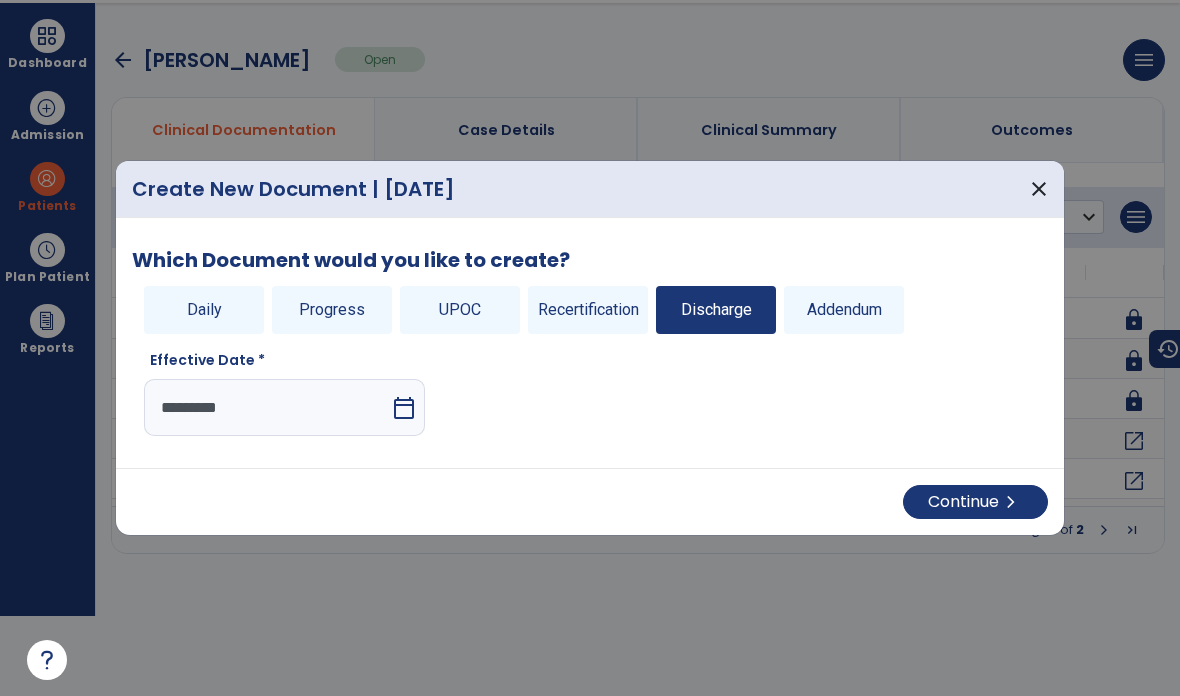click on "calendar_today" at bounding box center (404, 408) 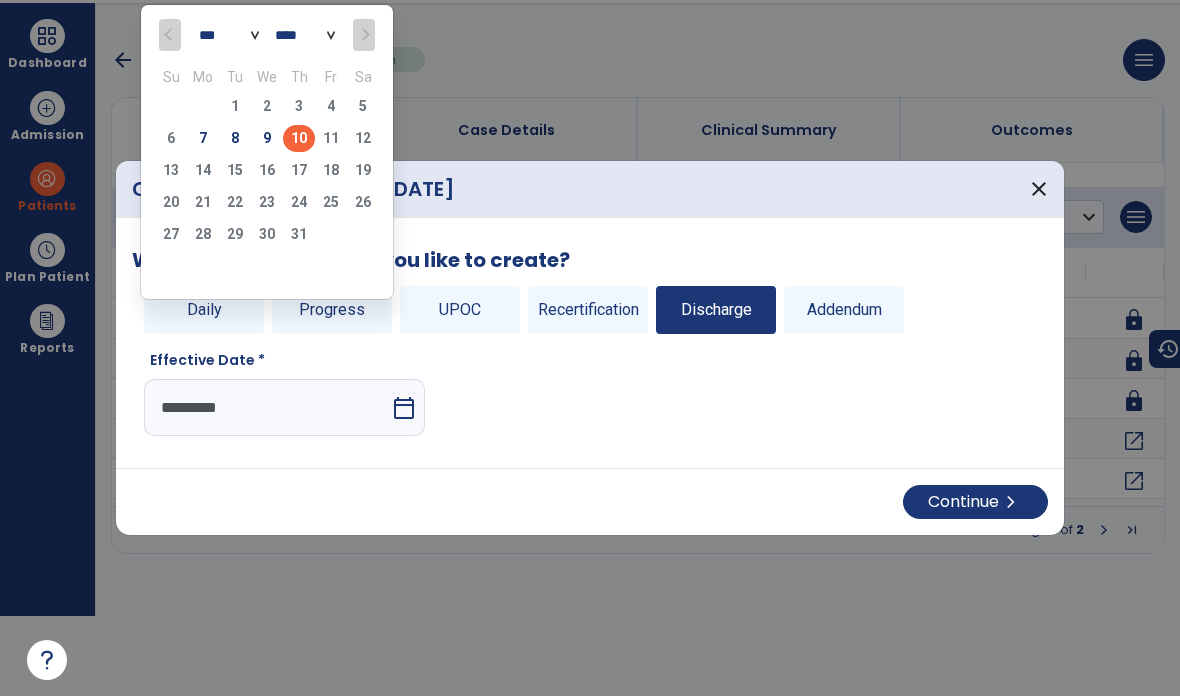 click on "7" 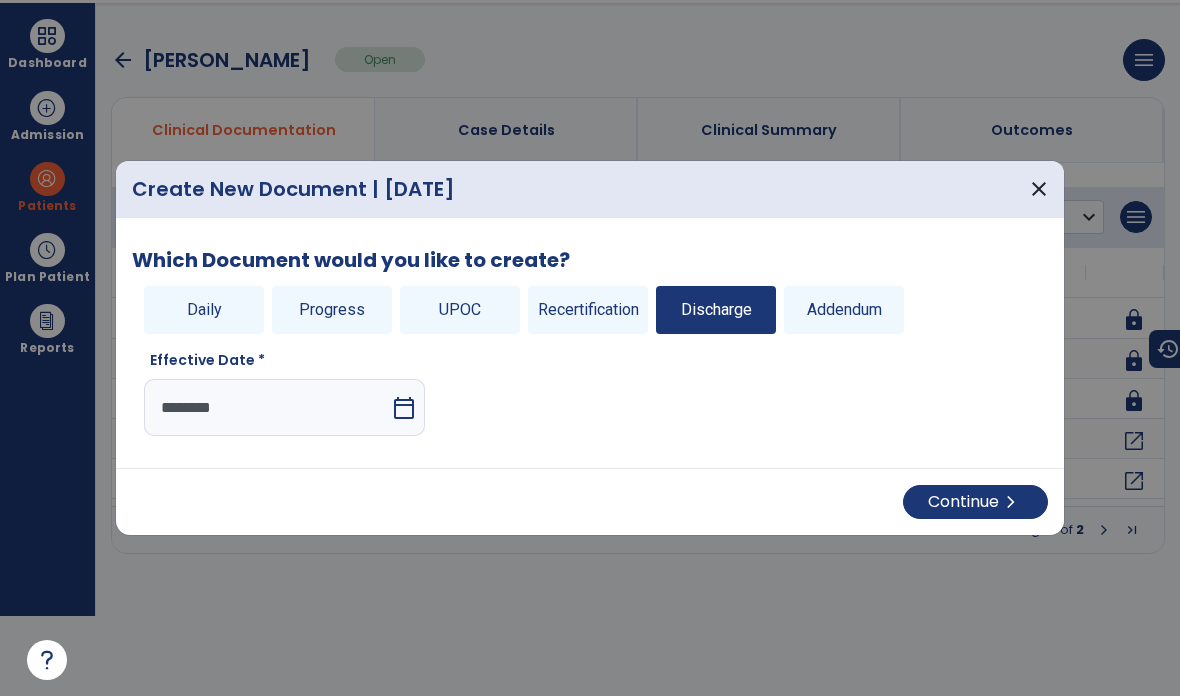 click on "Continue   chevron_right" at bounding box center [975, 502] 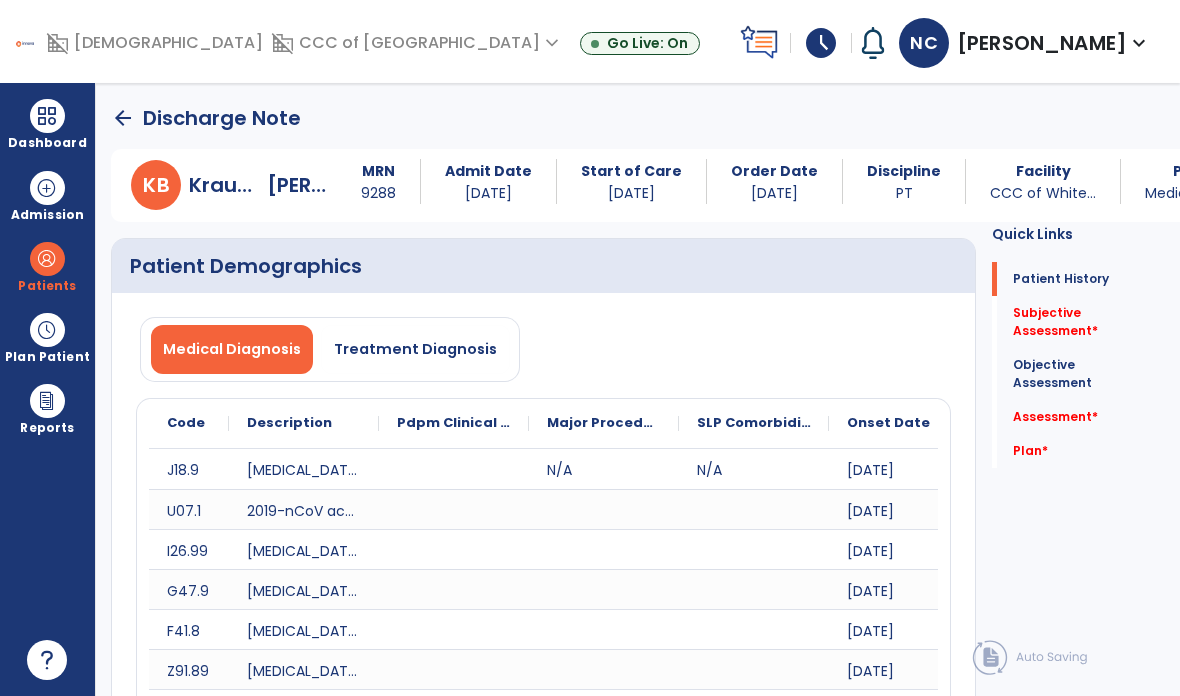 scroll, scrollTop: 80, scrollLeft: 0, axis: vertical 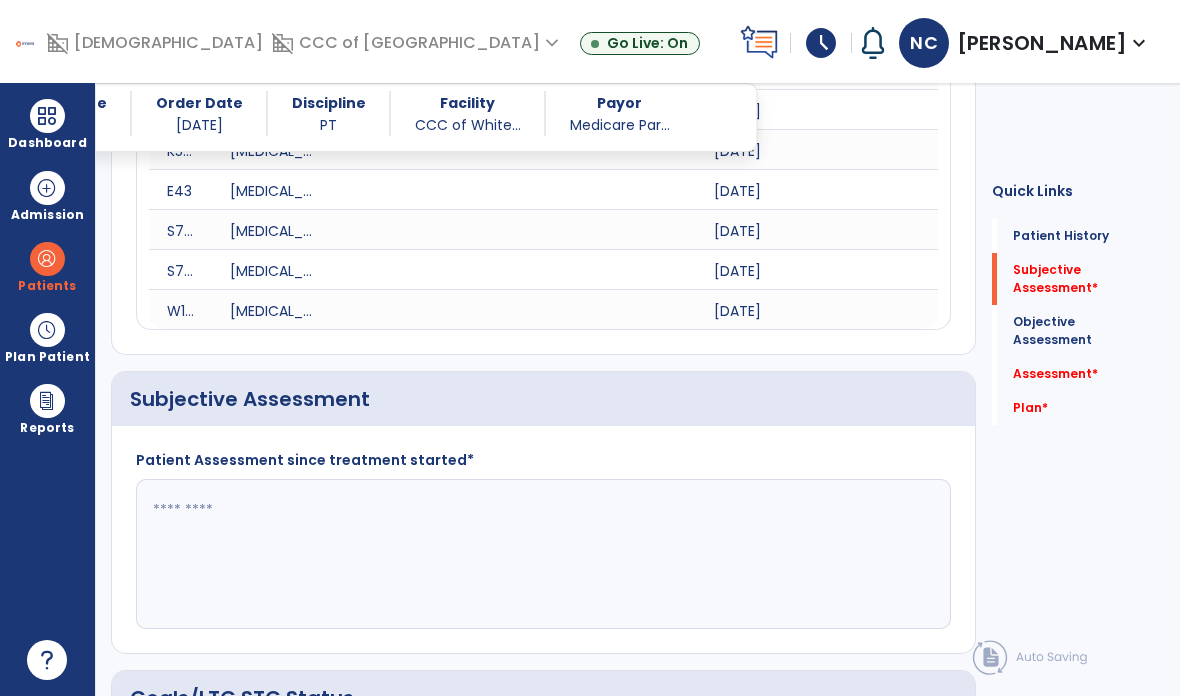 click 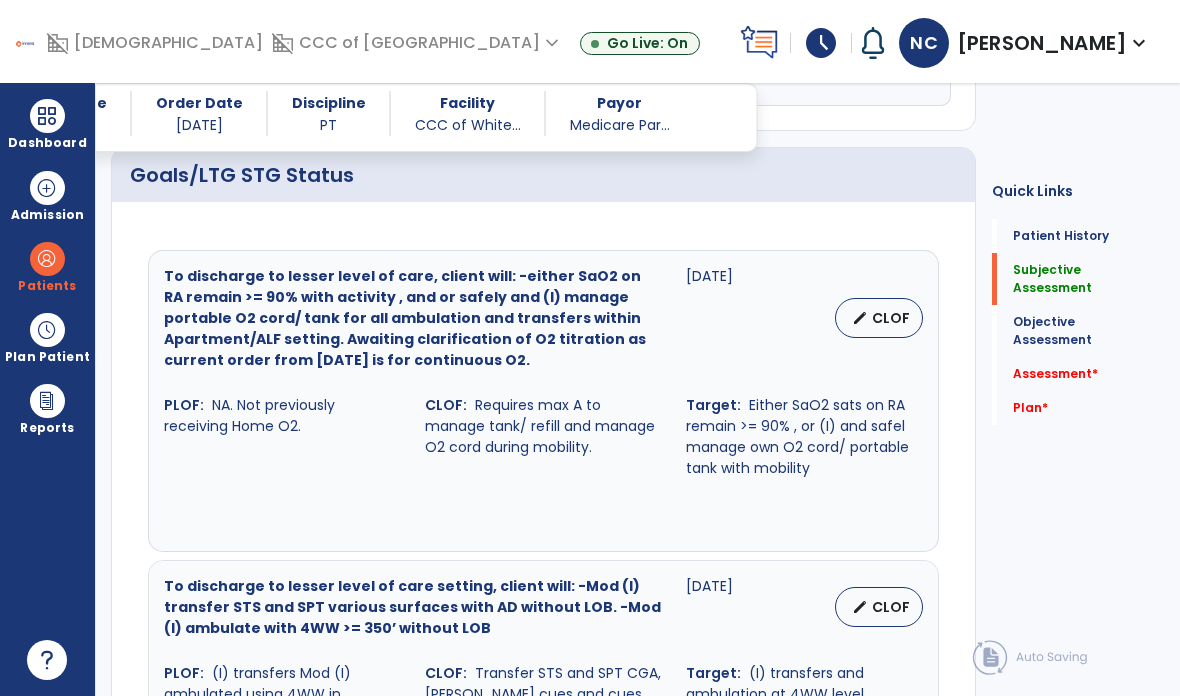 scroll, scrollTop: 2387, scrollLeft: 0, axis: vertical 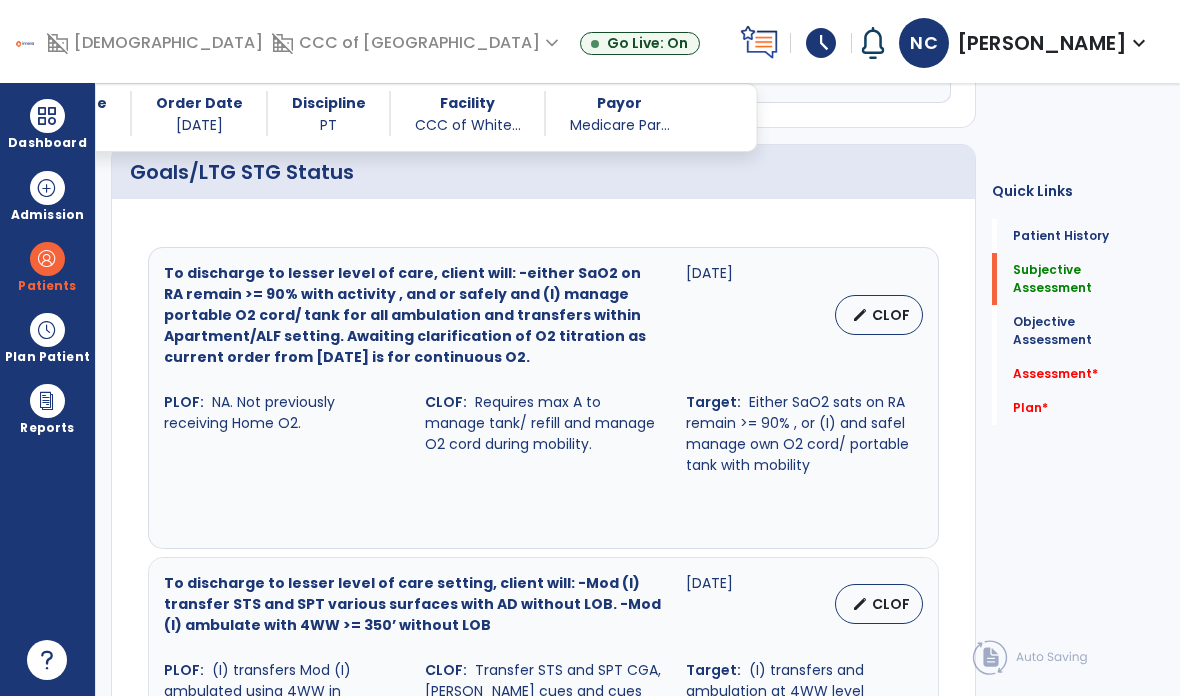 type on "**********" 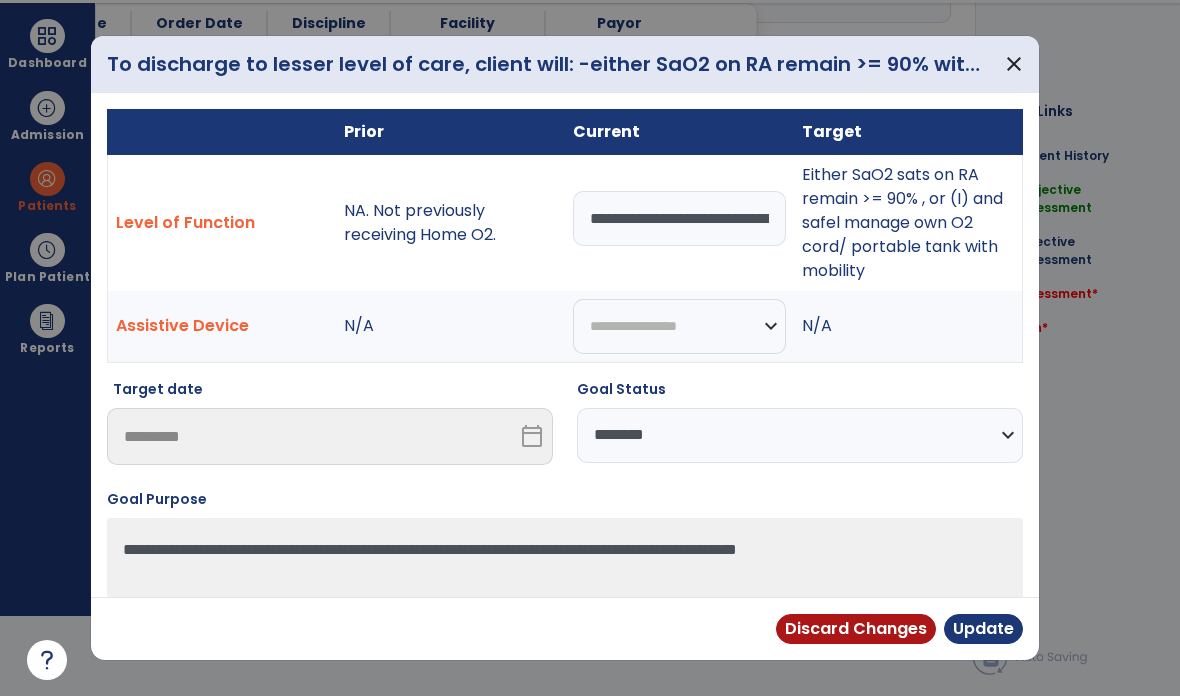 click on "**********" at bounding box center (800, 435) 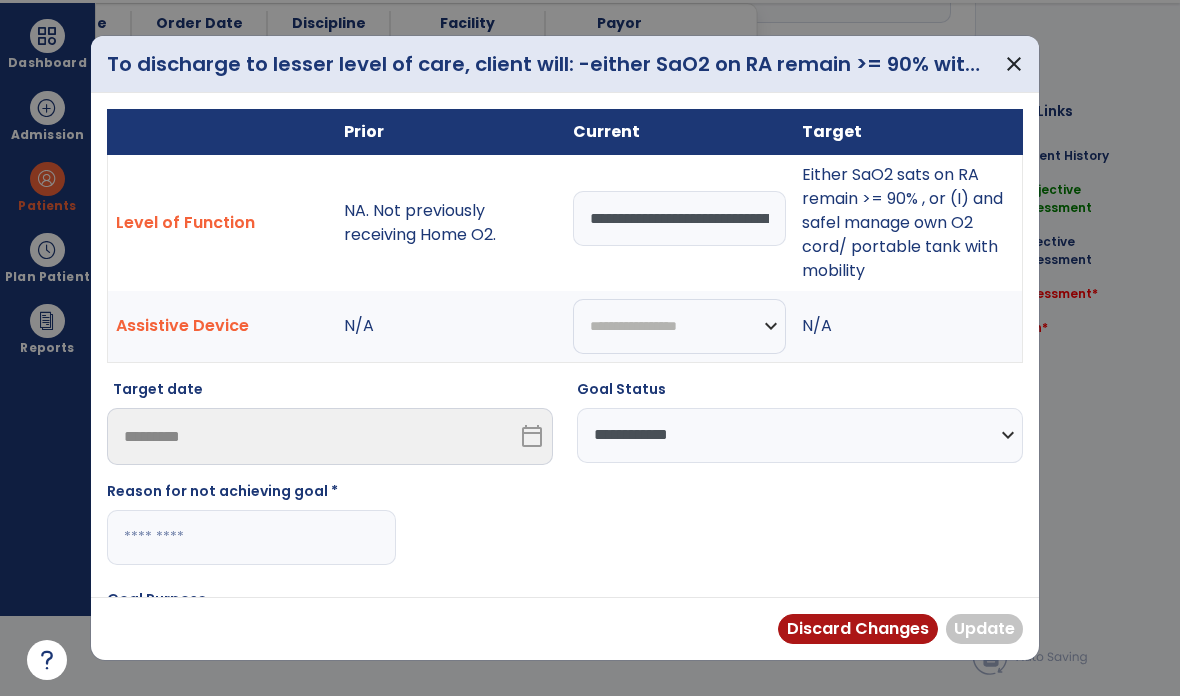 click at bounding box center (251, 537) 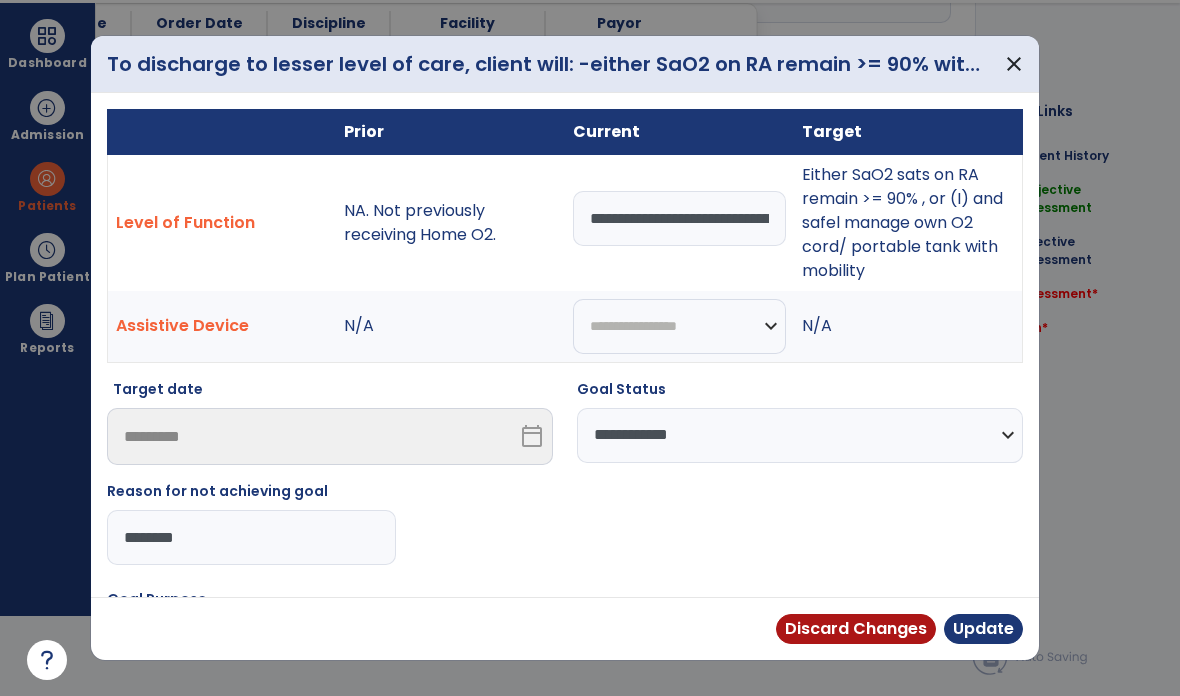 type on "********" 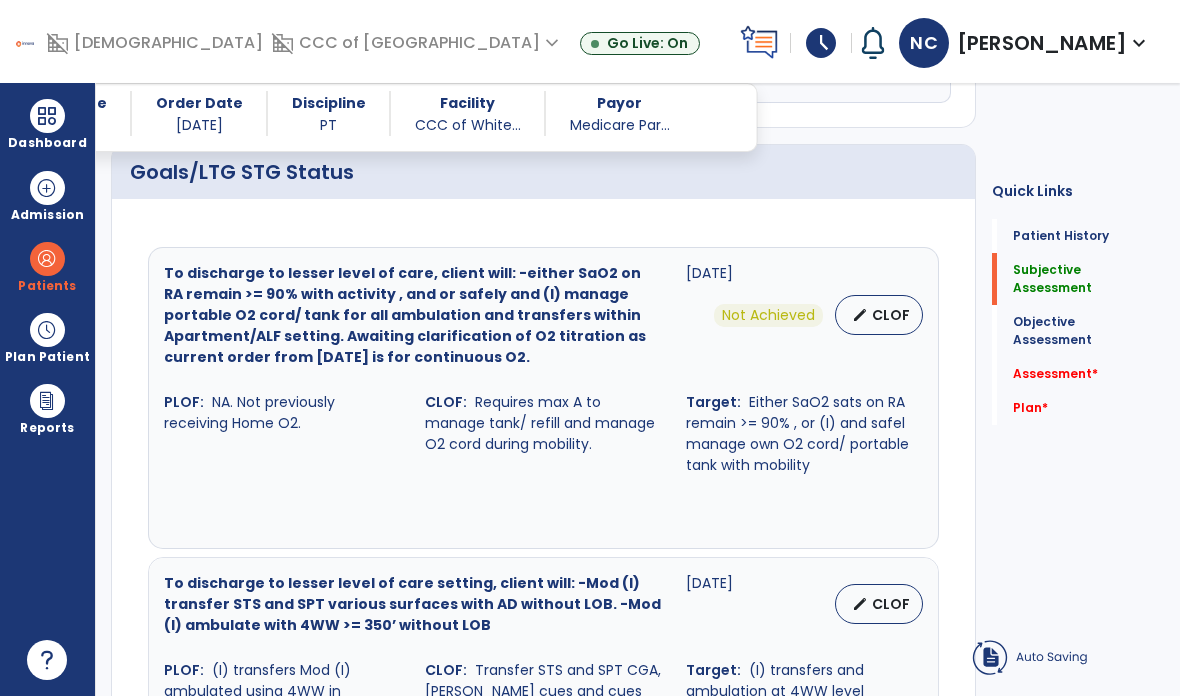 scroll, scrollTop: 80, scrollLeft: 0, axis: vertical 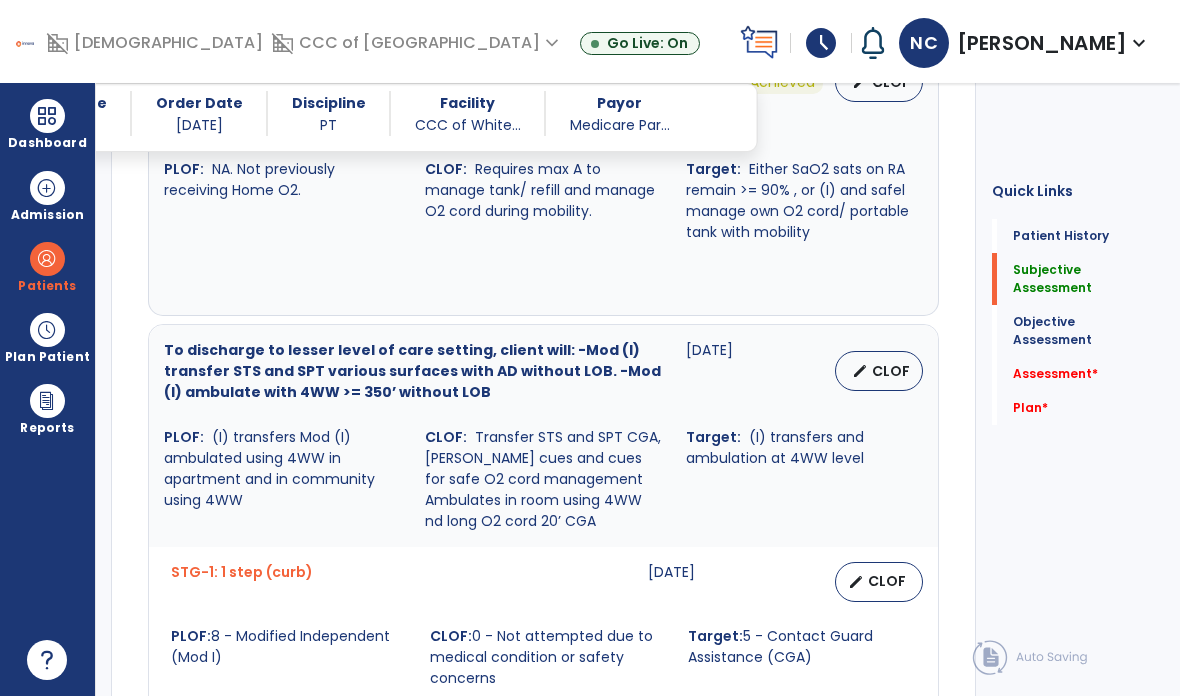 click on "edit   CLOF" at bounding box center [879, 371] 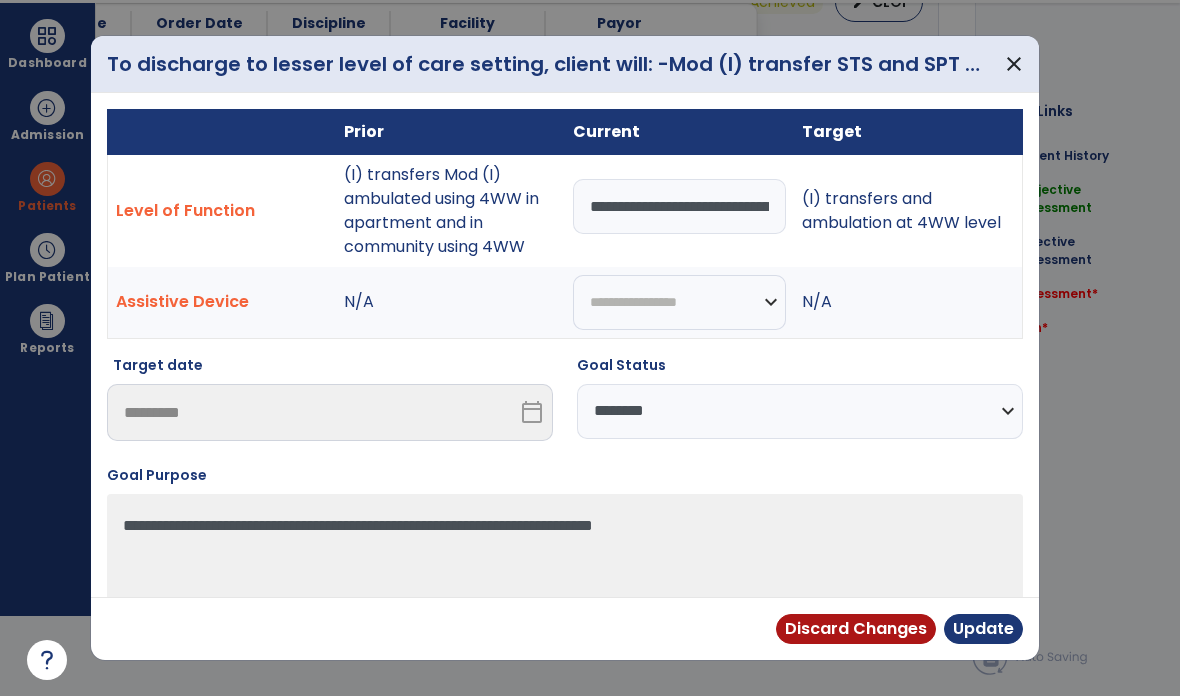 scroll, scrollTop: 0, scrollLeft: 0, axis: both 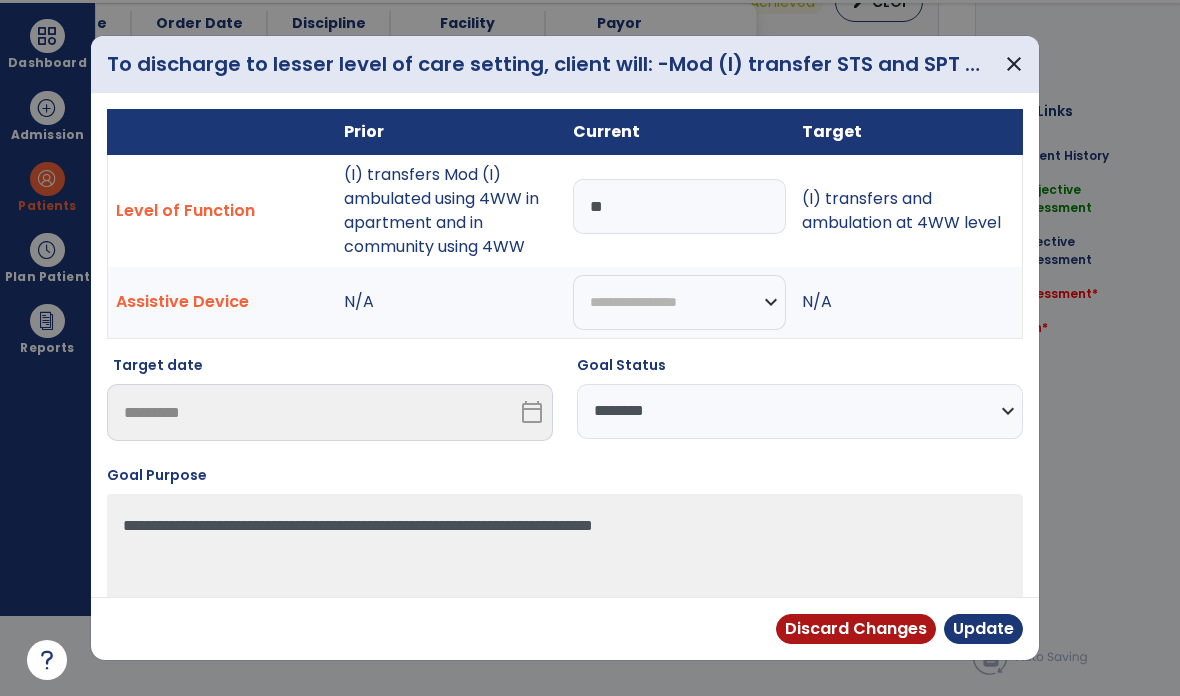 type on "*" 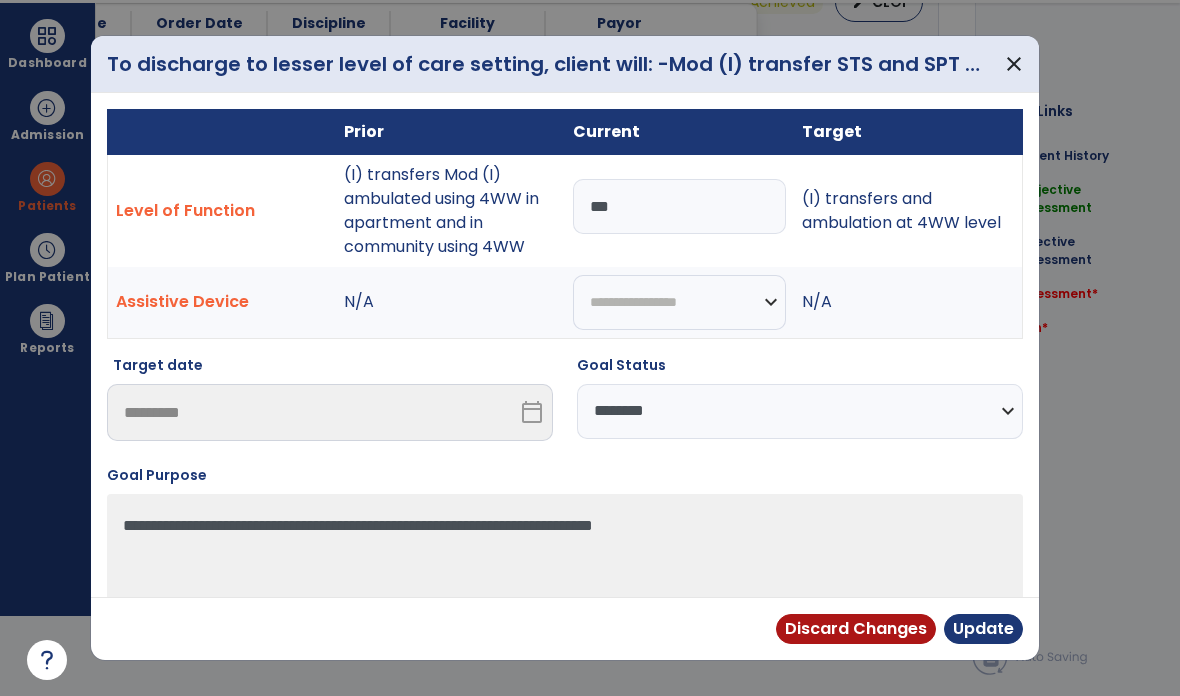 type on "***" 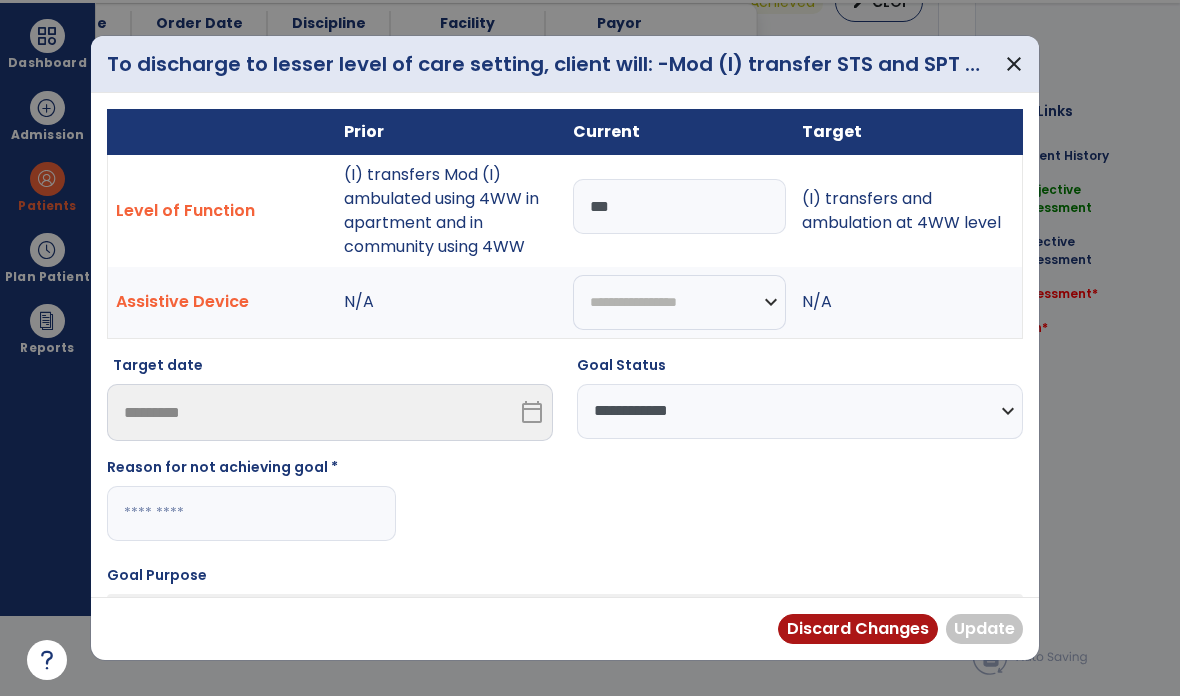 click at bounding box center (251, 513) 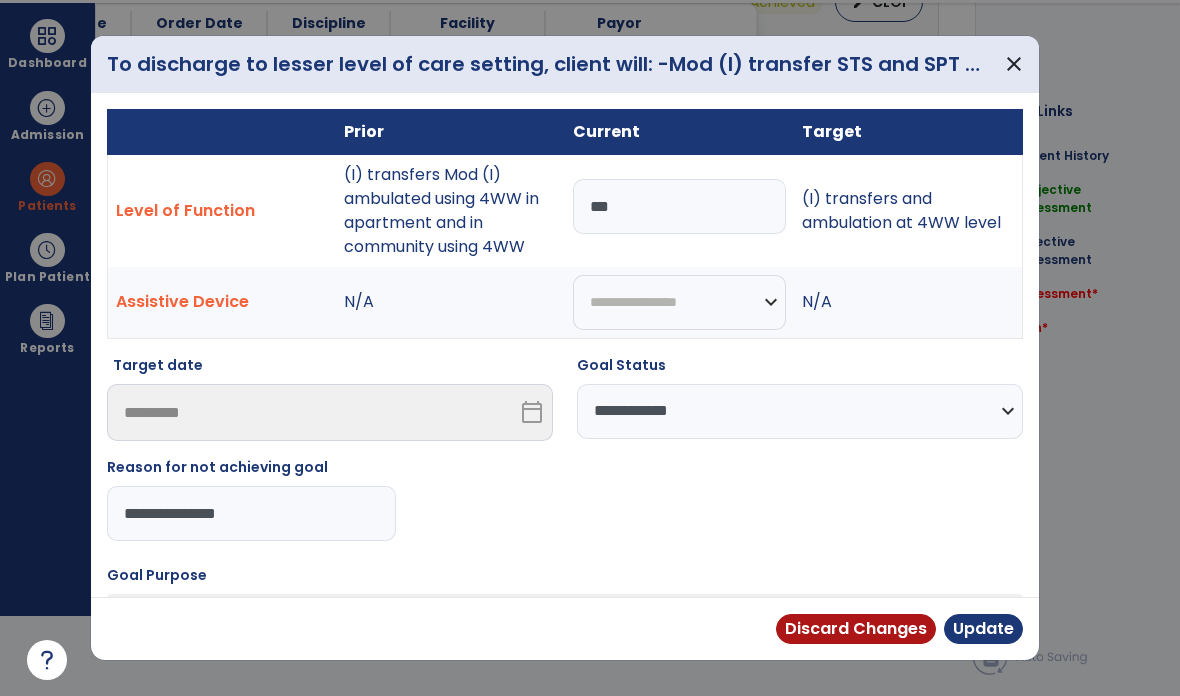 type on "**********" 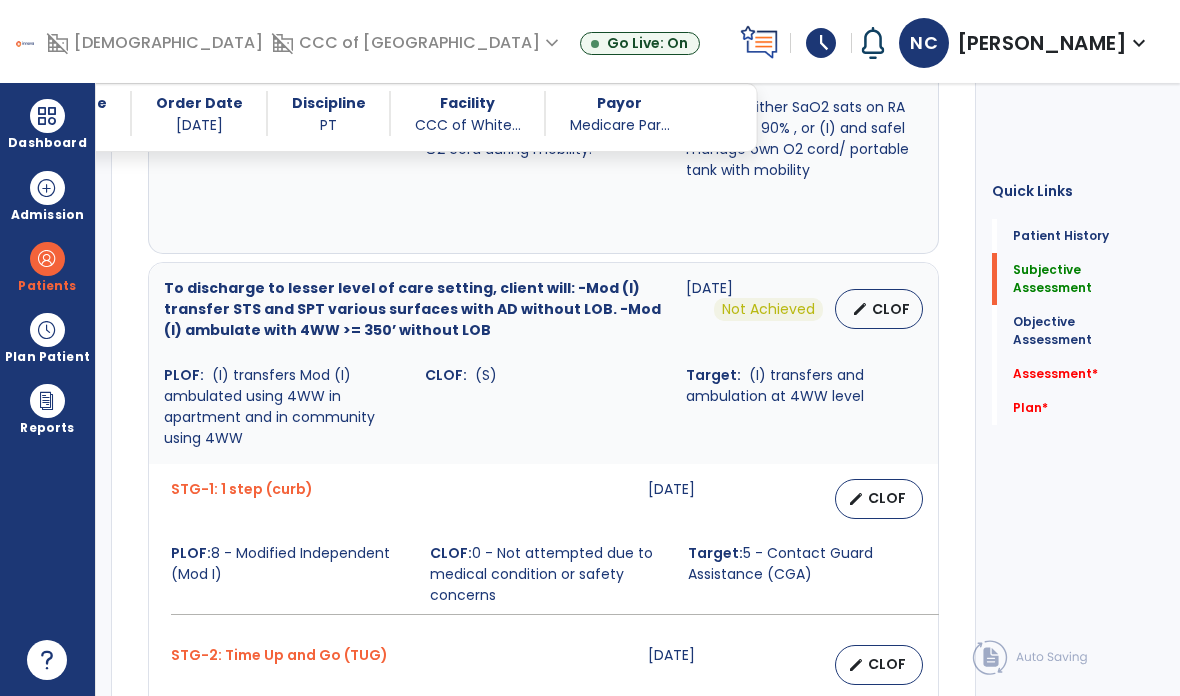 scroll, scrollTop: 2718, scrollLeft: 0, axis: vertical 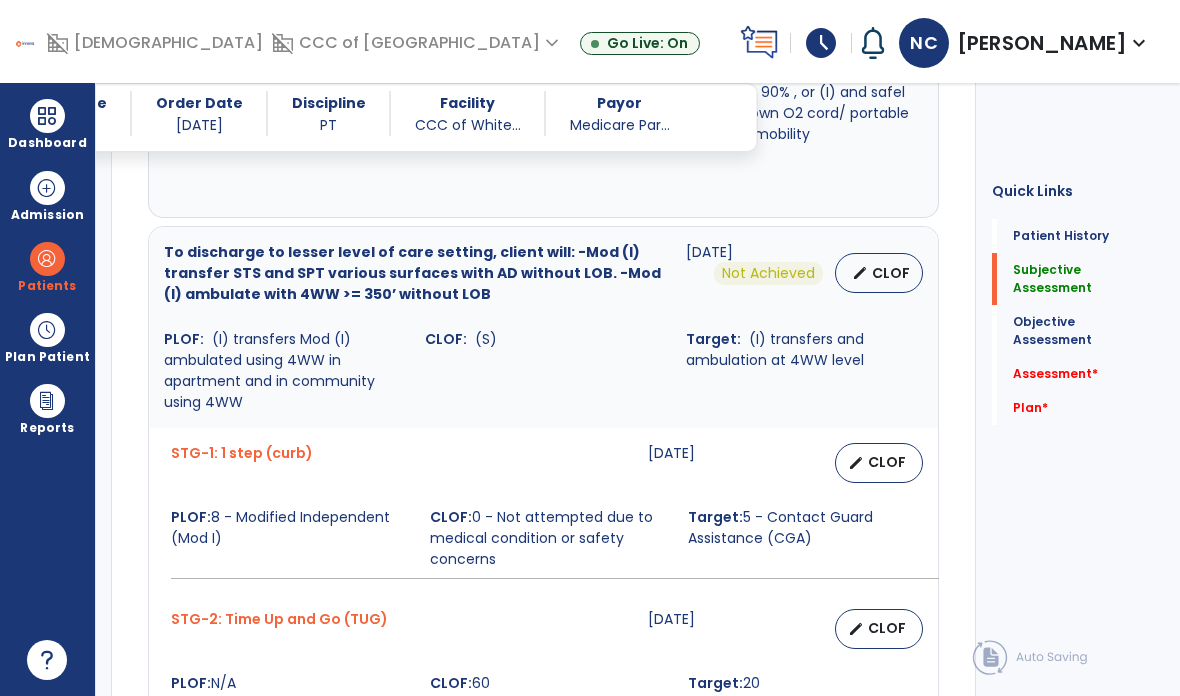 click on "edit" at bounding box center (856, 463) 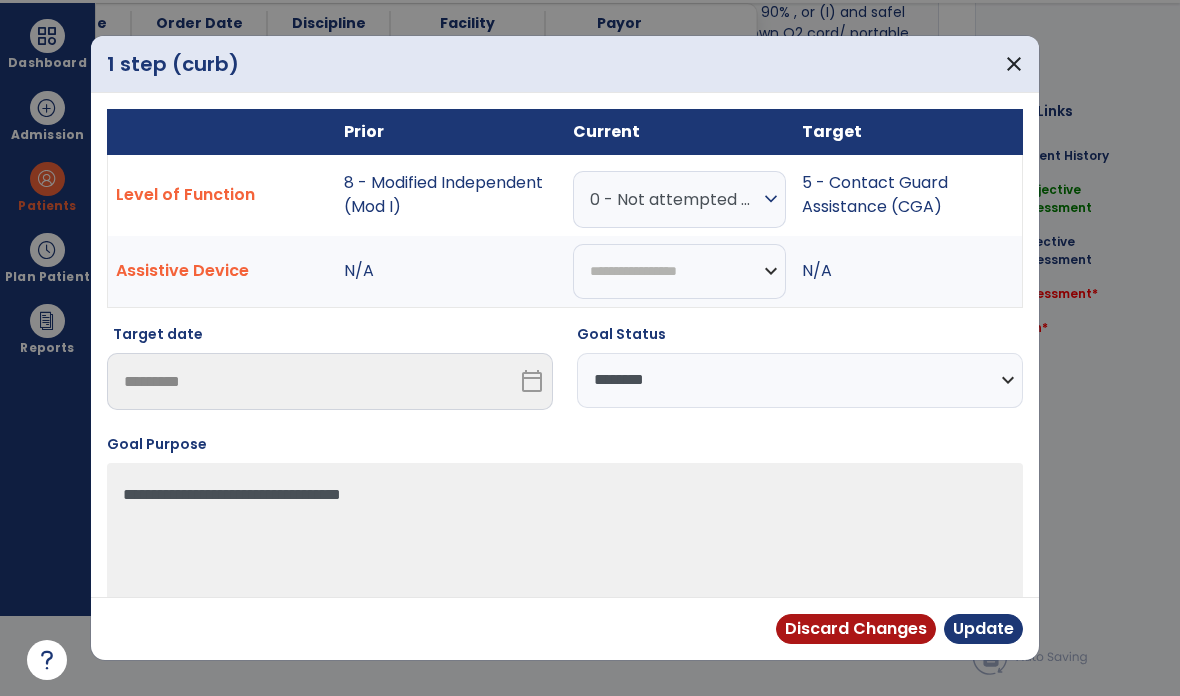 click on "**********" at bounding box center (800, 380) 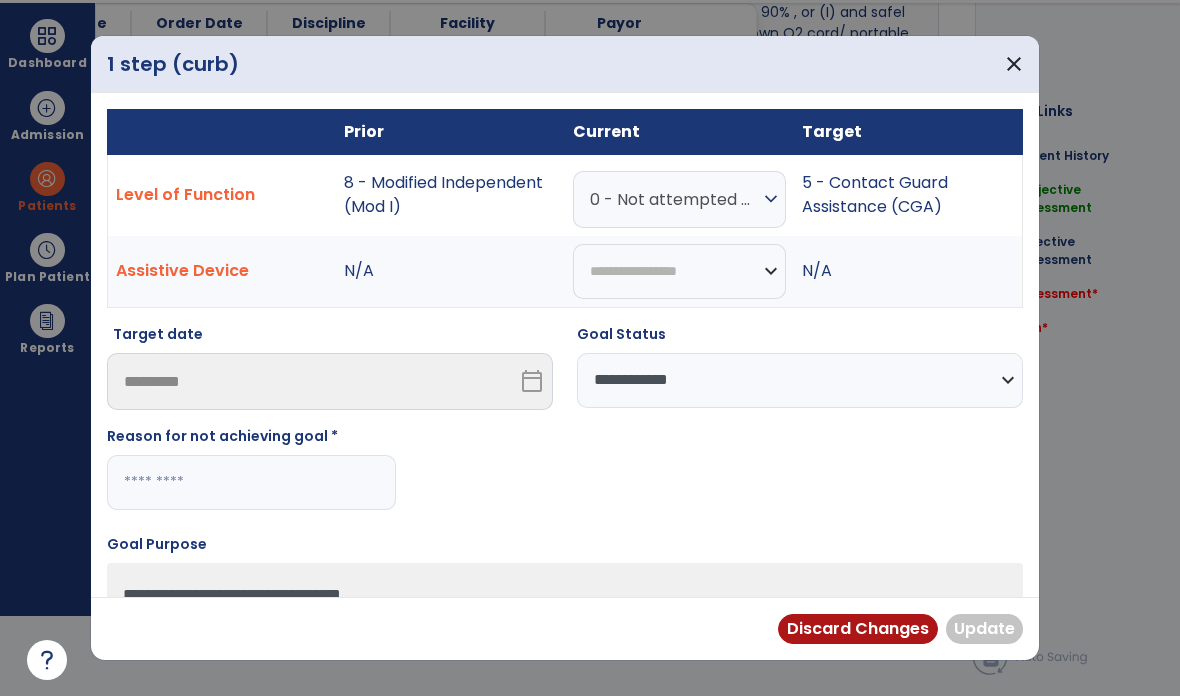 click at bounding box center (251, 482) 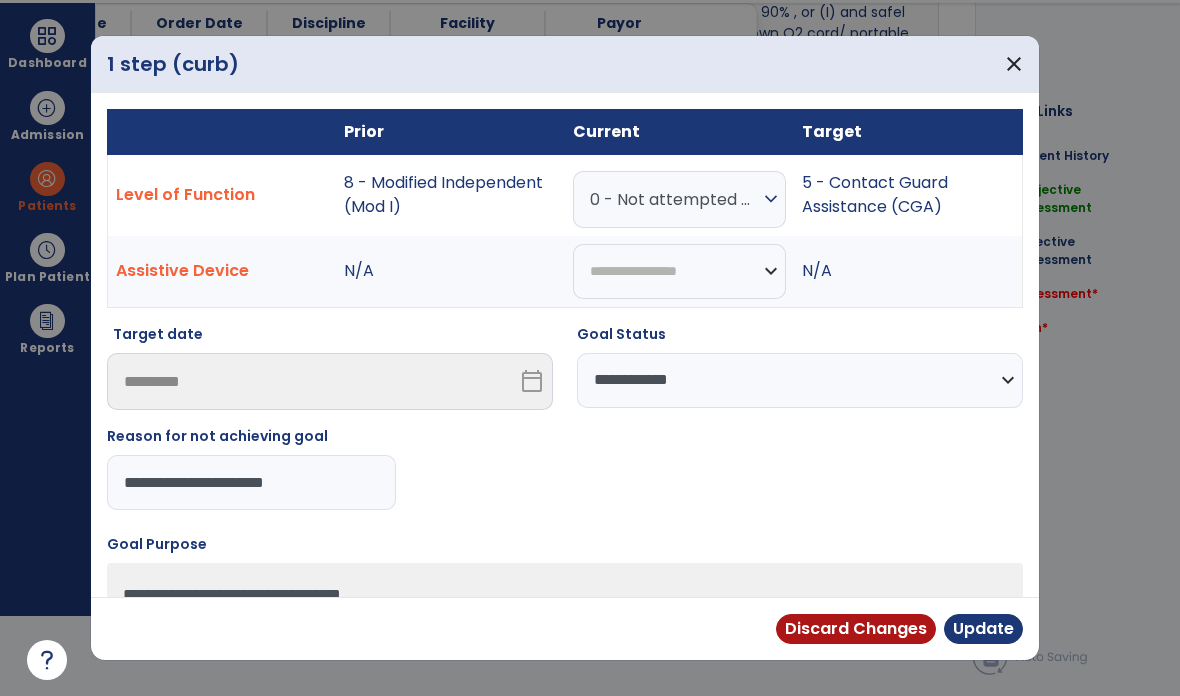 type on "**********" 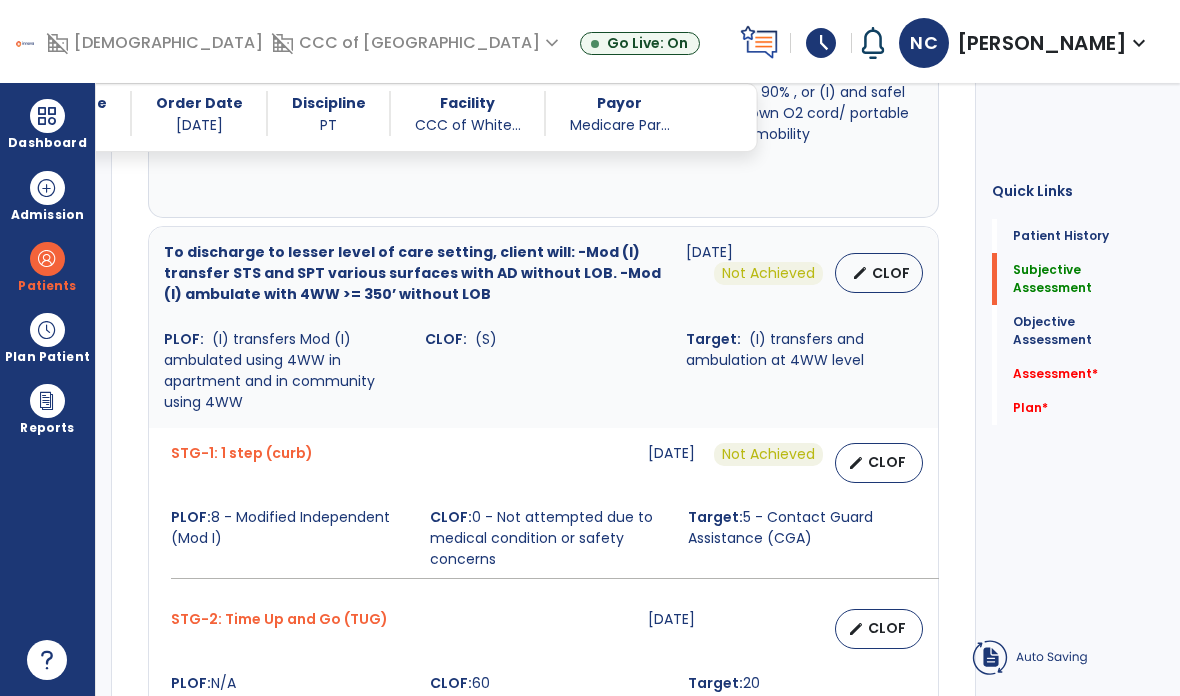 scroll, scrollTop: 80, scrollLeft: 0, axis: vertical 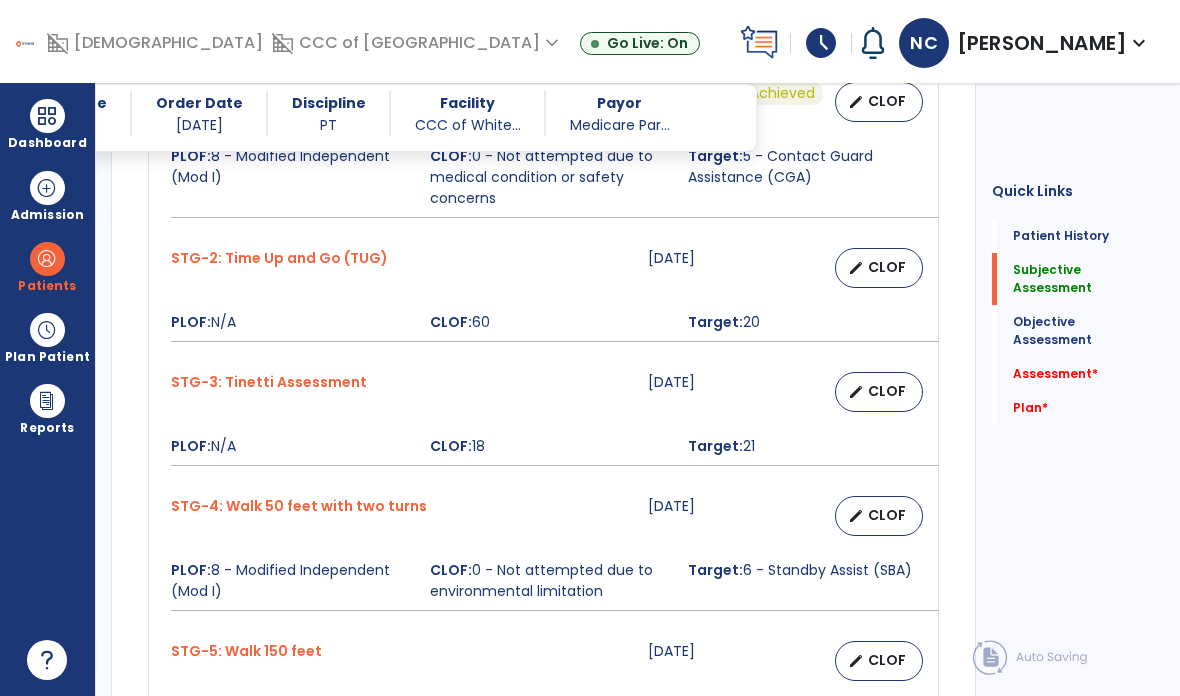 click on "CLOF" at bounding box center [887, 267] 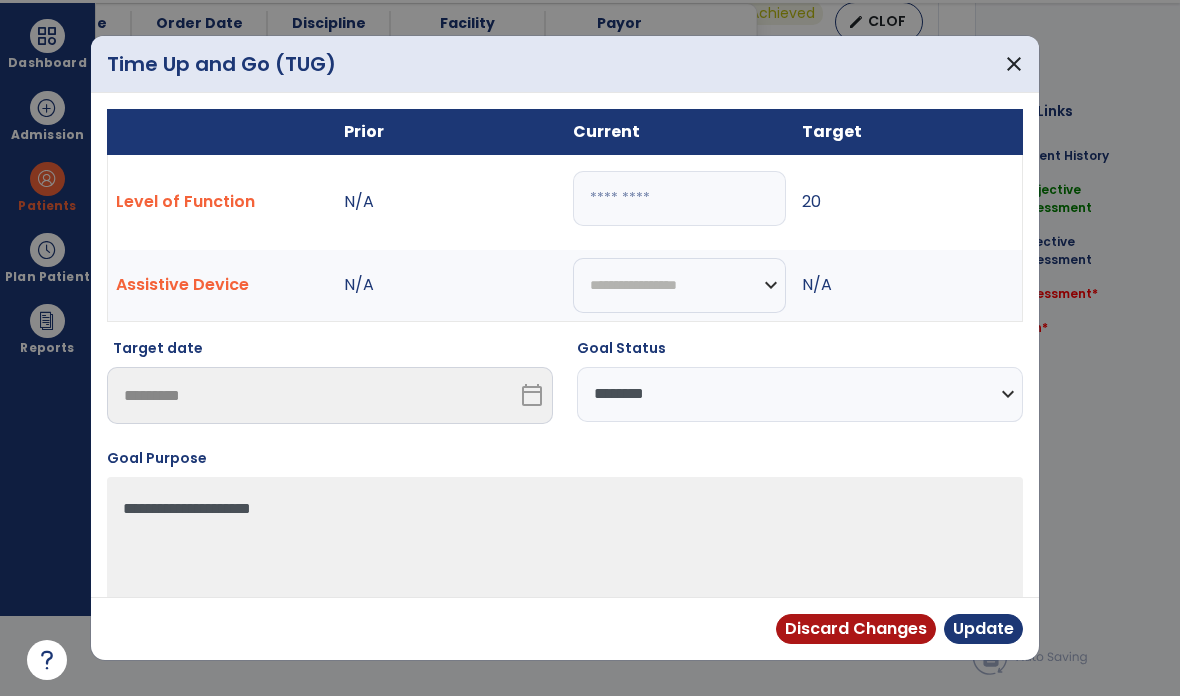 click on "**********" at bounding box center [800, 394] 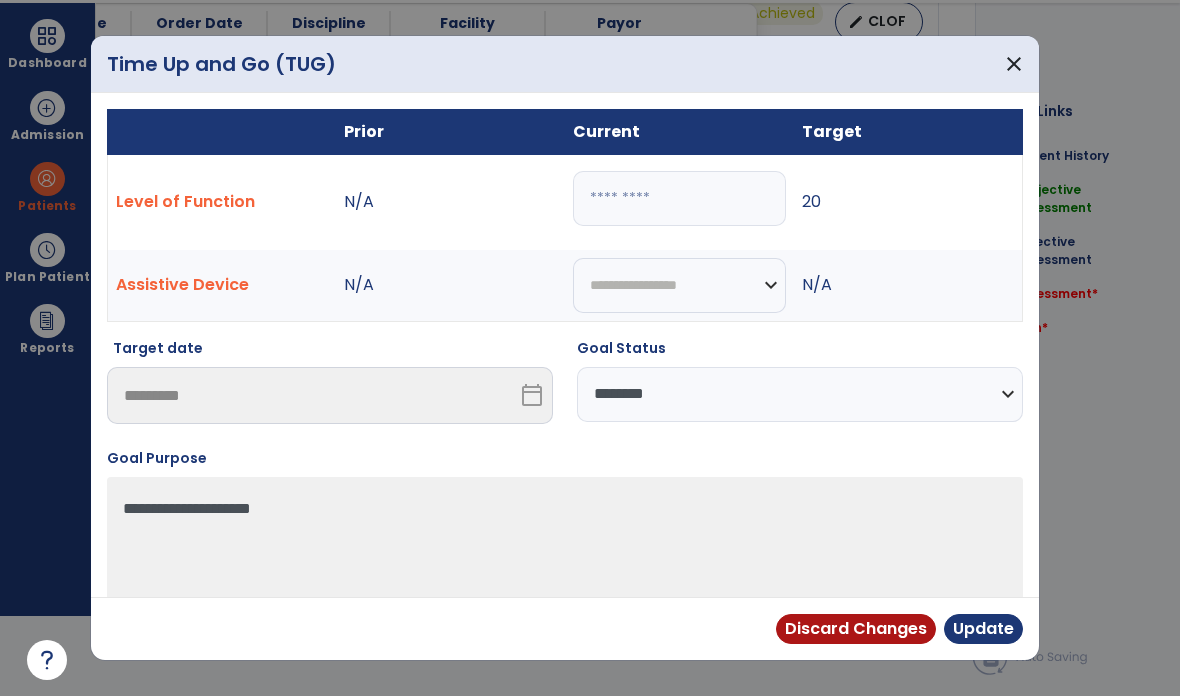 select on "**********" 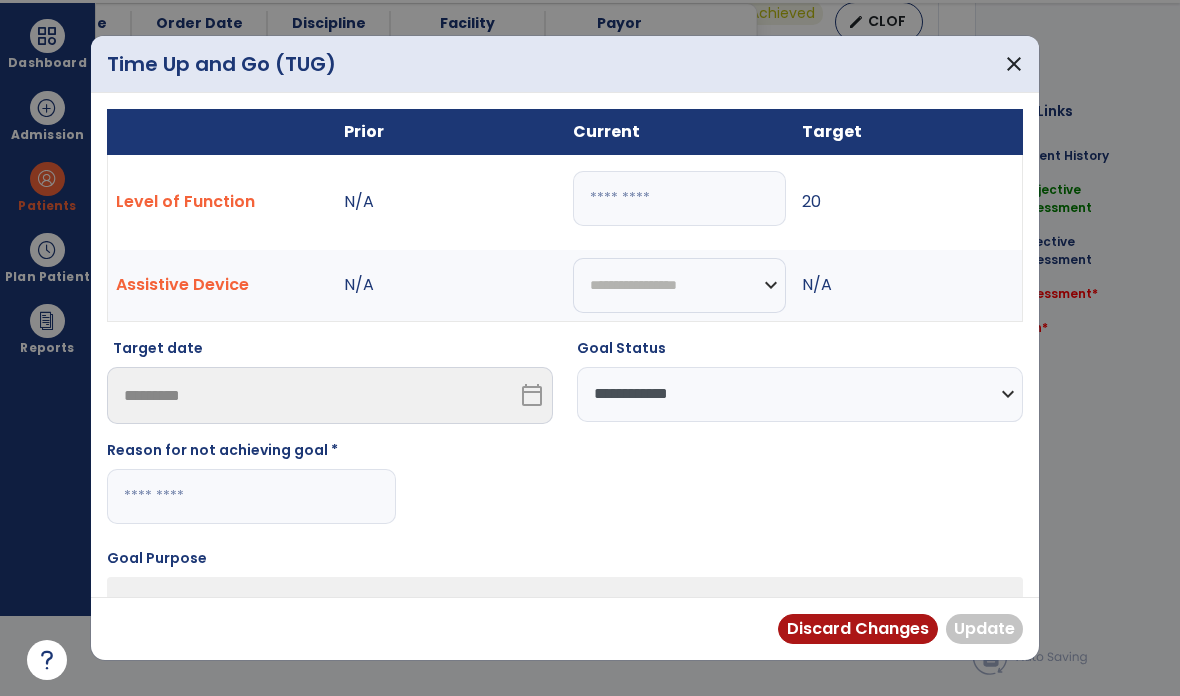 click at bounding box center (251, 496) 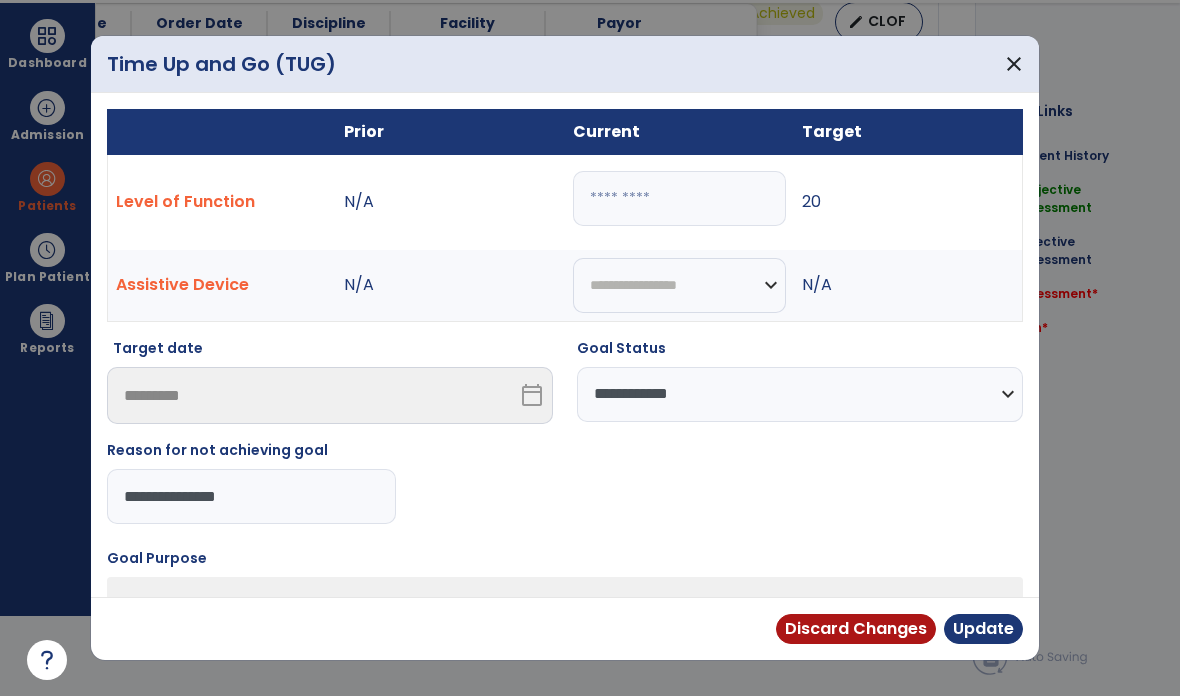 type on "**********" 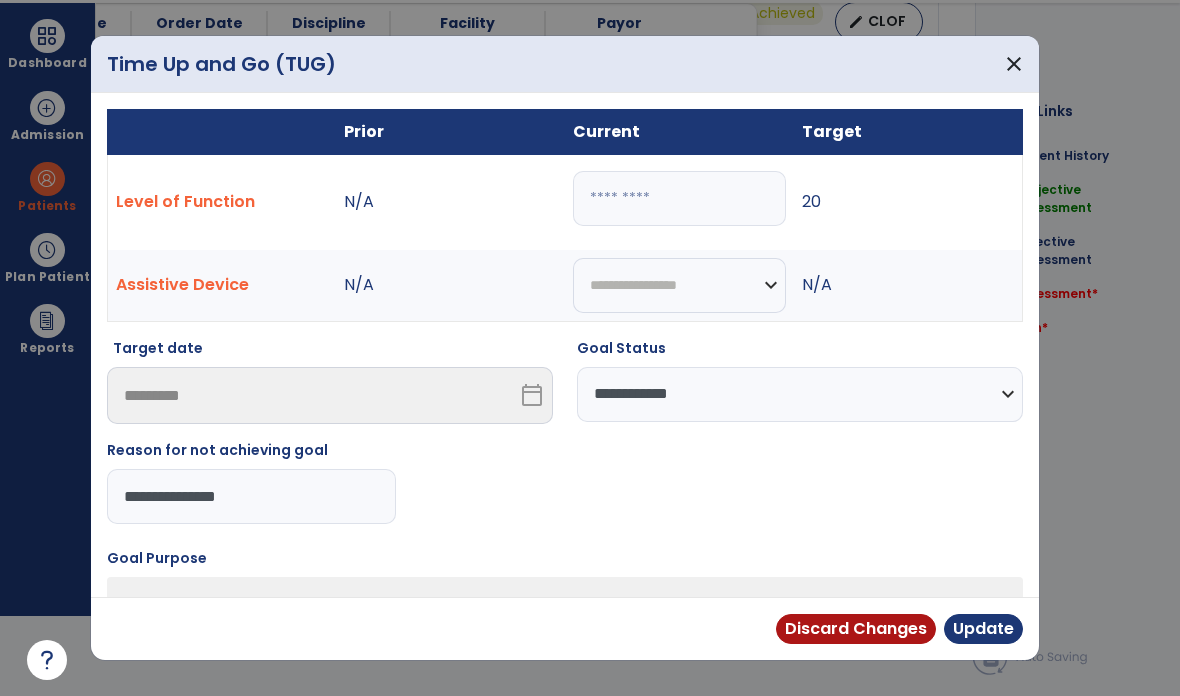 click on "Discard Changes  Update" at bounding box center [565, 628] 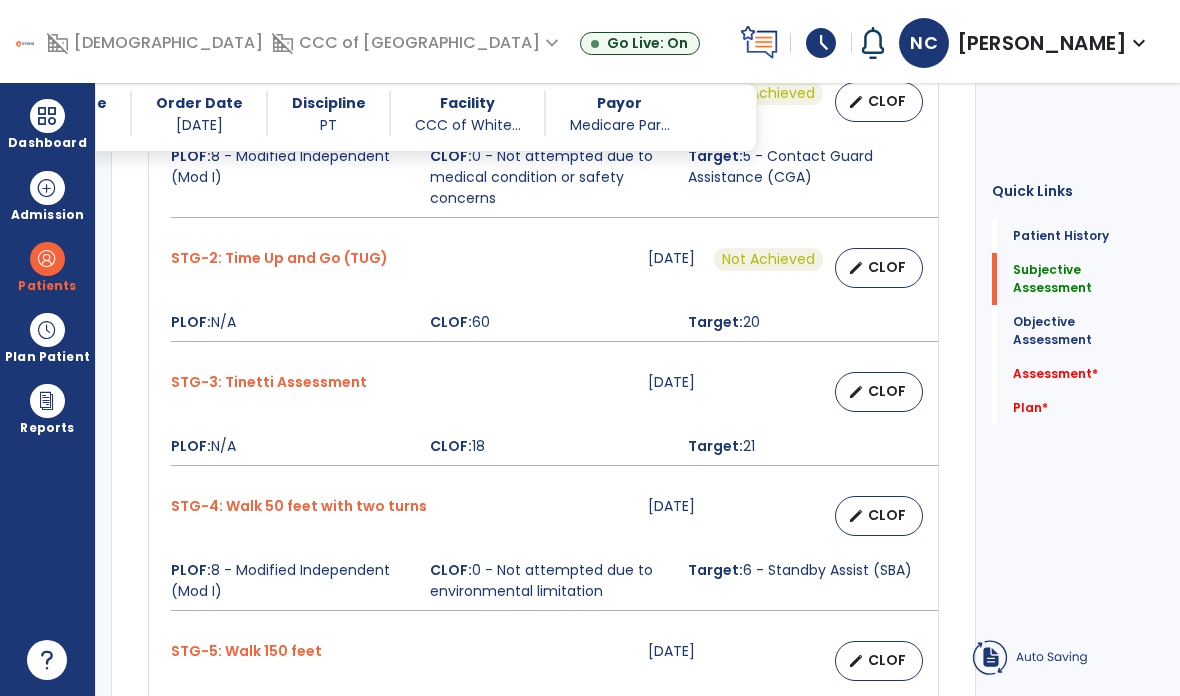 scroll, scrollTop: 80, scrollLeft: 0, axis: vertical 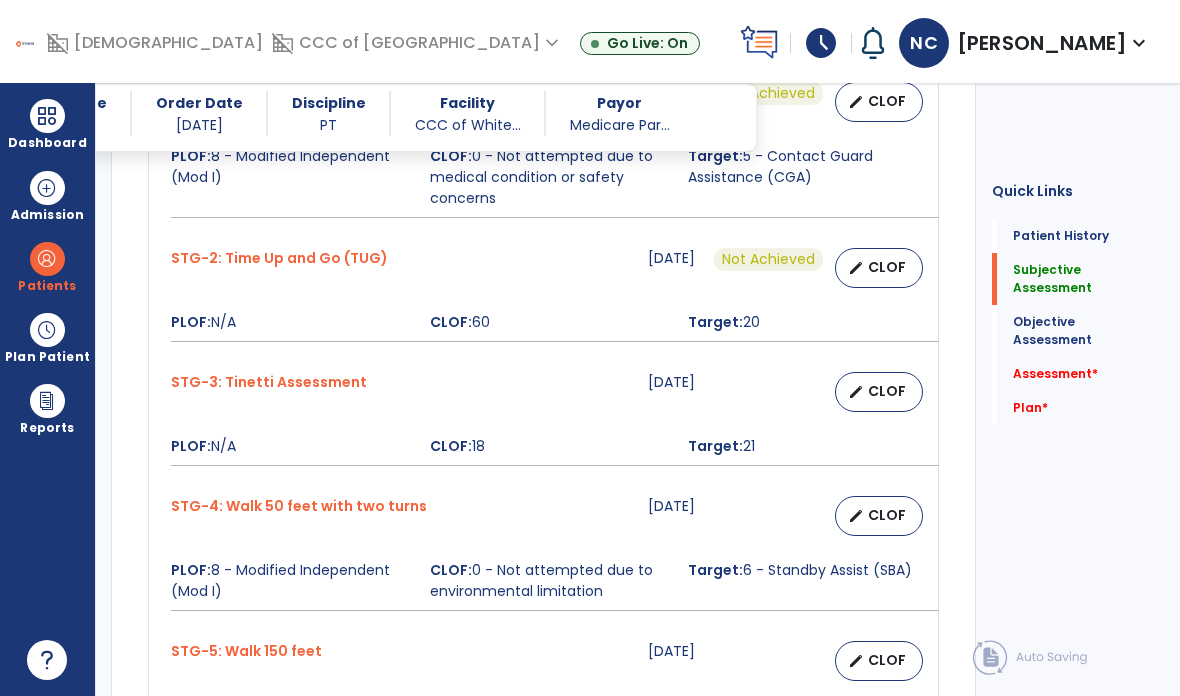 click on "edit   CLOF" at bounding box center (879, 392) 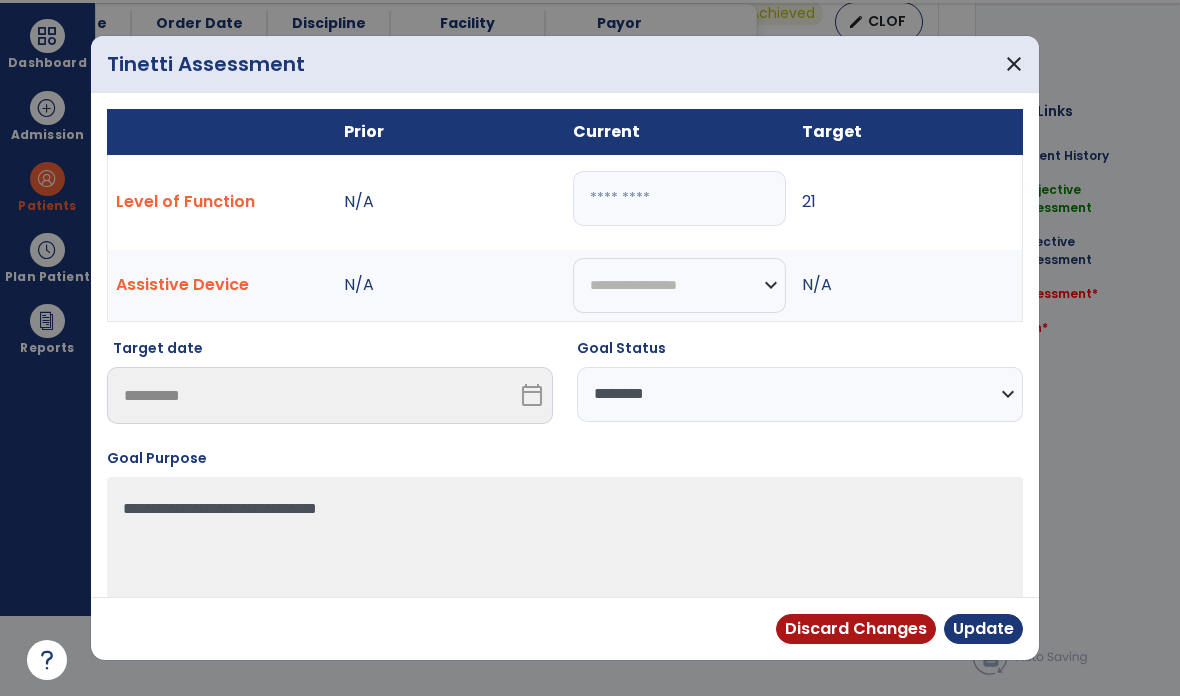 scroll, scrollTop: 0, scrollLeft: 0, axis: both 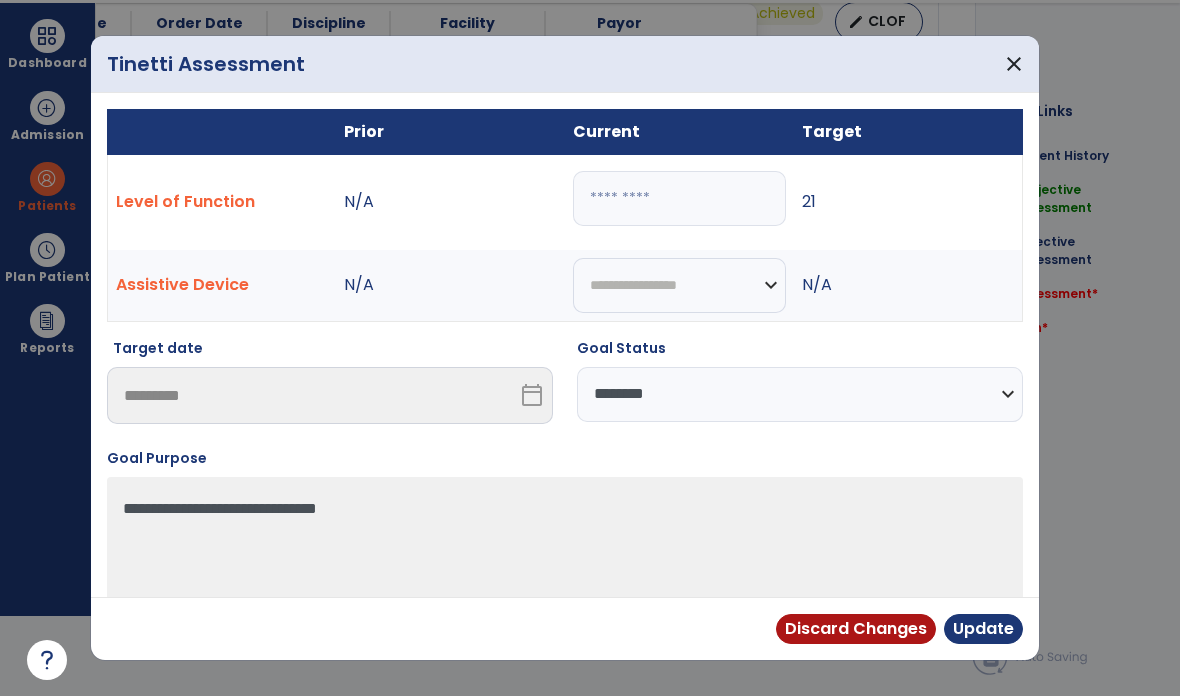 click on "**********" at bounding box center [800, 394] 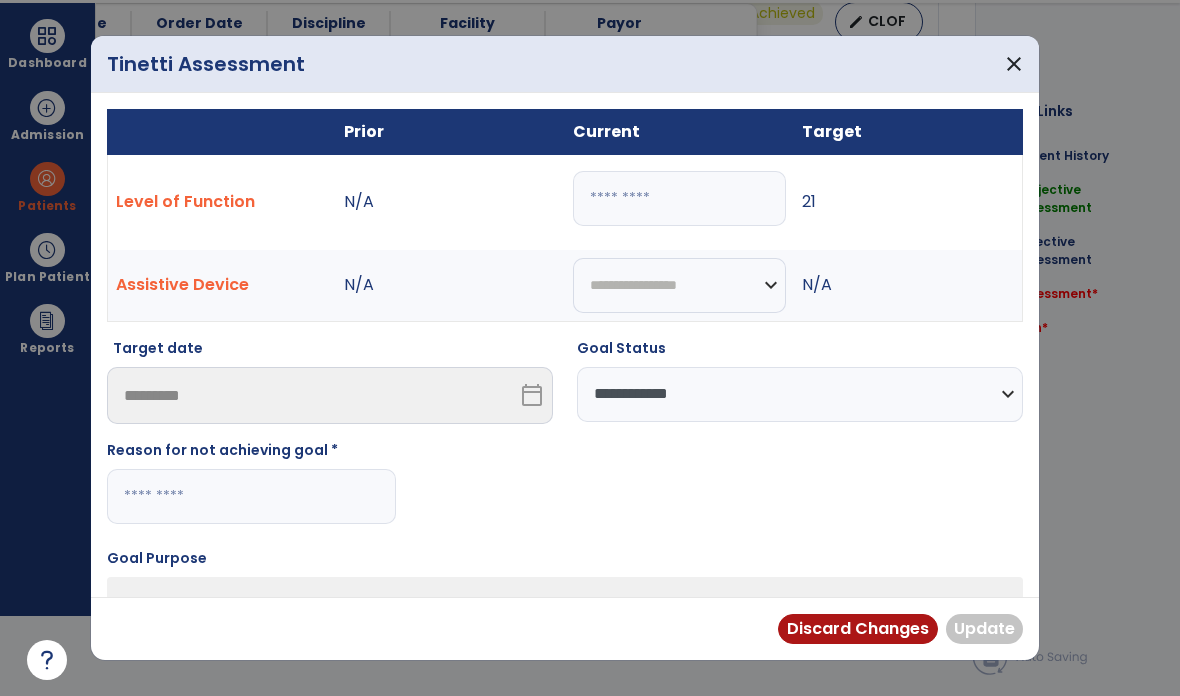 click at bounding box center (251, 496) 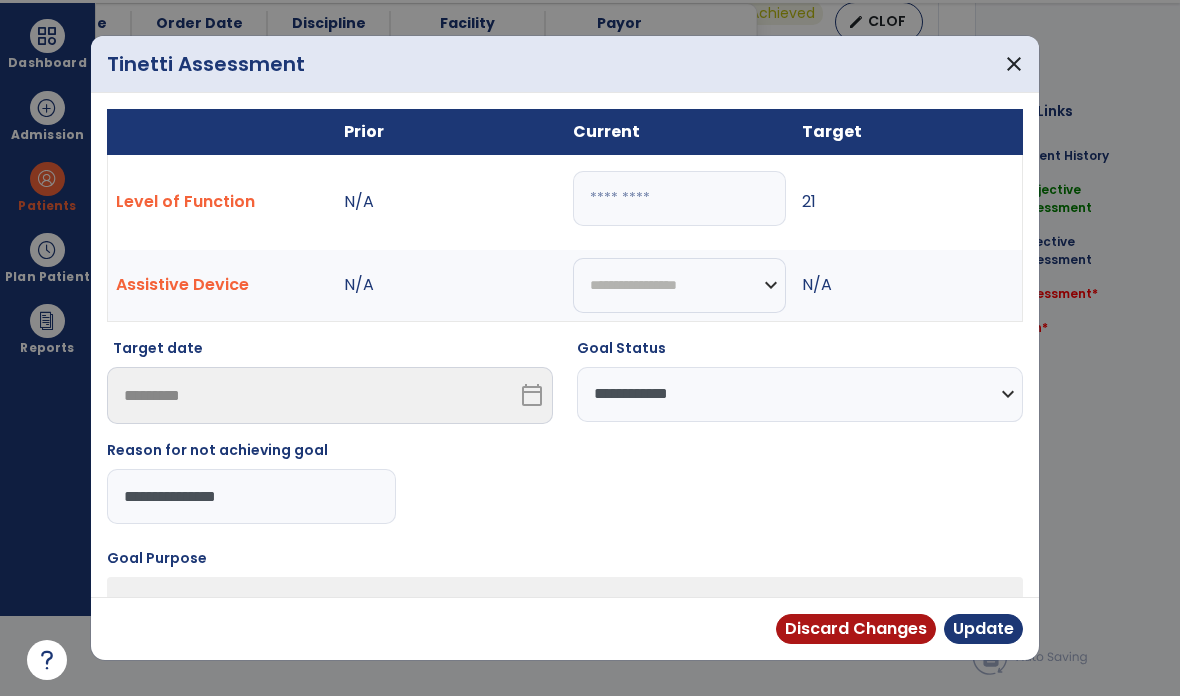 type on "**********" 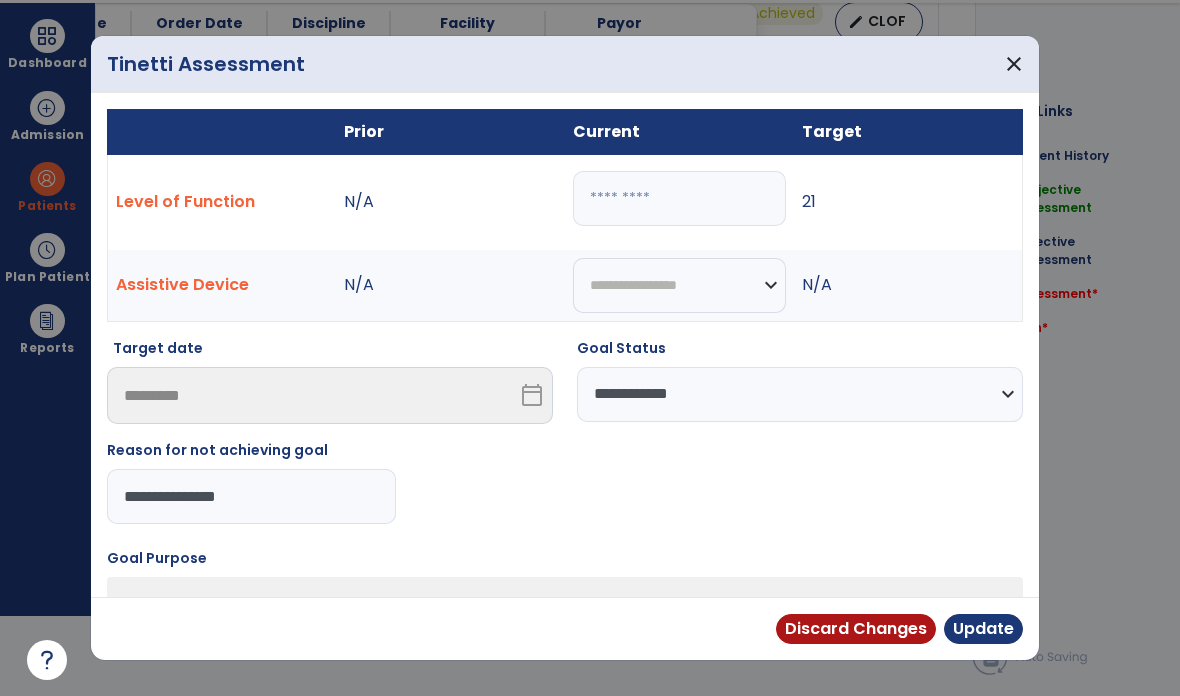 click on "Update" at bounding box center [983, 629] 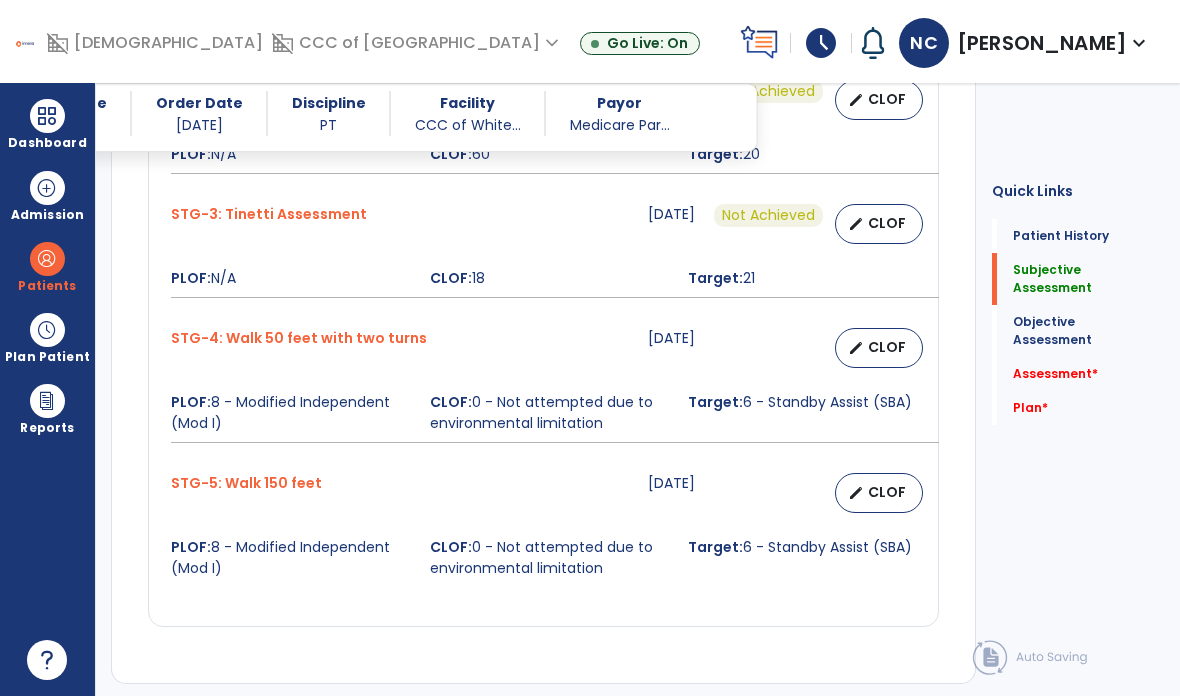 scroll, scrollTop: 3252, scrollLeft: 0, axis: vertical 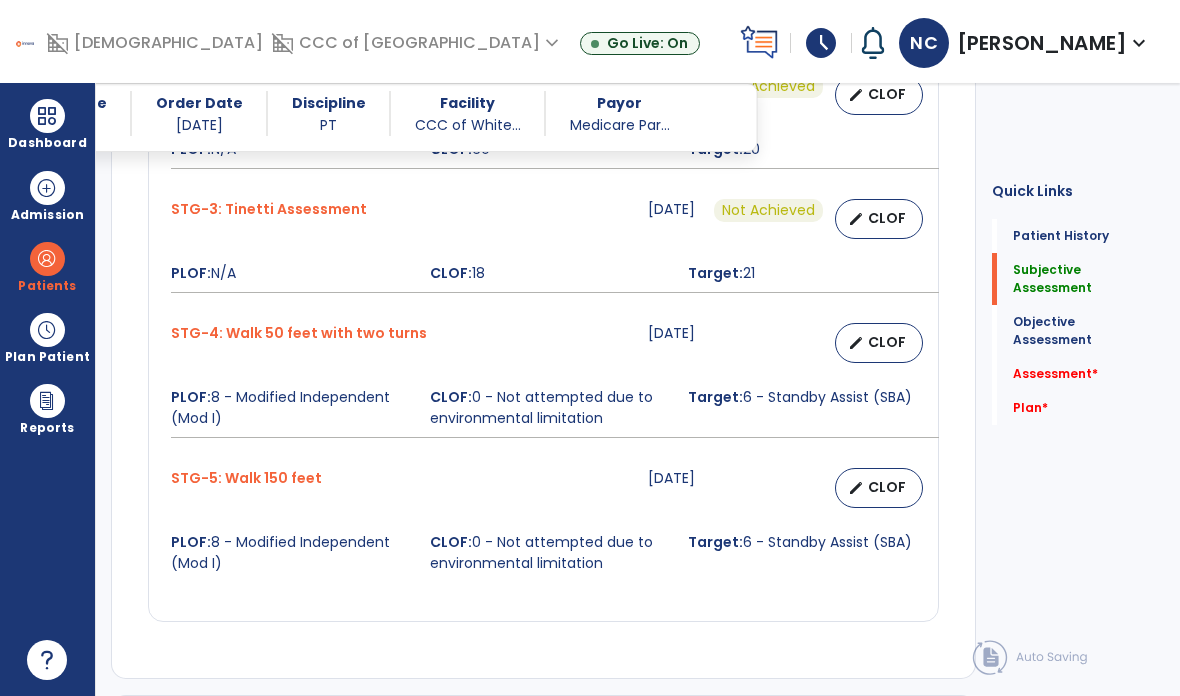 click on "edit   CLOF" at bounding box center (879, 343) 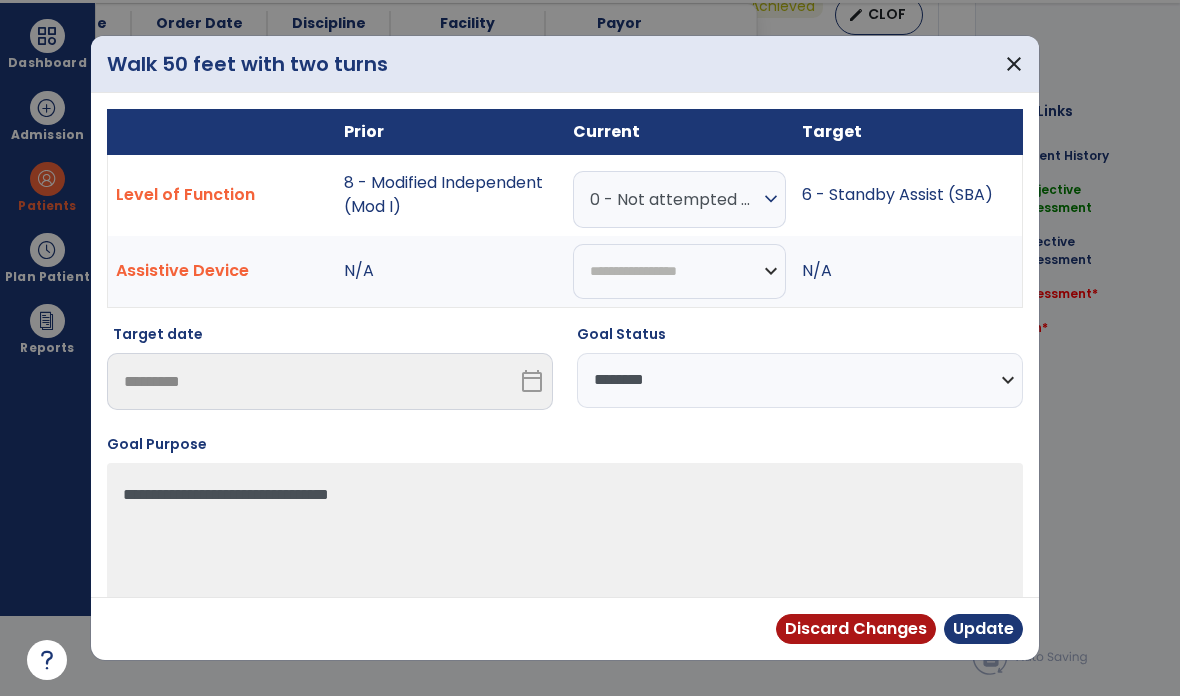 click on "0 - Not attempted due to environmental limitation" at bounding box center (674, 199) 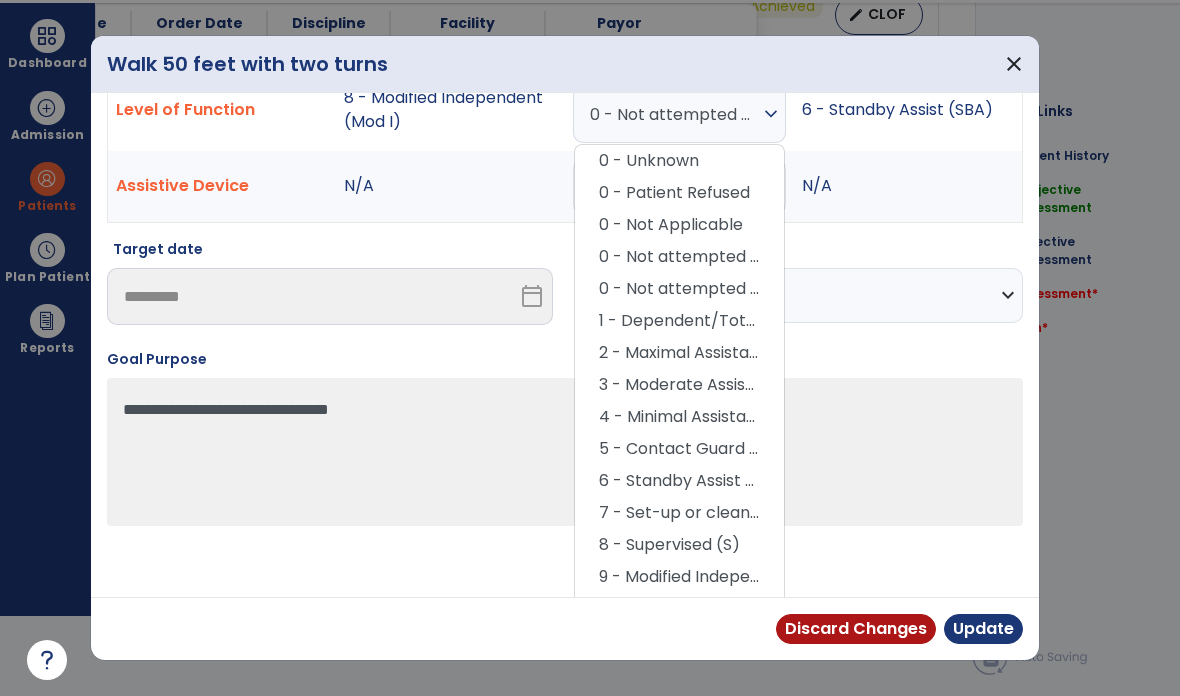 scroll, scrollTop: 84, scrollLeft: 0, axis: vertical 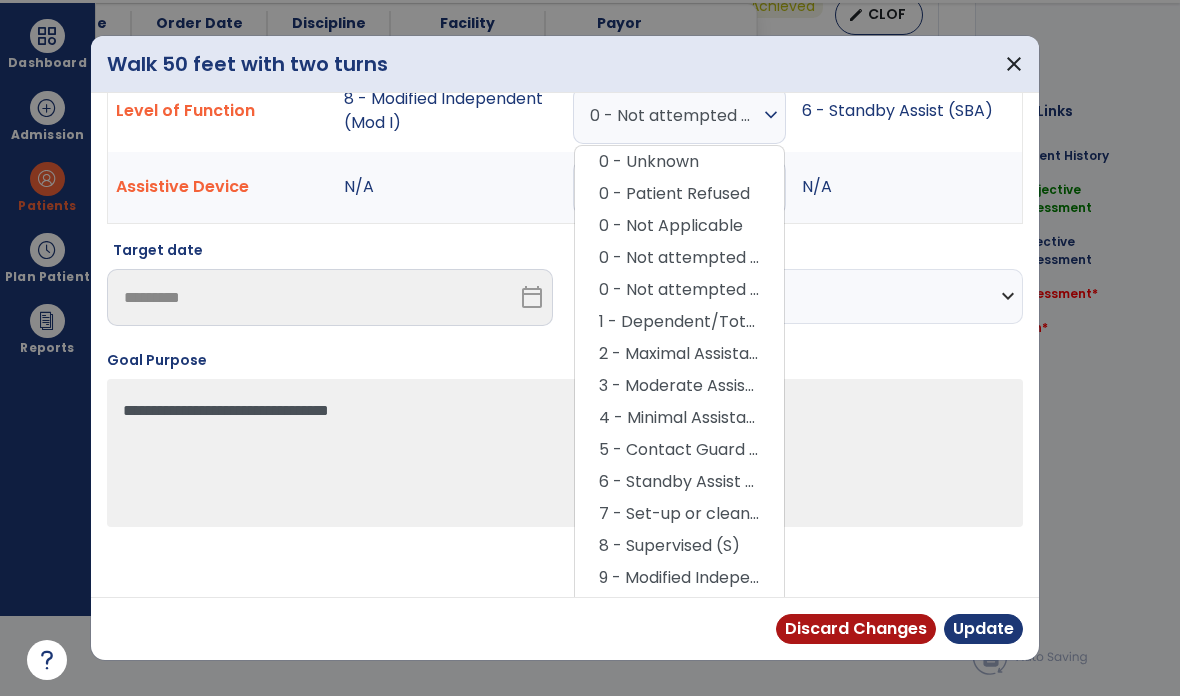 click on "8 - Supervised (S)" at bounding box center (679, 546) 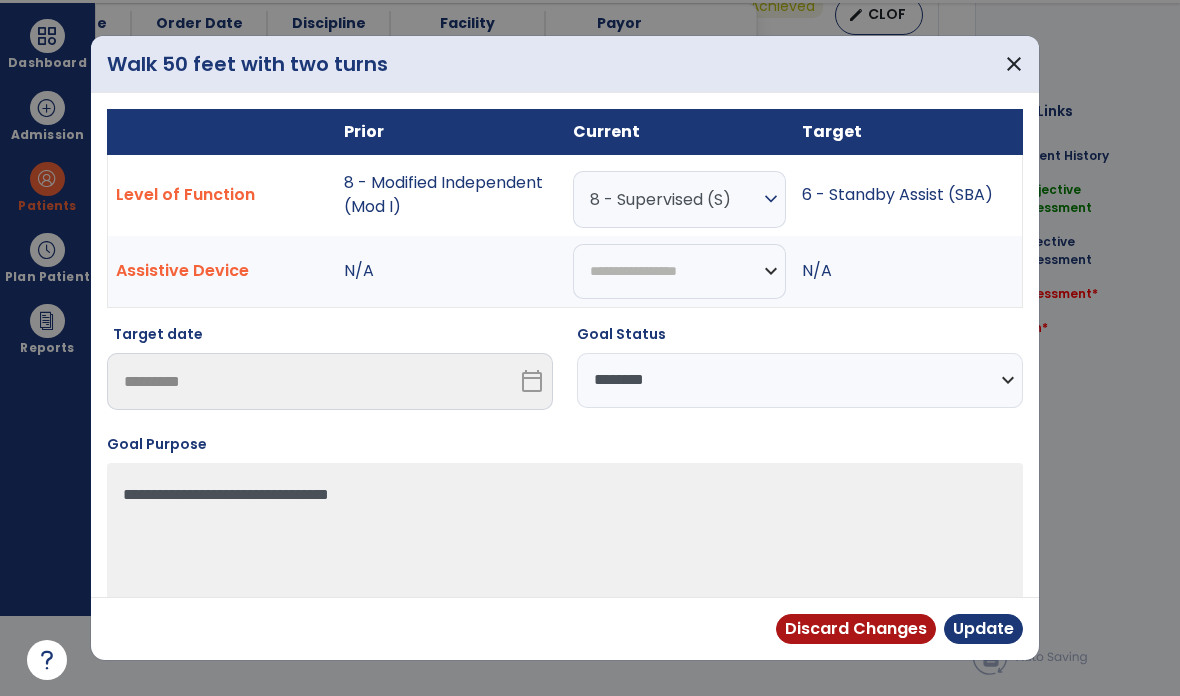 click on "**********" at bounding box center [800, 380] 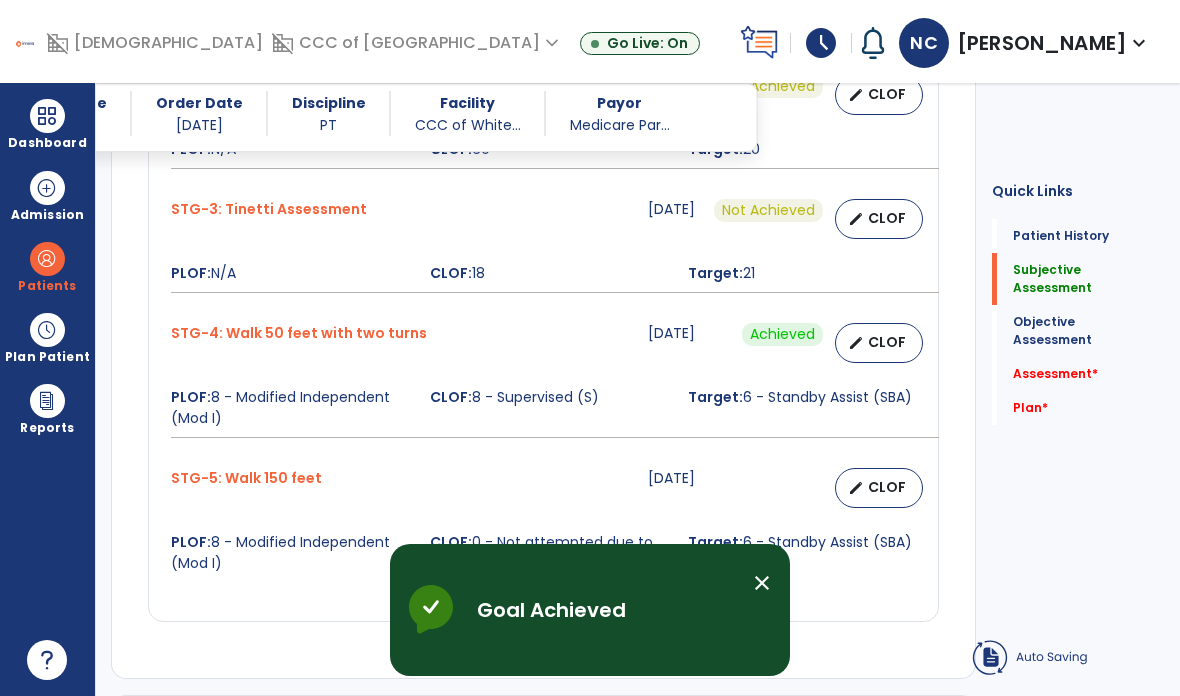 scroll, scrollTop: 80, scrollLeft: 0, axis: vertical 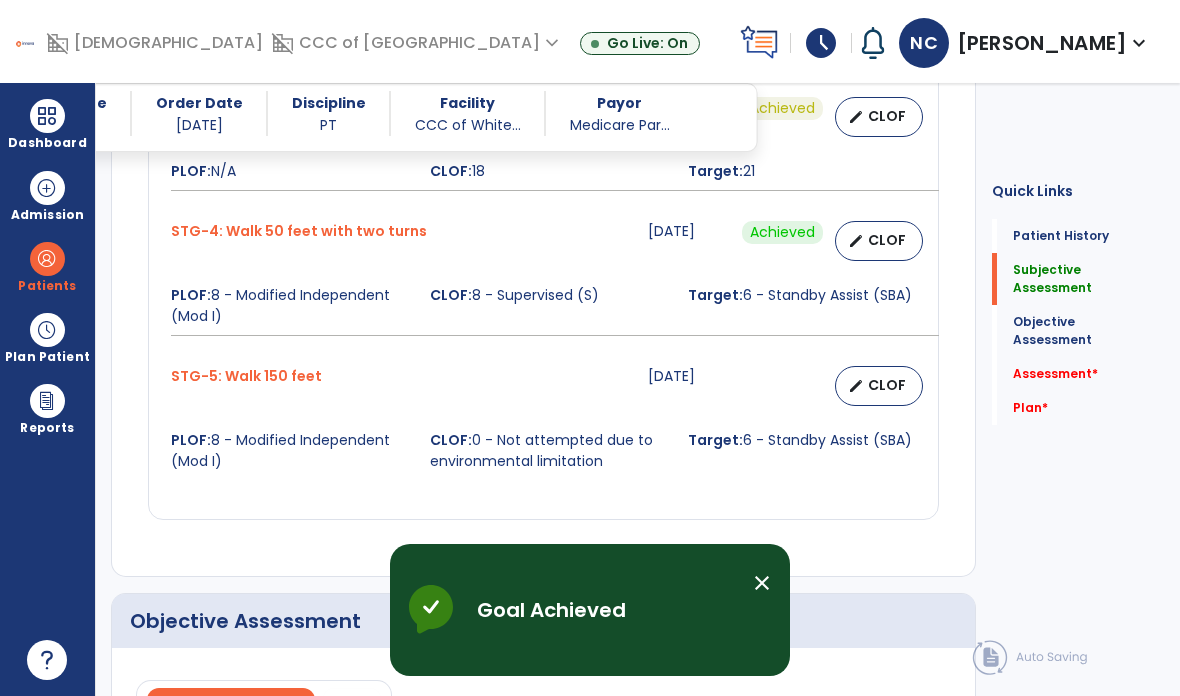 click on "CLOF" at bounding box center (887, 385) 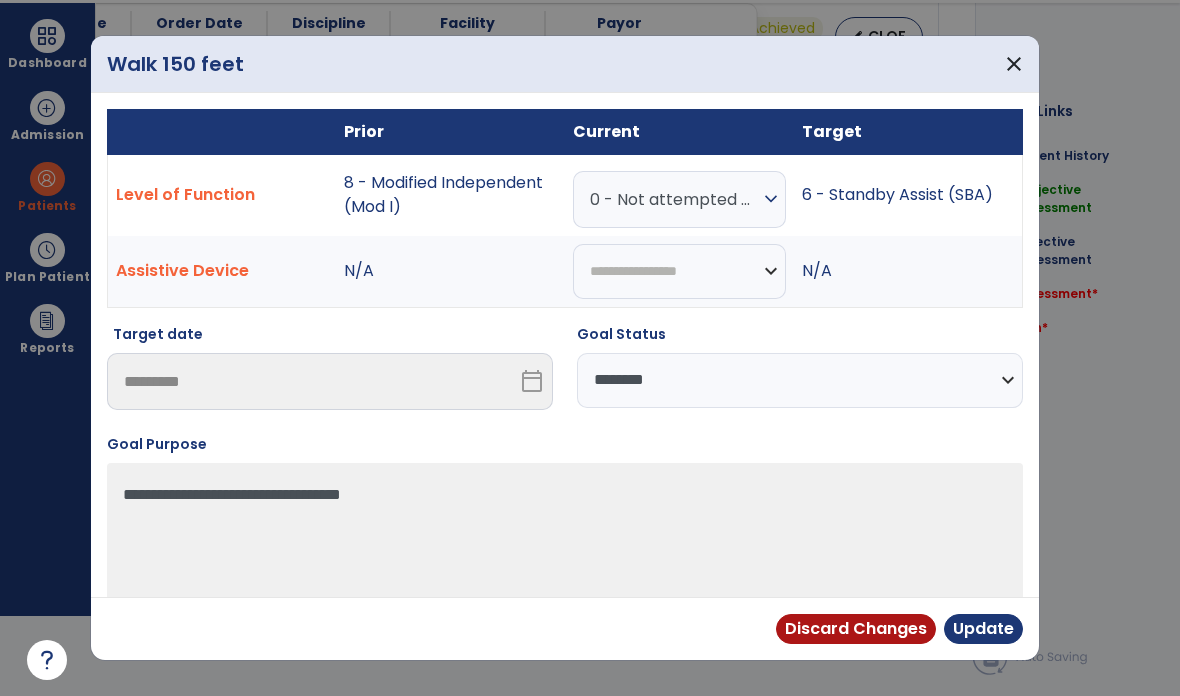 scroll, scrollTop: 0, scrollLeft: 0, axis: both 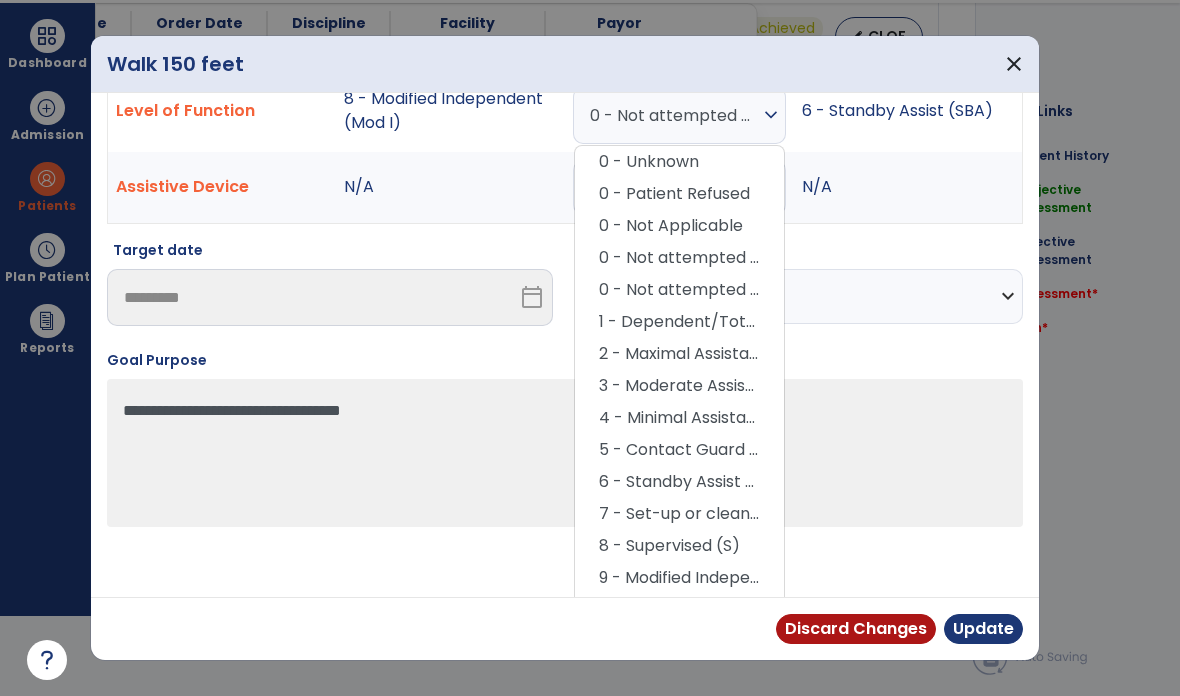 click on "8 - Supervised (S)" at bounding box center (679, 546) 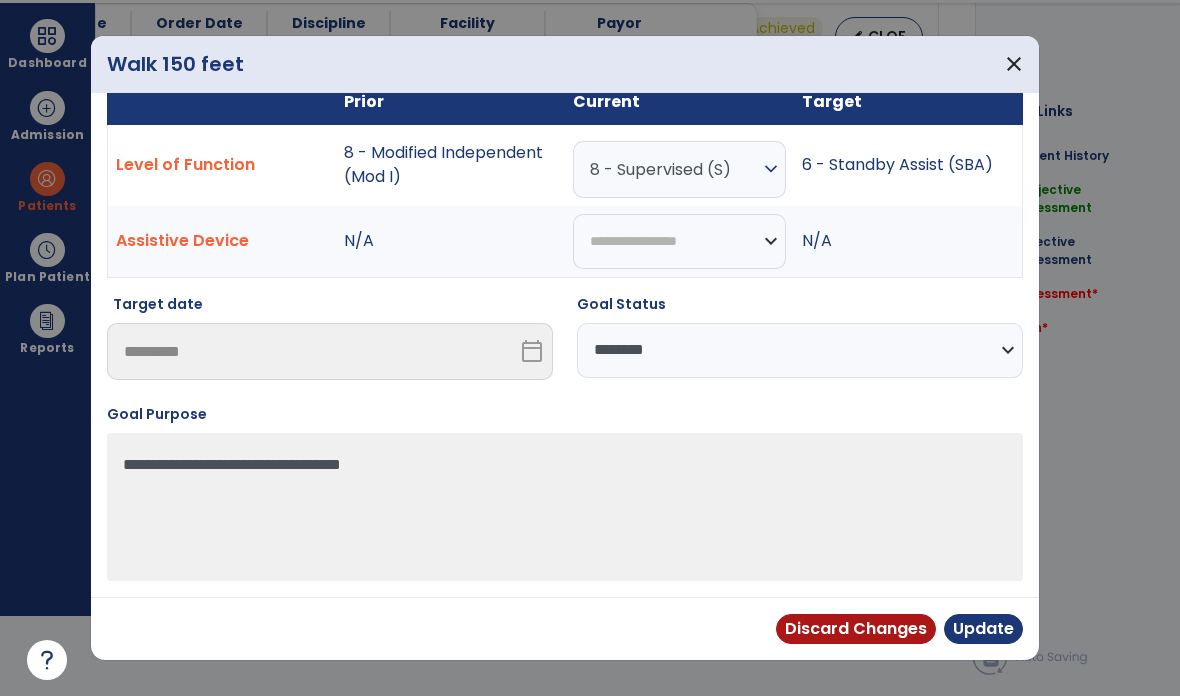 scroll, scrollTop: 0, scrollLeft: 0, axis: both 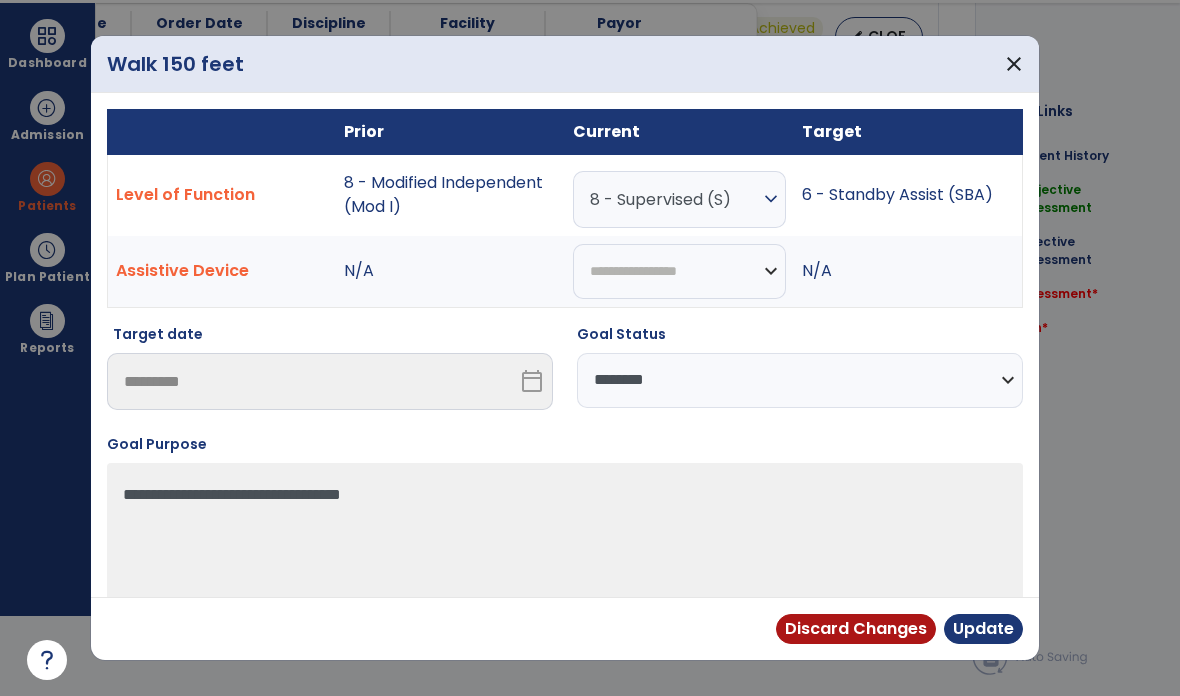 click on "**********" at bounding box center (800, 380) 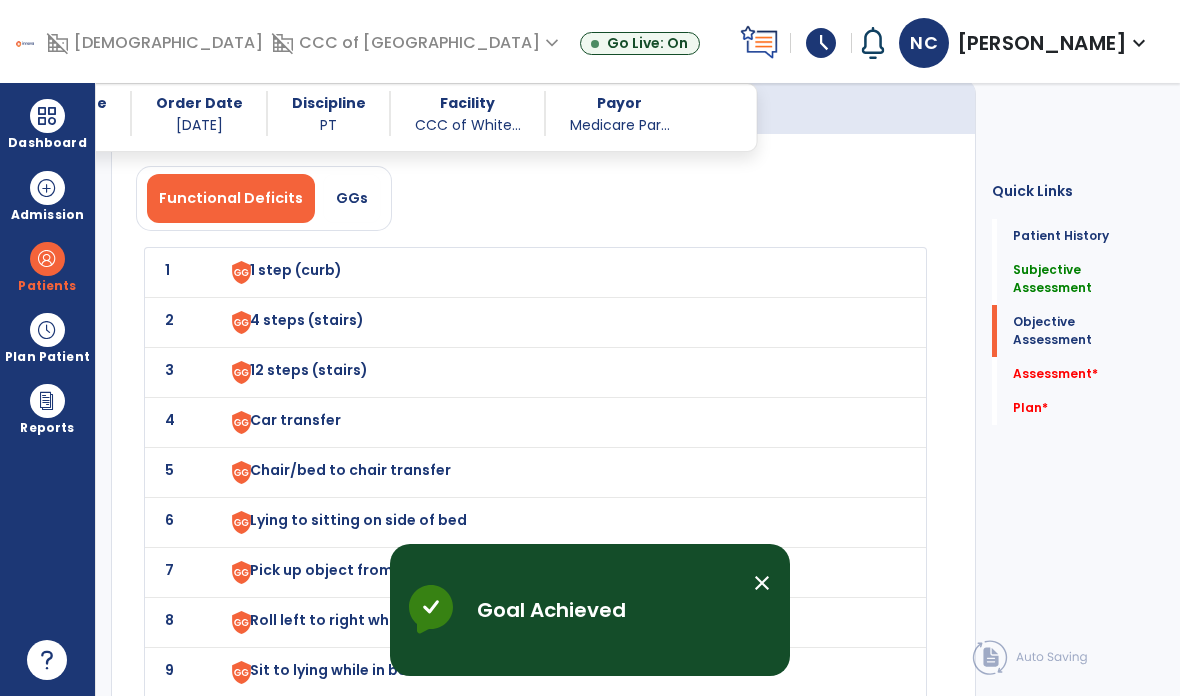 scroll, scrollTop: 3851, scrollLeft: 0, axis: vertical 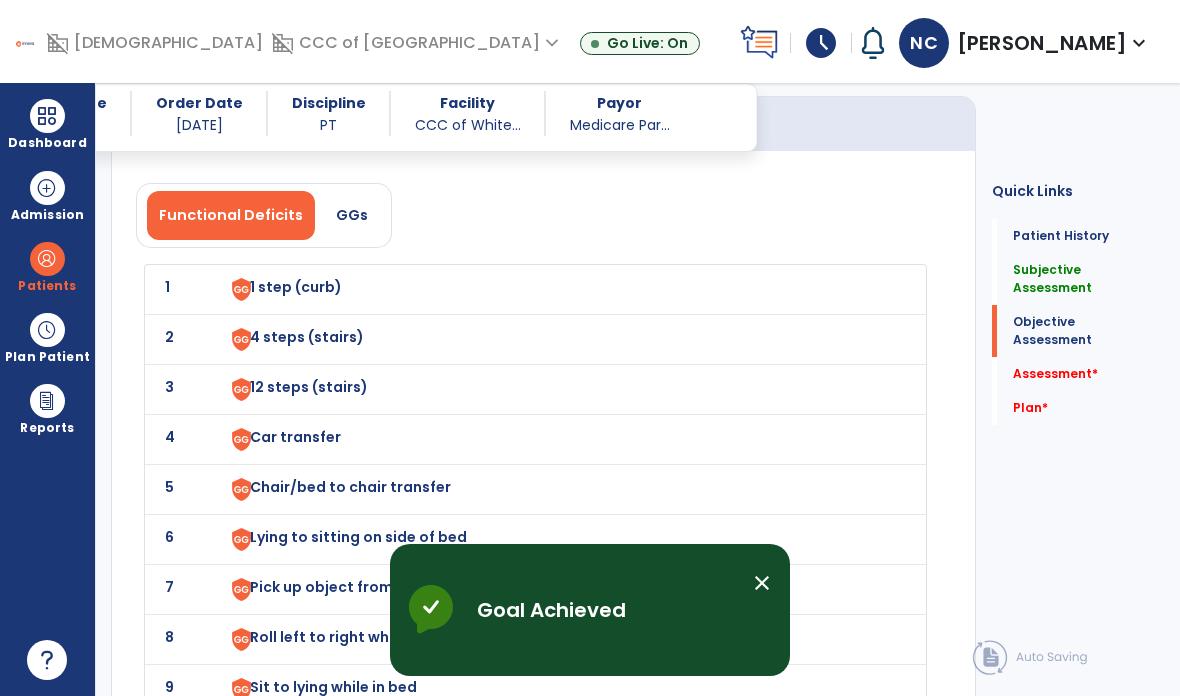 click on "1" 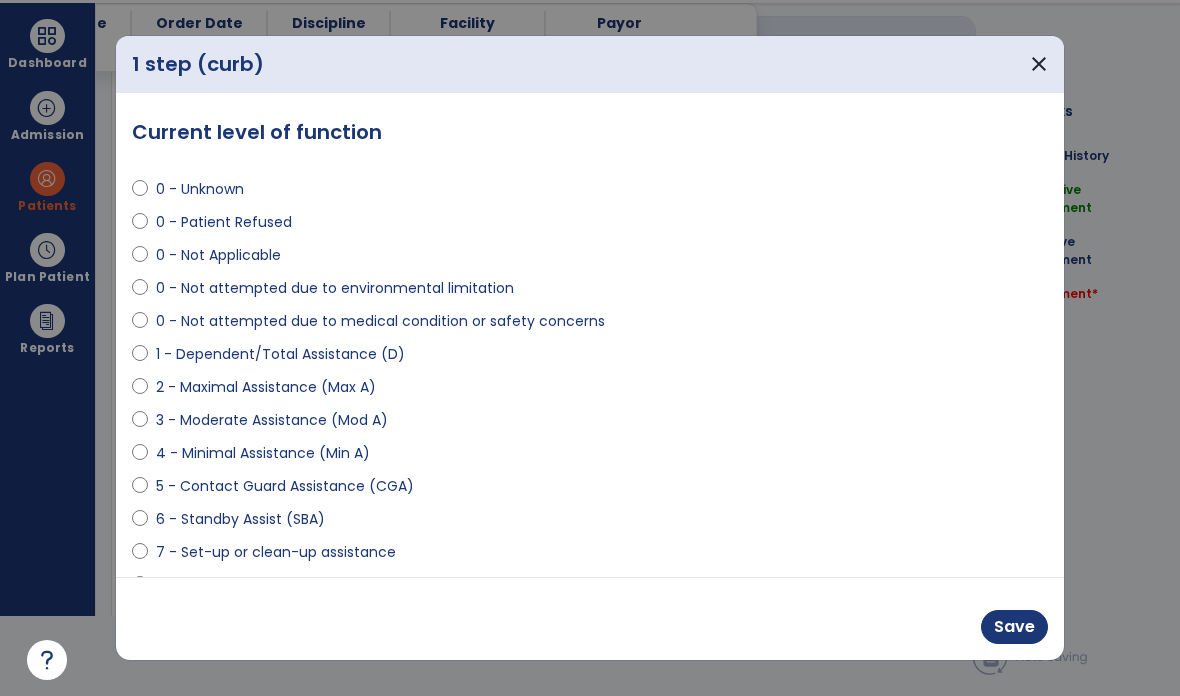 scroll, scrollTop: 0, scrollLeft: 0, axis: both 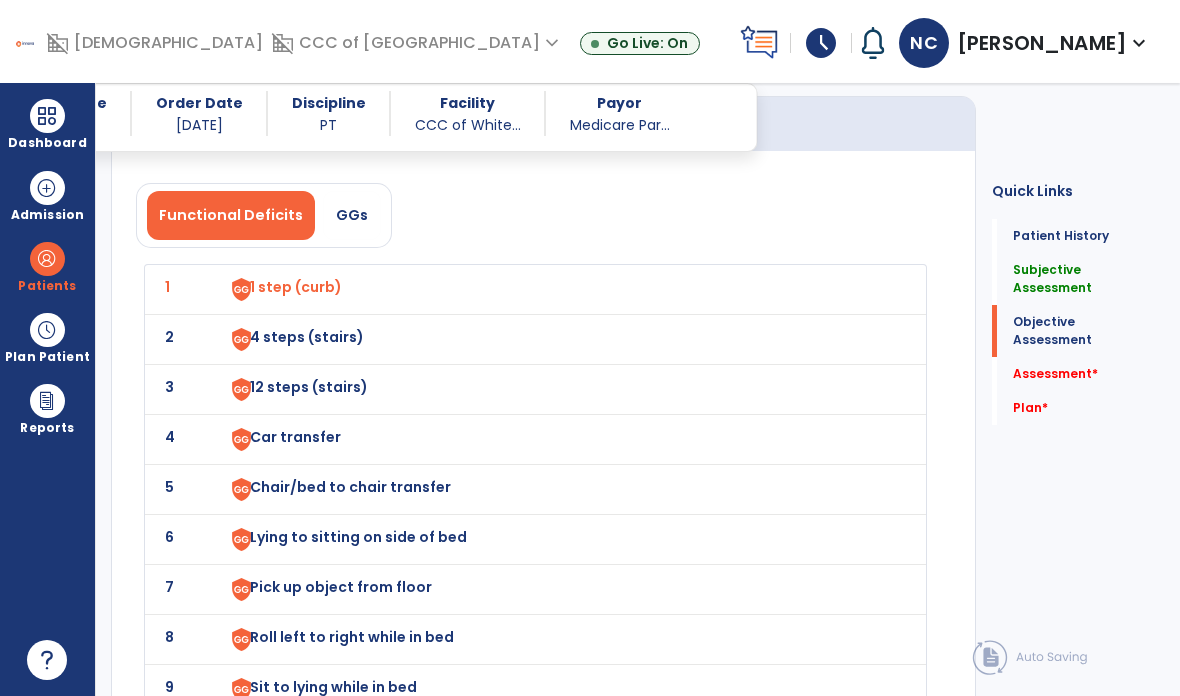 click on "2 4 steps (stairs)" 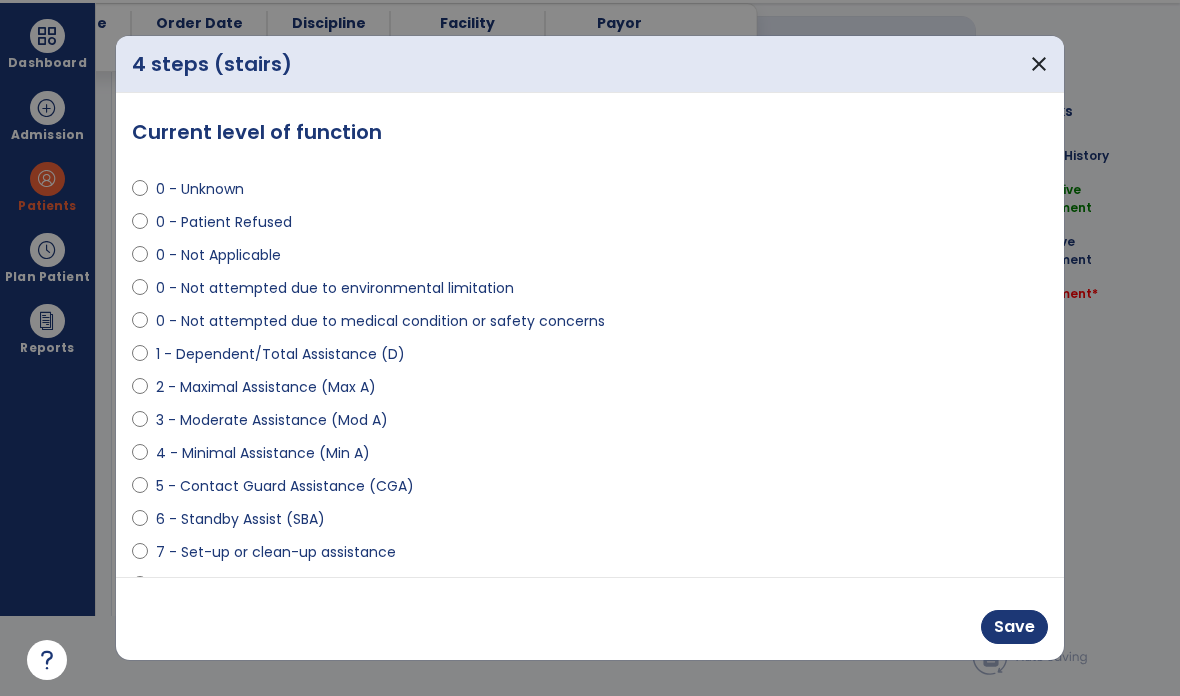 scroll, scrollTop: 0, scrollLeft: 0, axis: both 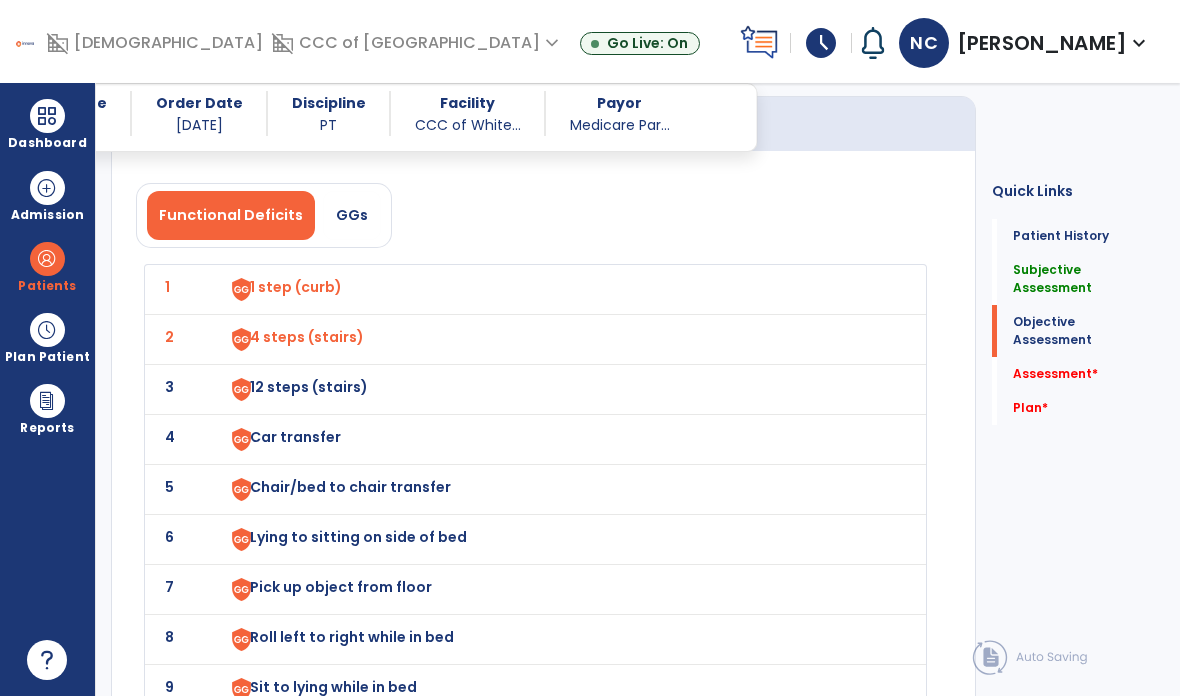 click on "3" 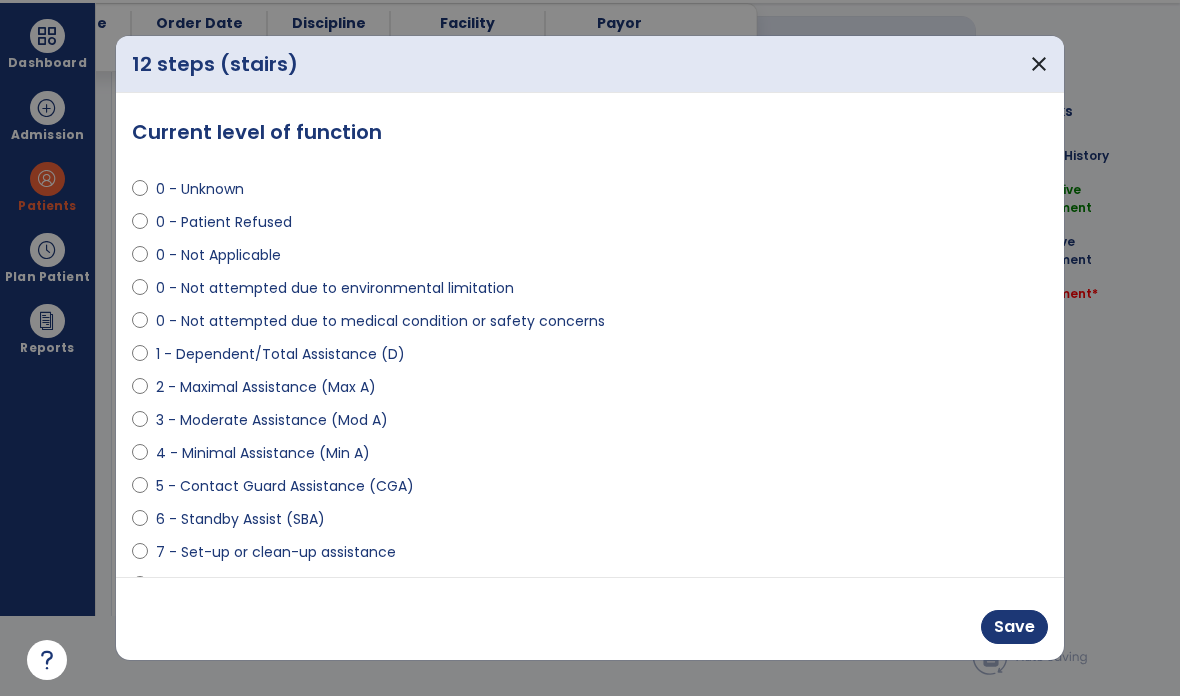 scroll, scrollTop: 0, scrollLeft: 0, axis: both 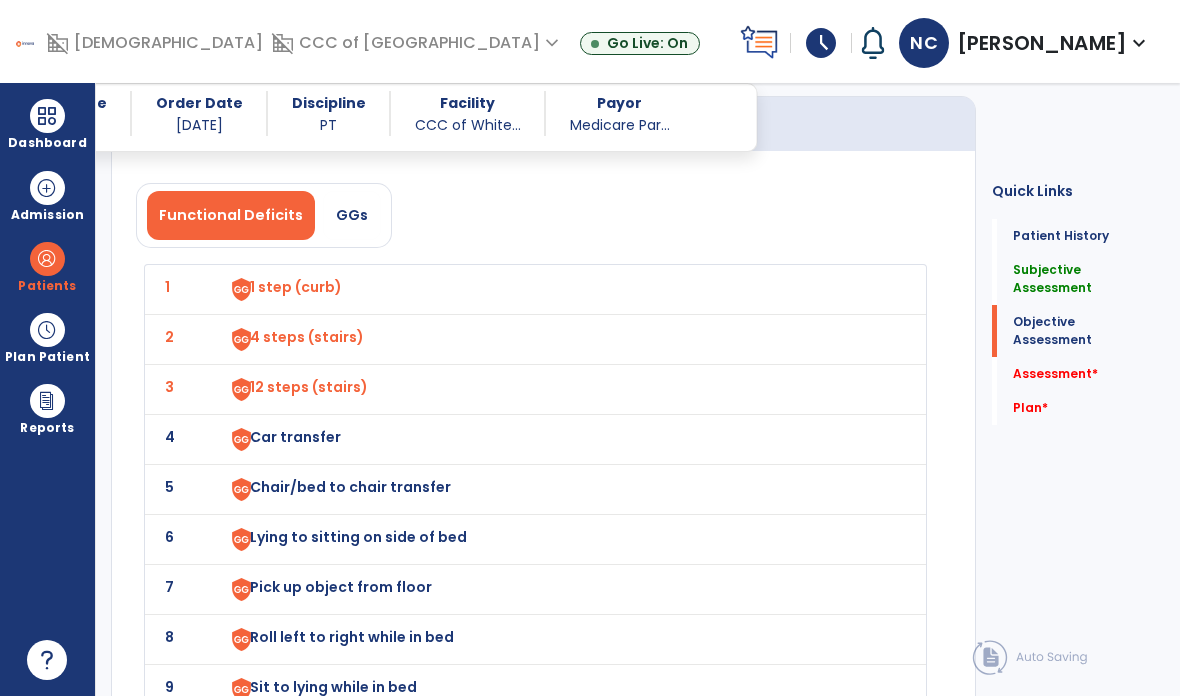 click on "4" 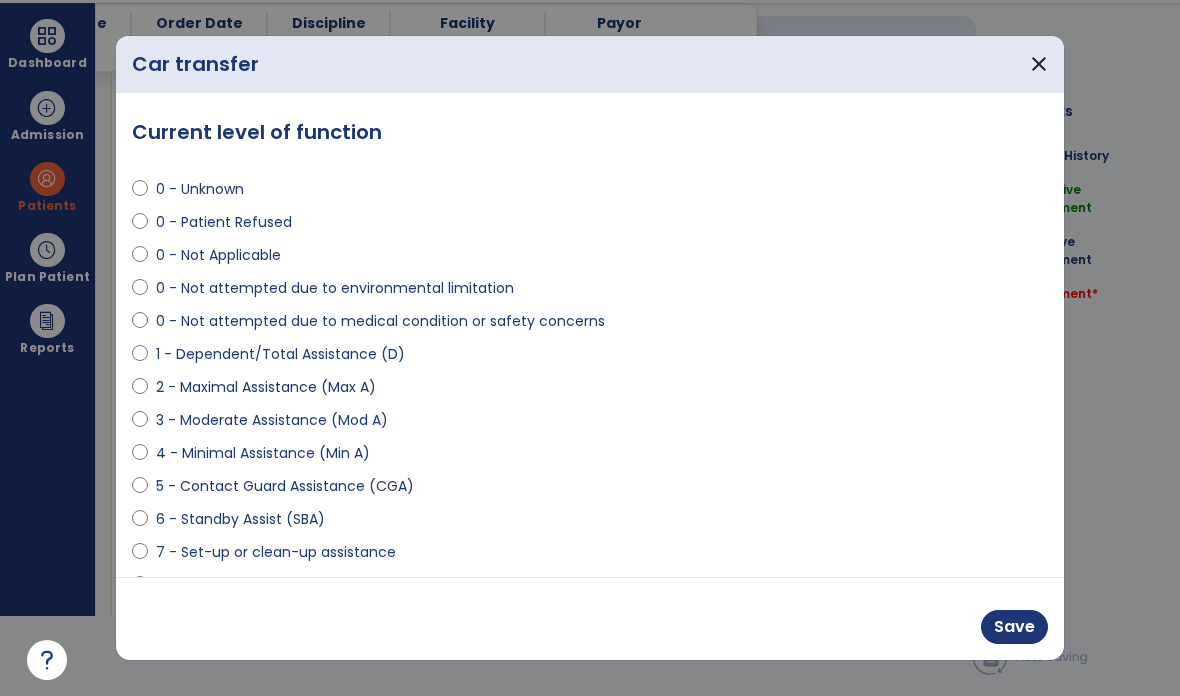 select on "**********" 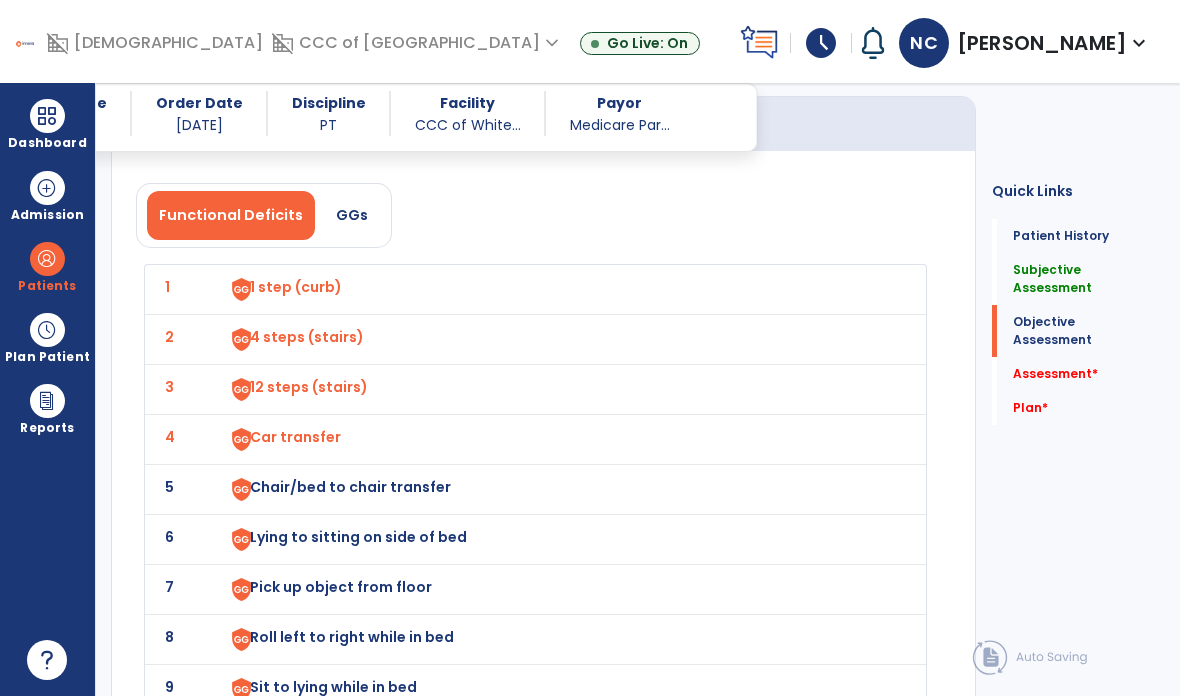 click on "5" 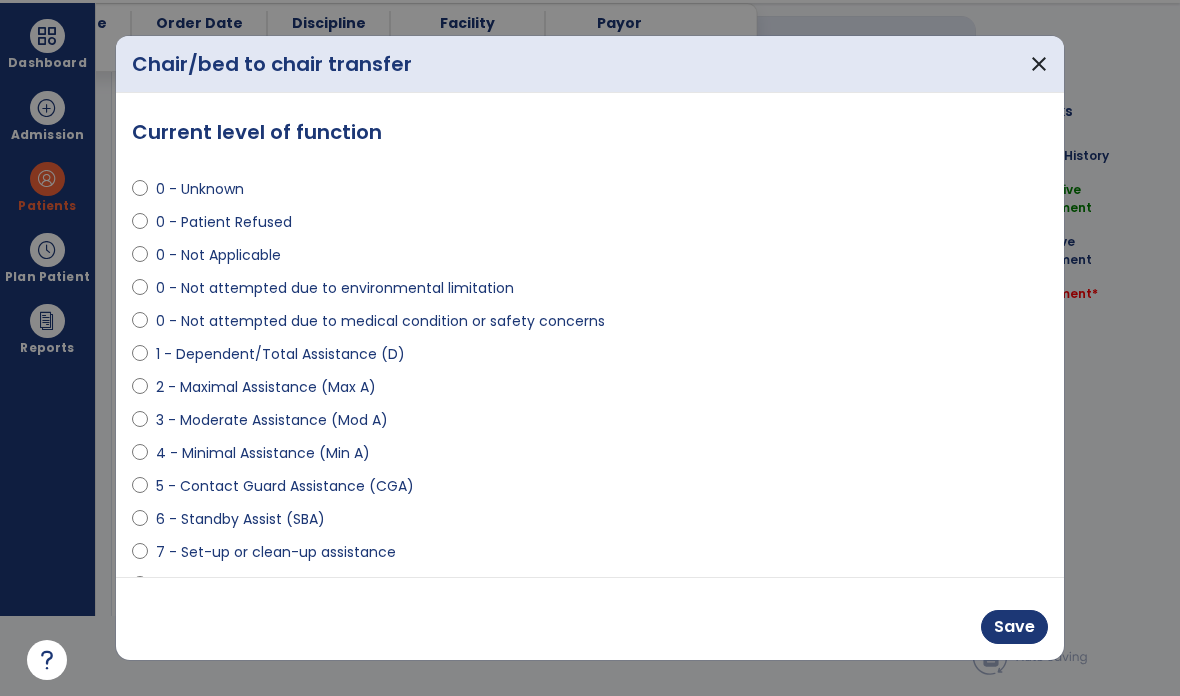 select on "**********" 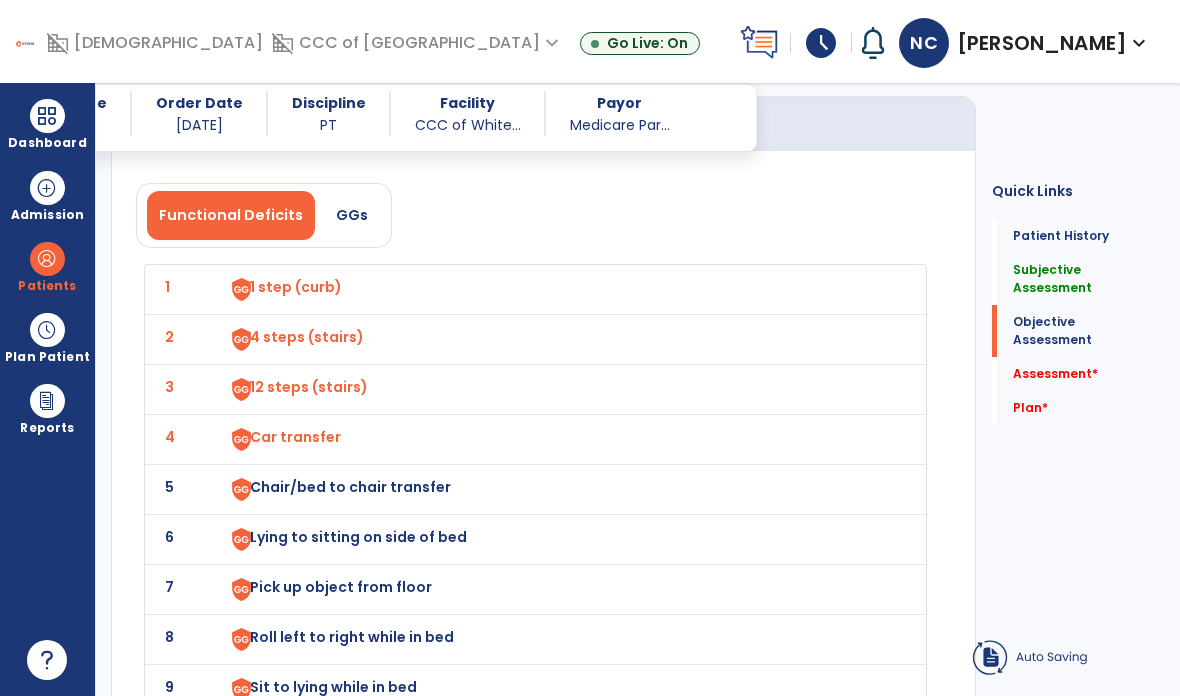 scroll, scrollTop: 80, scrollLeft: 0, axis: vertical 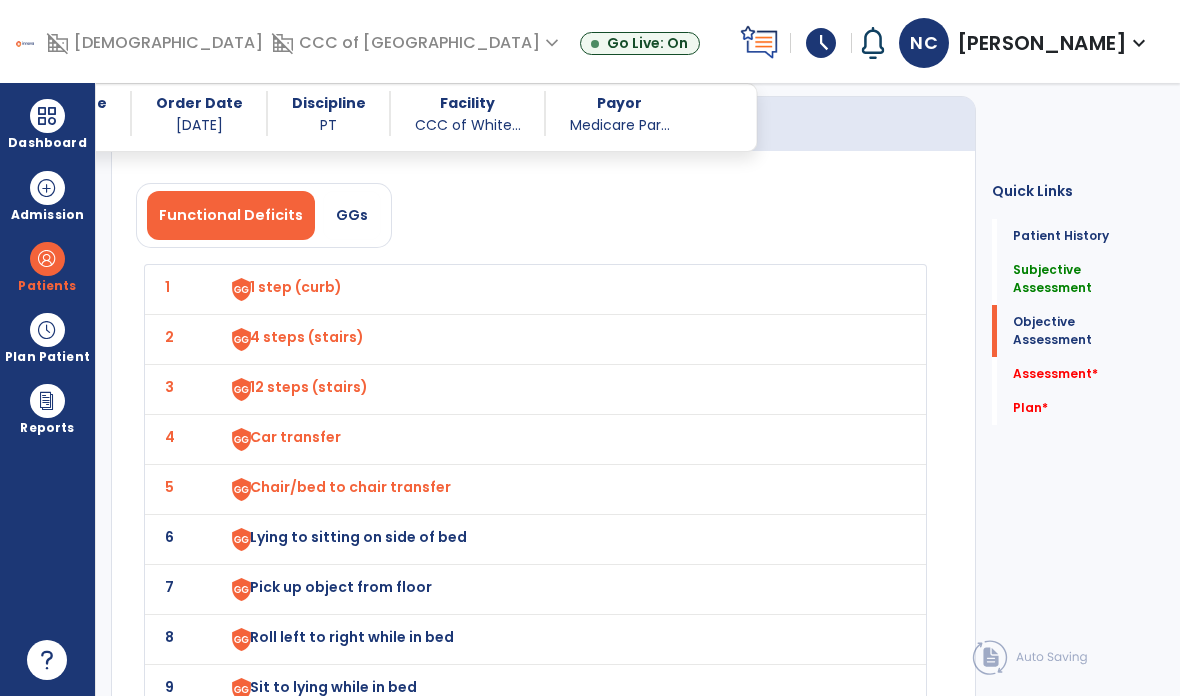 click on "6" 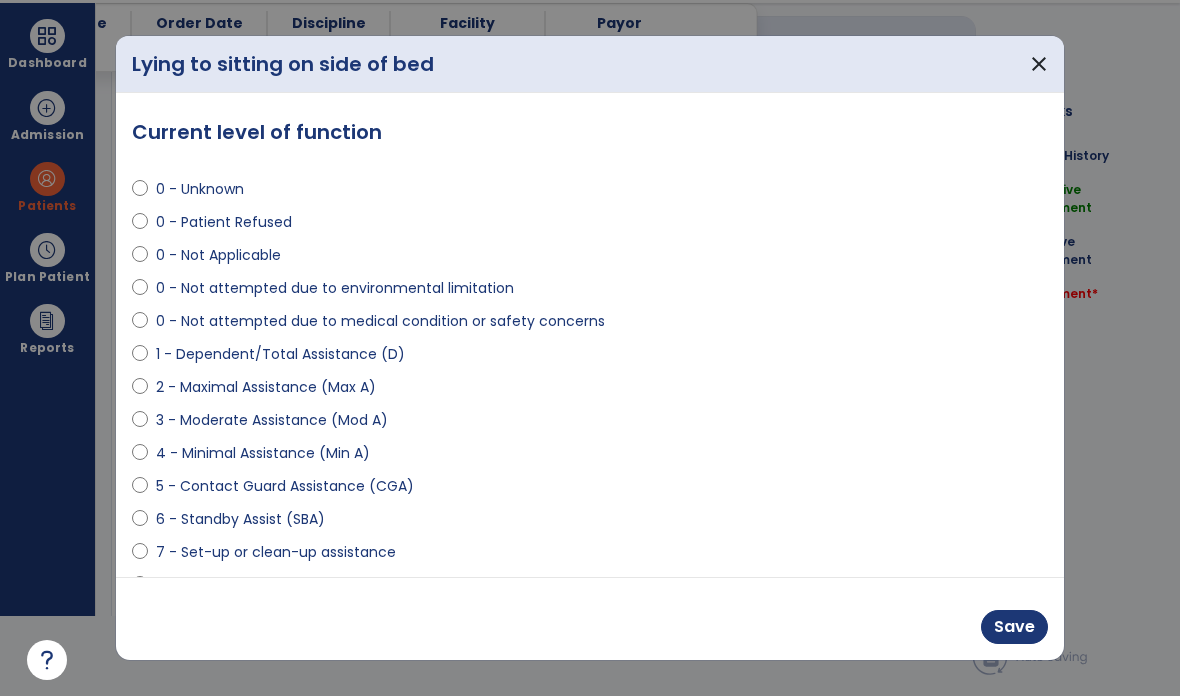 scroll, scrollTop: 0, scrollLeft: 0, axis: both 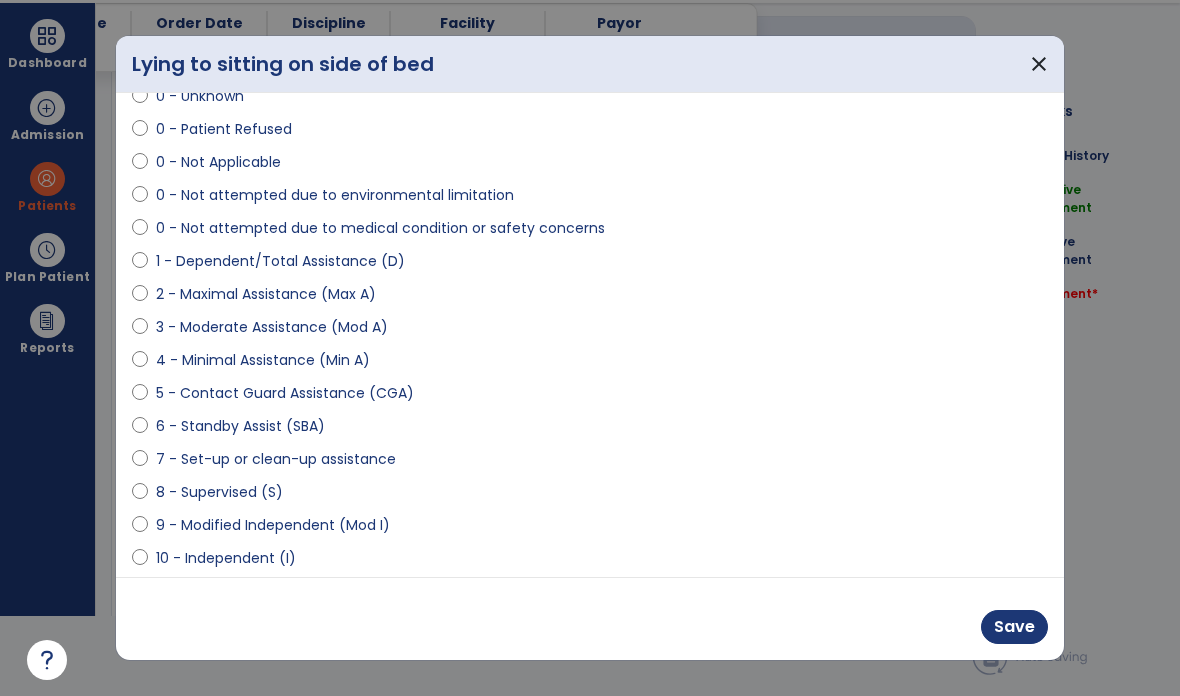 select on "**********" 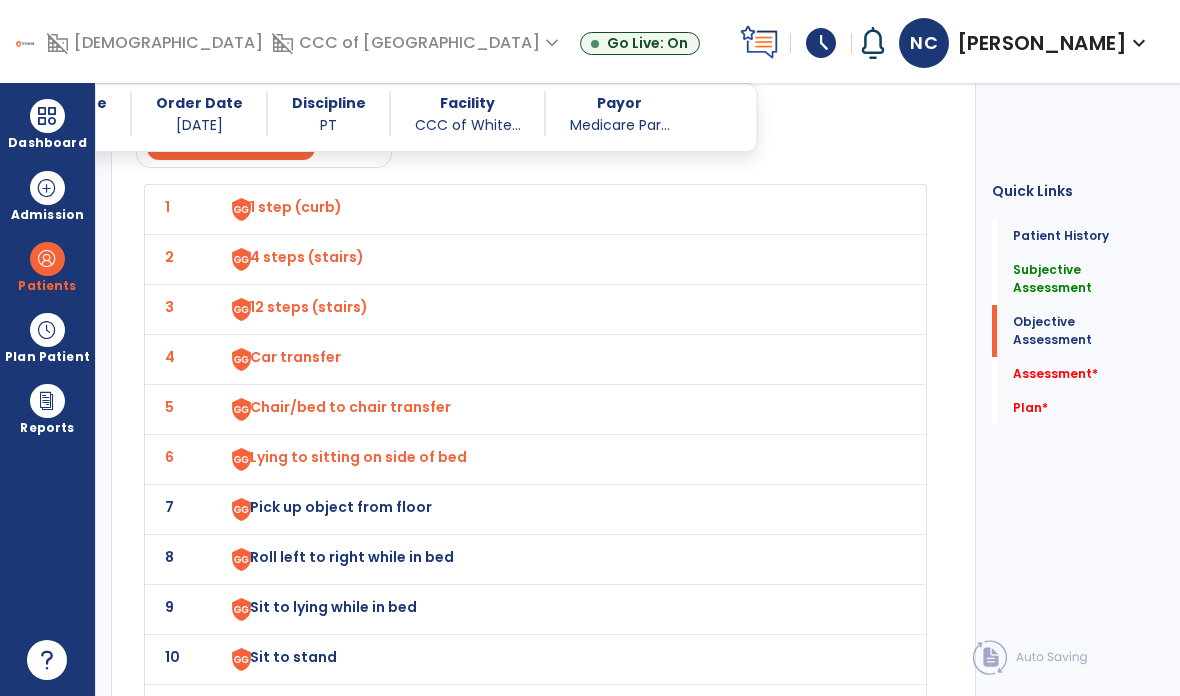 scroll, scrollTop: 3933, scrollLeft: 0, axis: vertical 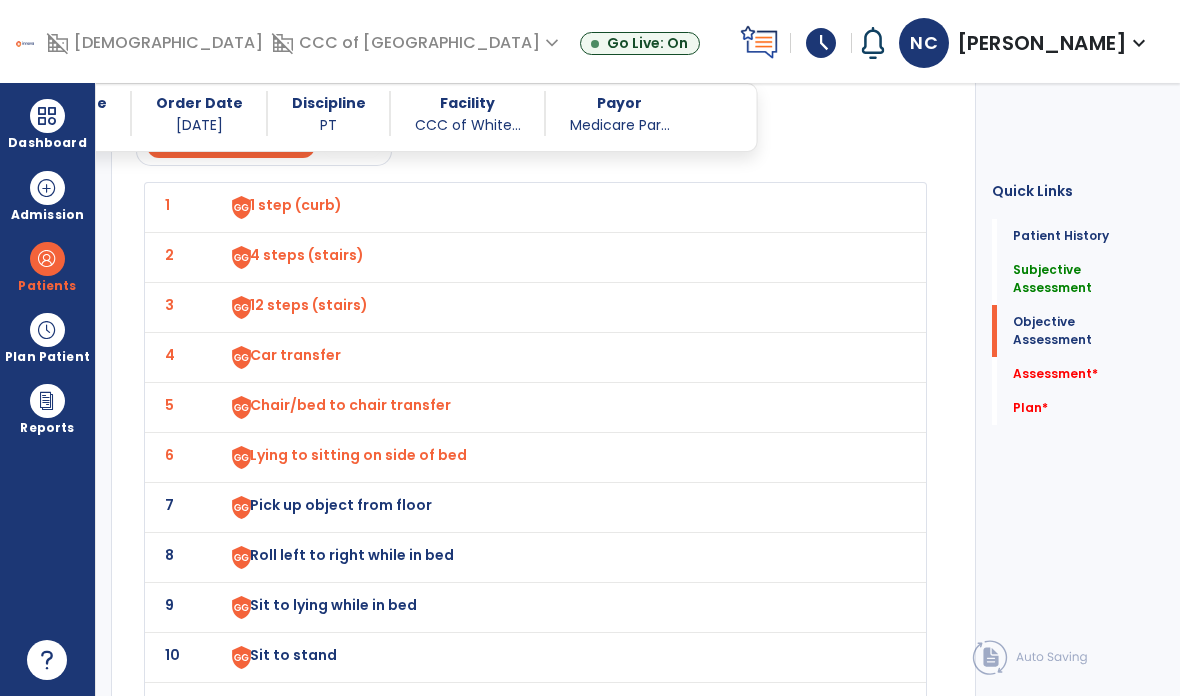 click on "7" 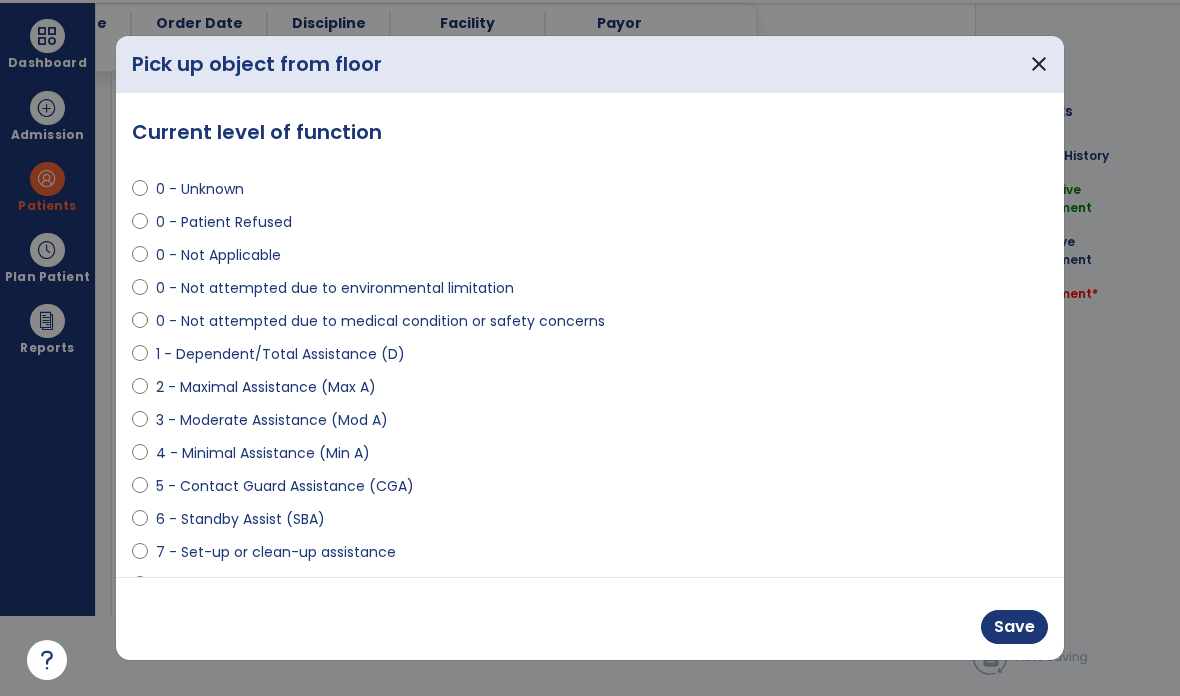 scroll, scrollTop: 0, scrollLeft: 0, axis: both 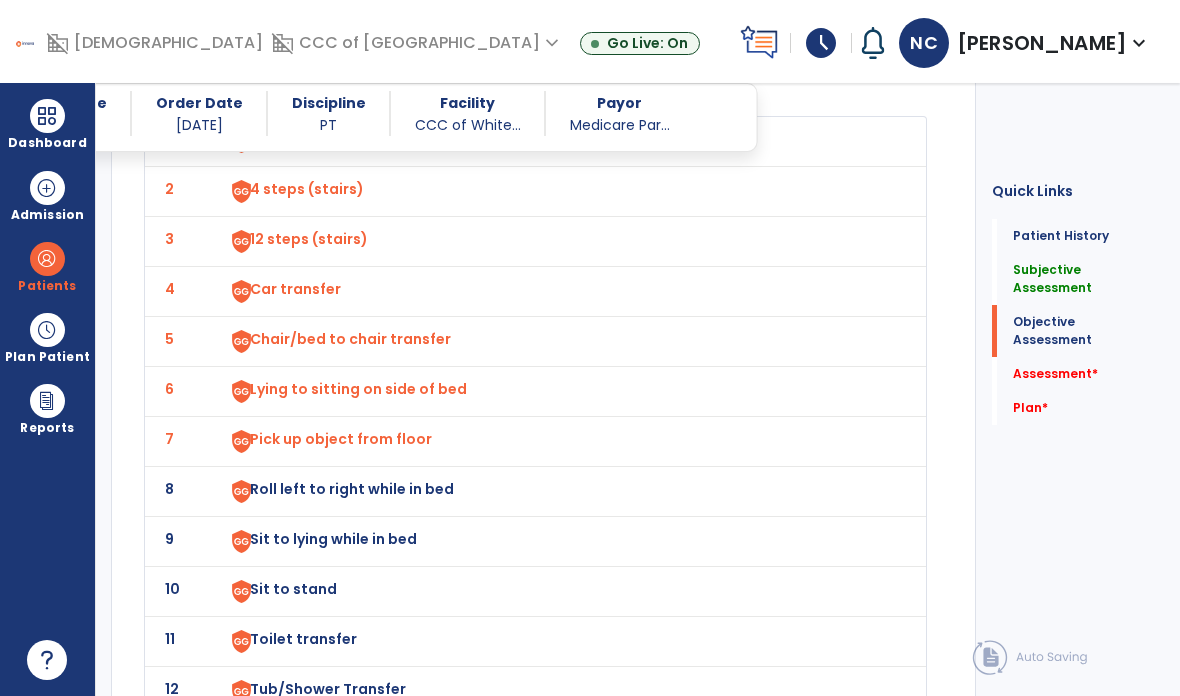click on "8 Roll left to right while in bed" 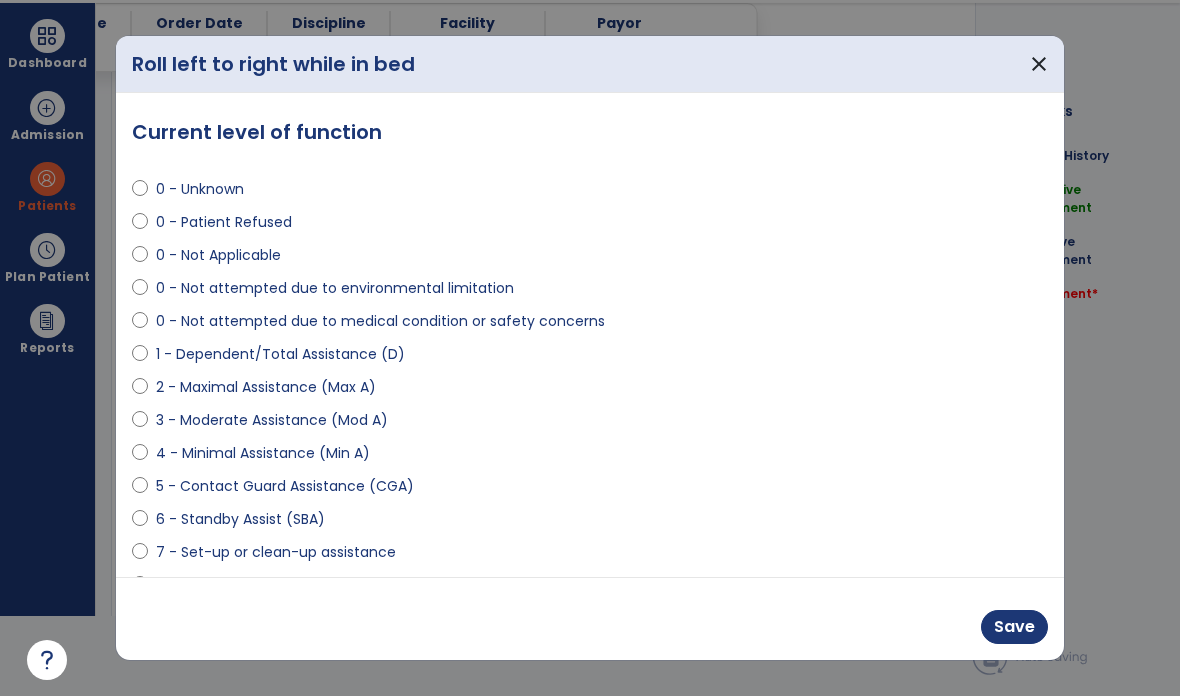 scroll 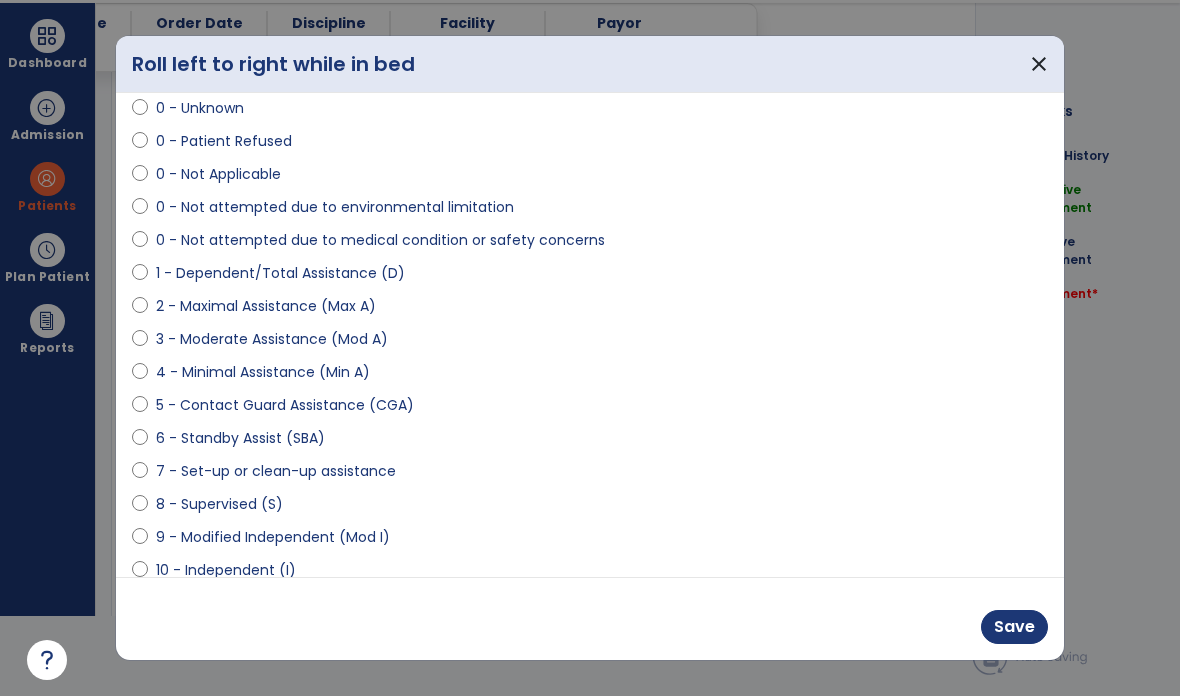 click on "10 - Independent (I)" at bounding box center (226, 570) 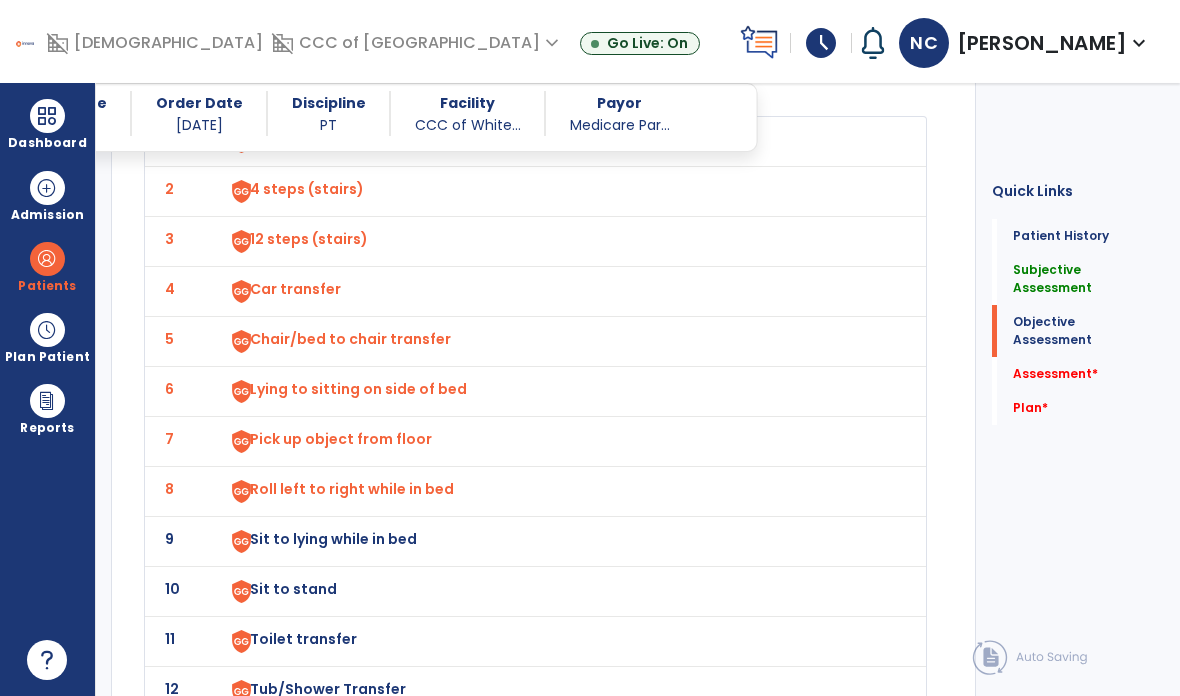 click on "9" 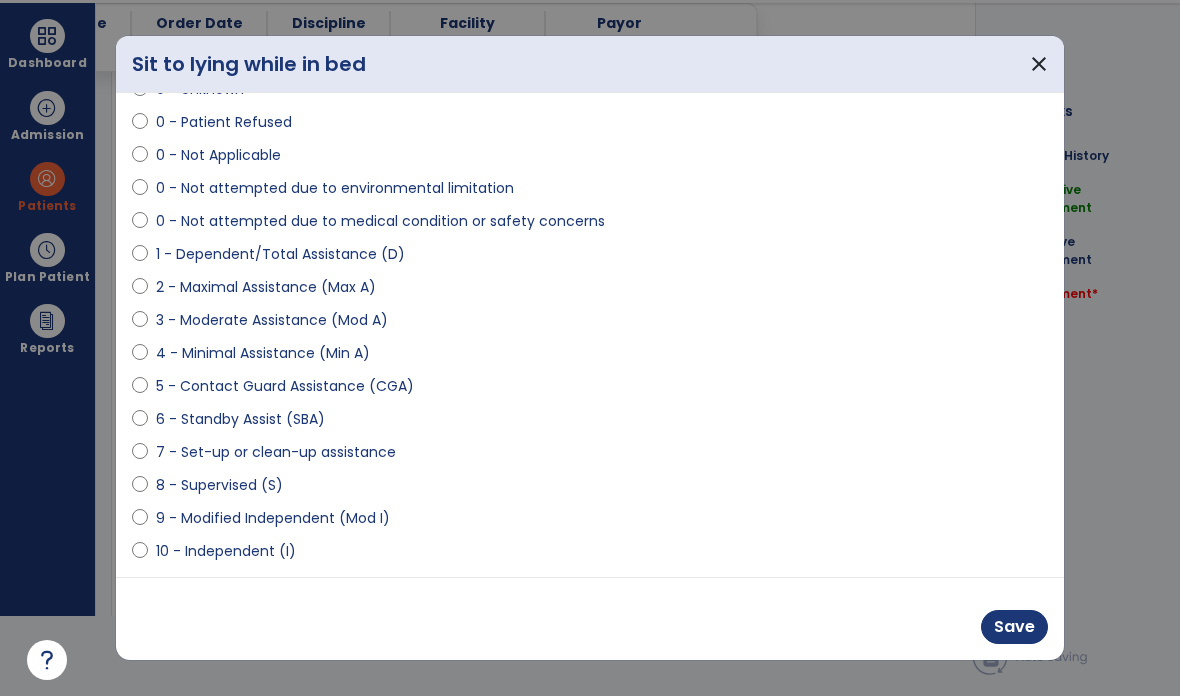 select on "**********" 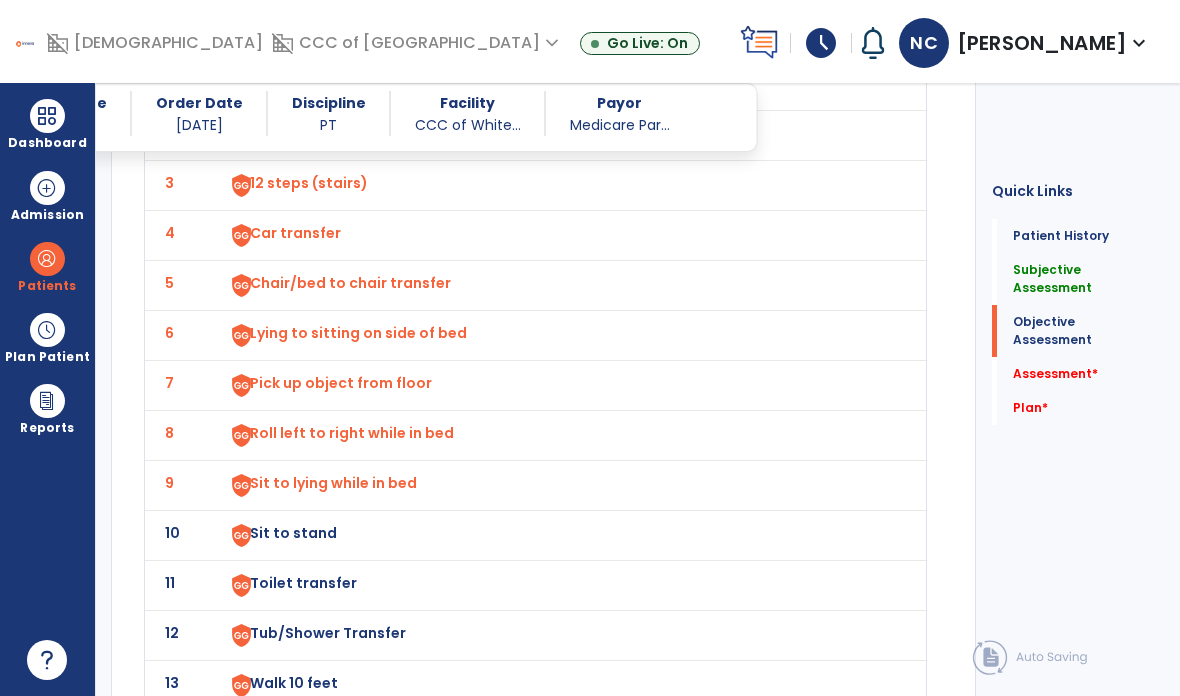 click on "10" 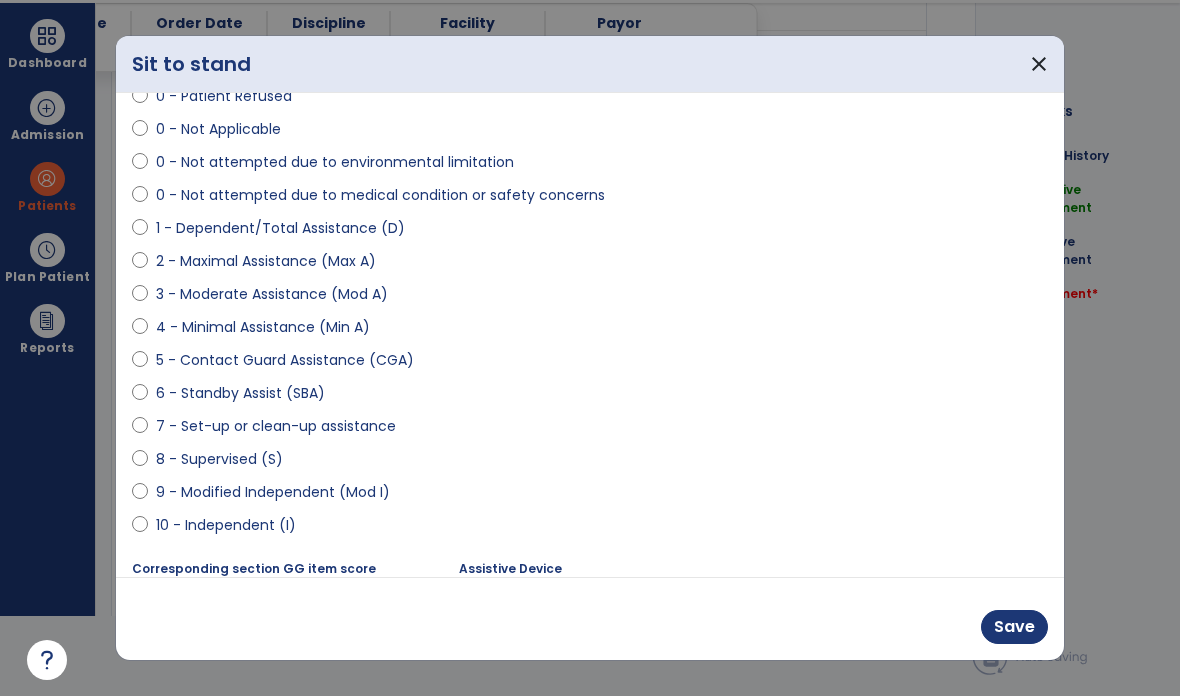 select on "**********" 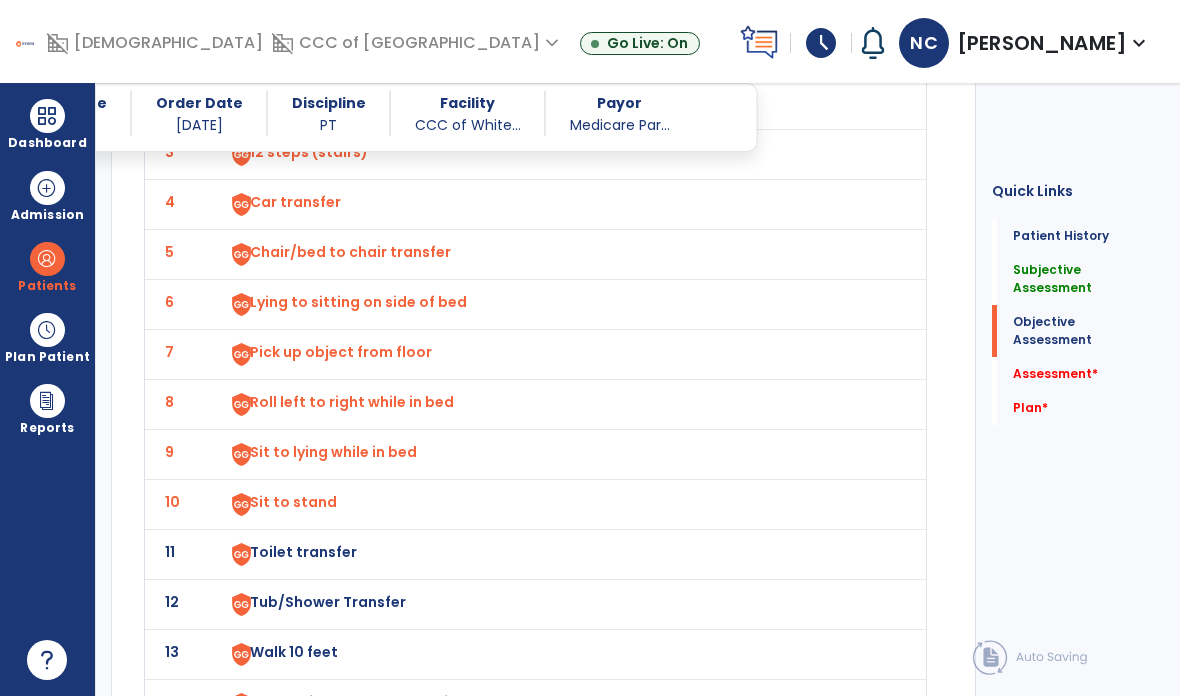 click on "10" 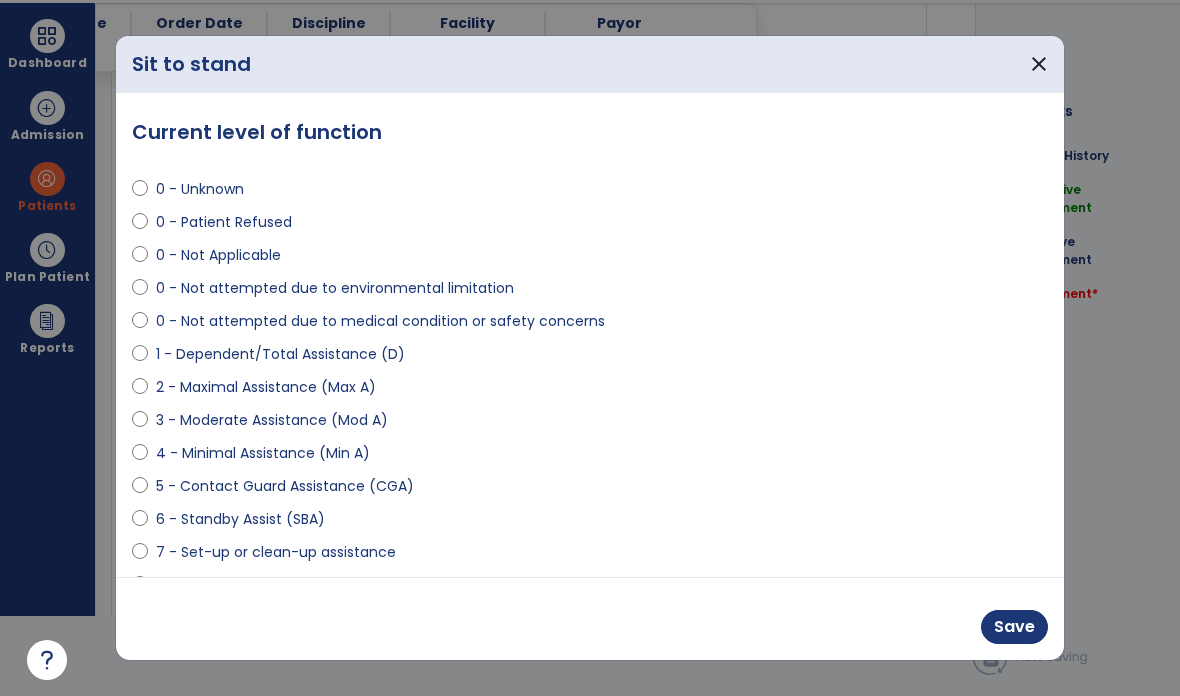 select on "**********" 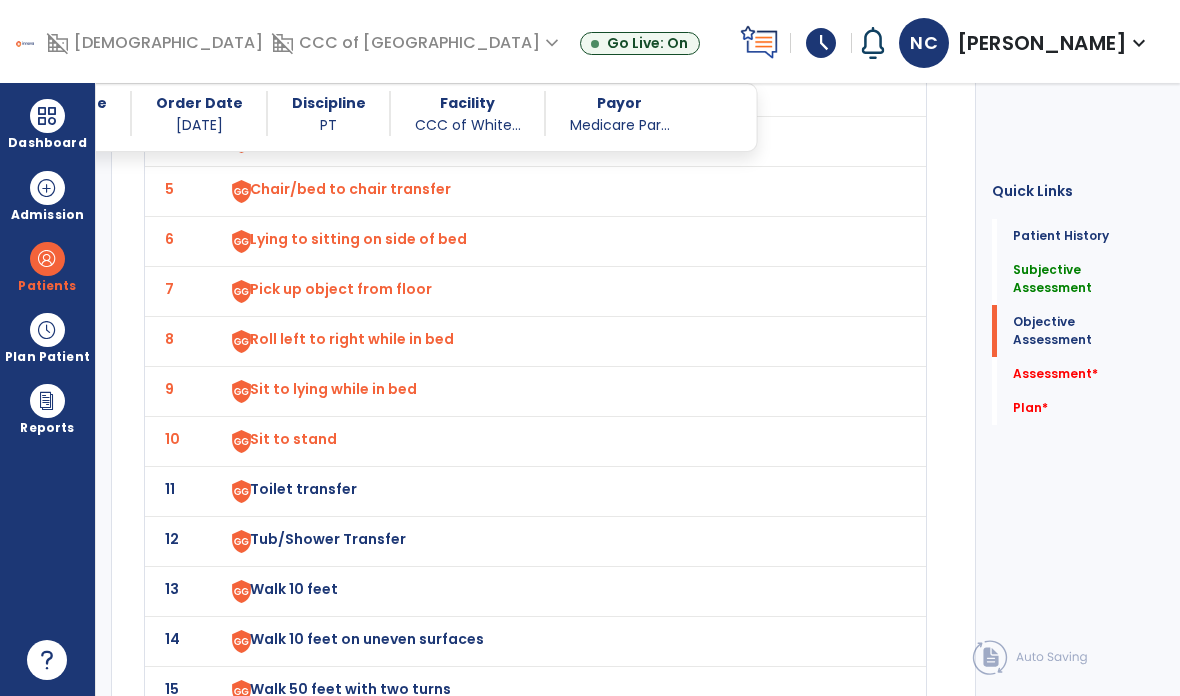 click on "11" 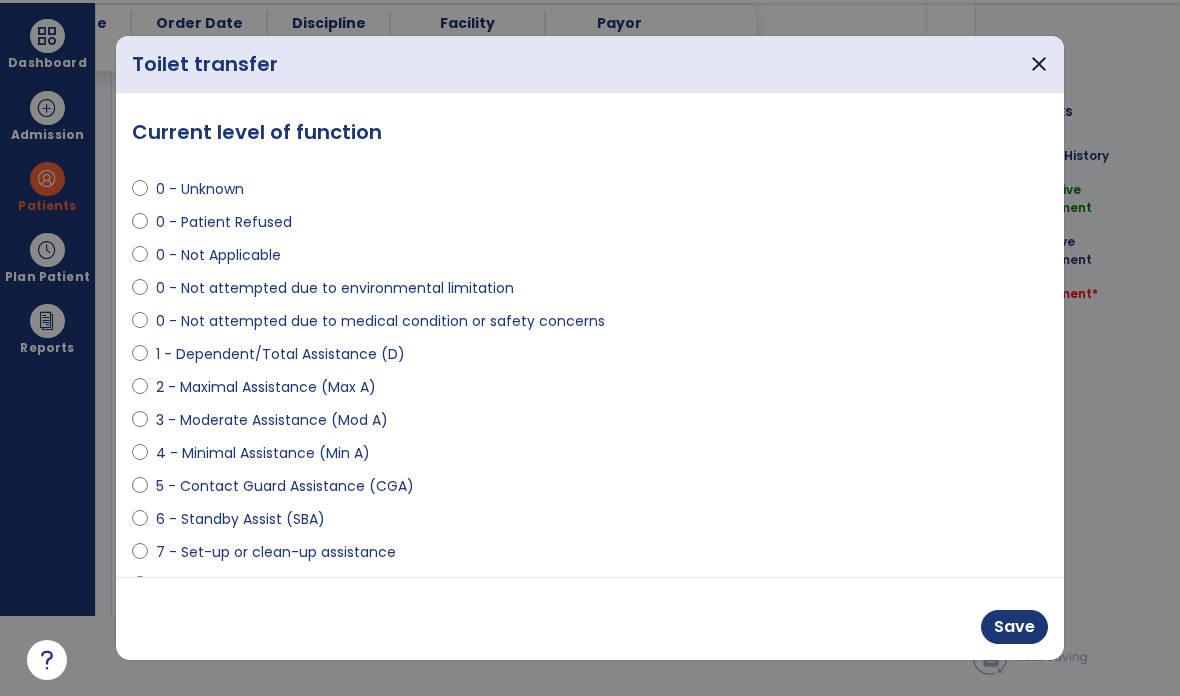 select on "**********" 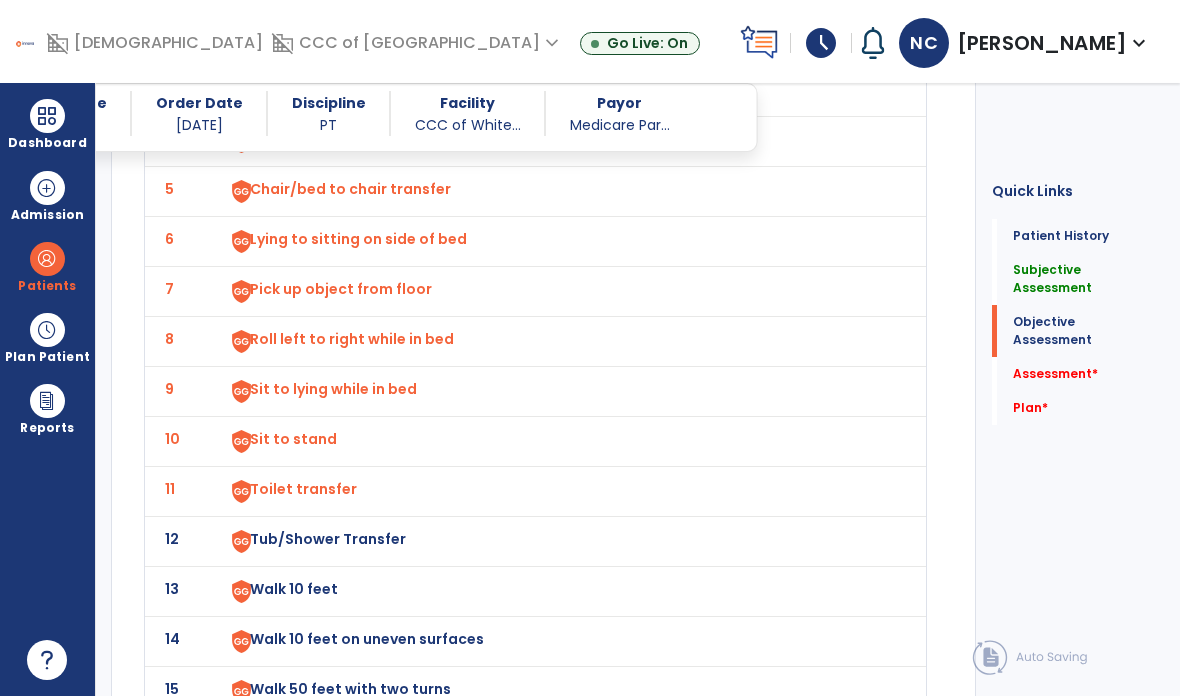 click on "12" 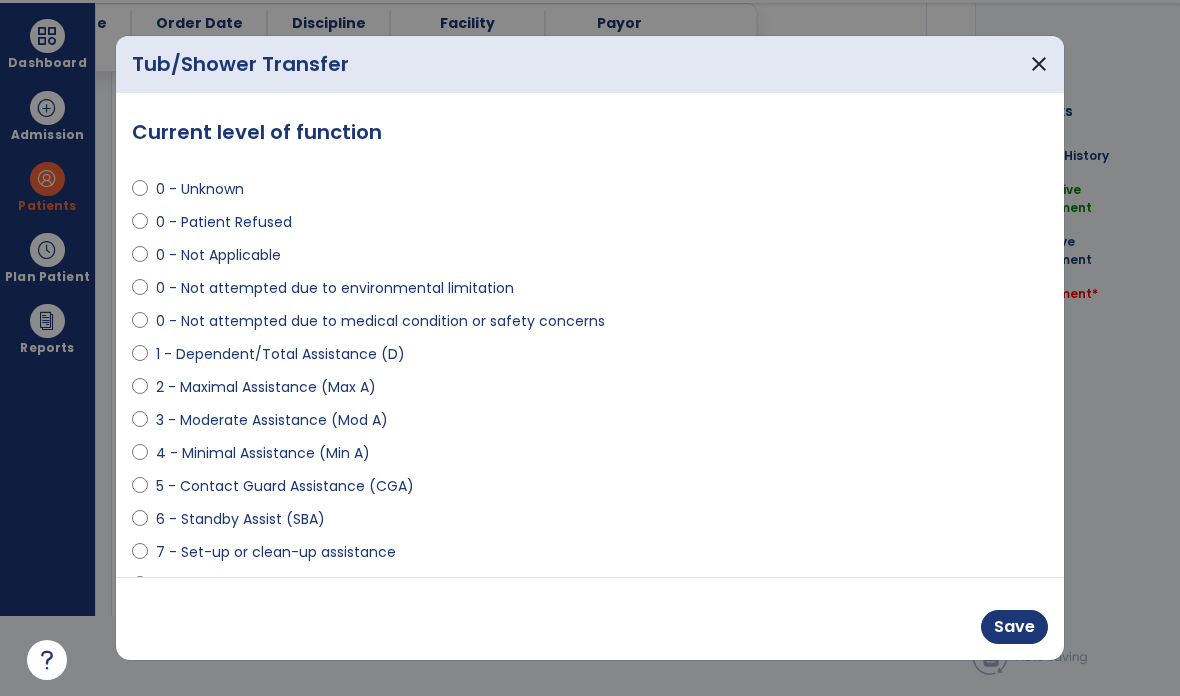 click on "close" at bounding box center [1039, 64] 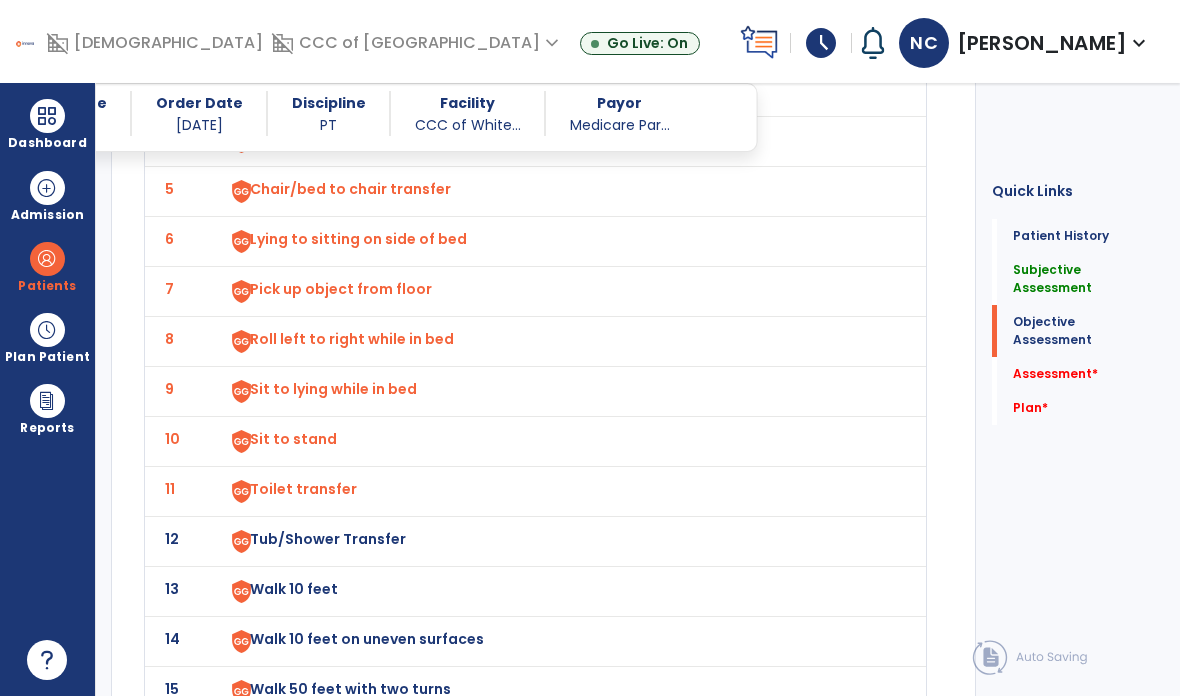 click on "13" 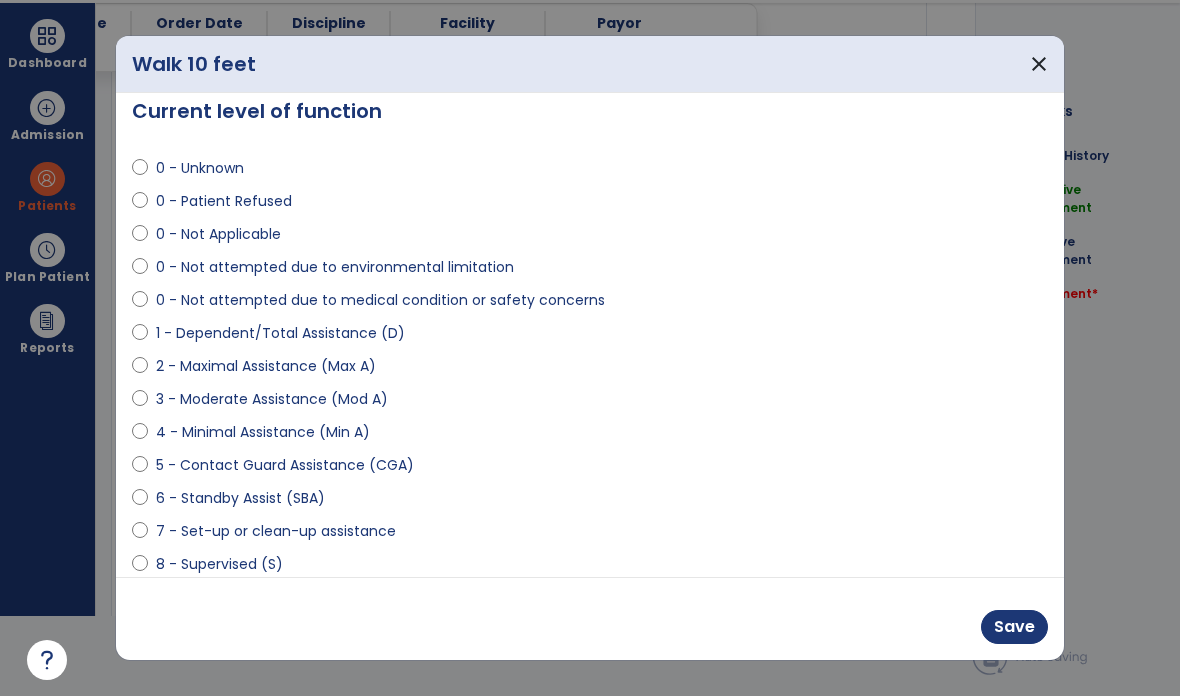 select on "**********" 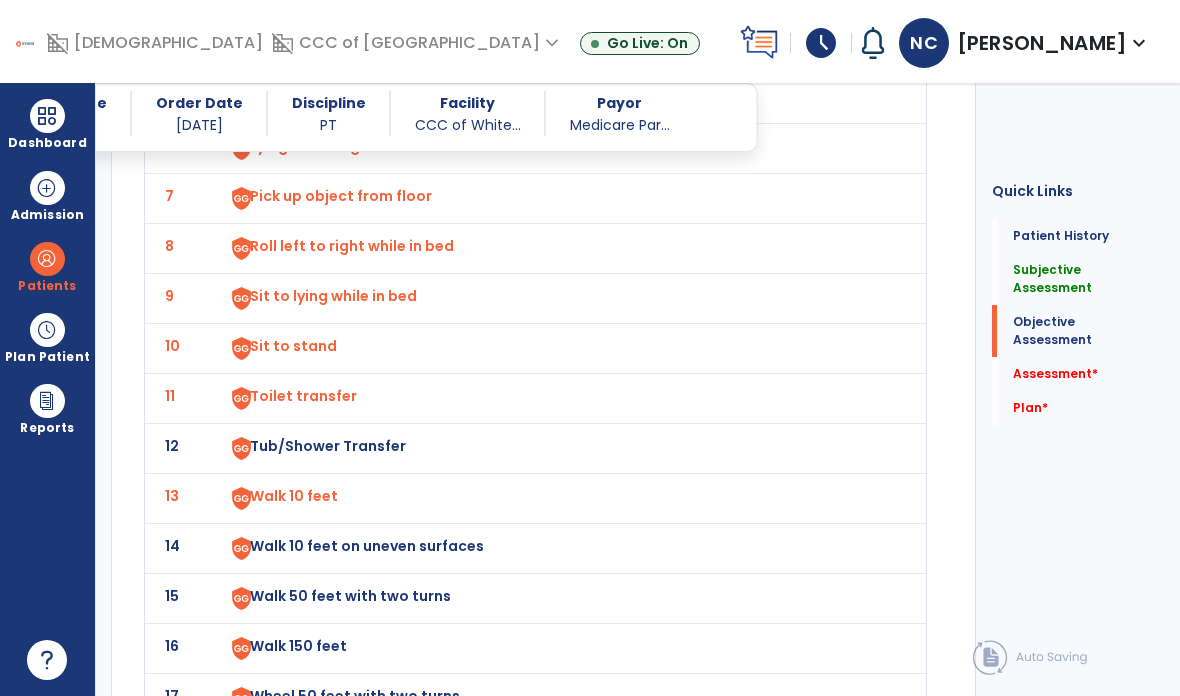 click on "14" 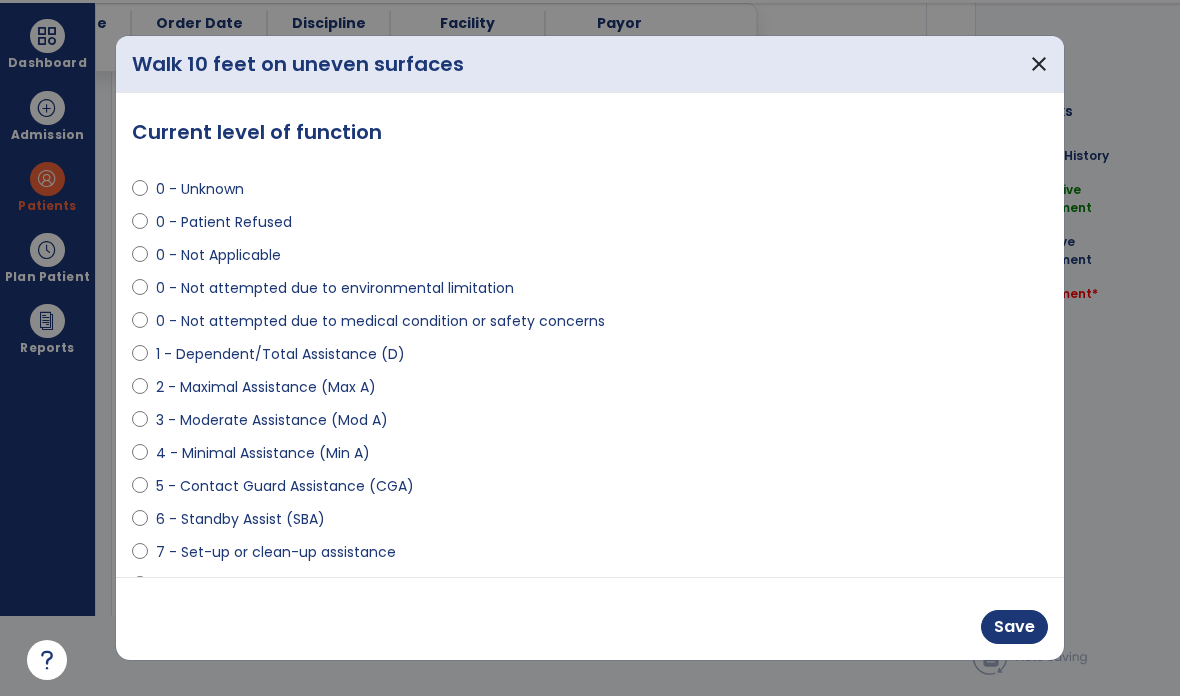 select on "**********" 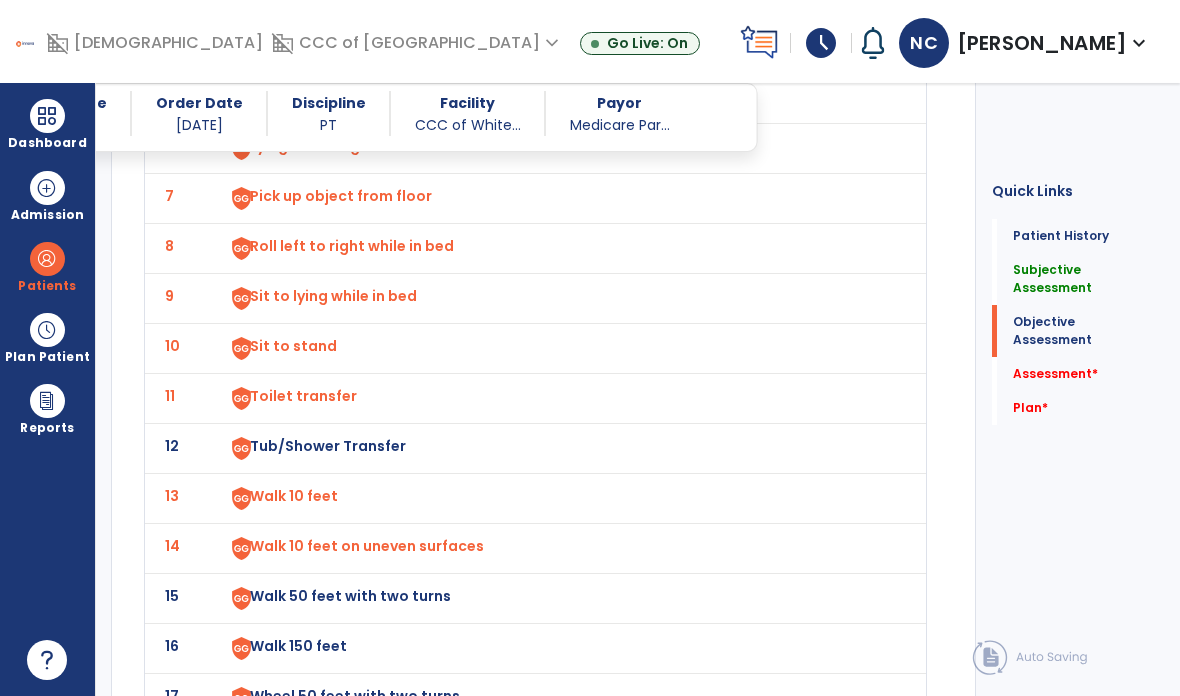 click on "15" 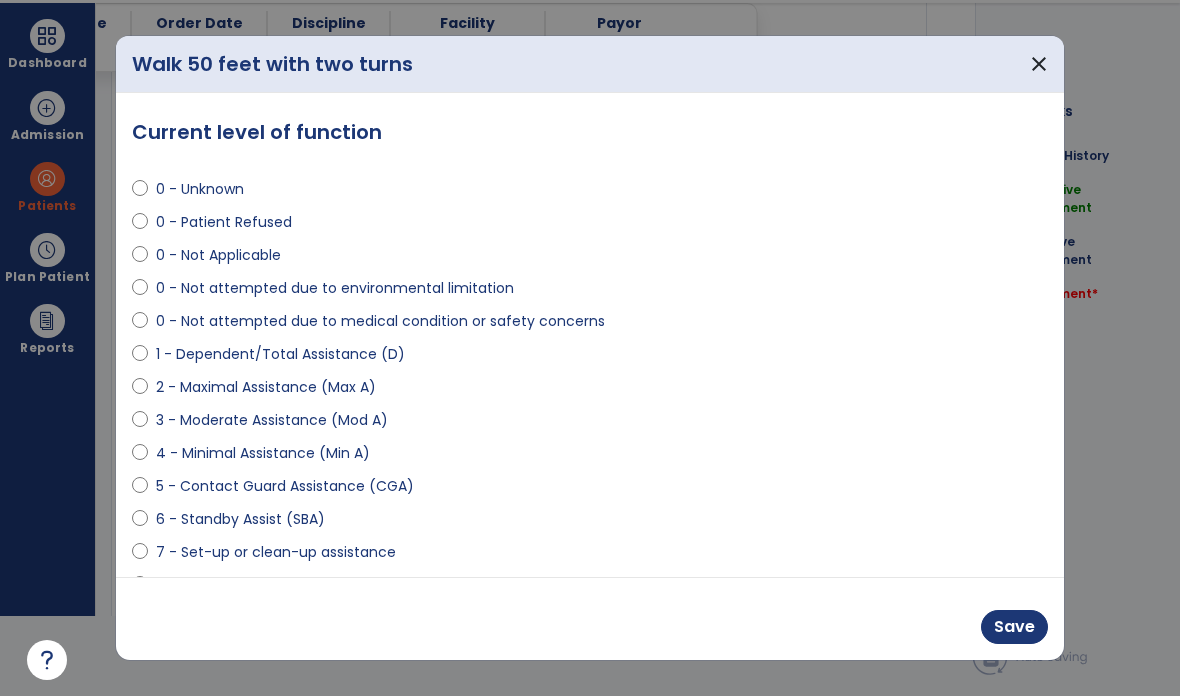 select on "**********" 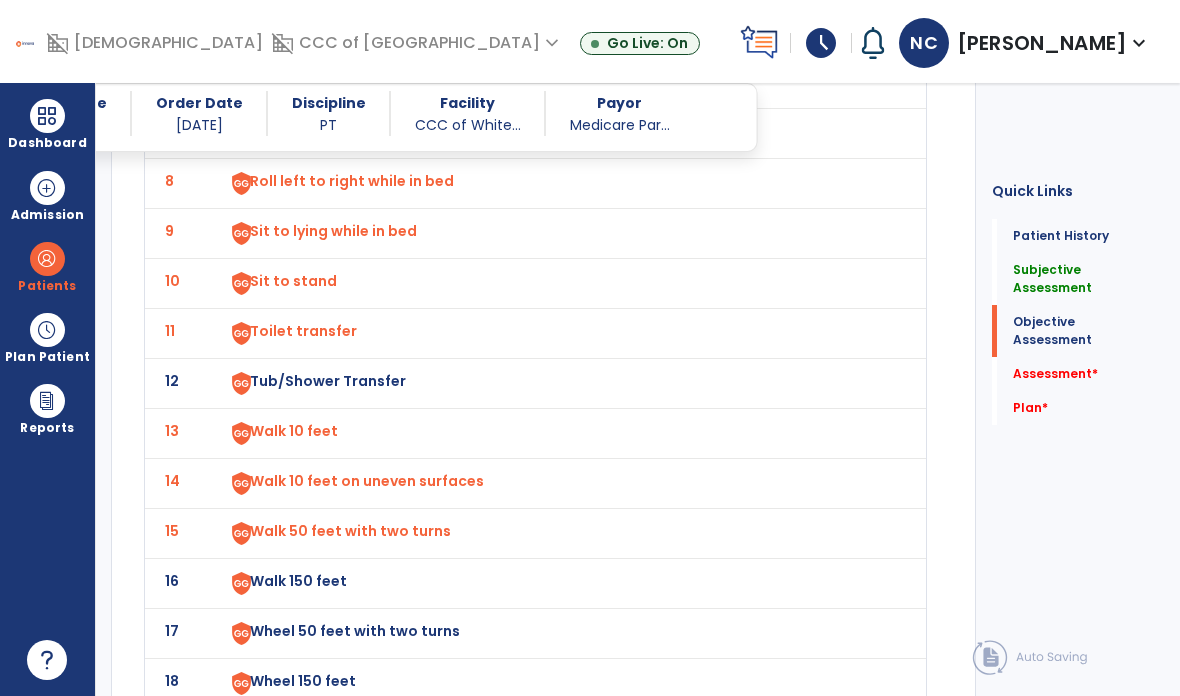 click on "16" 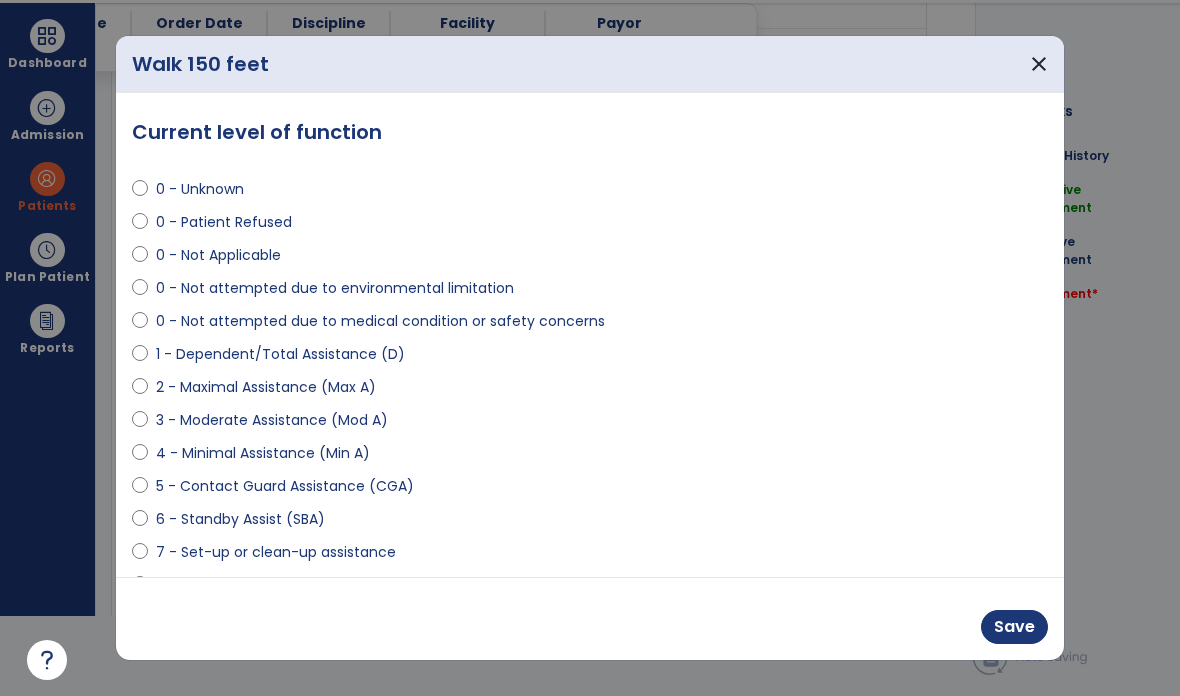 select on "**********" 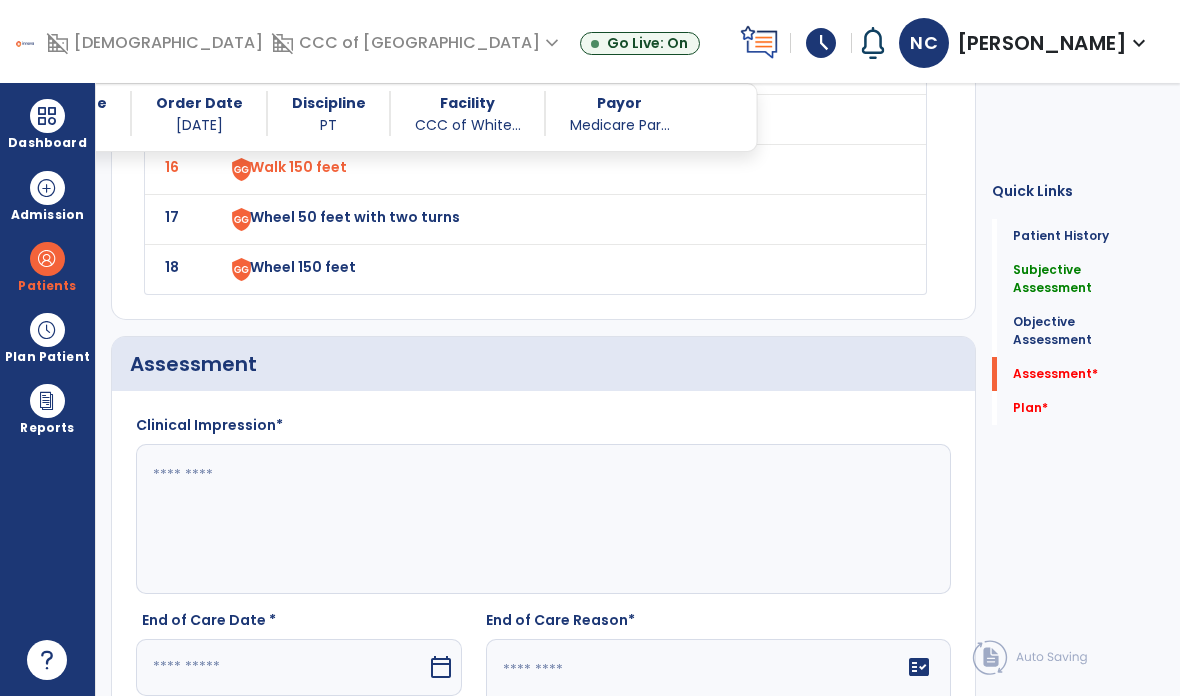 click 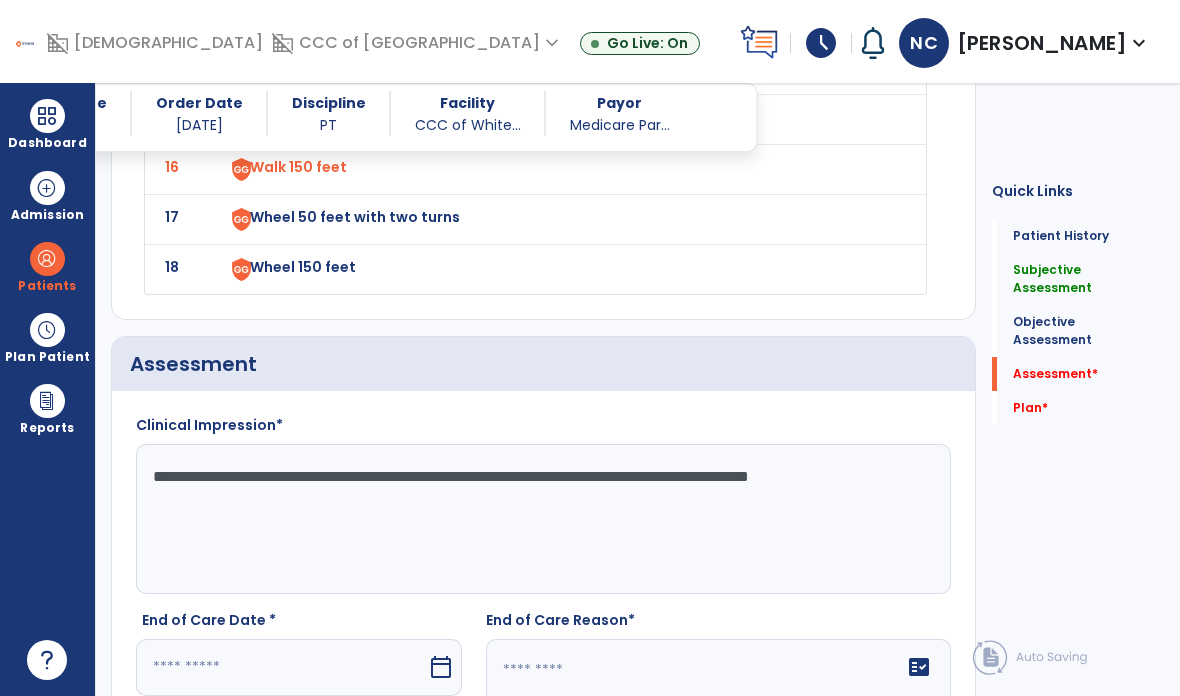 type on "**********" 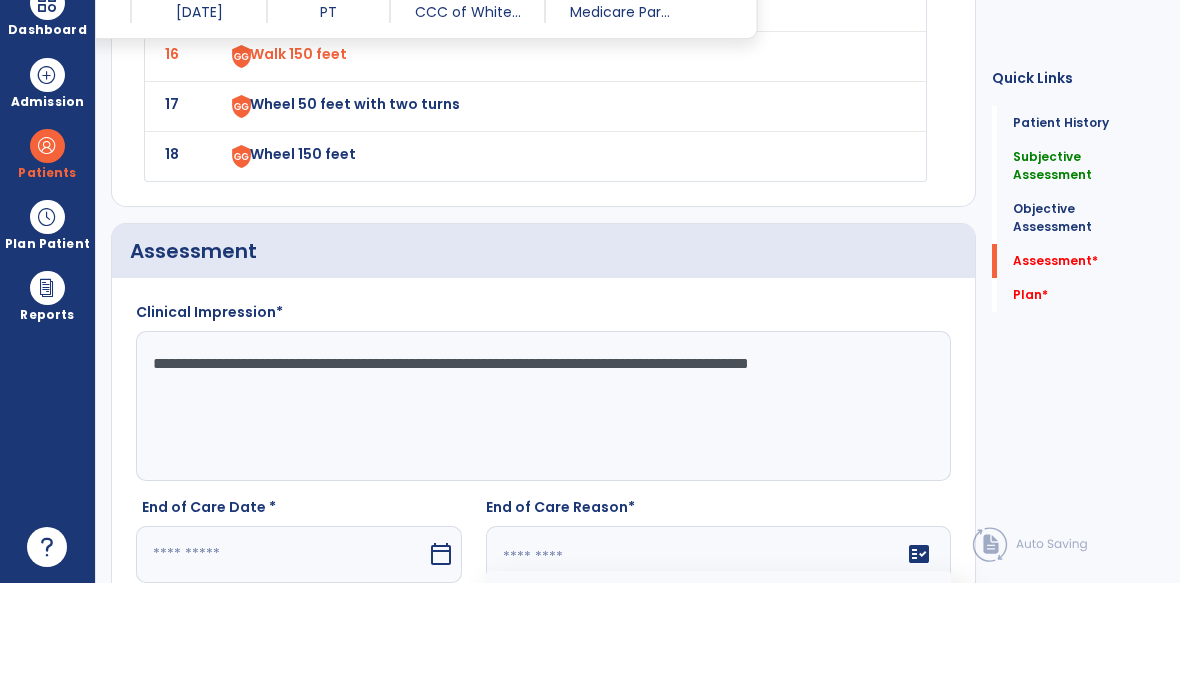 click on "calendar_today" at bounding box center (441, 667) 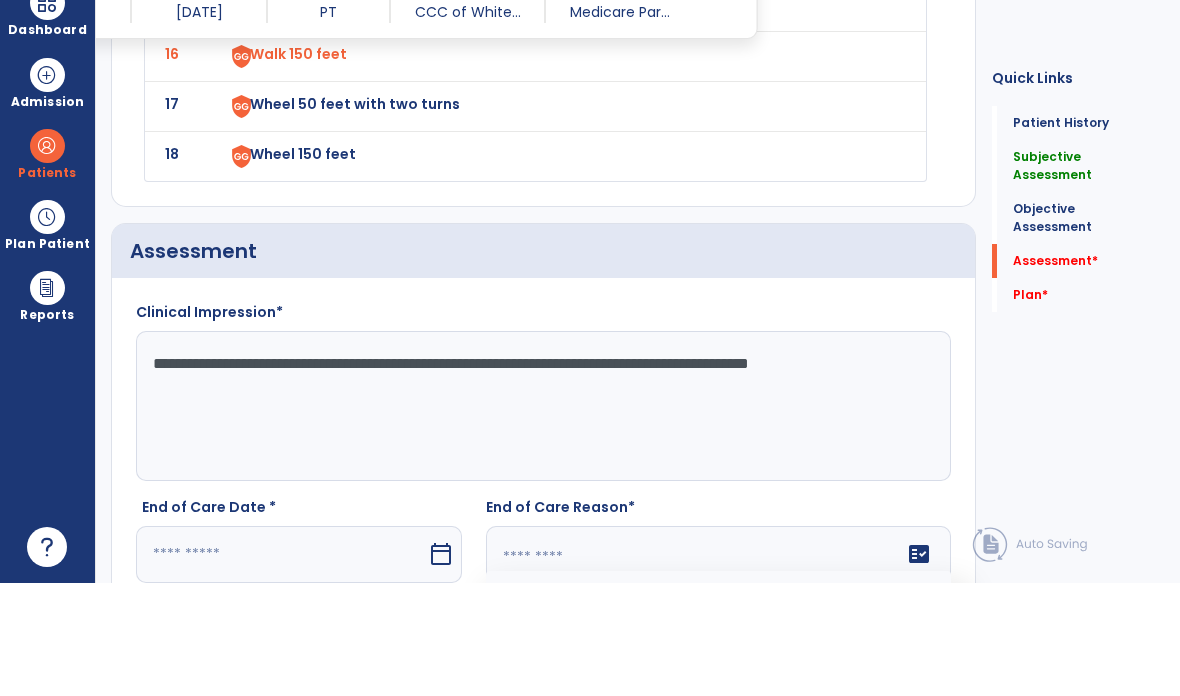 scroll, scrollTop: 5126, scrollLeft: 0, axis: vertical 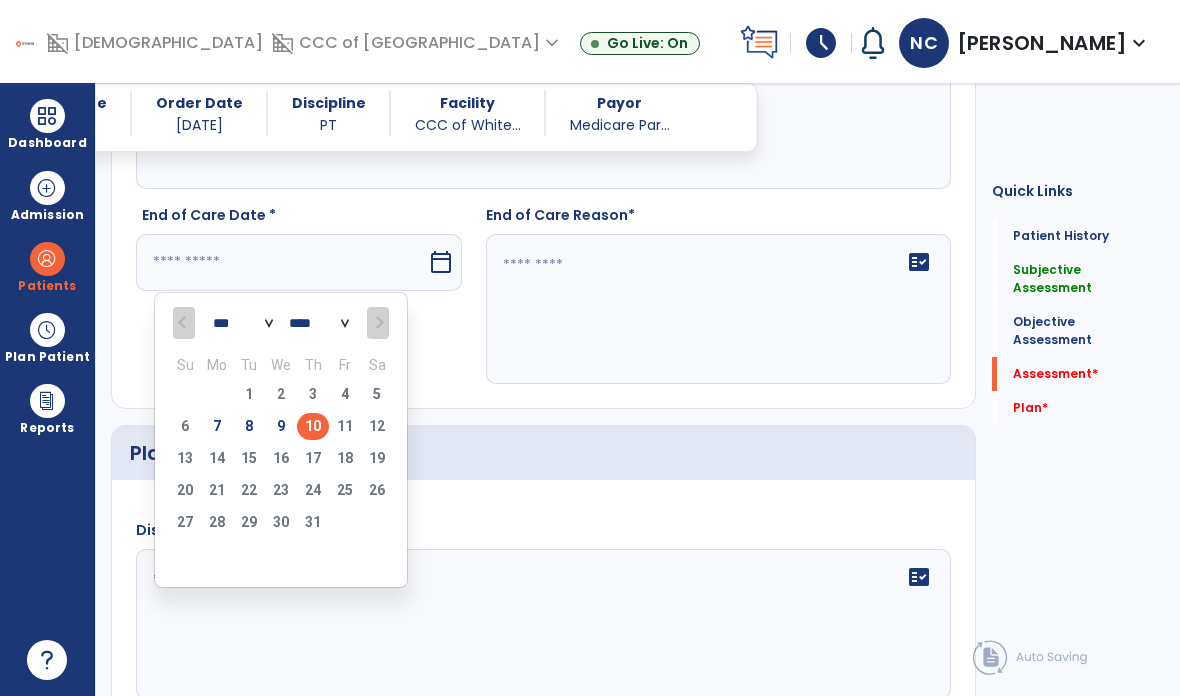 click on "7" at bounding box center [217, 426] 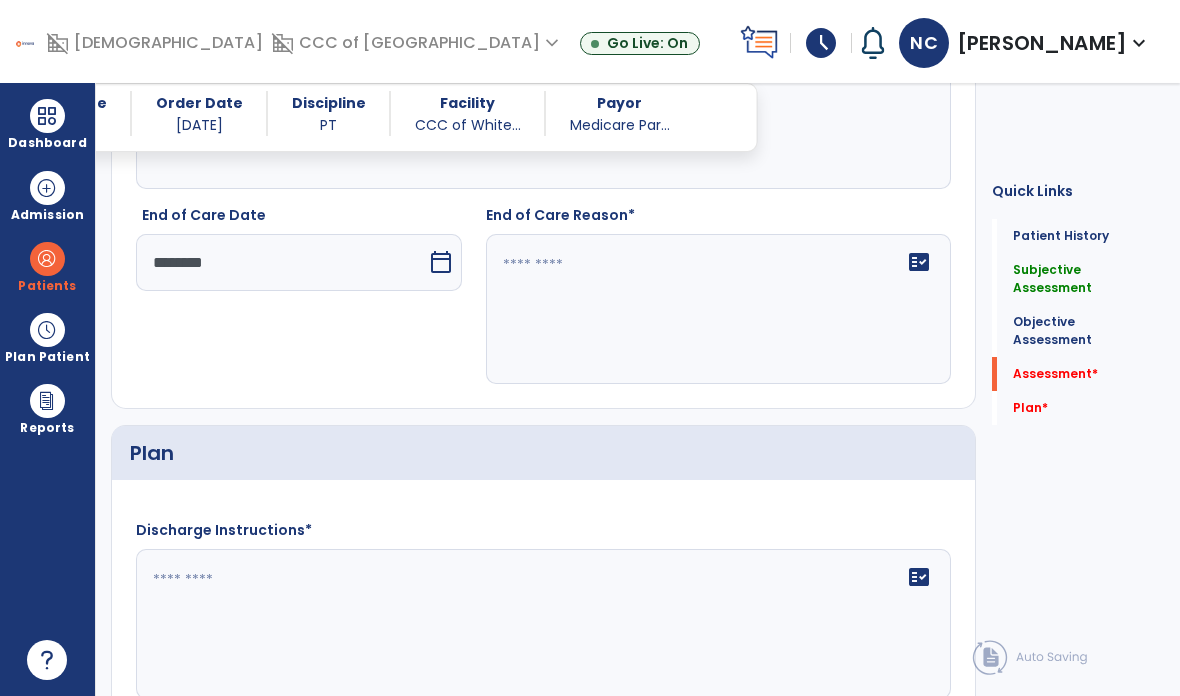 click on "fact_check" 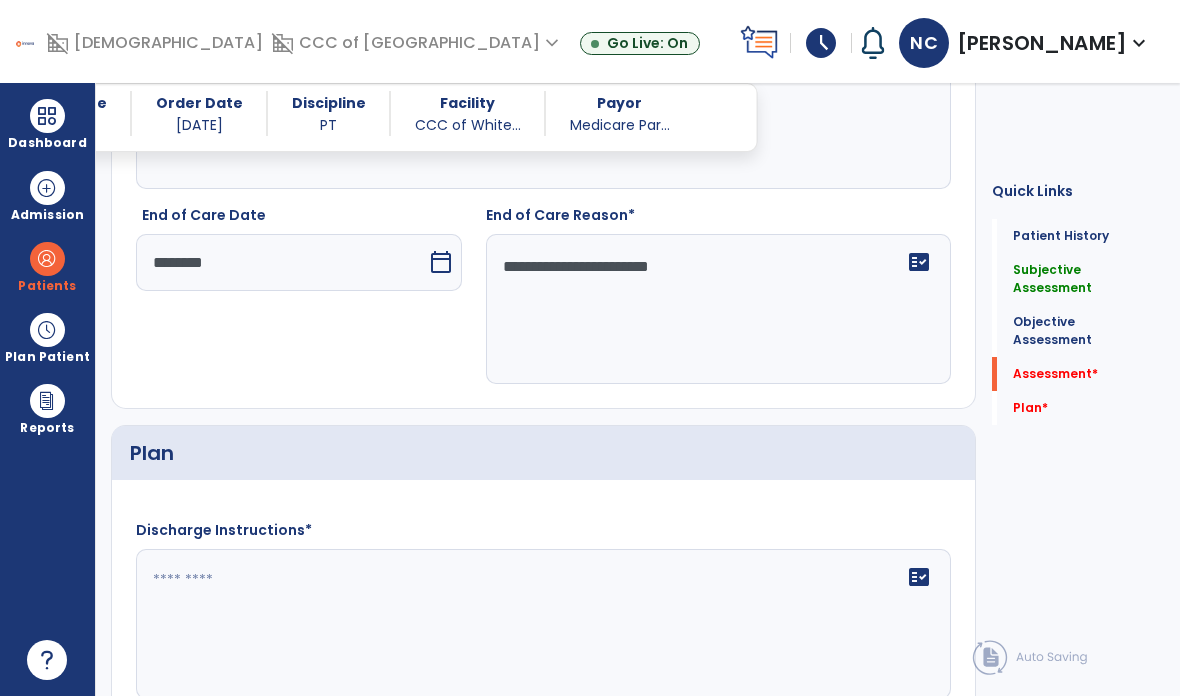 type on "**********" 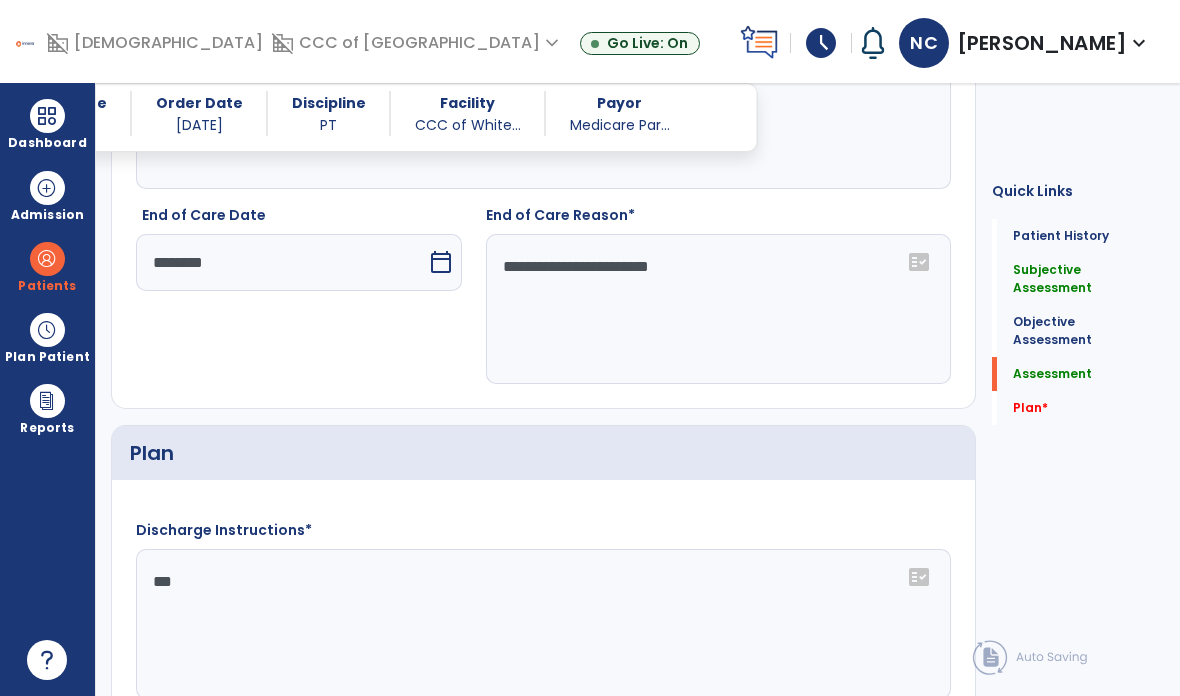 type on "***" 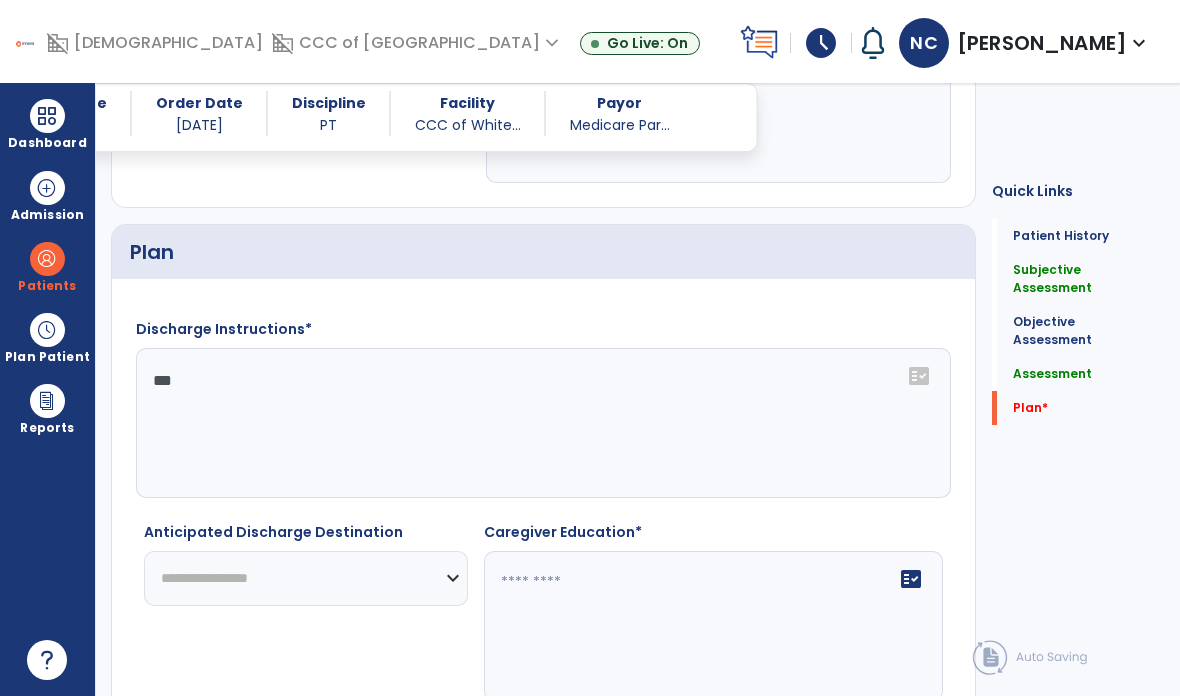 scroll, scrollTop: 5344, scrollLeft: 0, axis: vertical 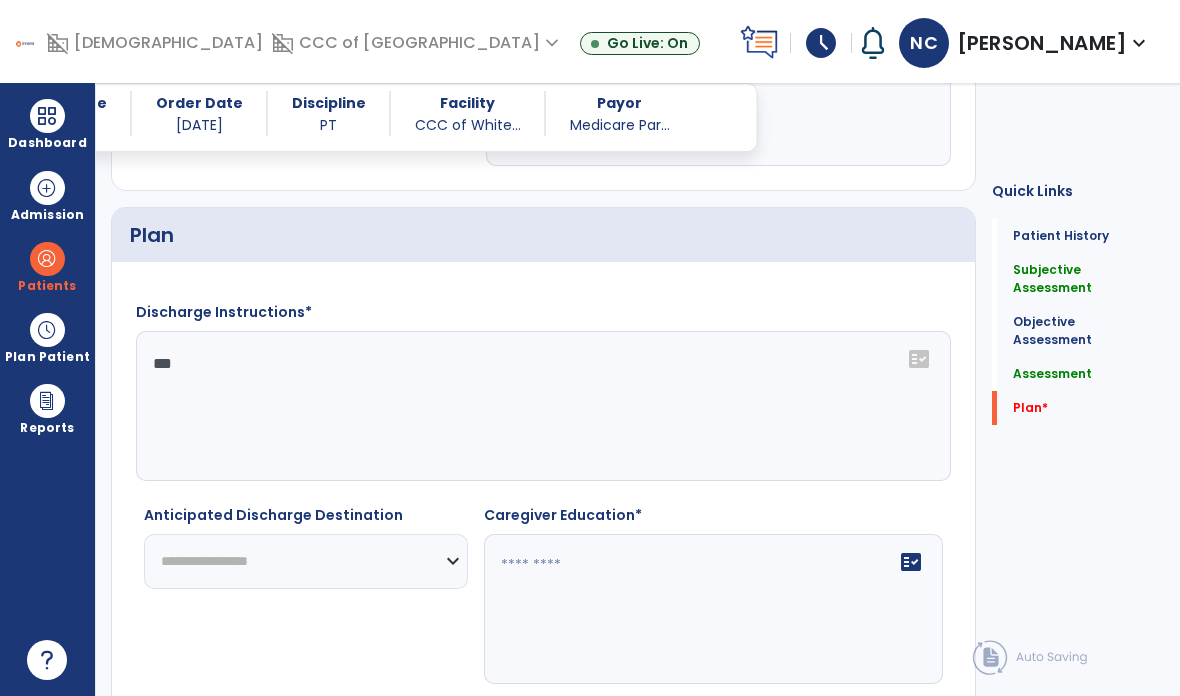 click on "**********" 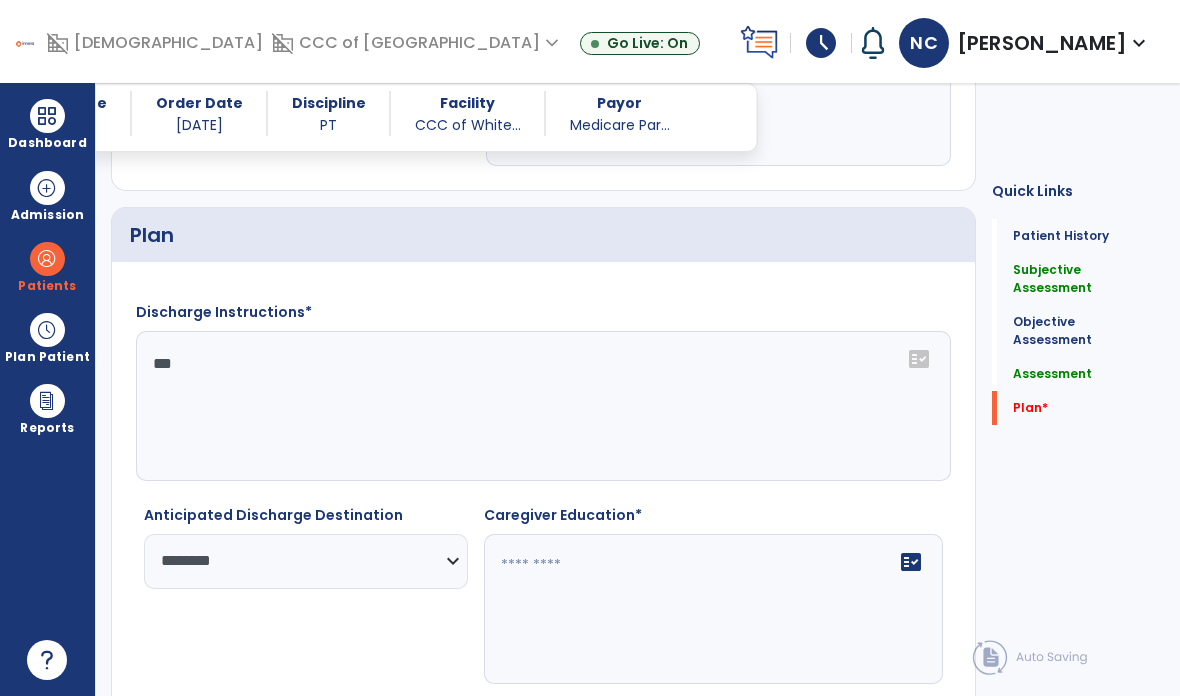 click on "fact_check" 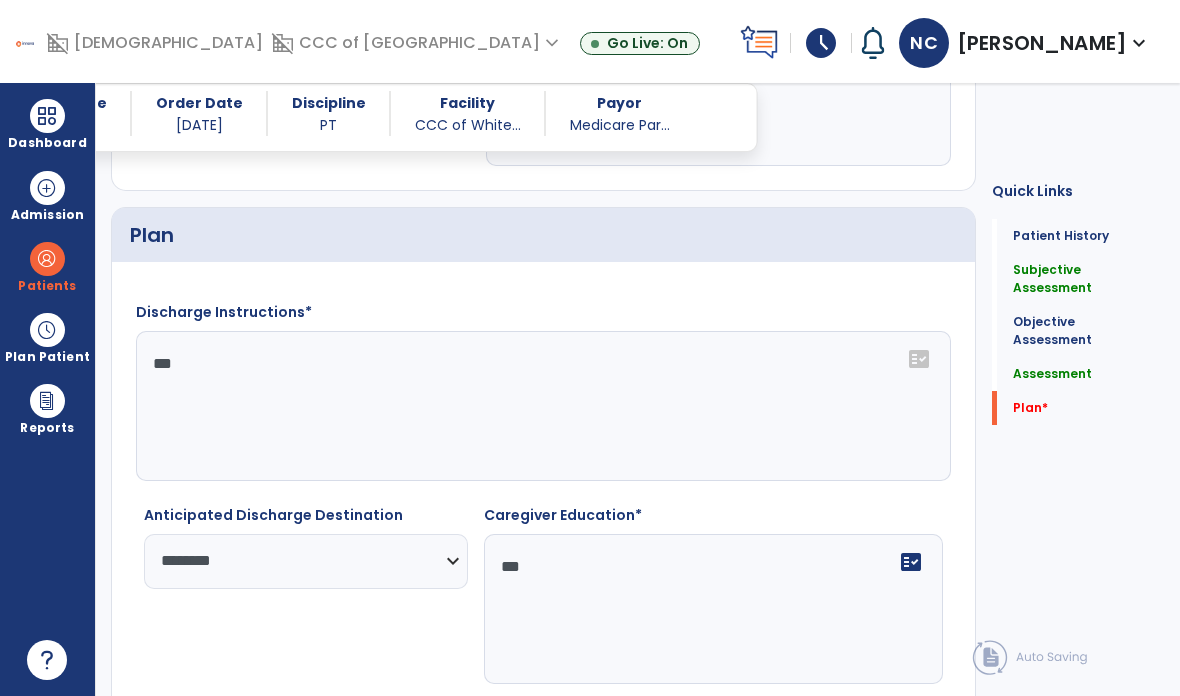 type on "***" 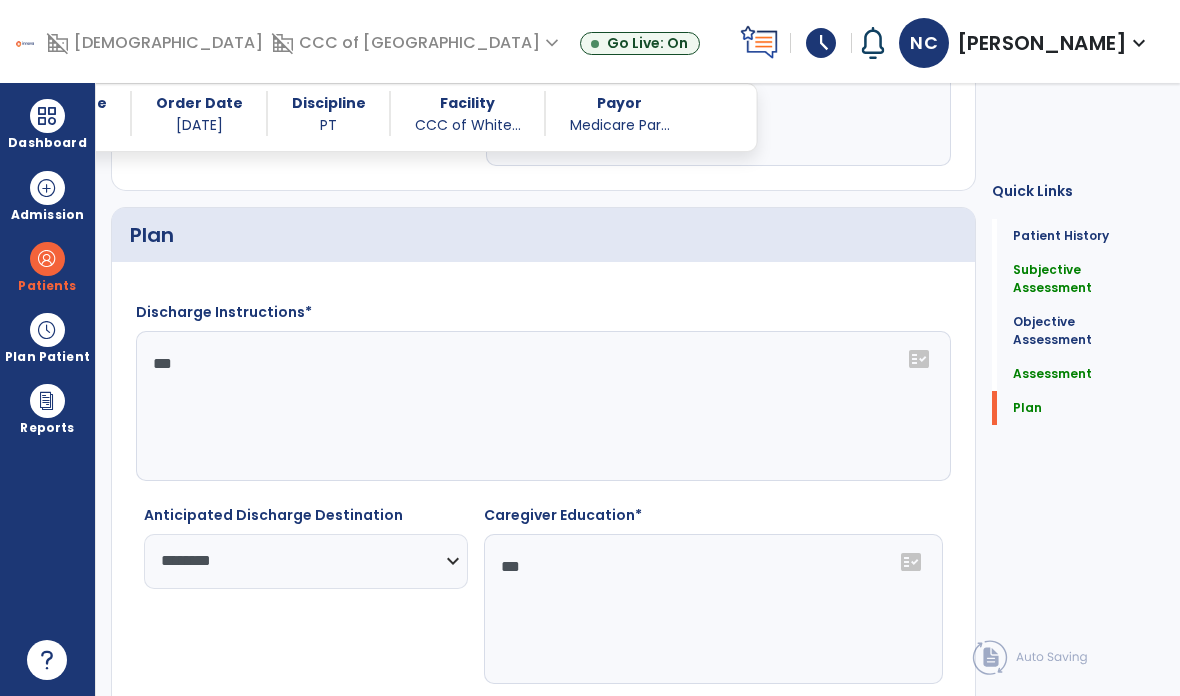 click on "chevron_right" 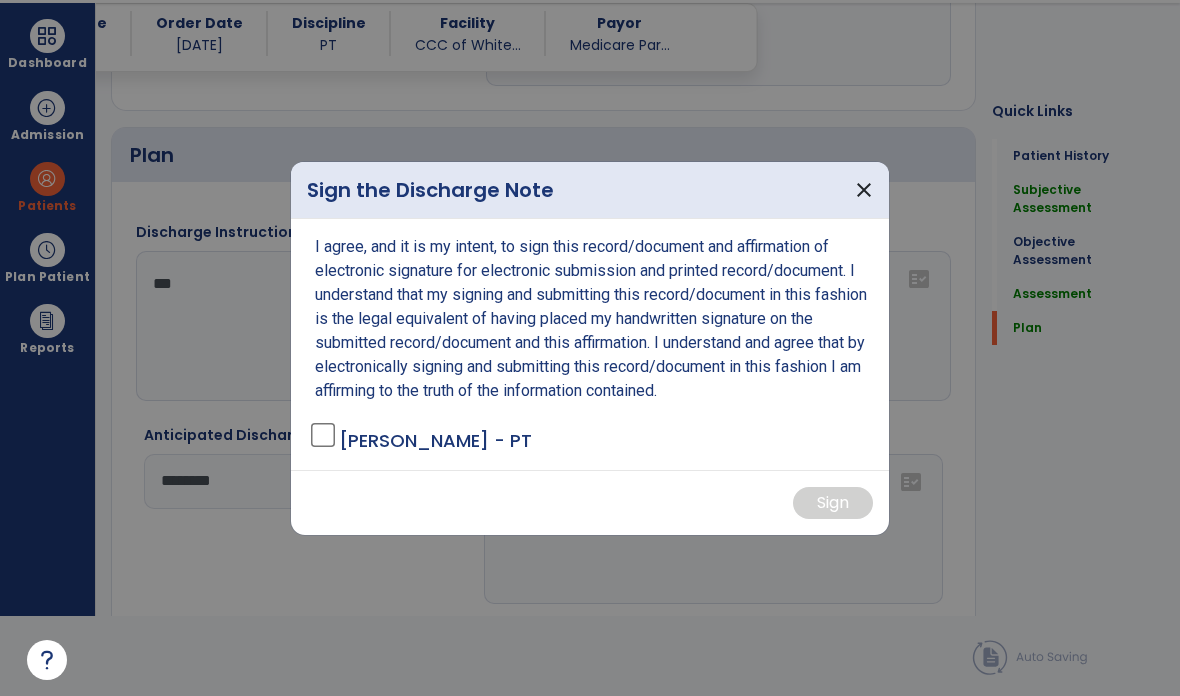 click on "I agree, and it is my intent, to sign this record/document and affirmation of electronic signature for electronic submission and printed record/document. I understand that my signing and submitting this record/document in this fashion is the legal equivalent of having placed my handwritten signature on the submitted record/document and this affirmation. I understand and agree that by electronically signing and submitting this record/document in this fashion I am affirming to the truth of the information contained.  Calverley, Noelle  - PT" at bounding box center [590, 344] 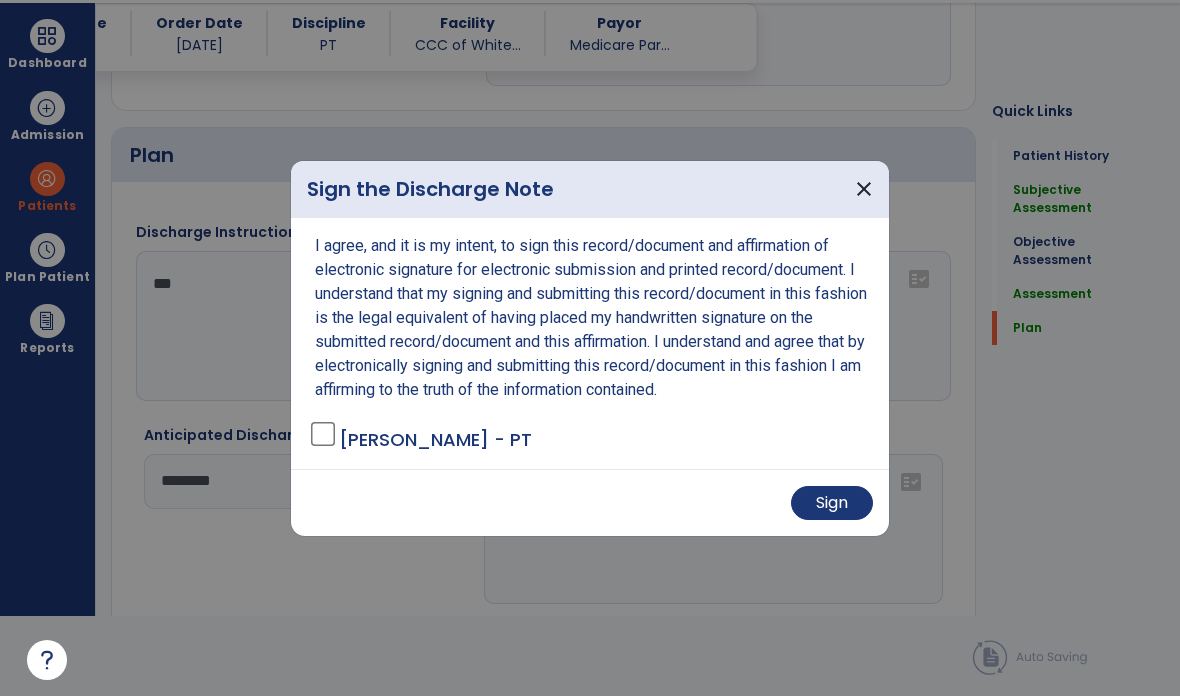 click on "Sign" at bounding box center [832, 503] 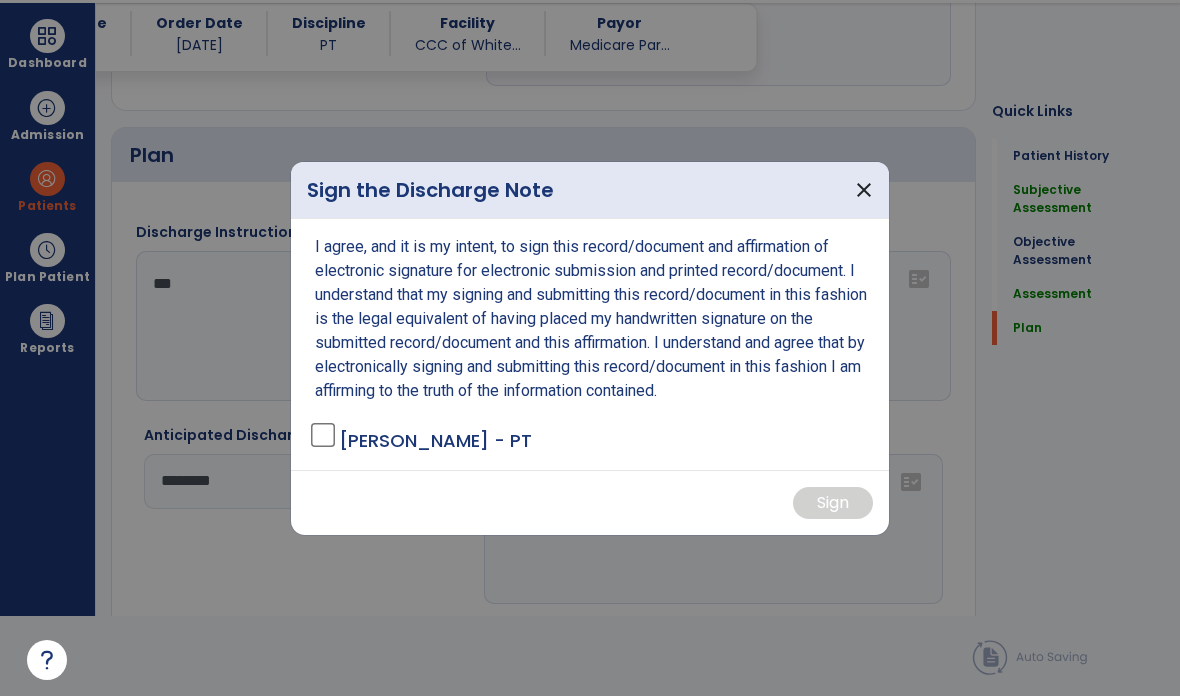 scroll, scrollTop: 80, scrollLeft: 0, axis: vertical 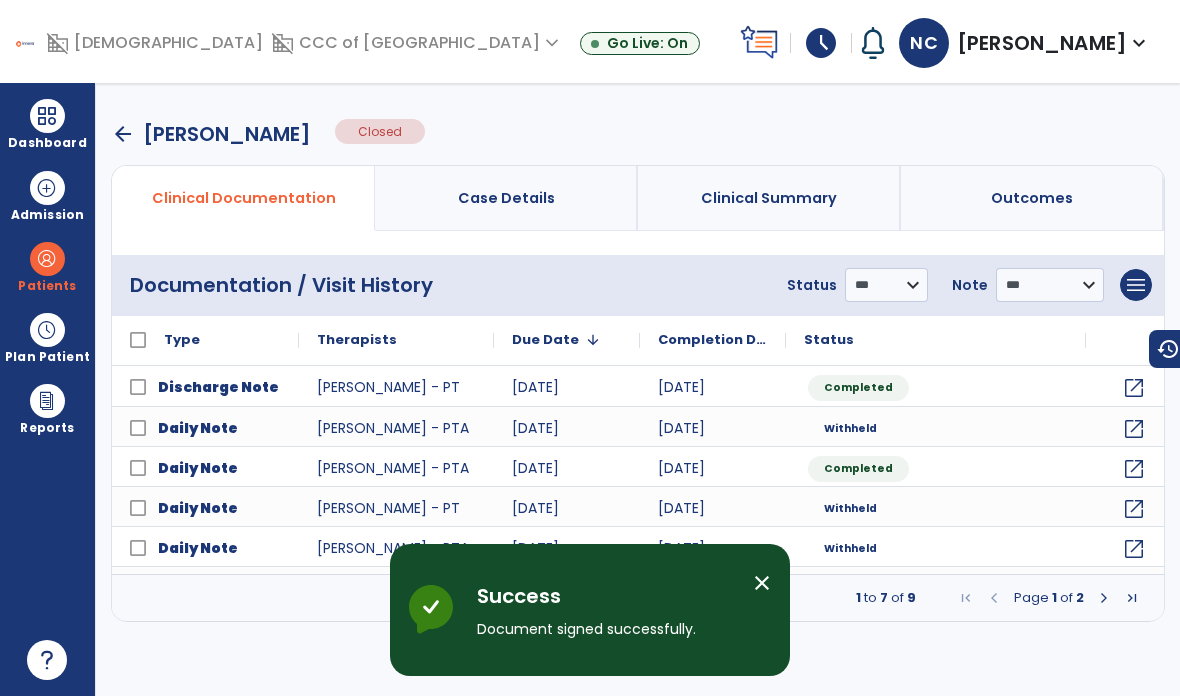 click at bounding box center (47, 116) 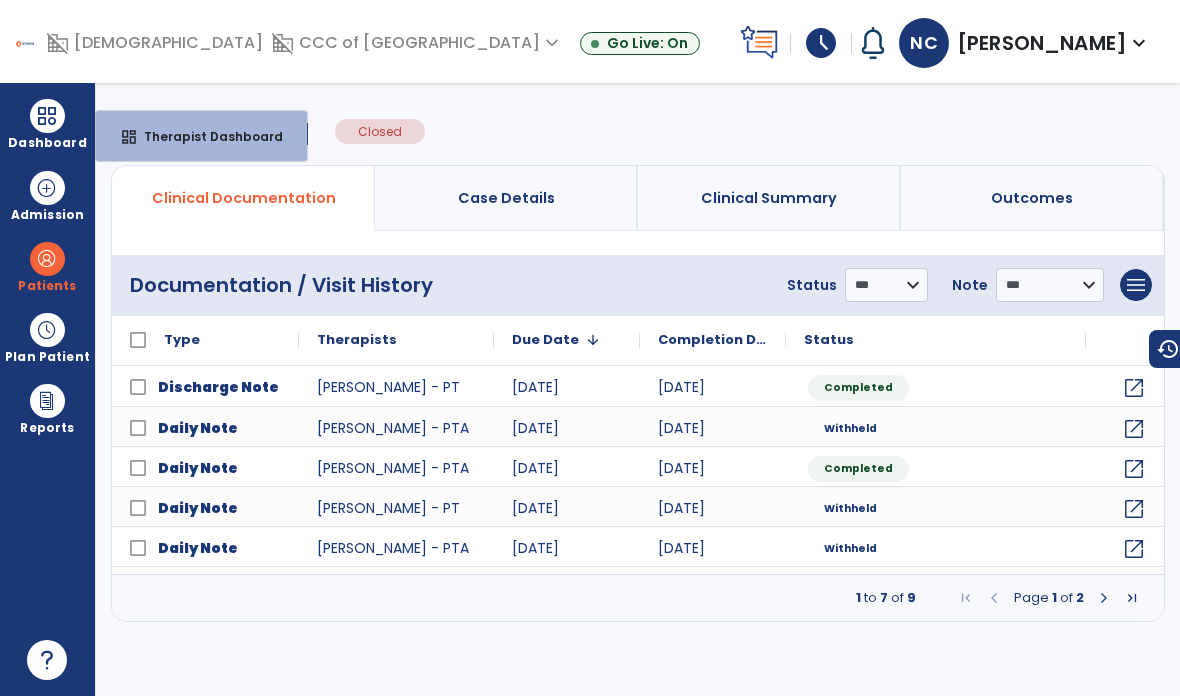 click on "dashboard  Therapist Dashboard" at bounding box center (201, 136) 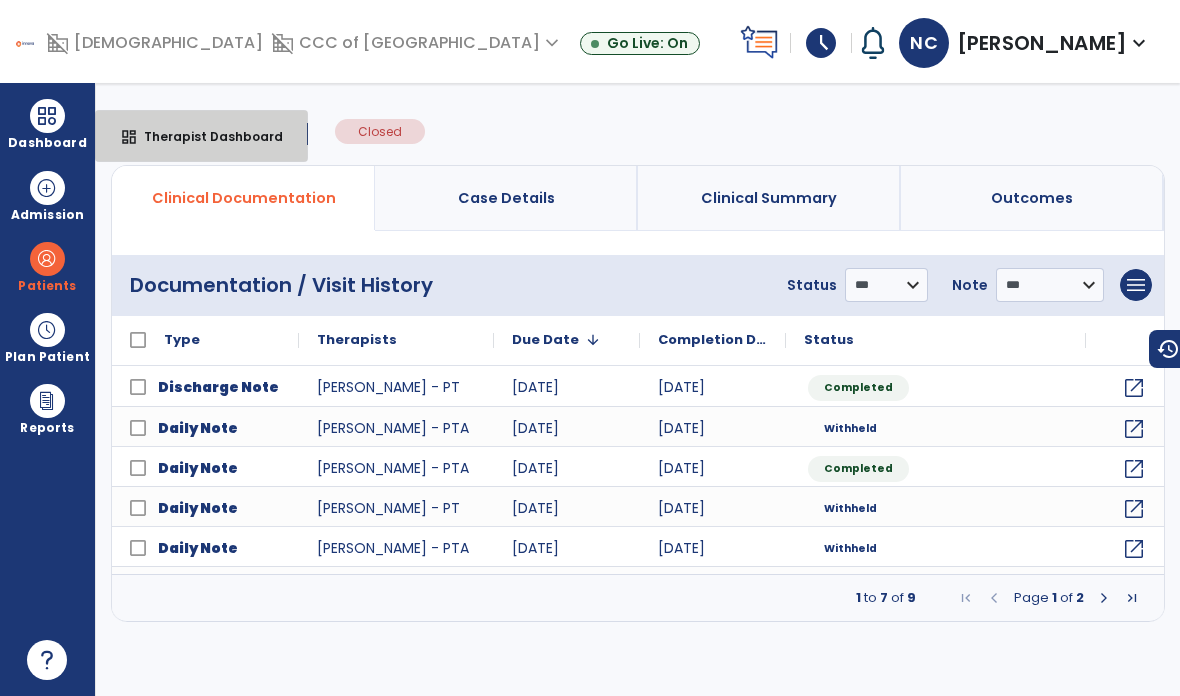 select on "****" 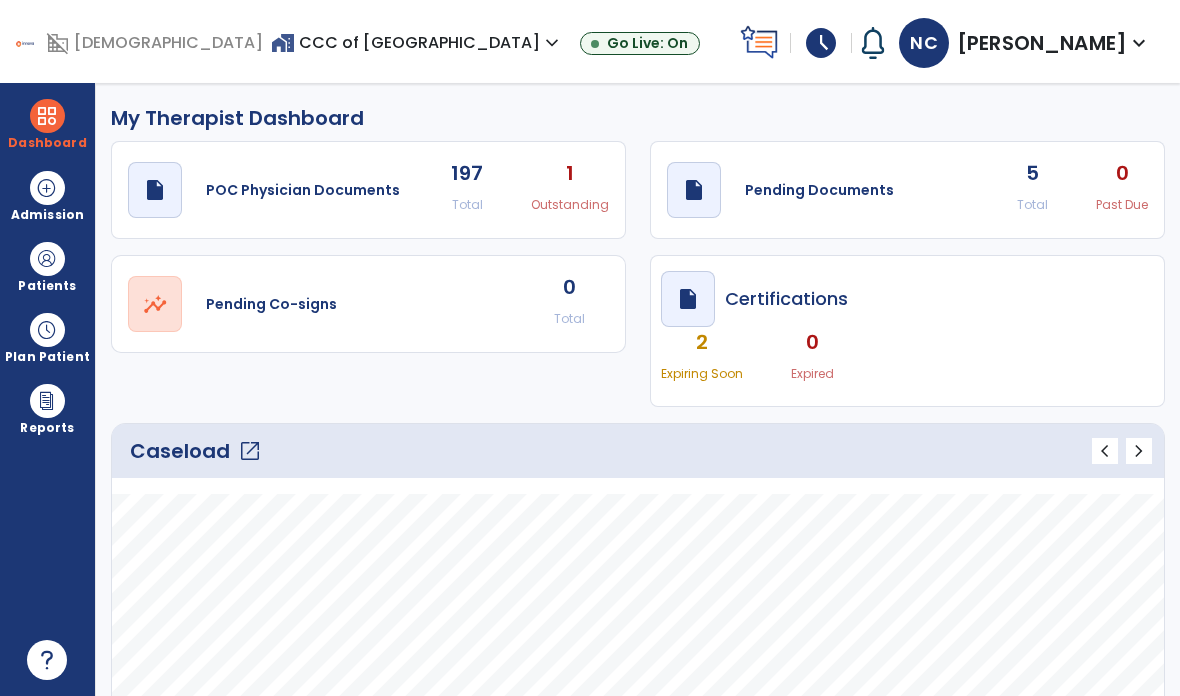 click on "open_in_new" 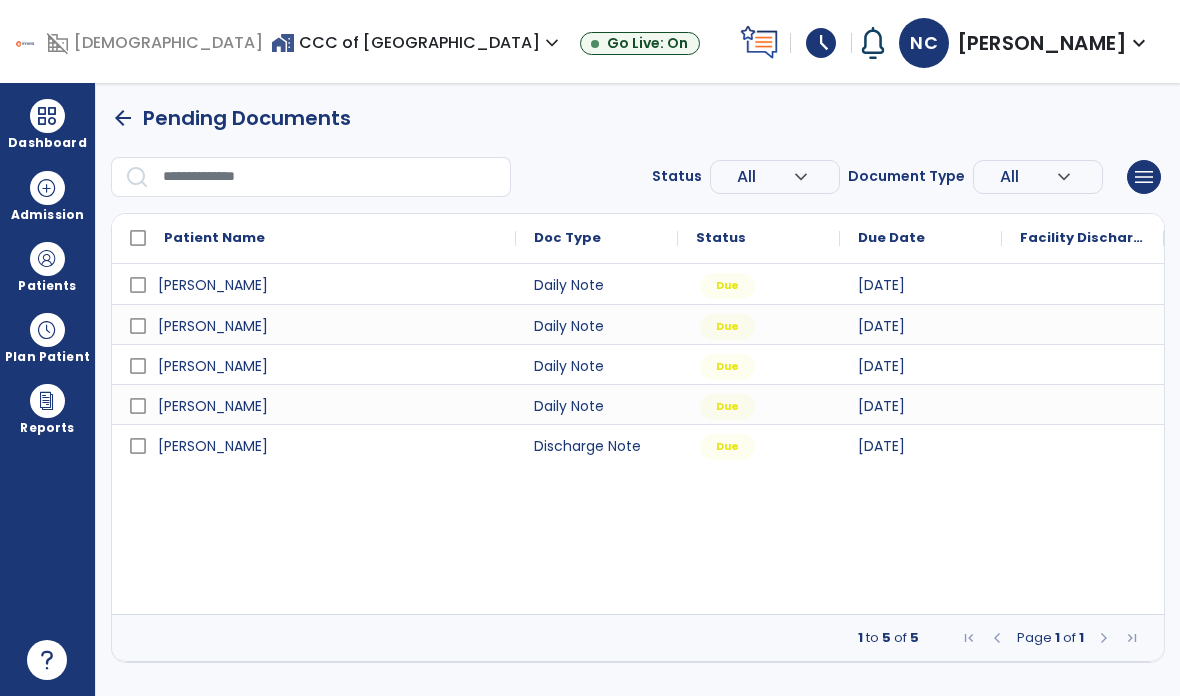 click at bounding box center (47, 259) 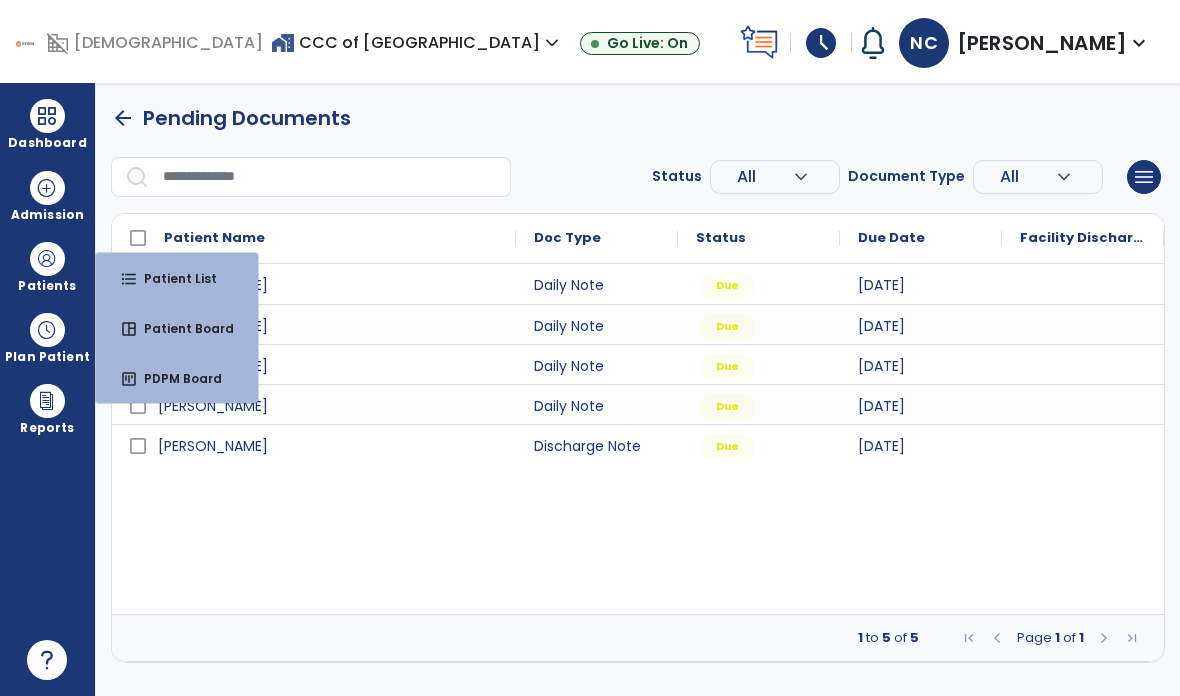click on "Patient List" at bounding box center (172, 278) 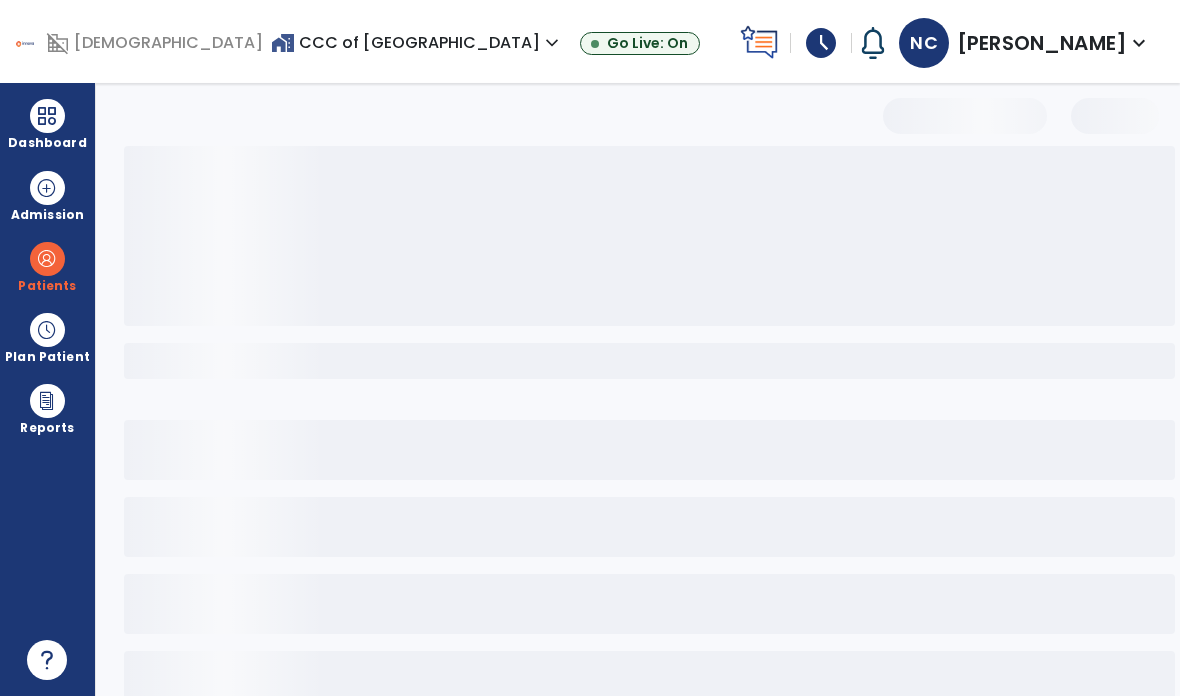 select on "***" 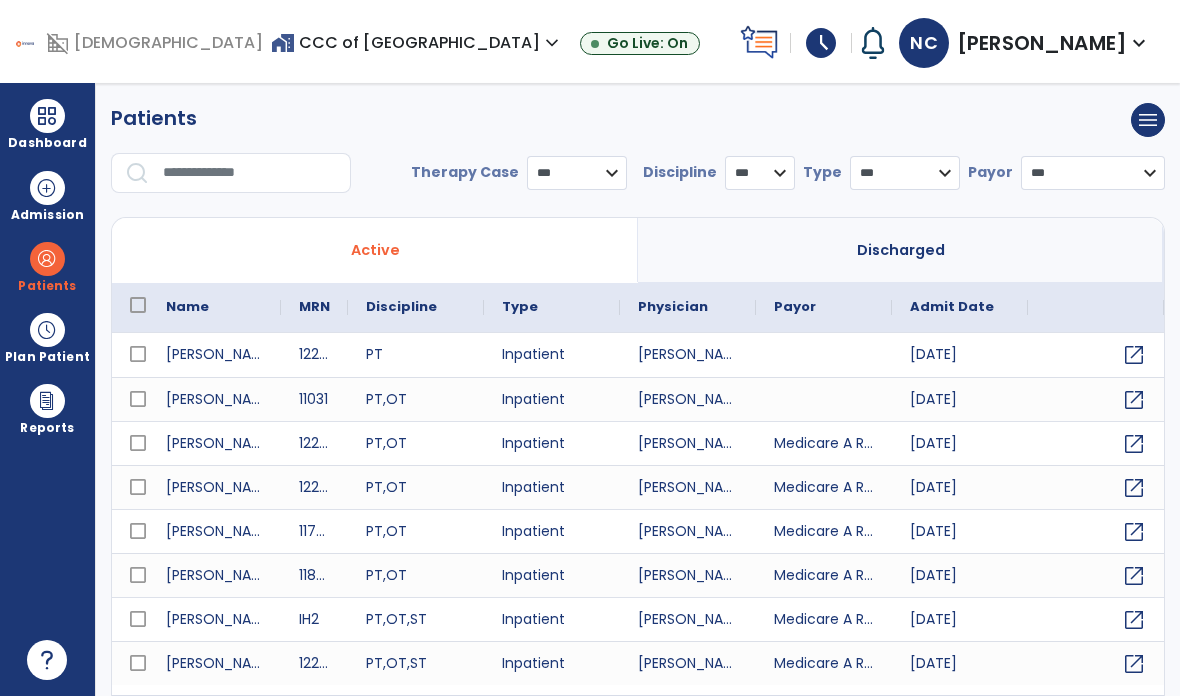 click at bounding box center [250, 173] 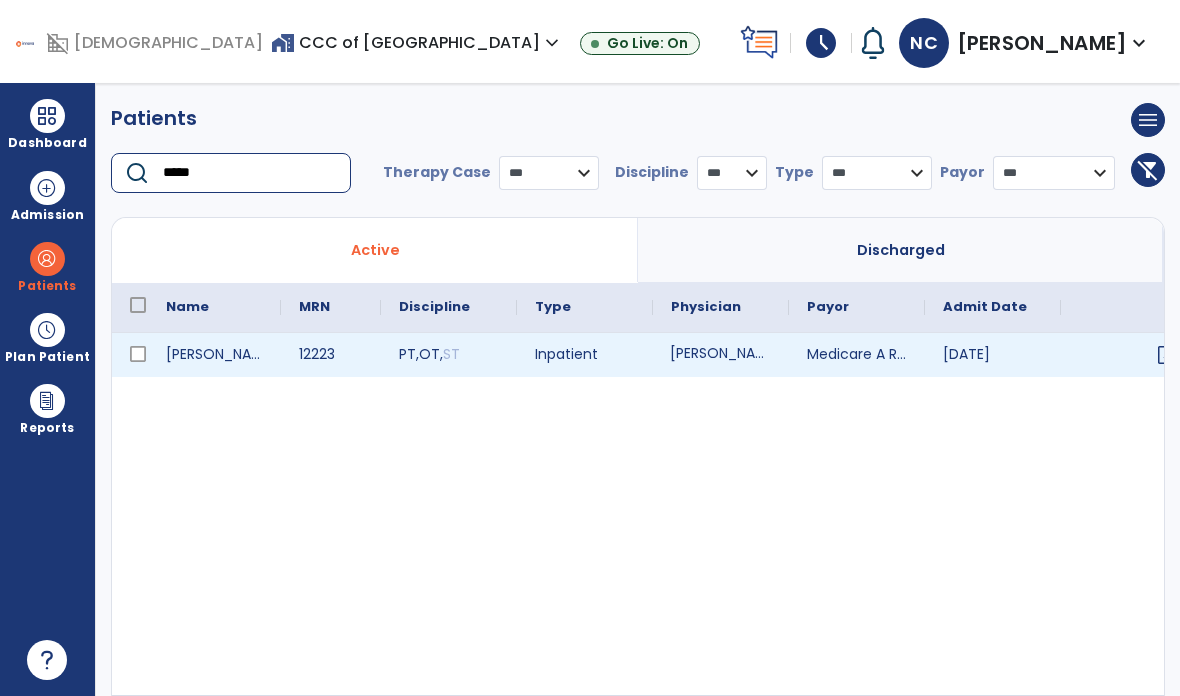type on "*****" 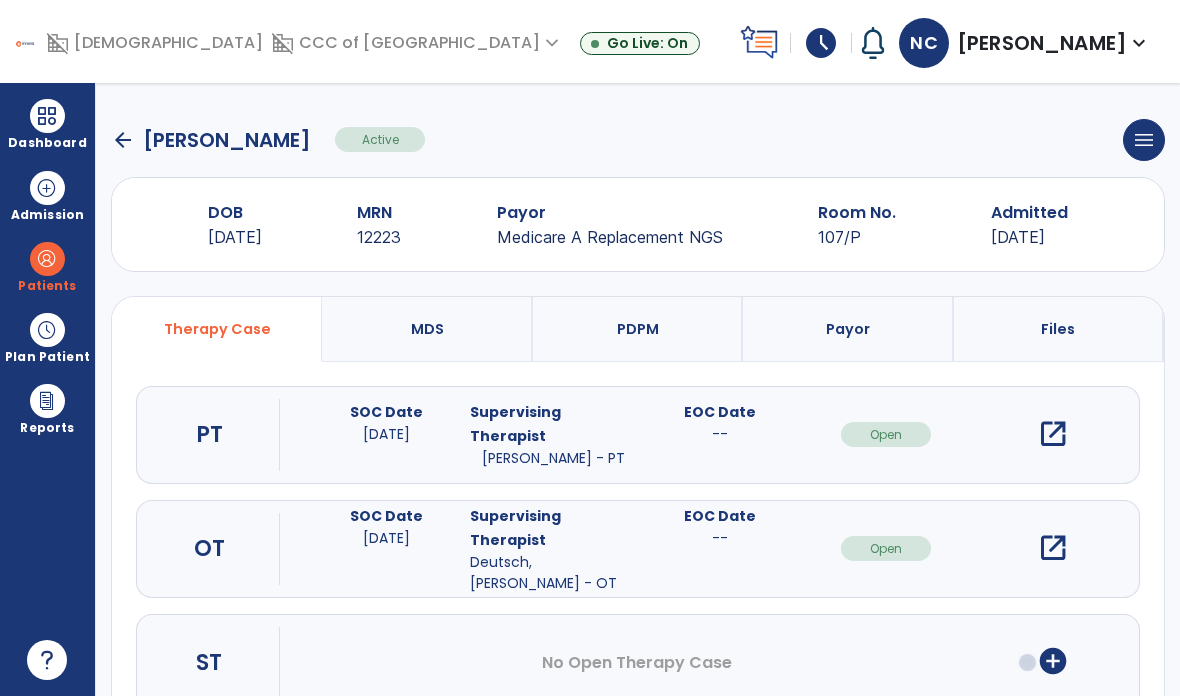 click on "open_in_new" at bounding box center [1053, 434] 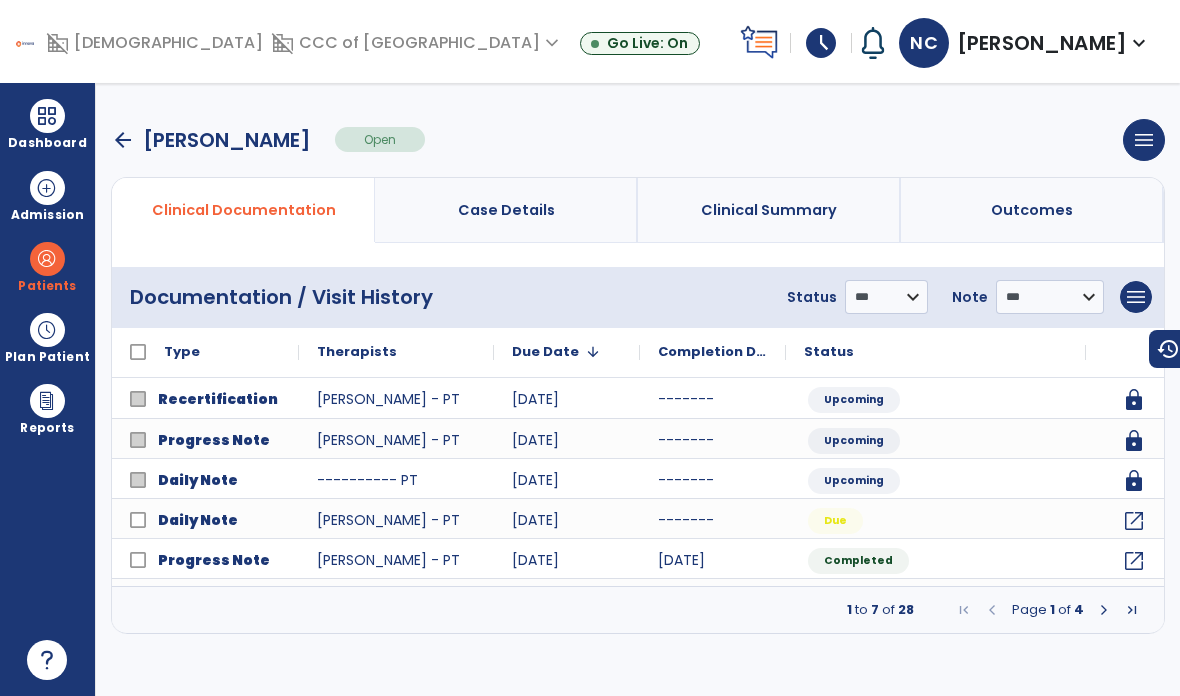 click on "open_in_new" 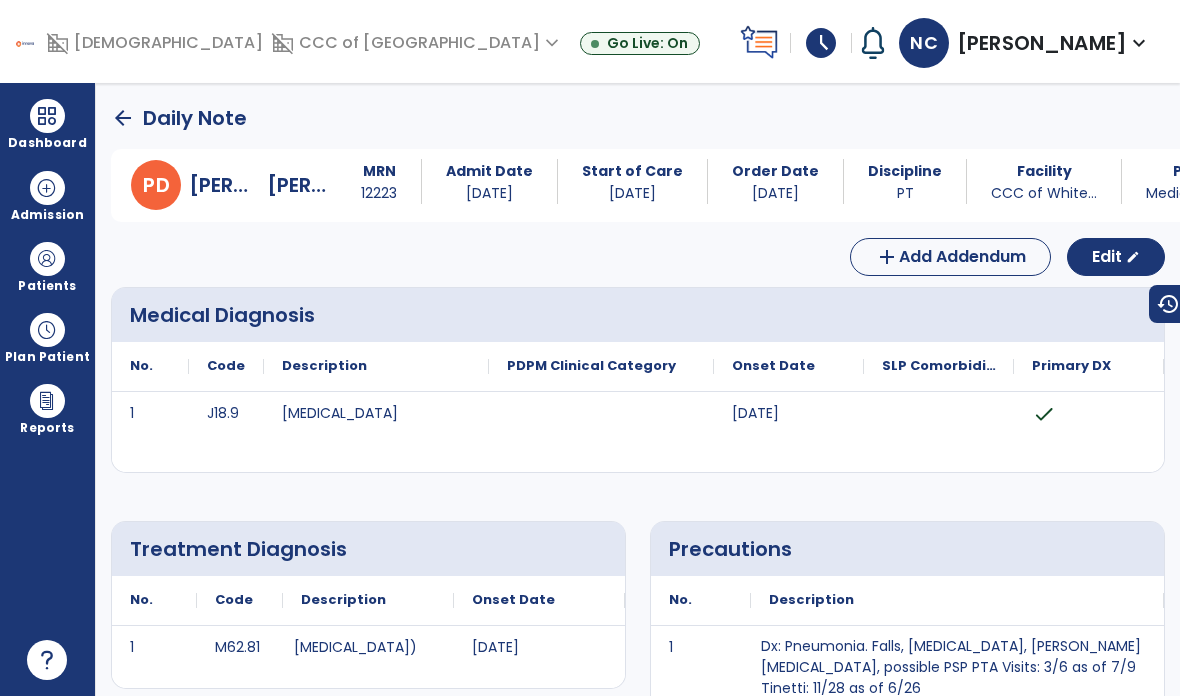 scroll, scrollTop: 0, scrollLeft: 0, axis: both 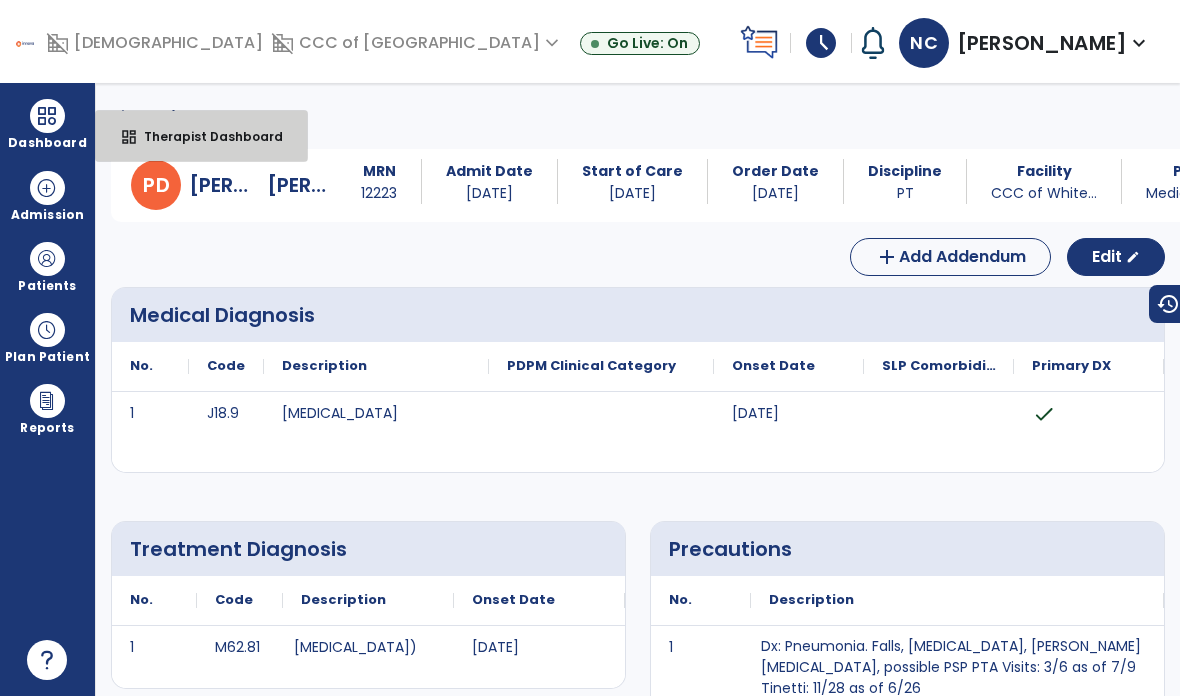 click on "Therapist Dashboard" at bounding box center [205, 136] 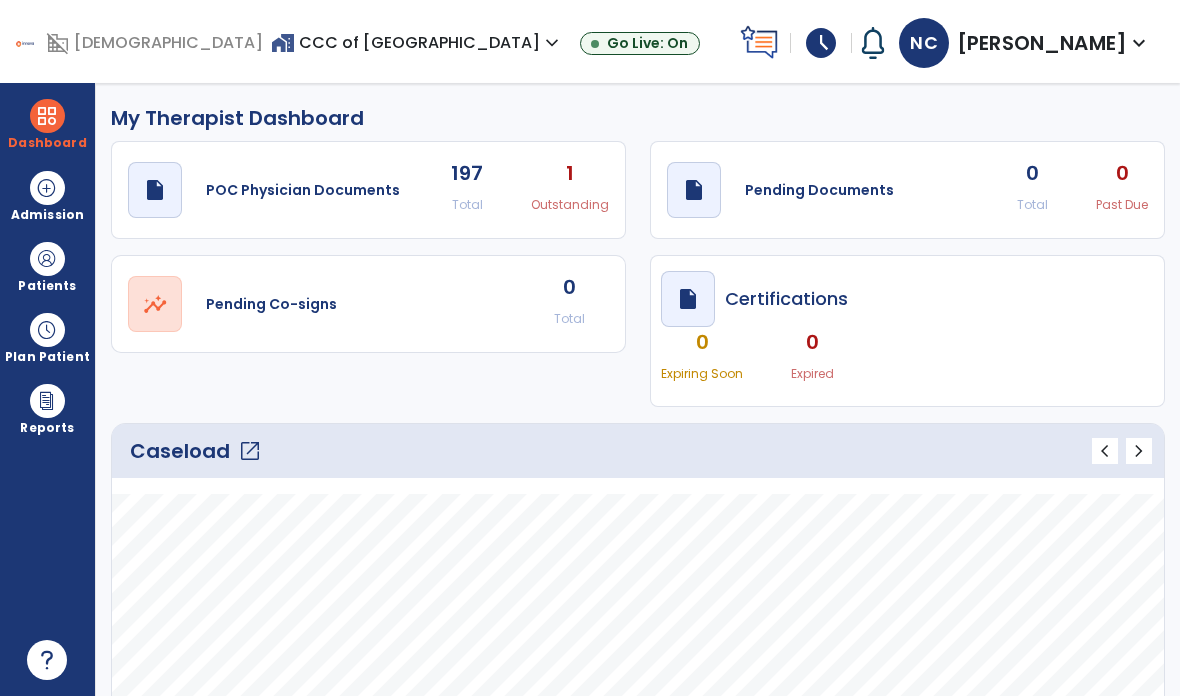 click on "draft   open_in_new  Pending Documents 0 Total 0 Past Due" 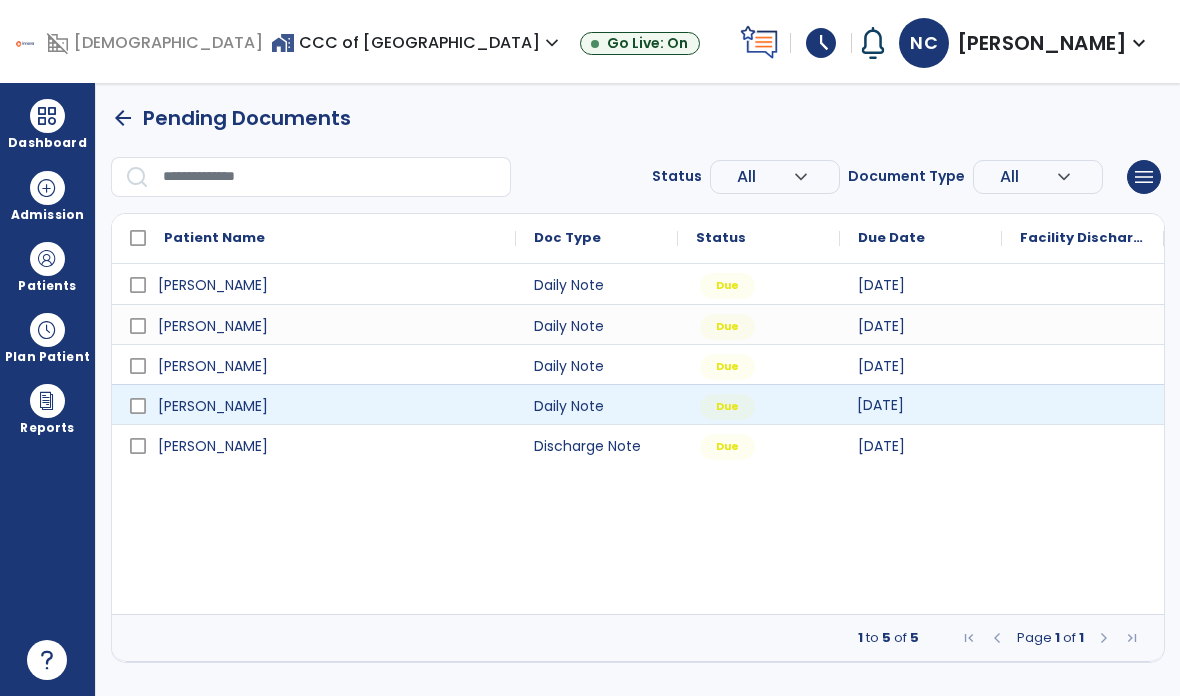 click on "[DATE]" at bounding box center [880, 405] 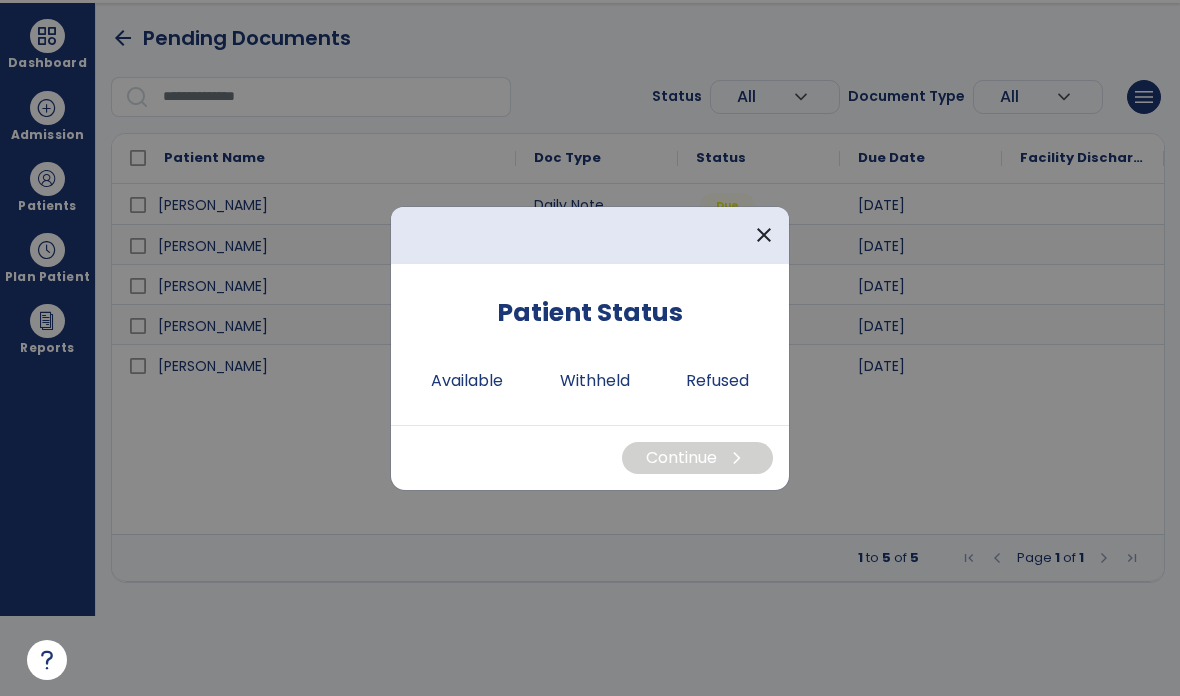 scroll, scrollTop: 0, scrollLeft: 0, axis: both 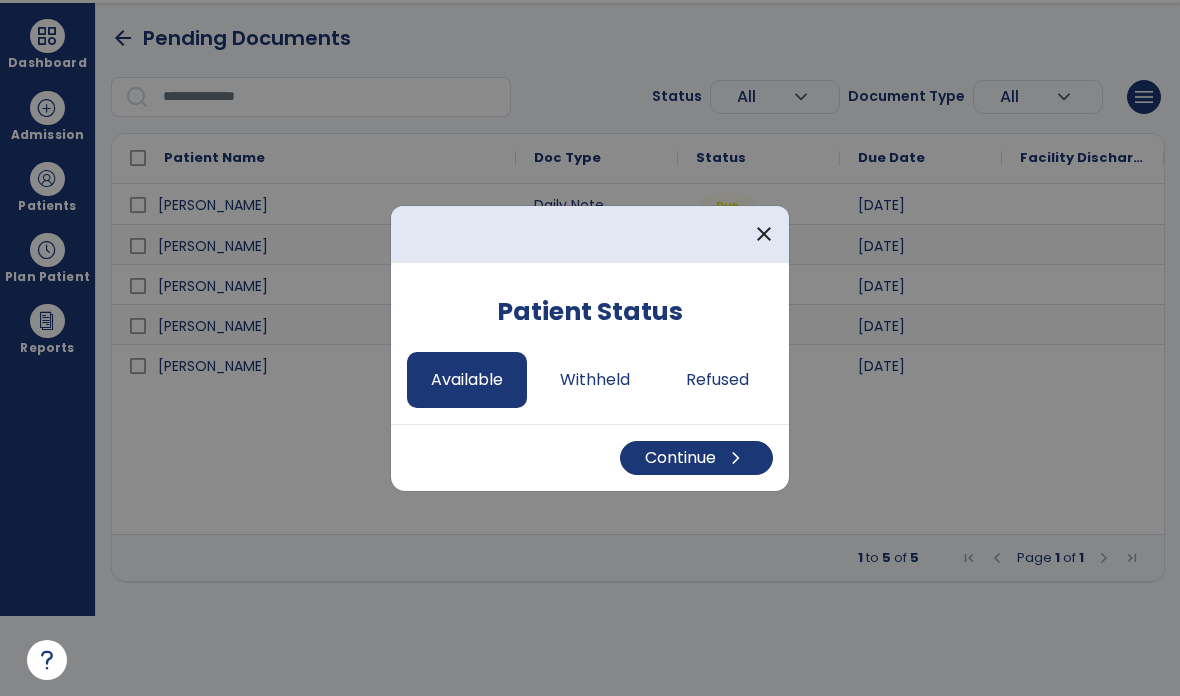 click on "Continue   chevron_right" at bounding box center (696, 458) 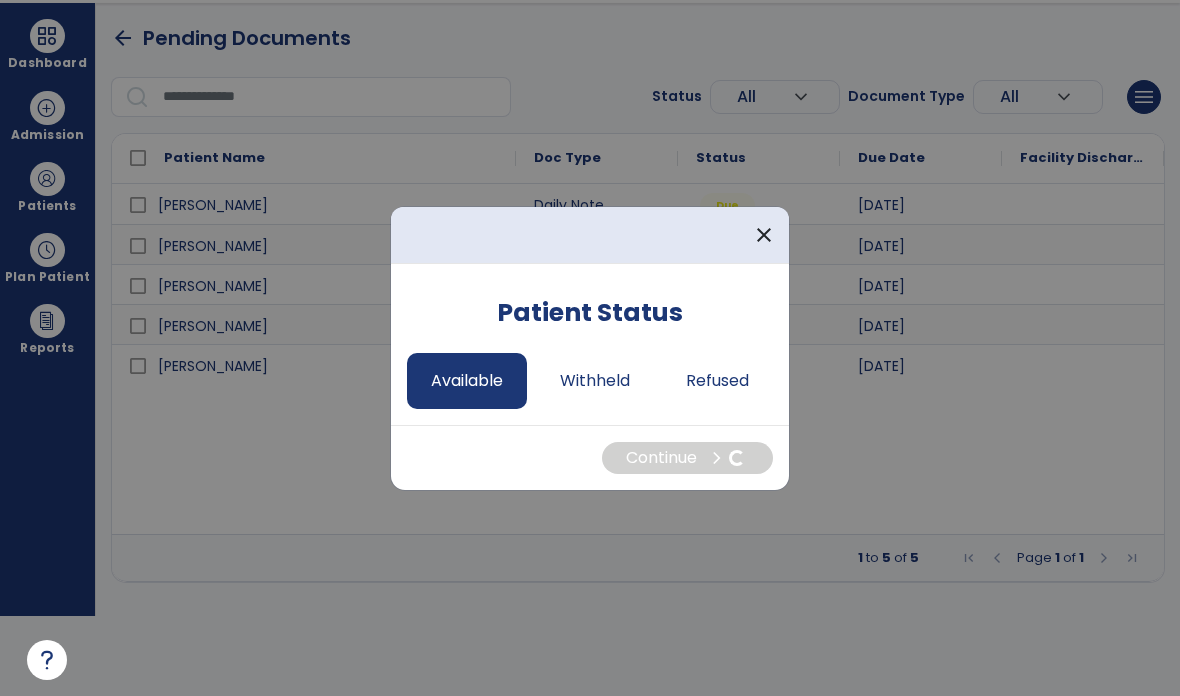 select on "*" 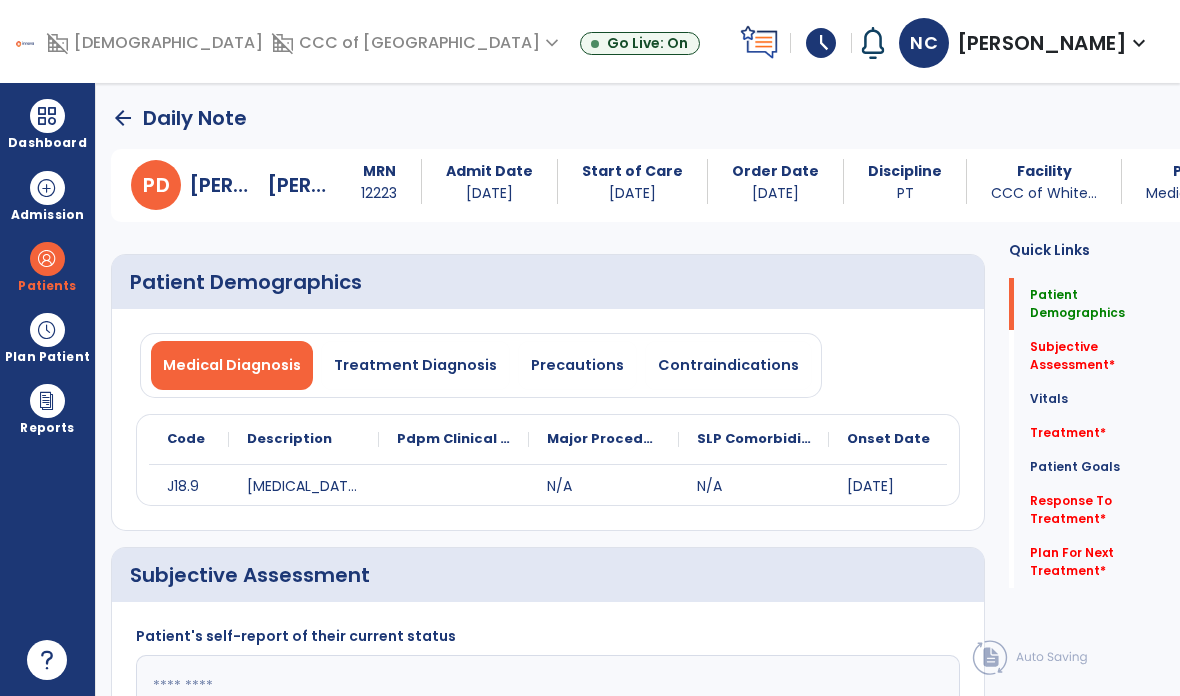 scroll, scrollTop: 80, scrollLeft: 0, axis: vertical 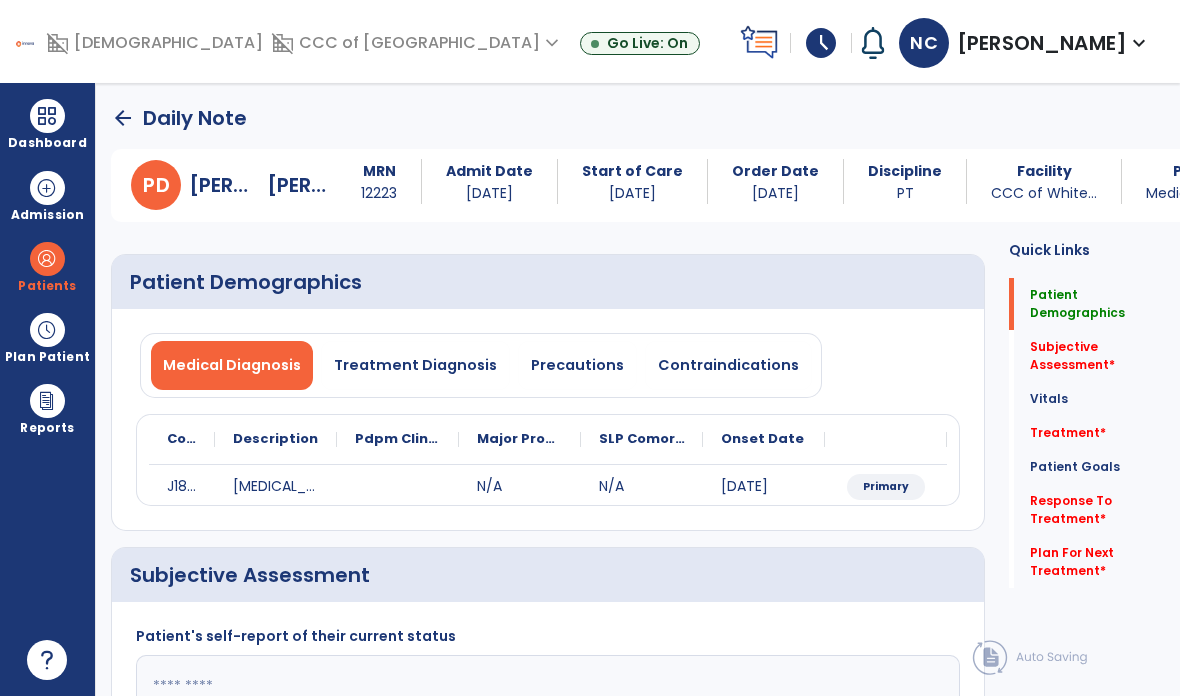 click on "arrow_back" 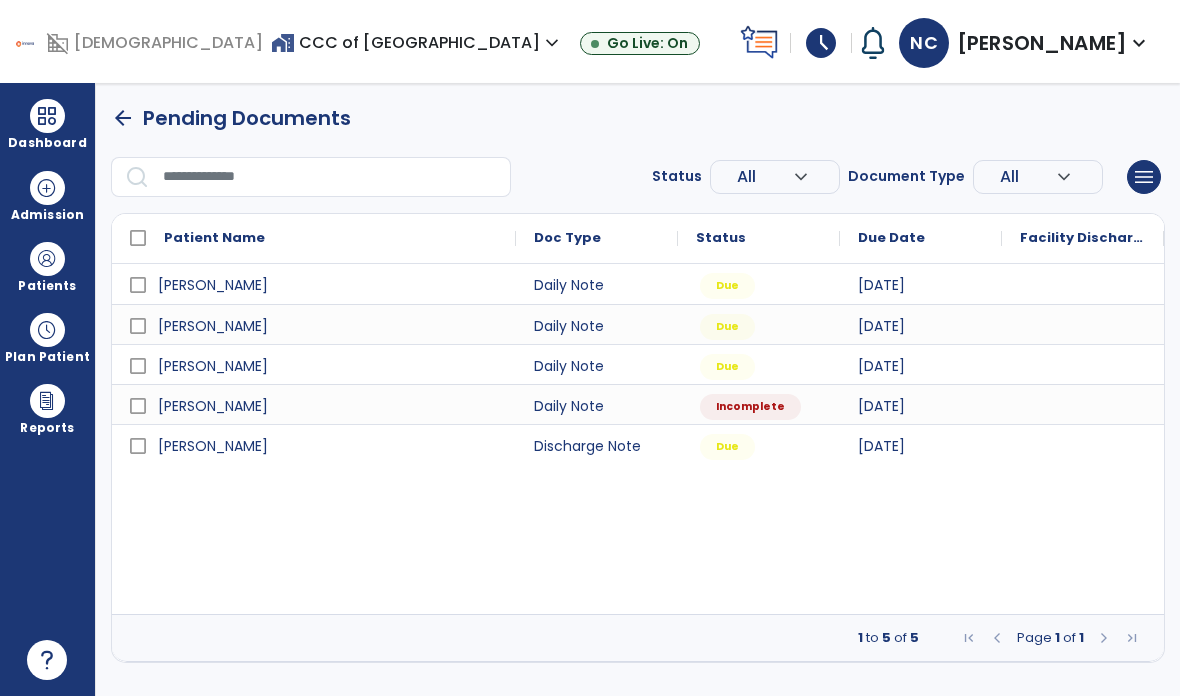 click at bounding box center [47, 259] 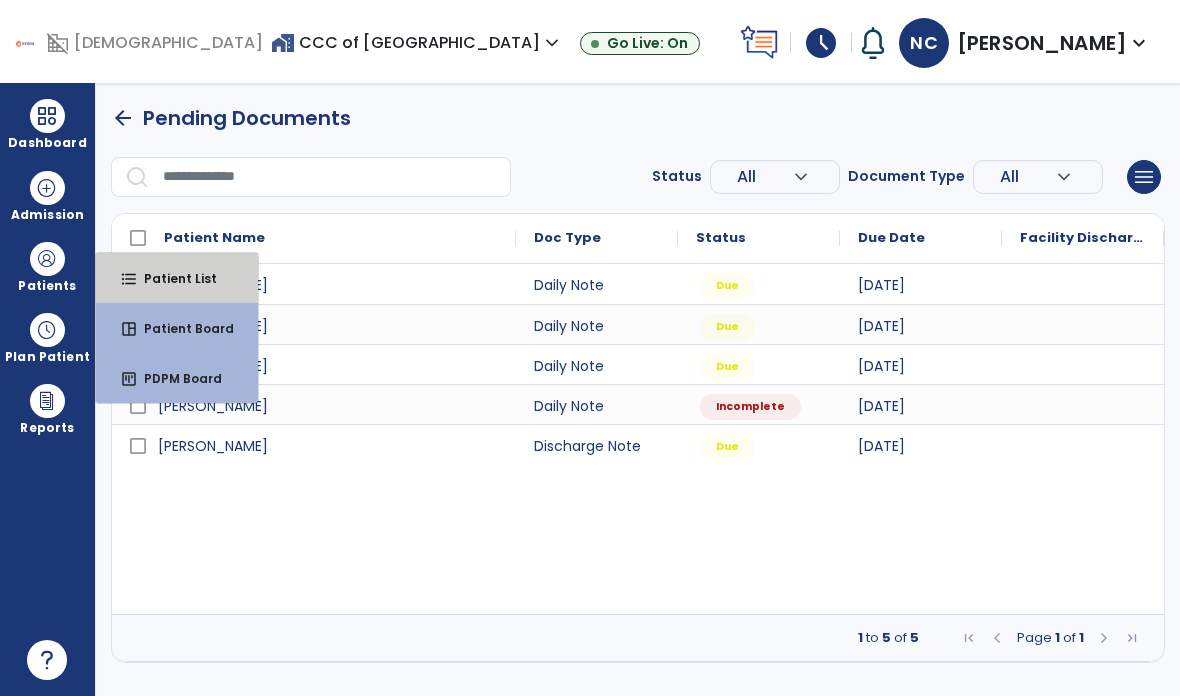 click on "format_list_bulleted  Patient List" at bounding box center (177, 278) 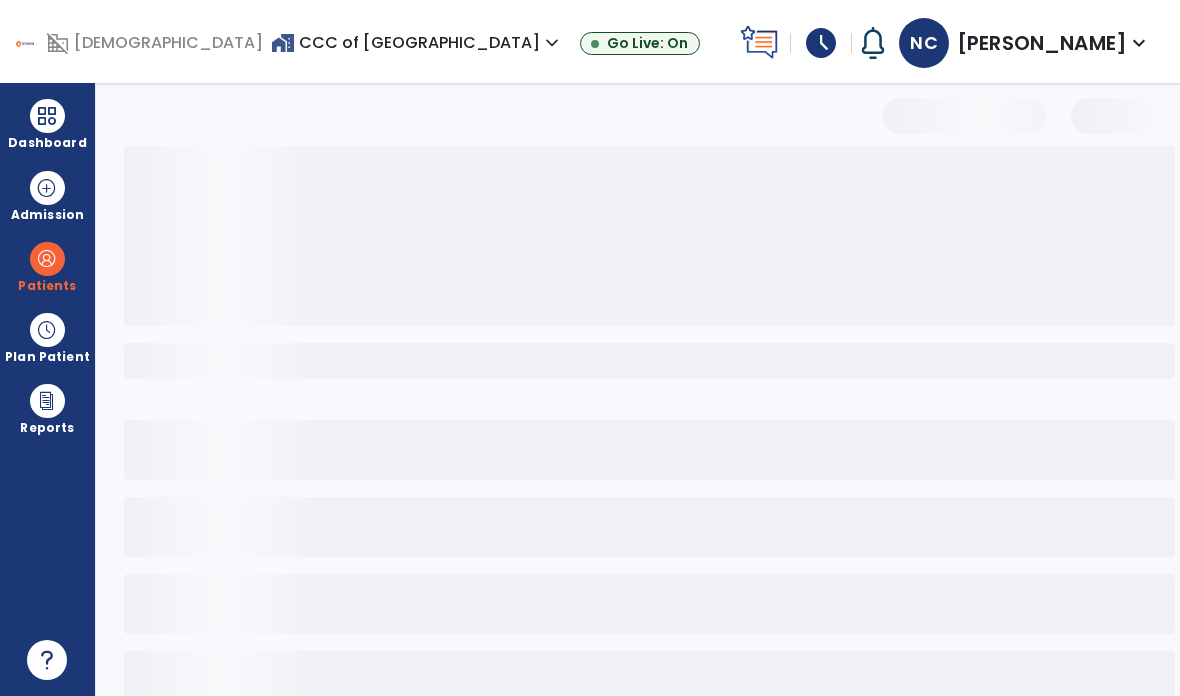 select on "***" 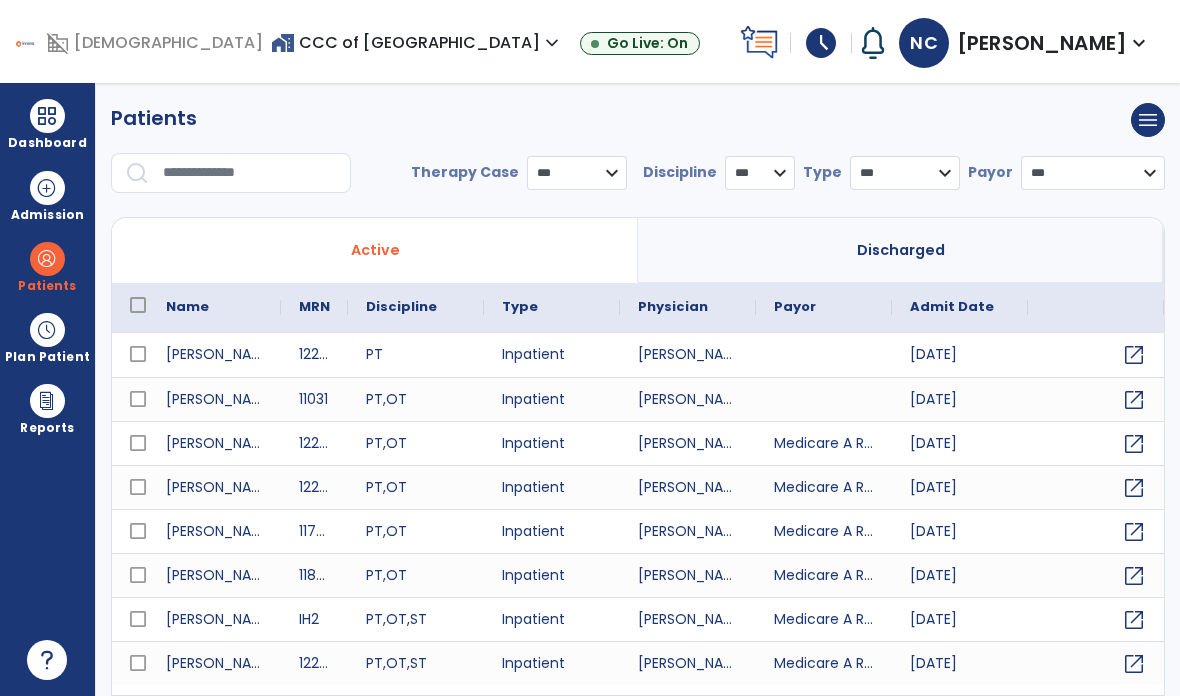 click at bounding box center (250, 173) 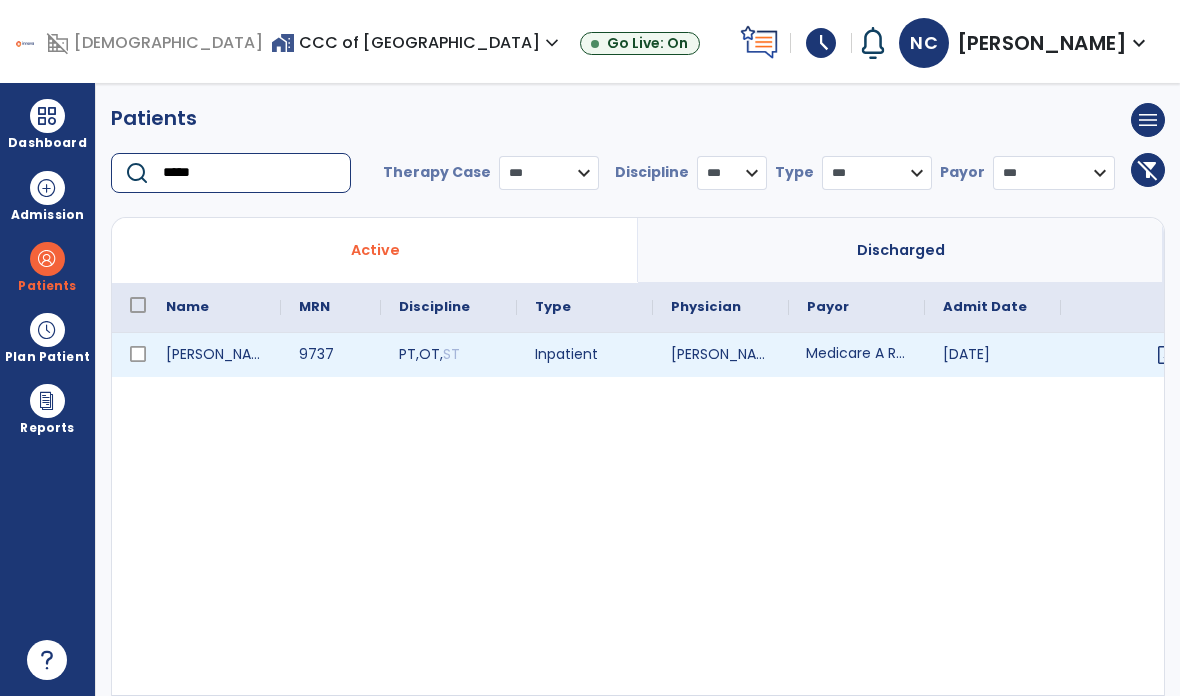 type on "*****" 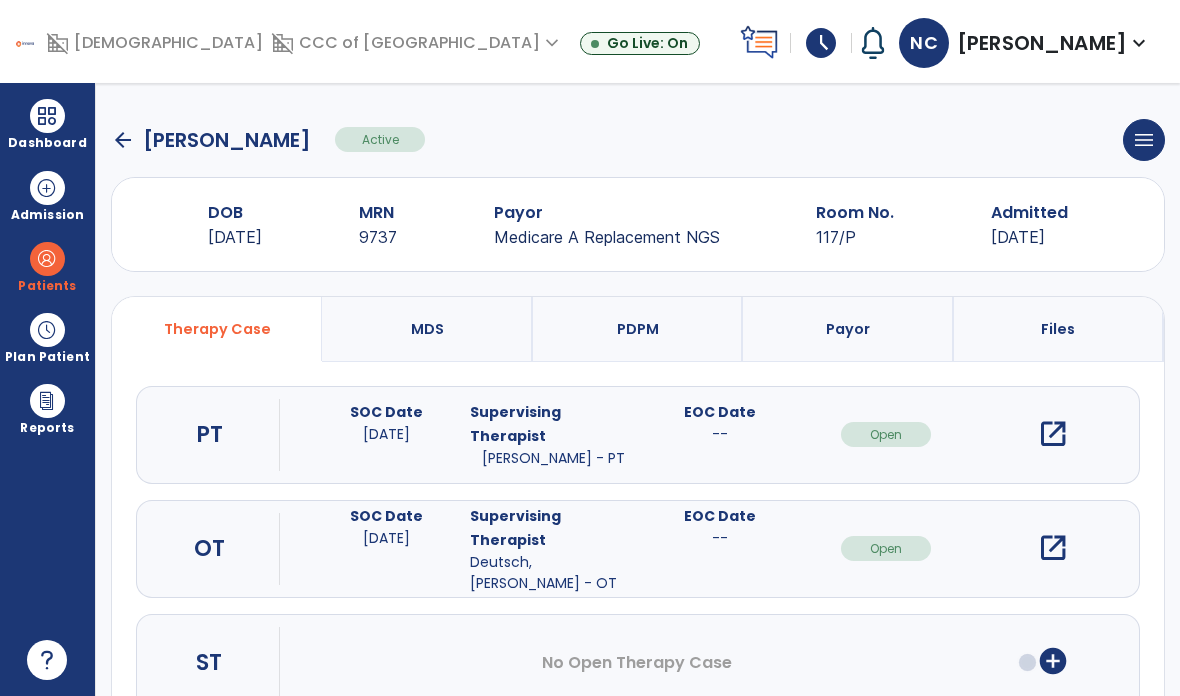 click on "open_in_new" at bounding box center (1053, 434) 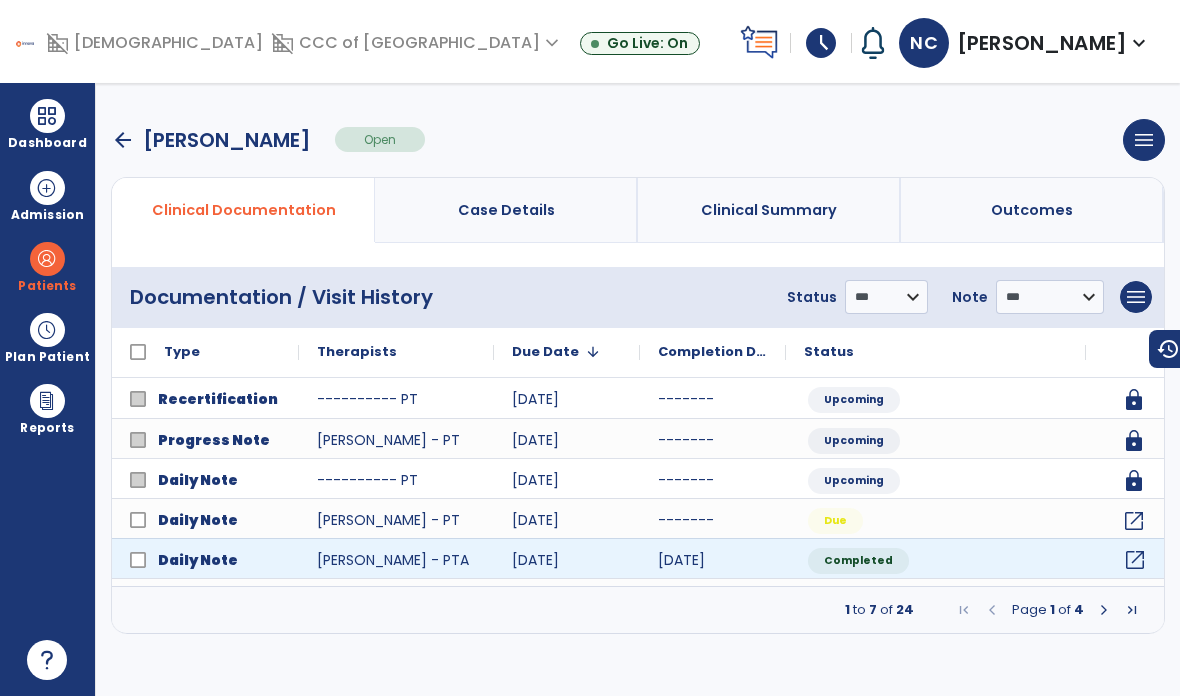 click on "open_in_new" 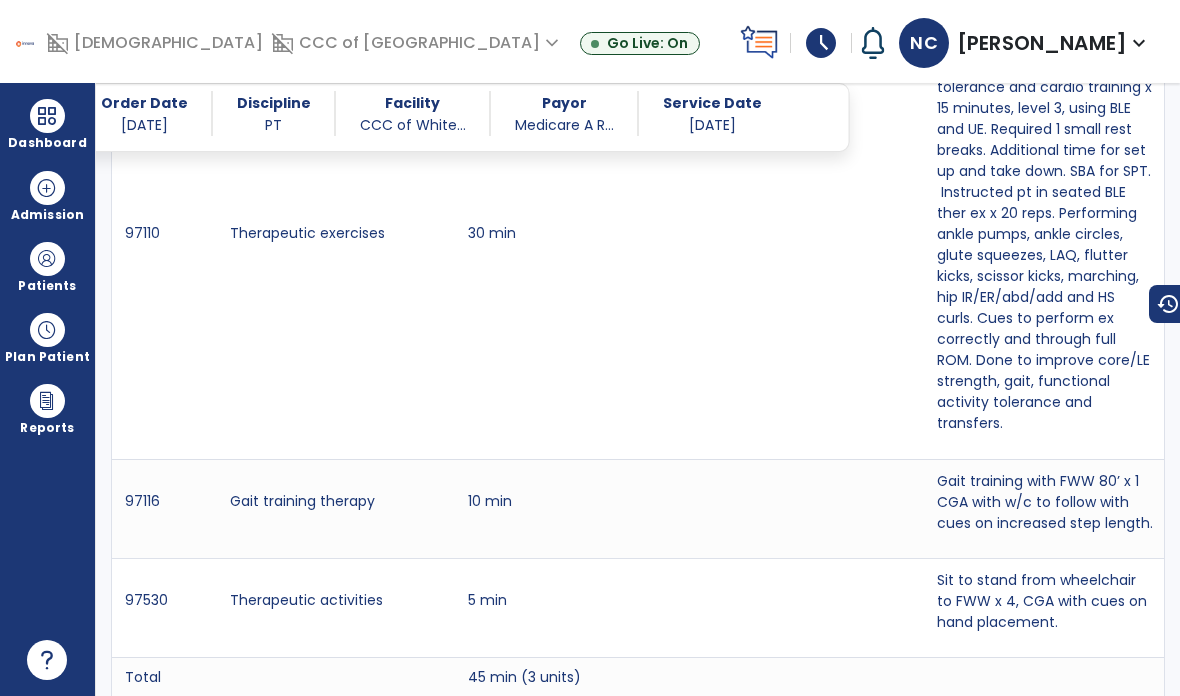 scroll, scrollTop: 2675, scrollLeft: 0, axis: vertical 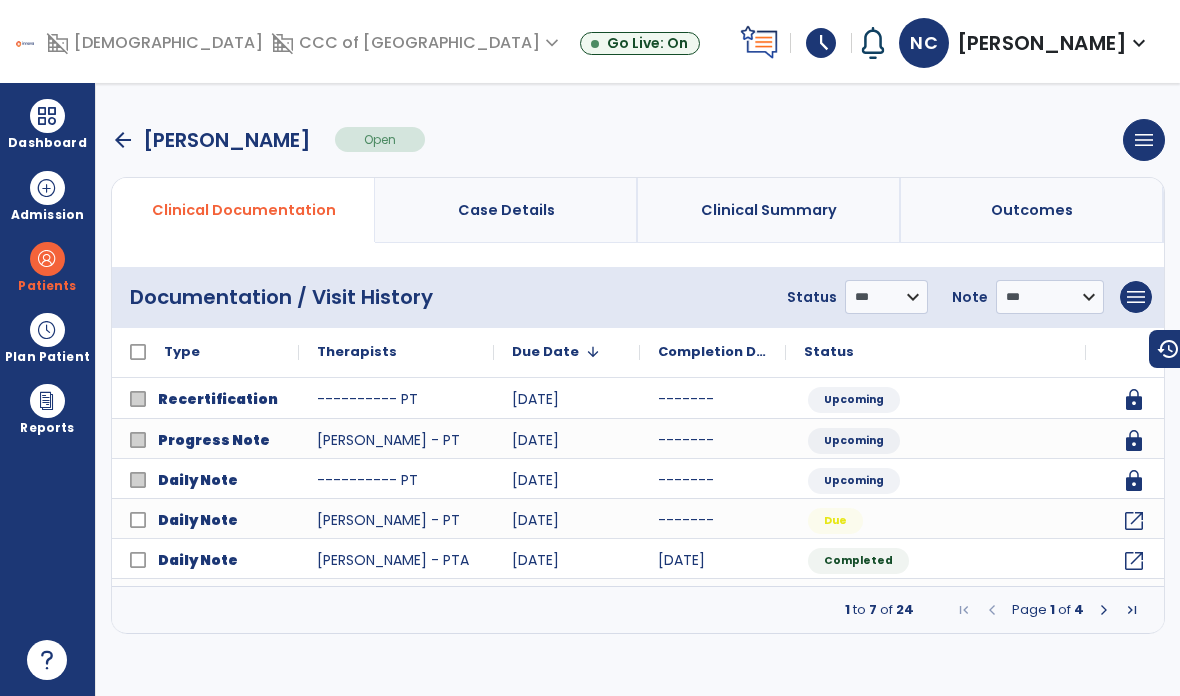 click on "menu" at bounding box center [1136, 297] 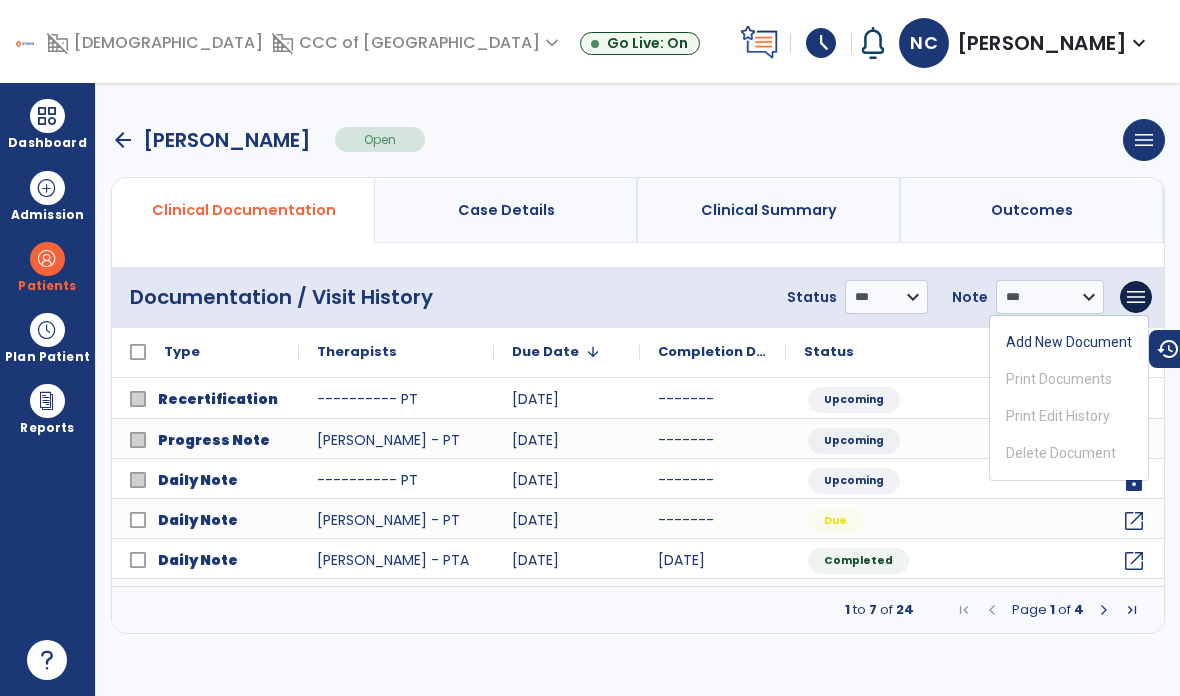 click on "Add New Document" at bounding box center [1069, 342] 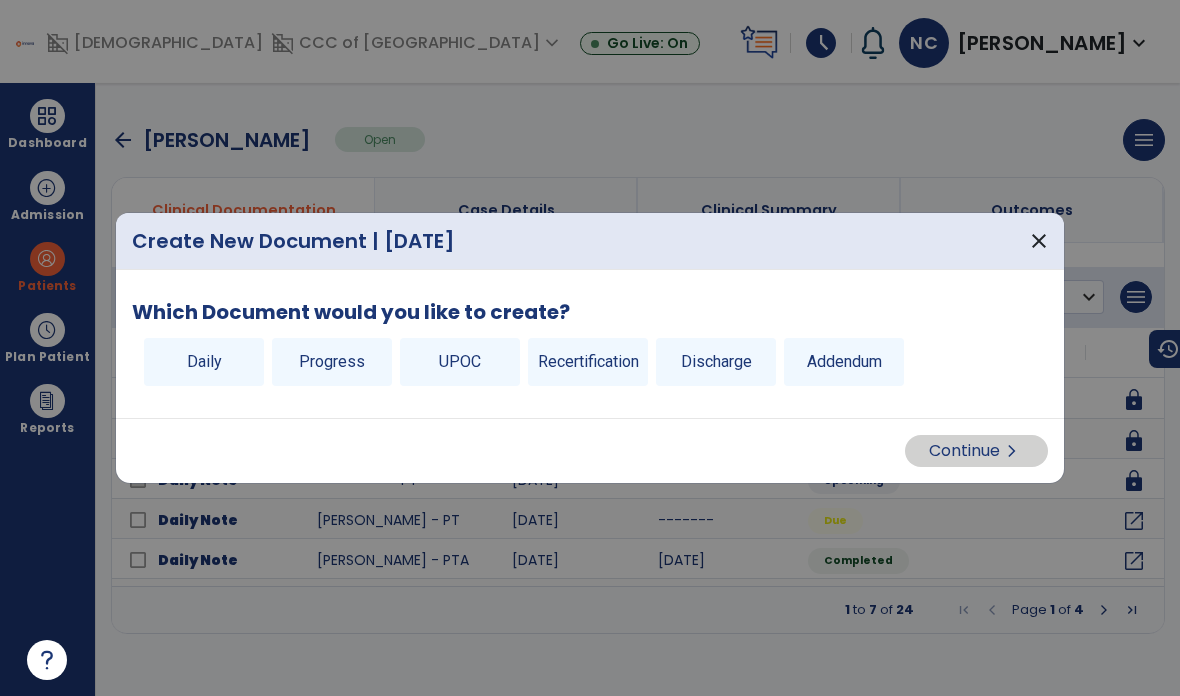 click on "UPOC" at bounding box center (460, 362) 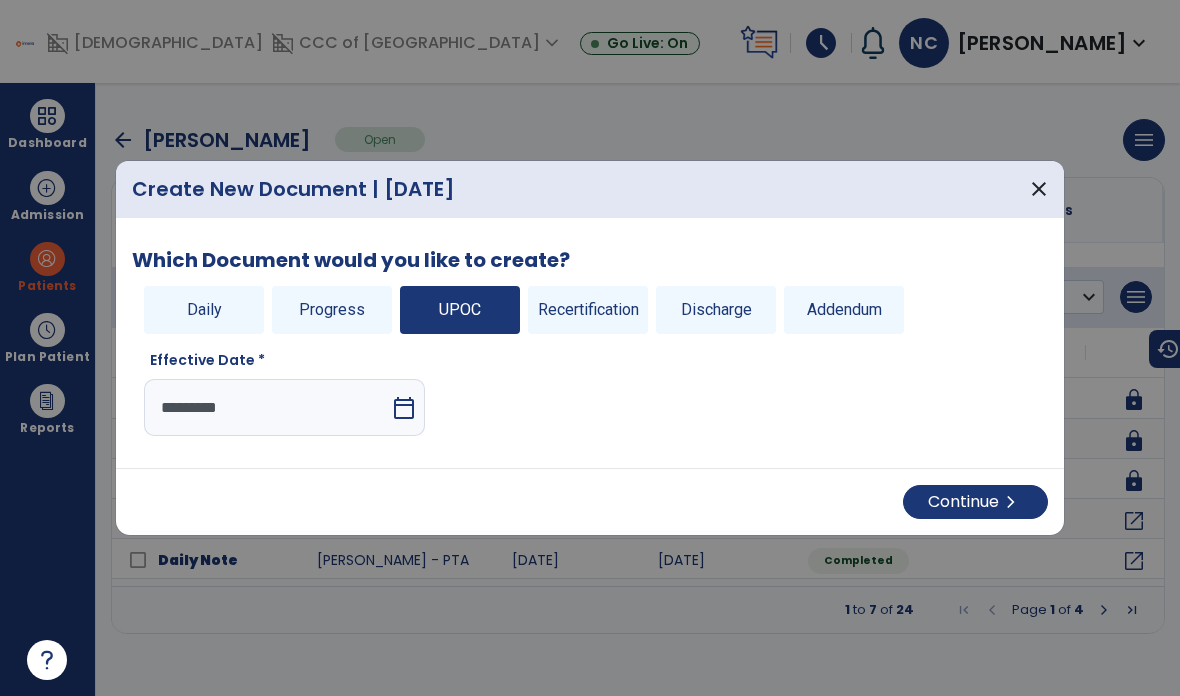 click on "Continue   chevron_right" at bounding box center [975, 502] 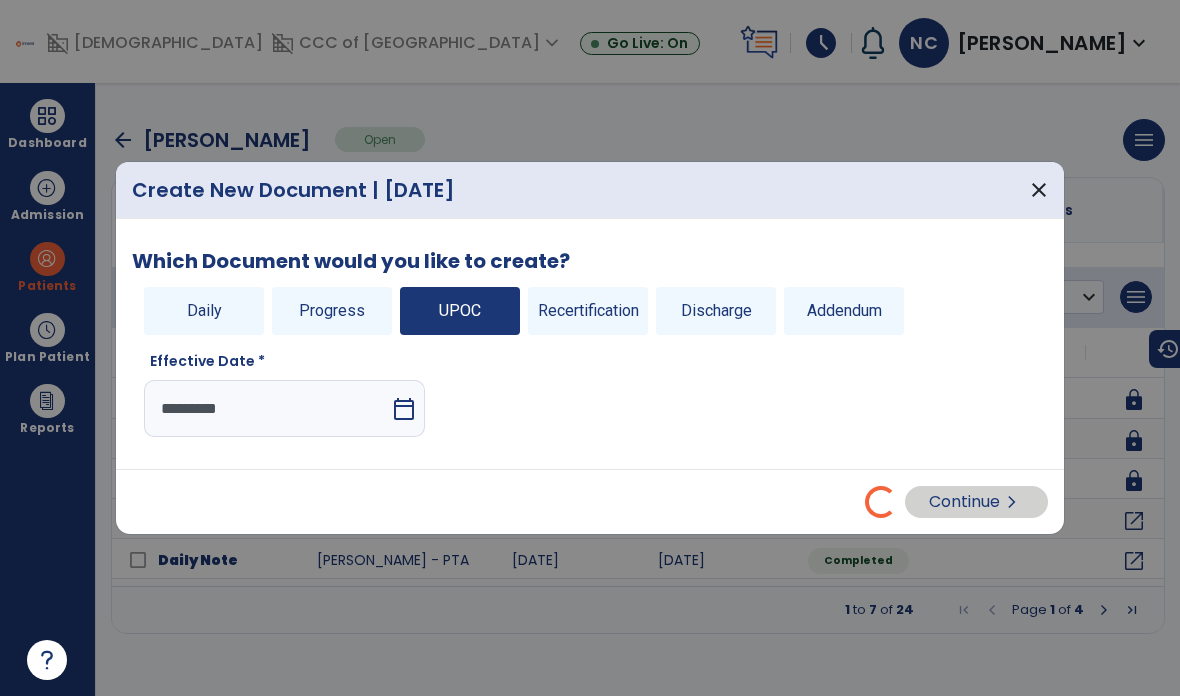select on "**" 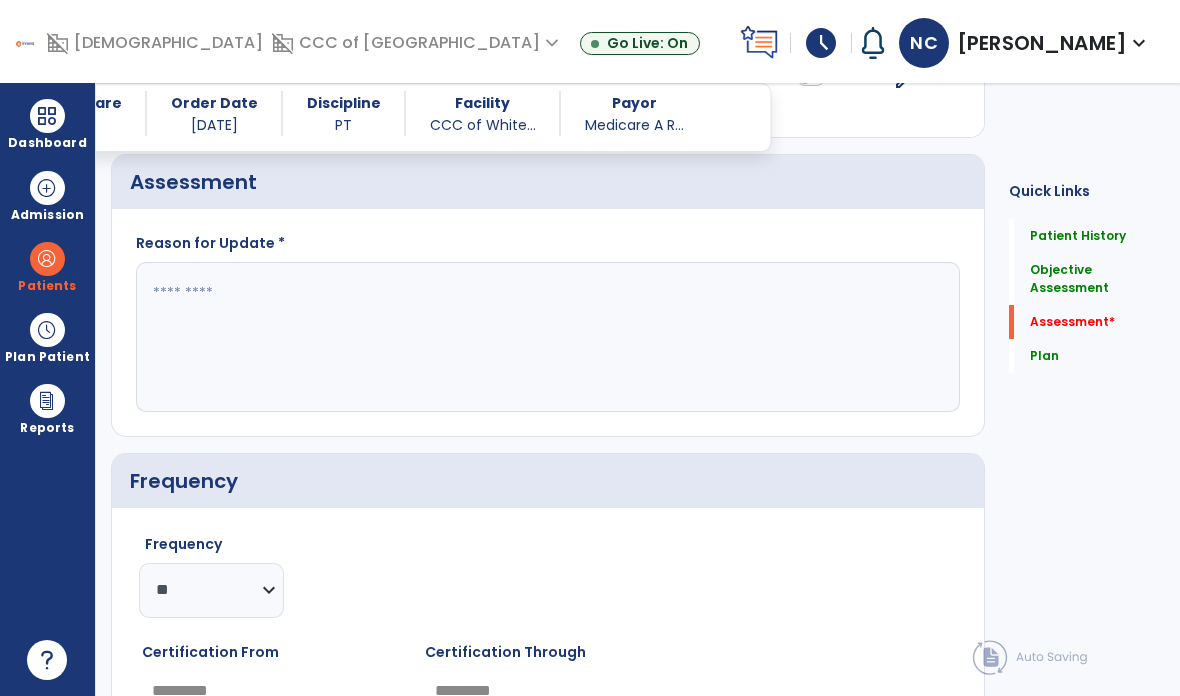 scroll, scrollTop: 4429, scrollLeft: 0, axis: vertical 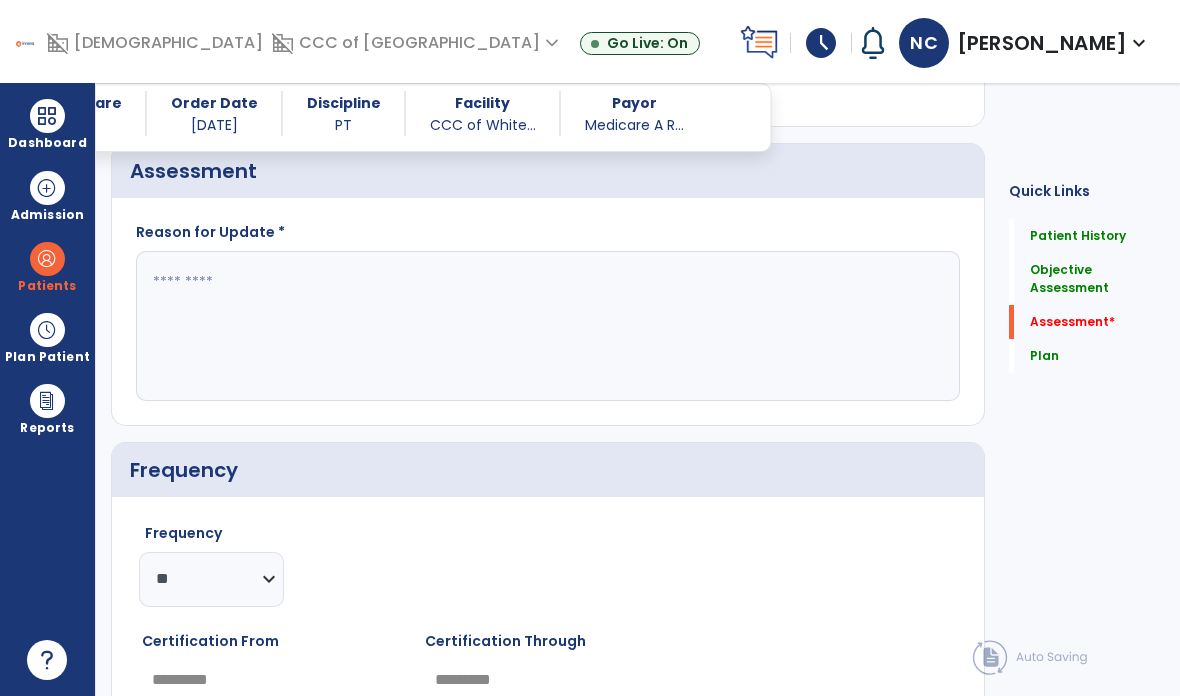 click 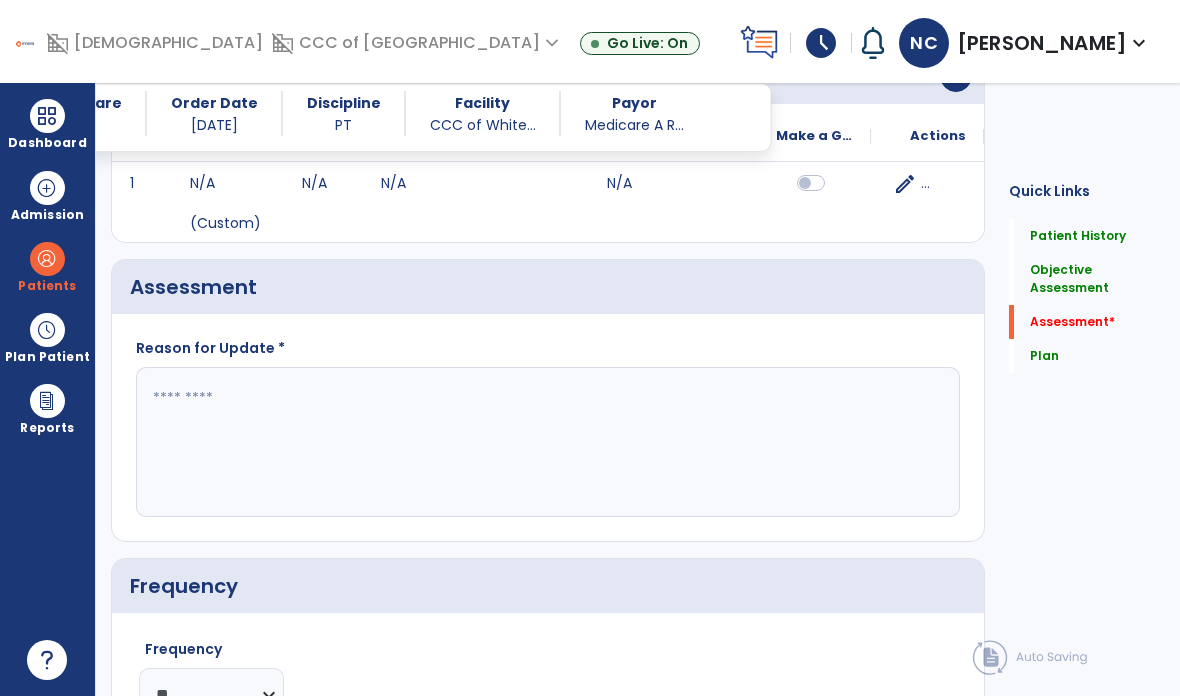 scroll, scrollTop: 4330, scrollLeft: 0, axis: vertical 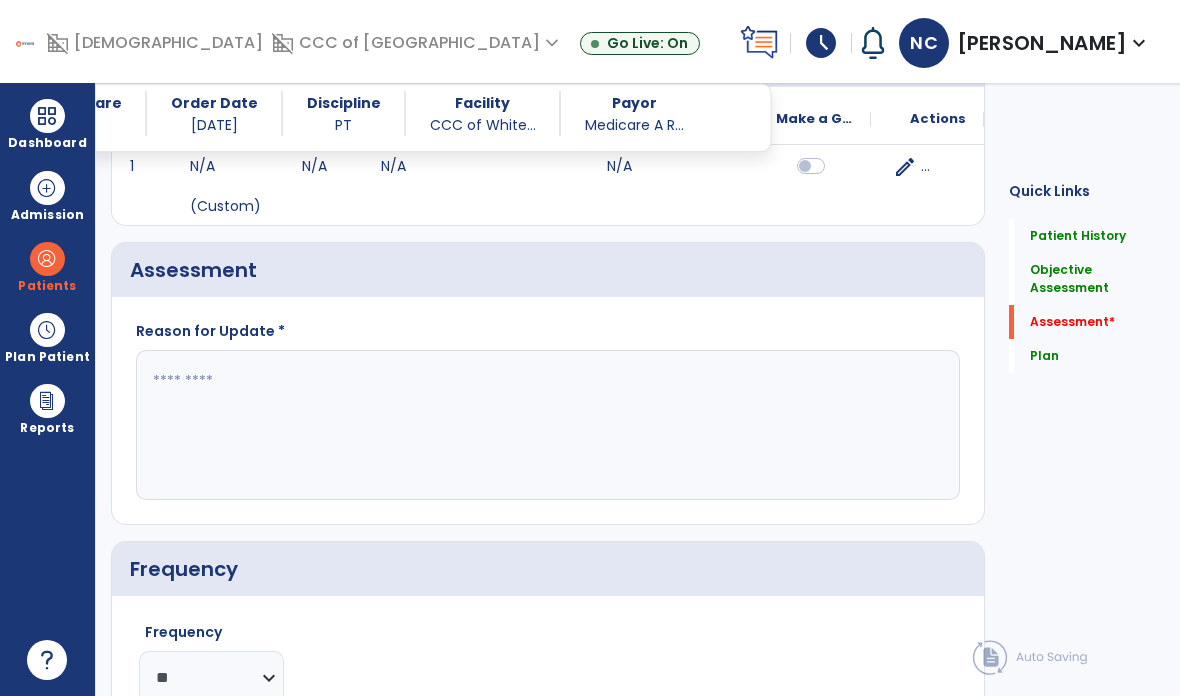 click 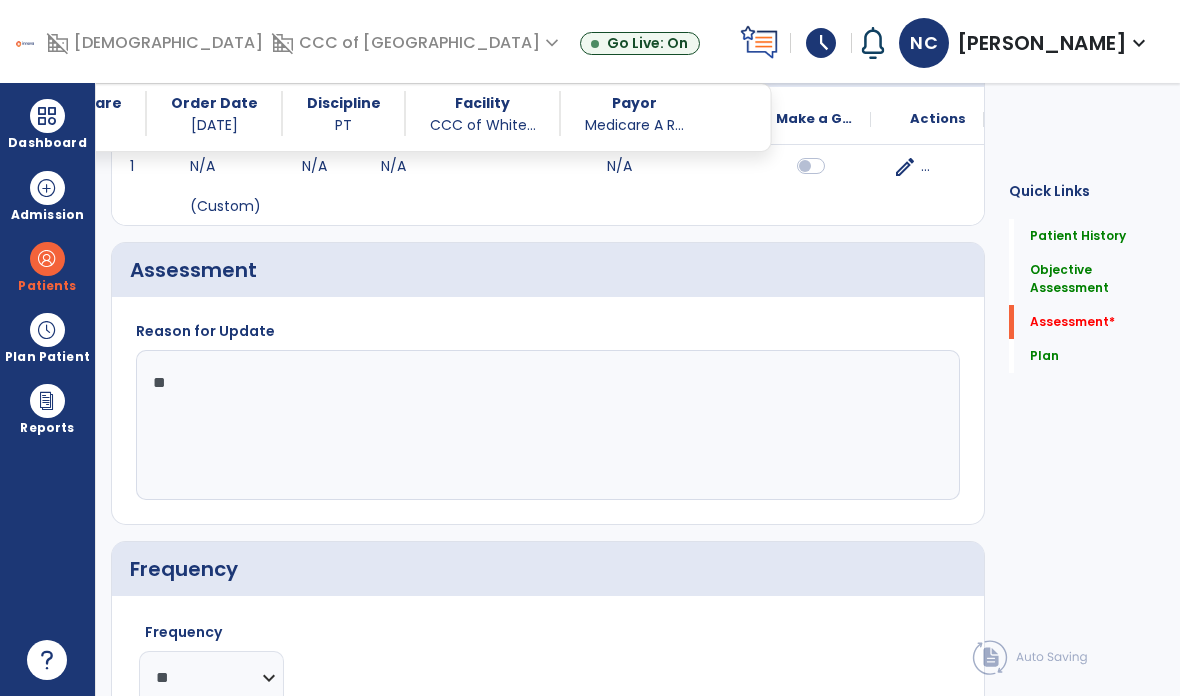 type on "*" 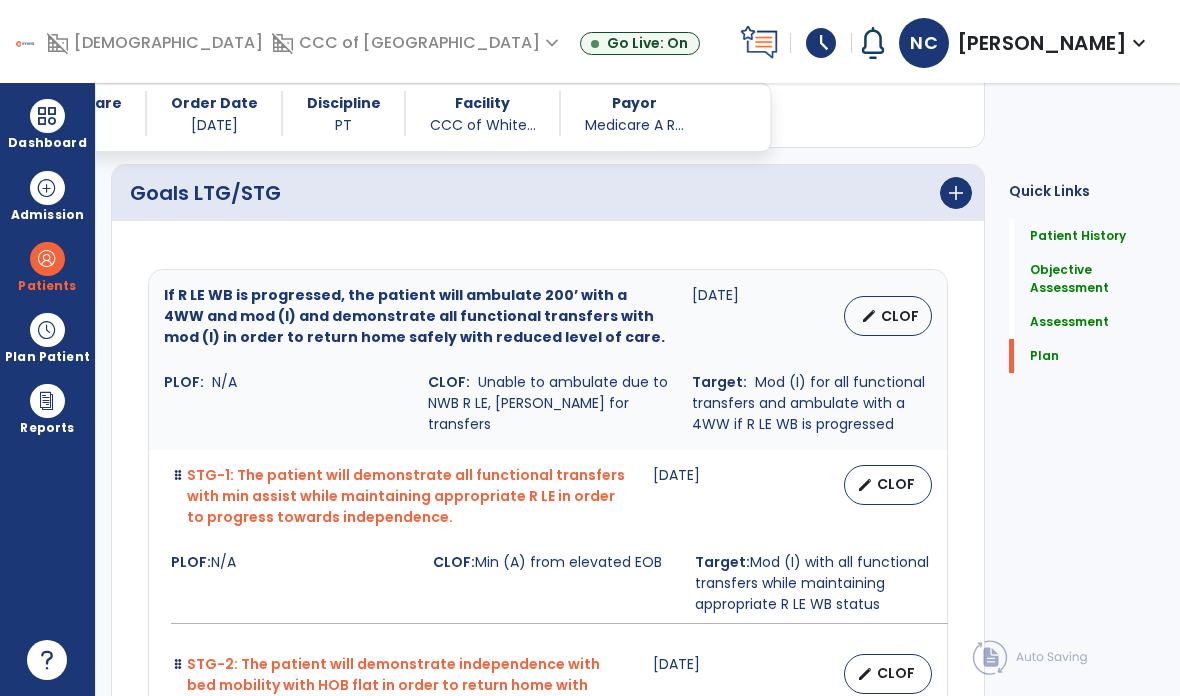 scroll, scrollTop: 5019, scrollLeft: 0, axis: vertical 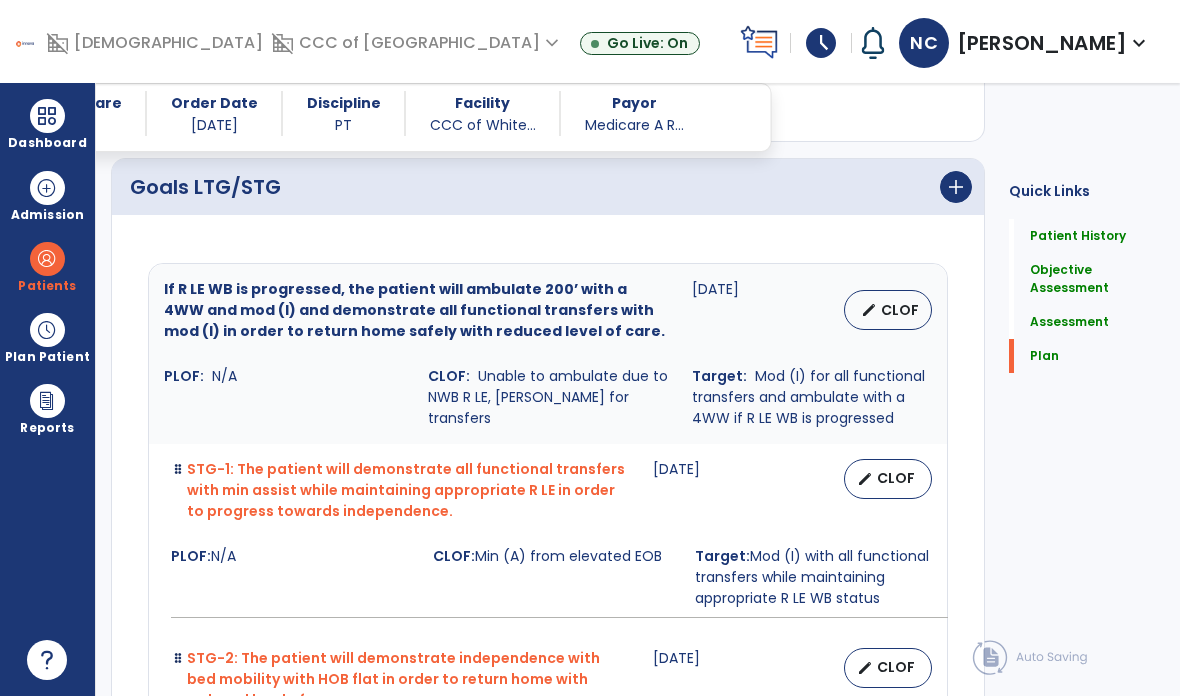 type on "**********" 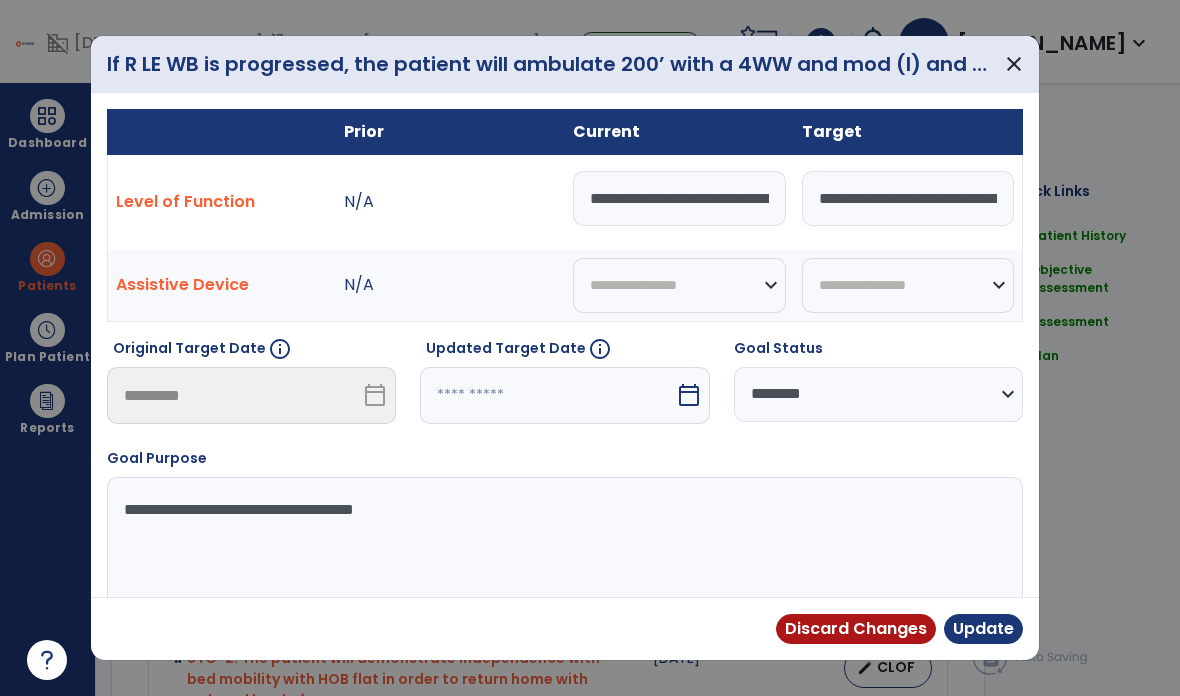 click on "**********" at bounding box center [679, 198] 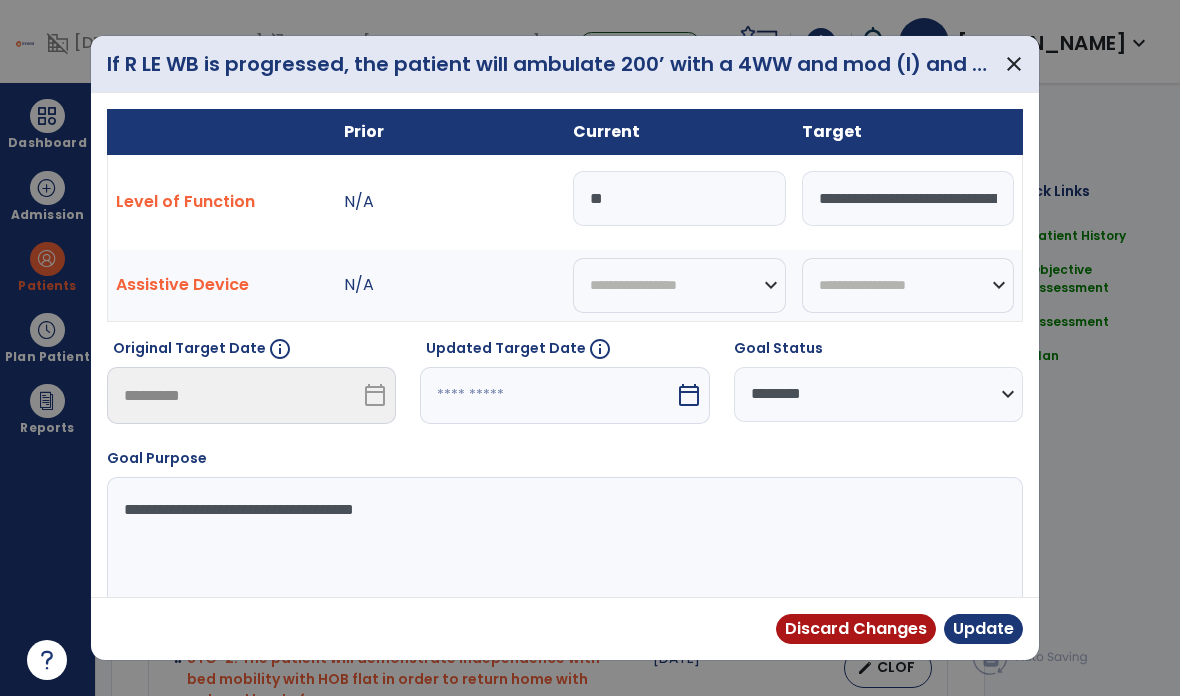 type on "*" 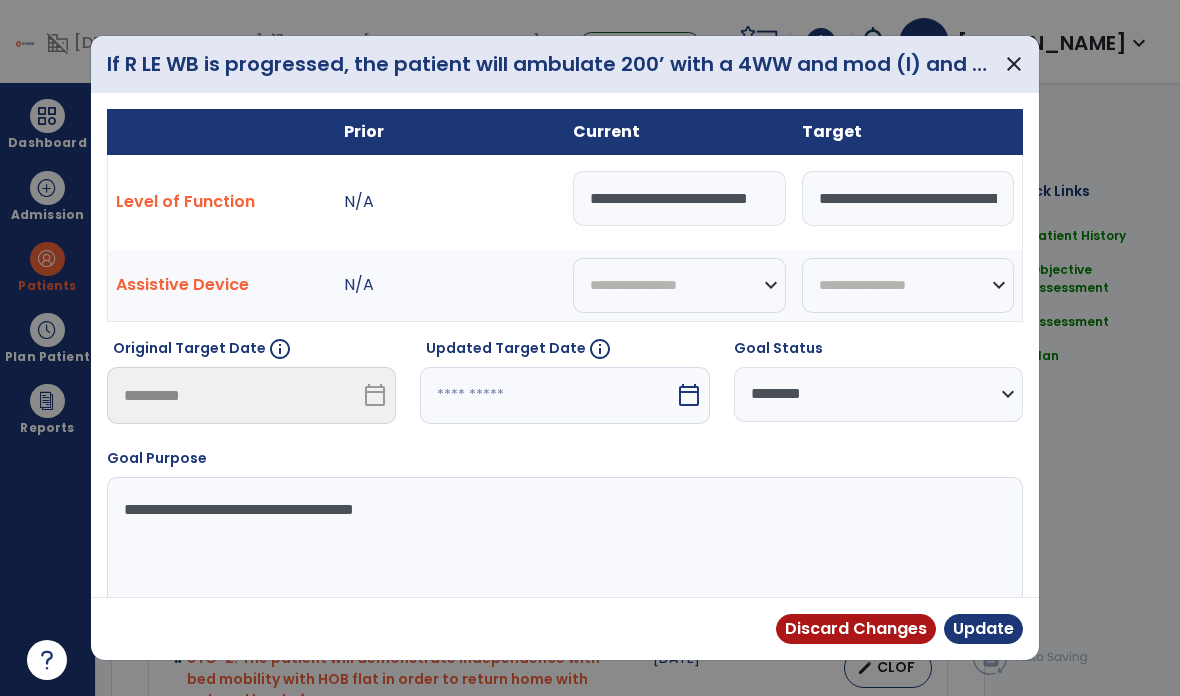 type on "**********" 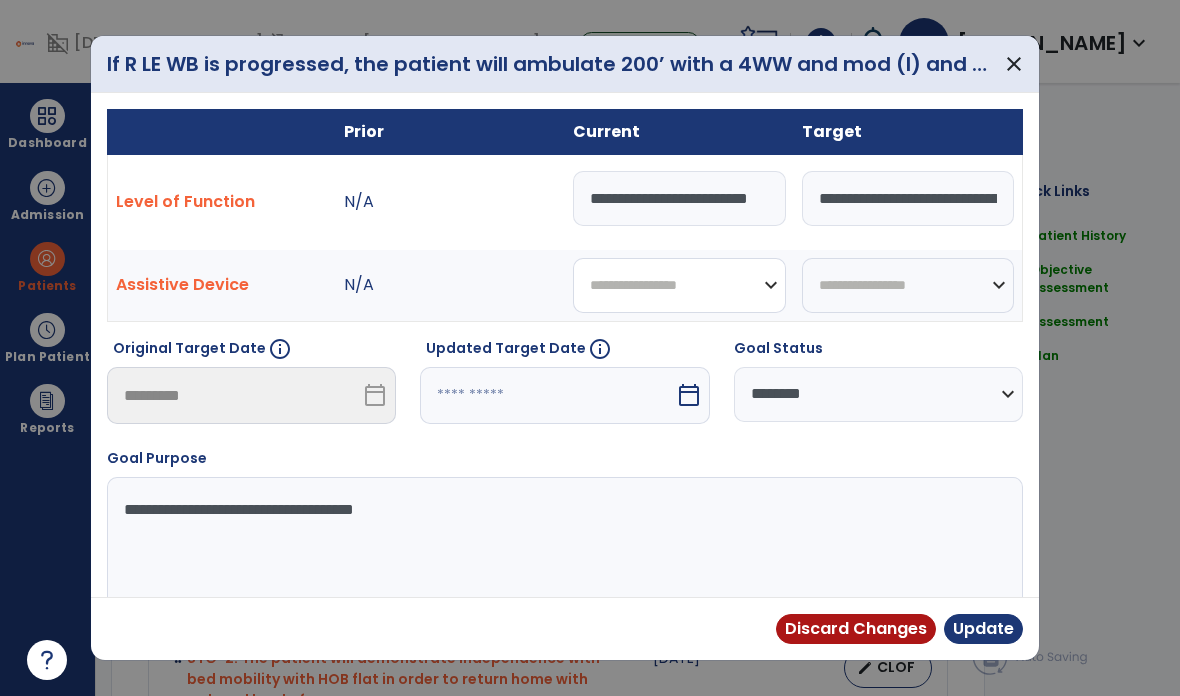 click on "**********" at bounding box center [679, 285] 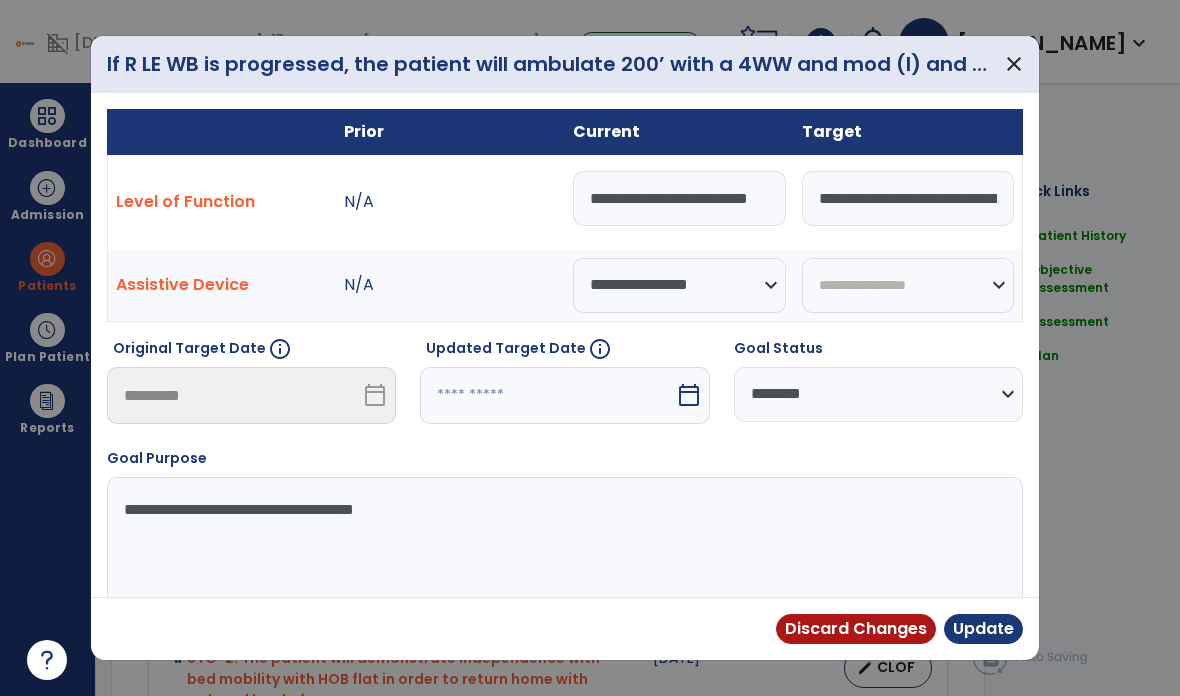 click on "Update" at bounding box center (983, 629) 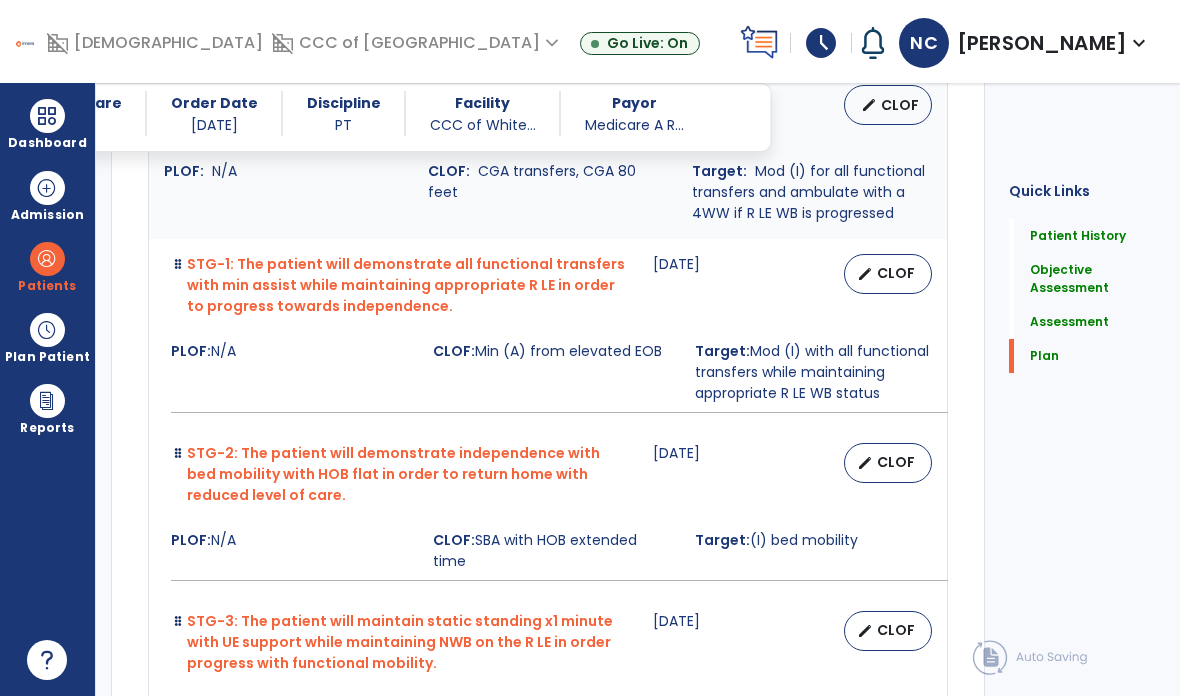scroll, scrollTop: 5228, scrollLeft: 0, axis: vertical 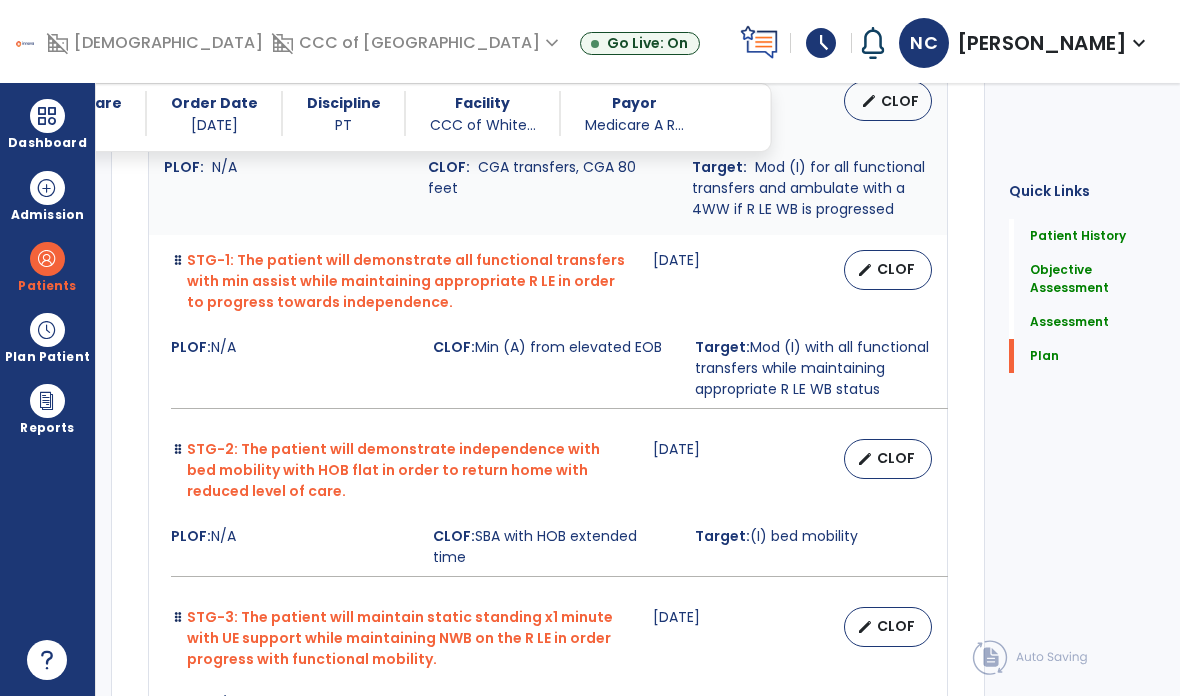 click on "edit   CLOF" at bounding box center (888, 270) 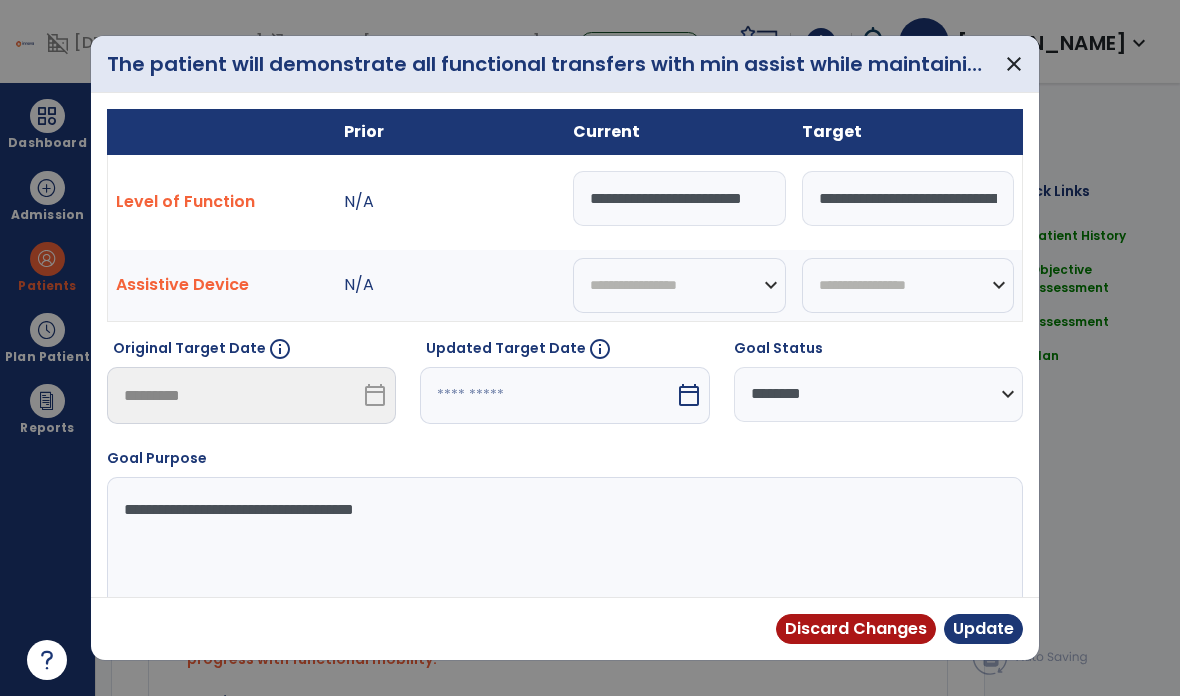 click on "**********" at bounding box center (679, 198) 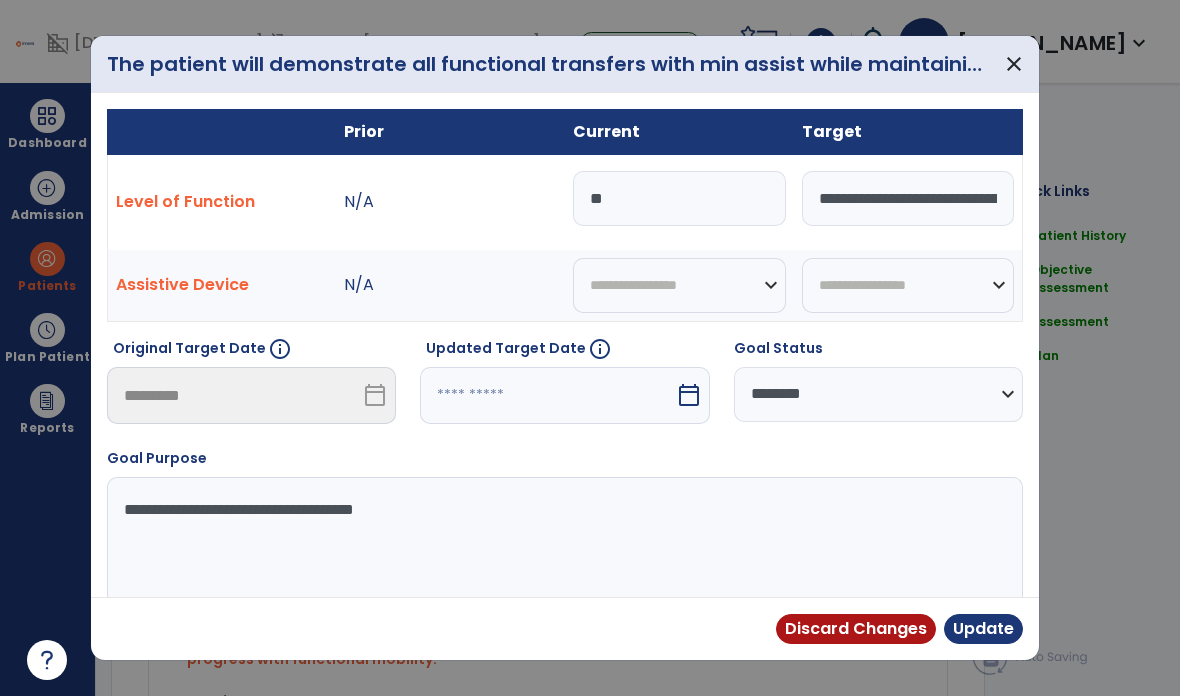 type on "*" 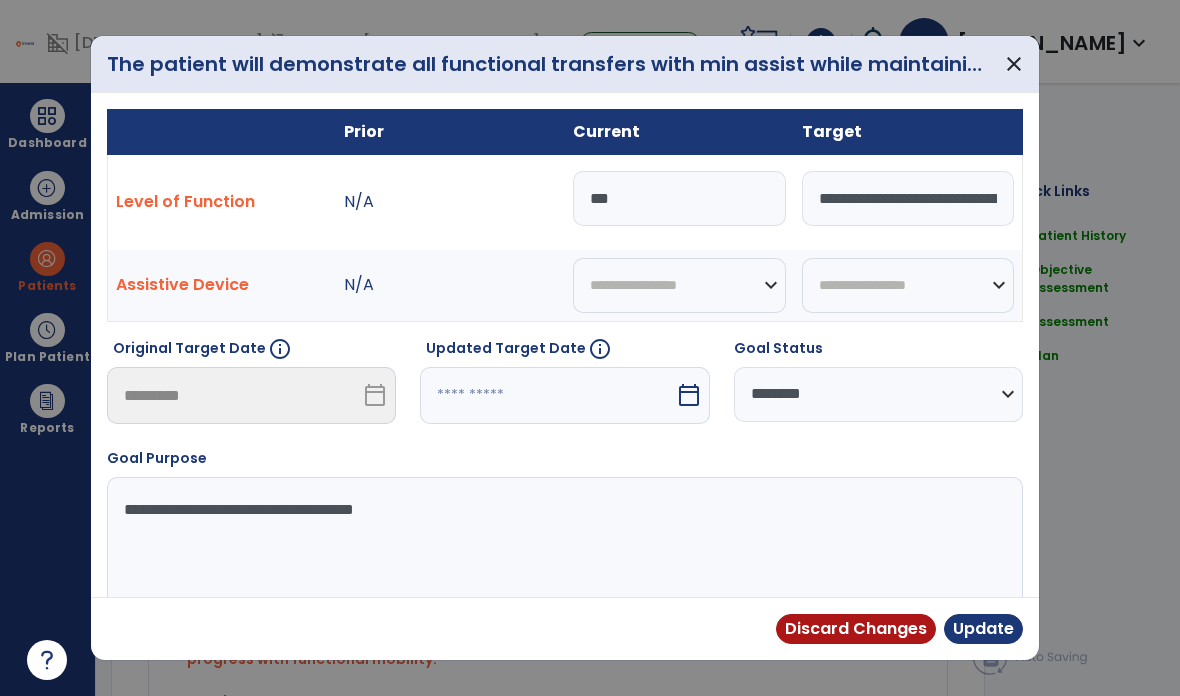 type on "***" 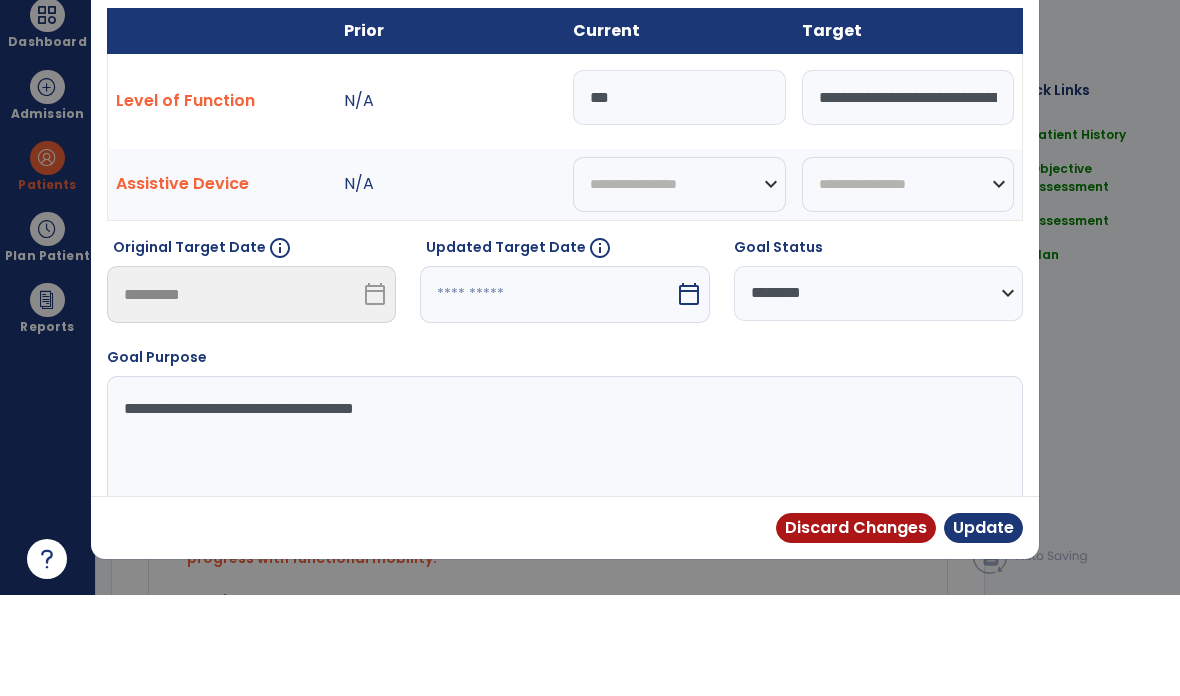 click on "Update" at bounding box center (983, 629) 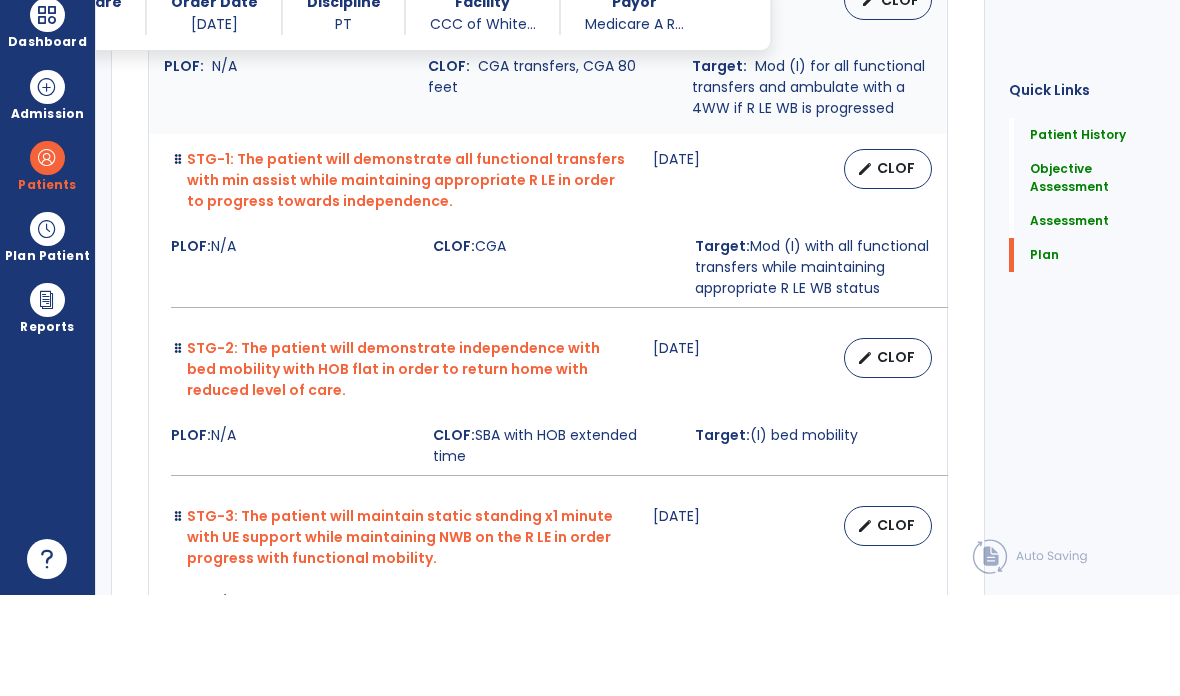 scroll, scrollTop: 80, scrollLeft: 0, axis: vertical 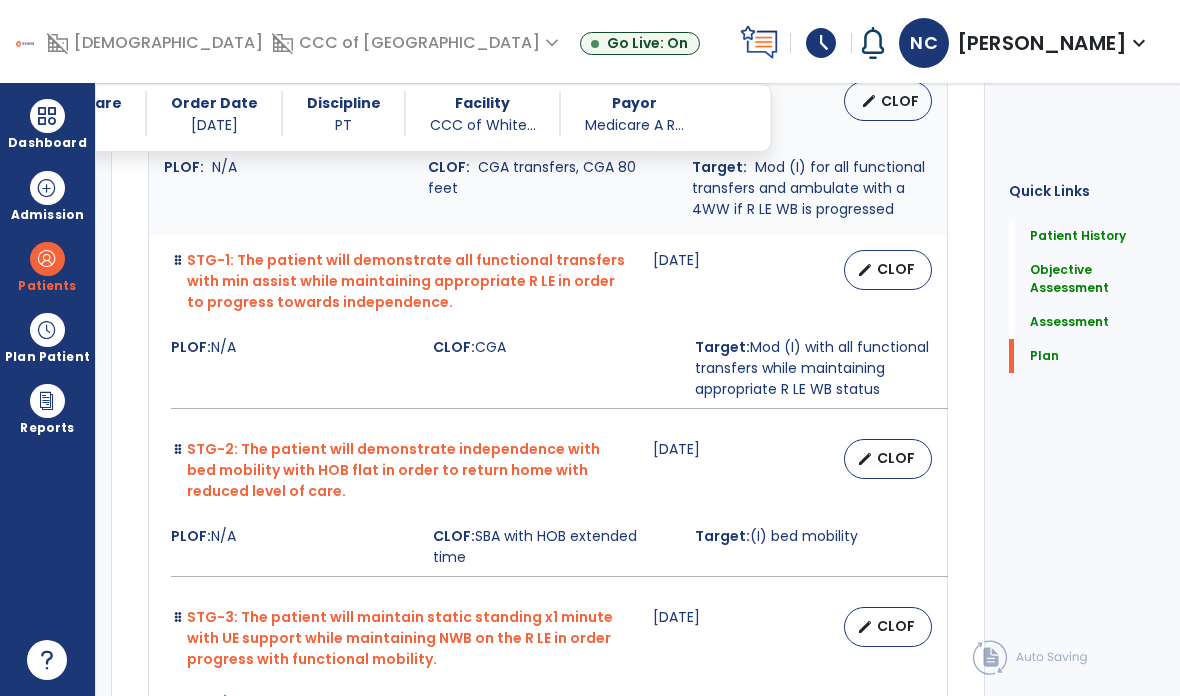 click on "CLOF" at bounding box center [896, 269] 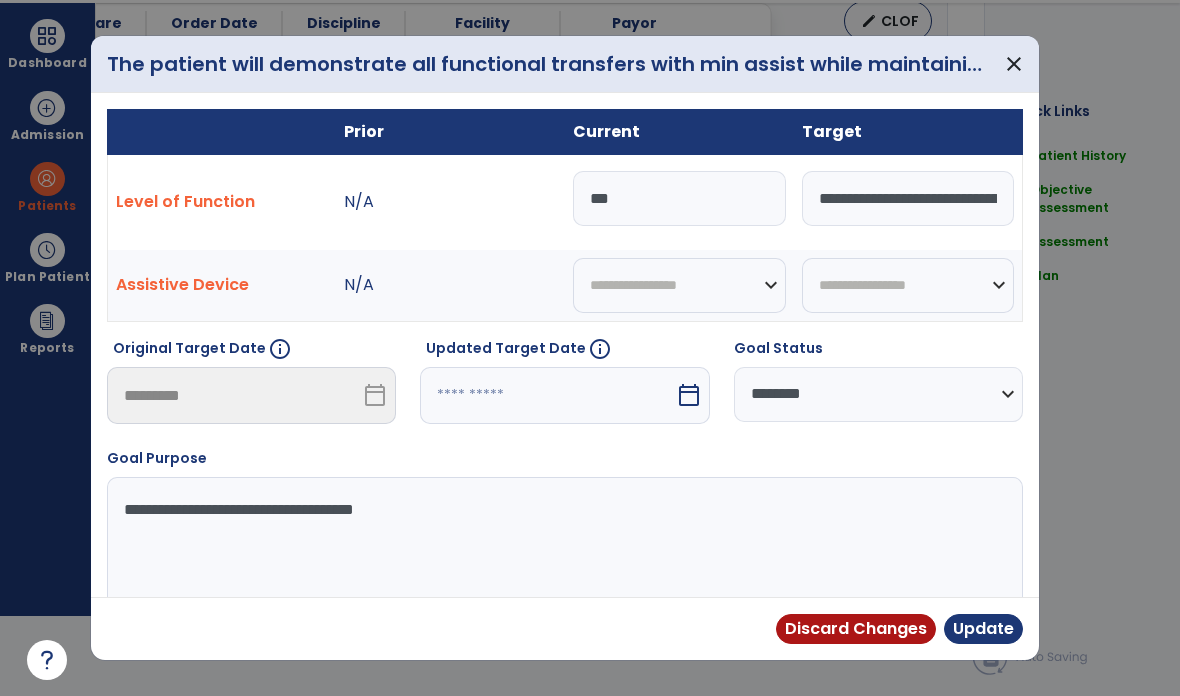 scroll, scrollTop: 0, scrollLeft: 0, axis: both 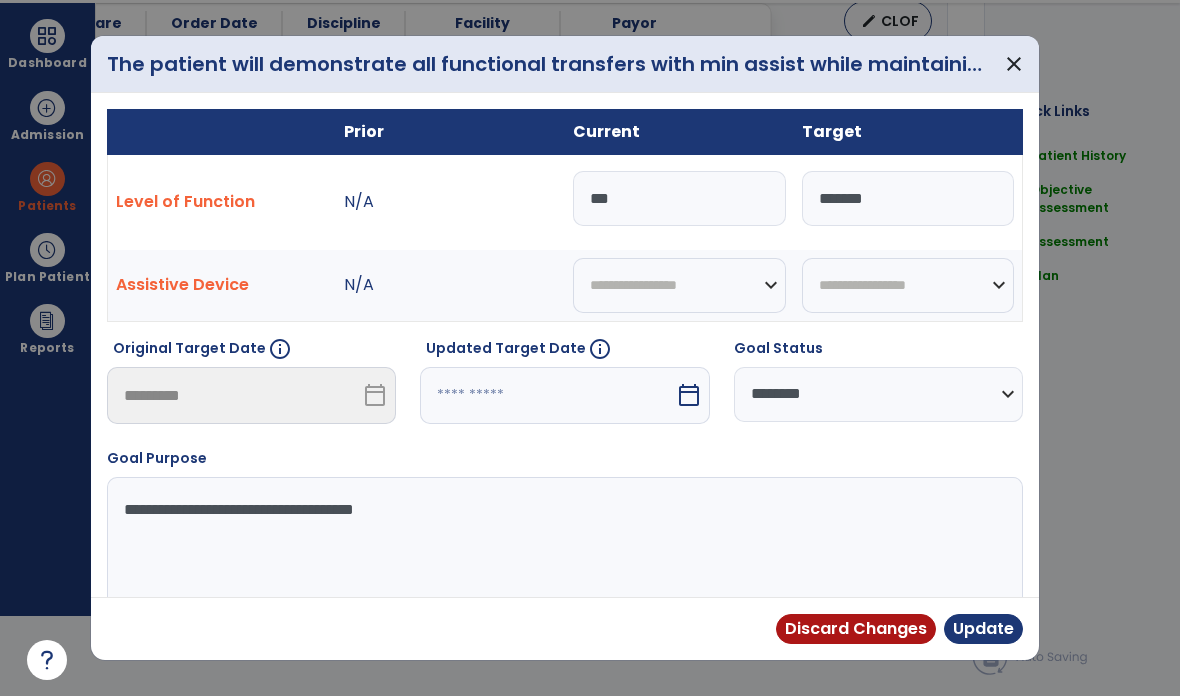 type on "*******" 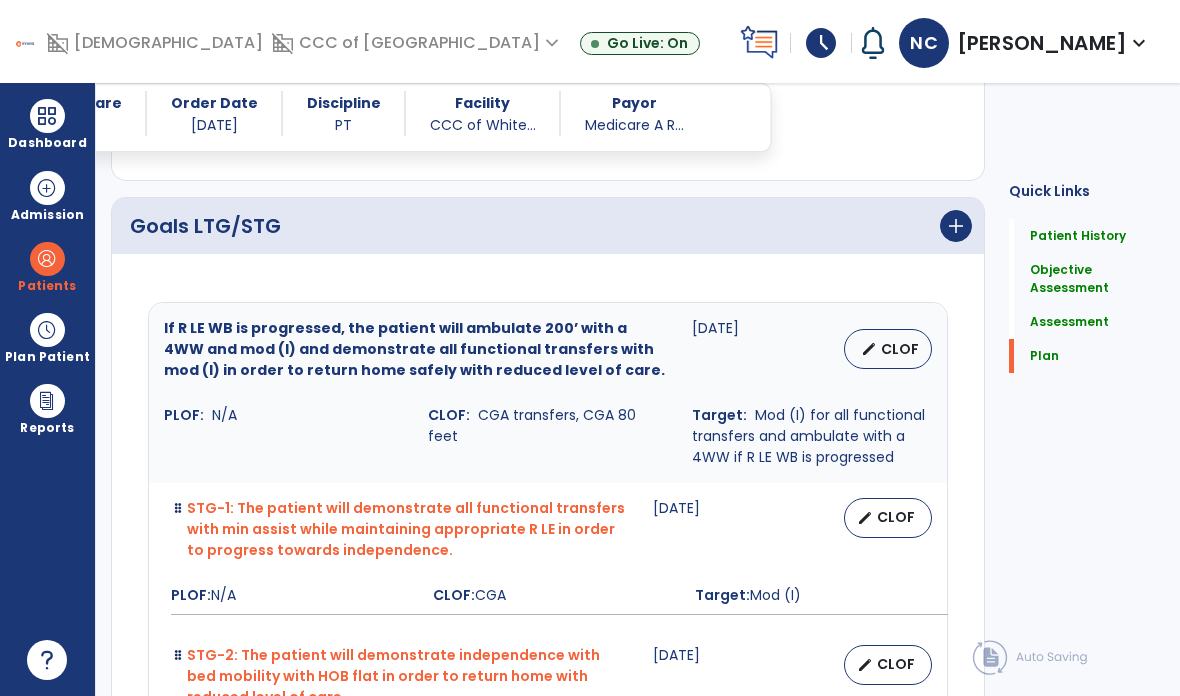 scroll, scrollTop: 5000, scrollLeft: 0, axis: vertical 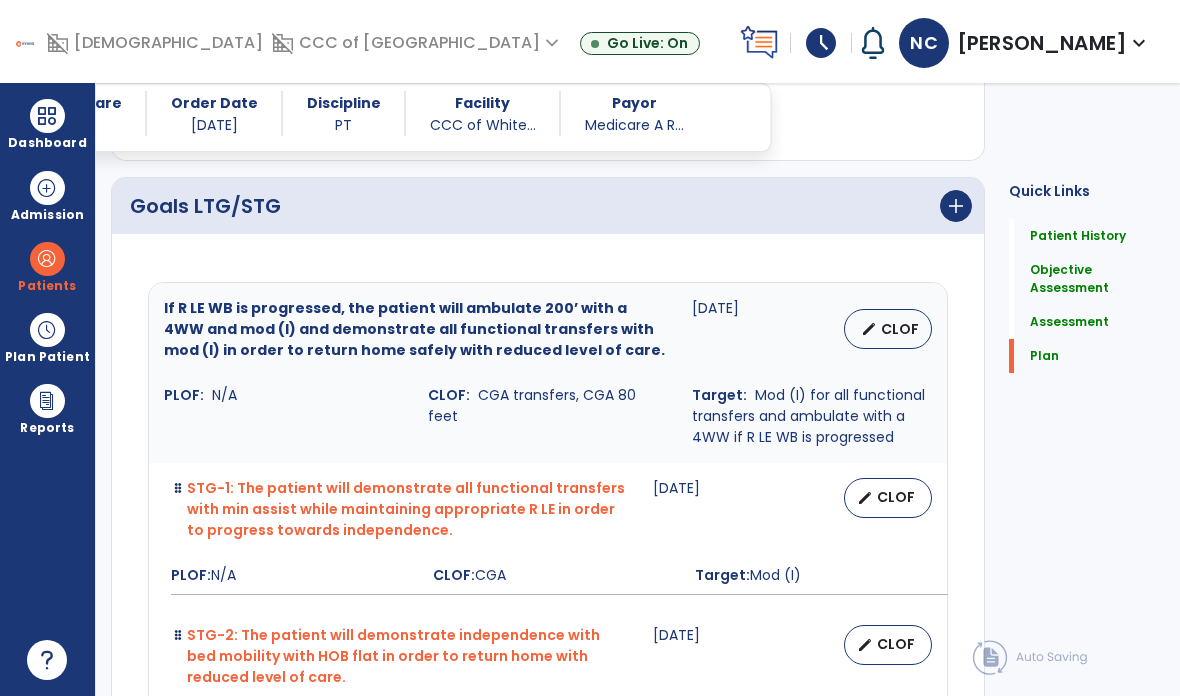 click on "CLOF" at bounding box center [900, 329] 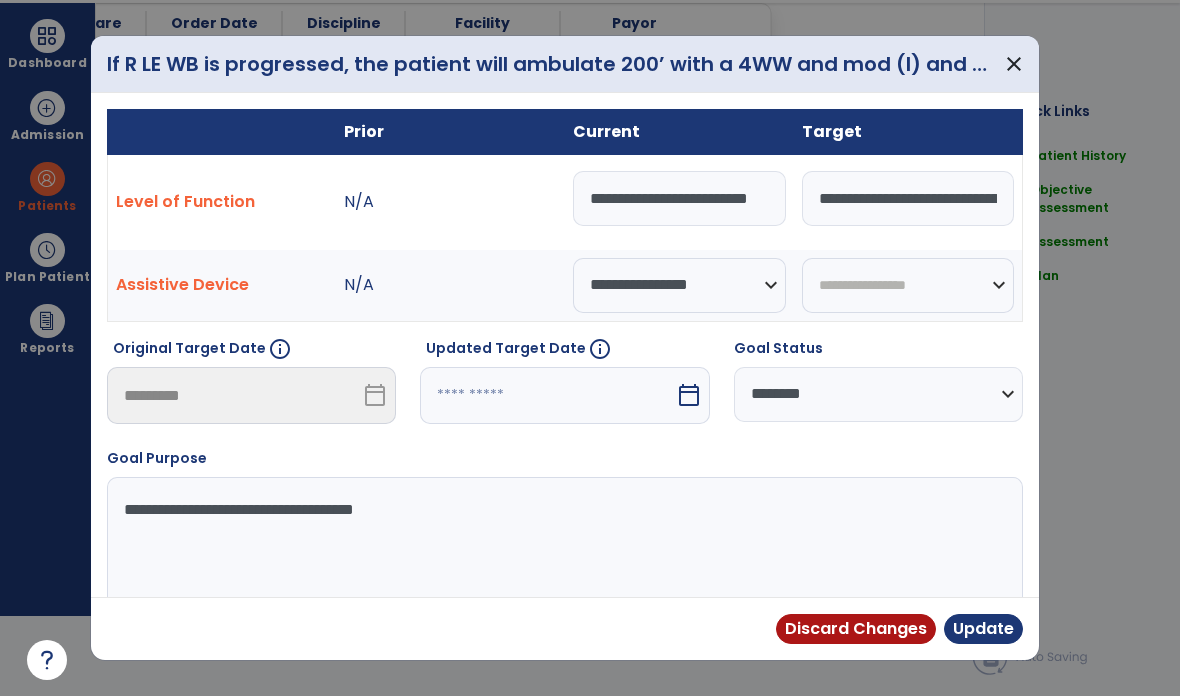 scroll, scrollTop: 0, scrollLeft: 0, axis: both 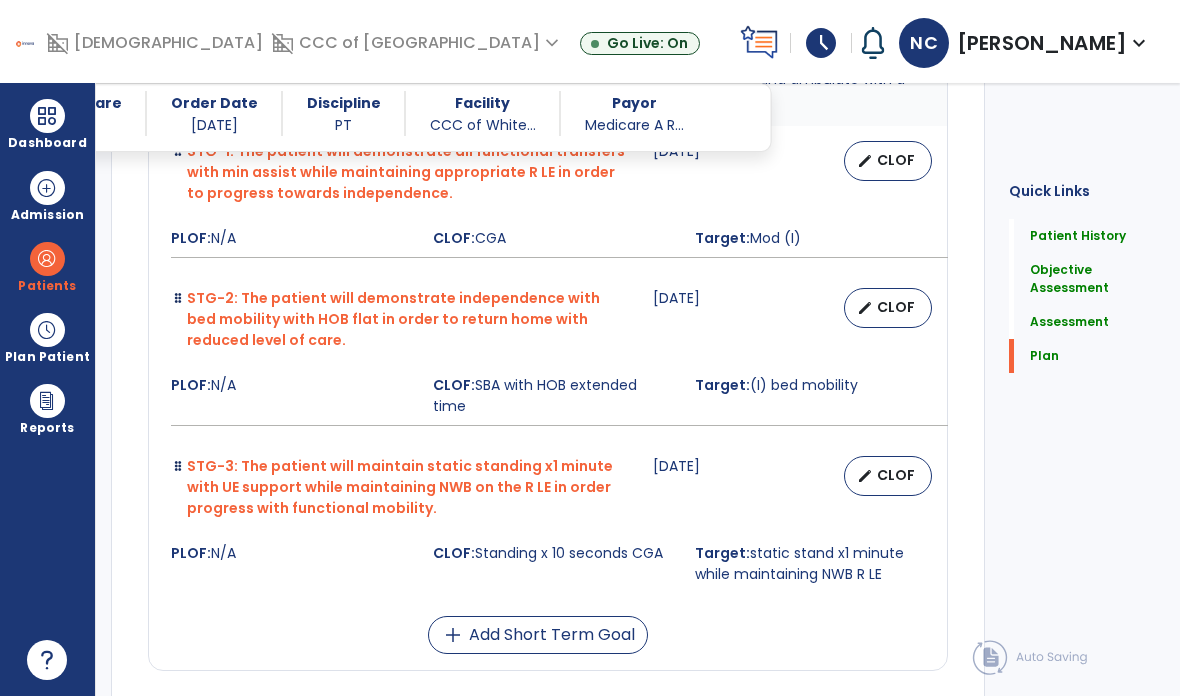 click on "edit   CLOF" at bounding box center (888, 308) 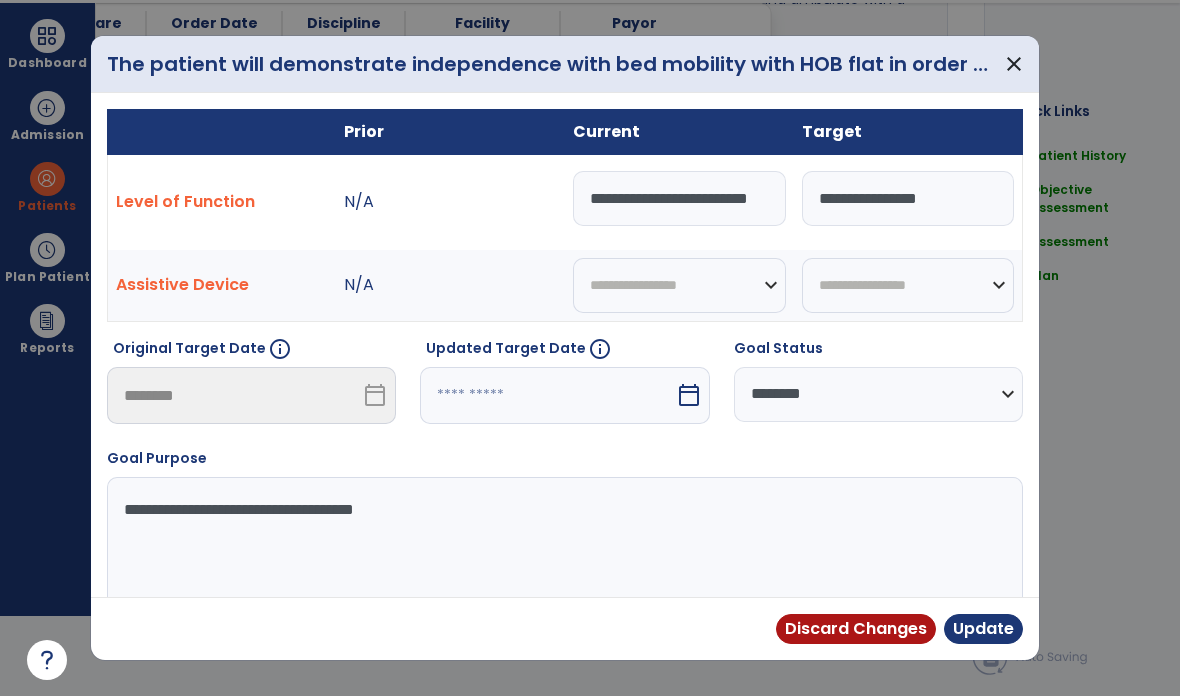 scroll, scrollTop: 0, scrollLeft: 0, axis: both 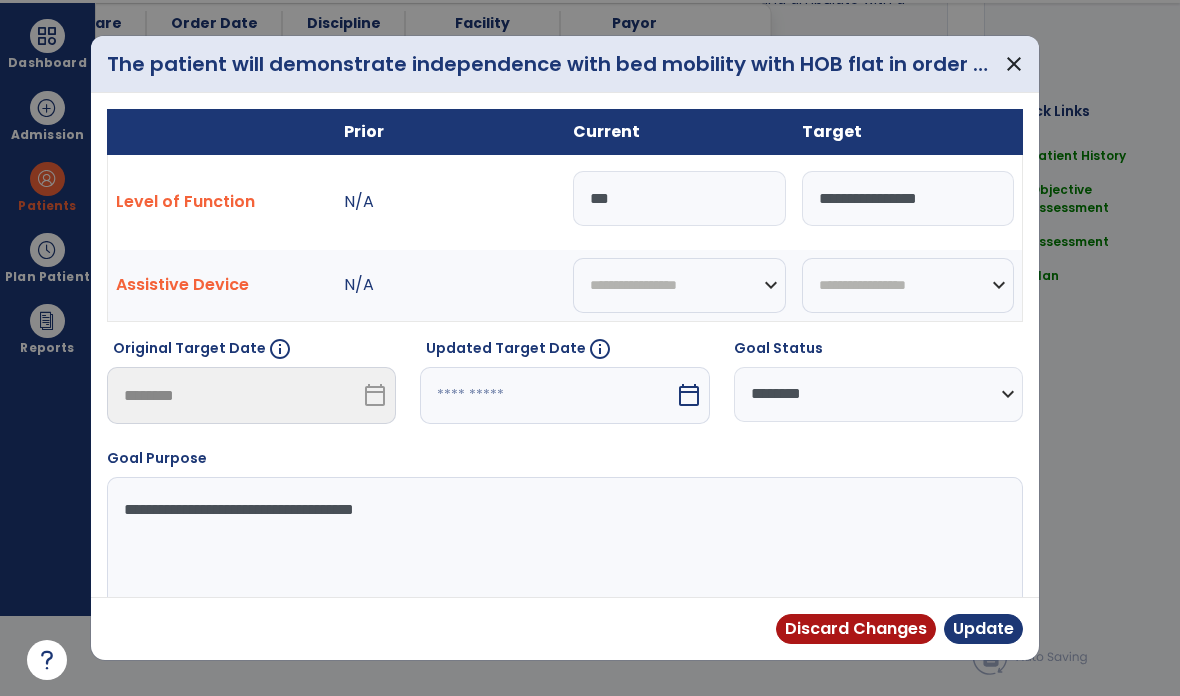 type on "***" 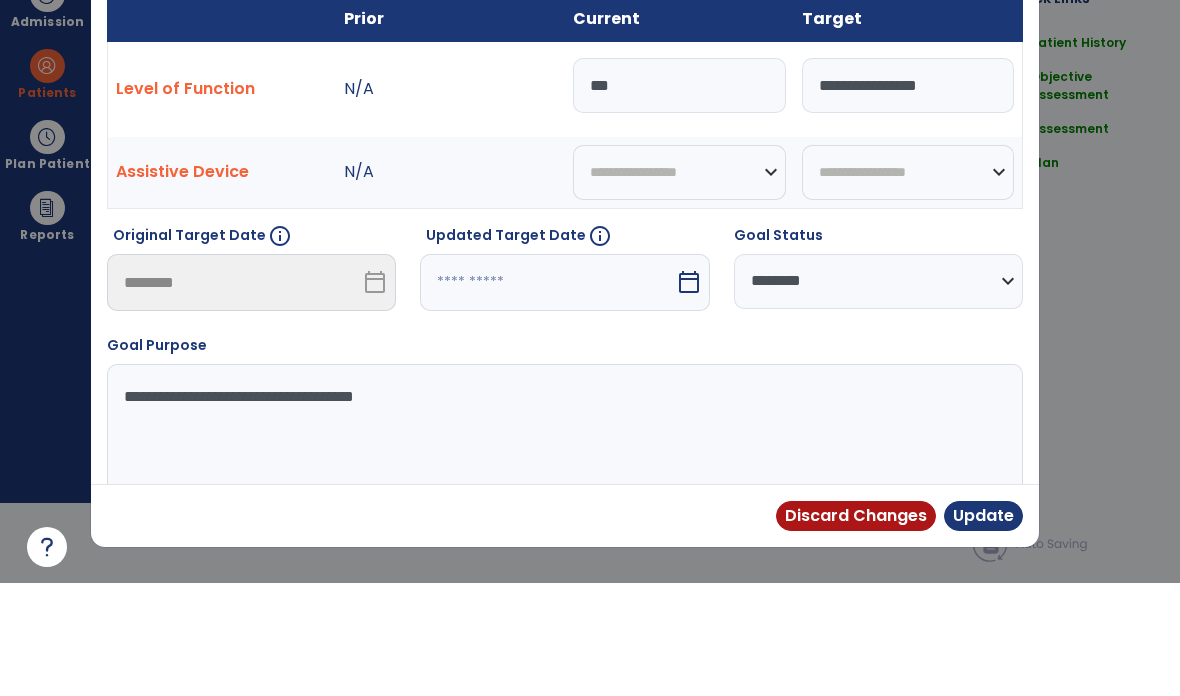 click on "Update" at bounding box center (983, 629) 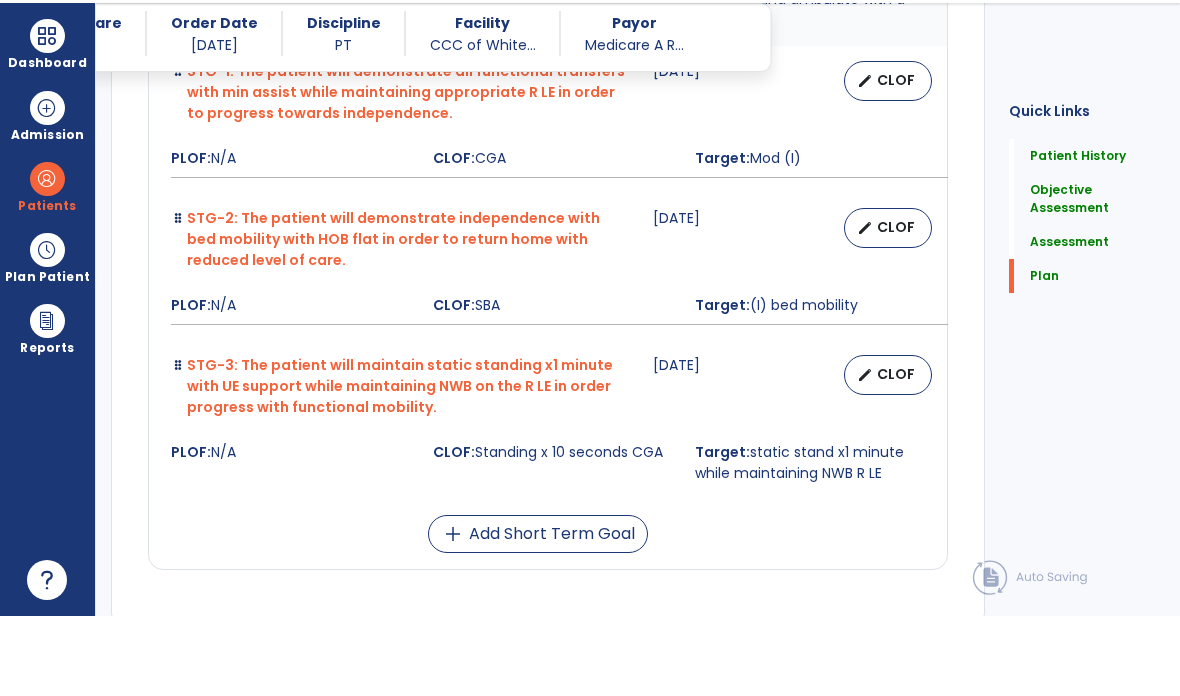 scroll, scrollTop: 80, scrollLeft: 0, axis: vertical 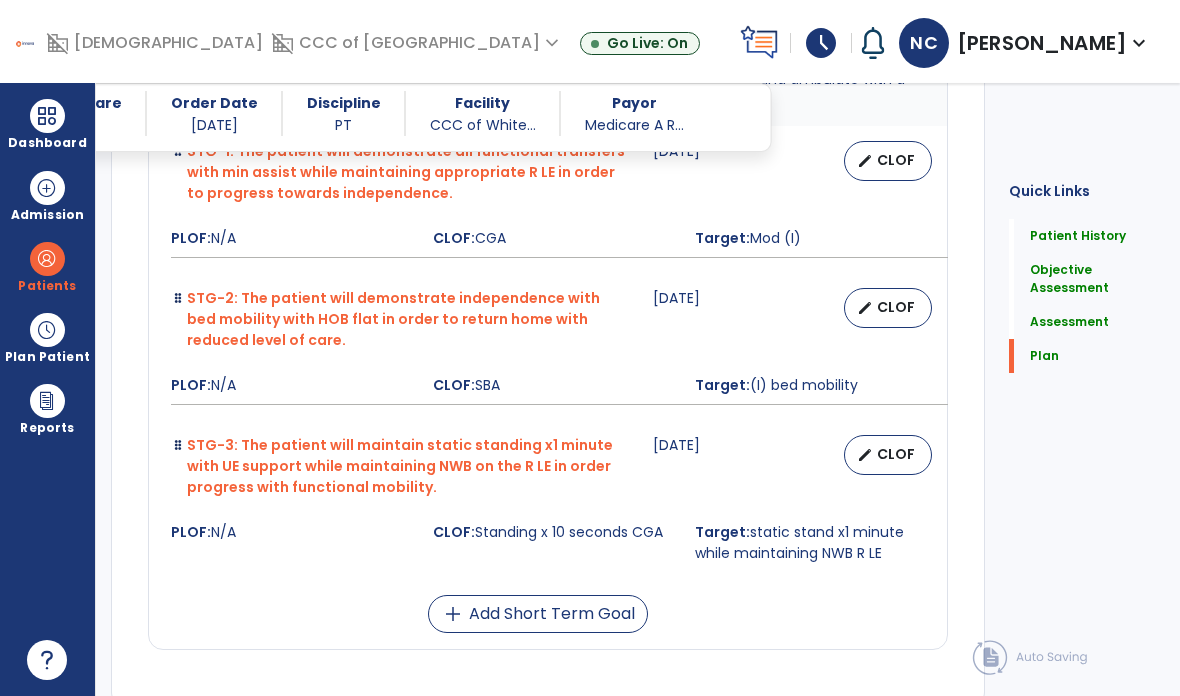 click on "CLOF" at bounding box center [896, 454] 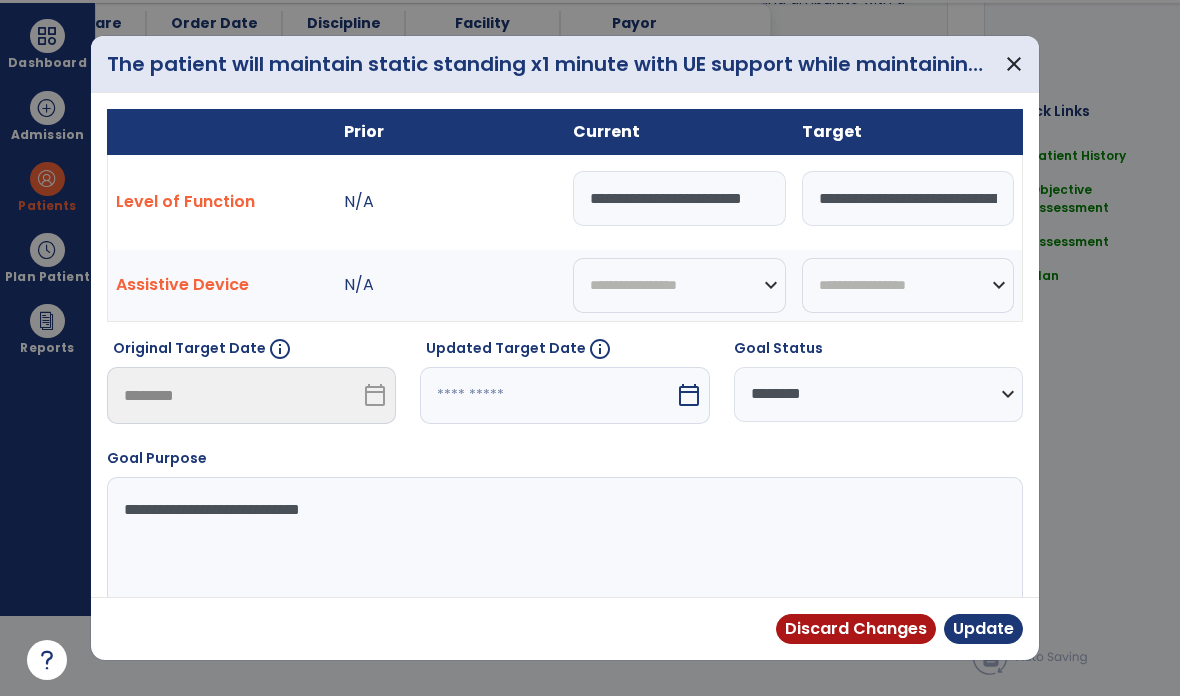 click on "**********" at bounding box center [878, 394] 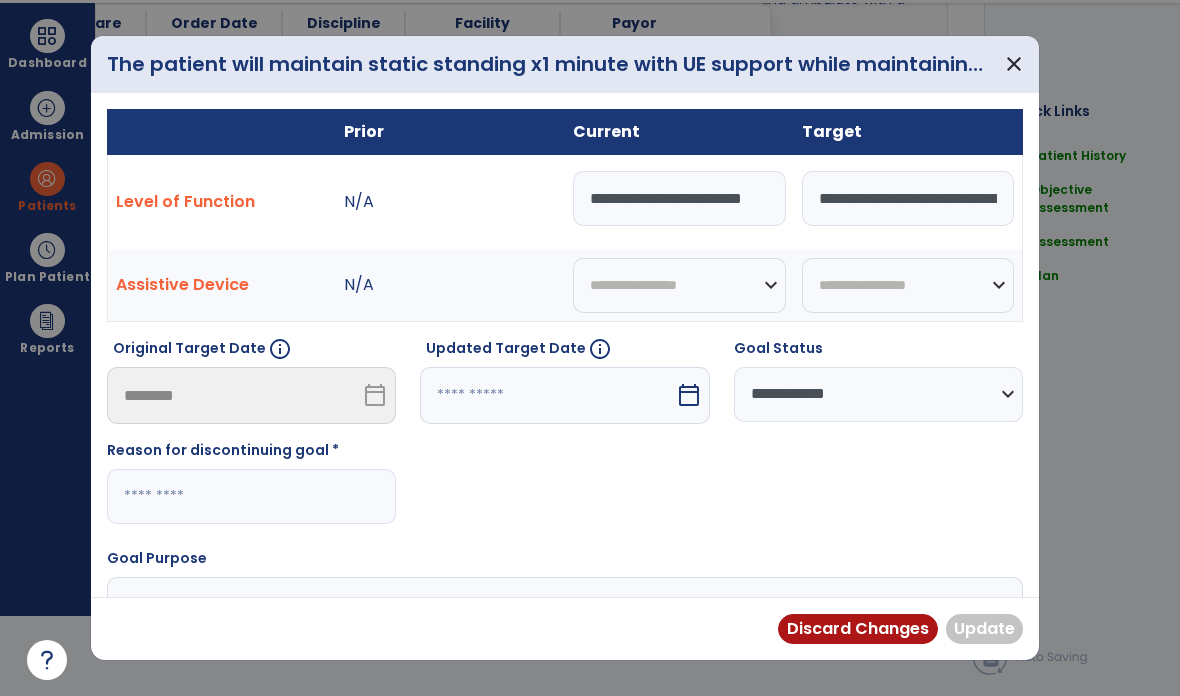 click at bounding box center [251, 496] 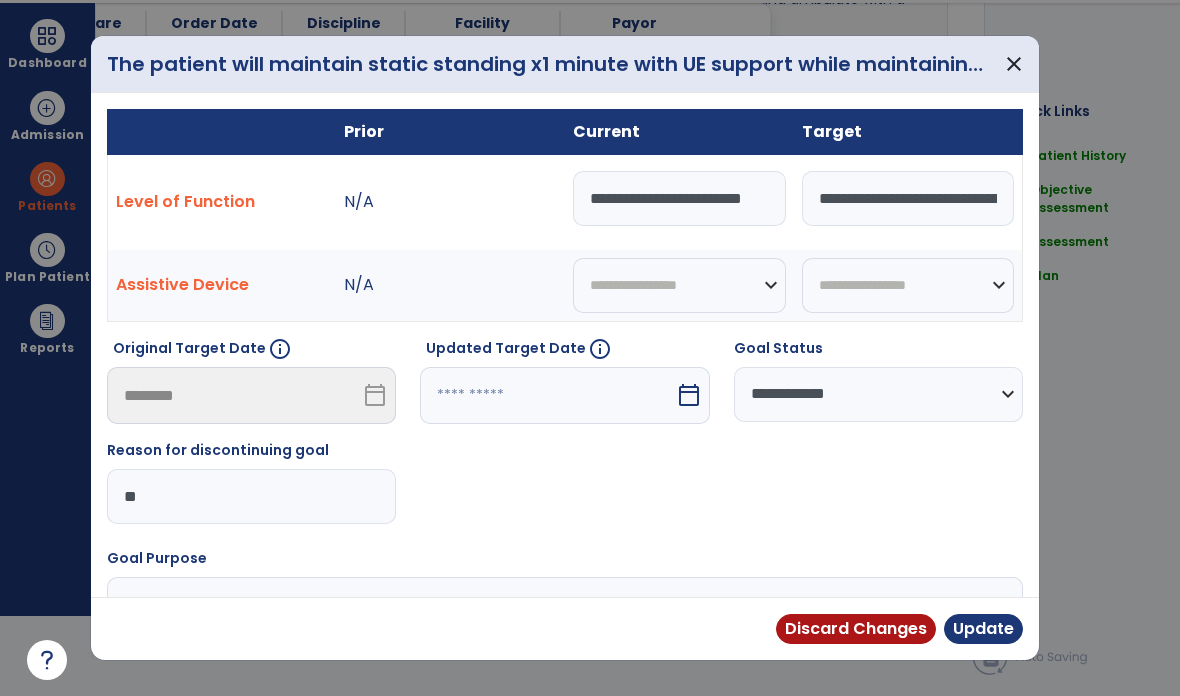 type on "*" 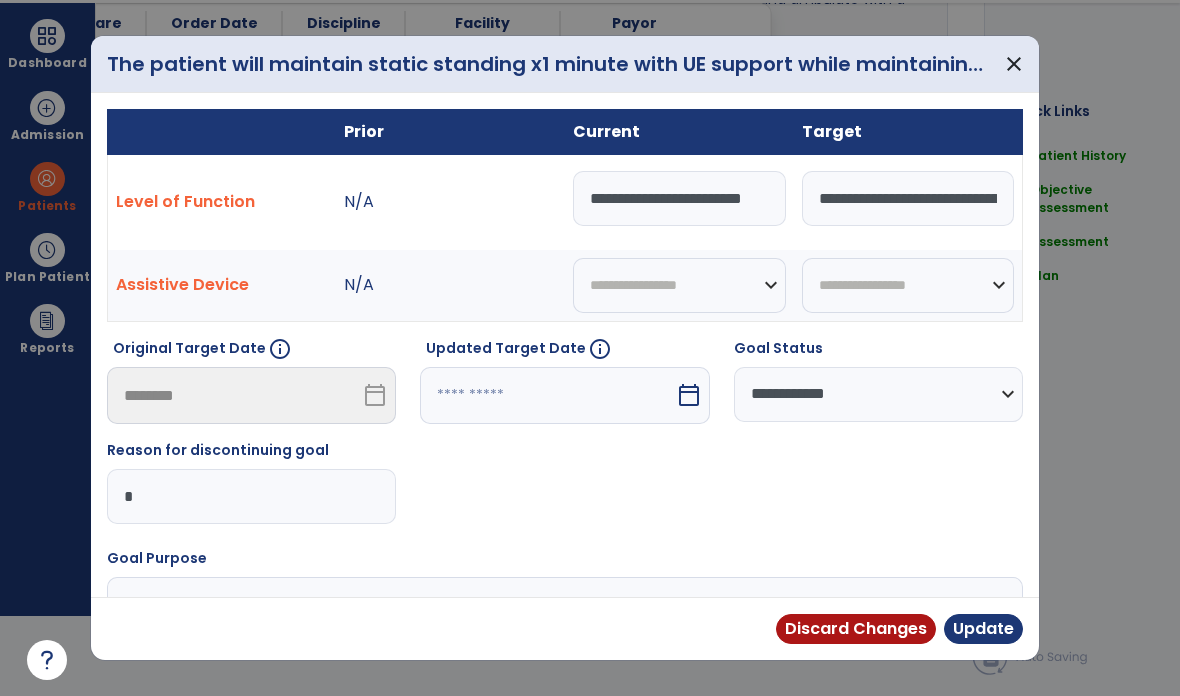 type 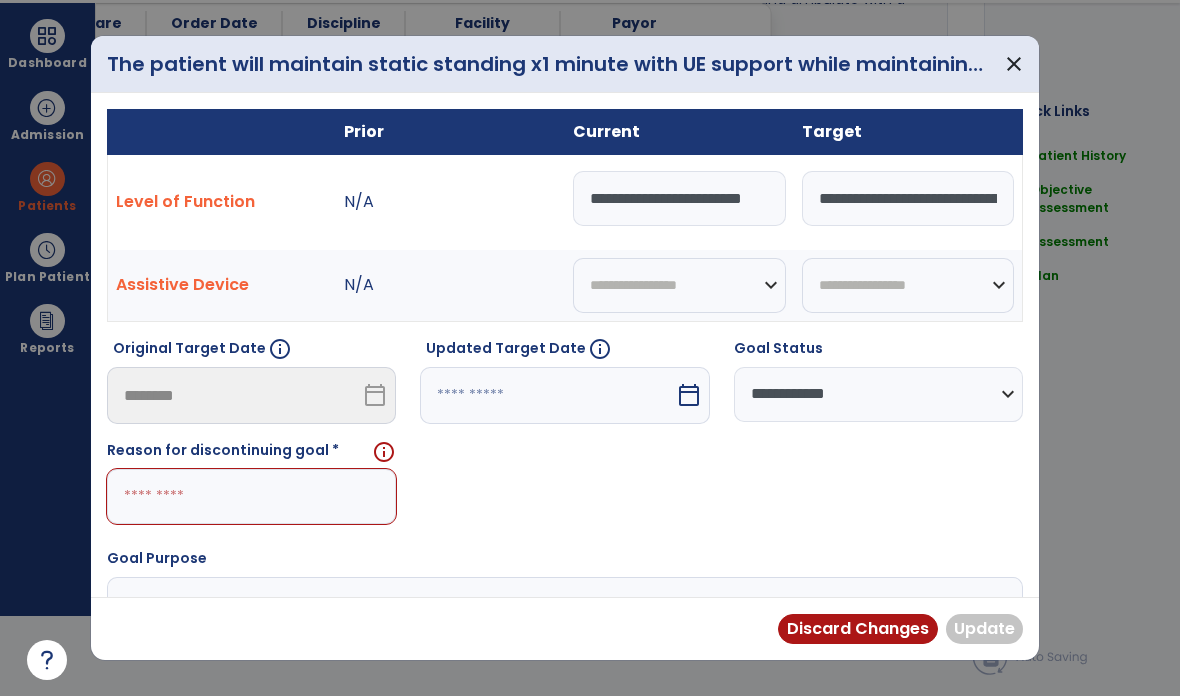 click on "**********" at bounding box center (679, 198) 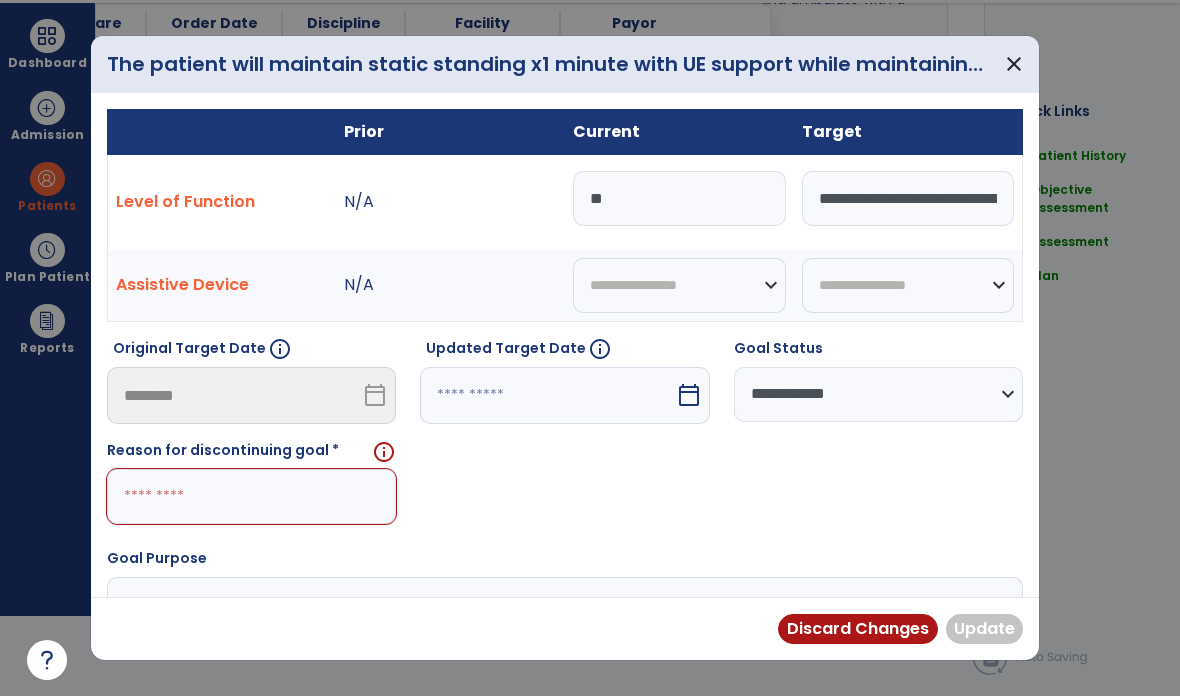 type on "*" 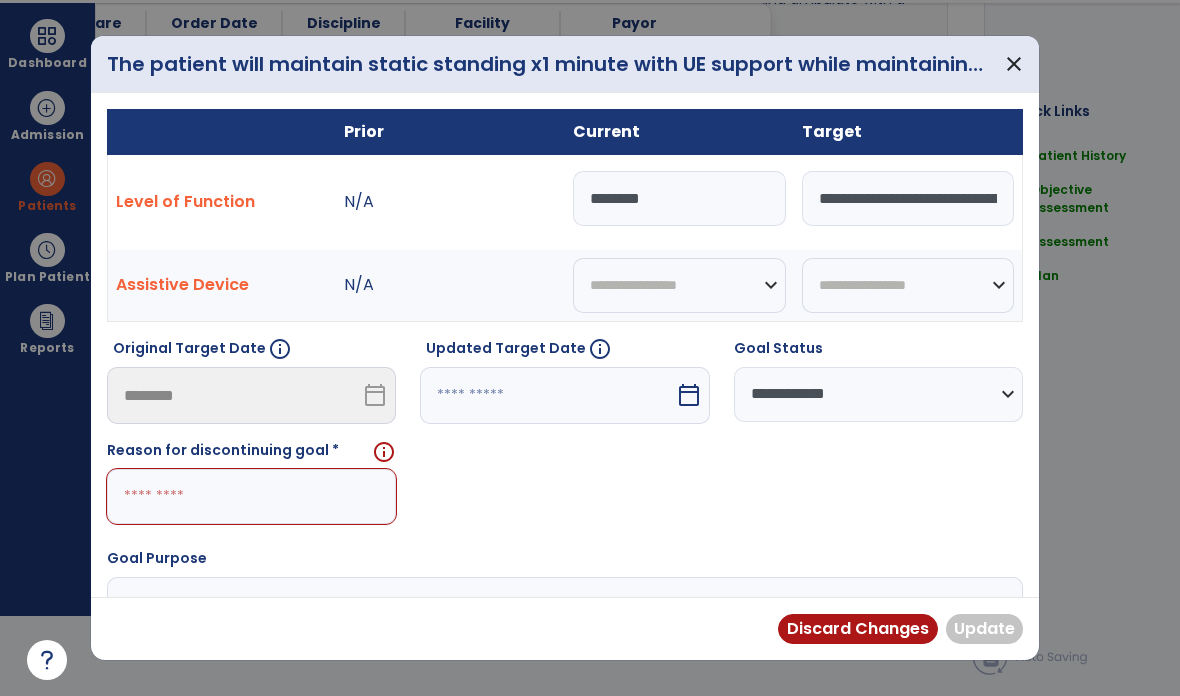 type on "********" 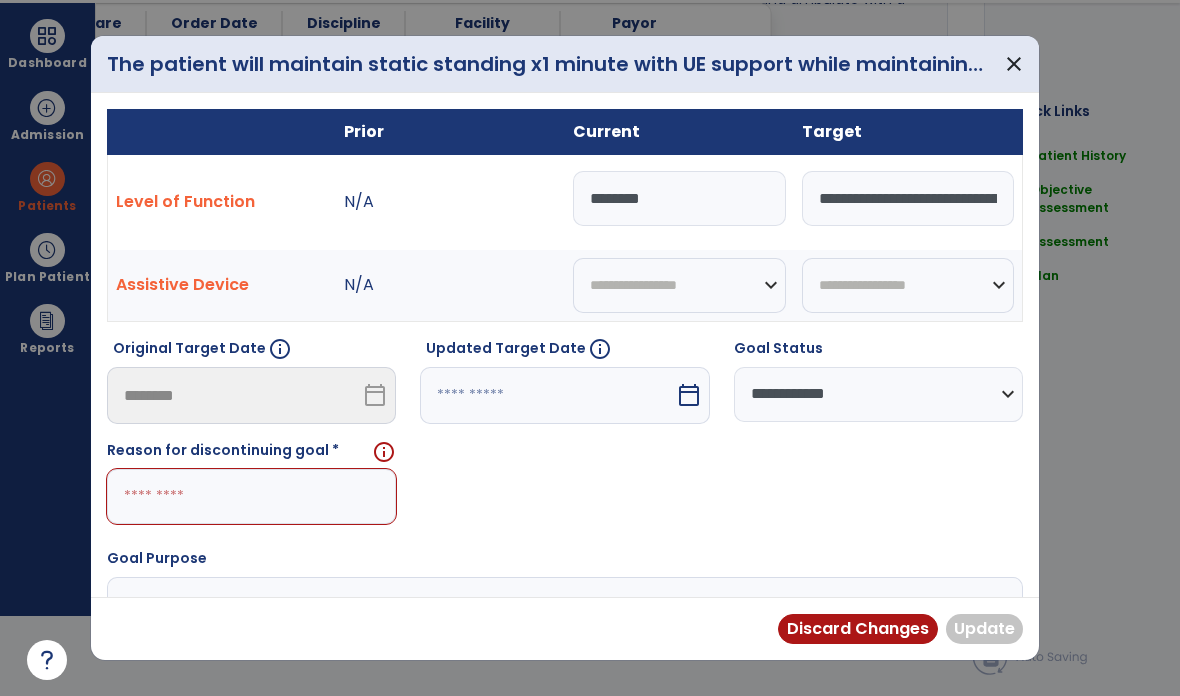 click on "**********" at bounding box center (878, 394) 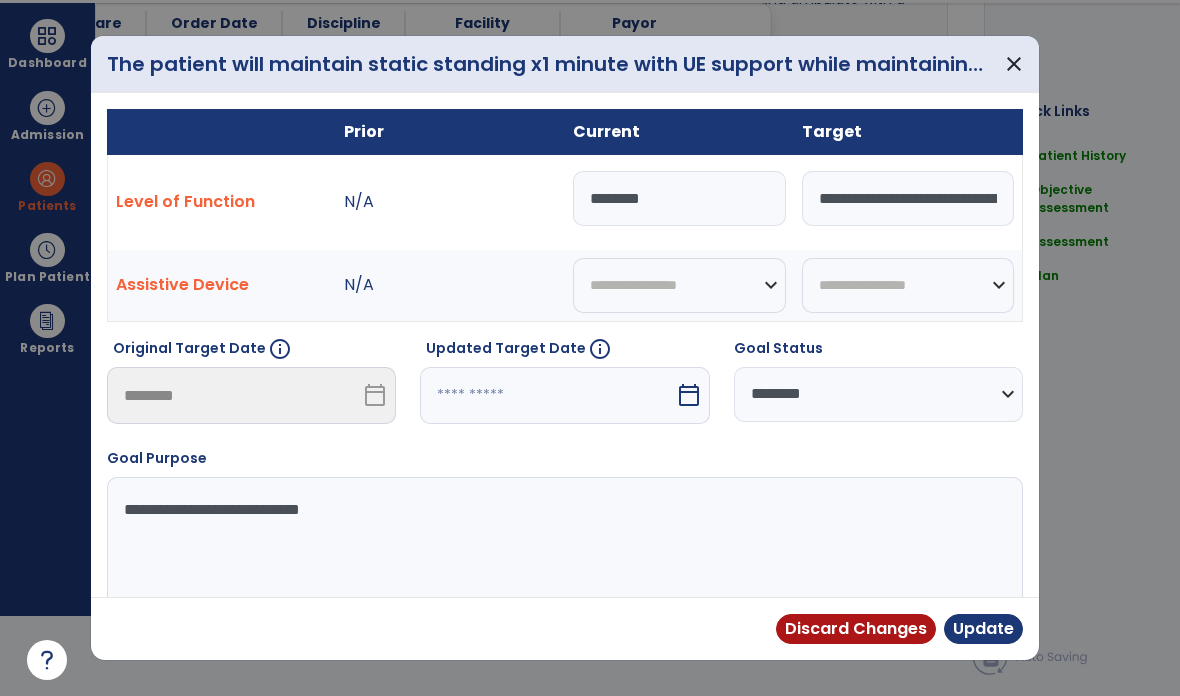 click on "Update" at bounding box center [983, 629] 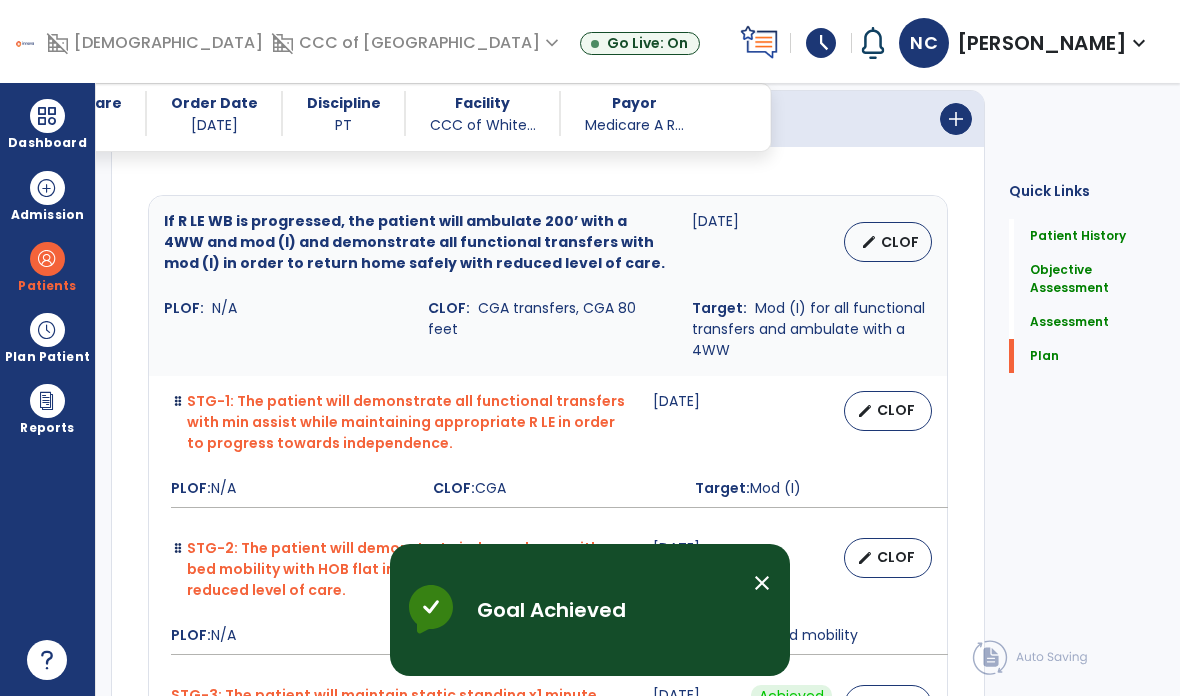 scroll, scrollTop: 5027, scrollLeft: 0, axis: vertical 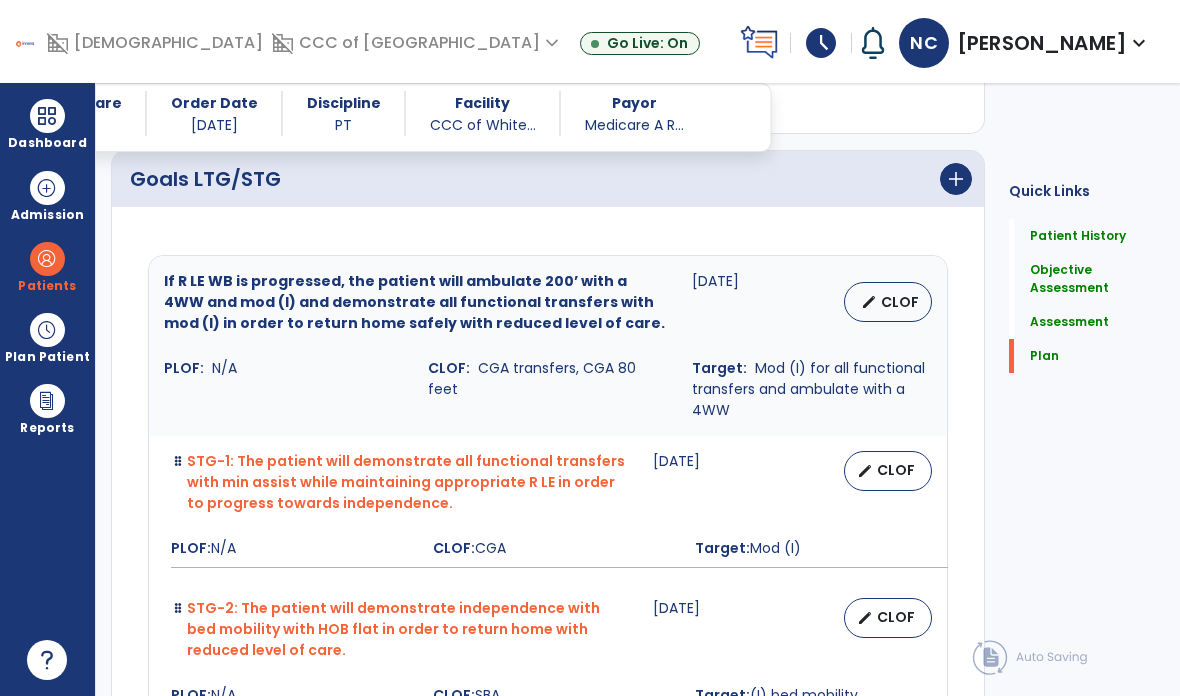 click on "add" 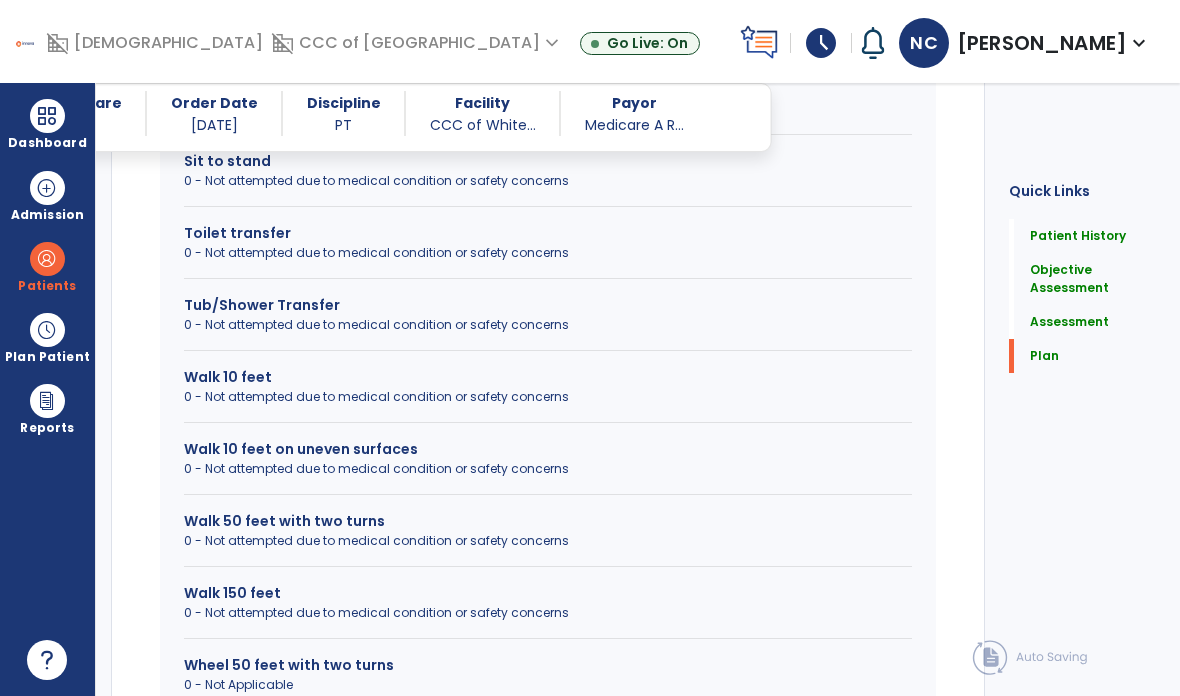 scroll, scrollTop: 5720, scrollLeft: 0, axis: vertical 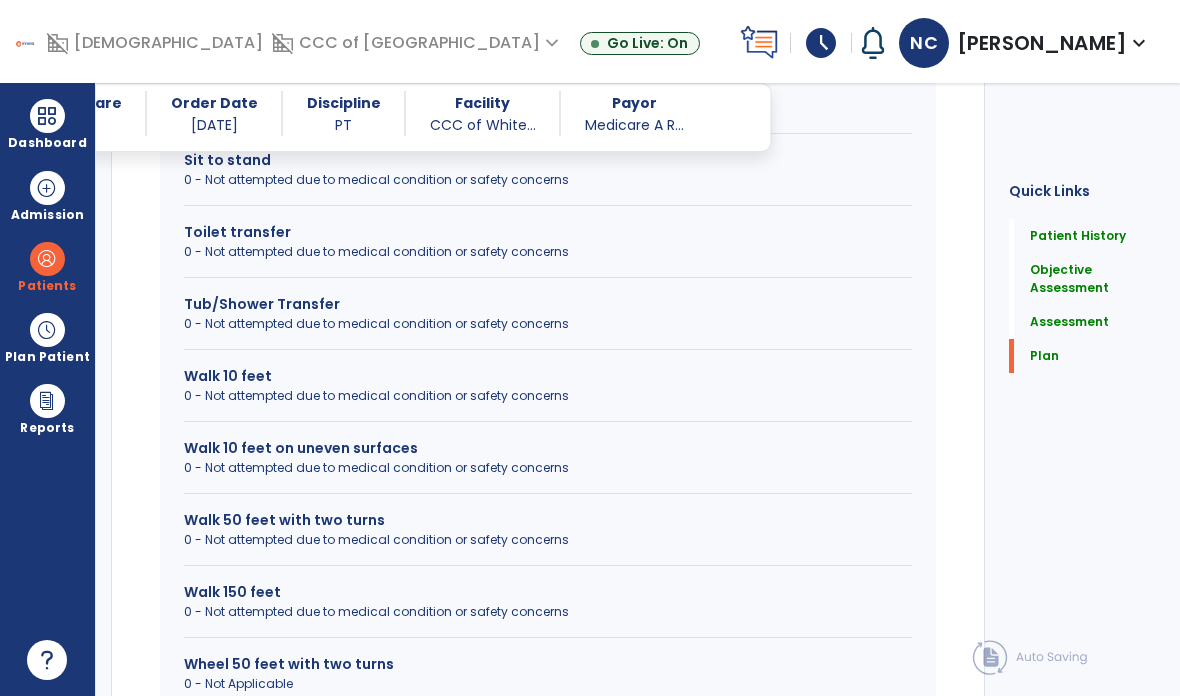 click on "Walk 150 feet" 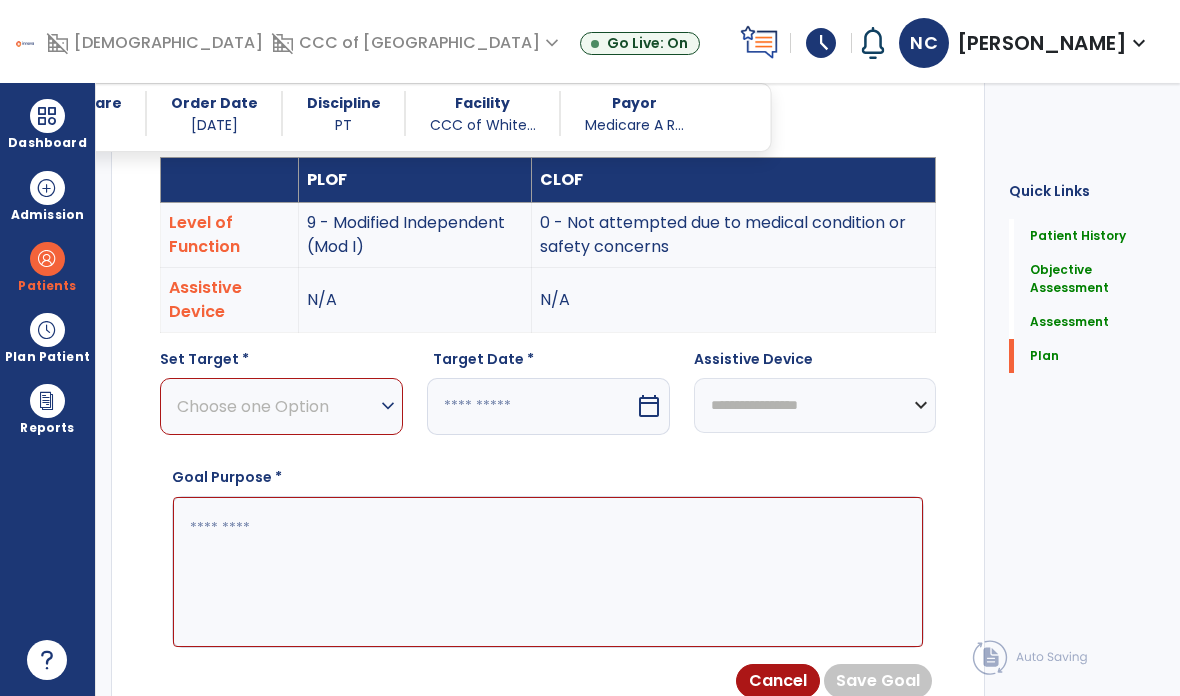 scroll, scrollTop: 5151, scrollLeft: 0, axis: vertical 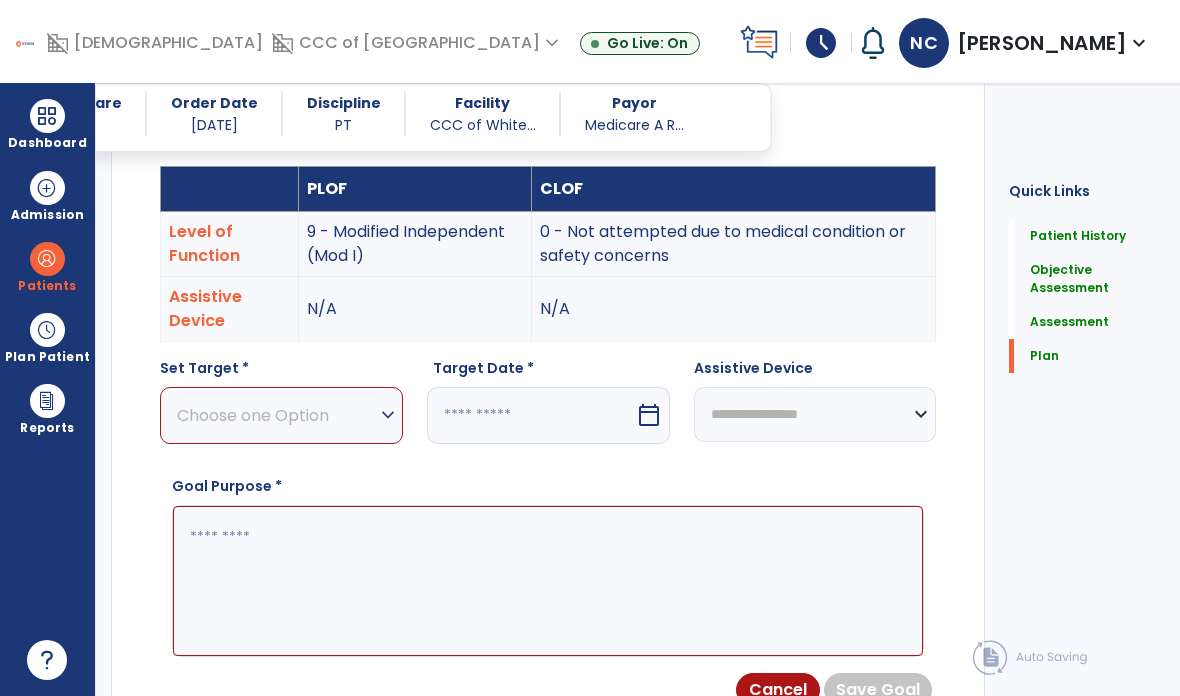 click on "Choose one Option" at bounding box center [276, 415] 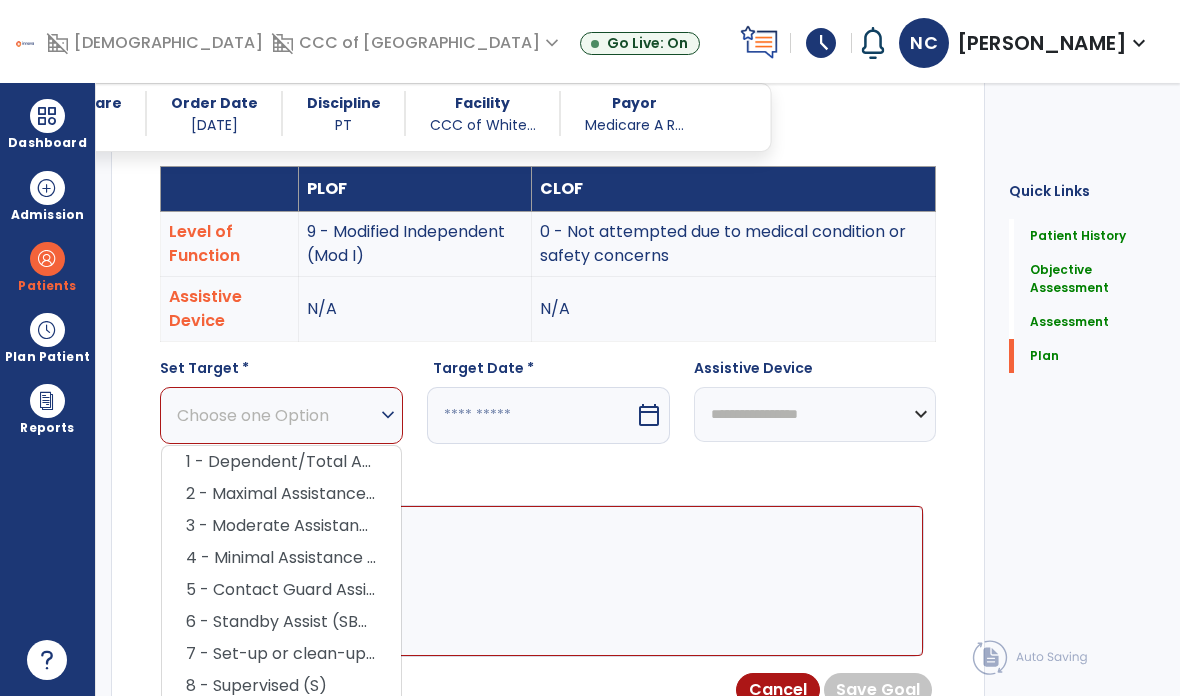 click on "6 - Standby Assist (SBA)" 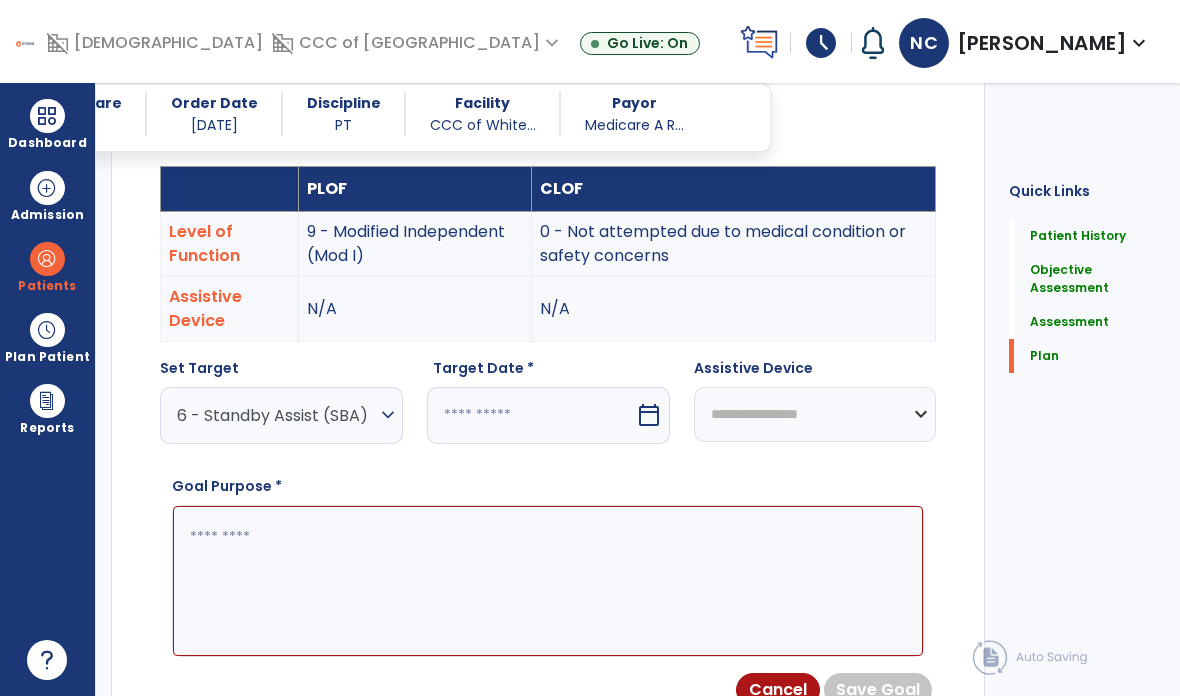 click on "calendar_today" at bounding box center [649, 415] 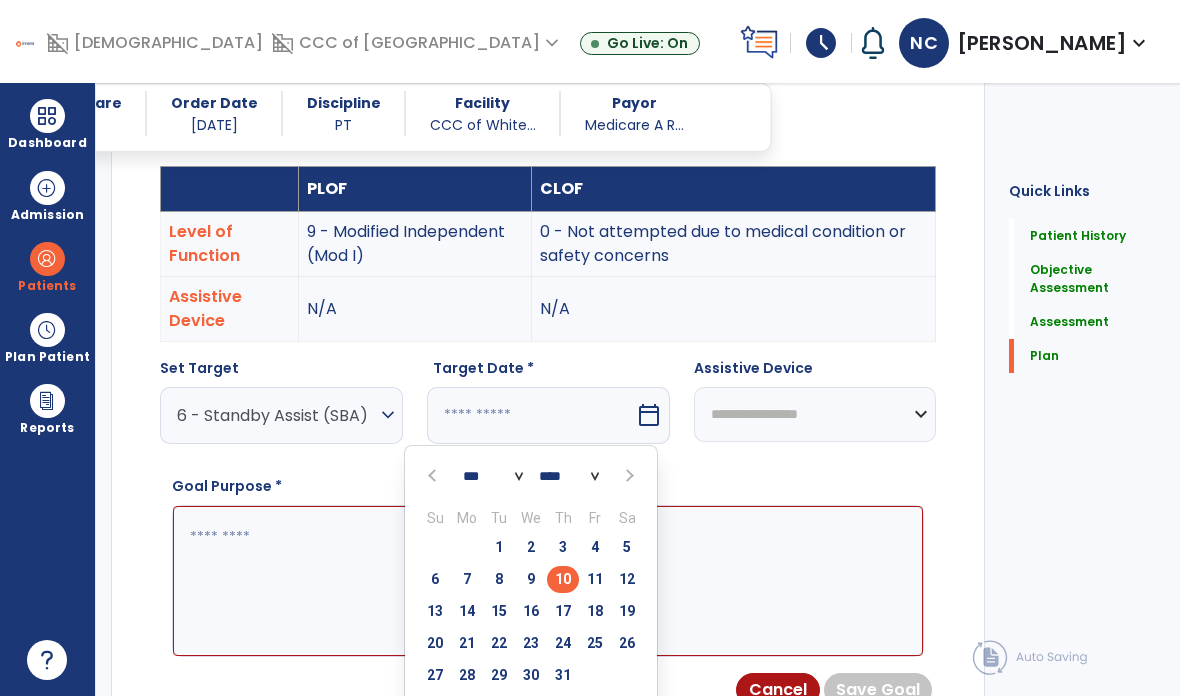click on "31" at bounding box center (563, 675) 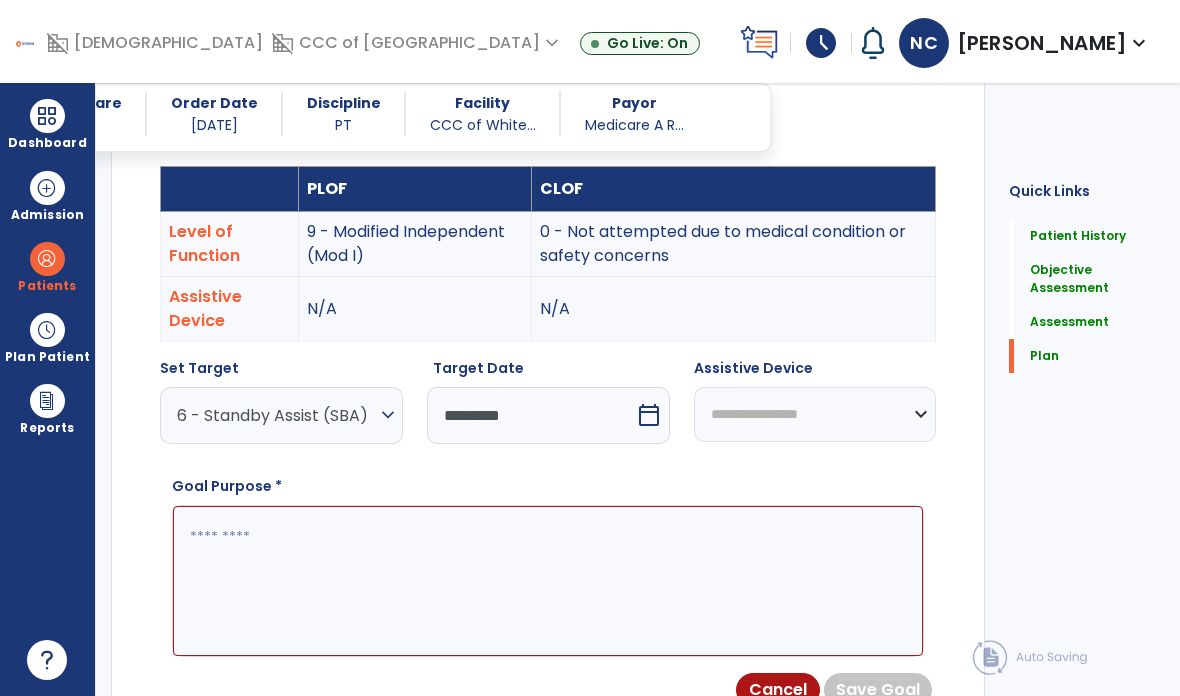 click 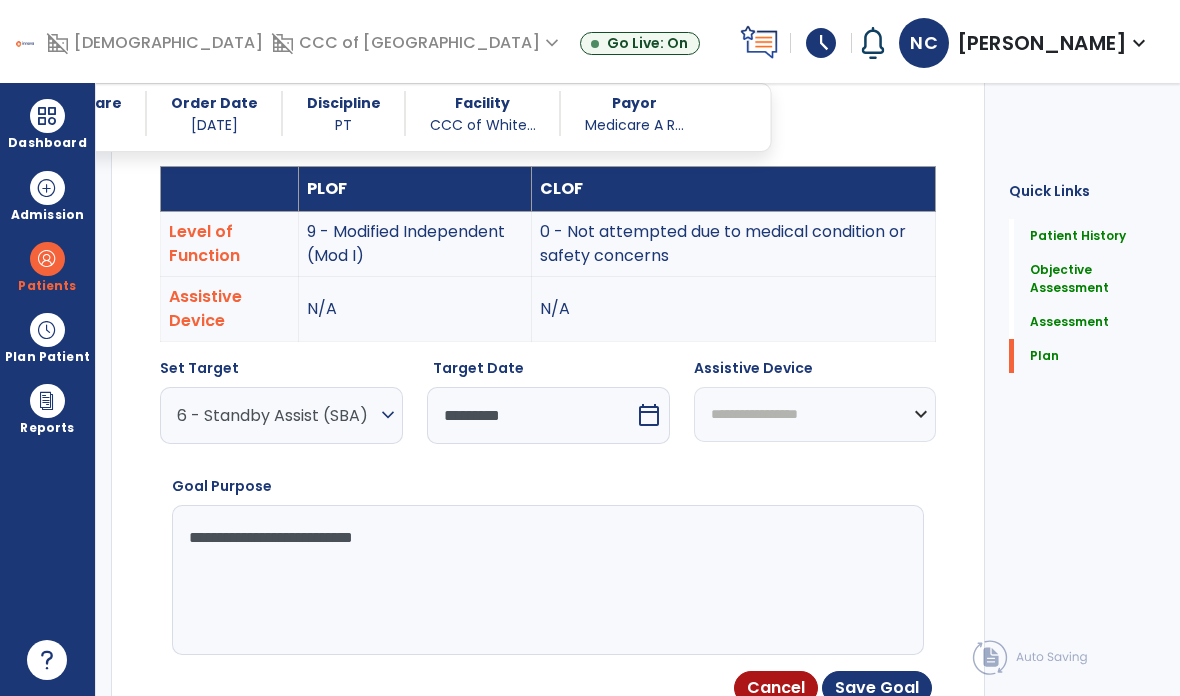 type on "**********" 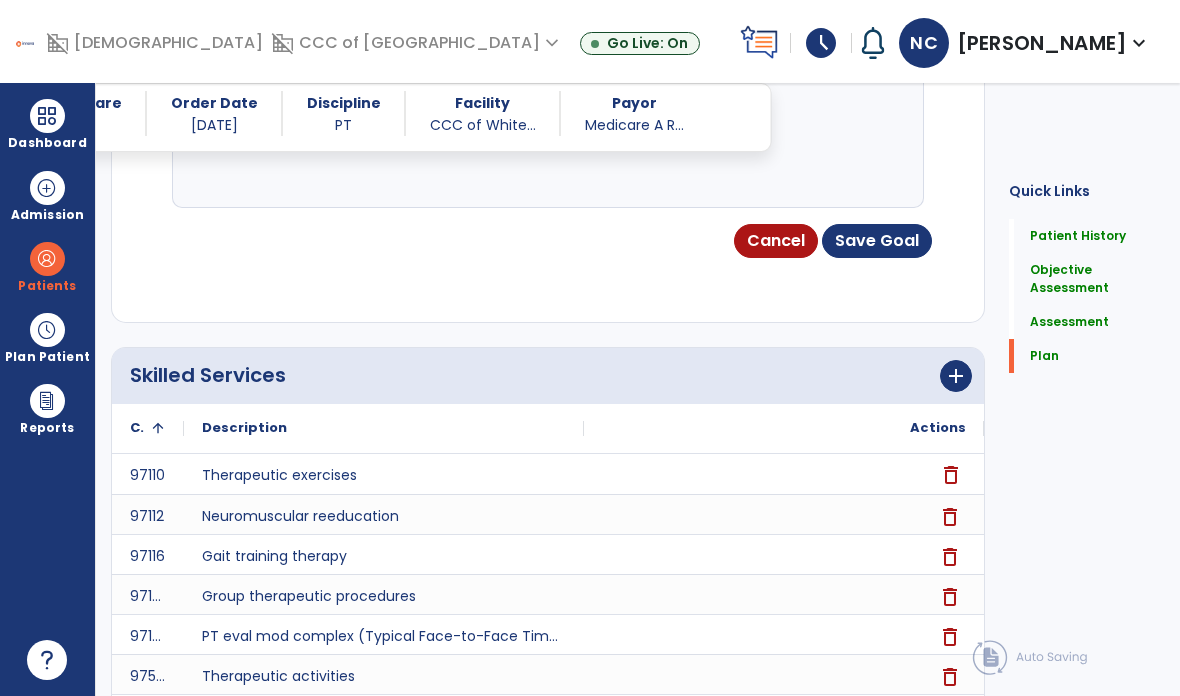 click on "Save Goal" 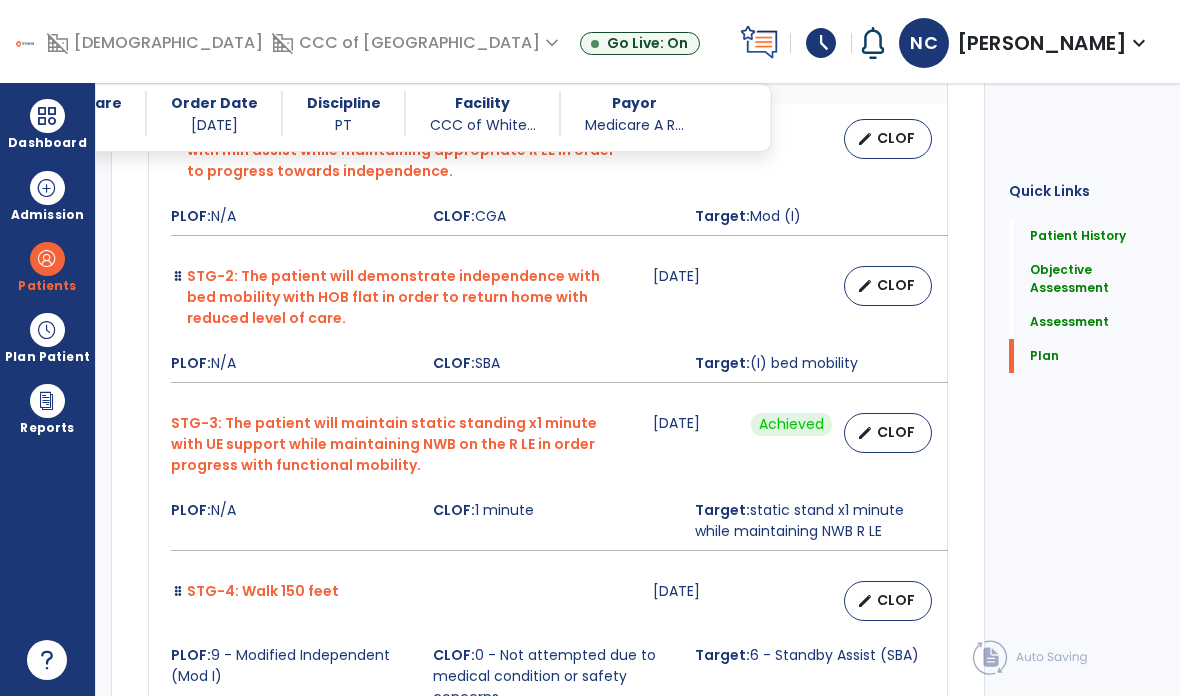 scroll, scrollTop: 5360, scrollLeft: 0, axis: vertical 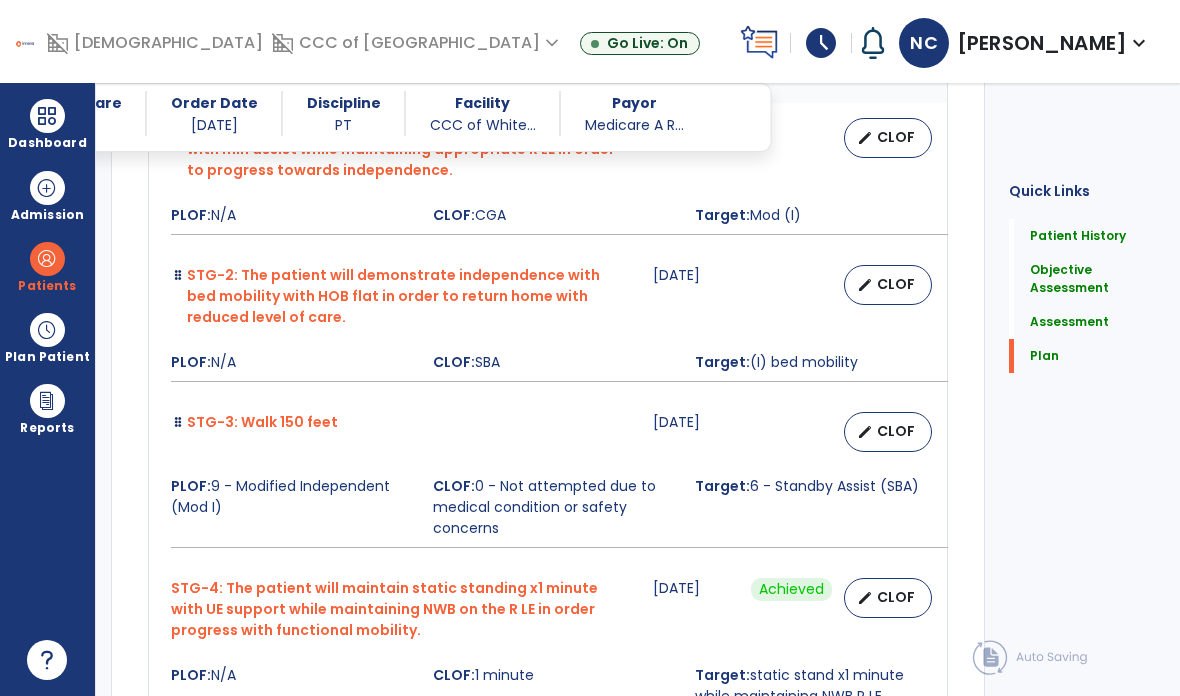 click on "Quick Links  Patient History   Patient History   Objective Assessment   Objective Assessment   Assessment   Assessment   Plan   Plan" 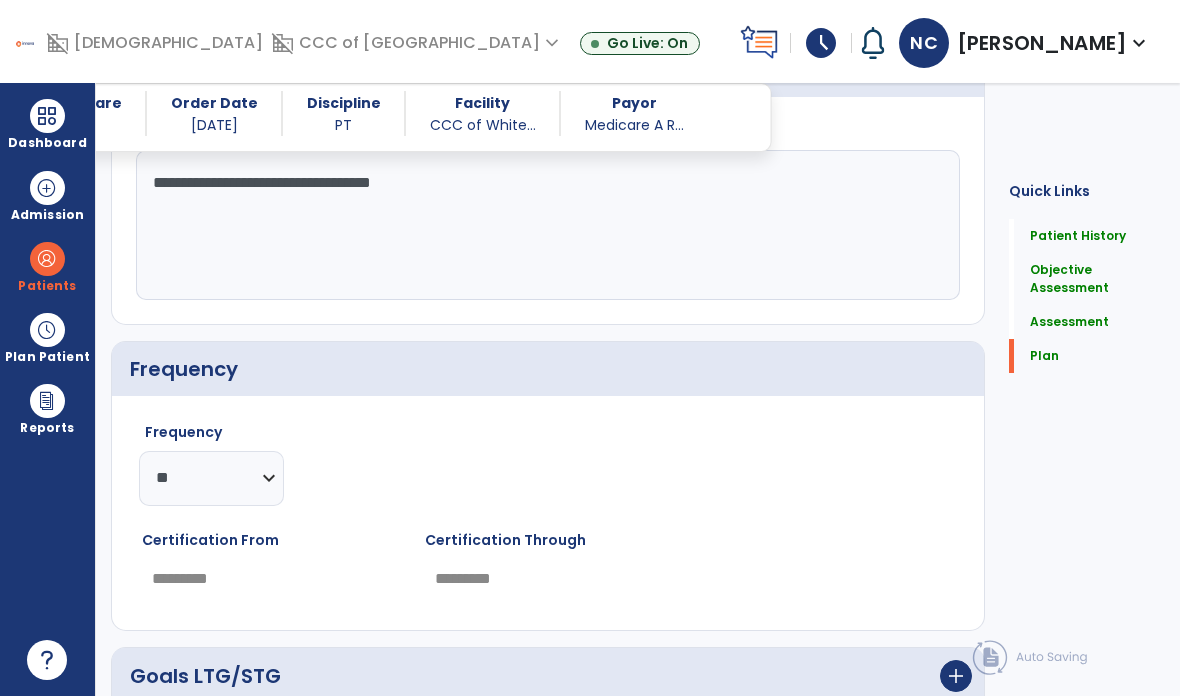 scroll, scrollTop: 4529, scrollLeft: 0, axis: vertical 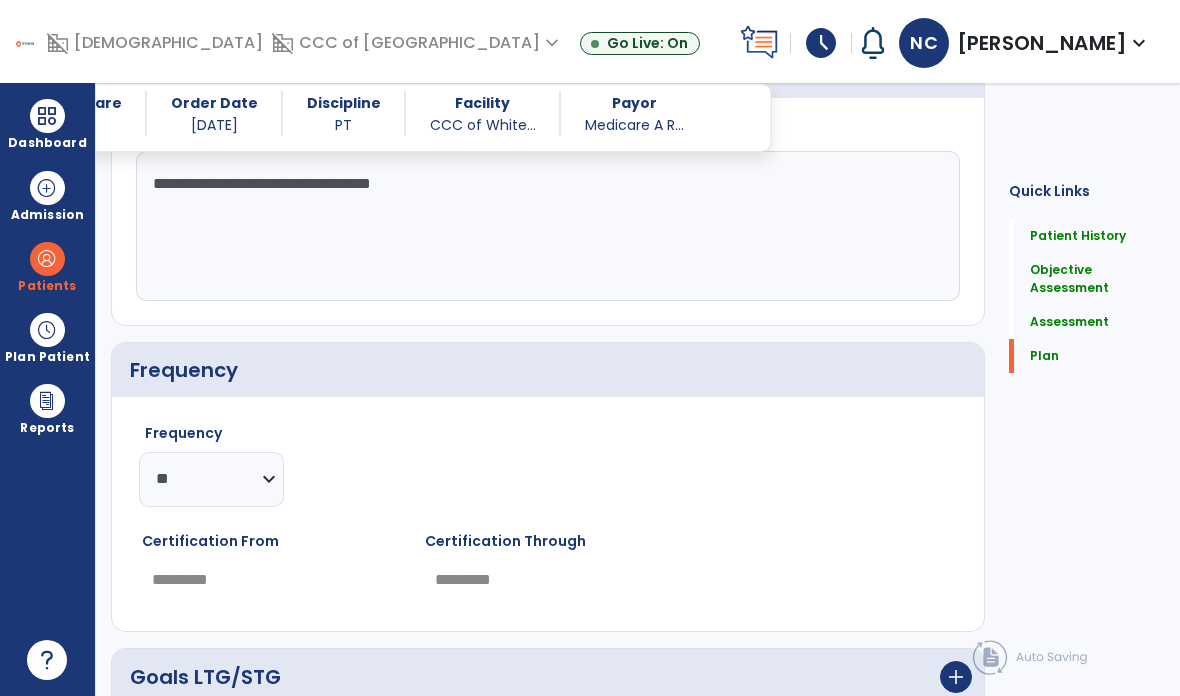 click on "********* ** ** ** ** ** ** **" 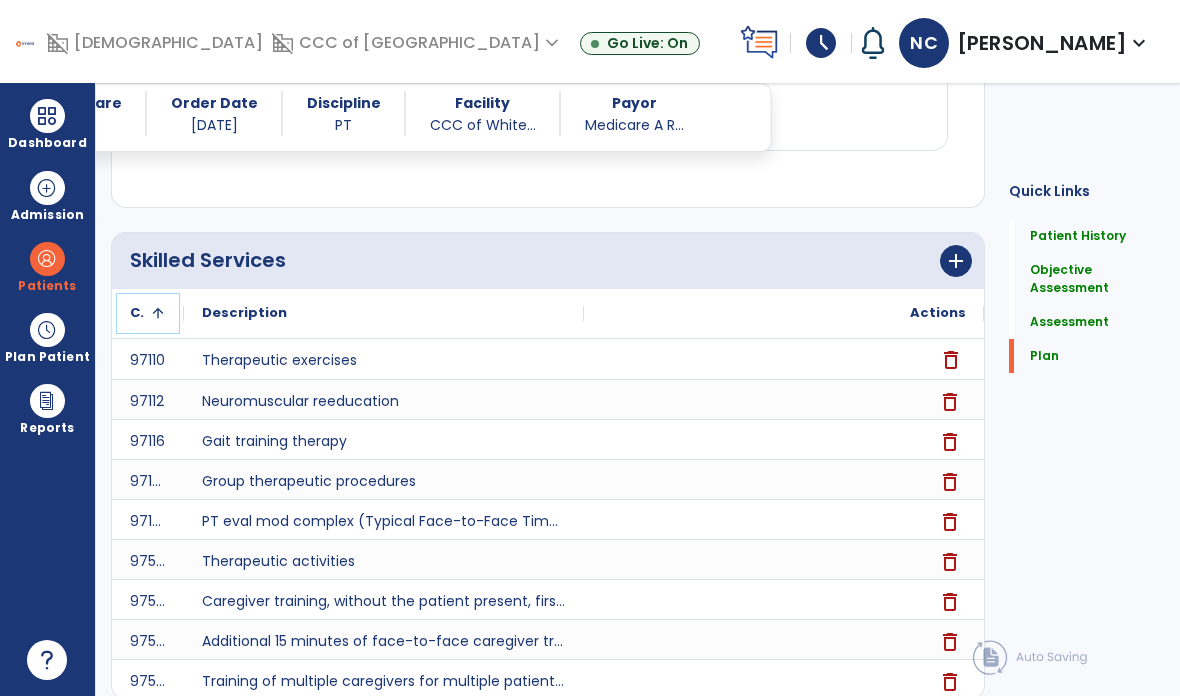 scroll, scrollTop: 6001, scrollLeft: 0, axis: vertical 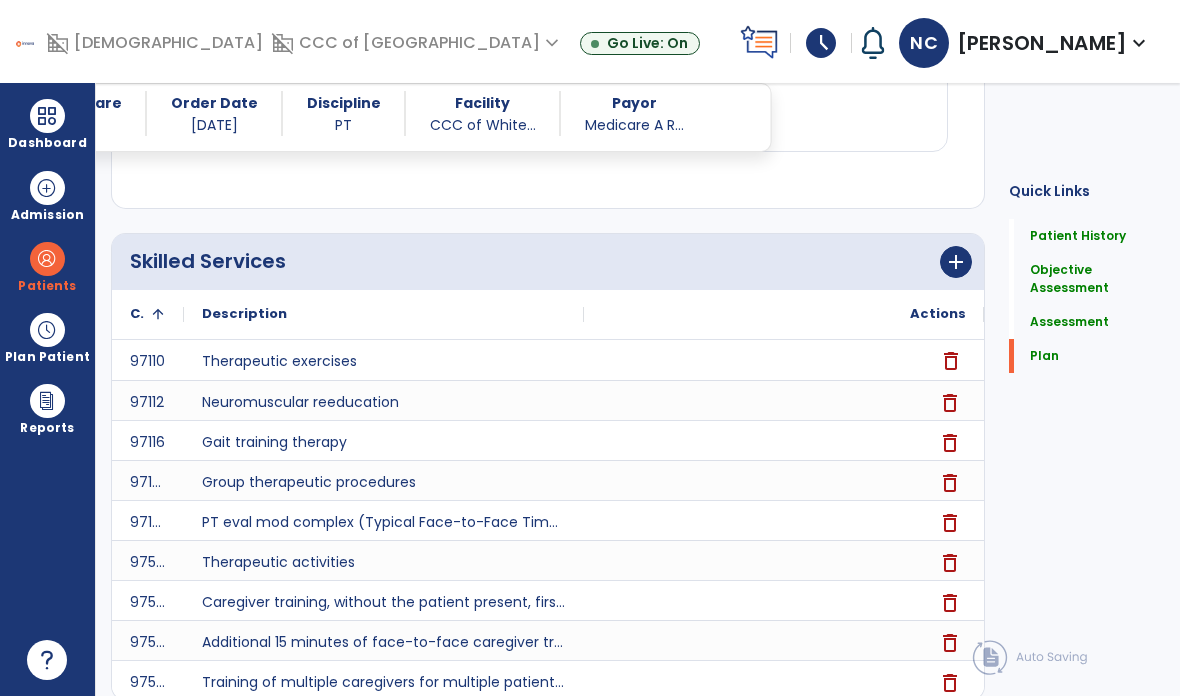 click on "Sign Doc" 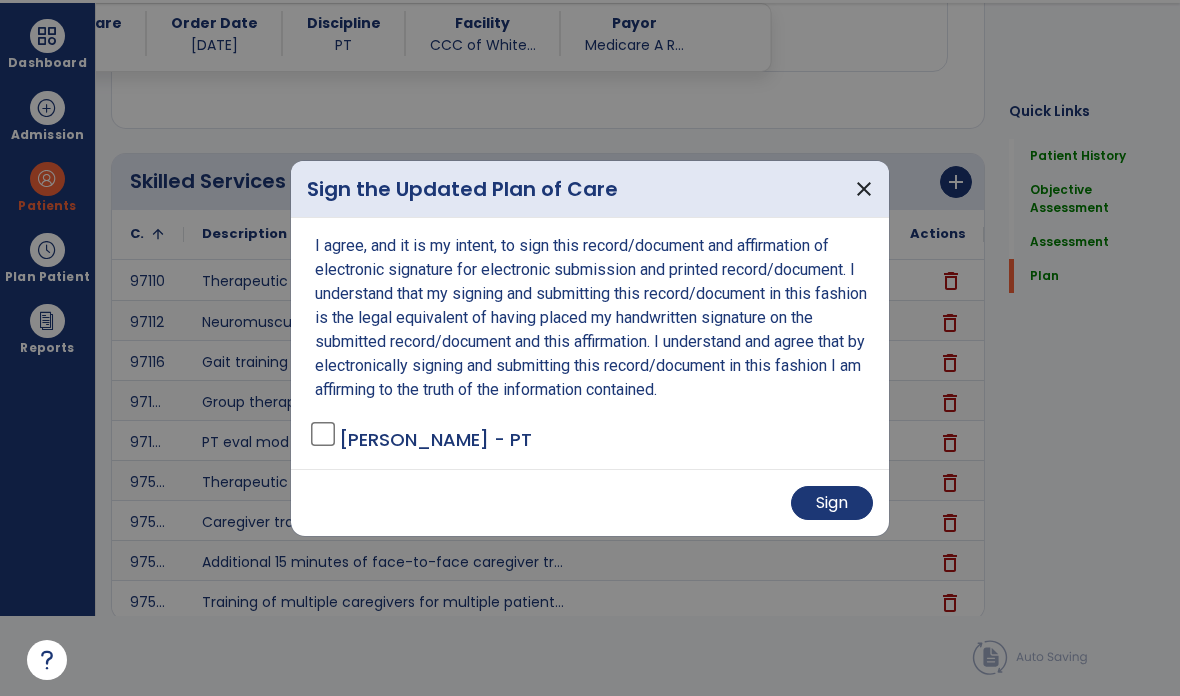 click on "Sign" at bounding box center [832, 503] 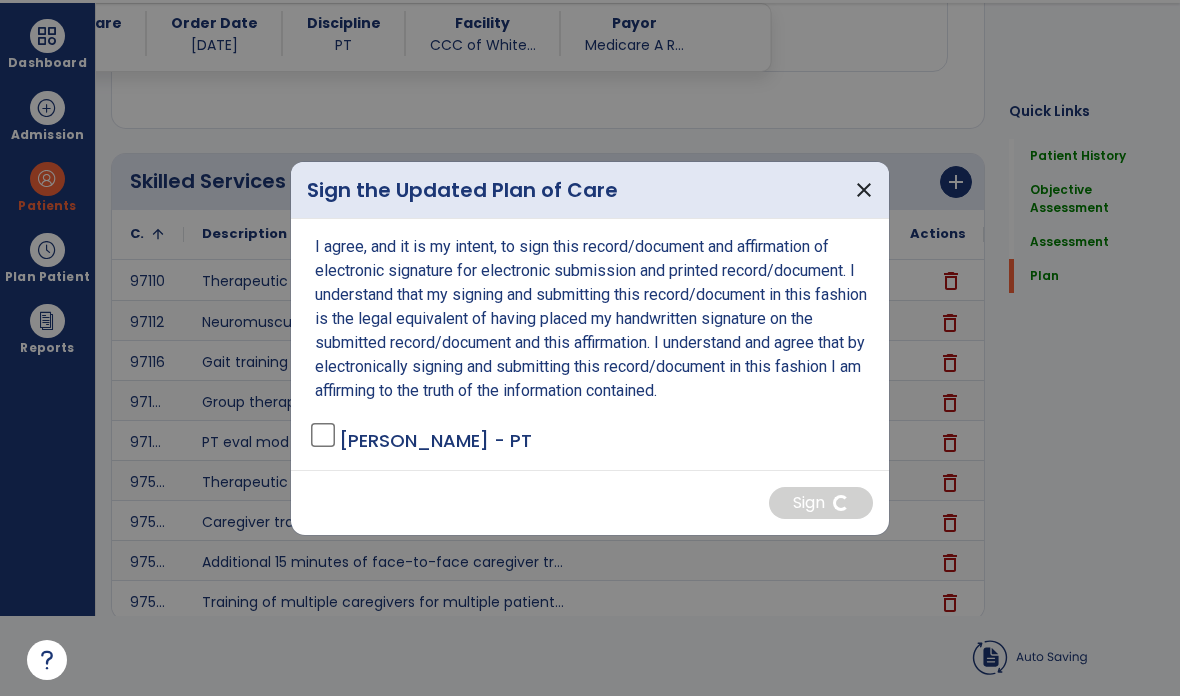 click on "close" at bounding box center (864, 190) 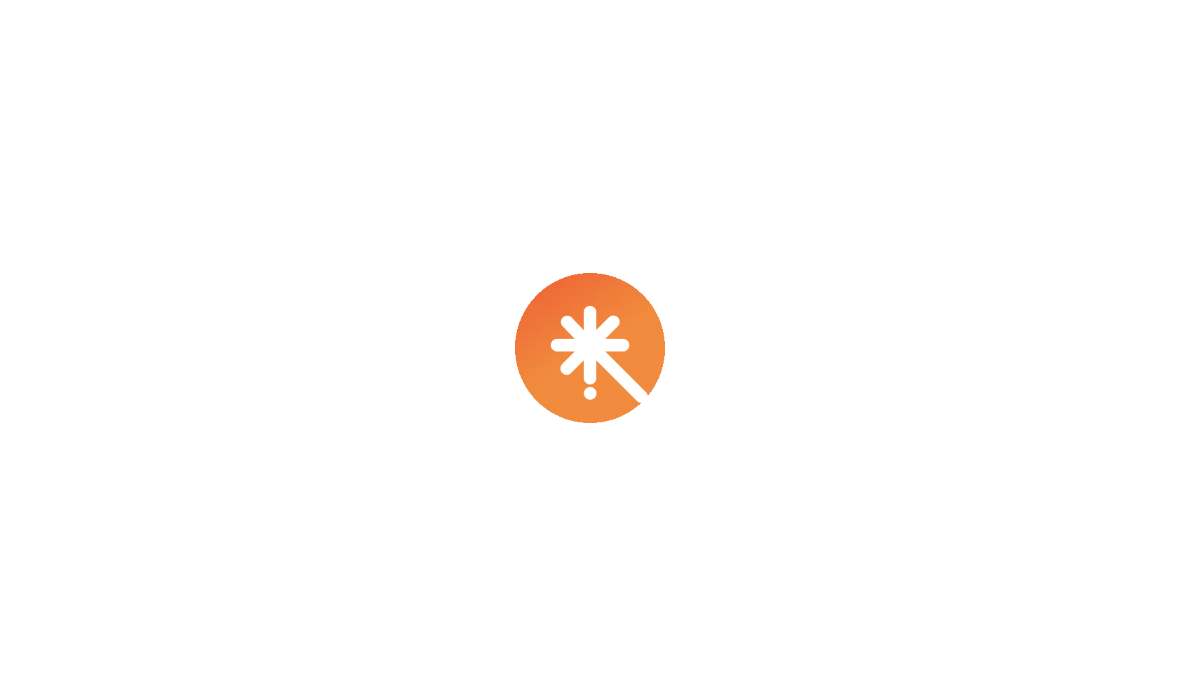 scroll, scrollTop: 0, scrollLeft: 0, axis: both 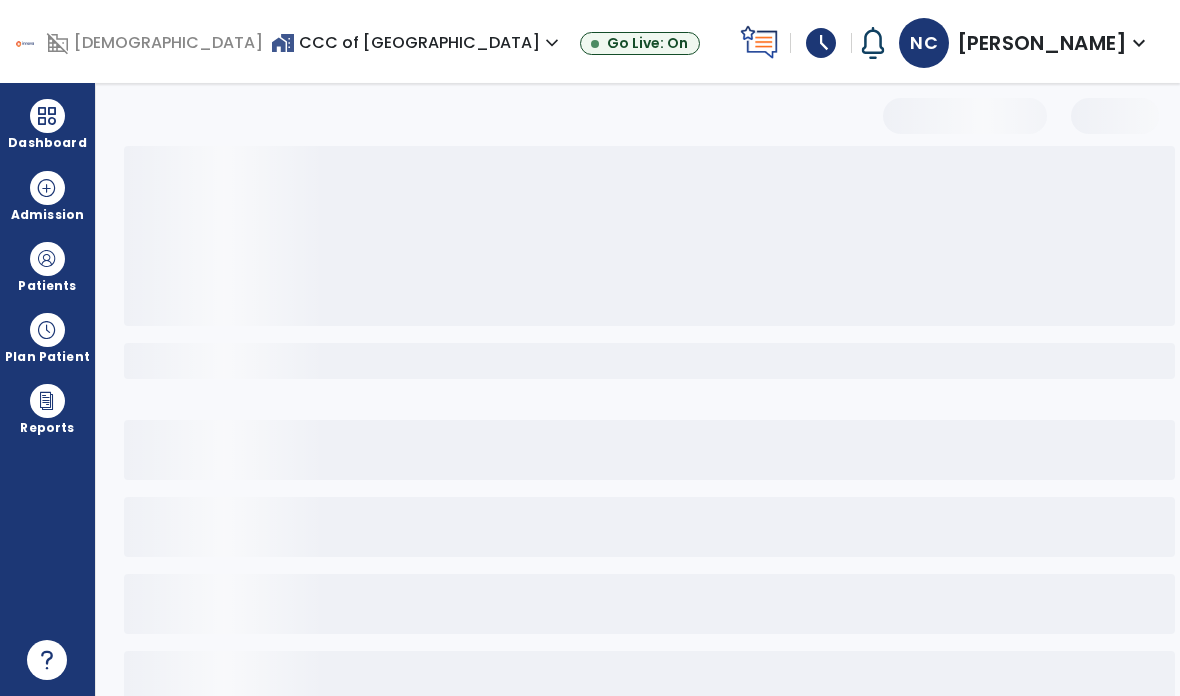 select on "**" 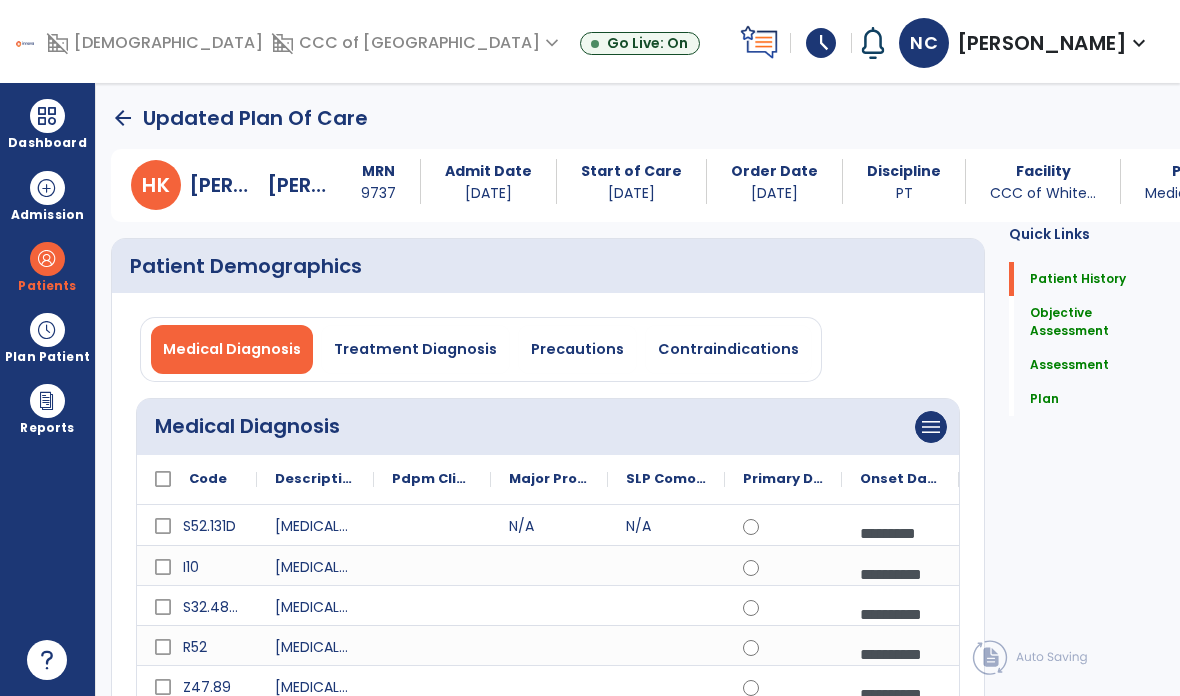 scroll, scrollTop: 0, scrollLeft: 0, axis: both 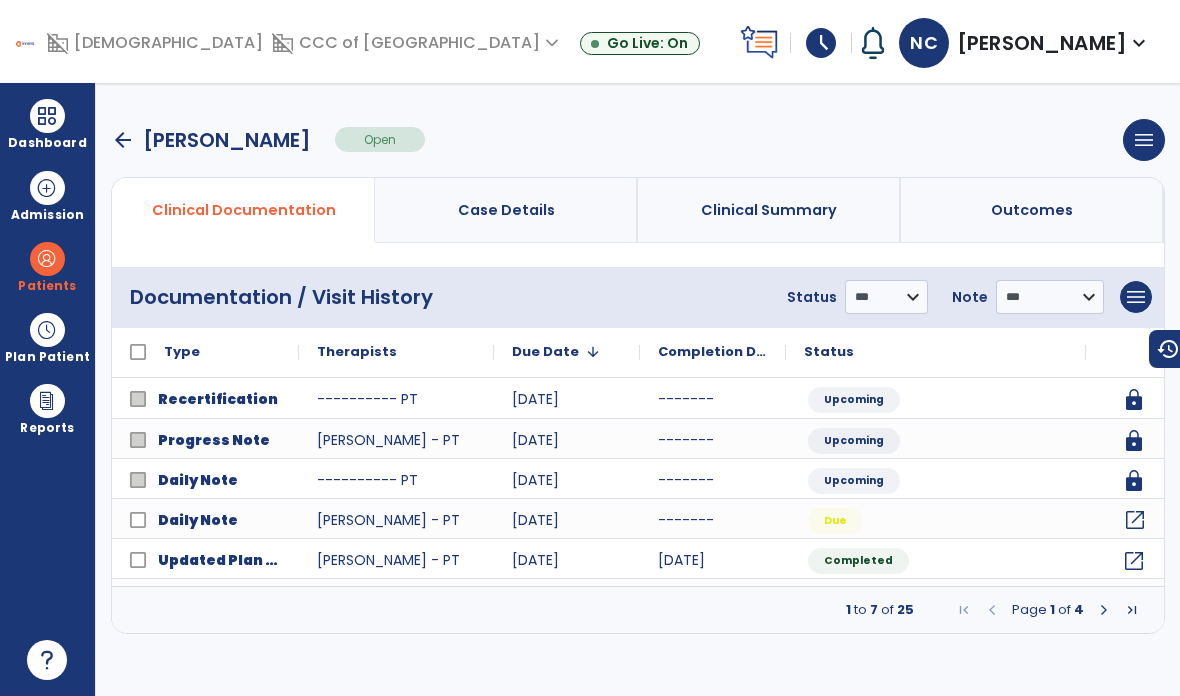 click on "open_in_new" 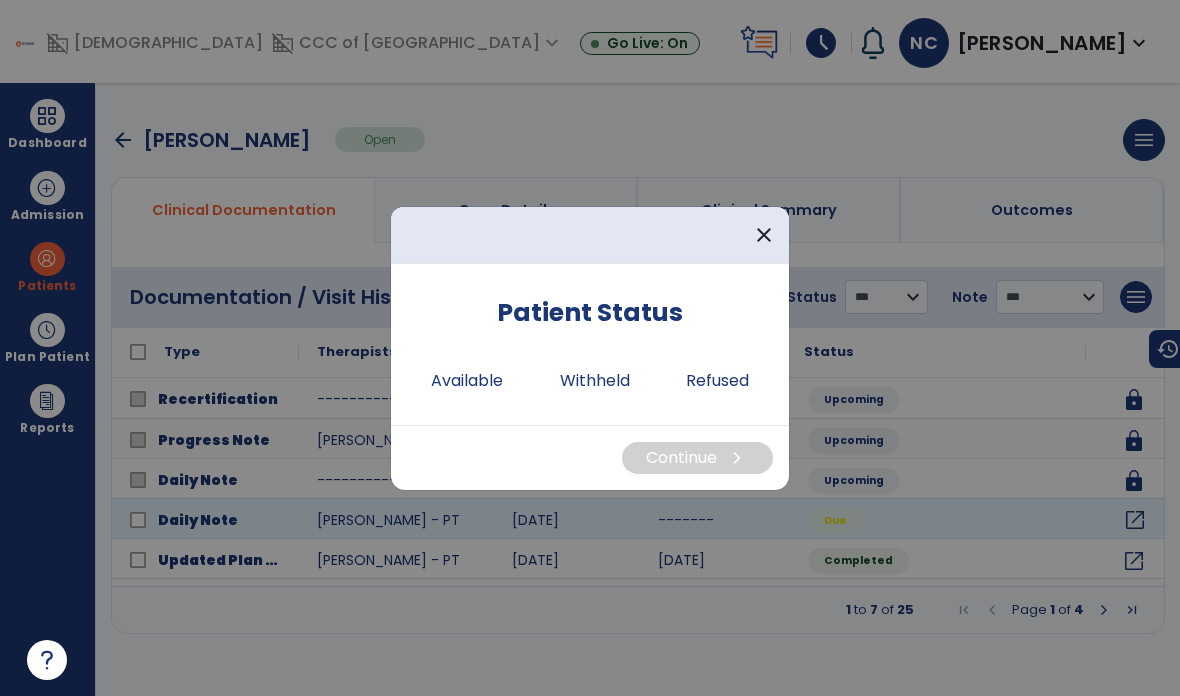 click on "Available" at bounding box center (467, 381) 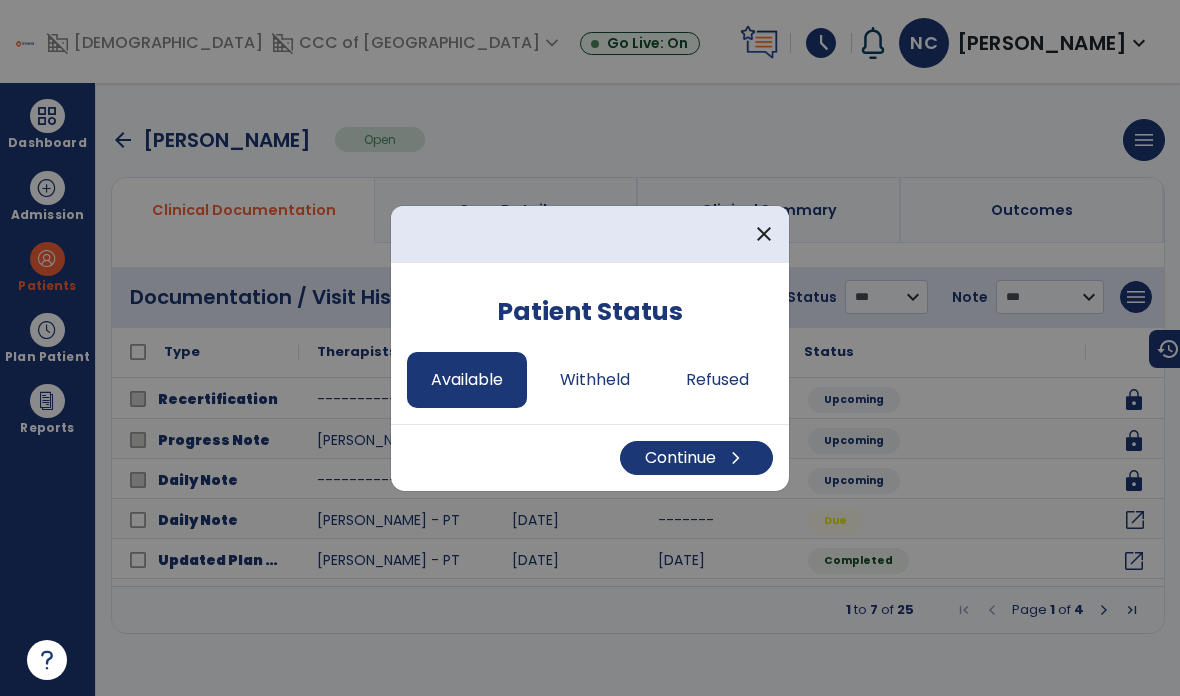 click on "Continue   chevron_right" at bounding box center [696, 458] 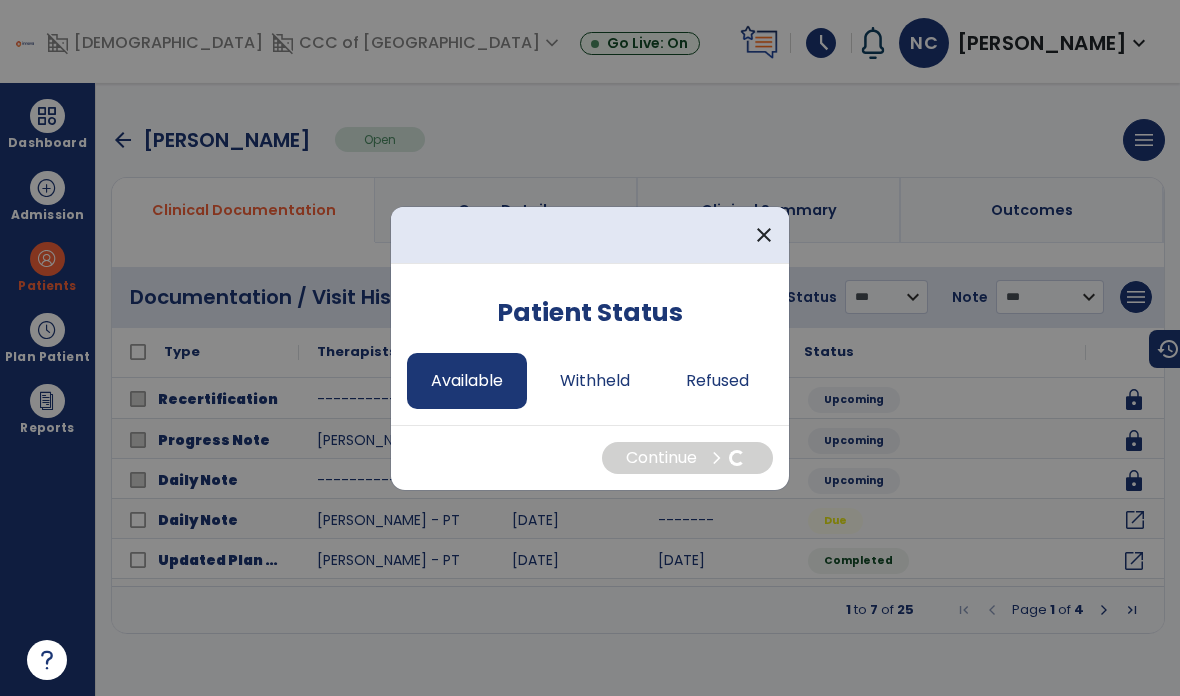 select on "*" 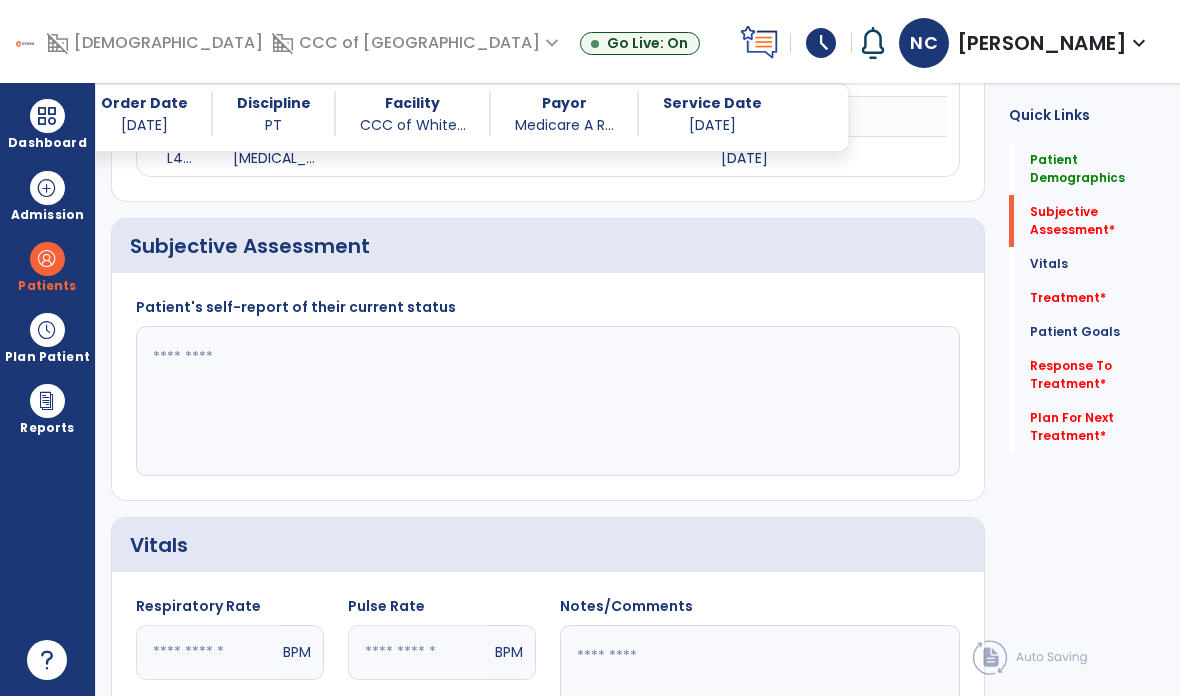 scroll, scrollTop: 862, scrollLeft: 0, axis: vertical 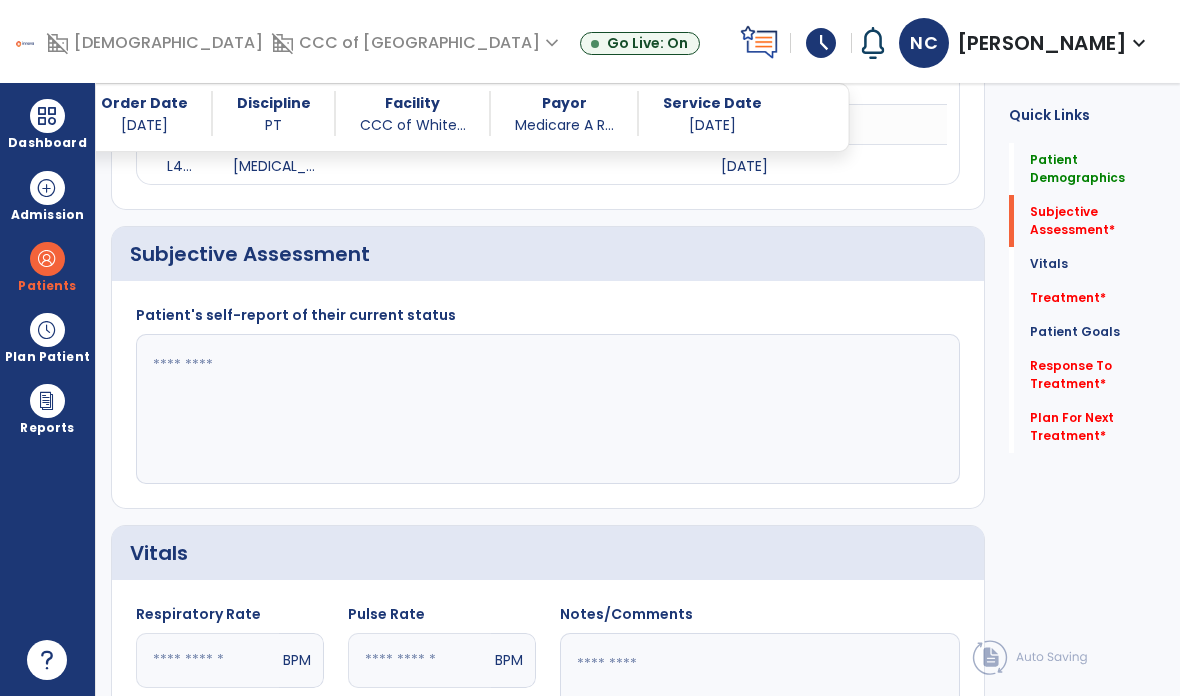 click 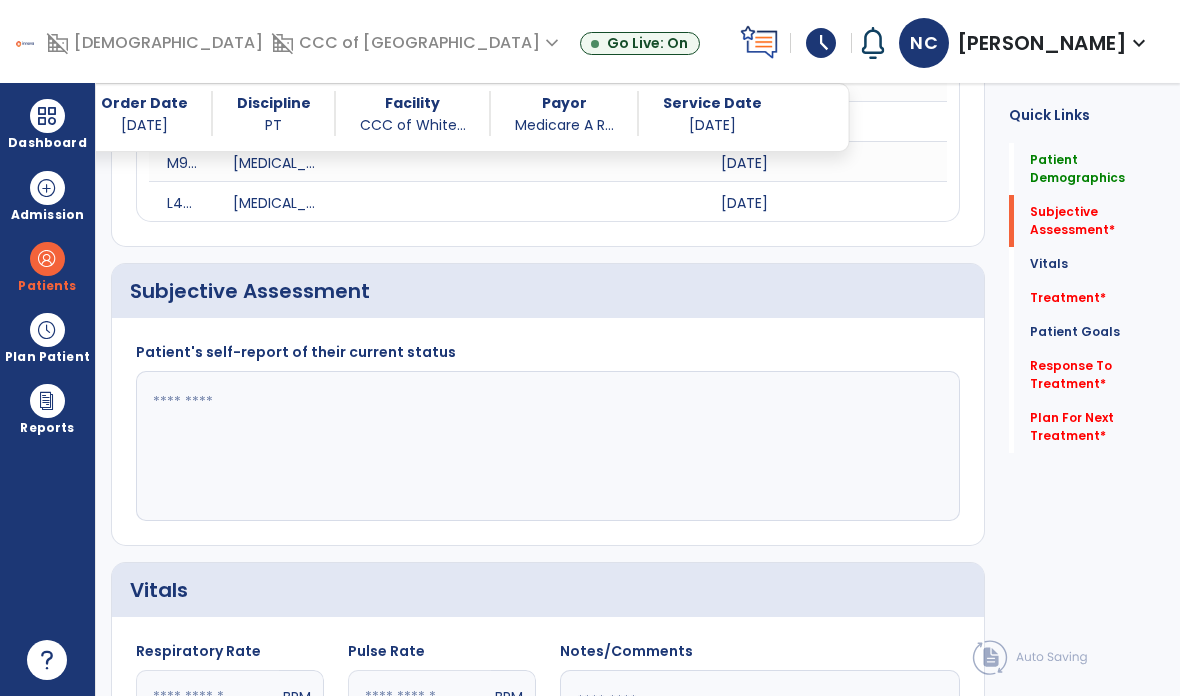 scroll, scrollTop: 799, scrollLeft: 0, axis: vertical 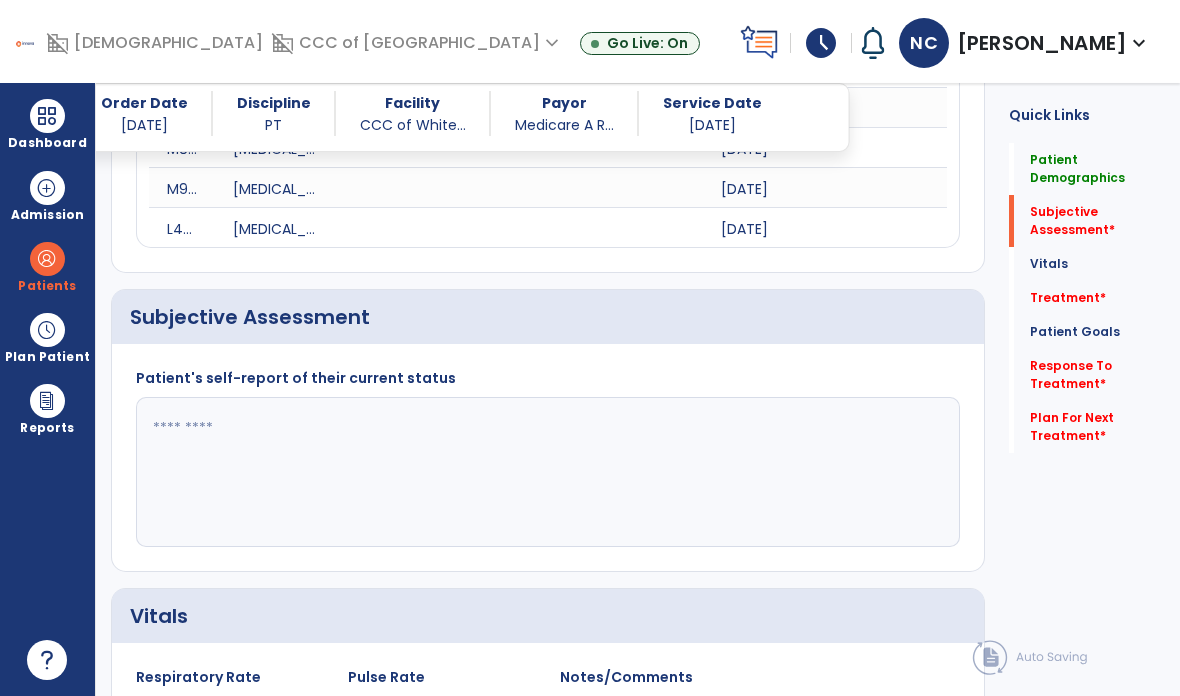 click 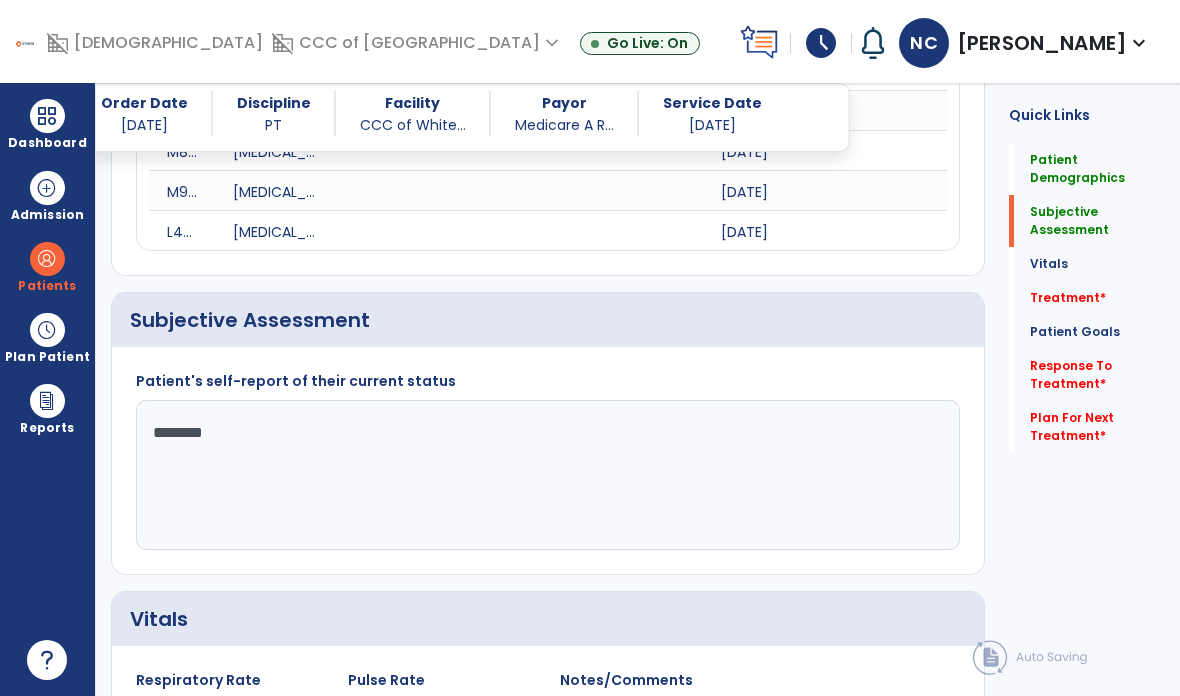scroll, scrollTop: 795, scrollLeft: 0, axis: vertical 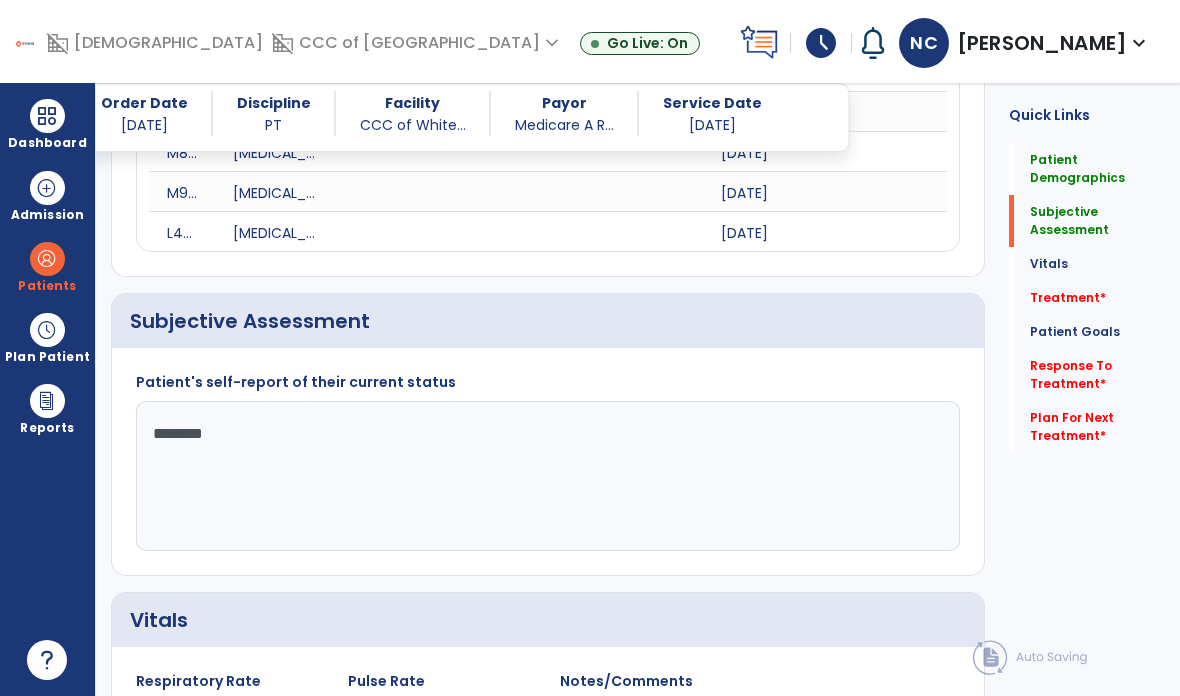 click on "*******" 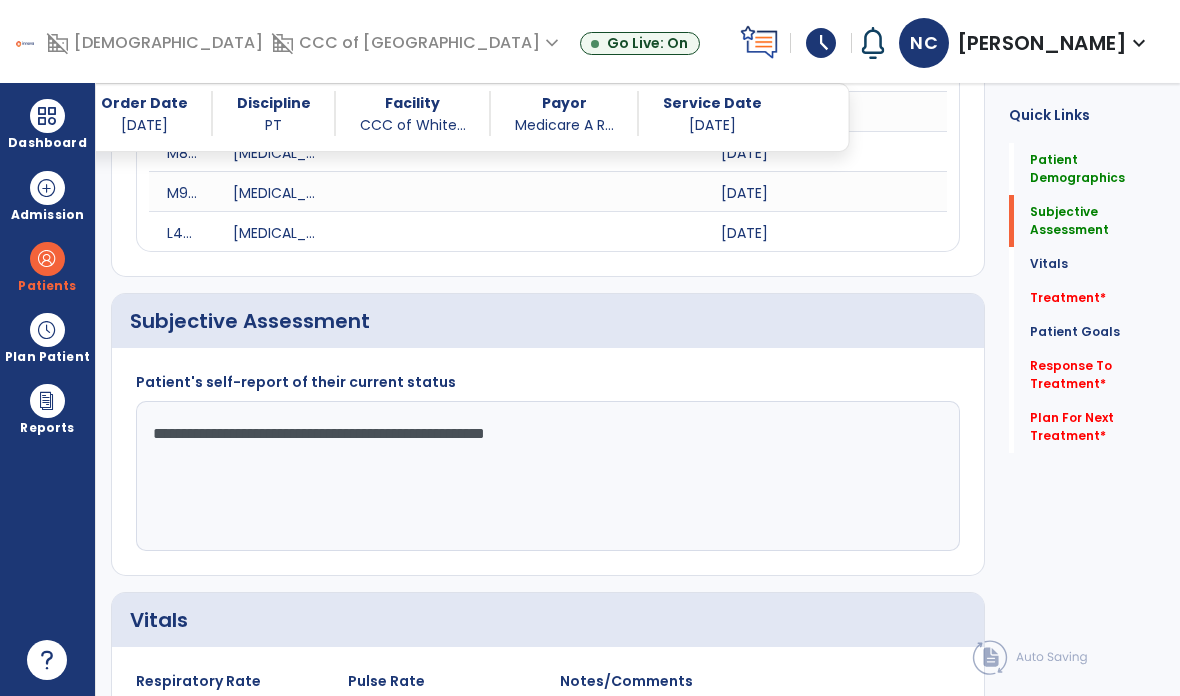 click on "**********" 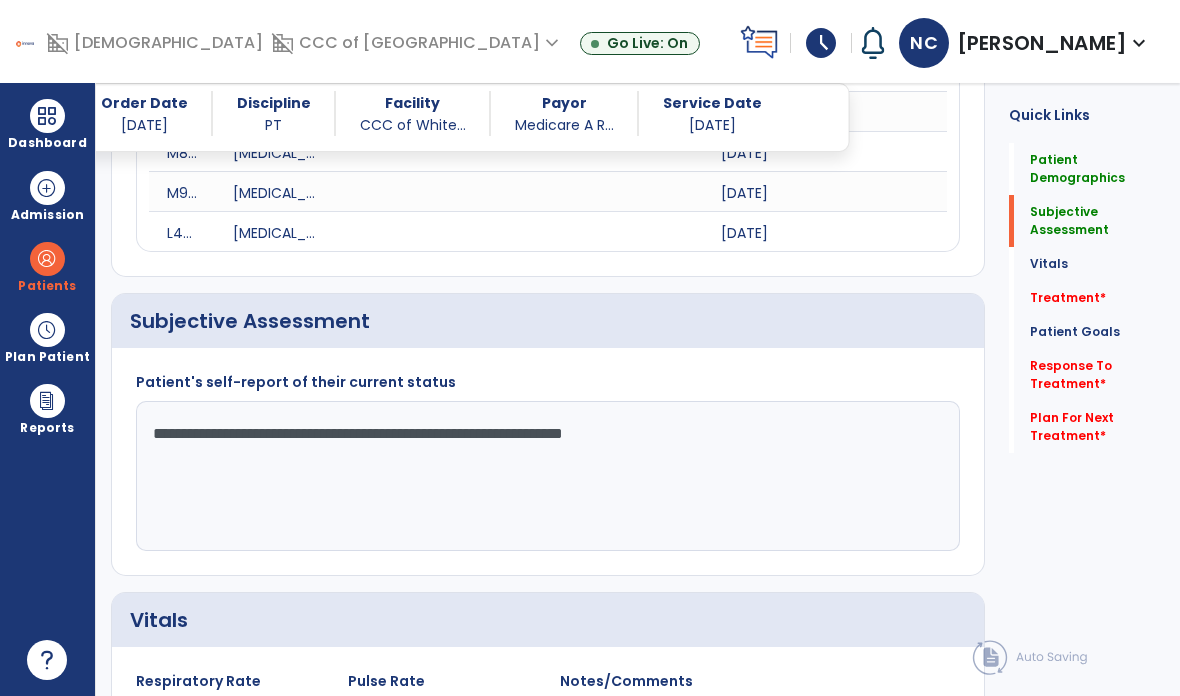 type on "**********" 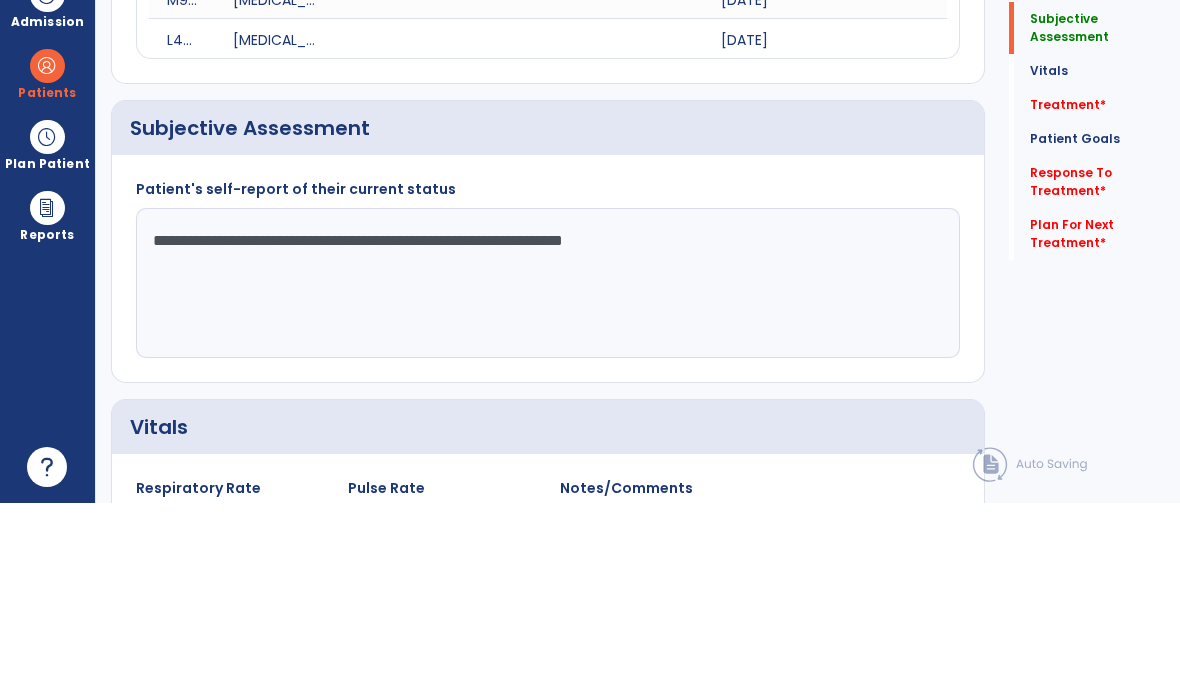 scroll, scrollTop: 80, scrollLeft: 0, axis: vertical 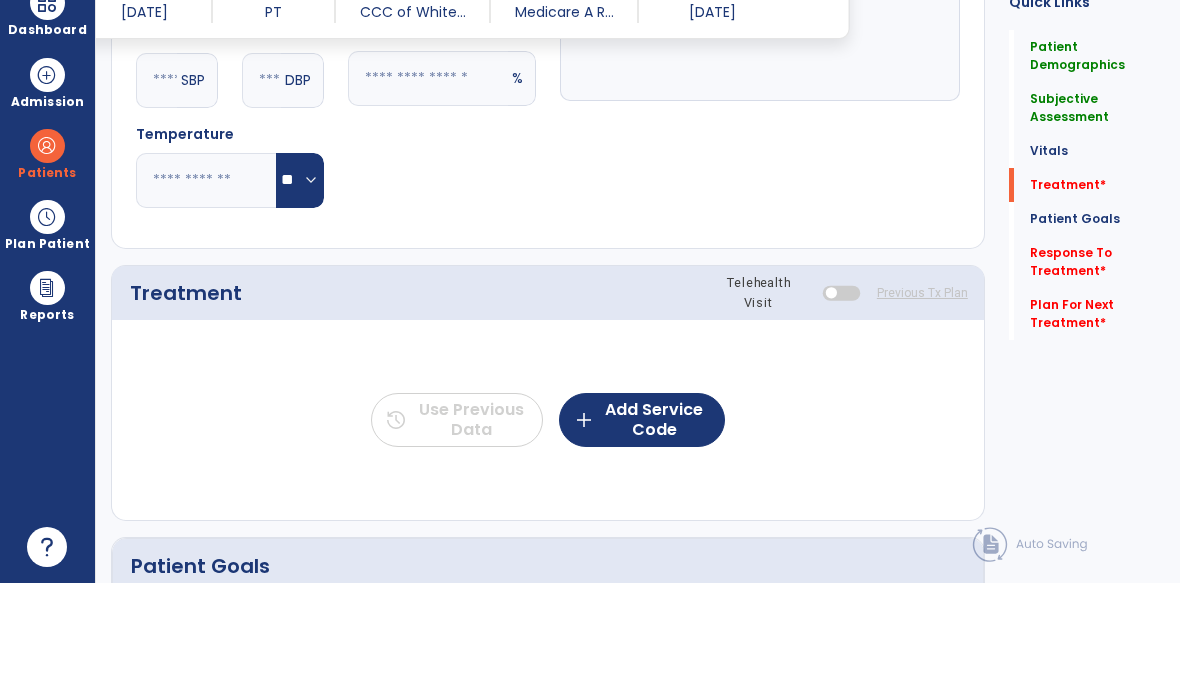 click on "add  Add Service Code" 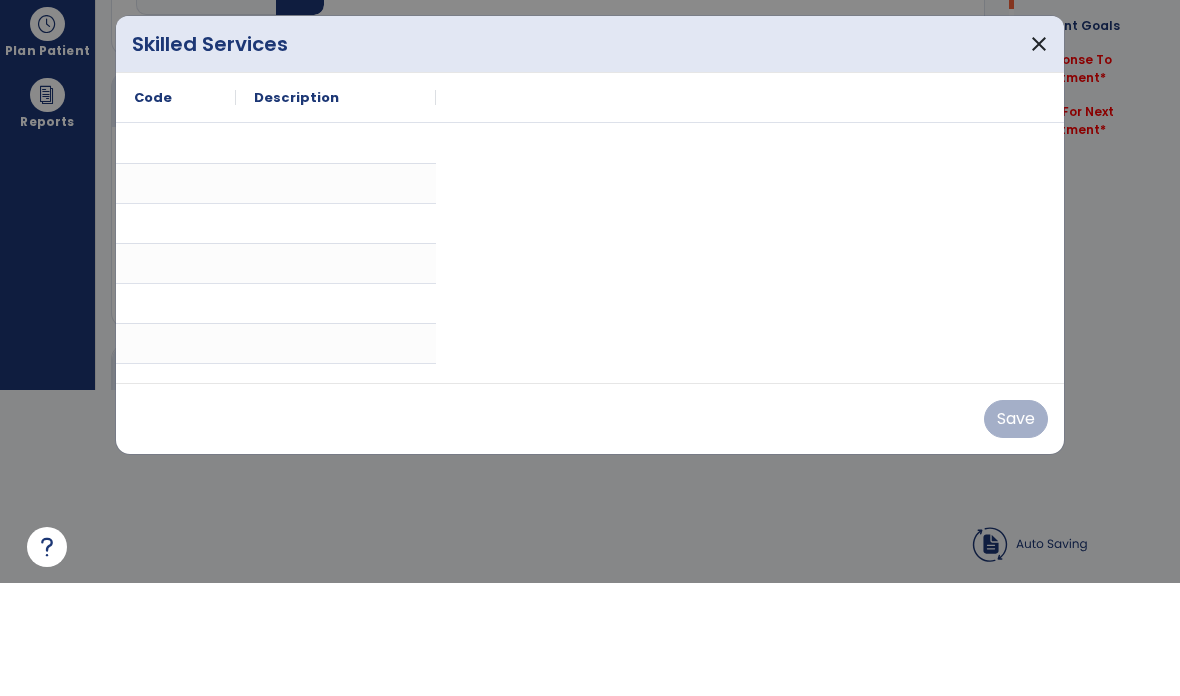 scroll, scrollTop: 0, scrollLeft: 0, axis: both 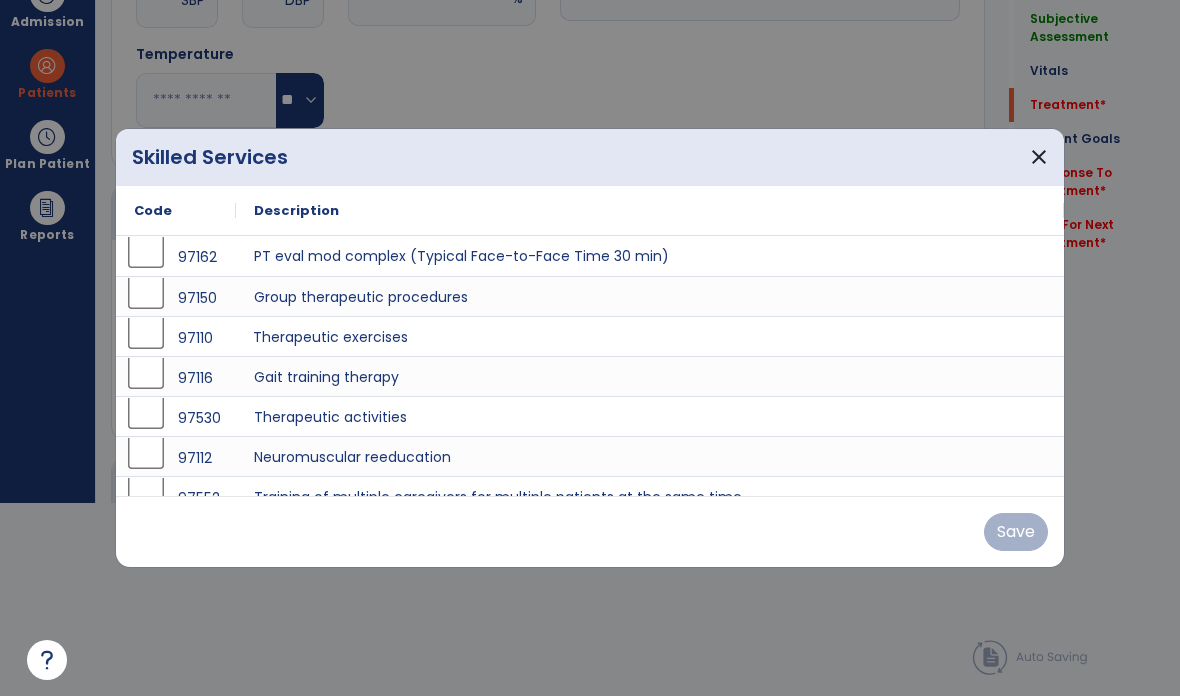 click on "Therapeutic exercises" at bounding box center (650, 336) 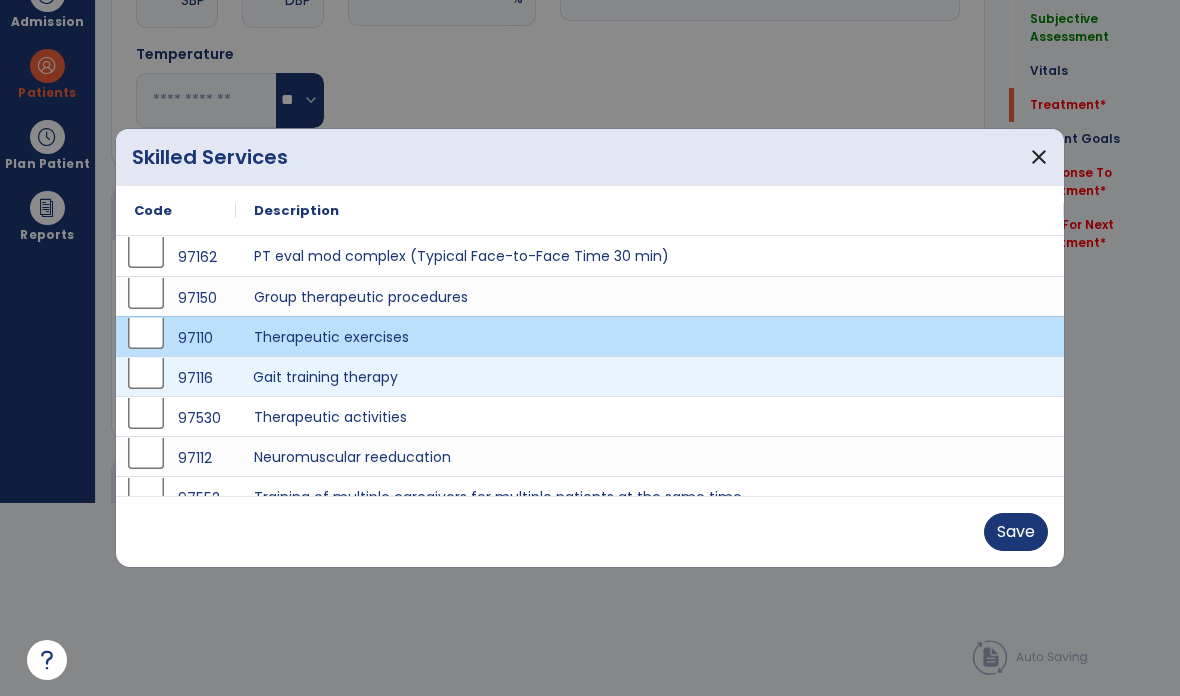click on "Gait training therapy" at bounding box center [650, 376] 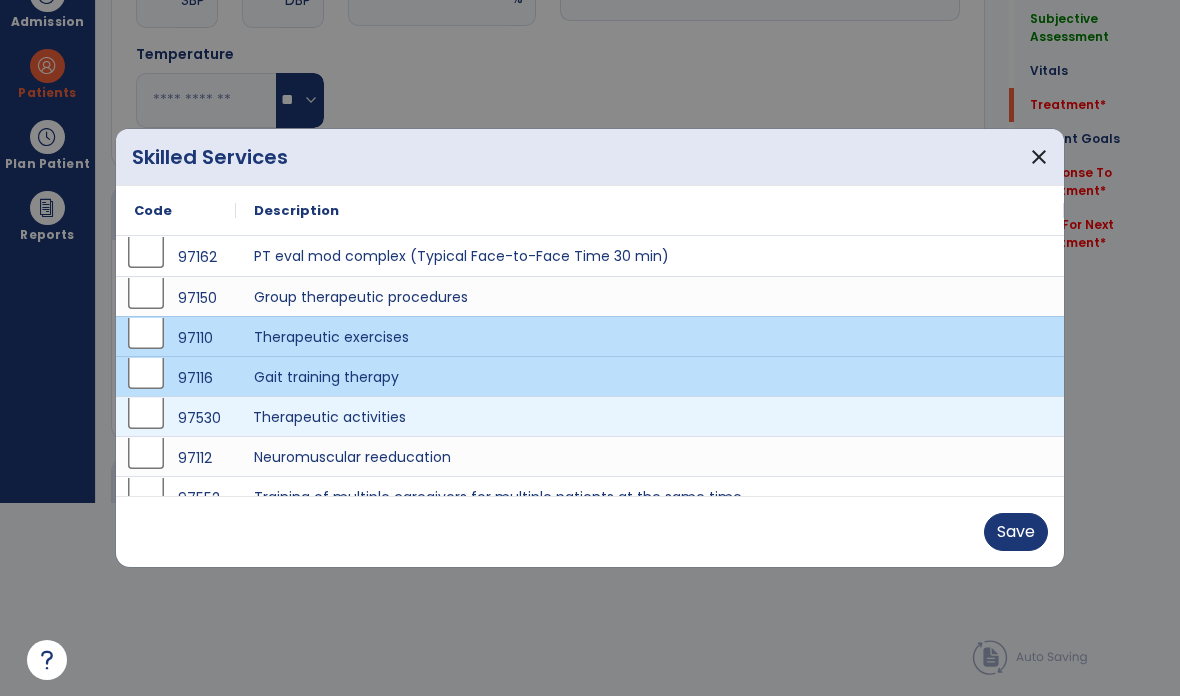 click on "Therapeutic activities" at bounding box center (650, 416) 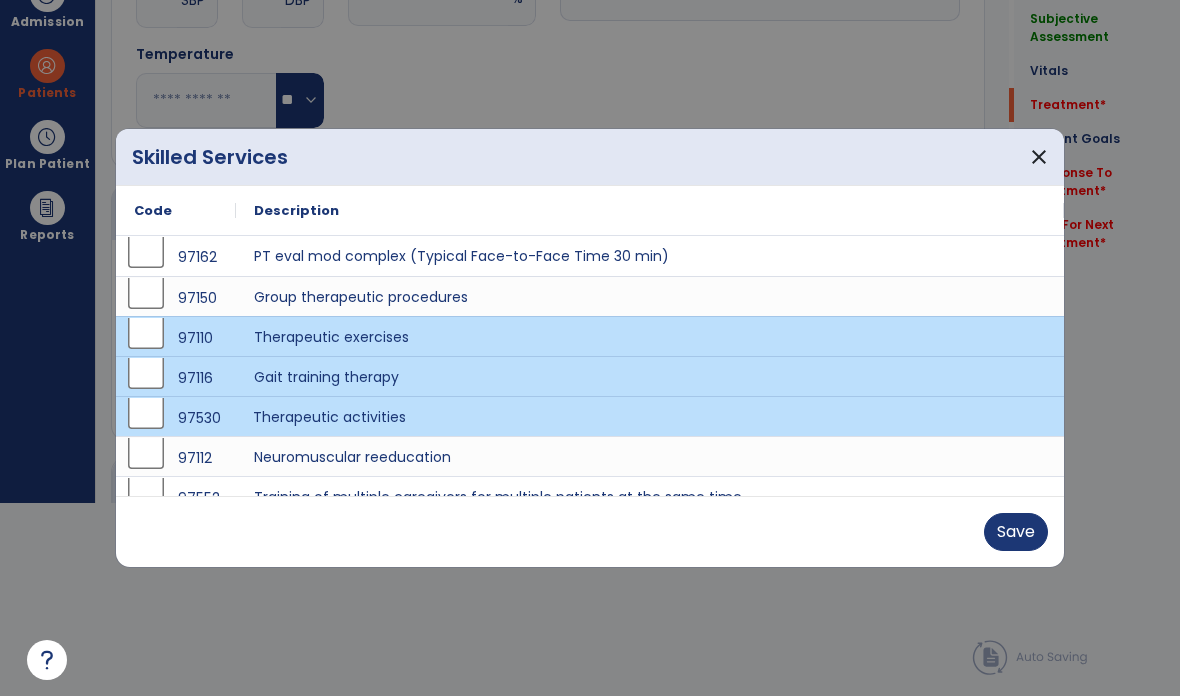 click on "Save" at bounding box center (1016, 532) 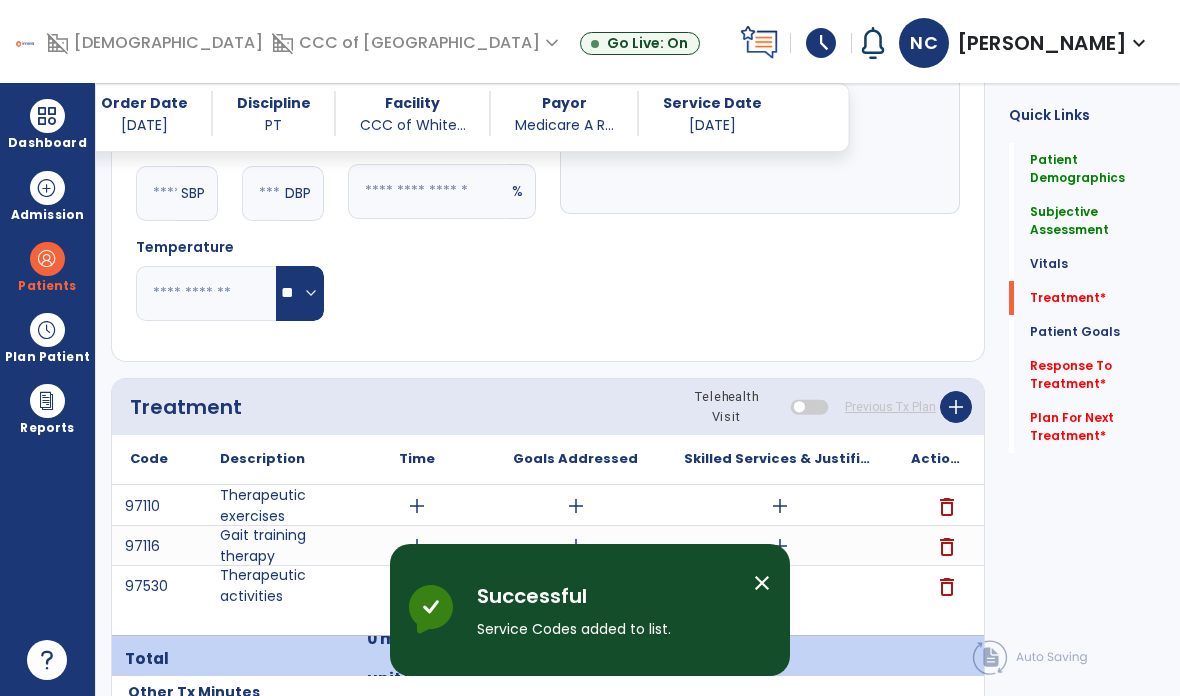 scroll, scrollTop: 80, scrollLeft: 0, axis: vertical 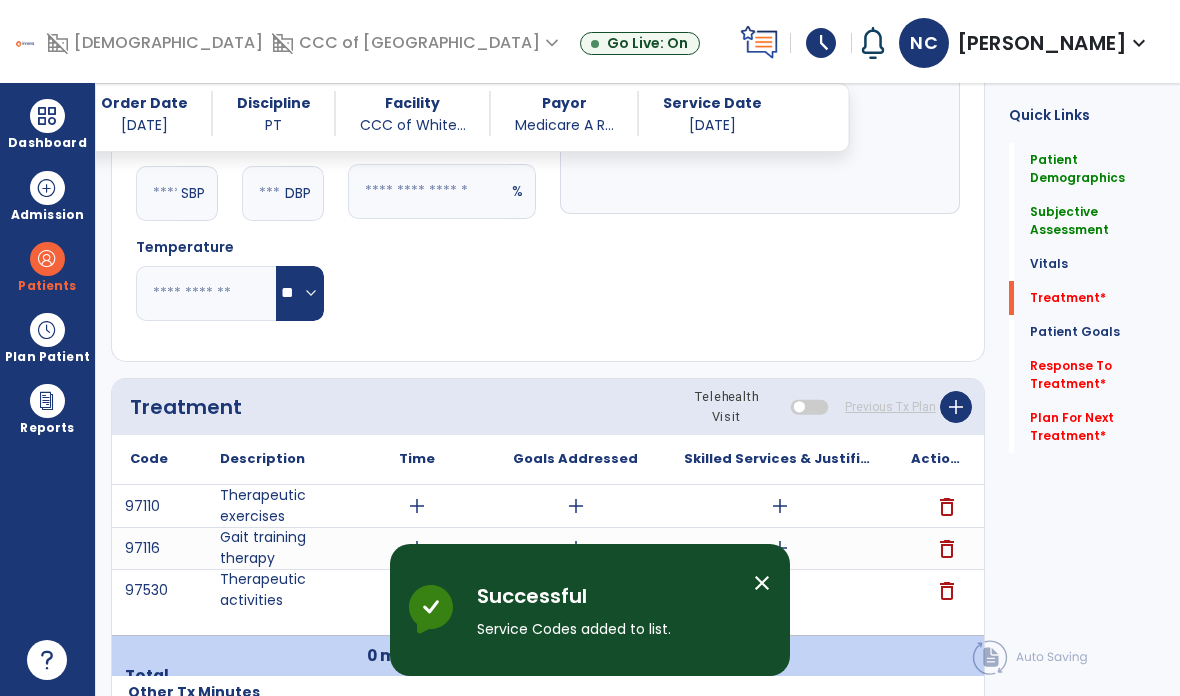 click at bounding box center (47, 116) 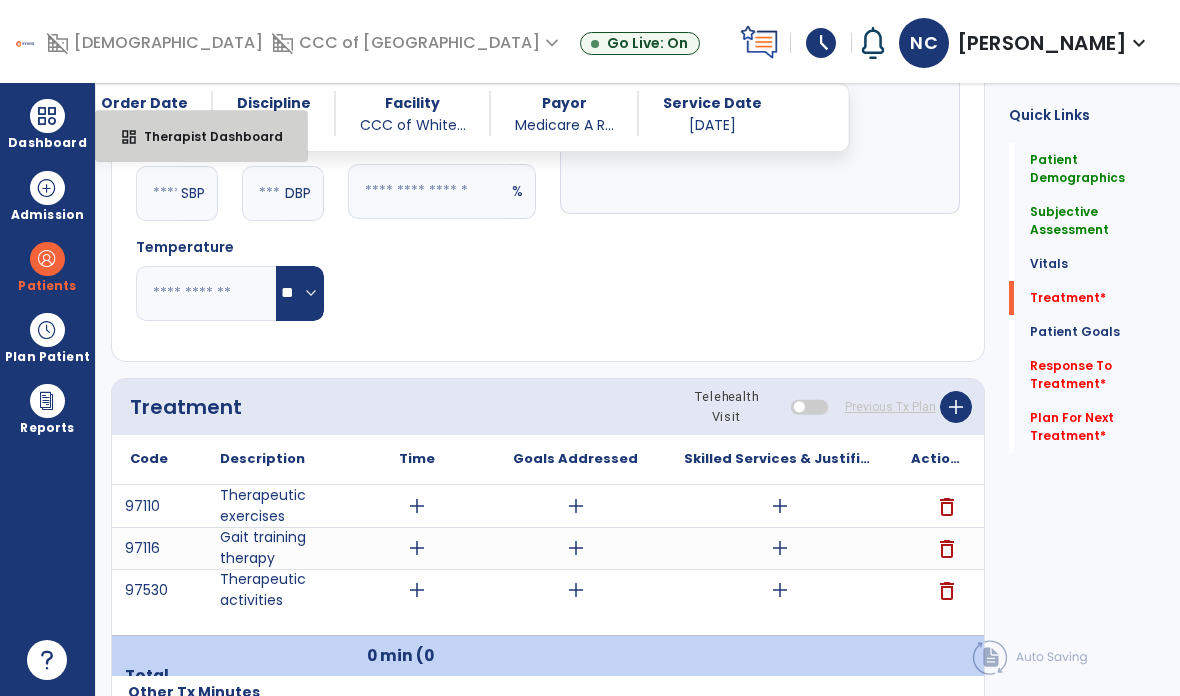 click on "dashboard  Therapist Dashboard" at bounding box center [201, 136] 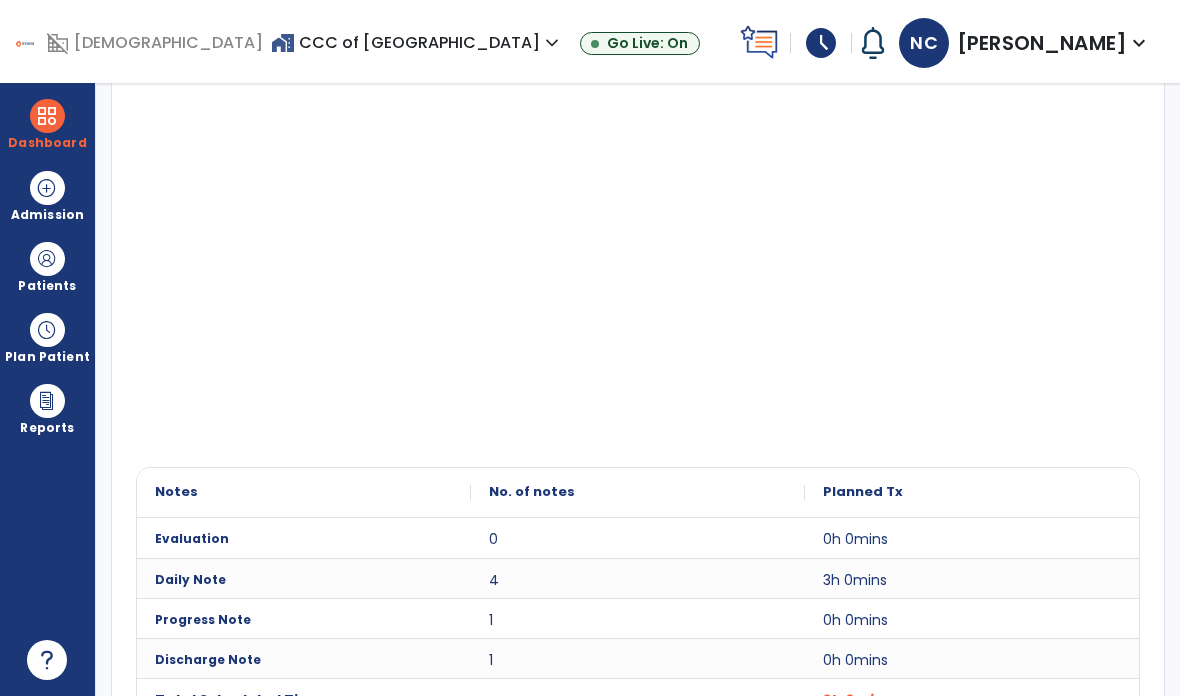 scroll, scrollTop: 383, scrollLeft: 0, axis: vertical 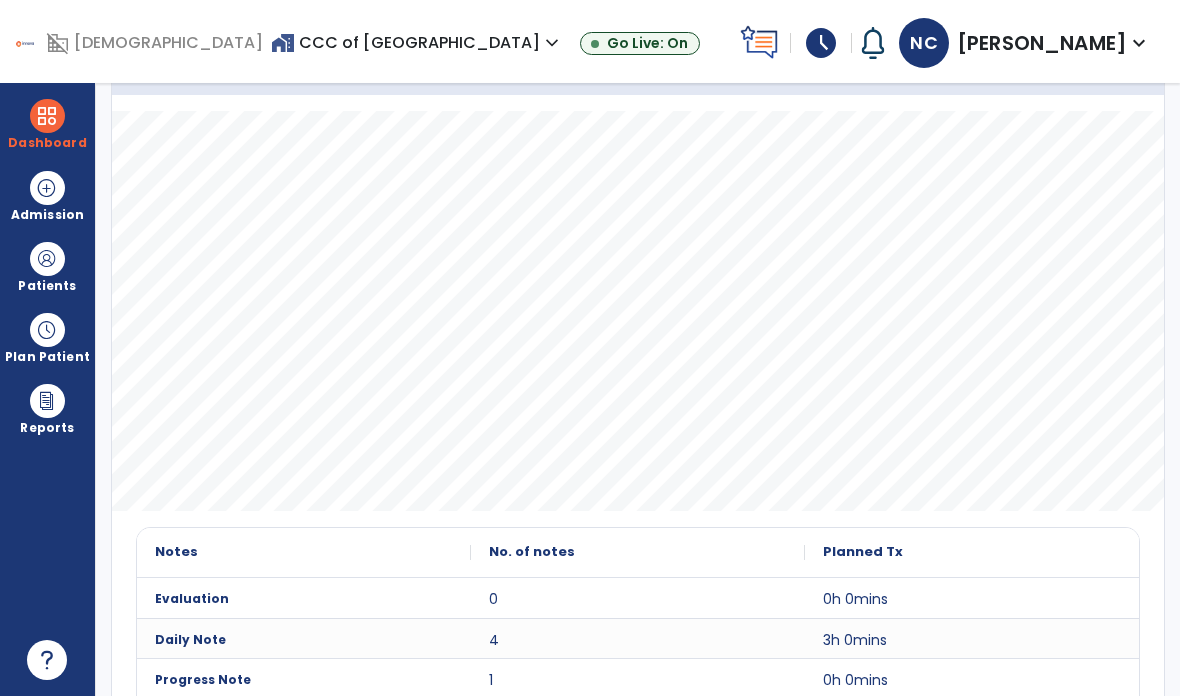 click at bounding box center [47, 259] 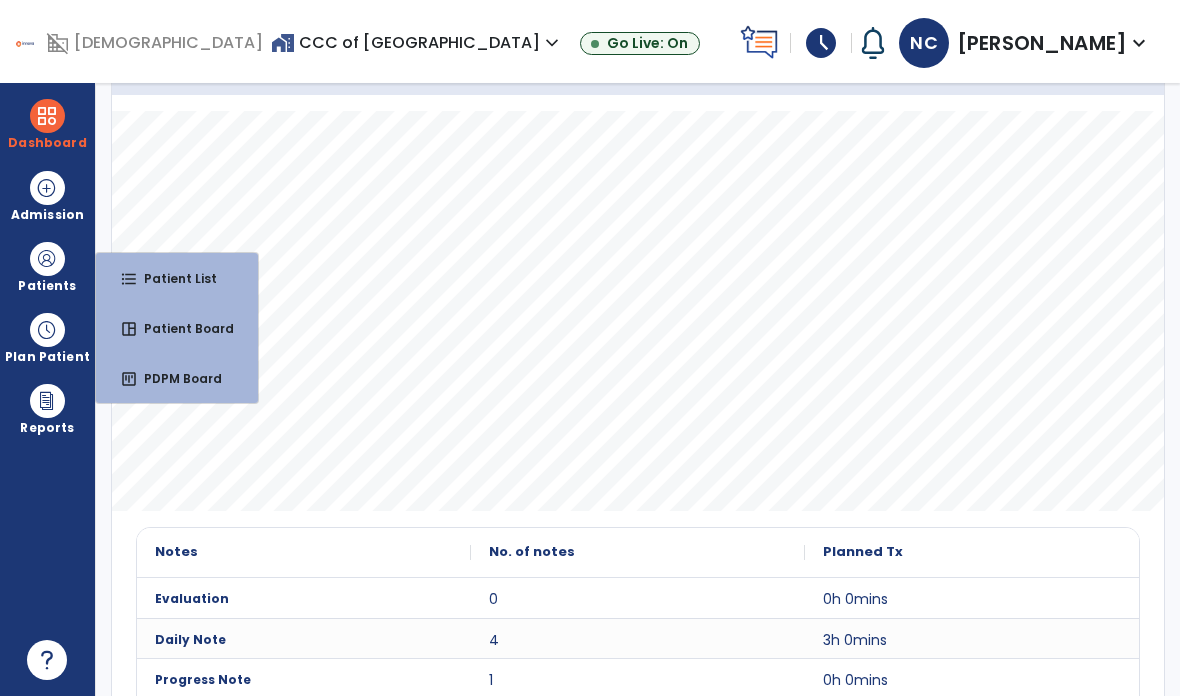click on "Patient List" at bounding box center (172, 278) 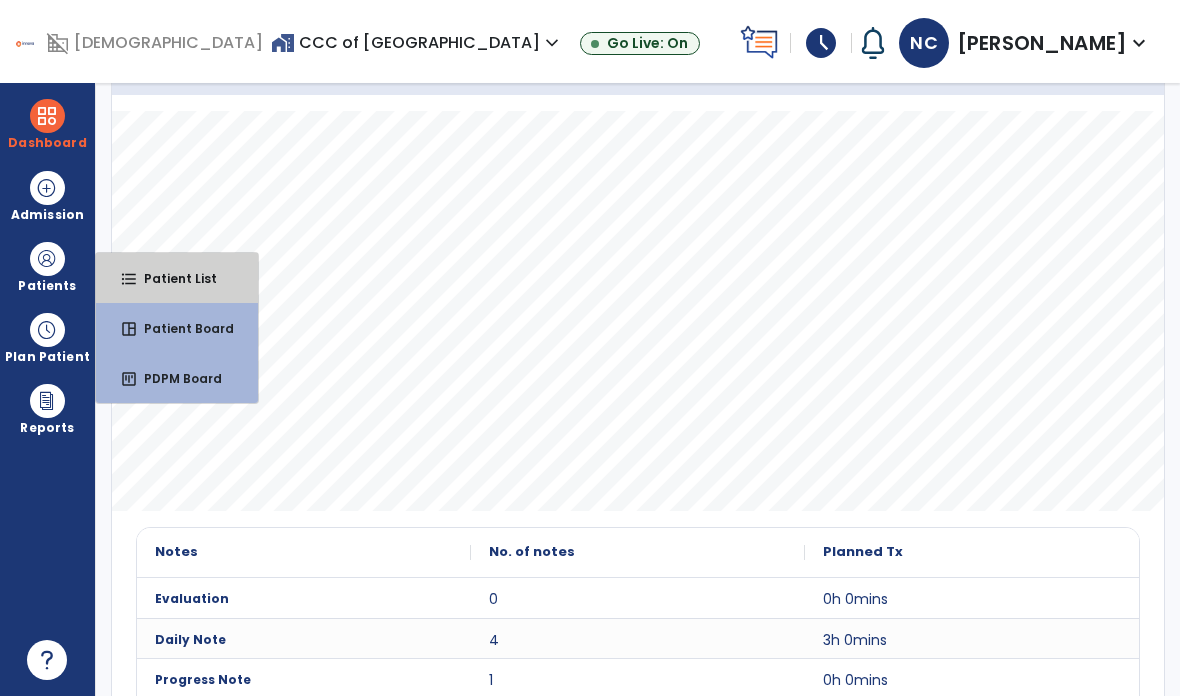 scroll, scrollTop: 0, scrollLeft: 0, axis: both 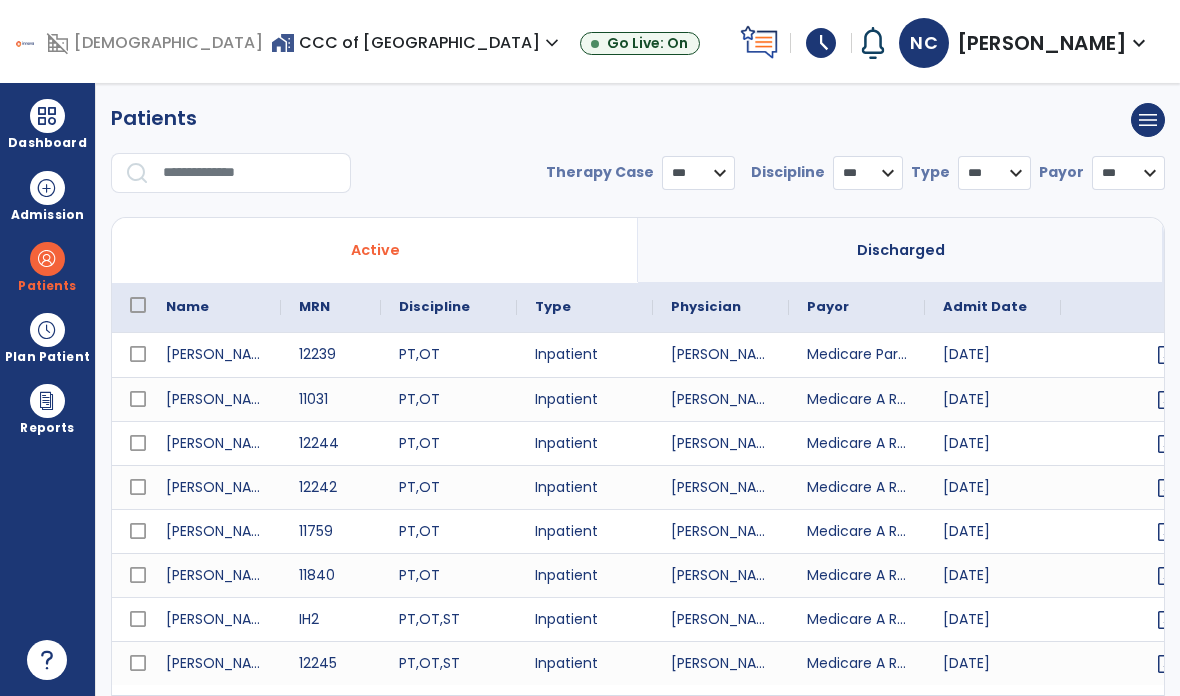 select on "***" 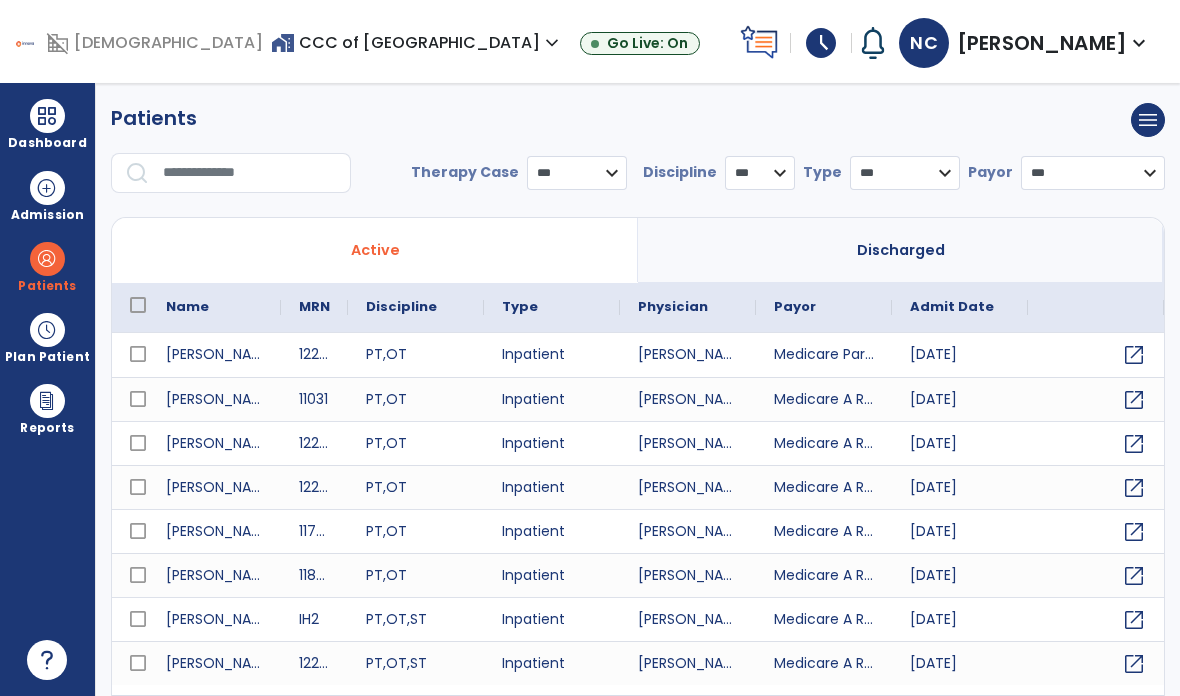 click at bounding box center (250, 173) 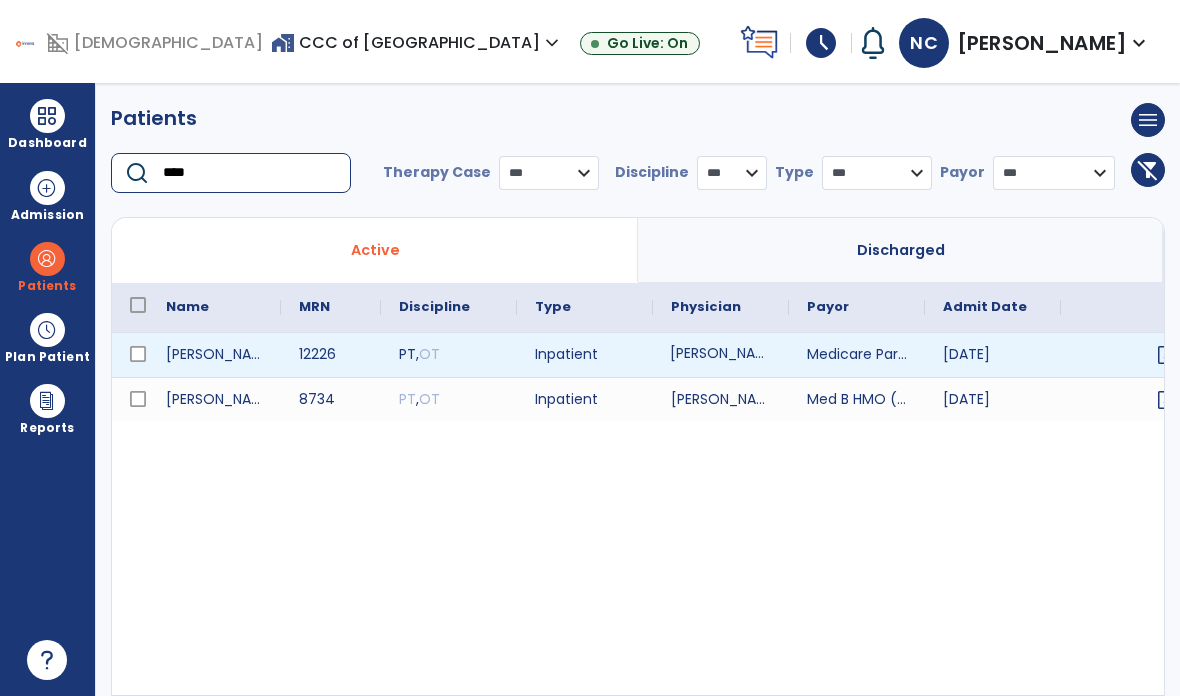 type on "****" 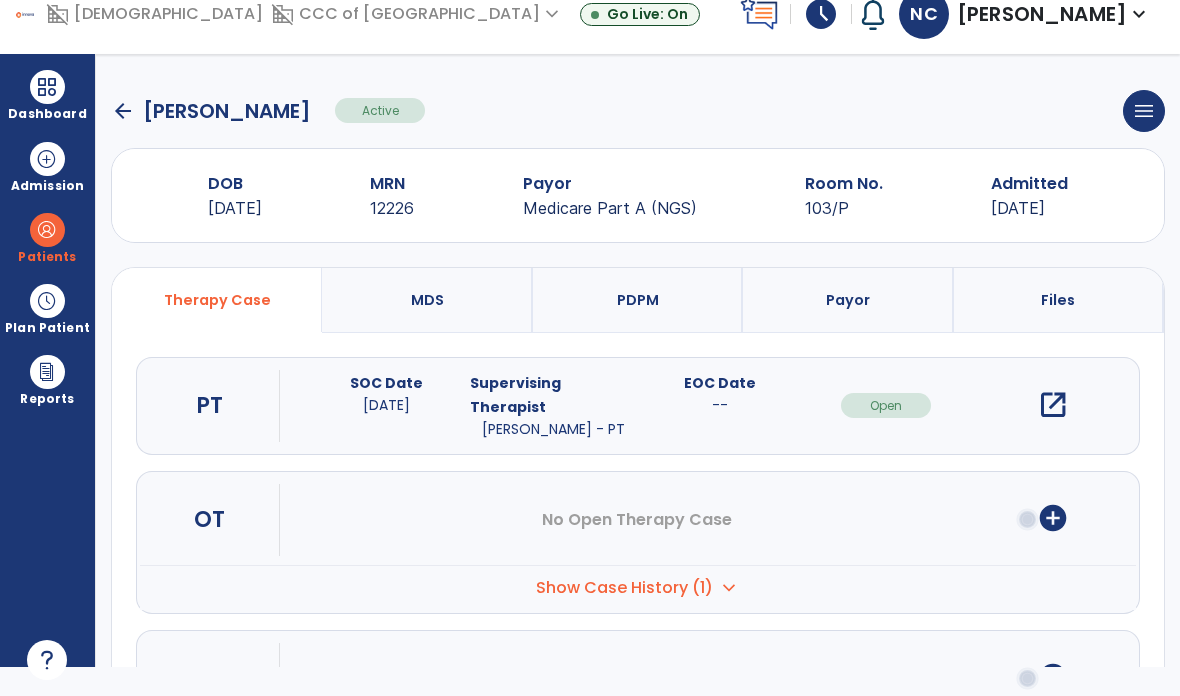 click on "open_in_new" at bounding box center [1053, 405] 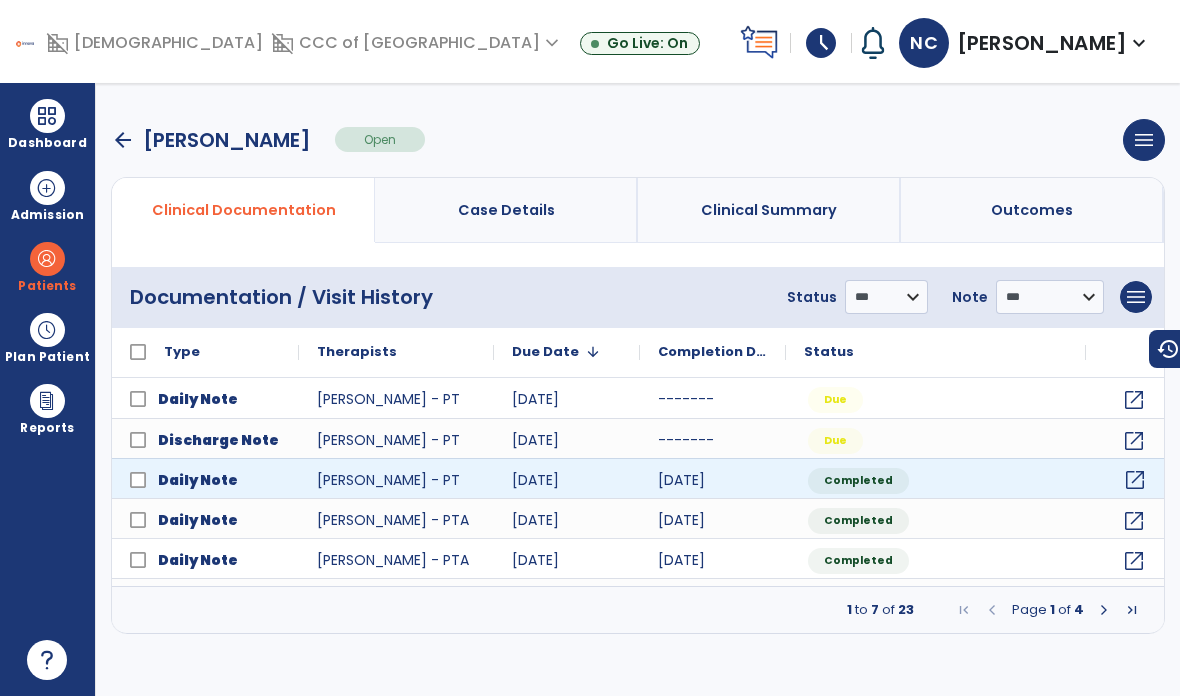 click on "open_in_new" 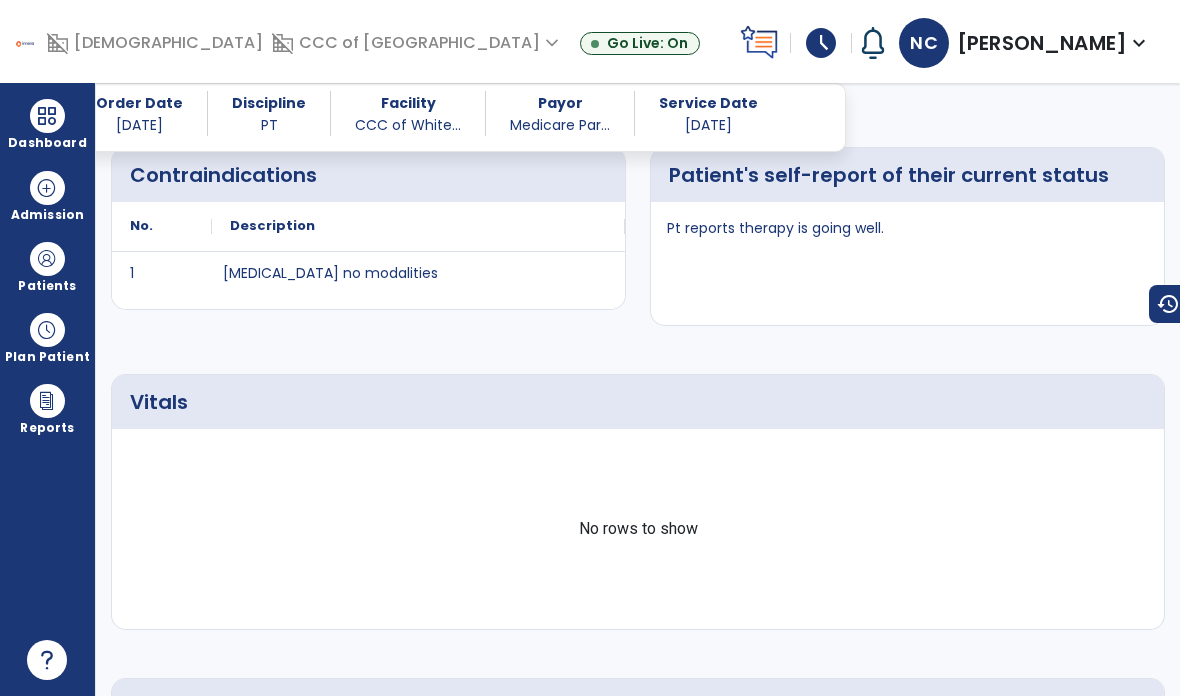 scroll, scrollTop: 677, scrollLeft: 0, axis: vertical 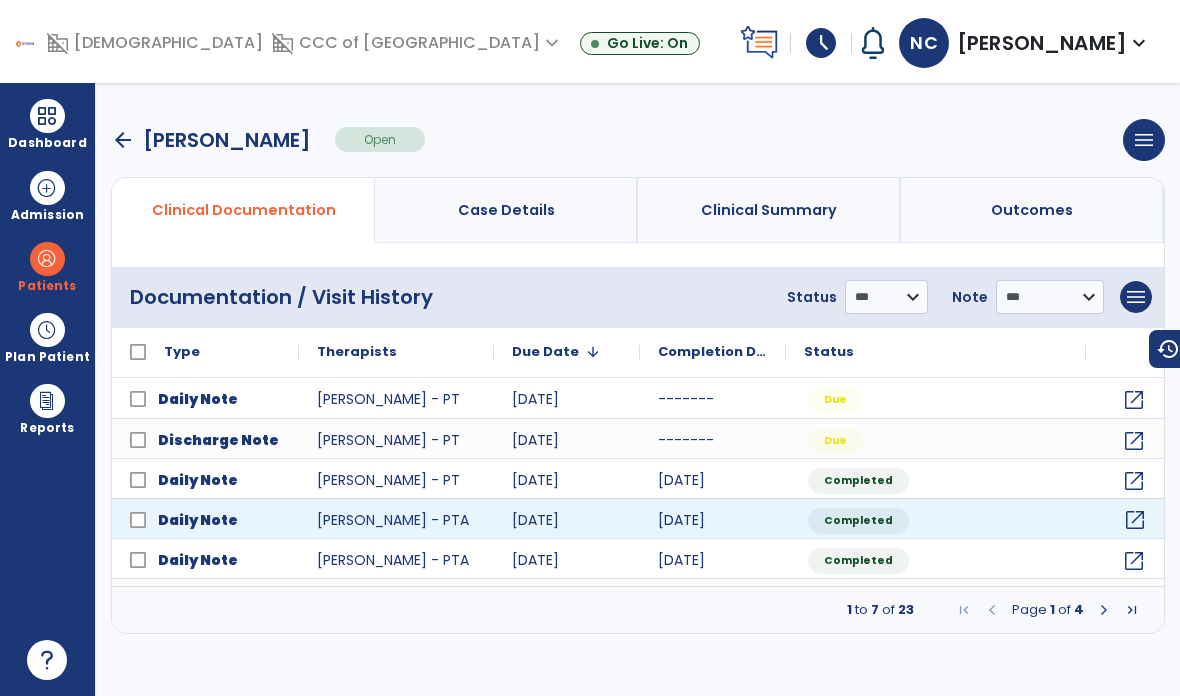 click on "open_in_new" 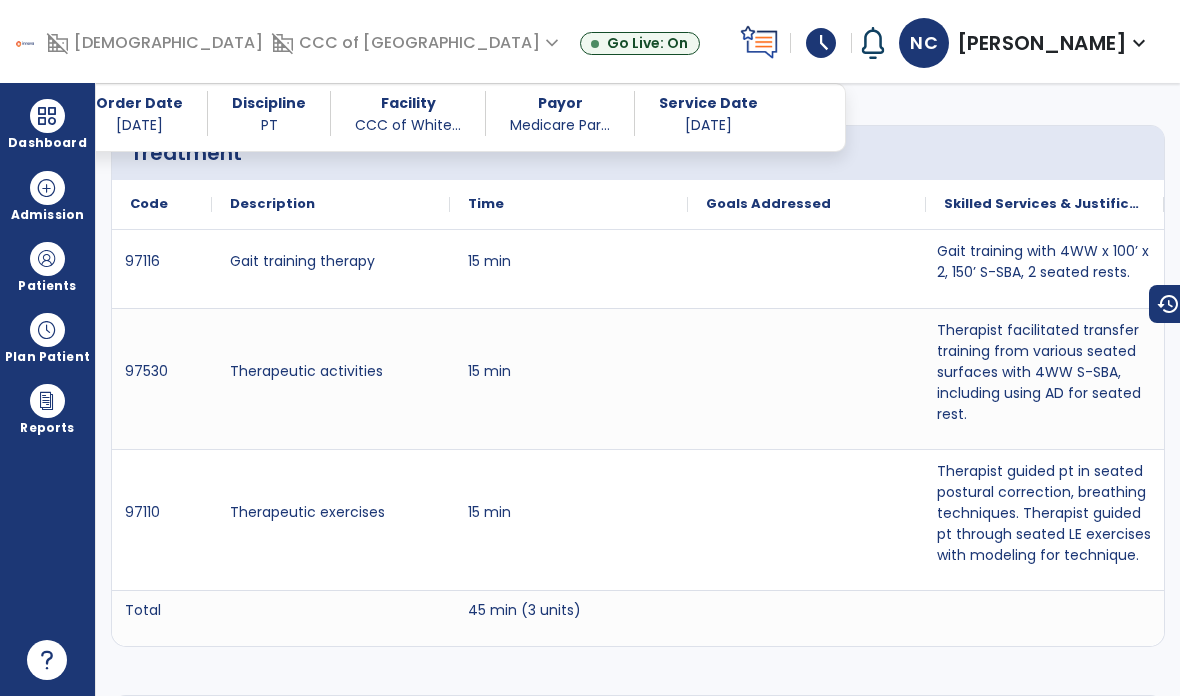 scroll, scrollTop: 1245, scrollLeft: 0, axis: vertical 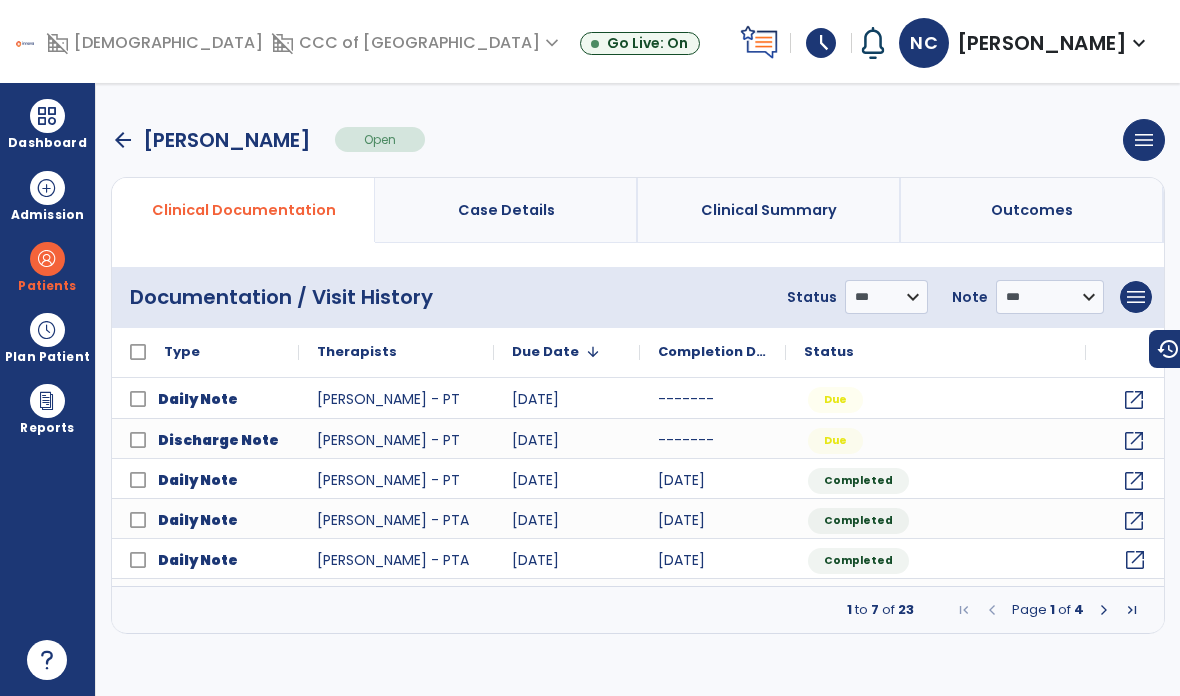 click on "open_in_new" 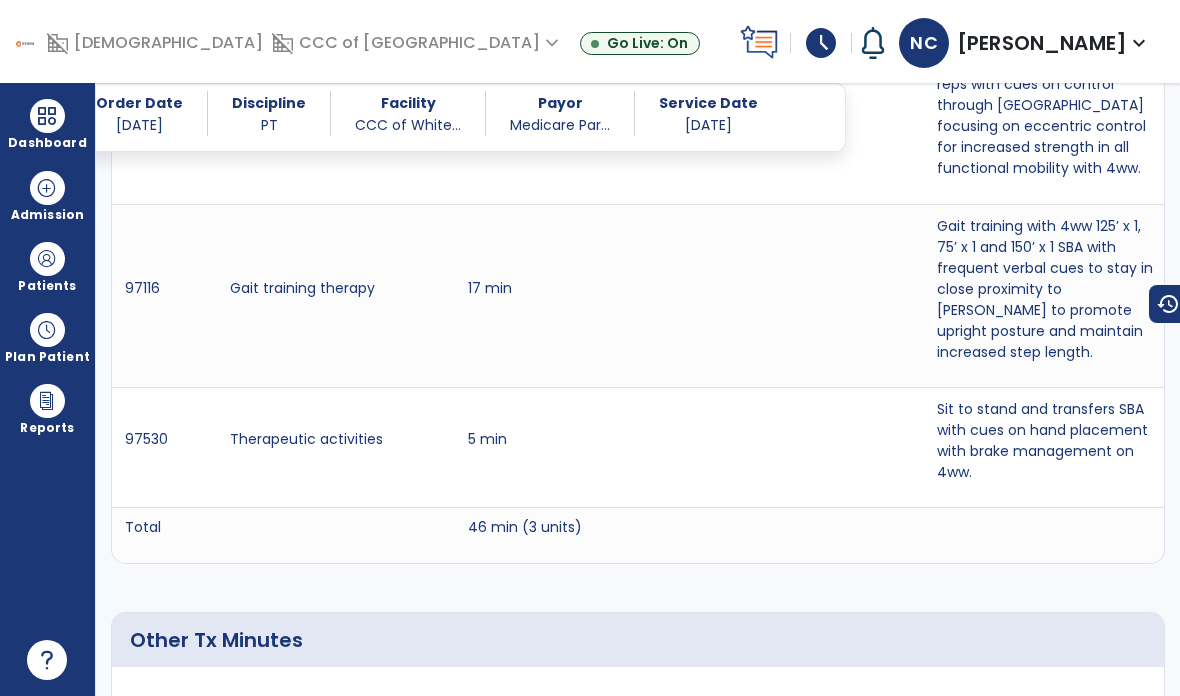 scroll, scrollTop: 1452, scrollLeft: 0, axis: vertical 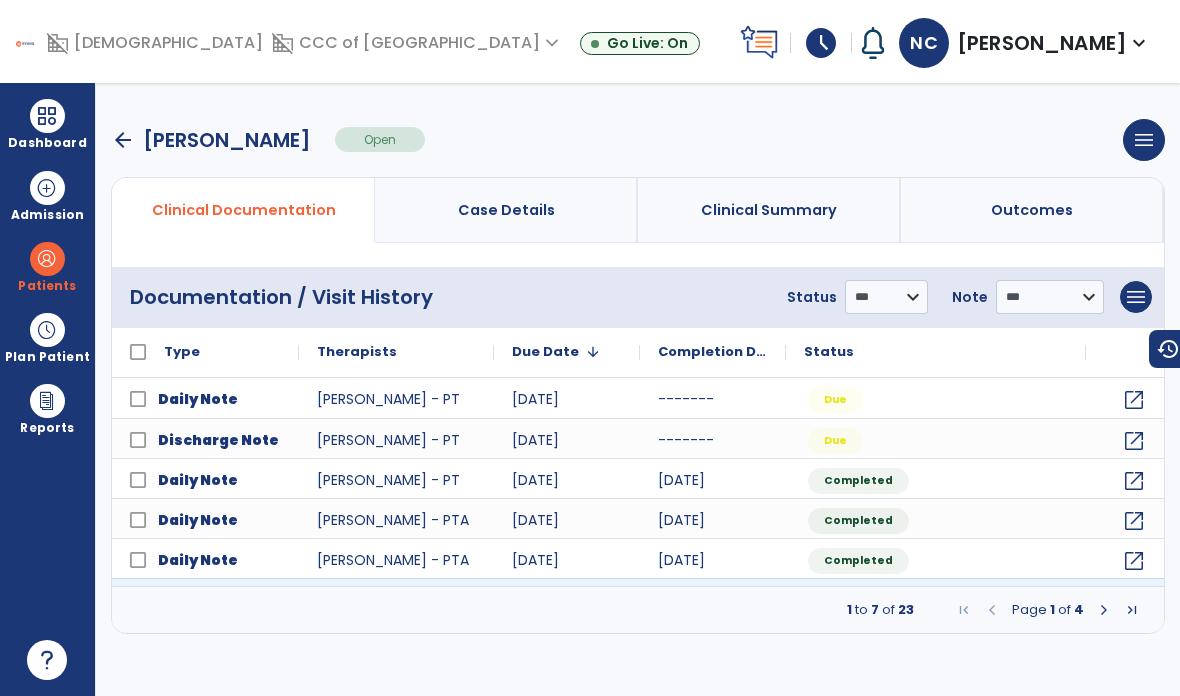 click on "open_in_new" 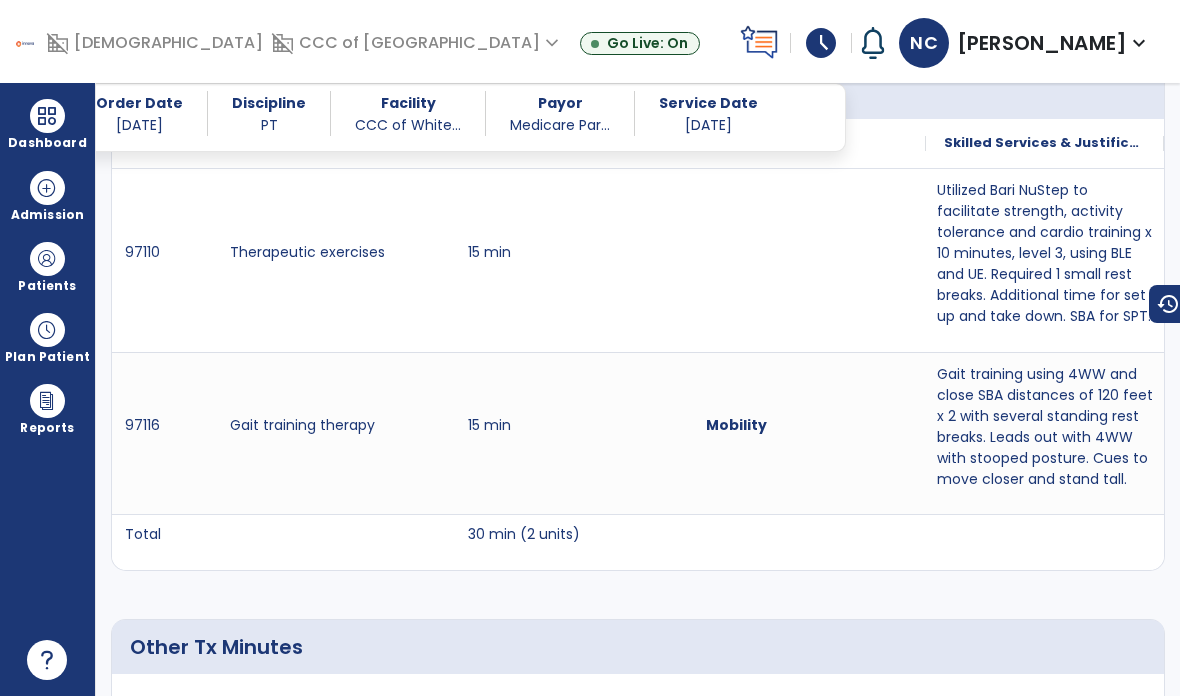 scroll, scrollTop: 1303, scrollLeft: 0, axis: vertical 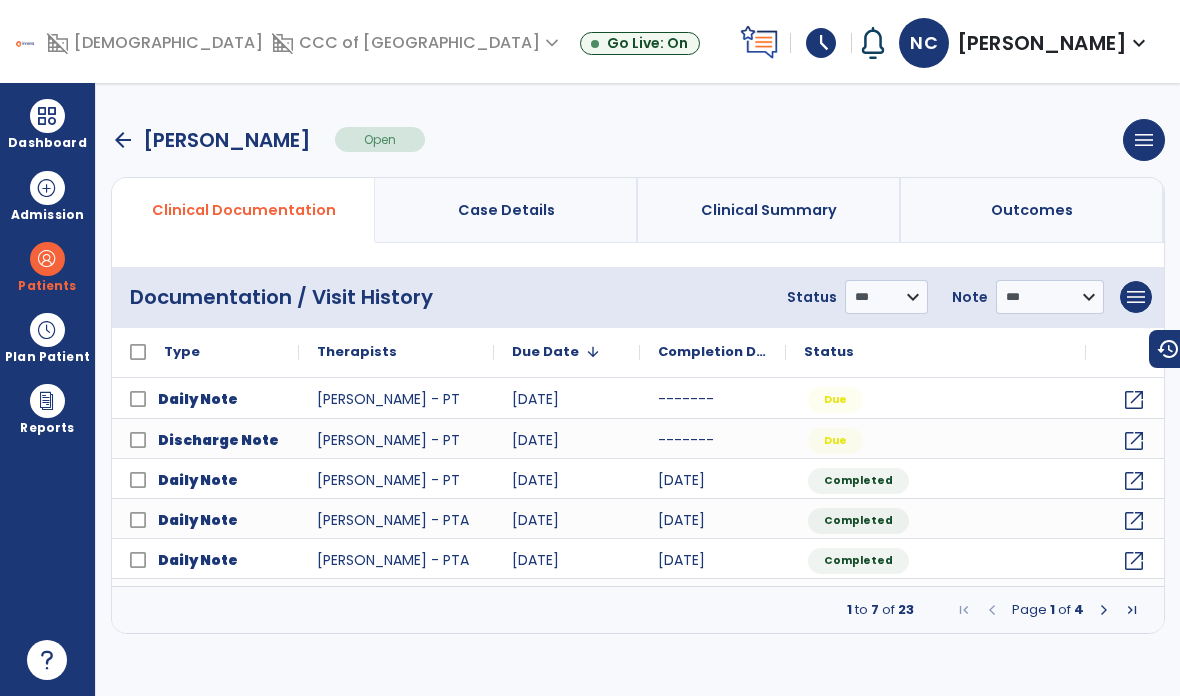 click at bounding box center (1104, 610) 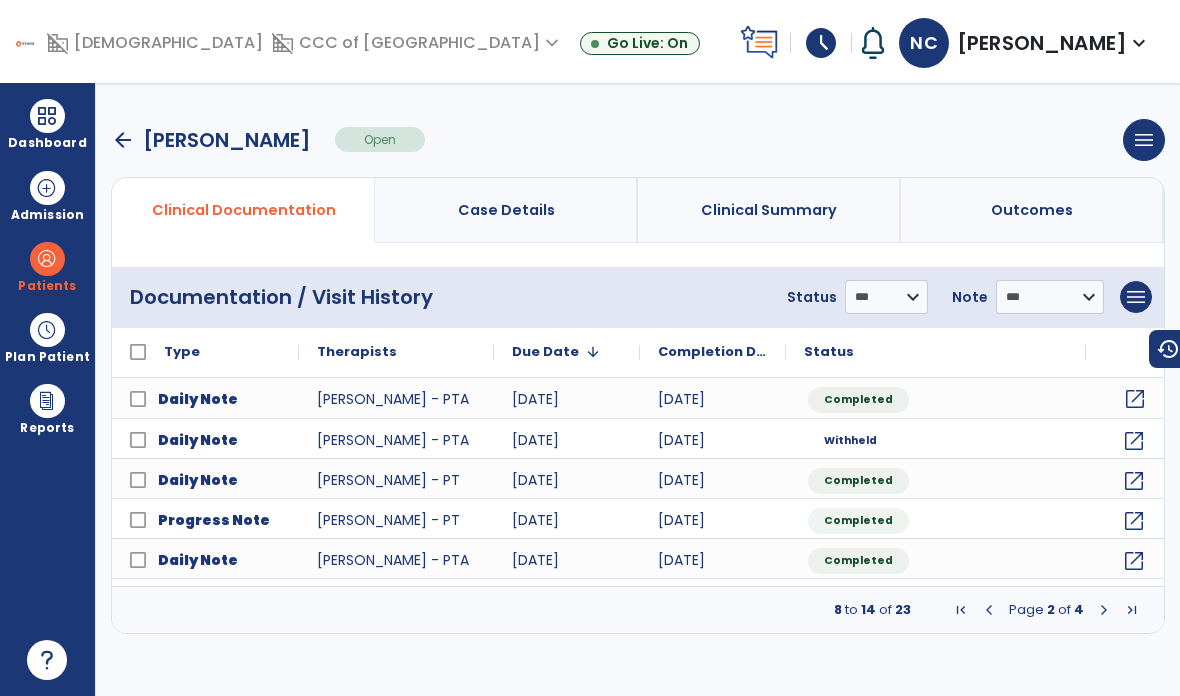 click on "open_in_new" 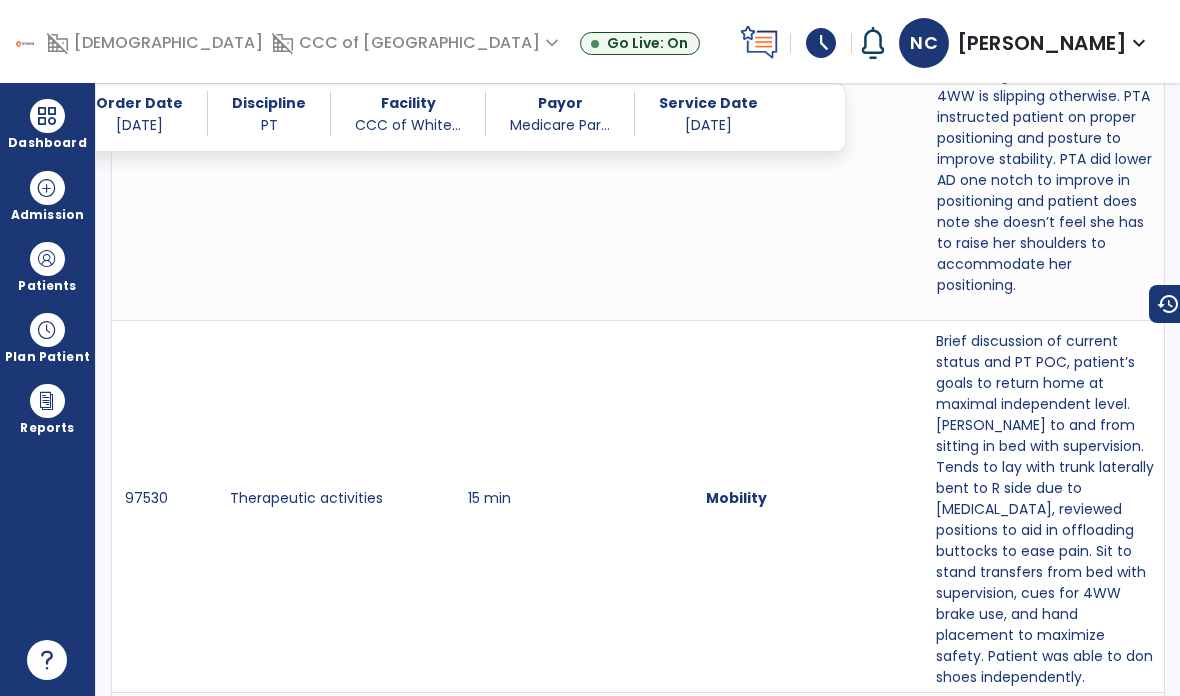 scroll, scrollTop: 1919, scrollLeft: 0, axis: vertical 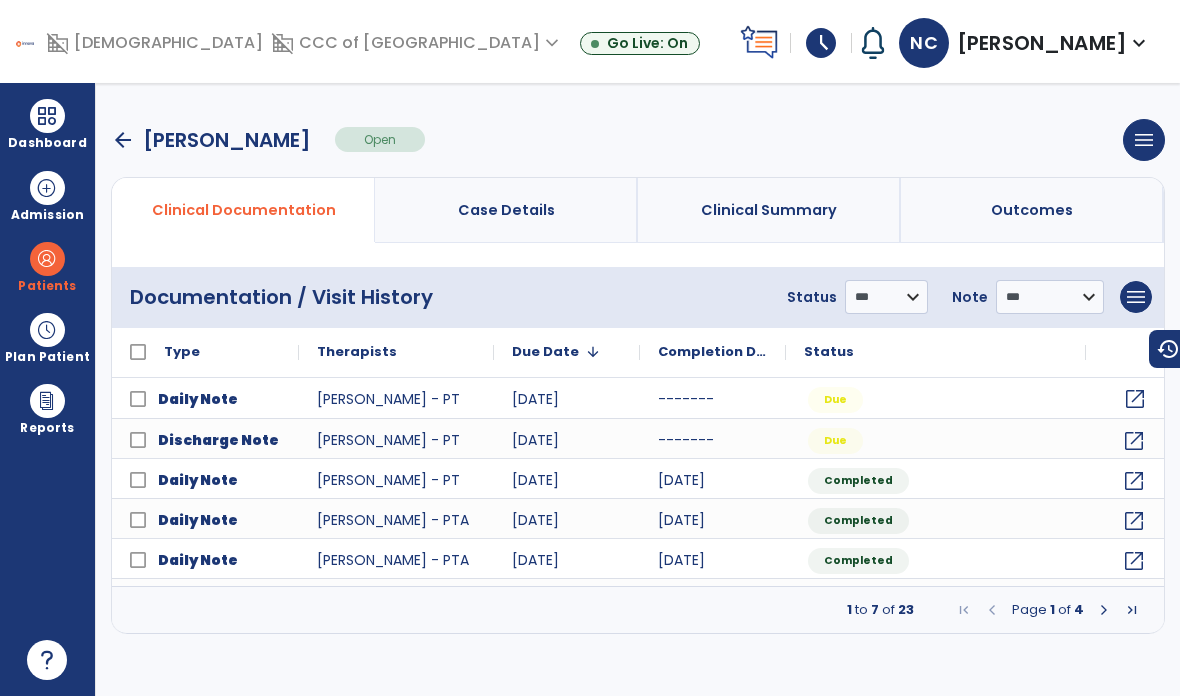 click on "open_in_new" 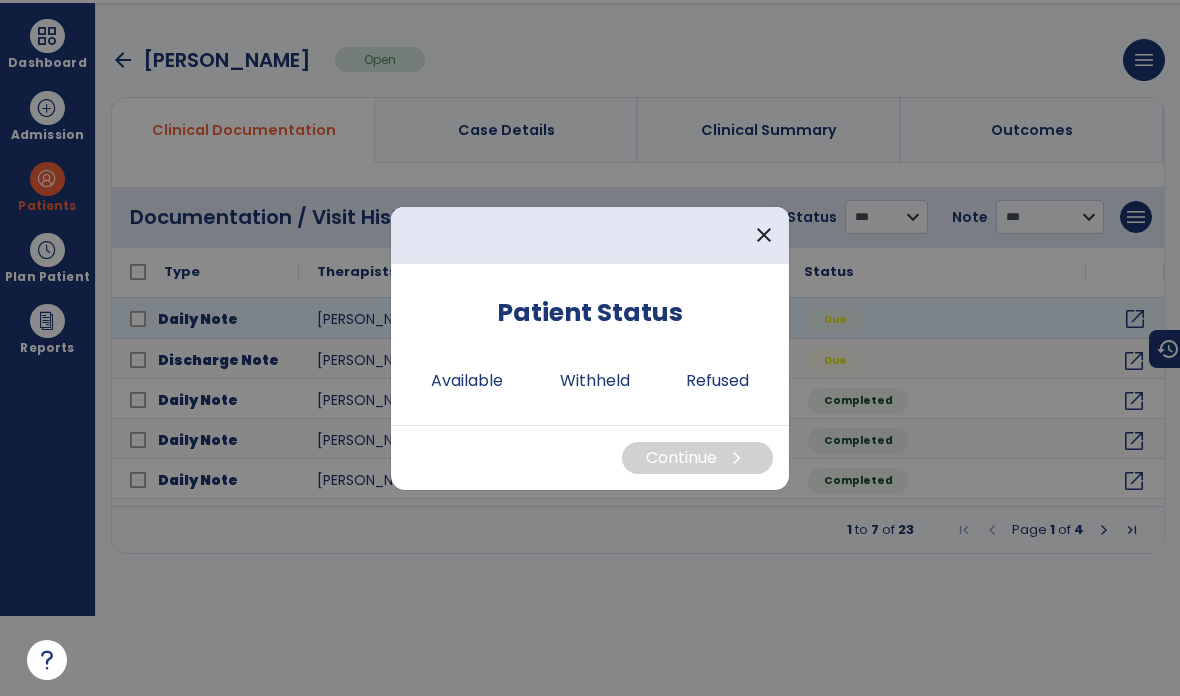 scroll, scrollTop: 0, scrollLeft: 0, axis: both 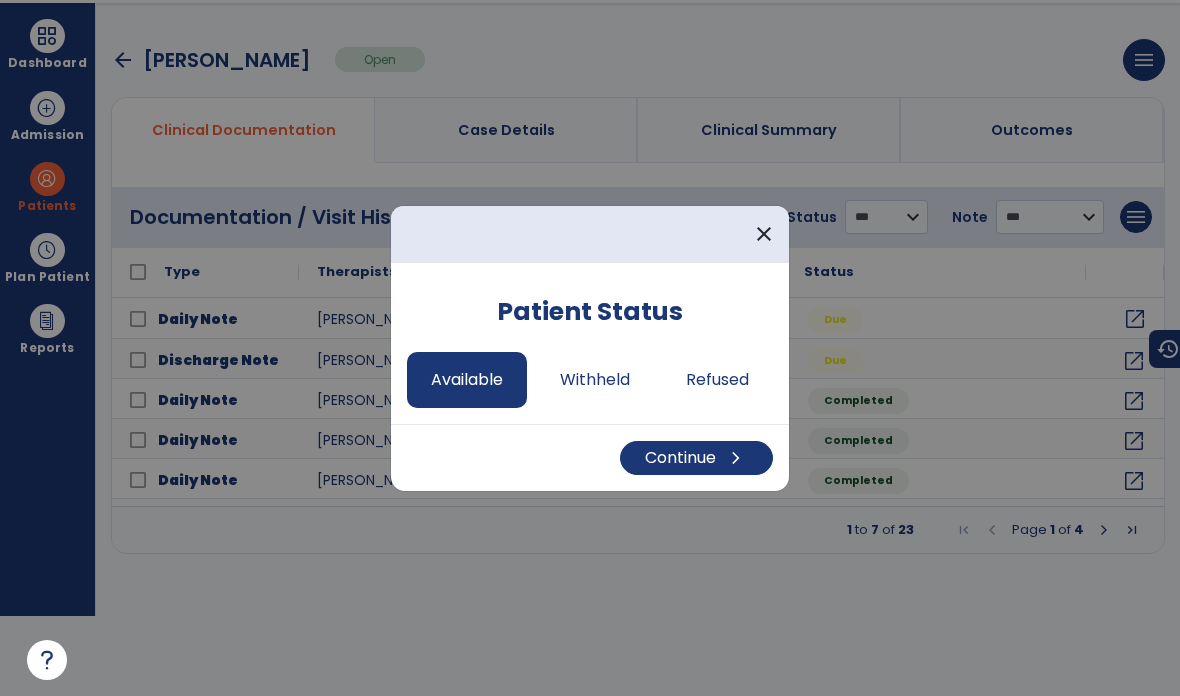 click on "Continue   chevron_right" at bounding box center (696, 458) 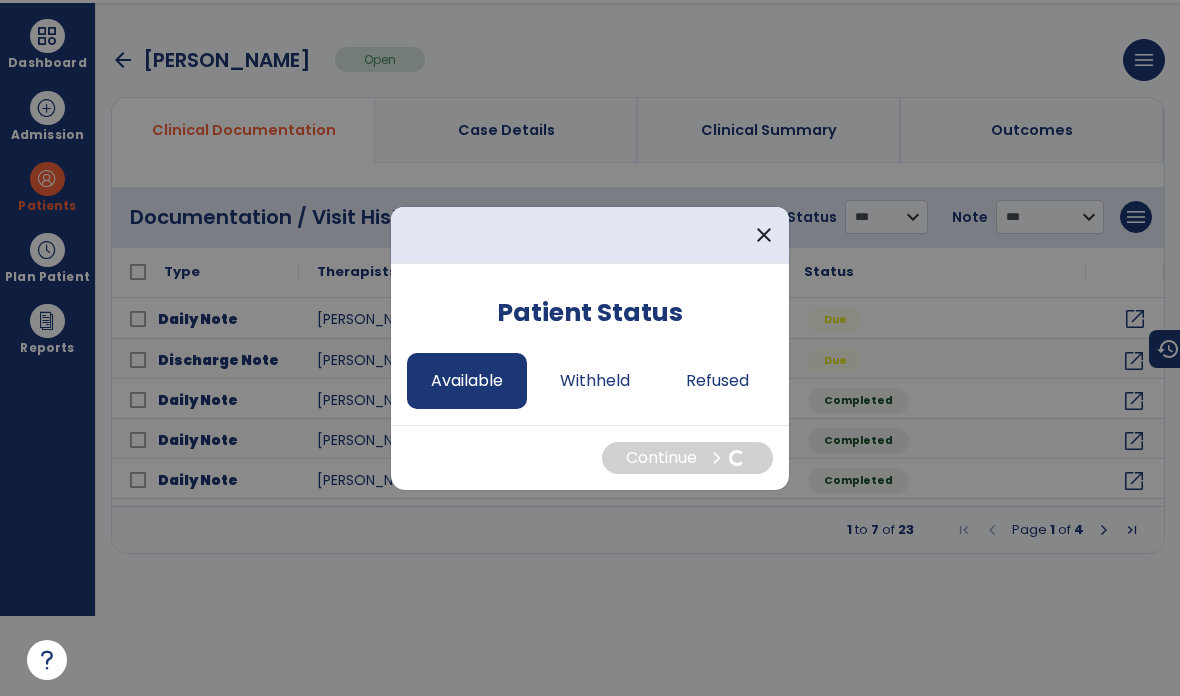 select on "*" 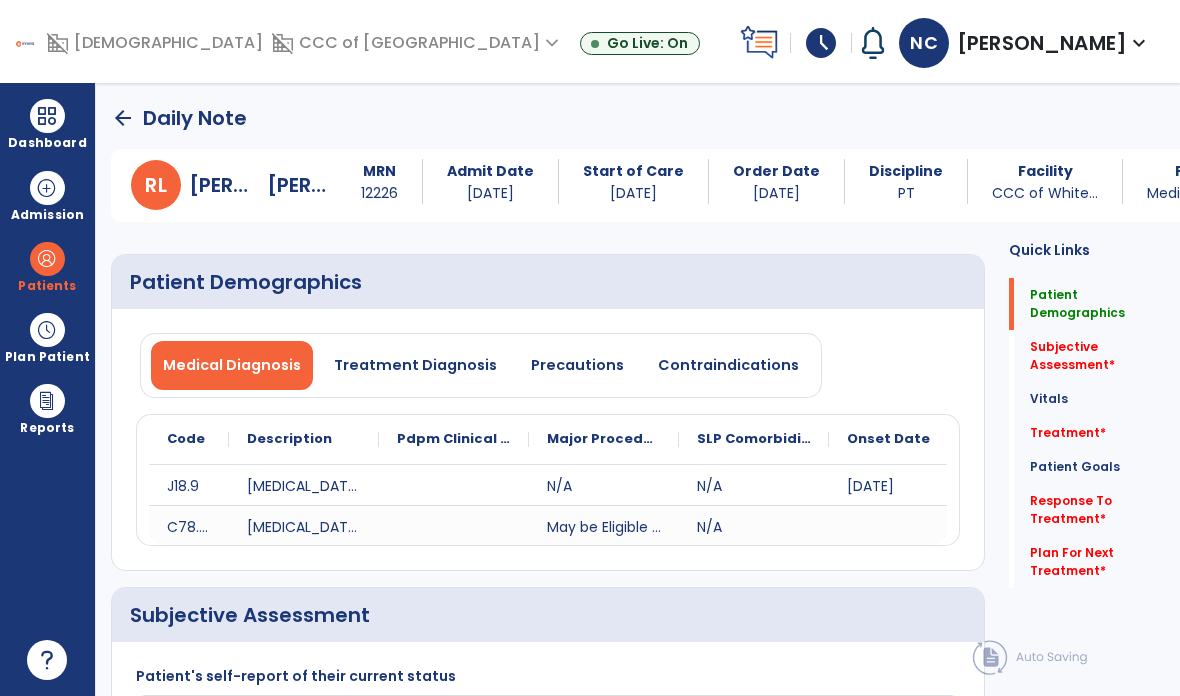 scroll, scrollTop: 80, scrollLeft: 0, axis: vertical 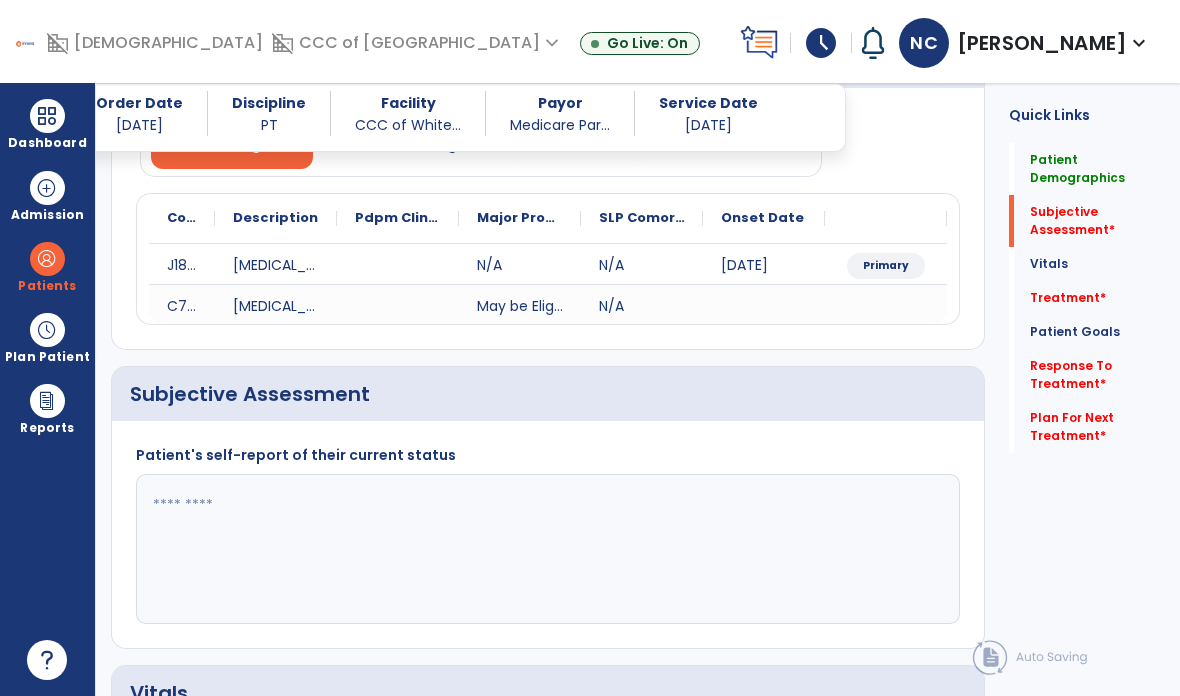 click 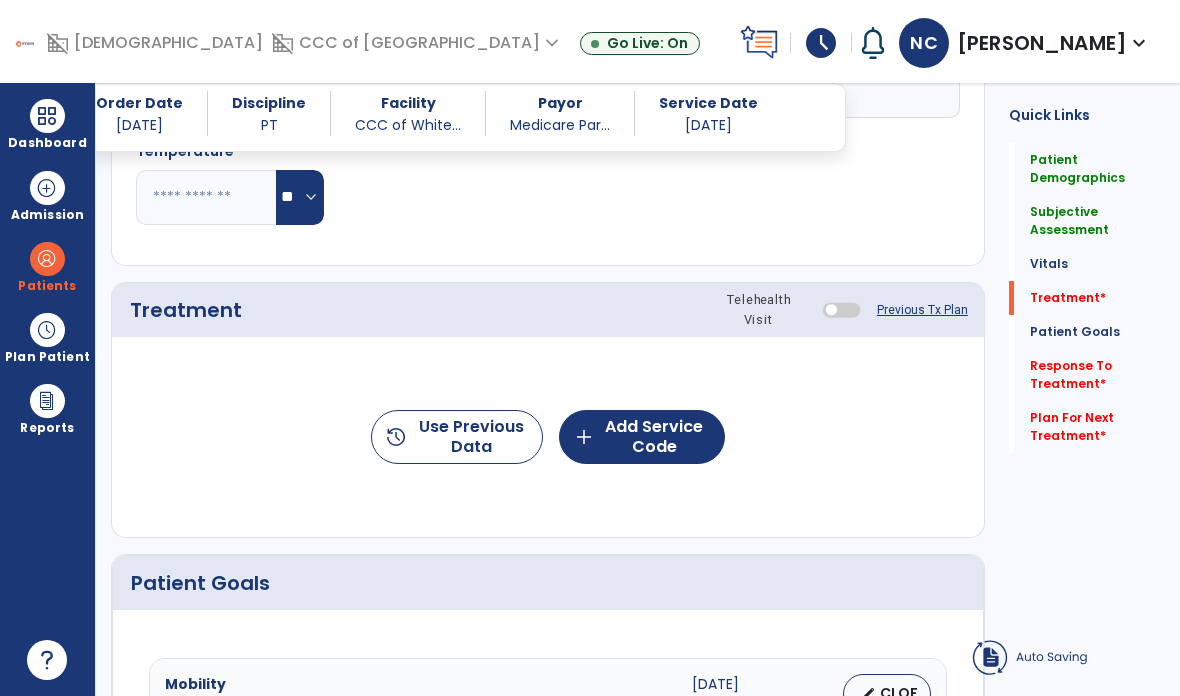 scroll, scrollTop: 1015, scrollLeft: 0, axis: vertical 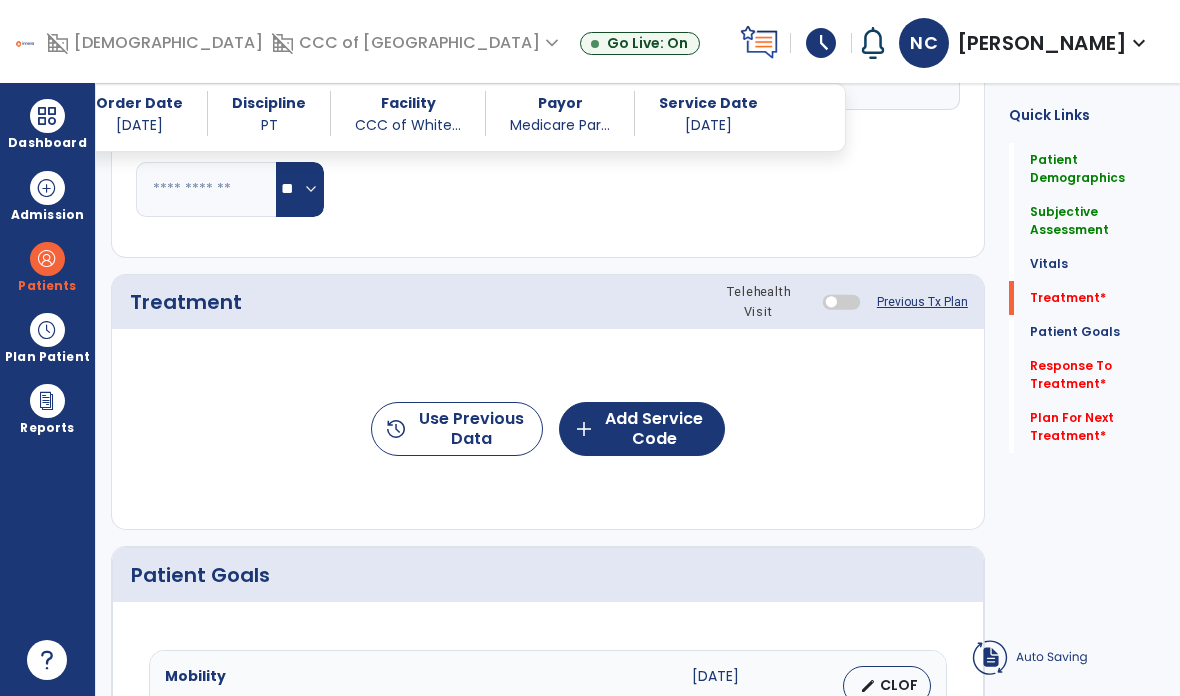type on "**********" 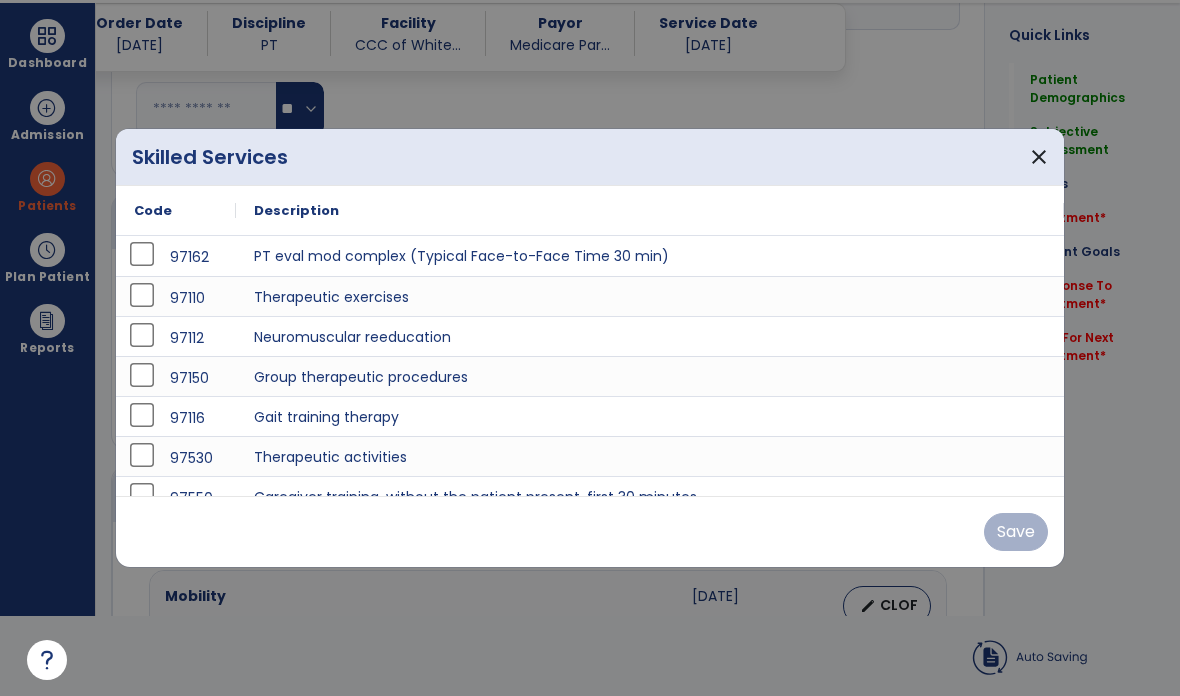 scroll, scrollTop: 0, scrollLeft: 0, axis: both 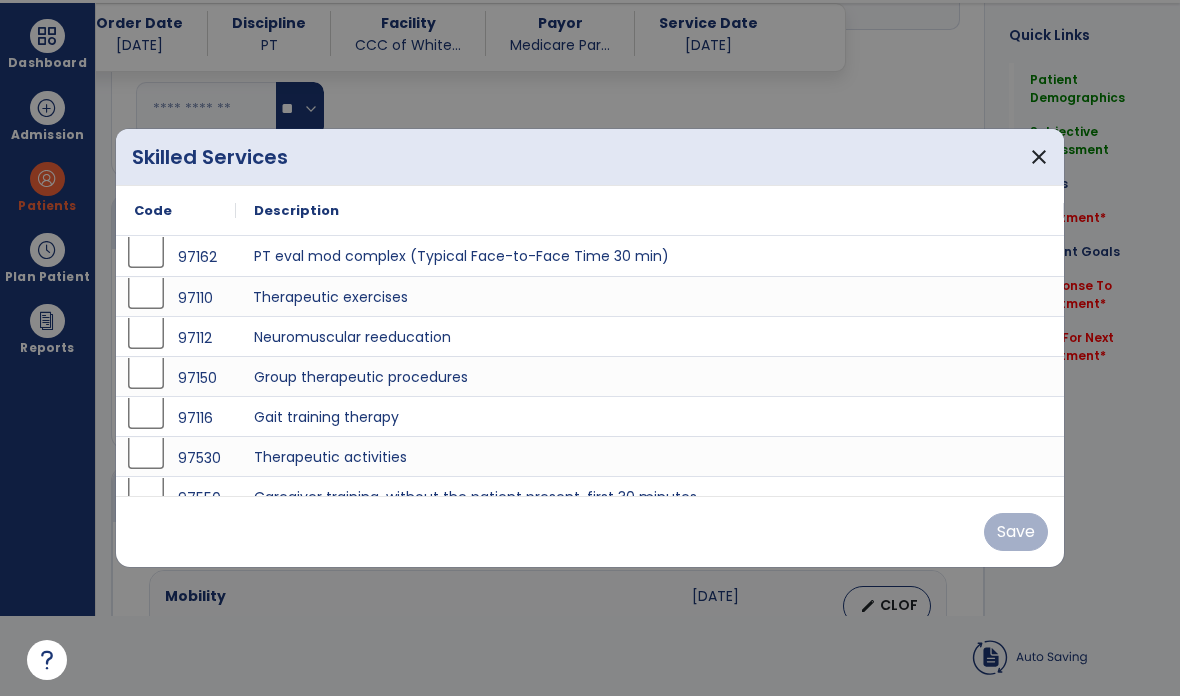 click on "Therapeutic exercises" at bounding box center [650, 296] 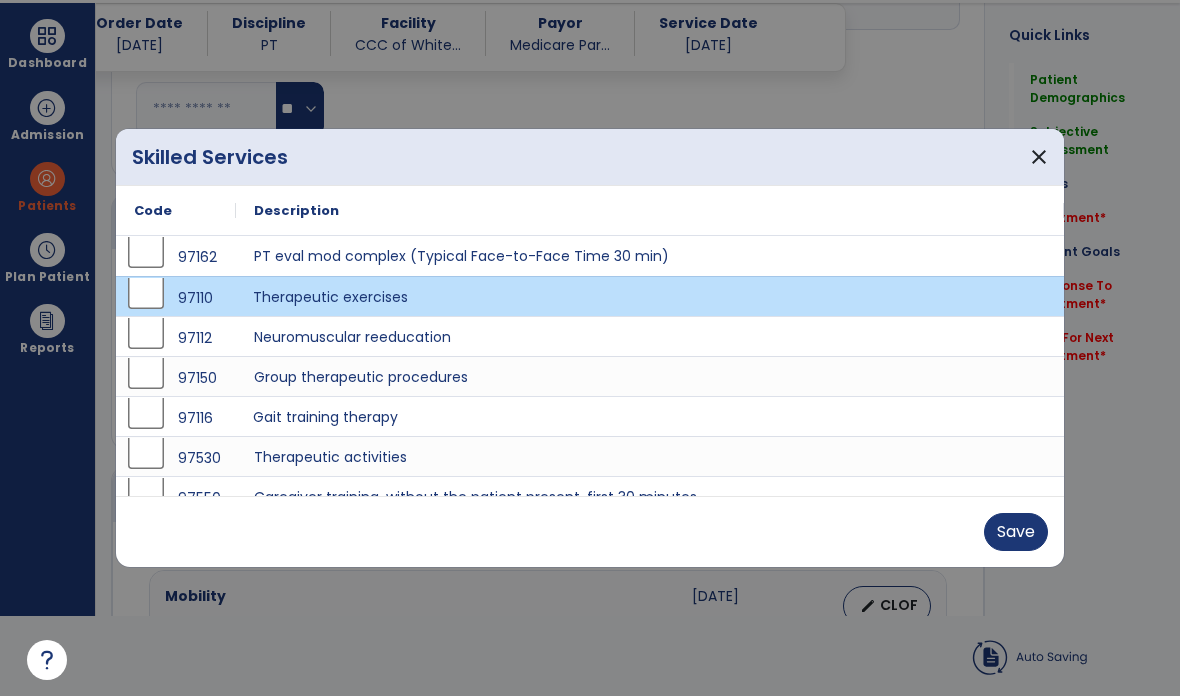click on "Gait training therapy" at bounding box center [650, 416] 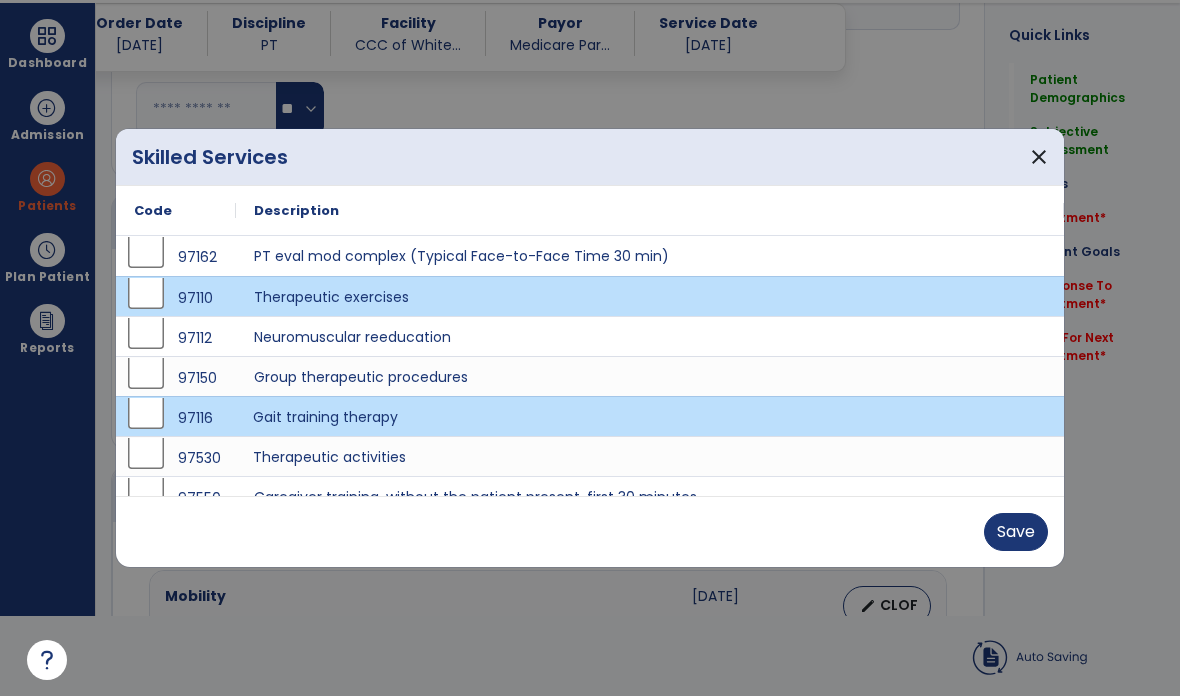 click on "Therapeutic activities" at bounding box center [650, 456] 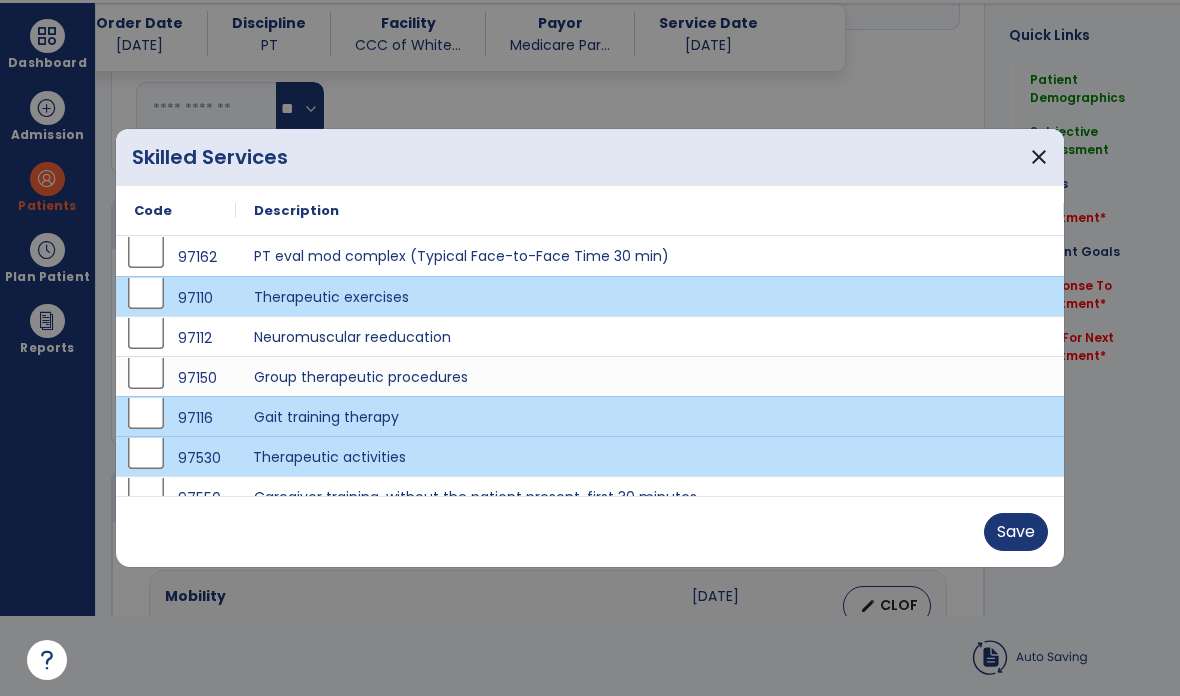 click on "Save" at bounding box center [1016, 532] 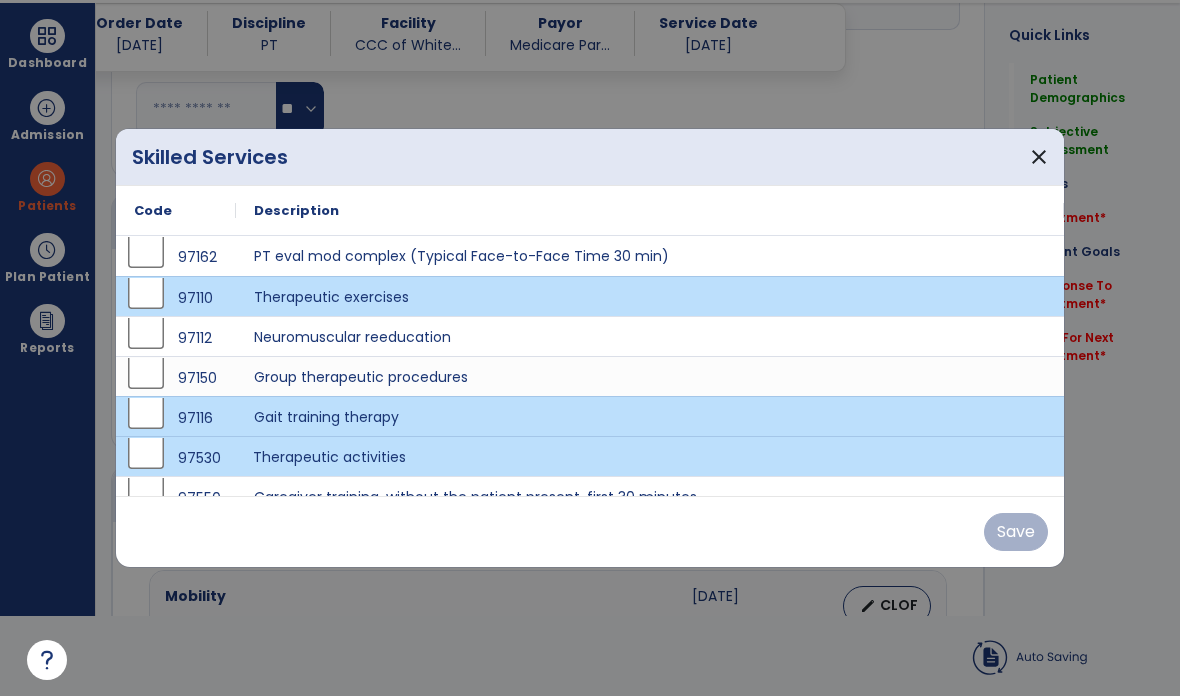 click on "Save" at bounding box center [590, 531] 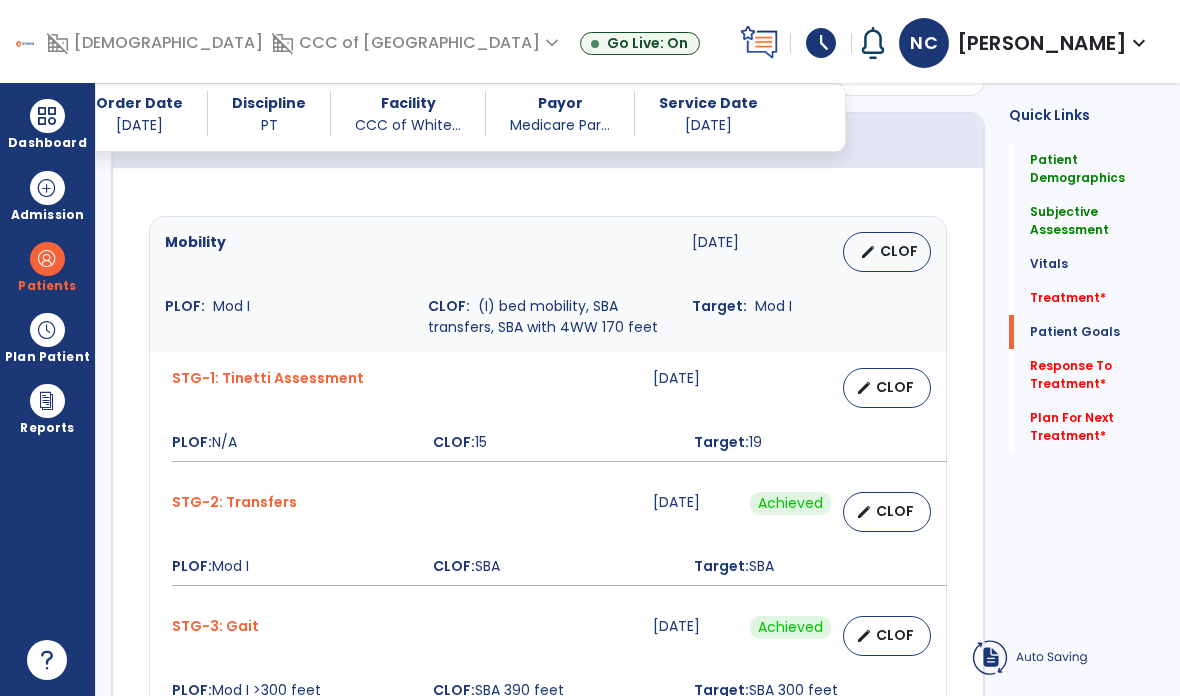 scroll, scrollTop: 1472, scrollLeft: 0, axis: vertical 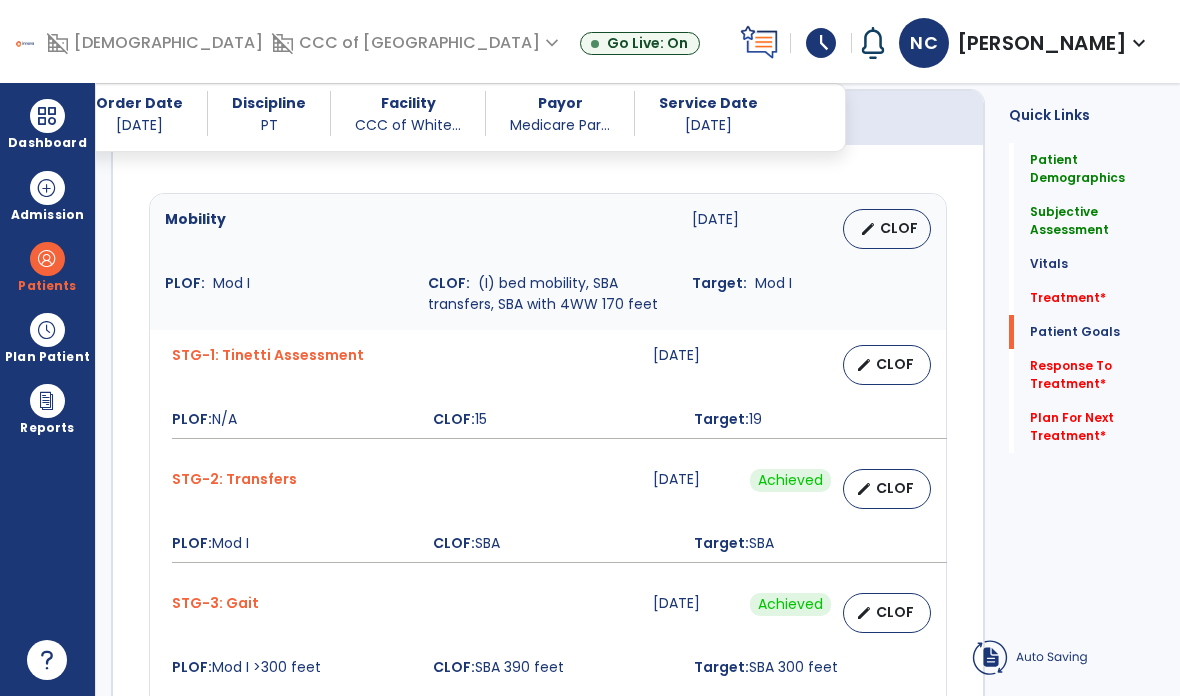 click on "edit   CLOF" at bounding box center [887, 229] 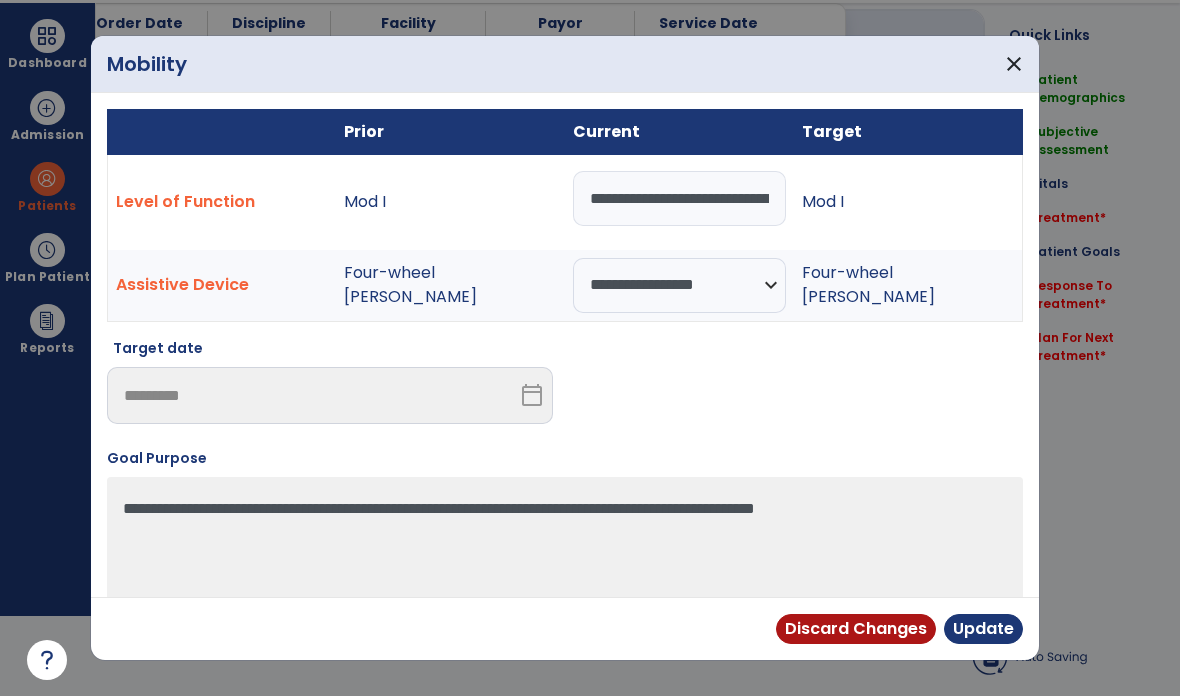 scroll, scrollTop: 0, scrollLeft: 0, axis: both 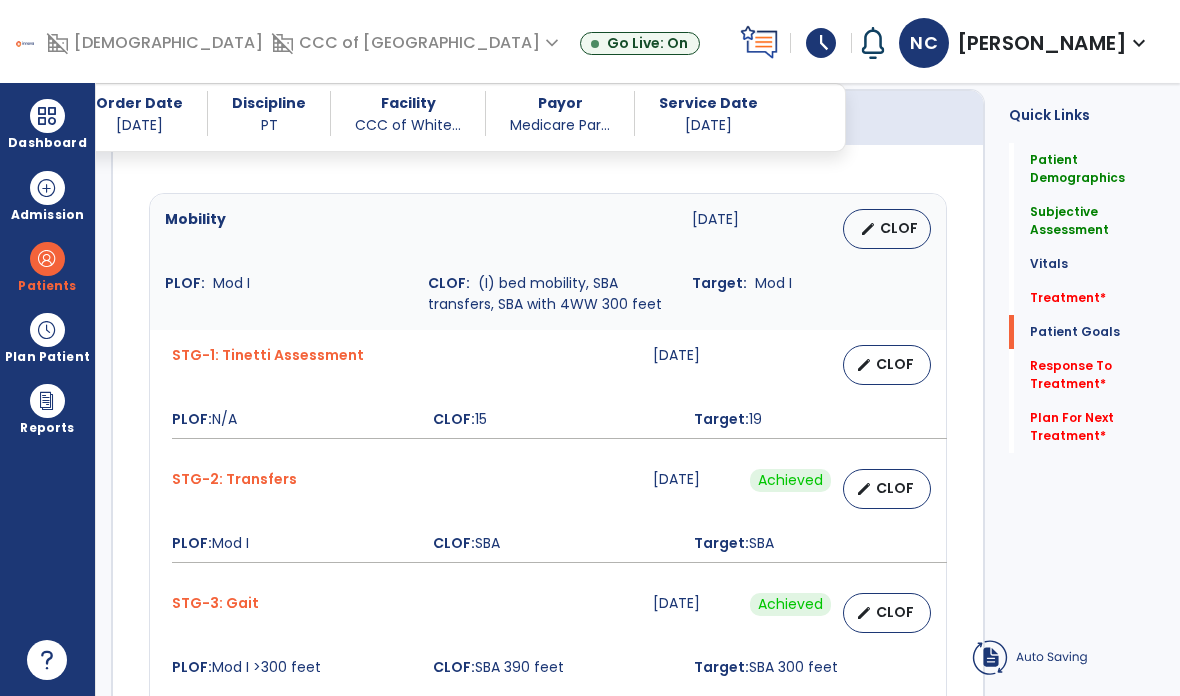 click at bounding box center (47, 259) 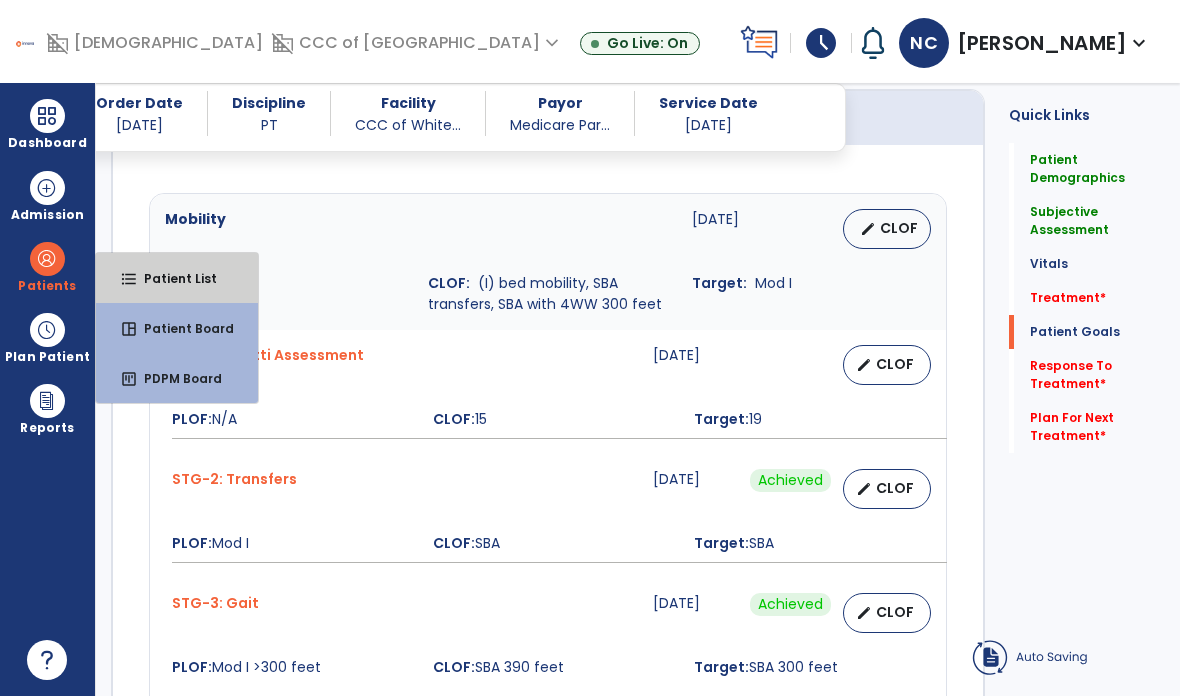 click on "Patient List" at bounding box center (172, 278) 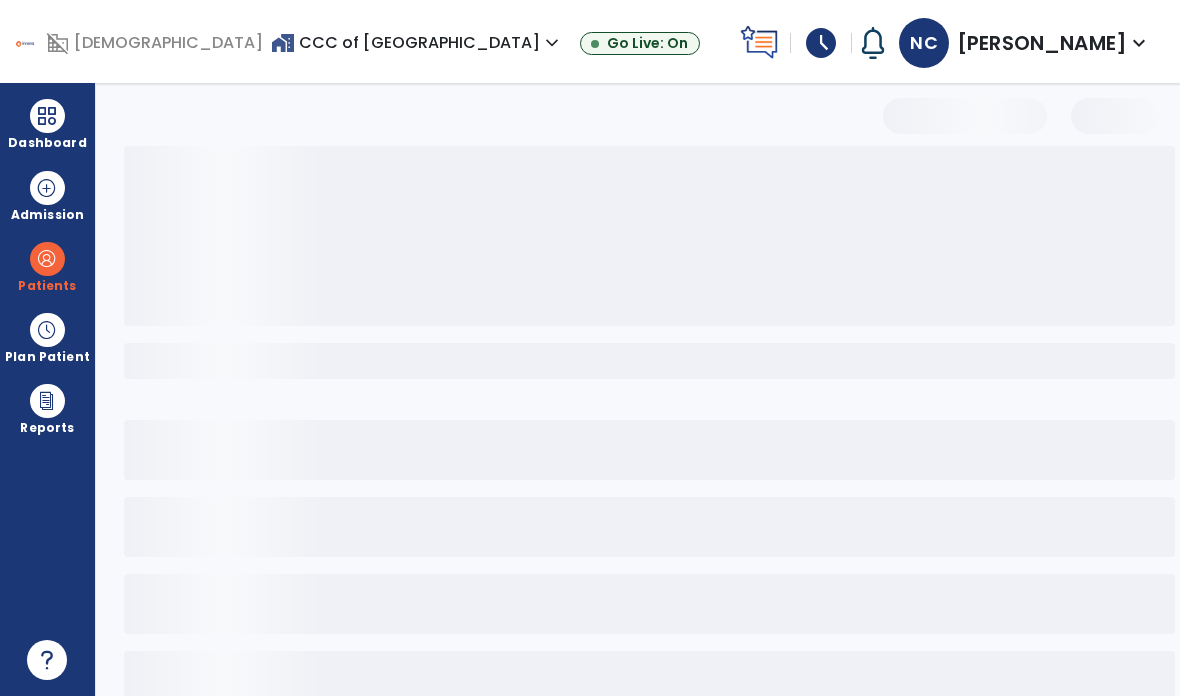 scroll, scrollTop: 0, scrollLeft: 0, axis: both 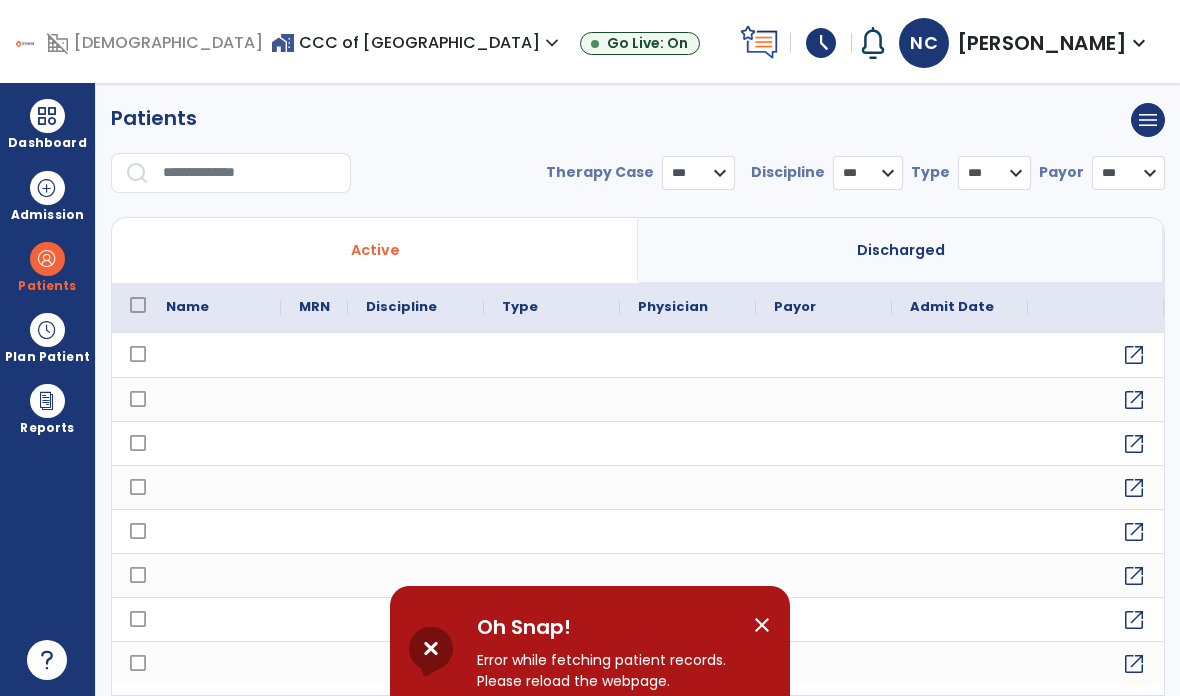click at bounding box center (250, 173) 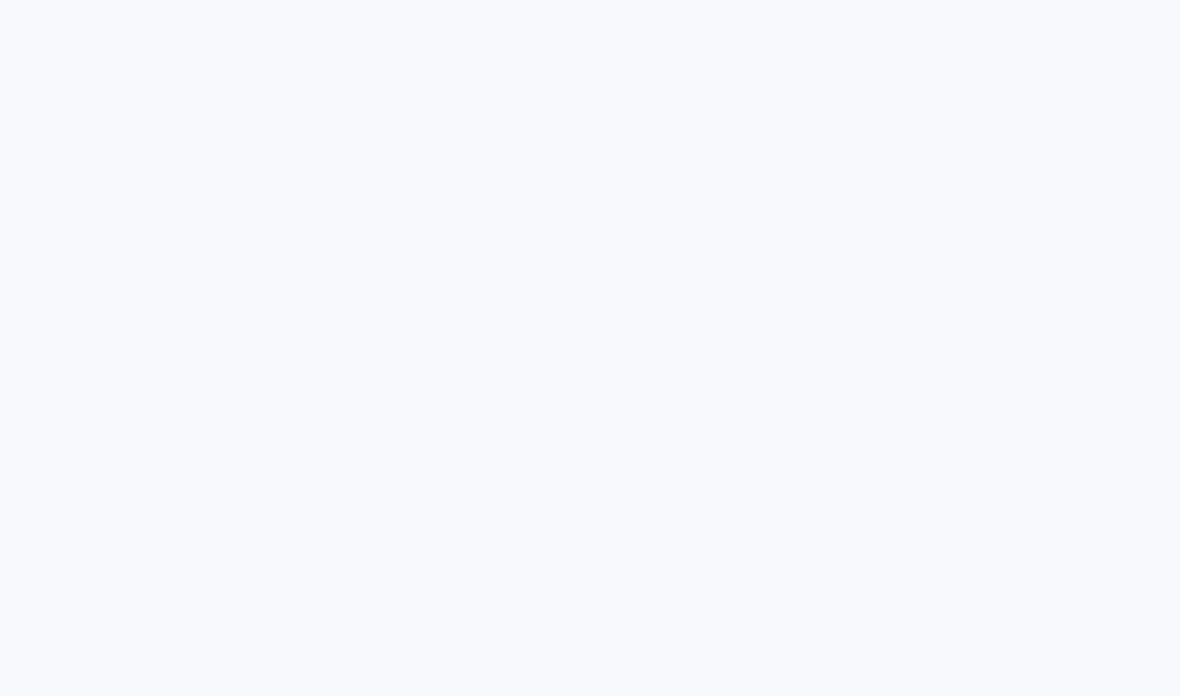 scroll, scrollTop: 0, scrollLeft: 0, axis: both 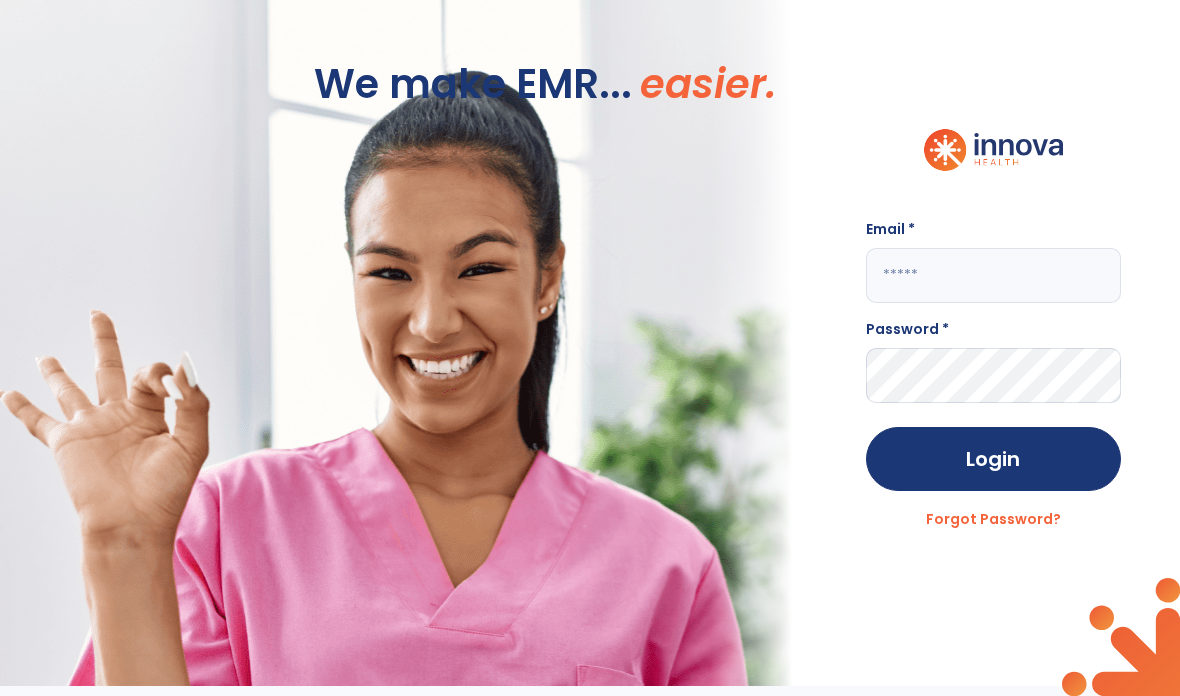 click 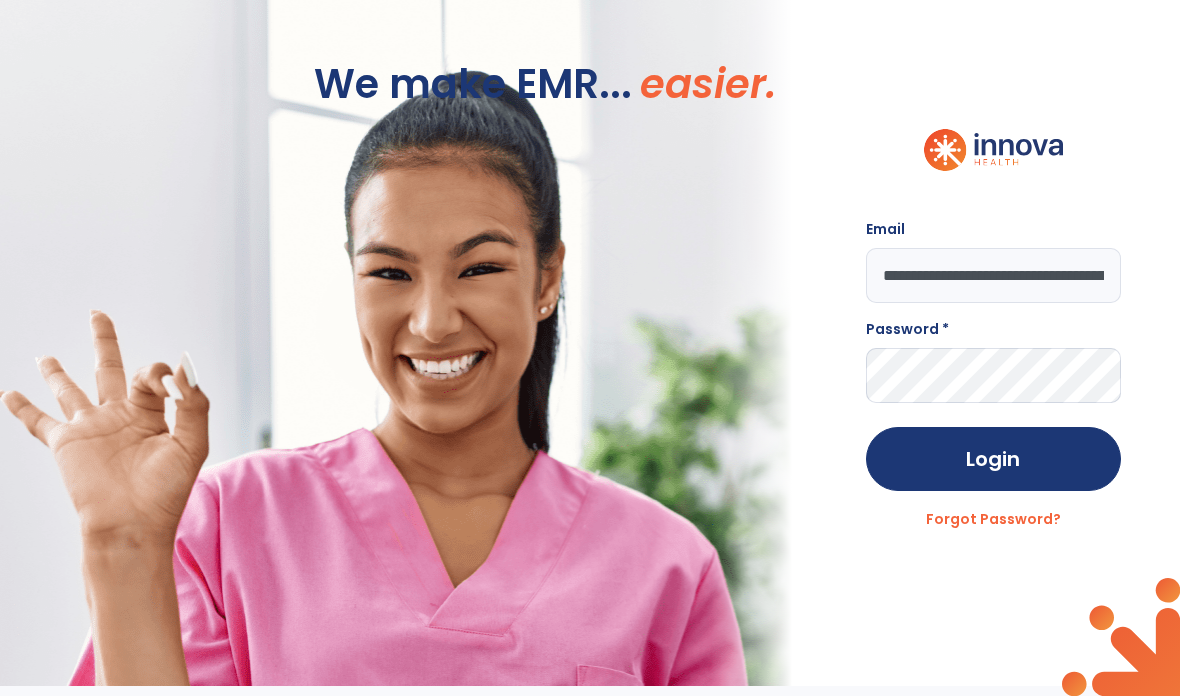 type on "**********" 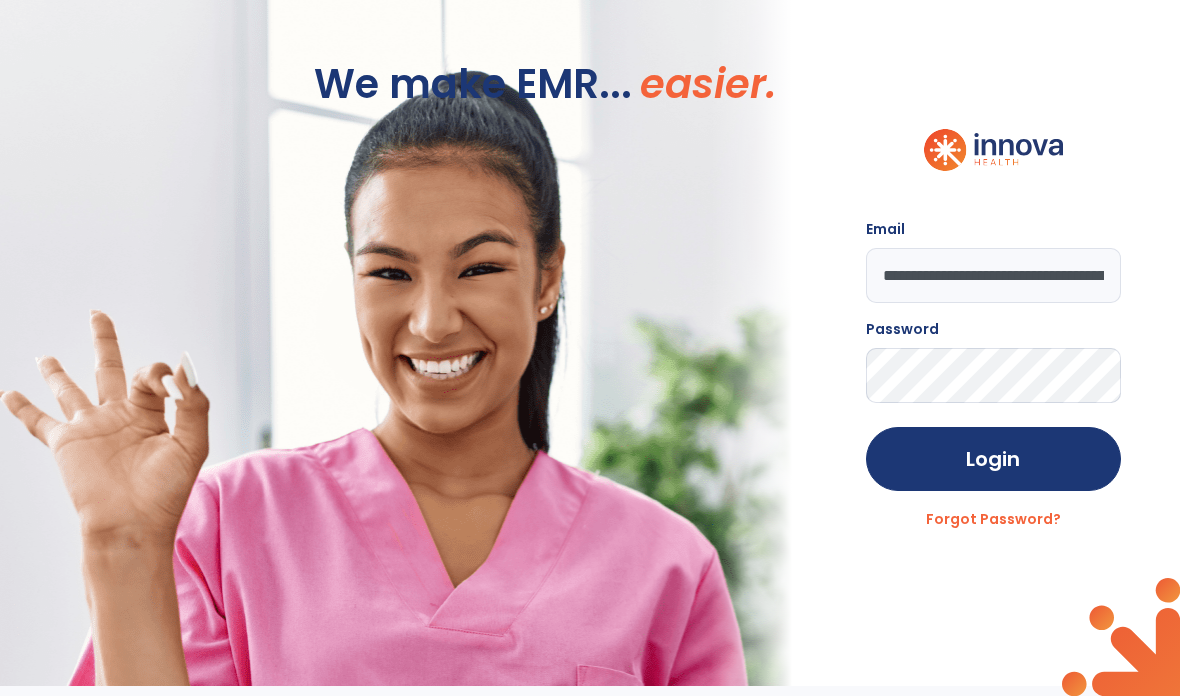click on "Login" 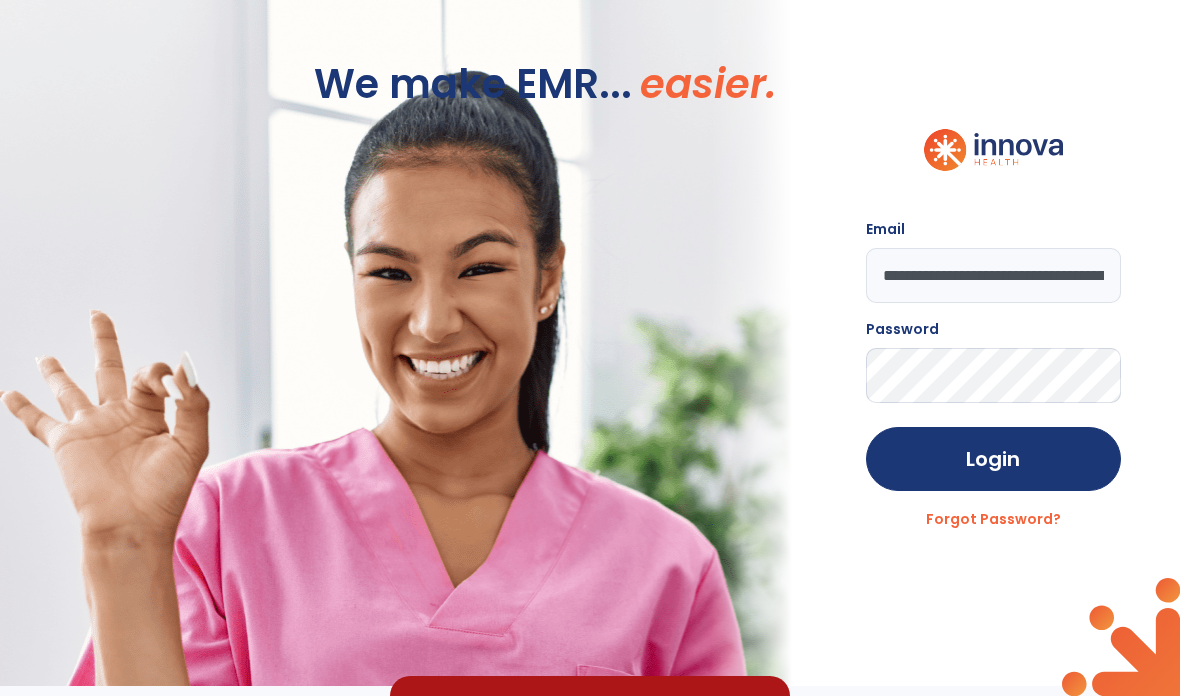 click on "**********" 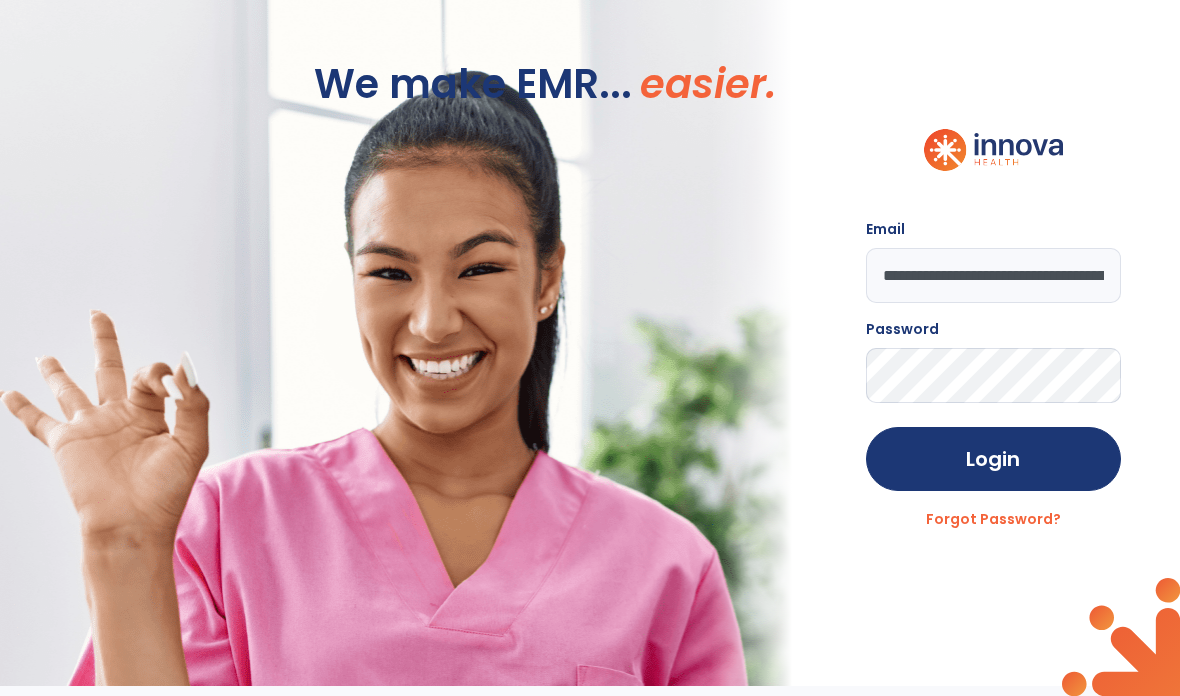click on "Login" 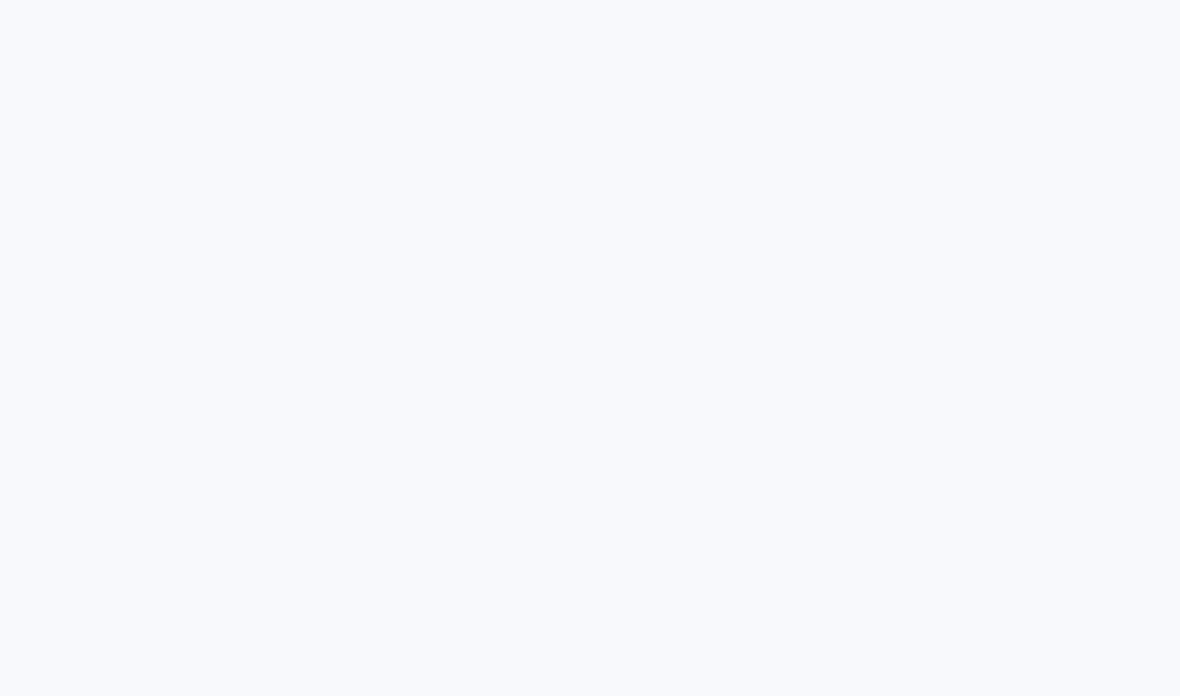 scroll, scrollTop: 0, scrollLeft: 0, axis: both 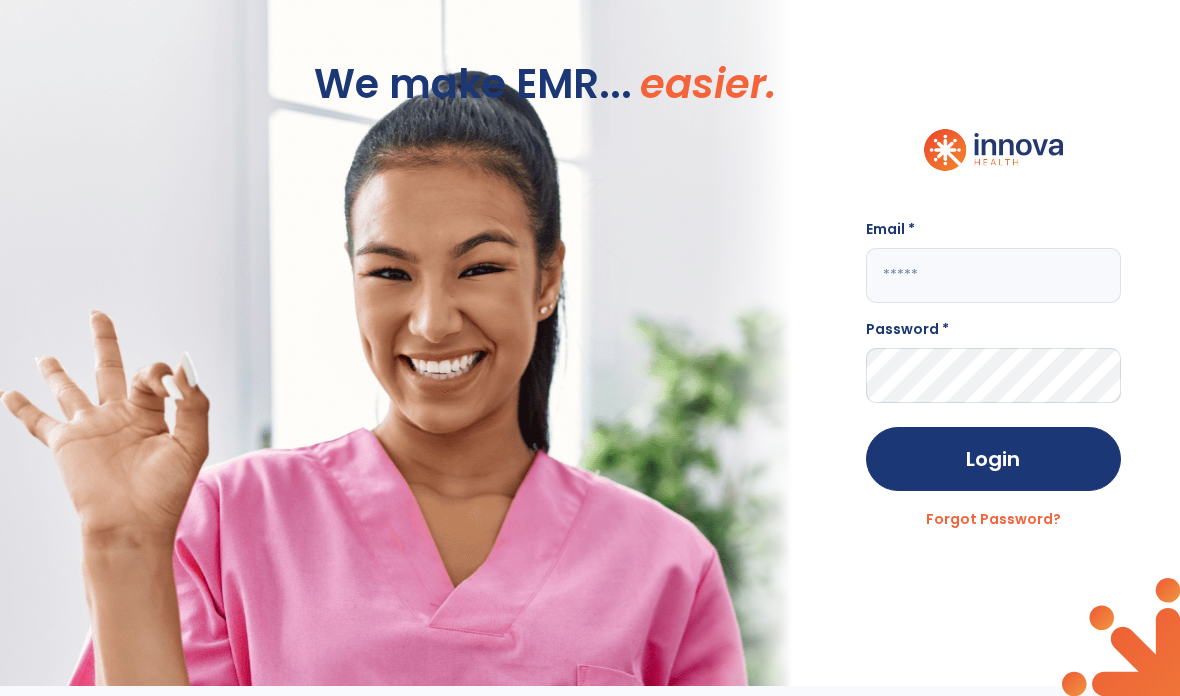 click 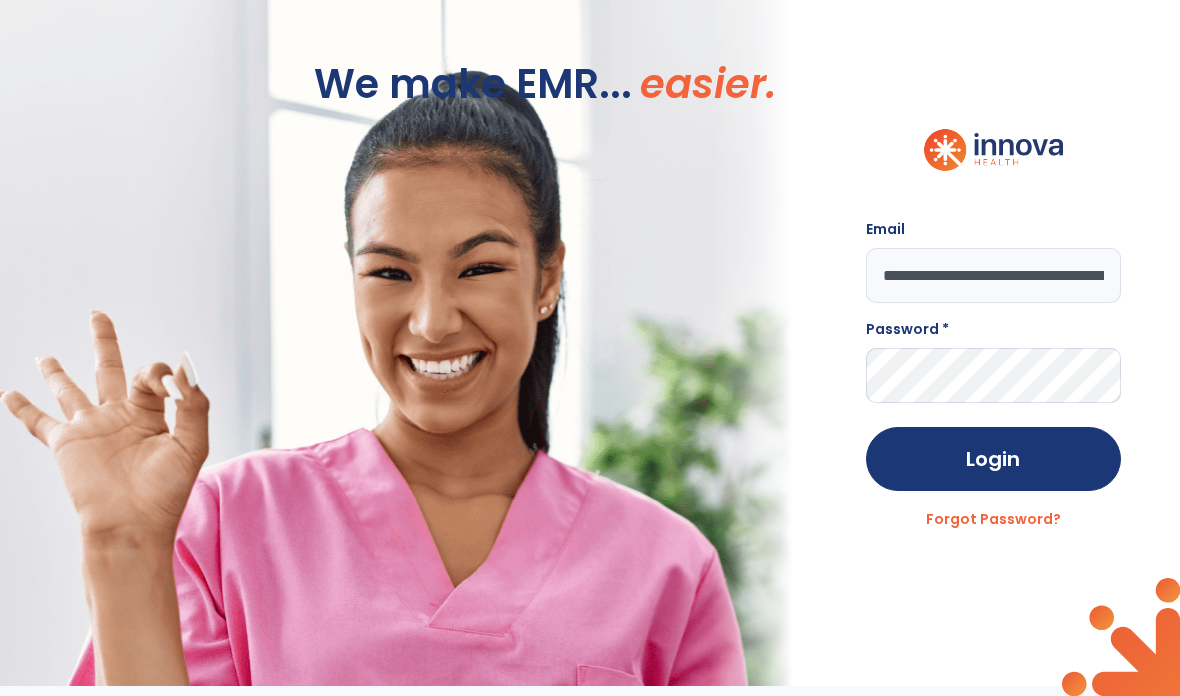 type on "**********" 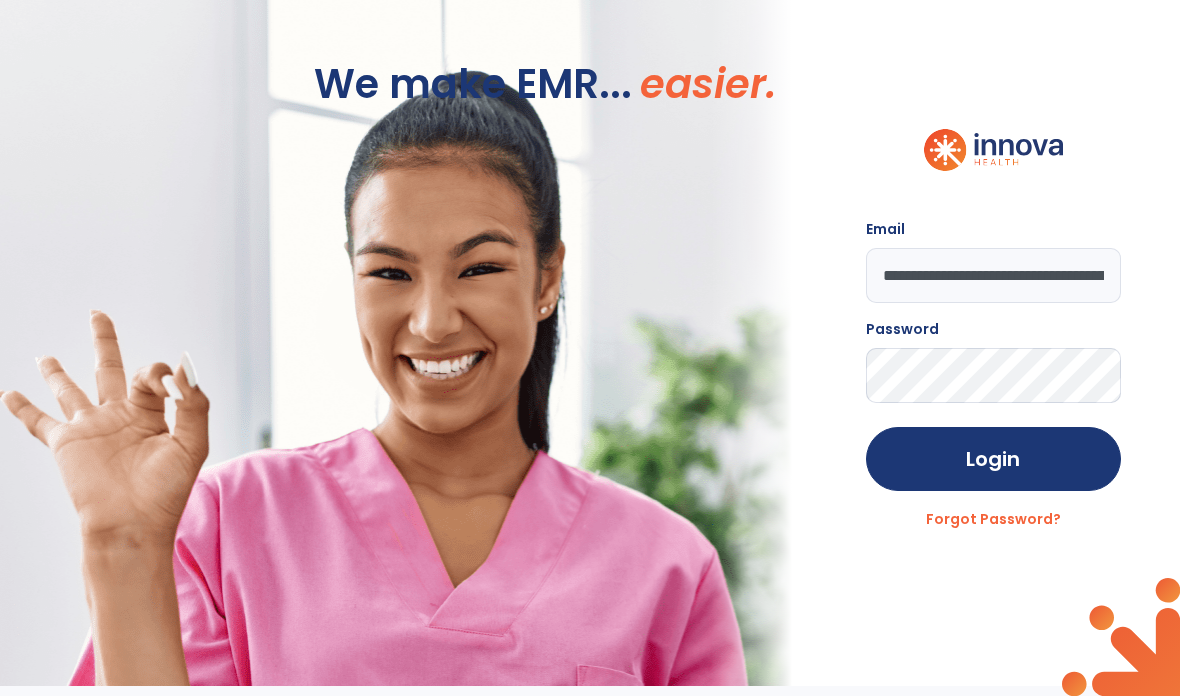 click on "Login" 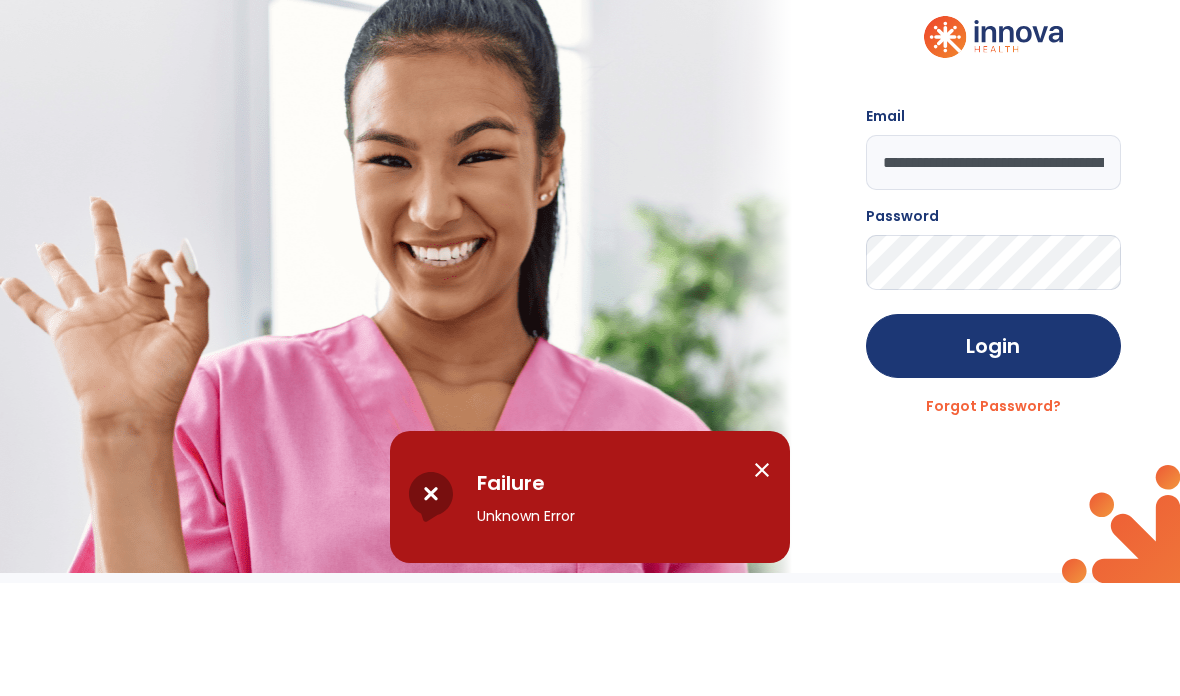 scroll, scrollTop: 70, scrollLeft: 0, axis: vertical 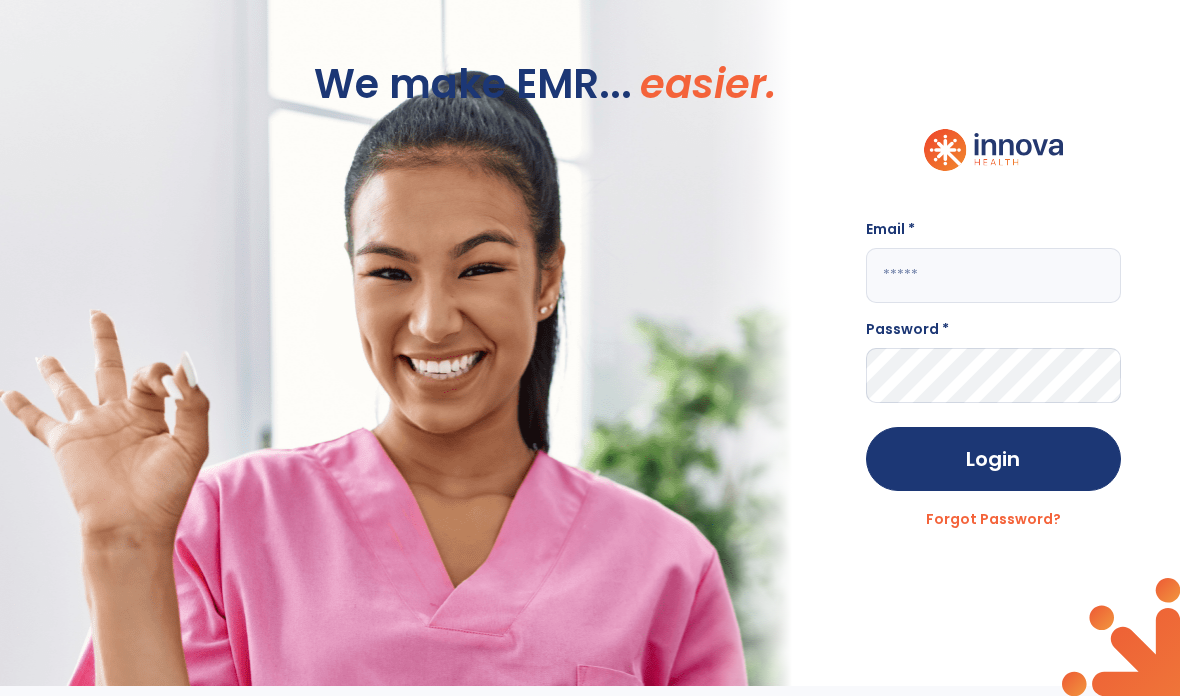 click 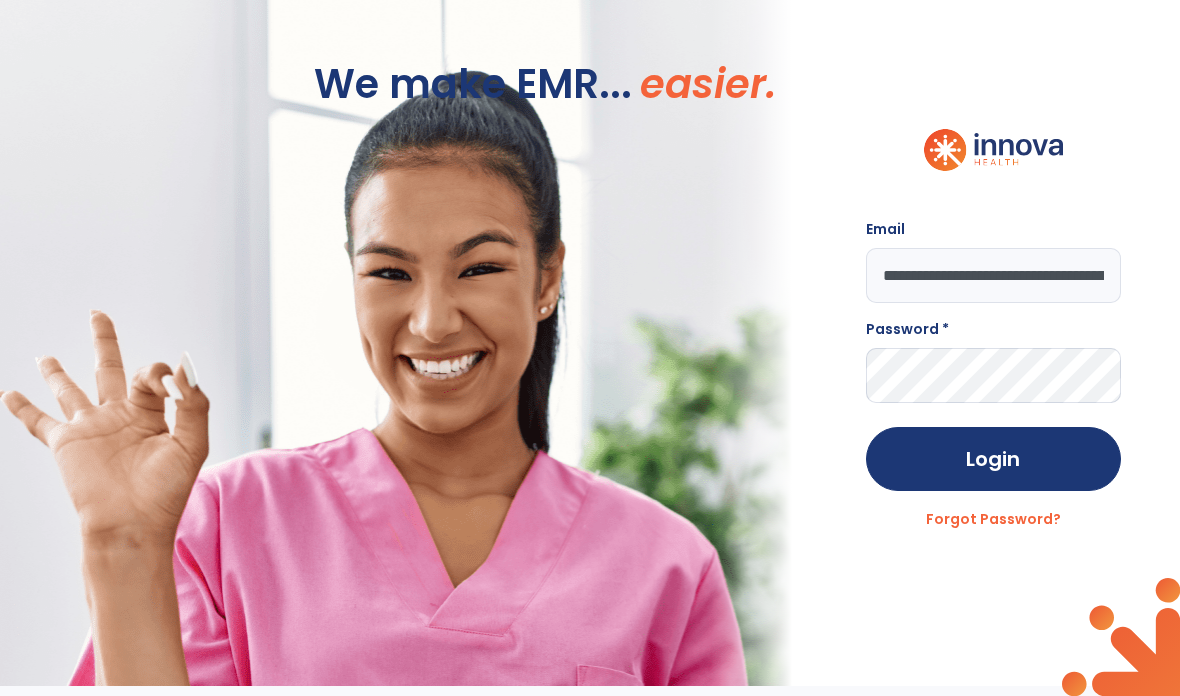 type on "**********" 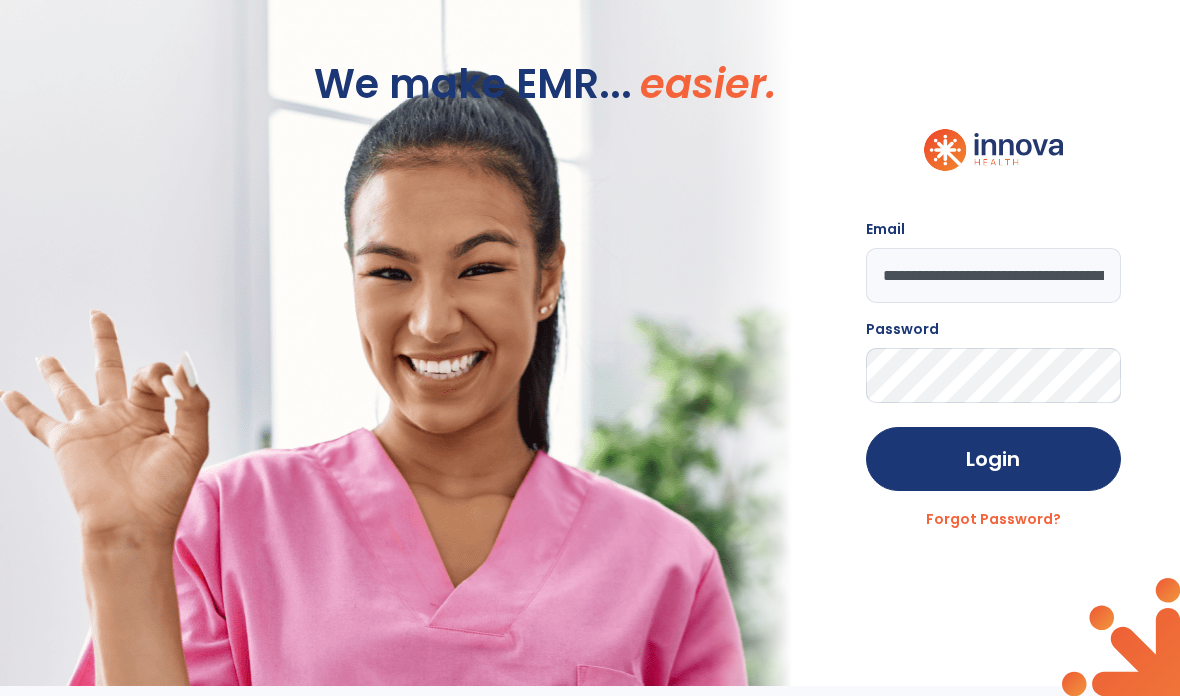 click on "Login" 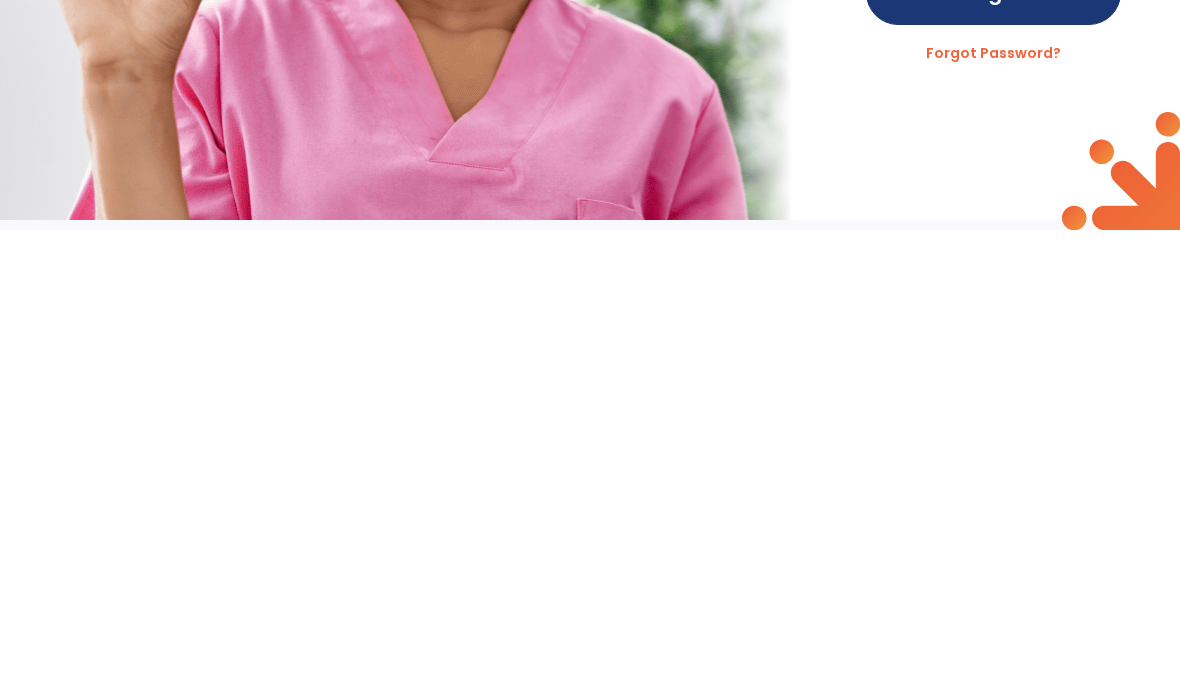 scroll, scrollTop: 70, scrollLeft: 0, axis: vertical 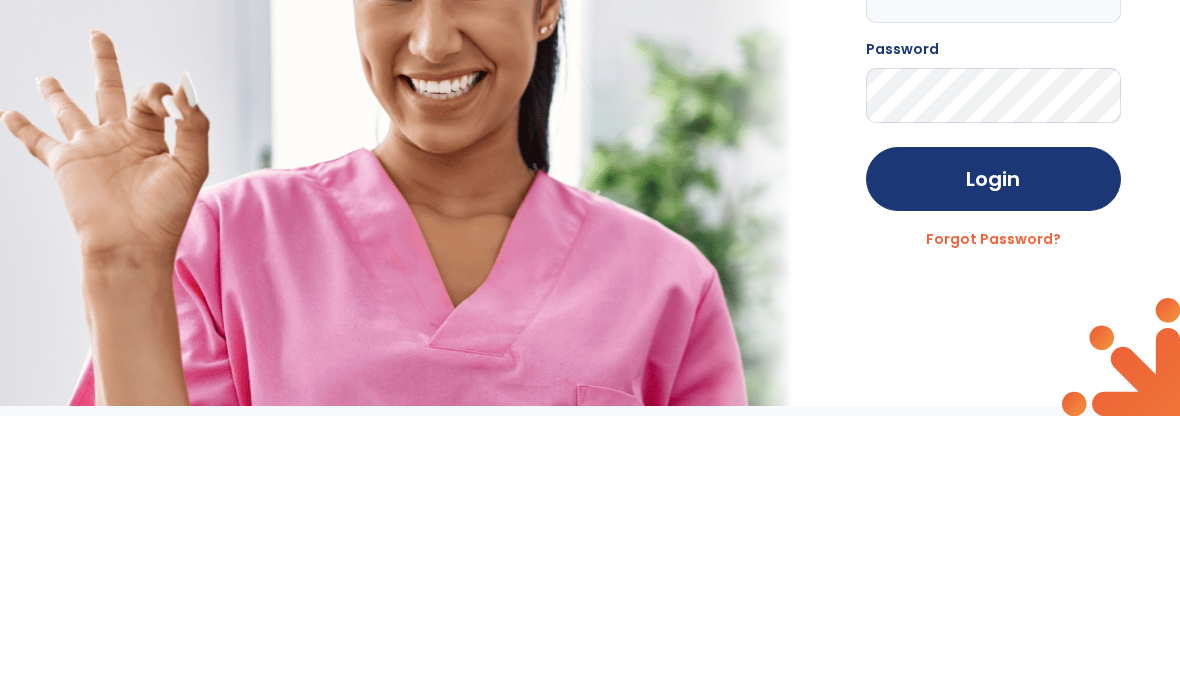 click on "Login" 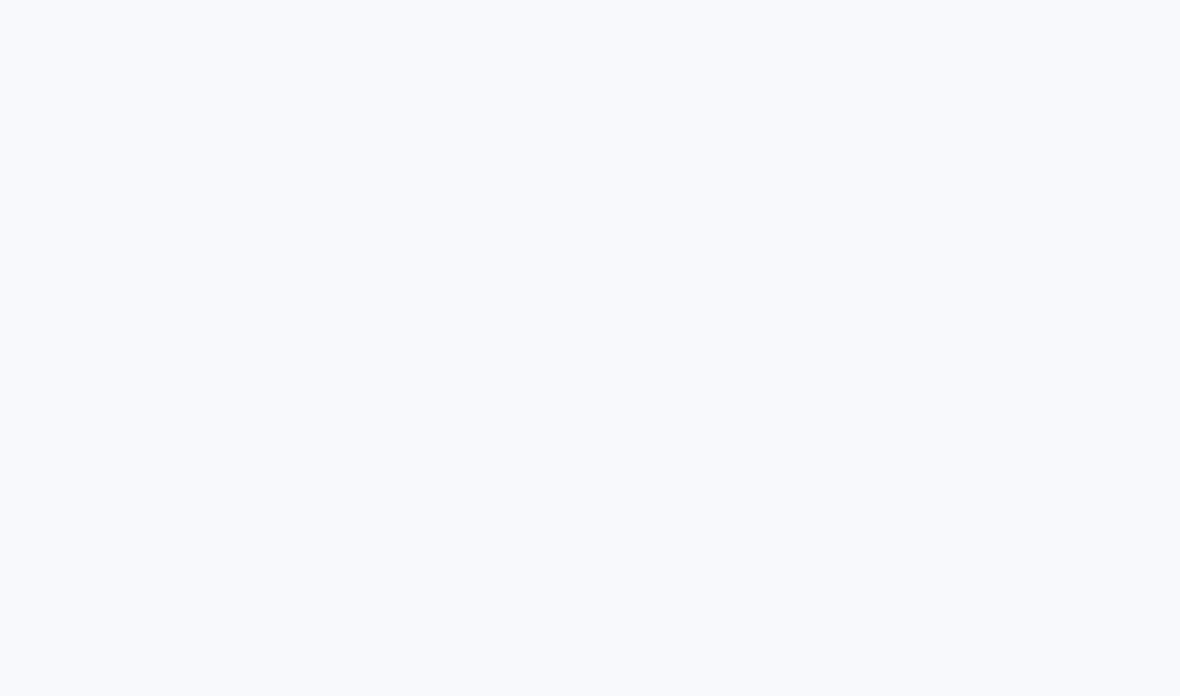 scroll, scrollTop: 0, scrollLeft: 0, axis: both 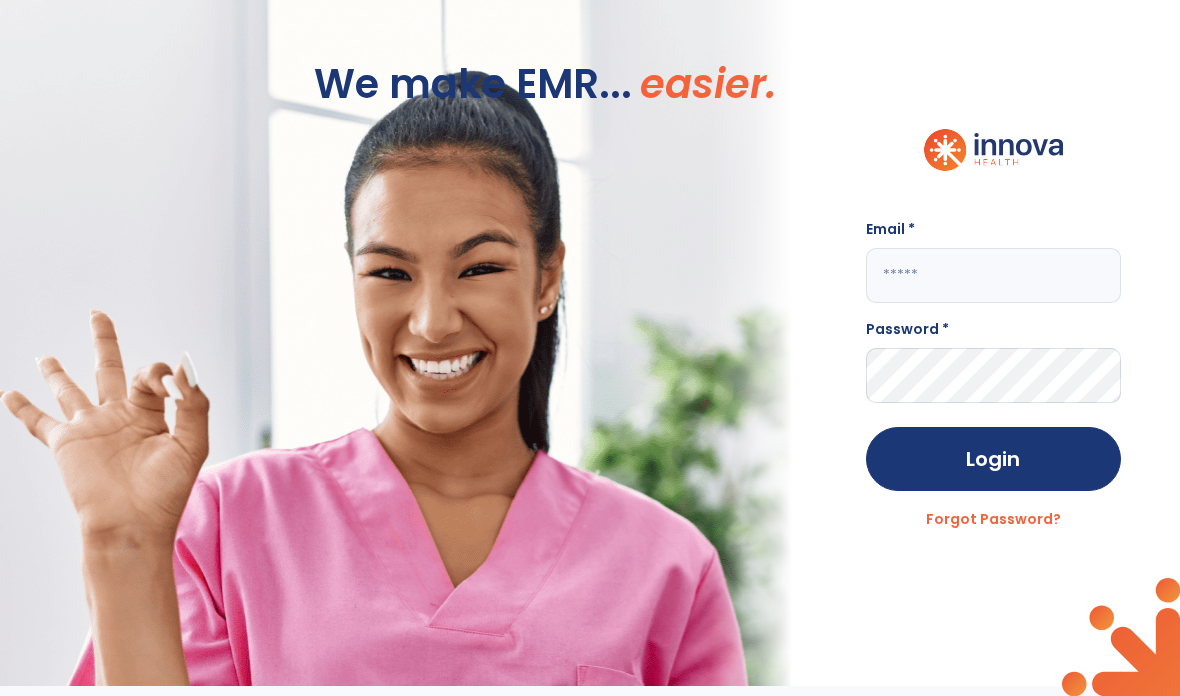 click 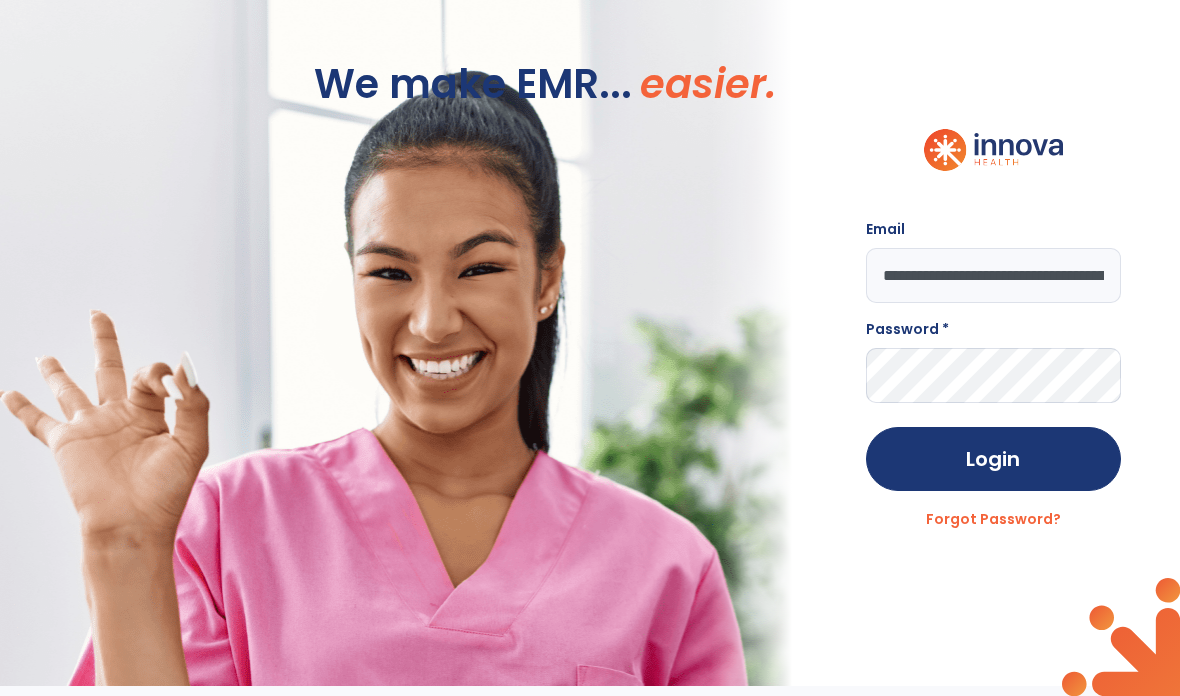 type on "**********" 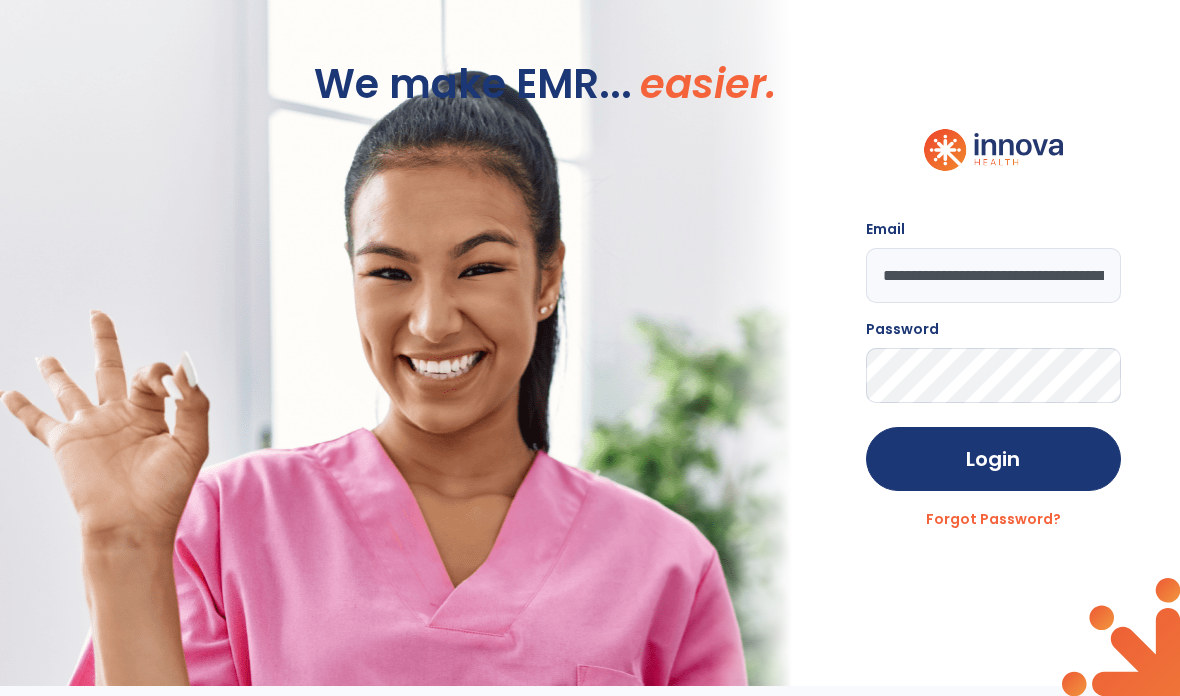 click on "Login" 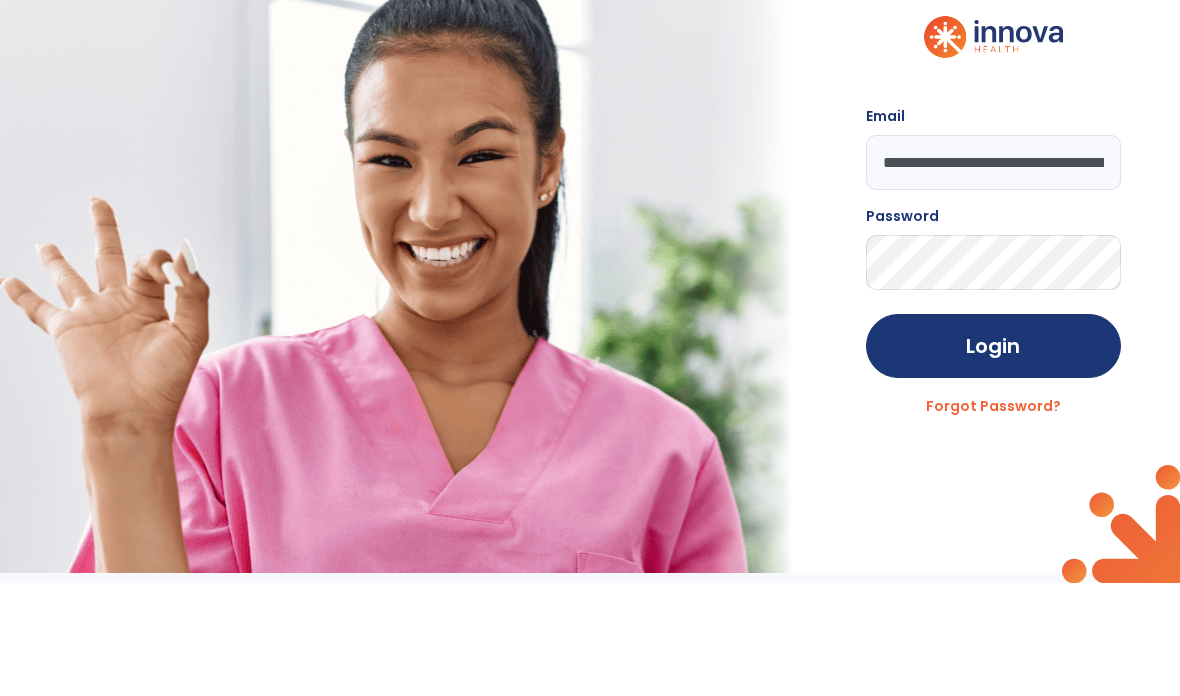 scroll, scrollTop: 70, scrollLeft: 0, axis: vertical 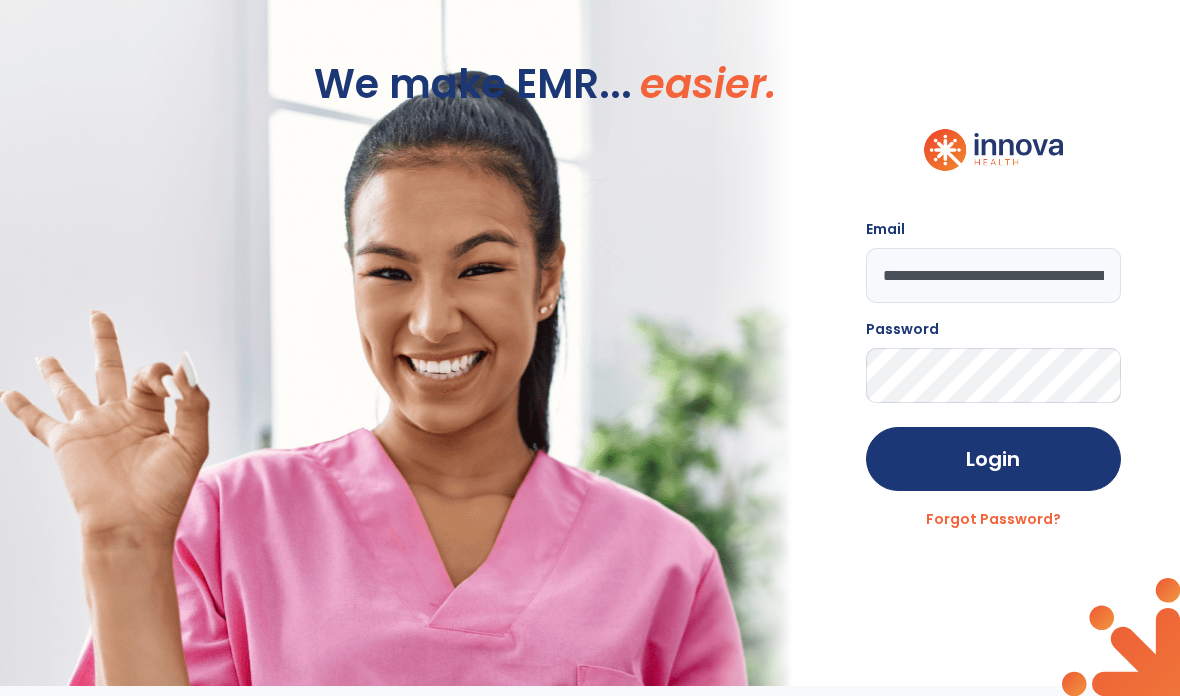 click on "Login" 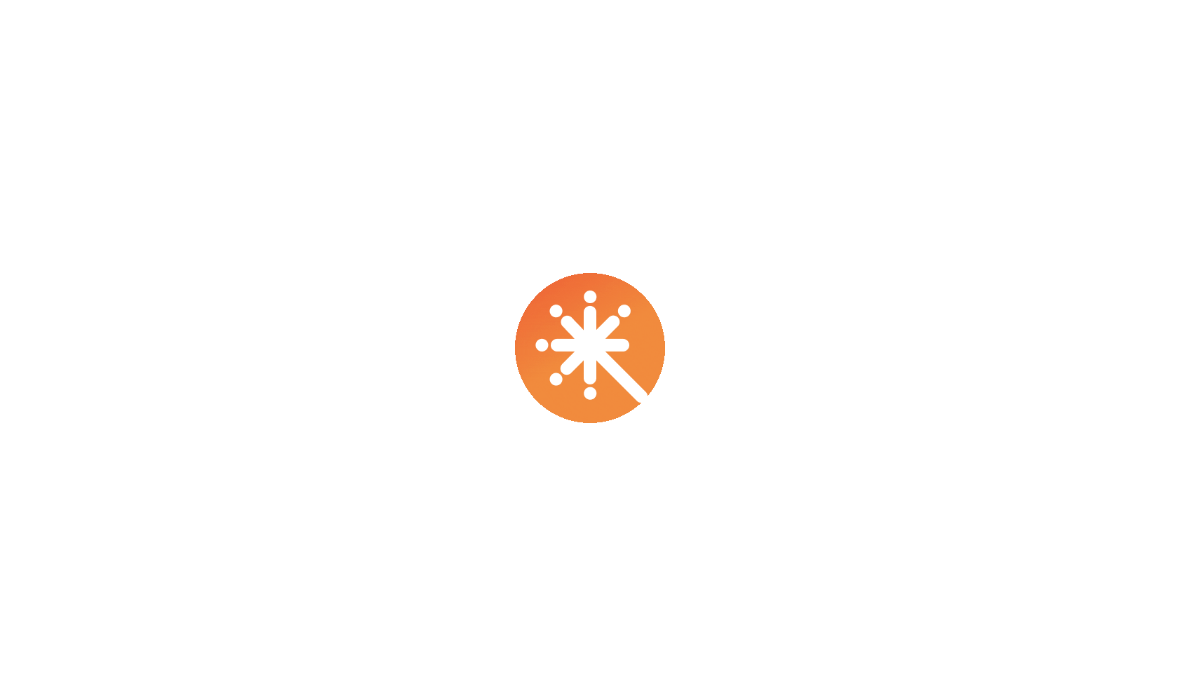scroll, scrollTop: 0, scrollLeft: 0, axis: both 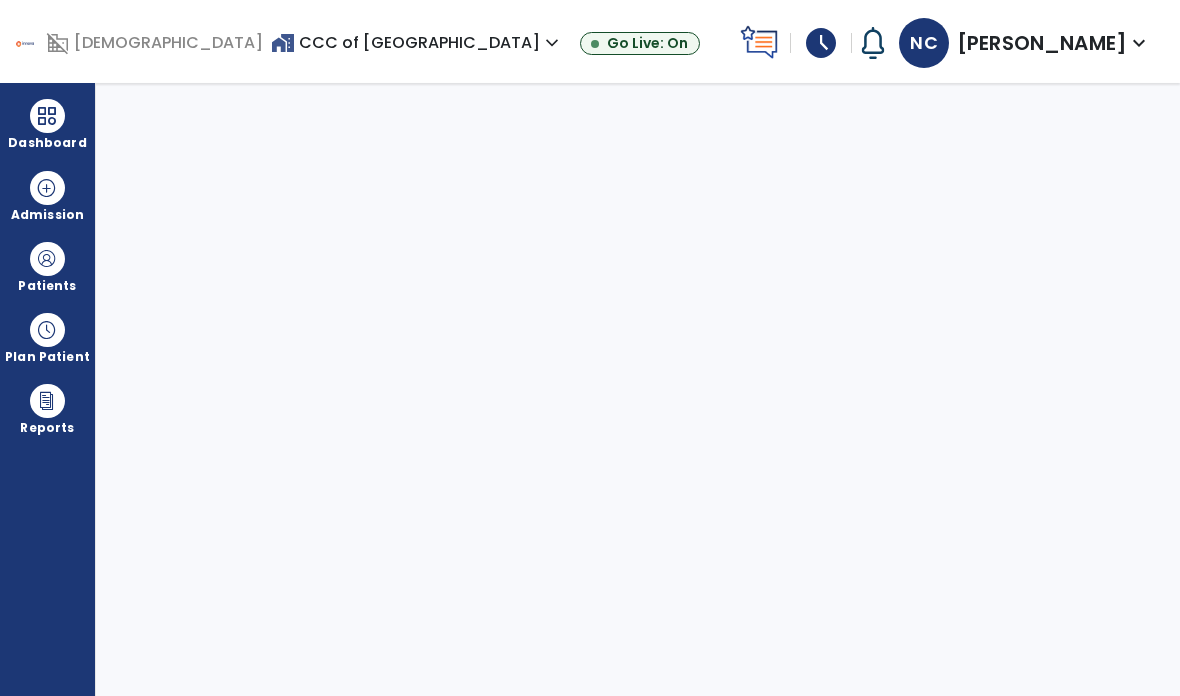 select on "****" 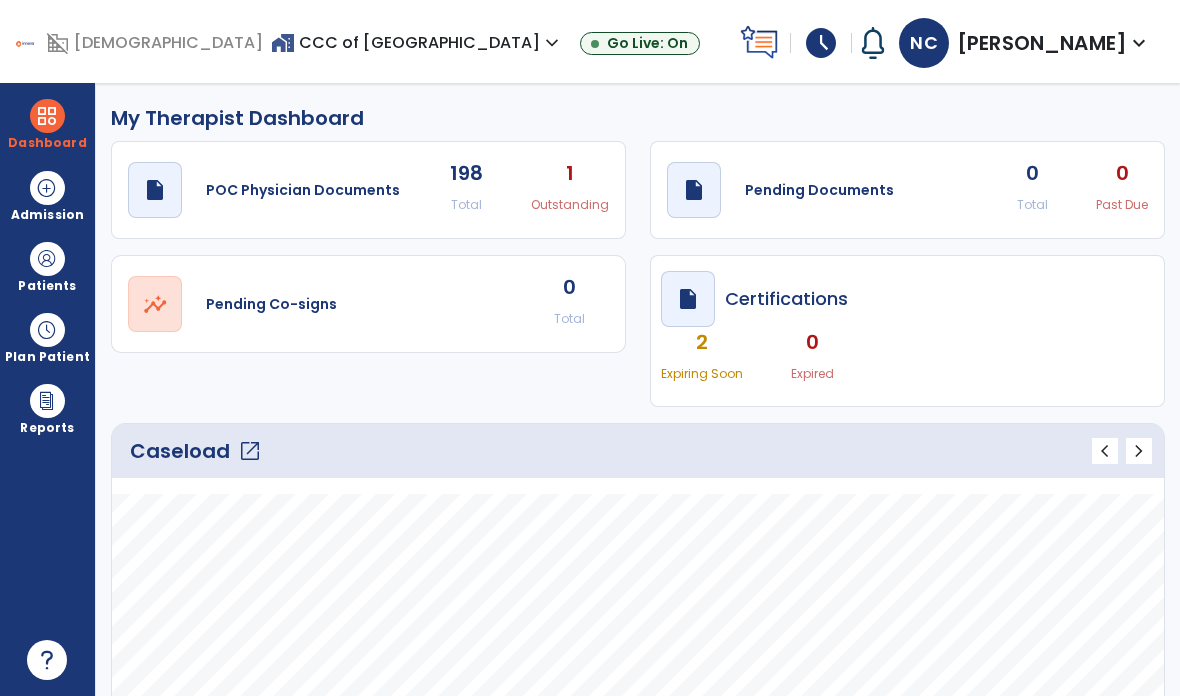 click on "draft   open_in_new  Pending Documents" 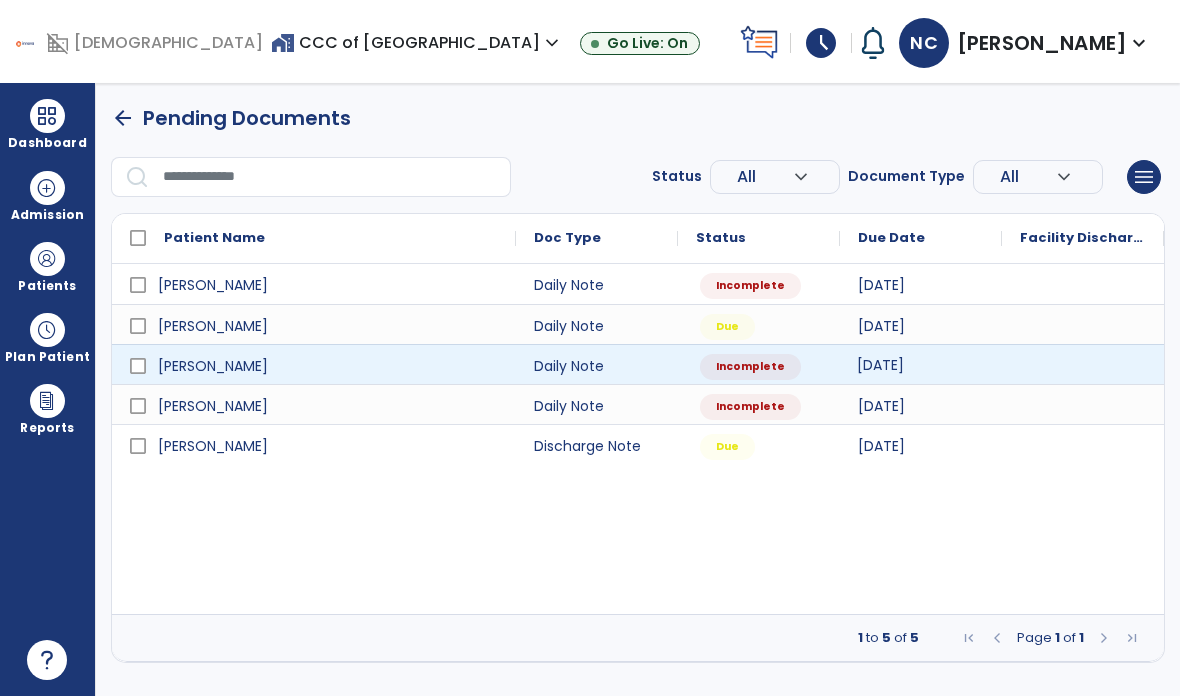click on "[DATE]" at bounding box center [880, 365] 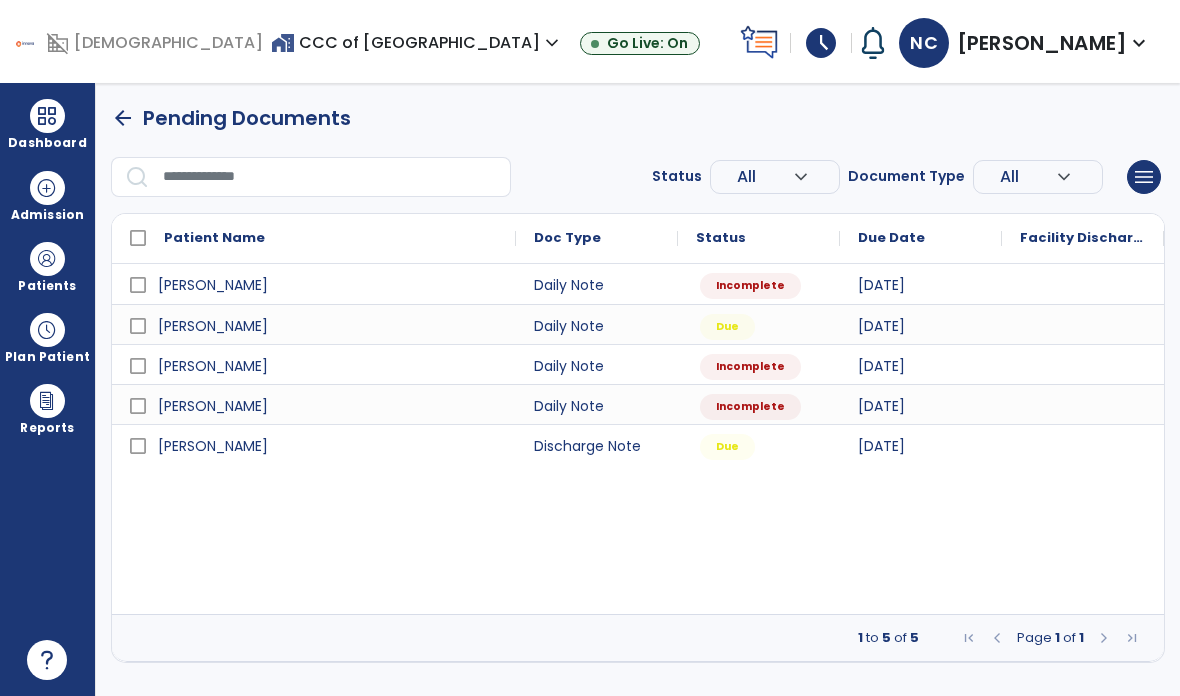 select on "*" 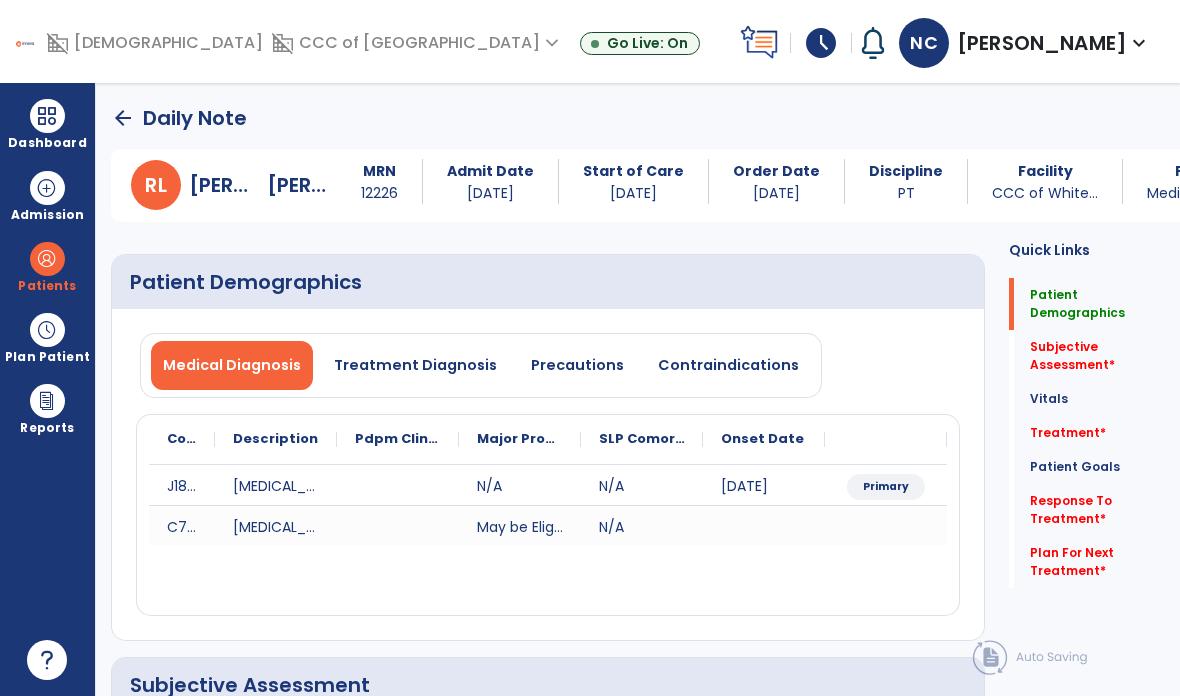 click at bounding box center (47, 259) 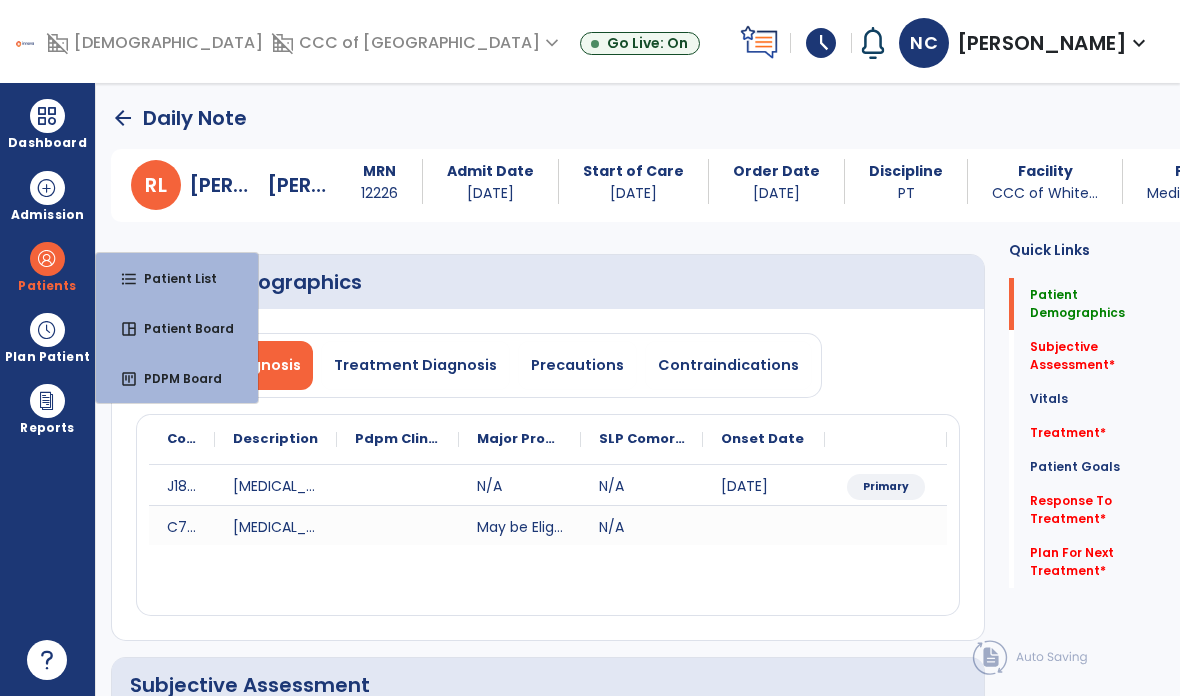 click on "Patient Demographics  Medical Diagnosis   Treatment Diagnosis   Precautions   Contraindications
Code
Description
Pdpm Clinical Category
J18.9 to" 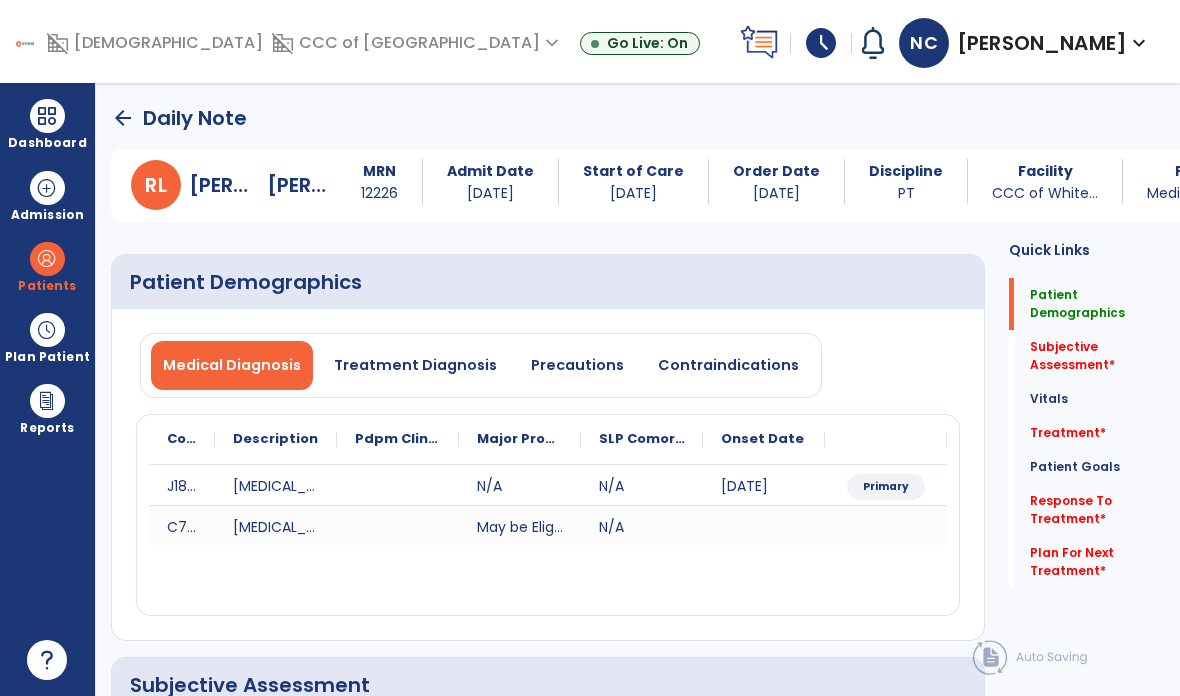 click at bounding box center (47, 259) 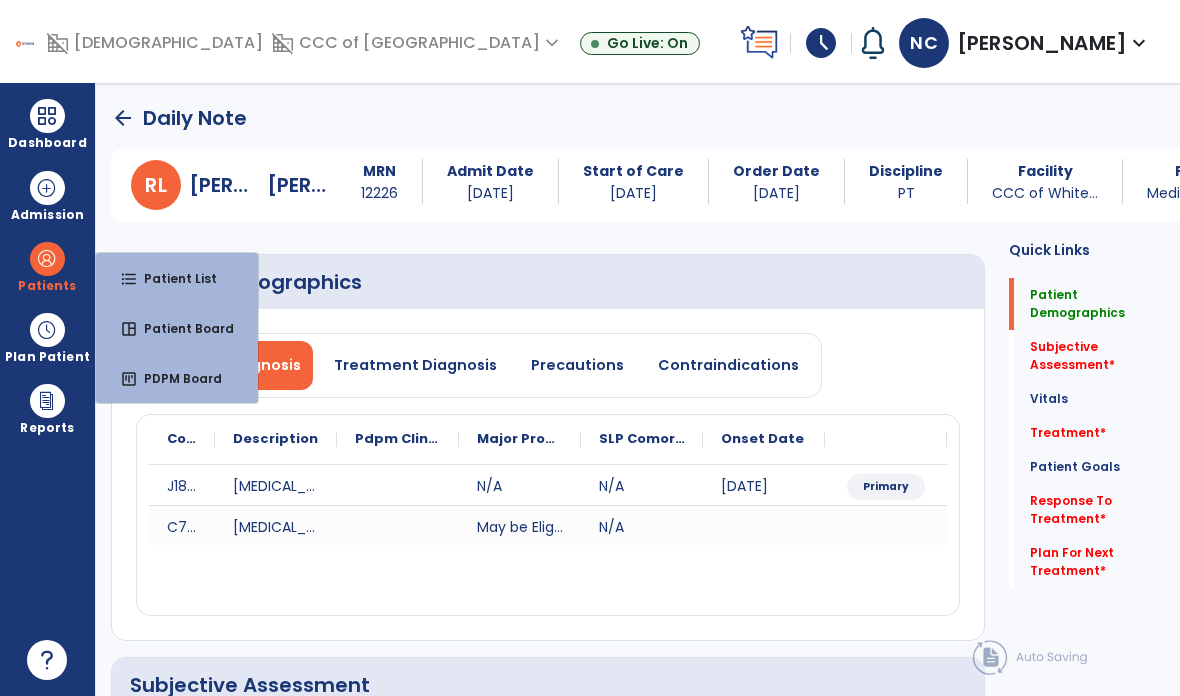 click on "format_list_bulleted  Patient List" at bounding box center (177, 278) 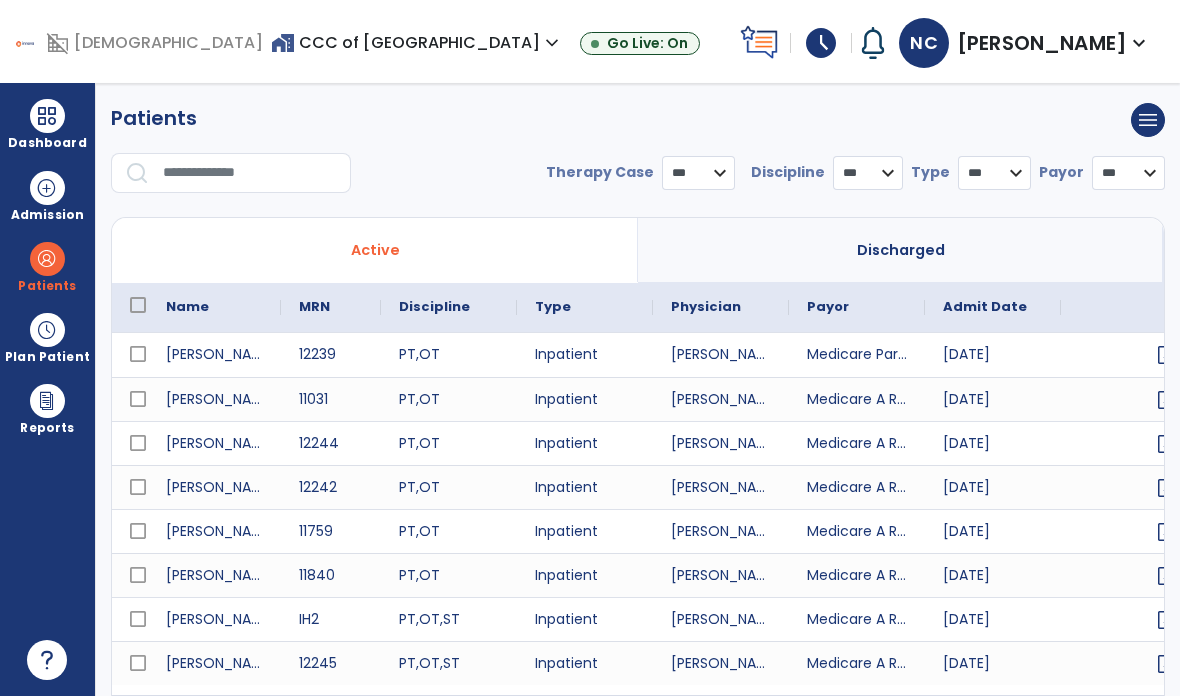 select on "***" 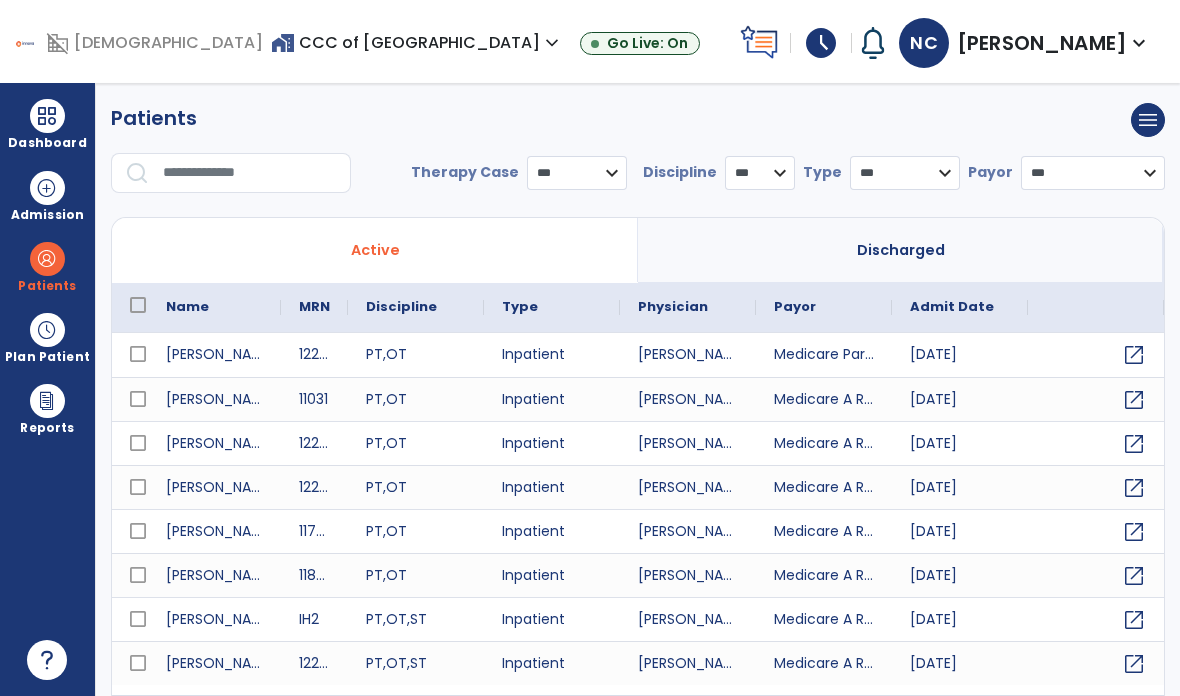 click at bounding box center (250, 173) 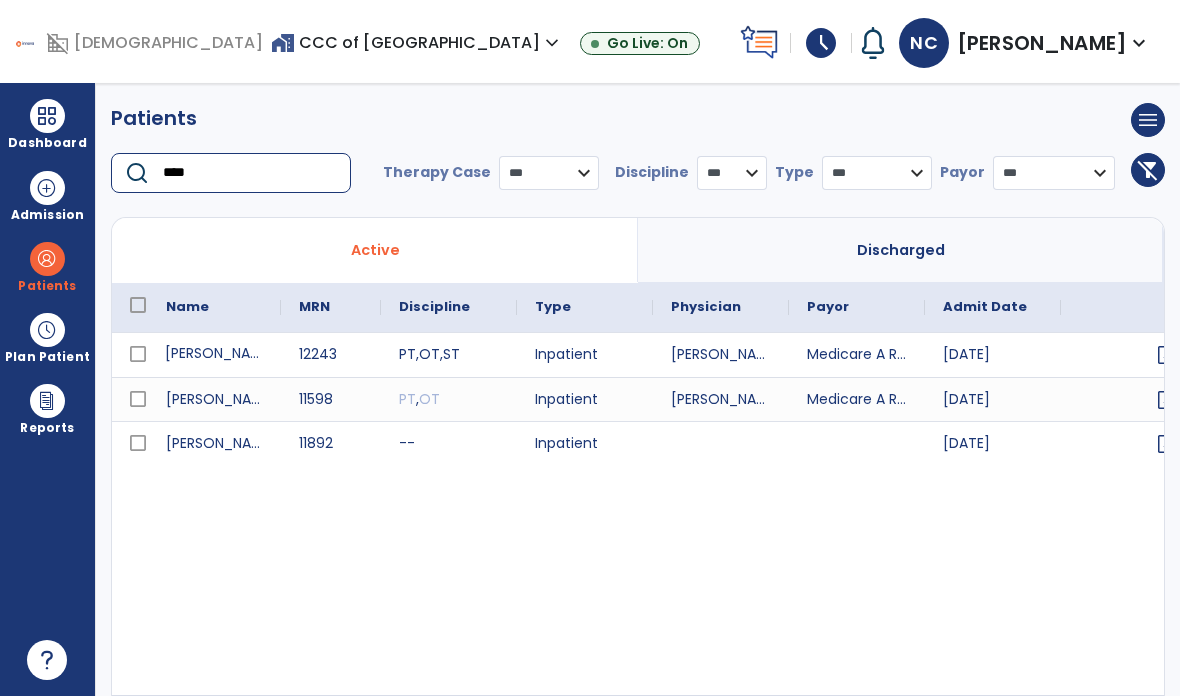 type on "****" 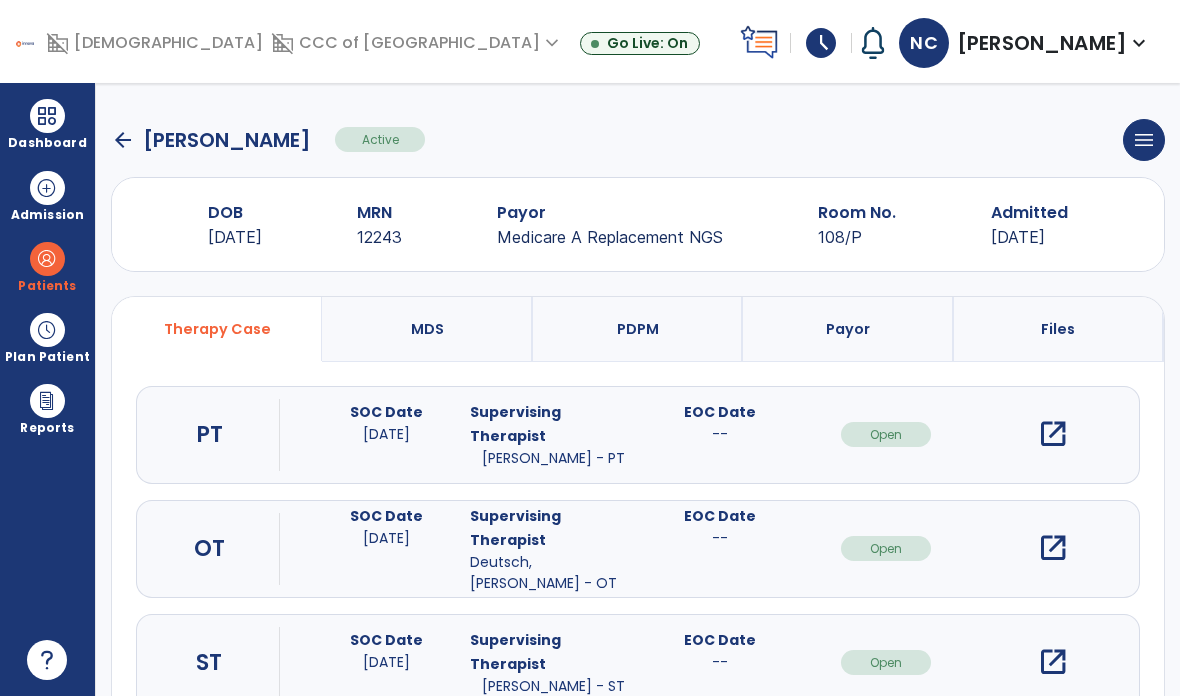 click on "open_in_new" at bounding box center [1053, 434] 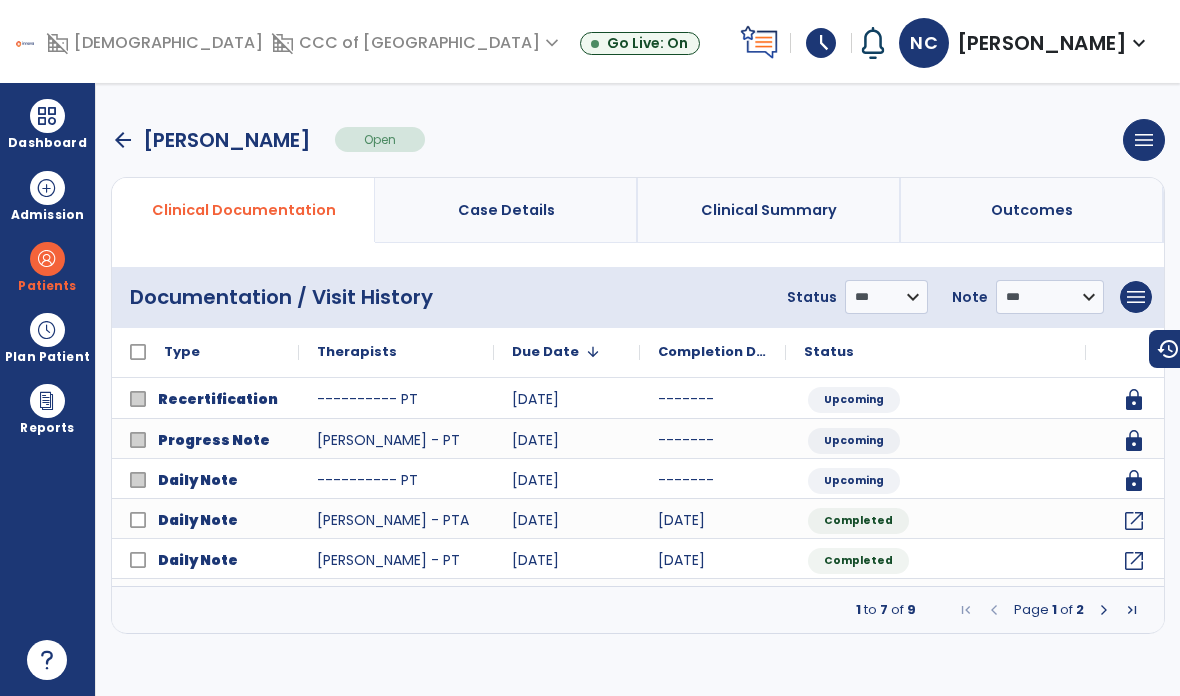 click at bounding box center (1132, 610) 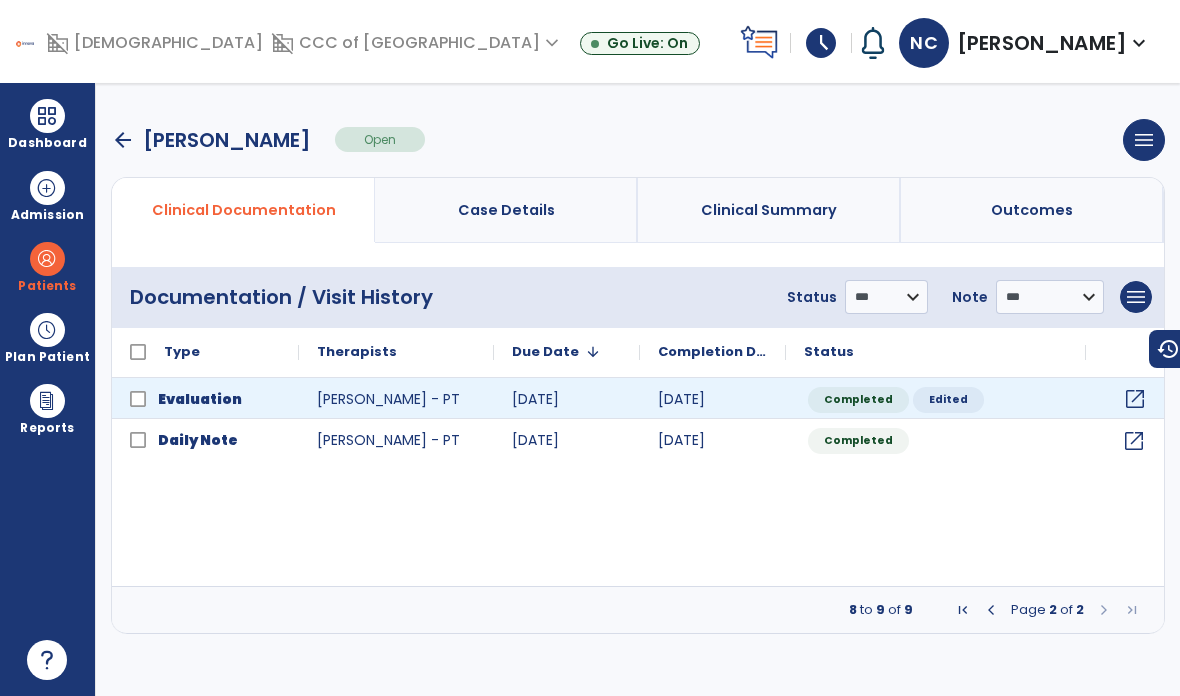 click on "open_in_new" 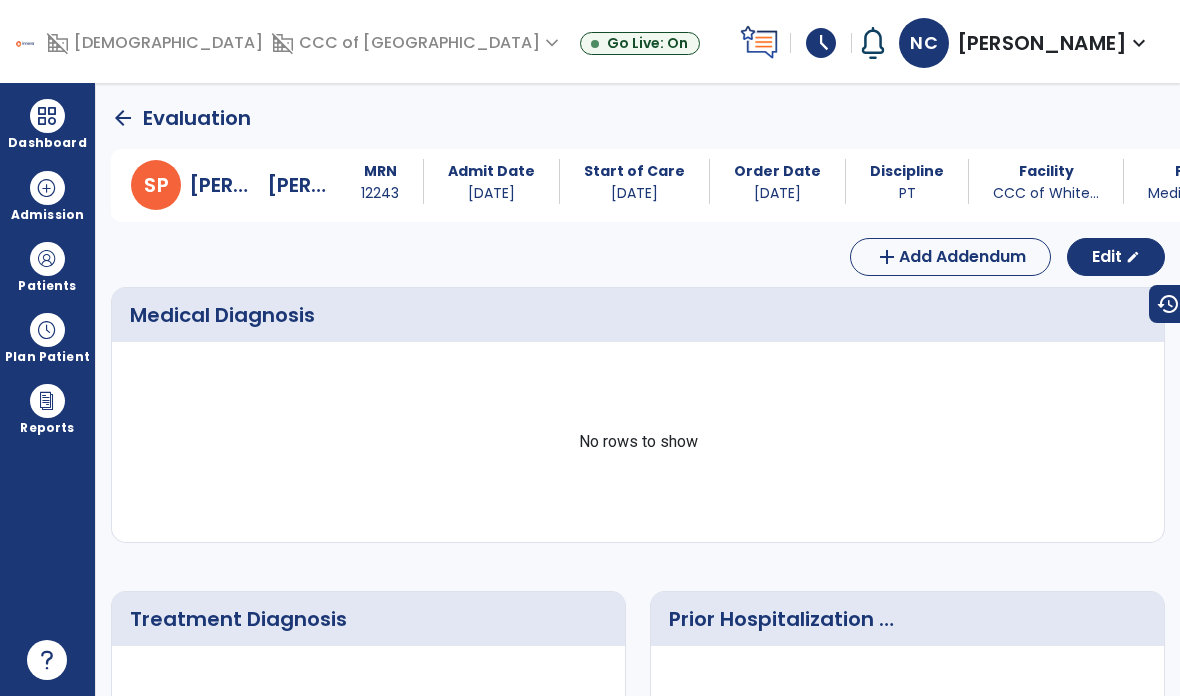 click on "Edit" 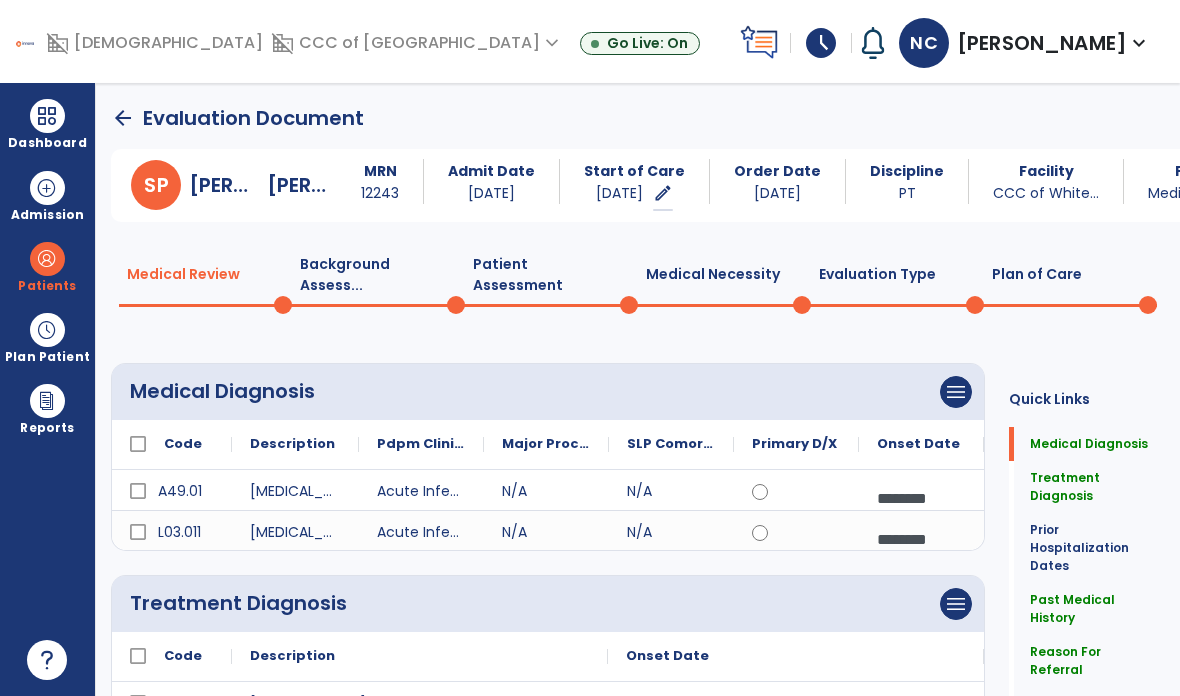 click on "menu" at bounding box center (956, 392) 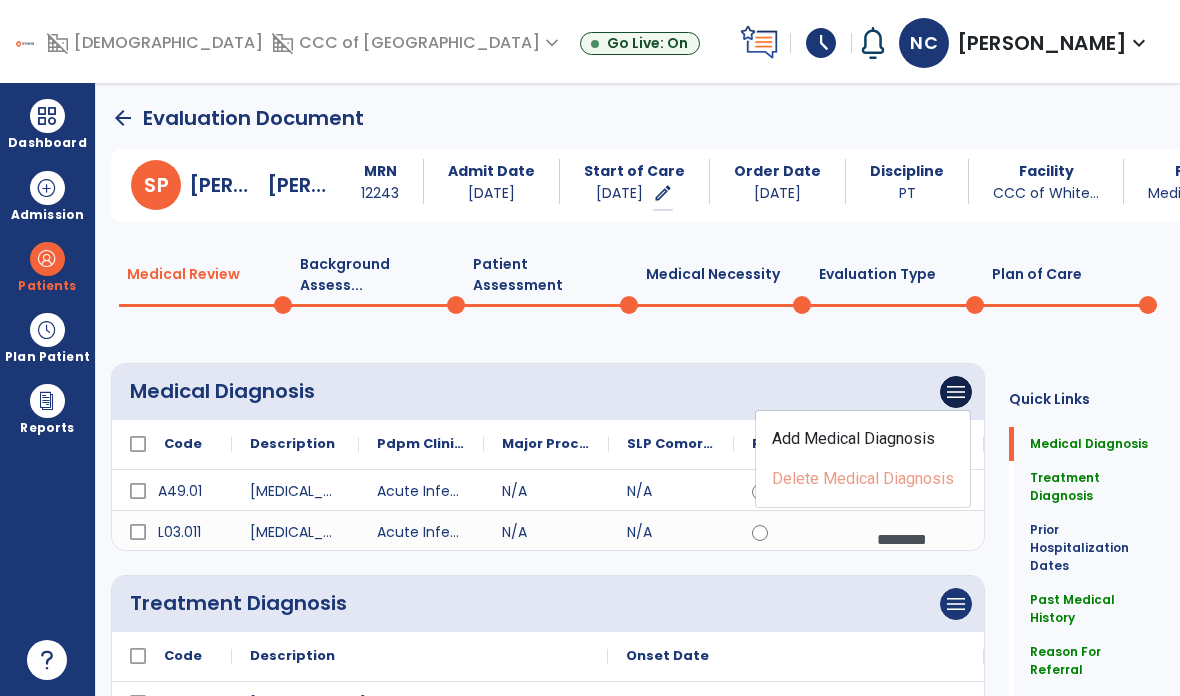 click on "Add Medical Diagnosis" 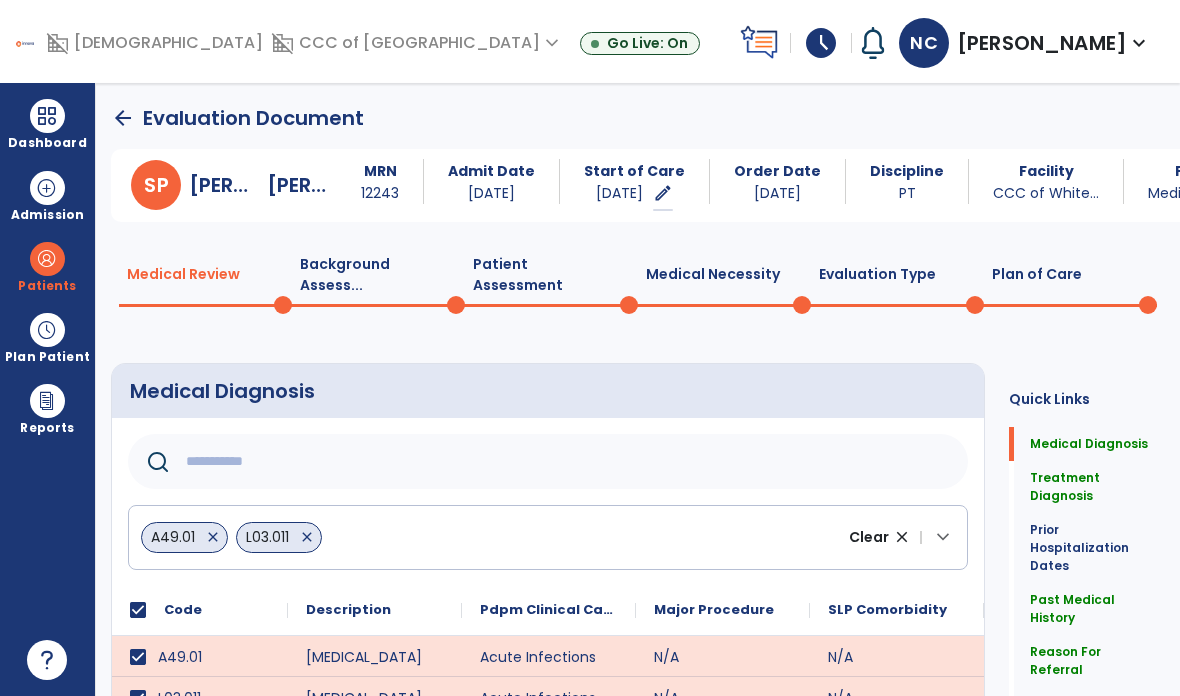 click 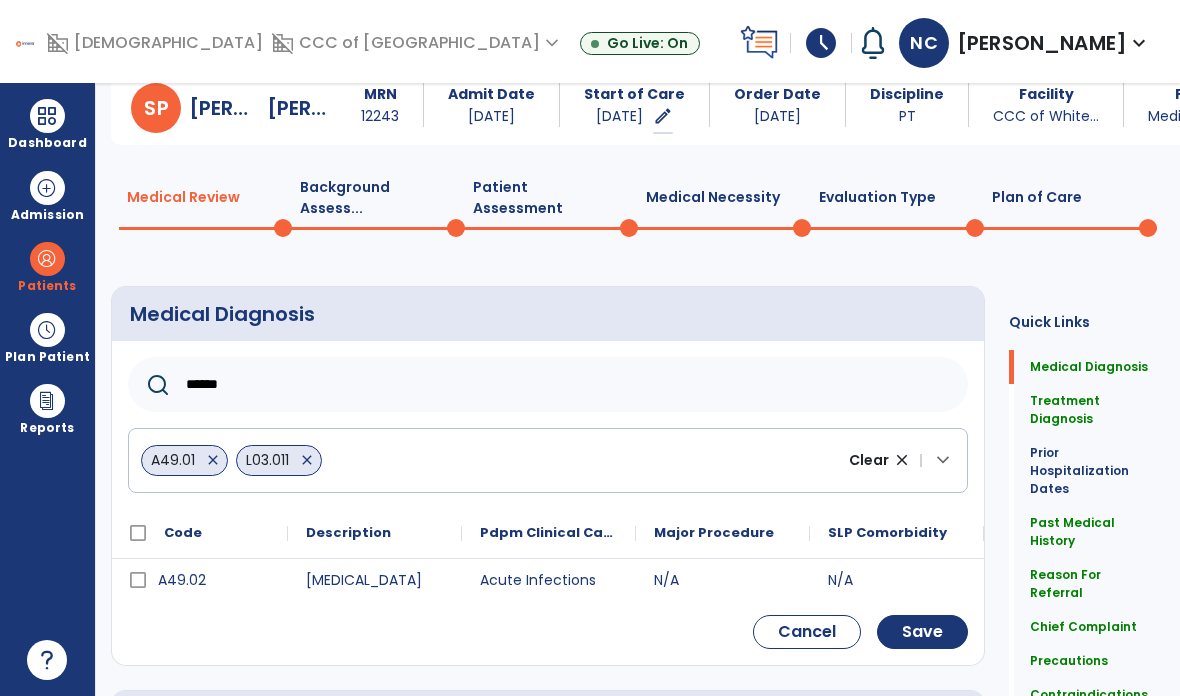 scroll, scrollTop: 171, scrollLeft: 0, axis: vertical 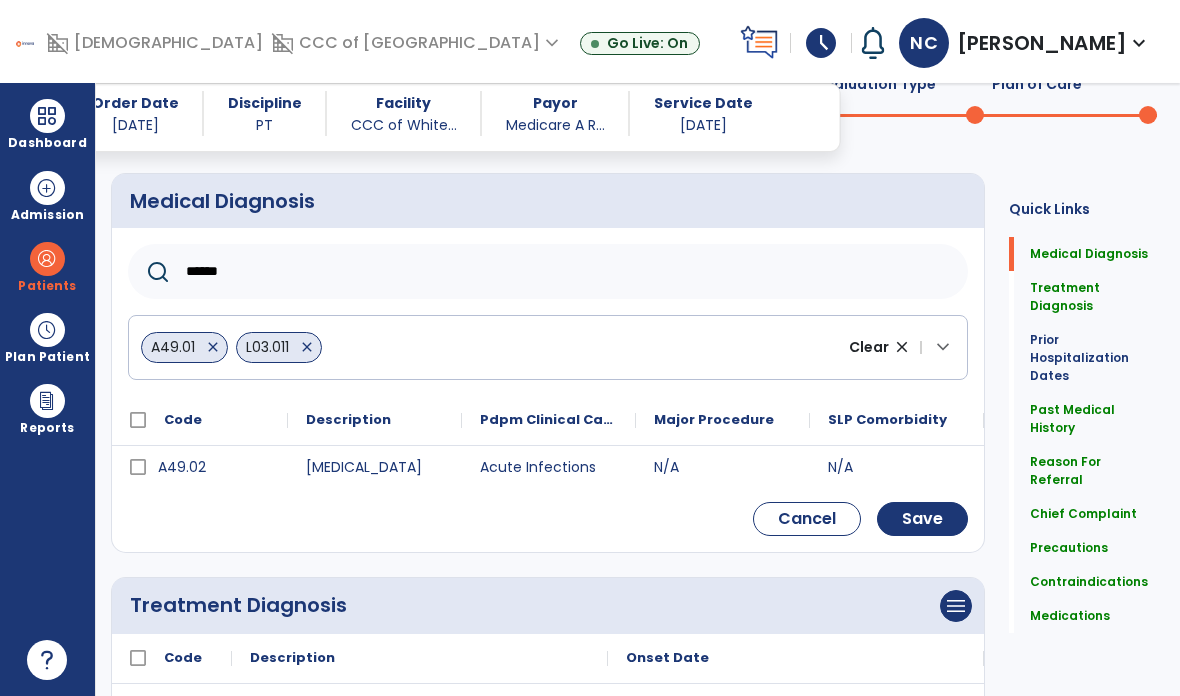 type on "******" 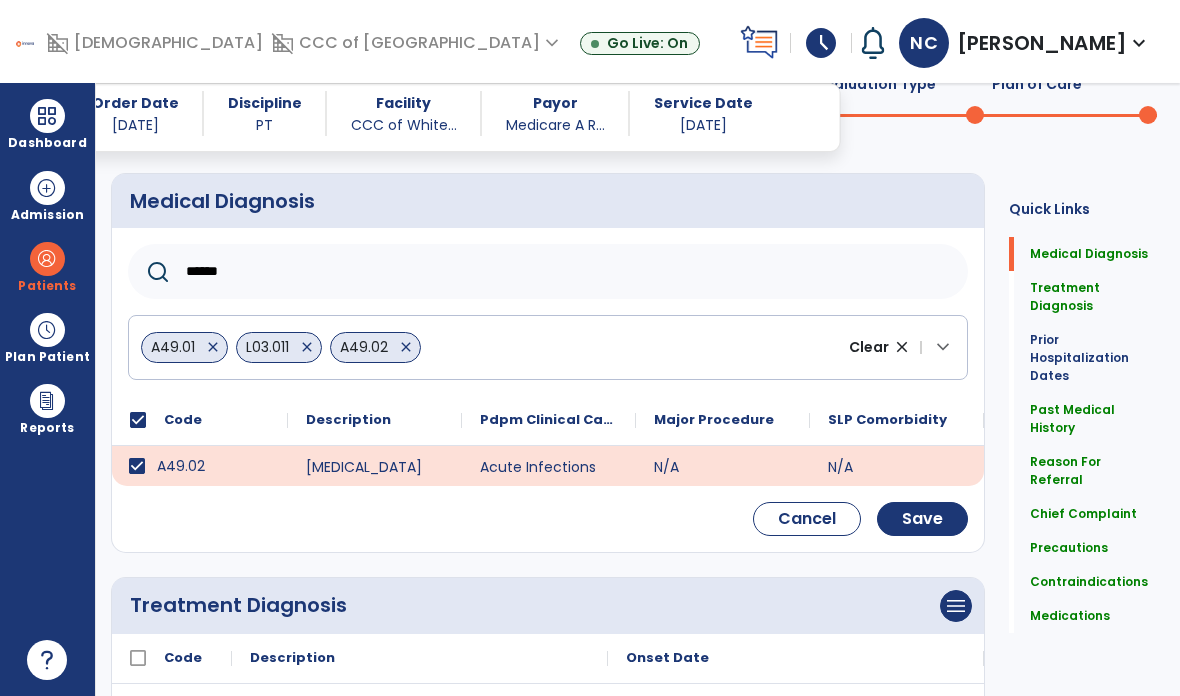 click on "close" 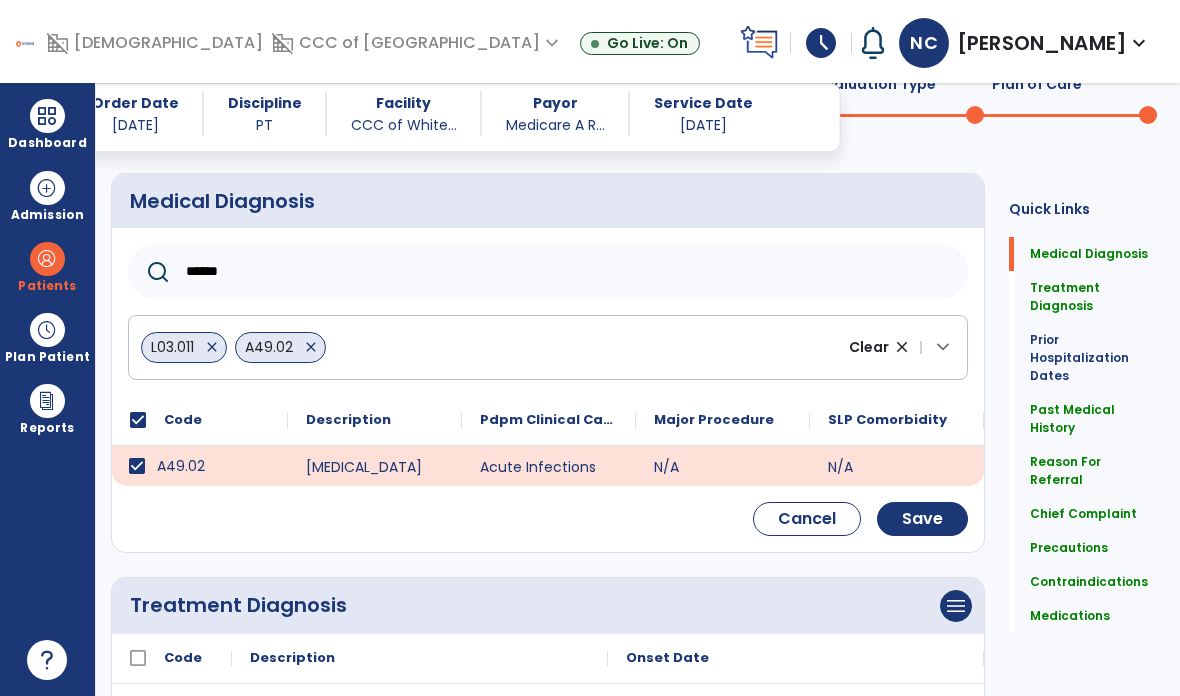 click on "Save" 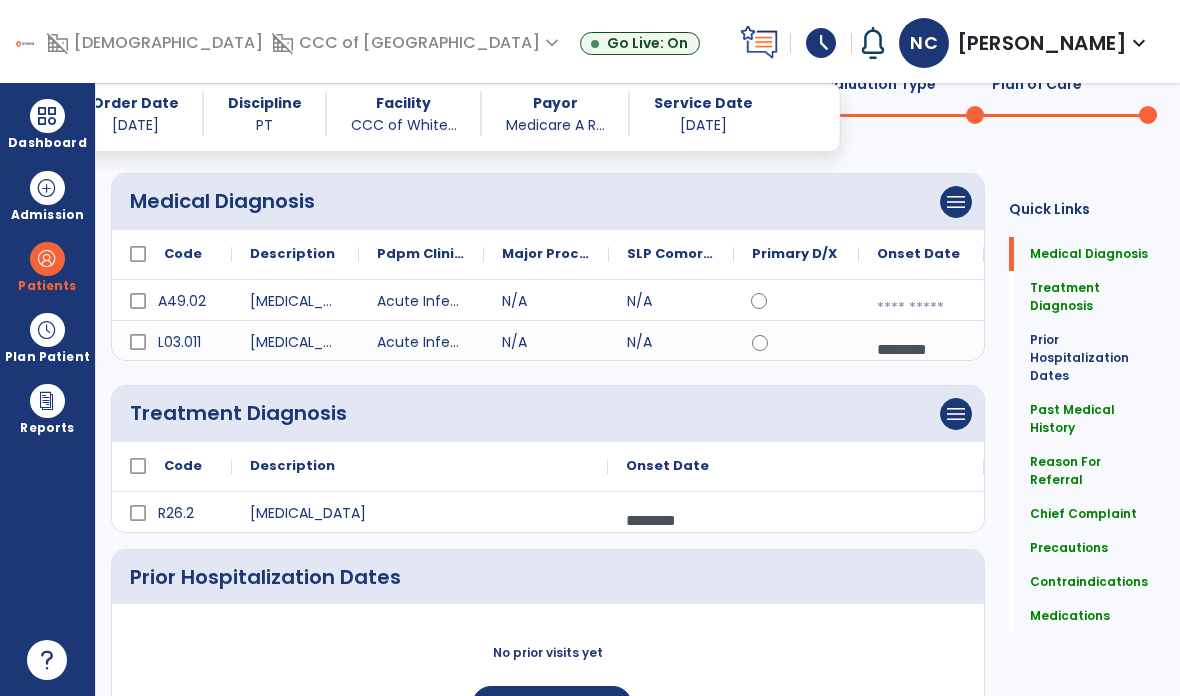 click at bounding box center (921, 308) 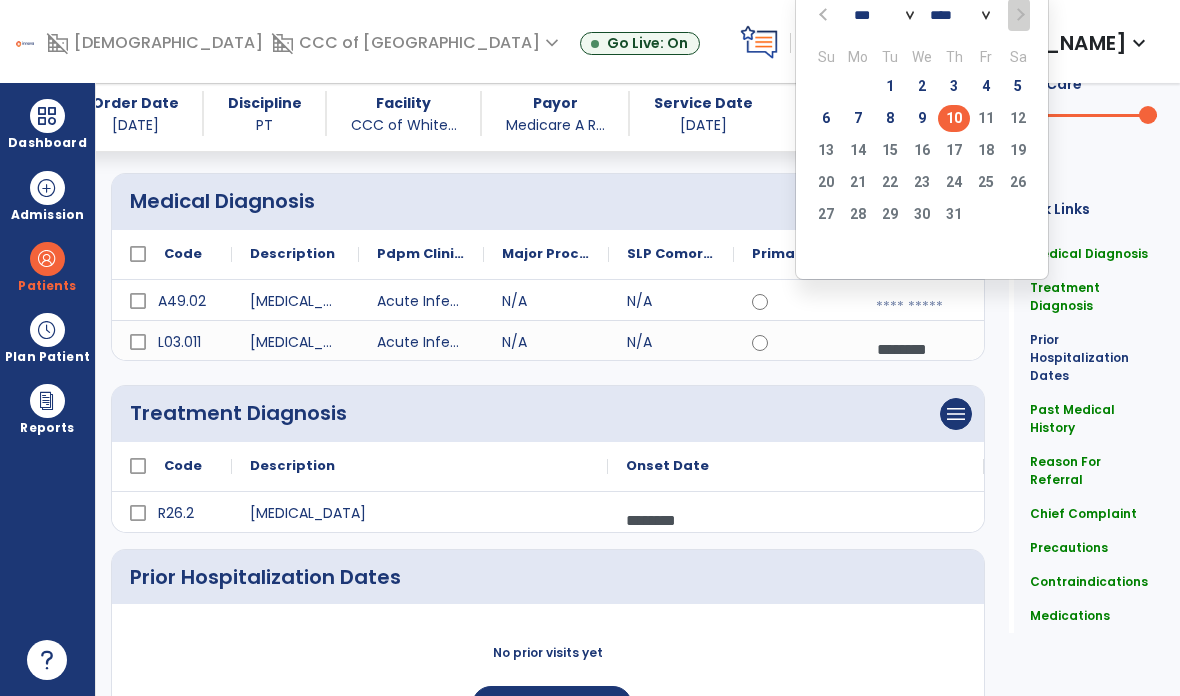 click on "3" 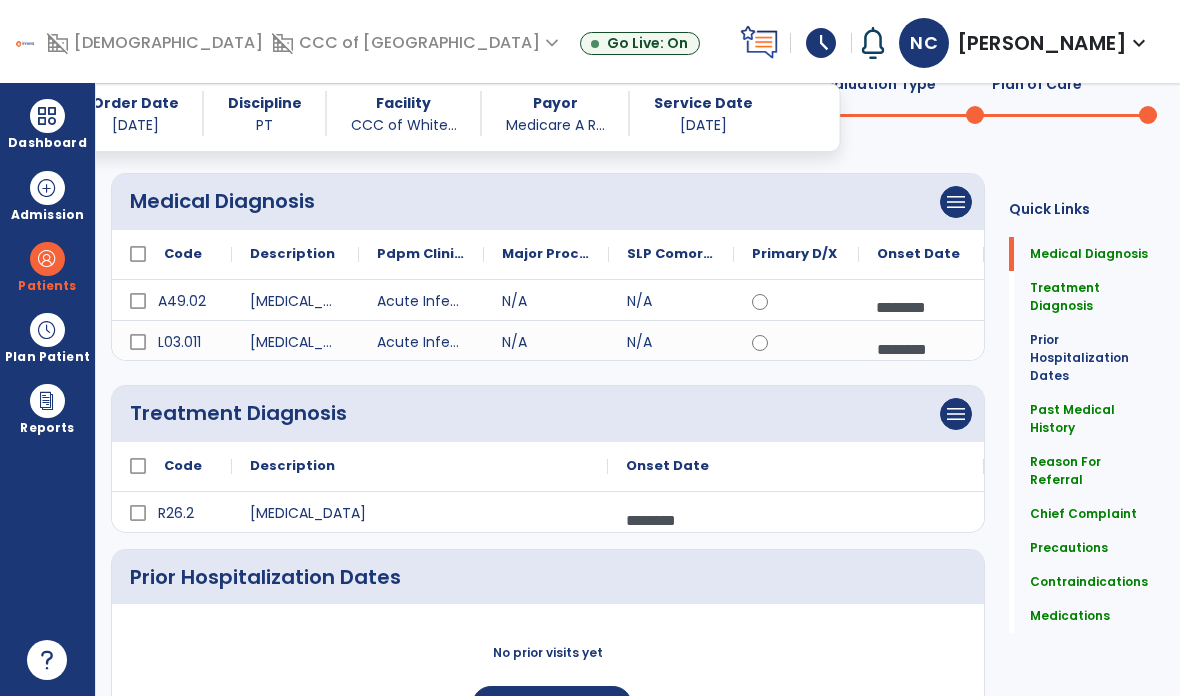 scroll, scrollTop: 70, scrollLeft: 0, axis: vertical 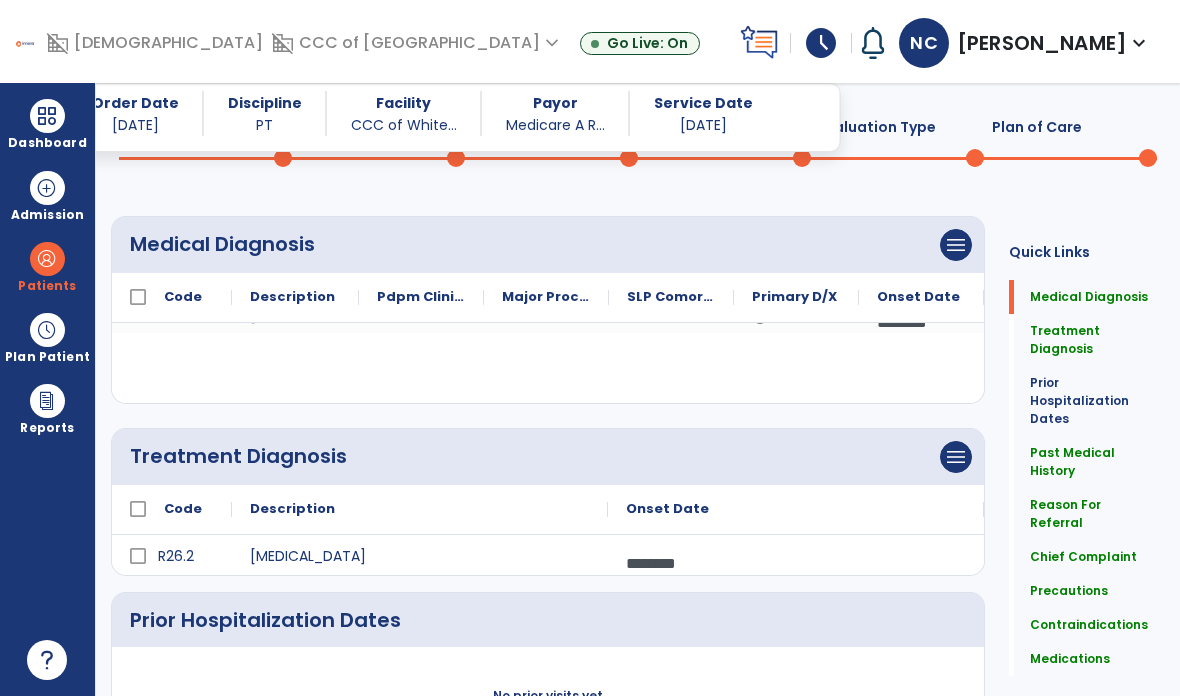 click on "Plan of Care  0" 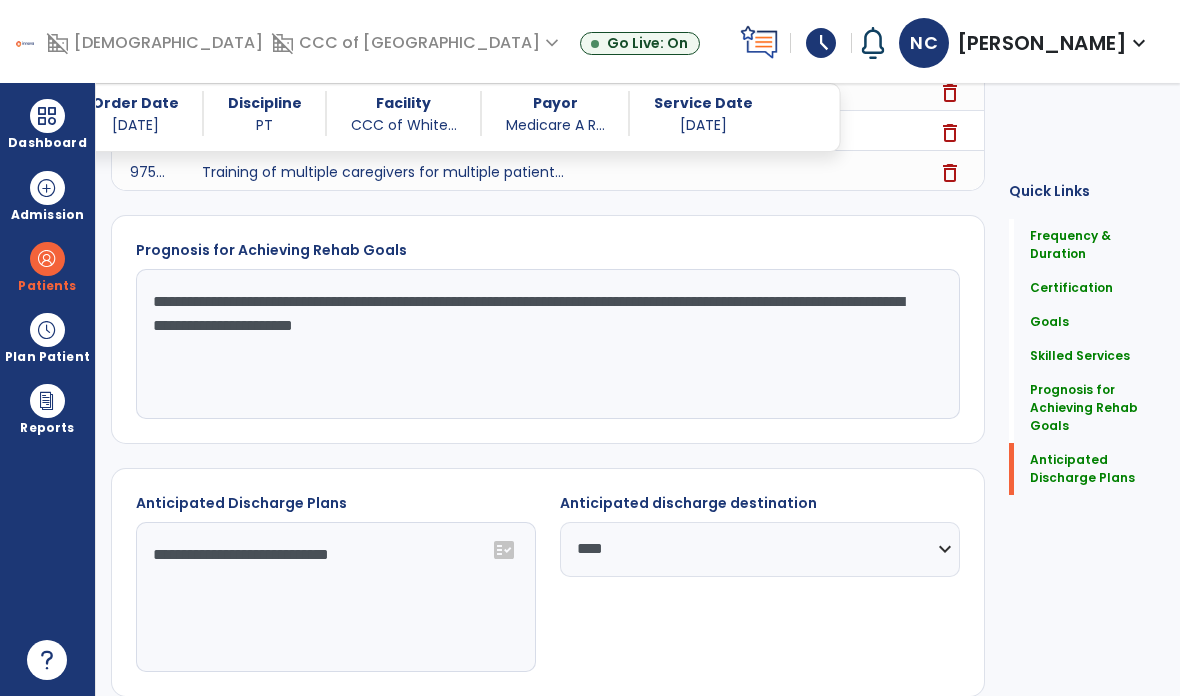 scroll, scrollTop: 1725, scrollLeft: 0, axis: vertical 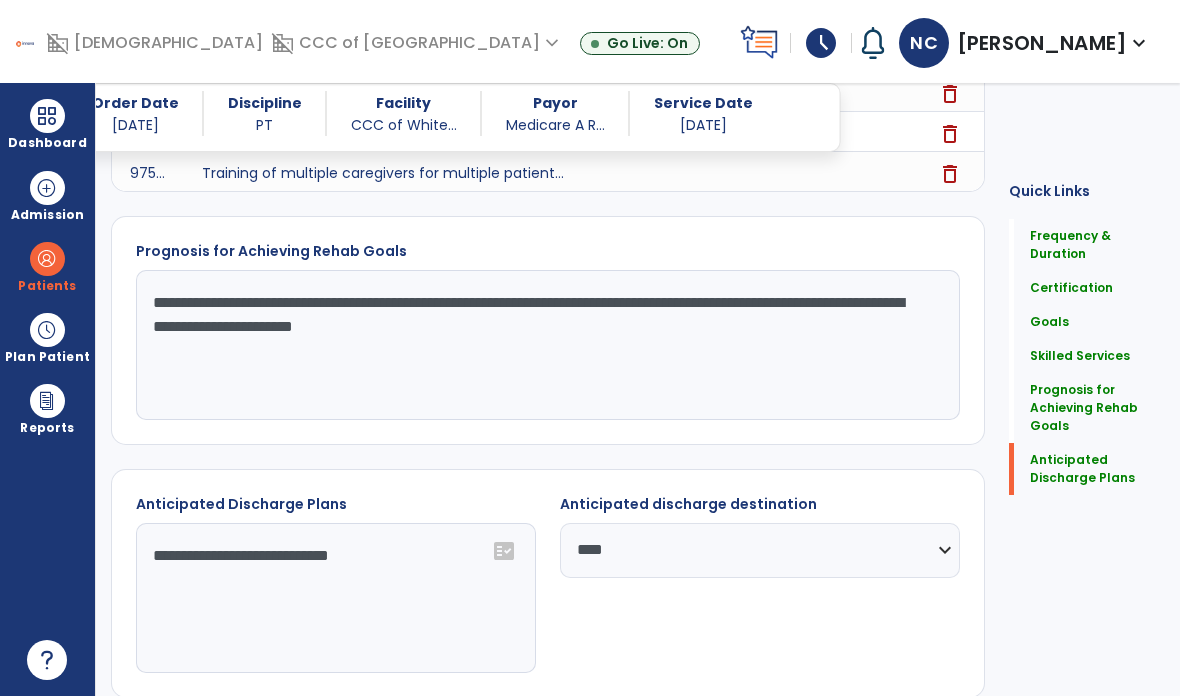 click on "**********" 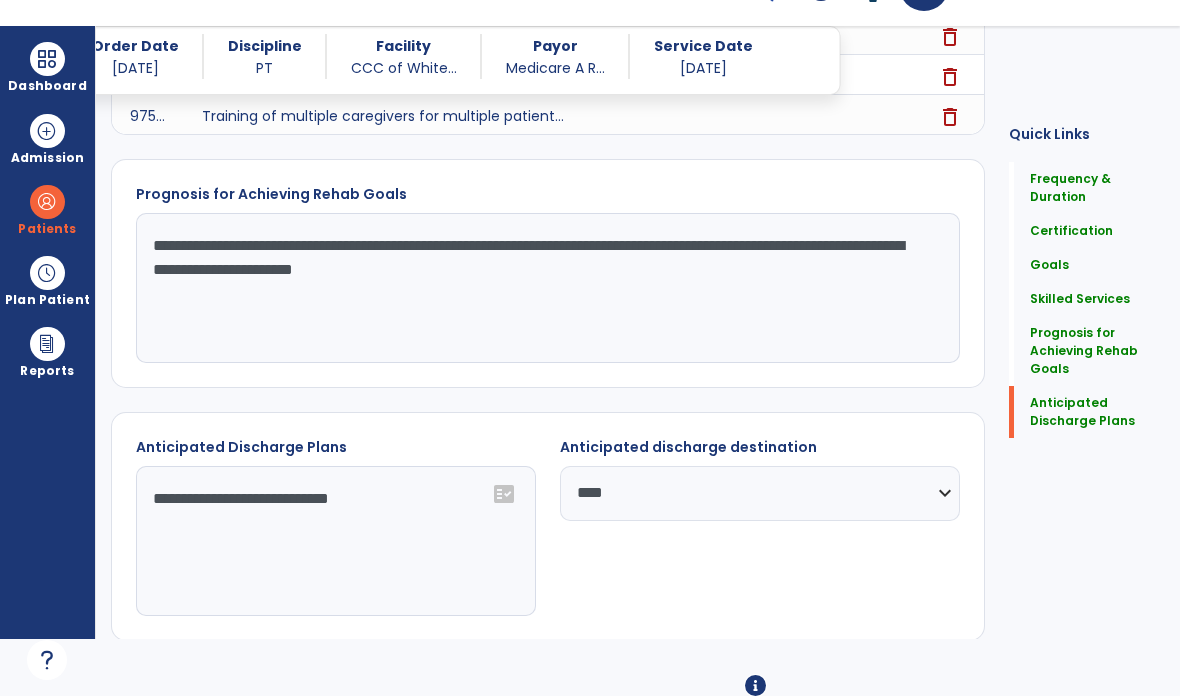 click on "Re-Sign Doc" 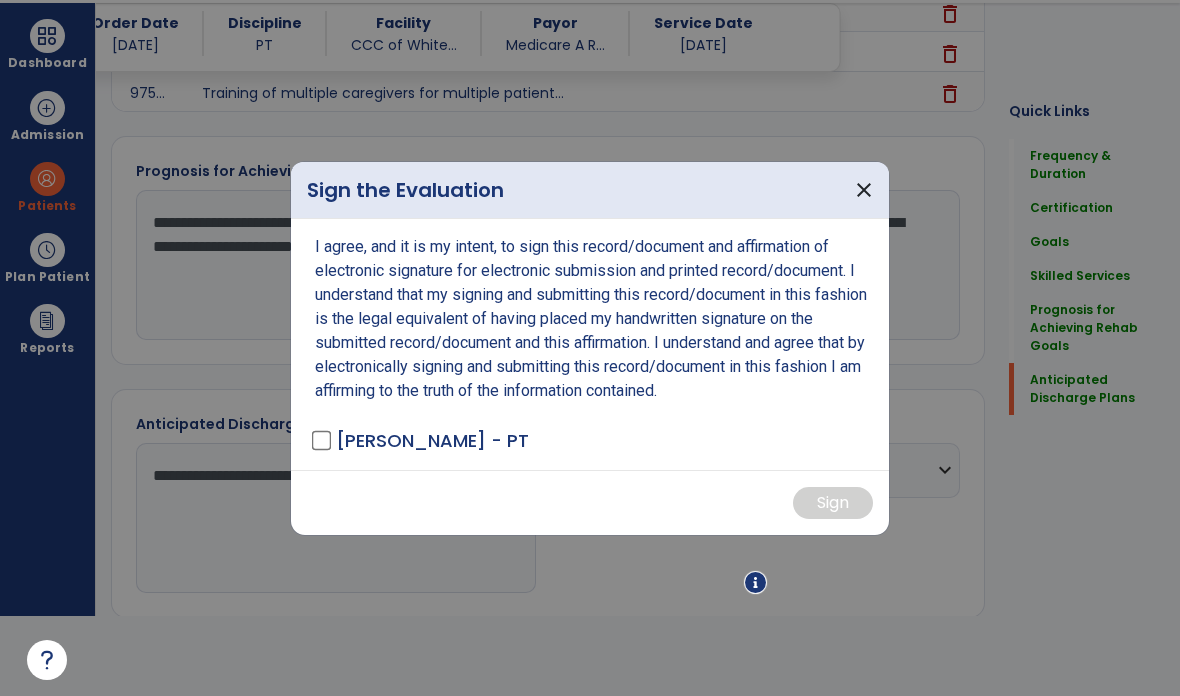 scroll, scrollTop: 0, scrollLeft: 0, axis: both 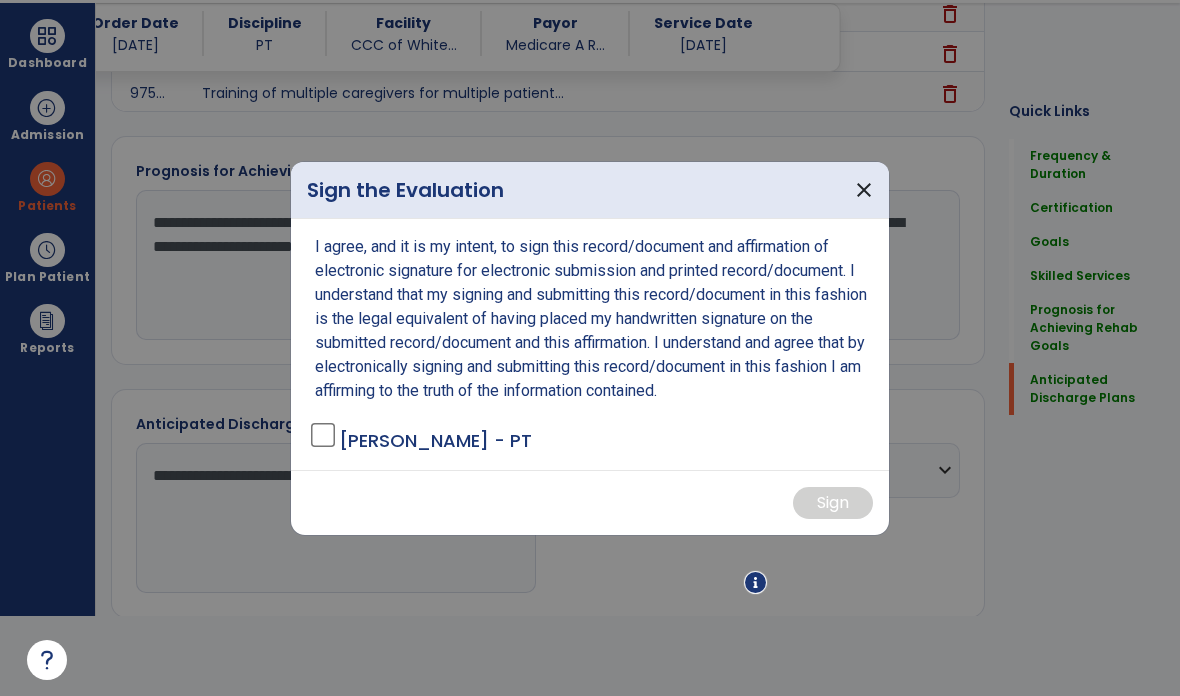click on "I agree, and it is my intent, to sign this record/document and affirmation of electronic signature for electronic submission and printed record/document. I understand that my signing and submitting this record/document in this fashion is the legal equivalent of having placed my handwritten signature on the submitted record/document and this affirmation. I understand and agree that by electronically signing and submitting this record/document in this fashion I am affirming to the truth of the information contained.  Calverley, Noelle  - PT" at bounding box center (590, 344) 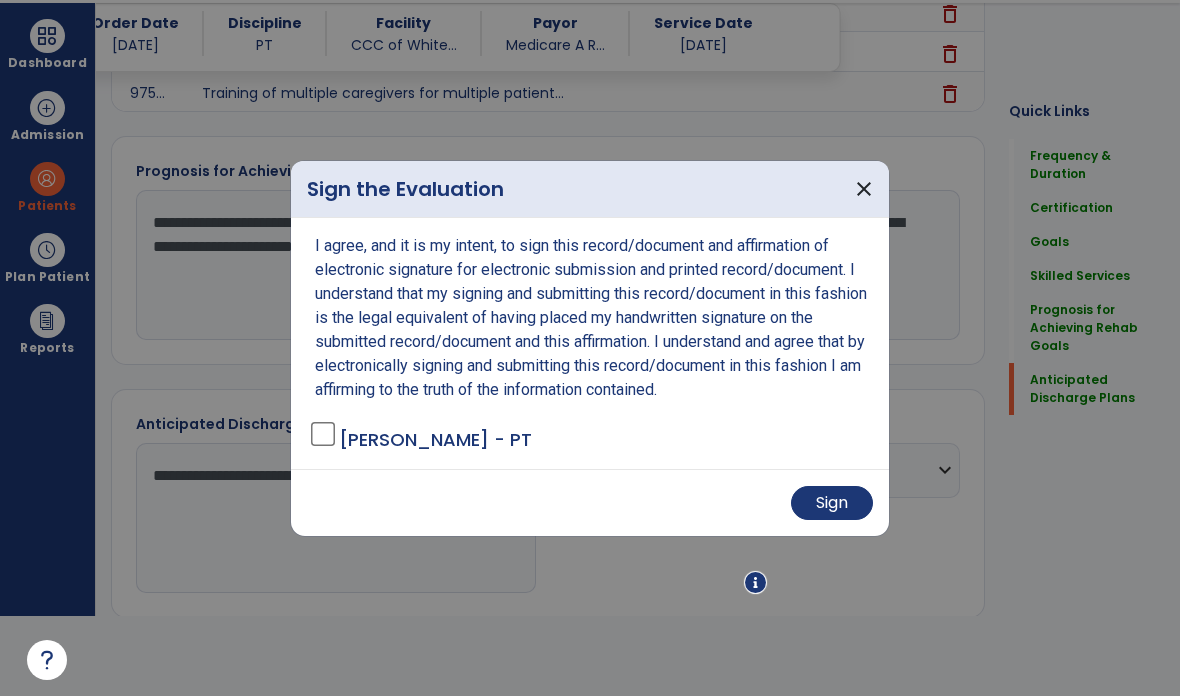 click on "Sign" at bounding box center [832, 503] 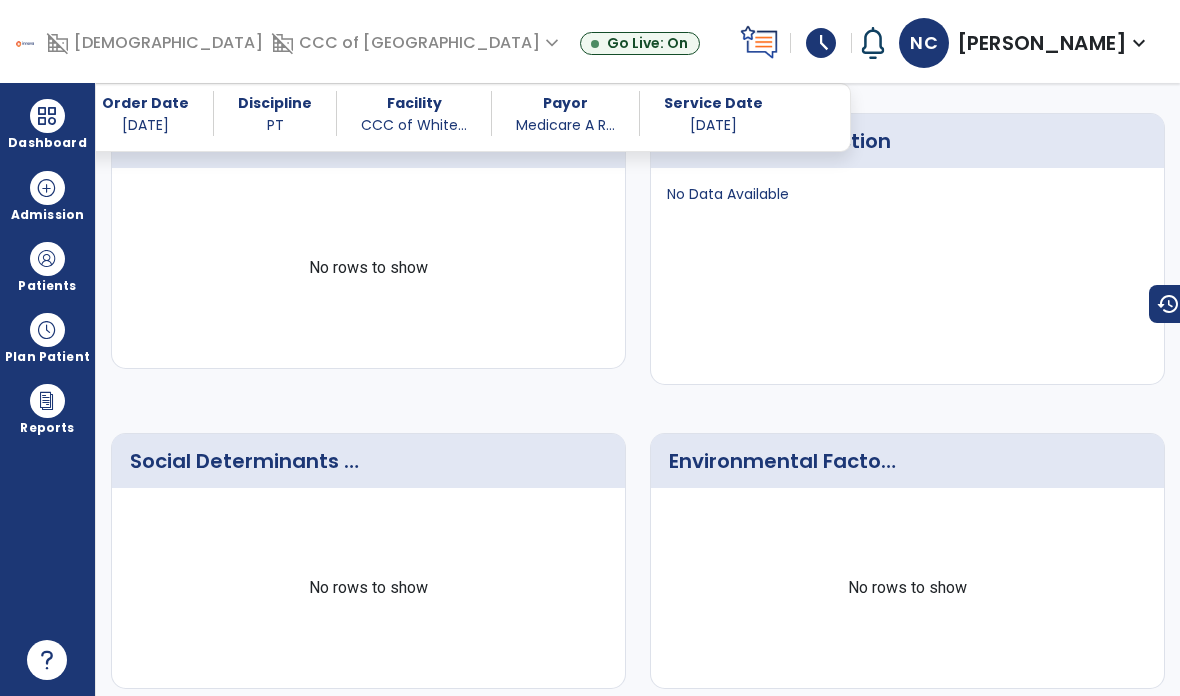 scroll, scrollTop: 1273, scrollLeft: 0, axis: vertical 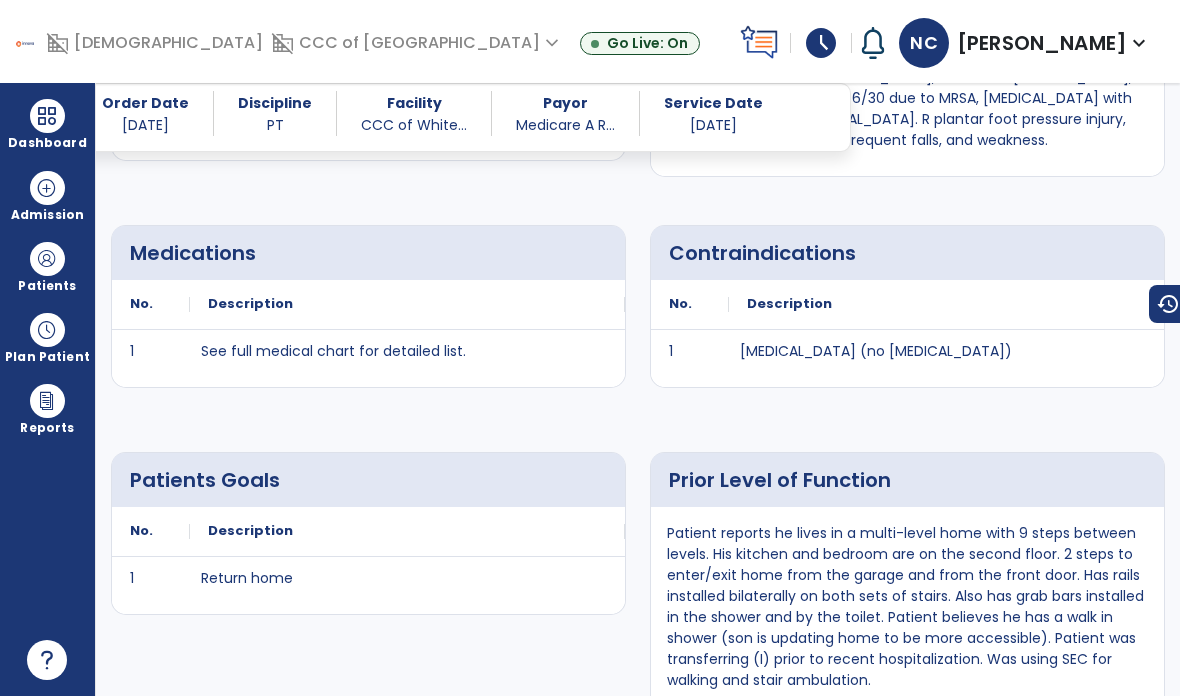 click at bounding box center (47, 116) 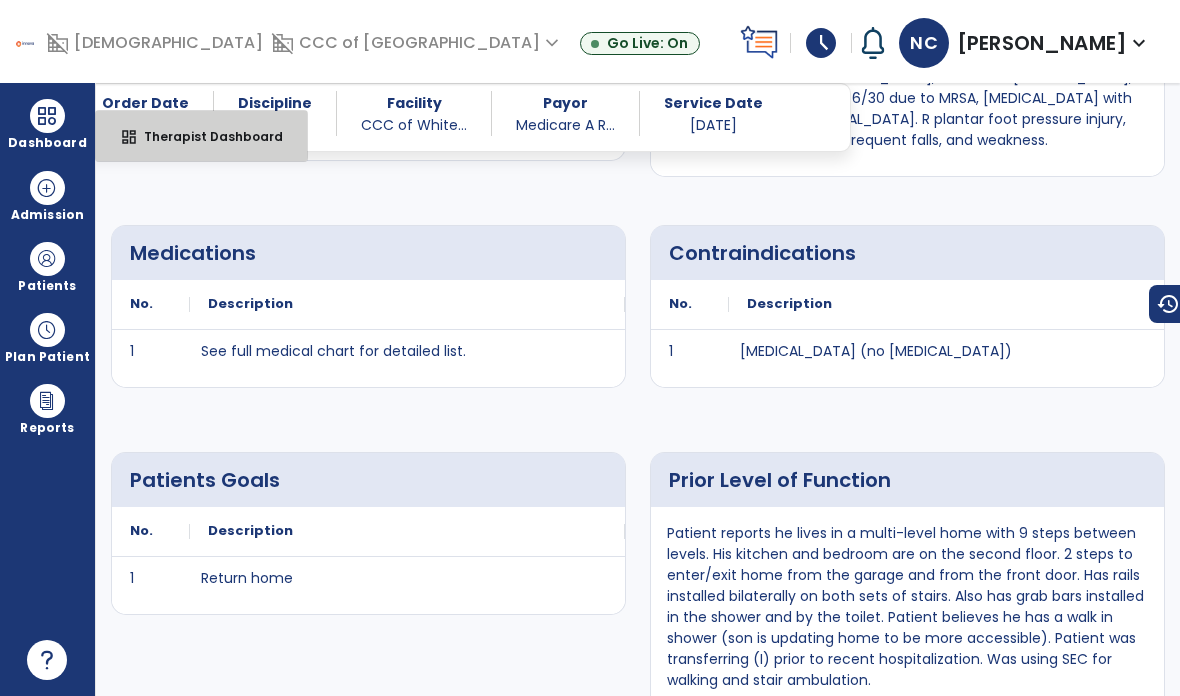 click on "Therapist Dashboard" at bounding box center (205, 136) 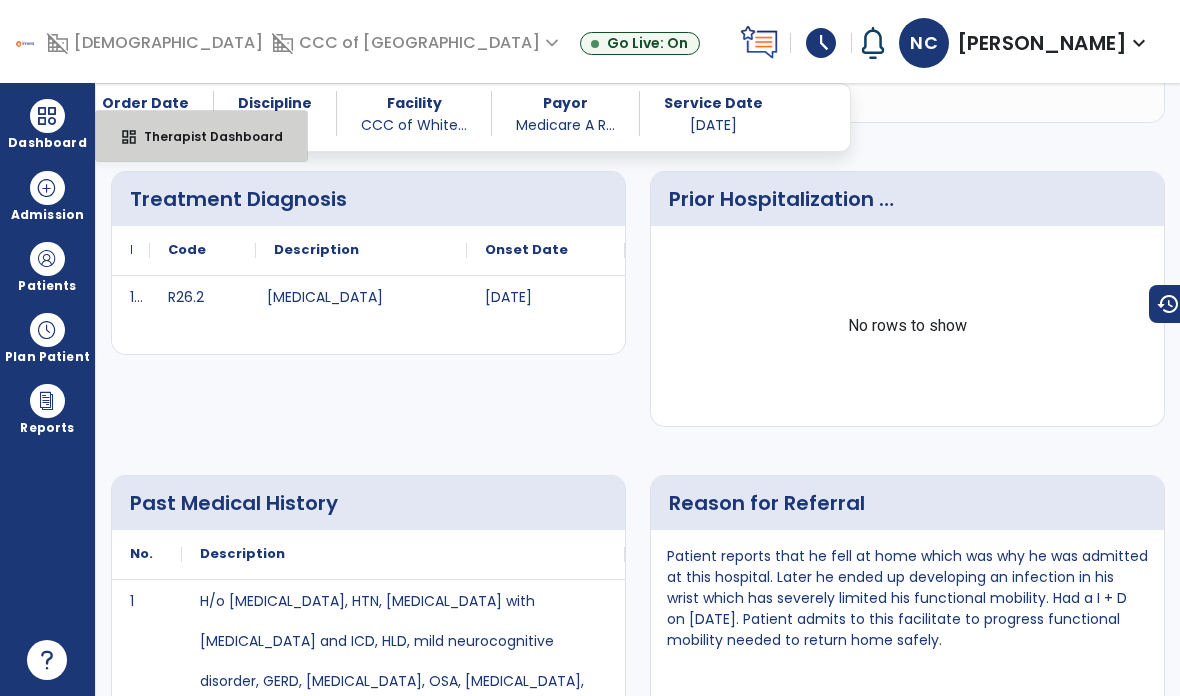 select on "****" 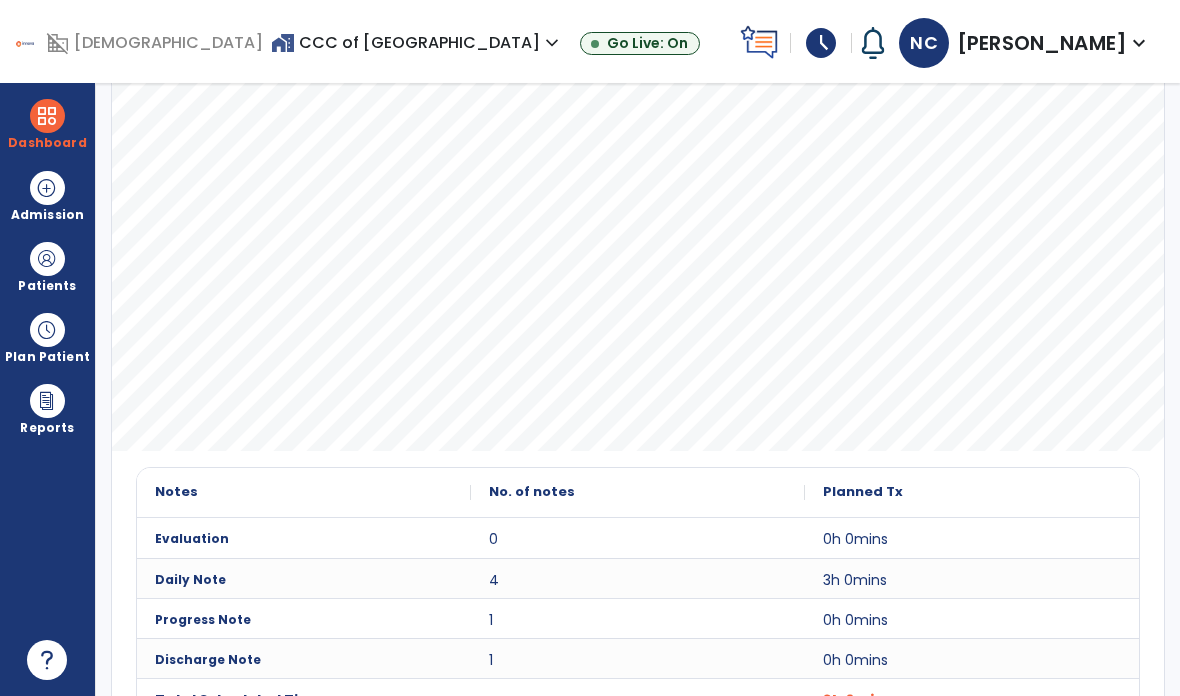 scroll, scrollTop: 383, scrollLeft: 0, axis: vertical 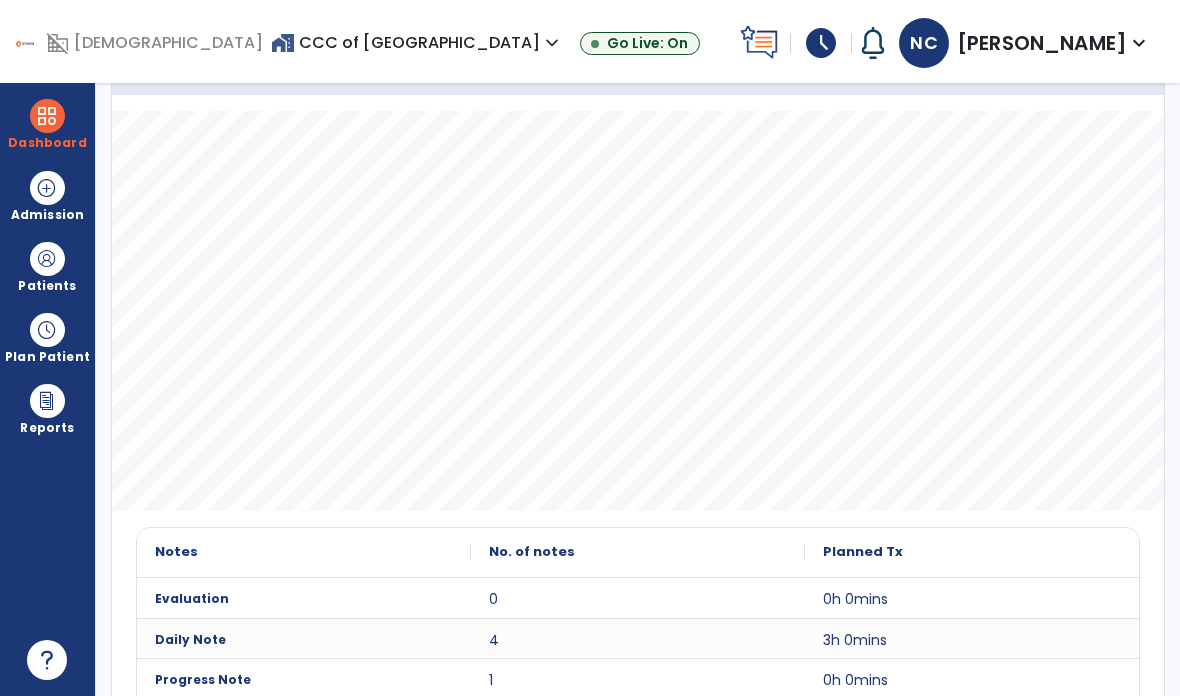 click at bounding box center (47, 116) 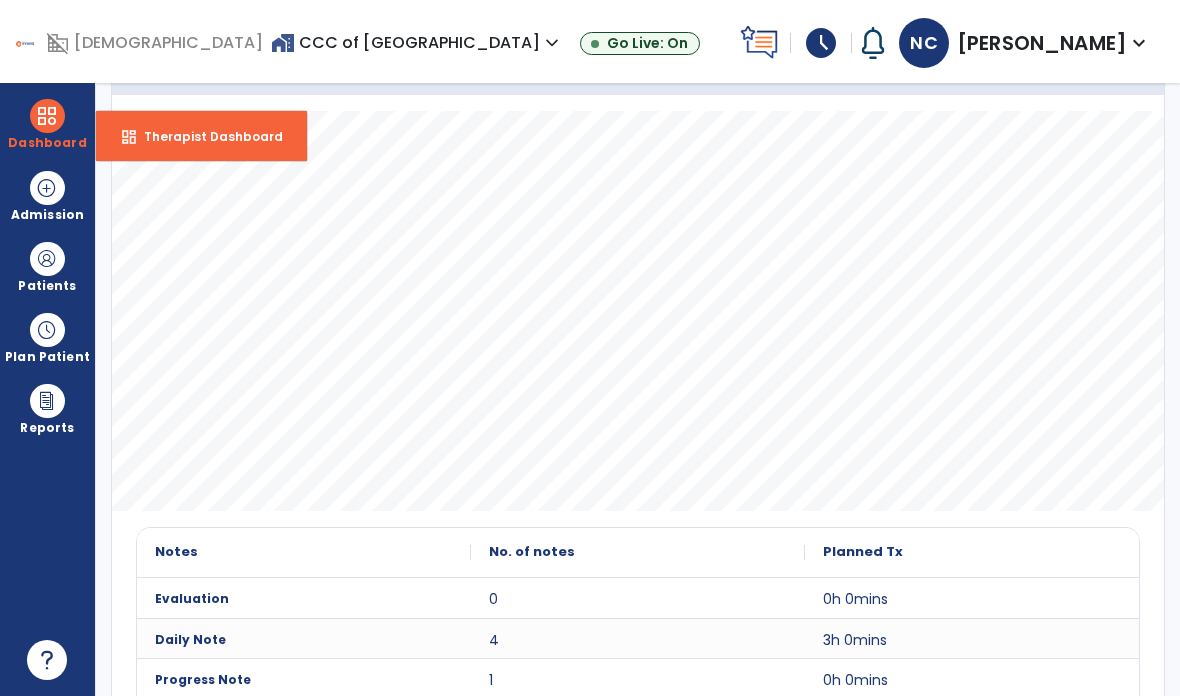 click on "dashboard  Therapist Dashboard" at bounding box center [201, 136] 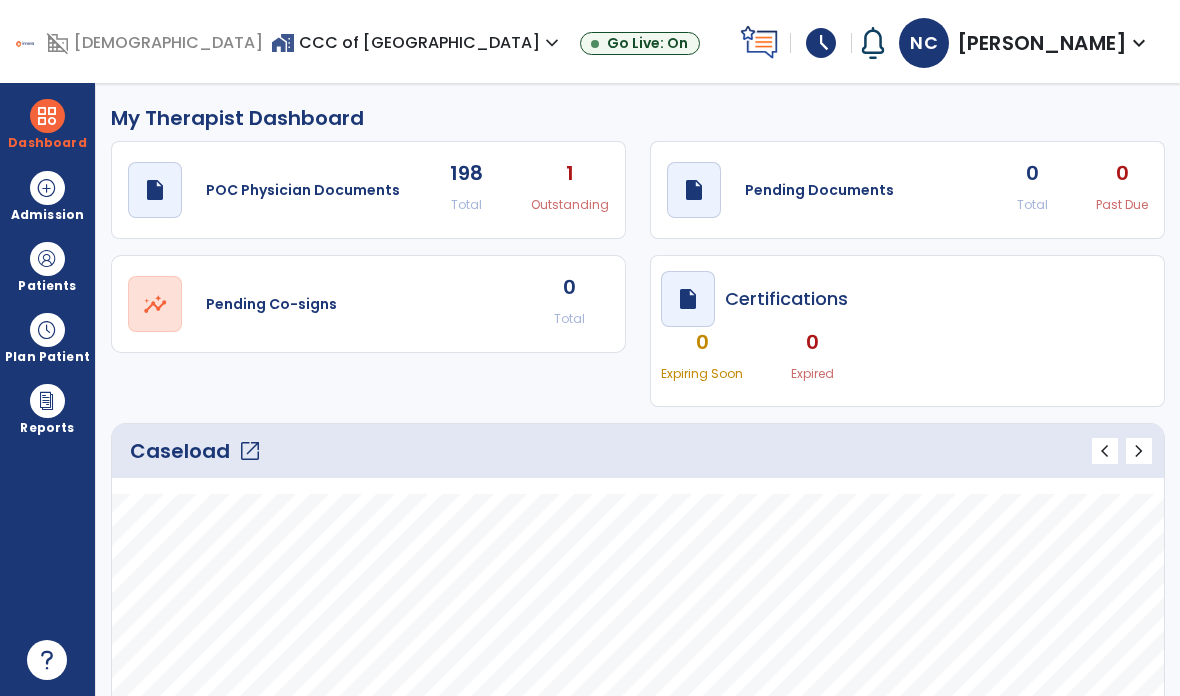 scroll, scrollTop: 0, scrollLeft: 0, axis: both 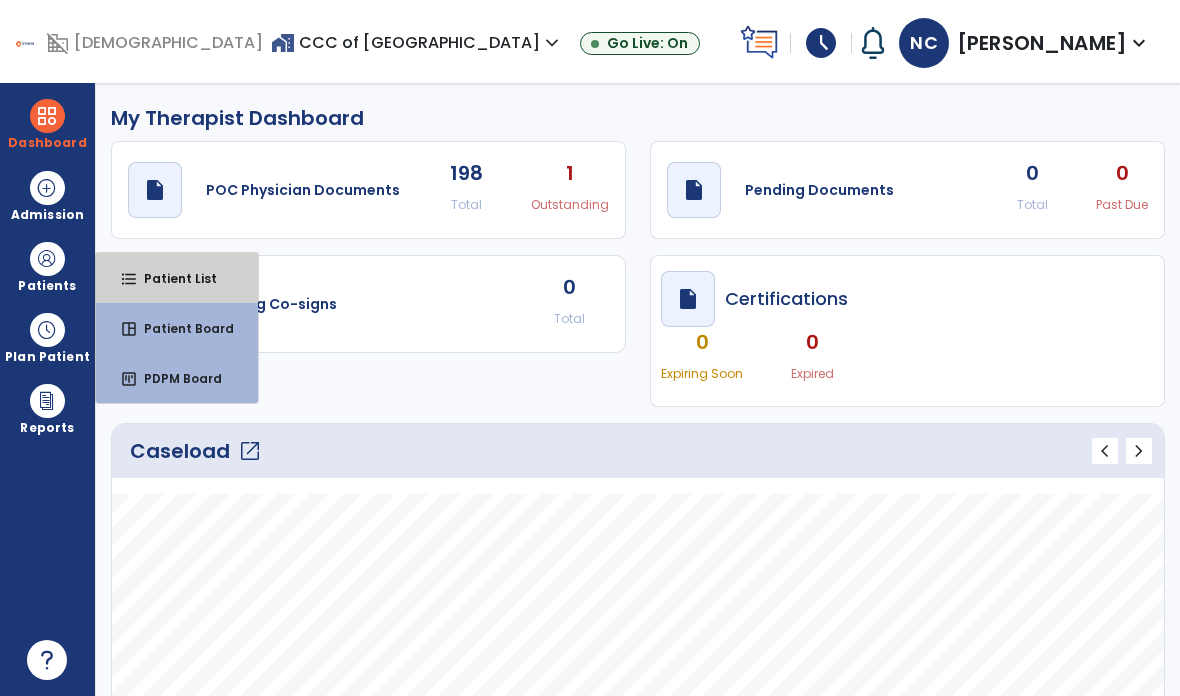 click on "format_list_bulleted  Patient List" at bounding box center [177, 278] 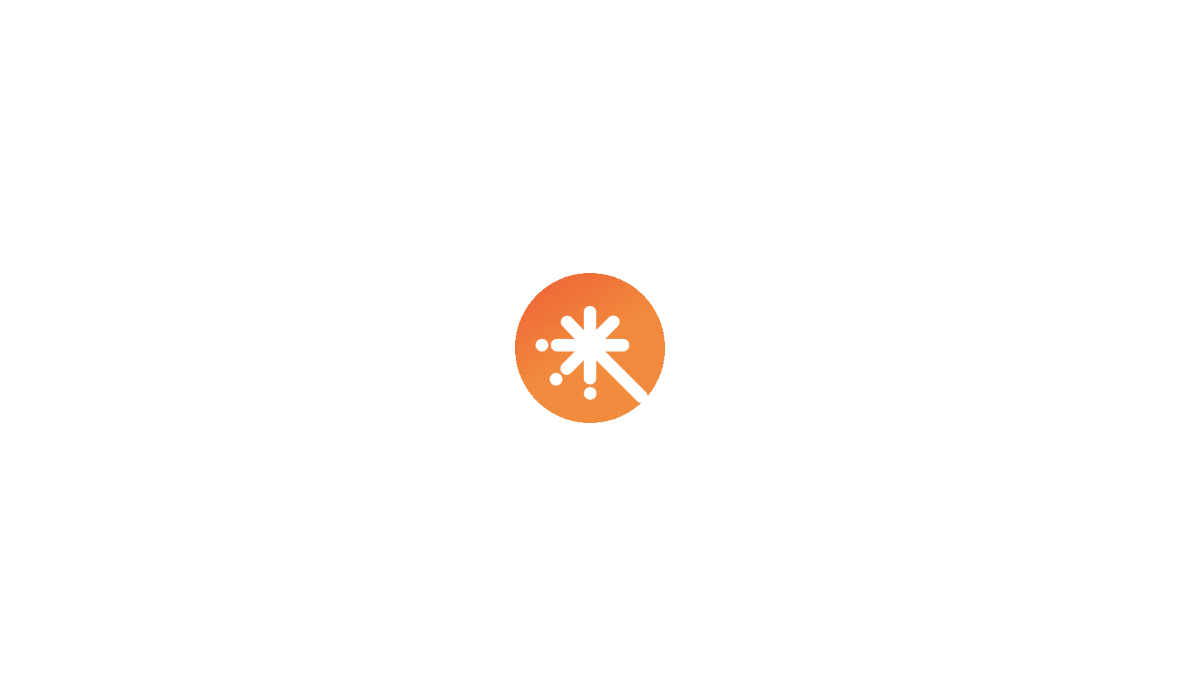 scroll, scrollTop: 0, scrollLeft: 0, axis: both 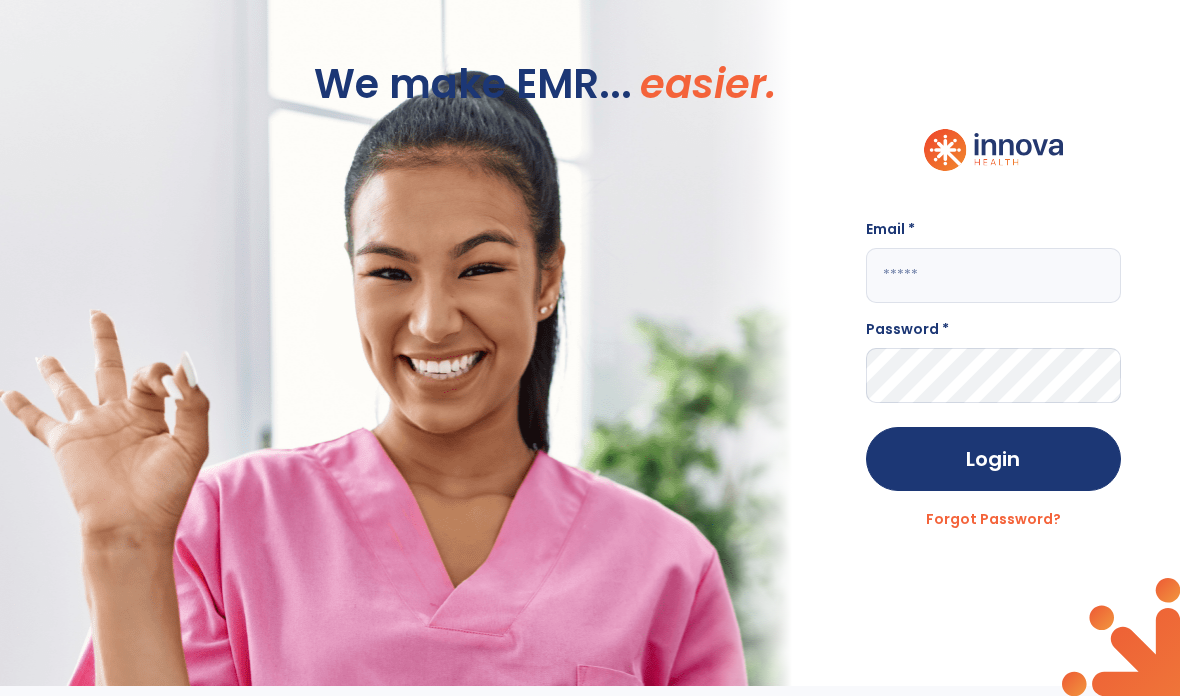 click 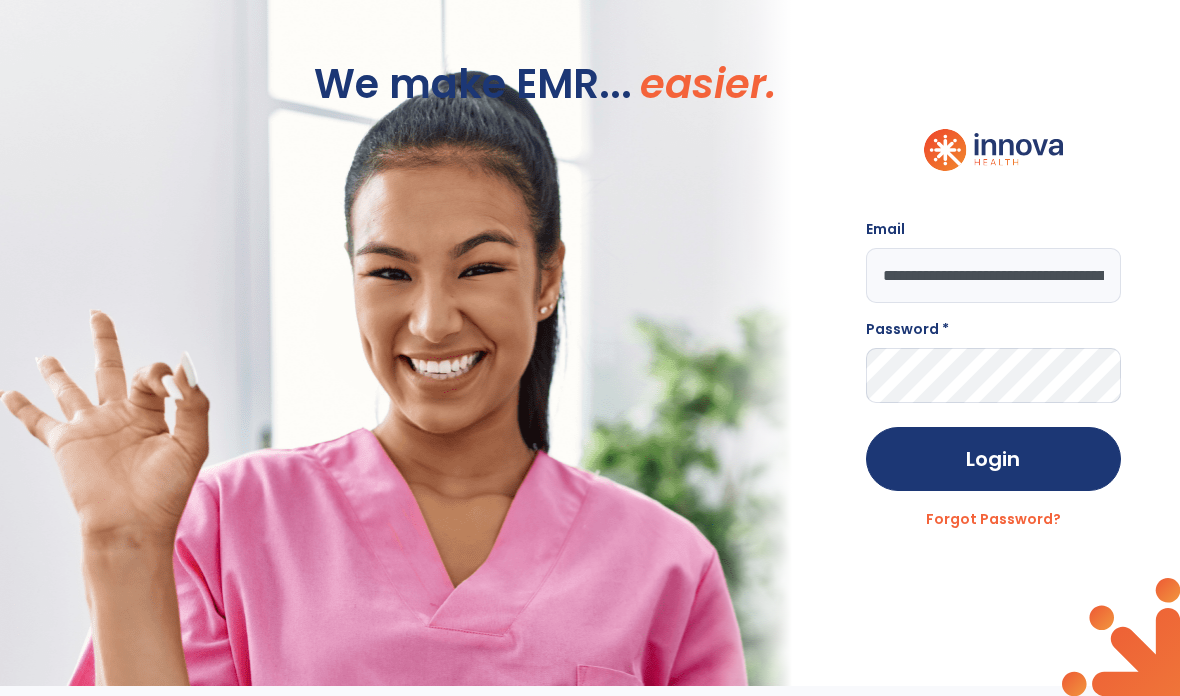 type on "**********" 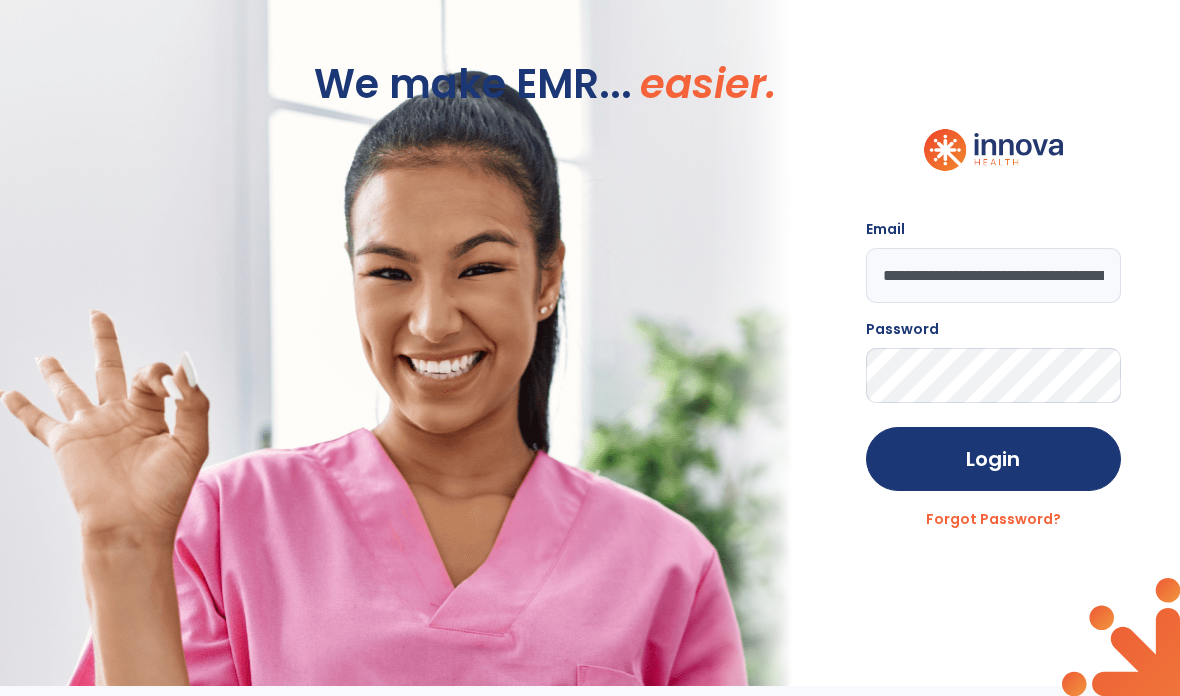 click on "Login" 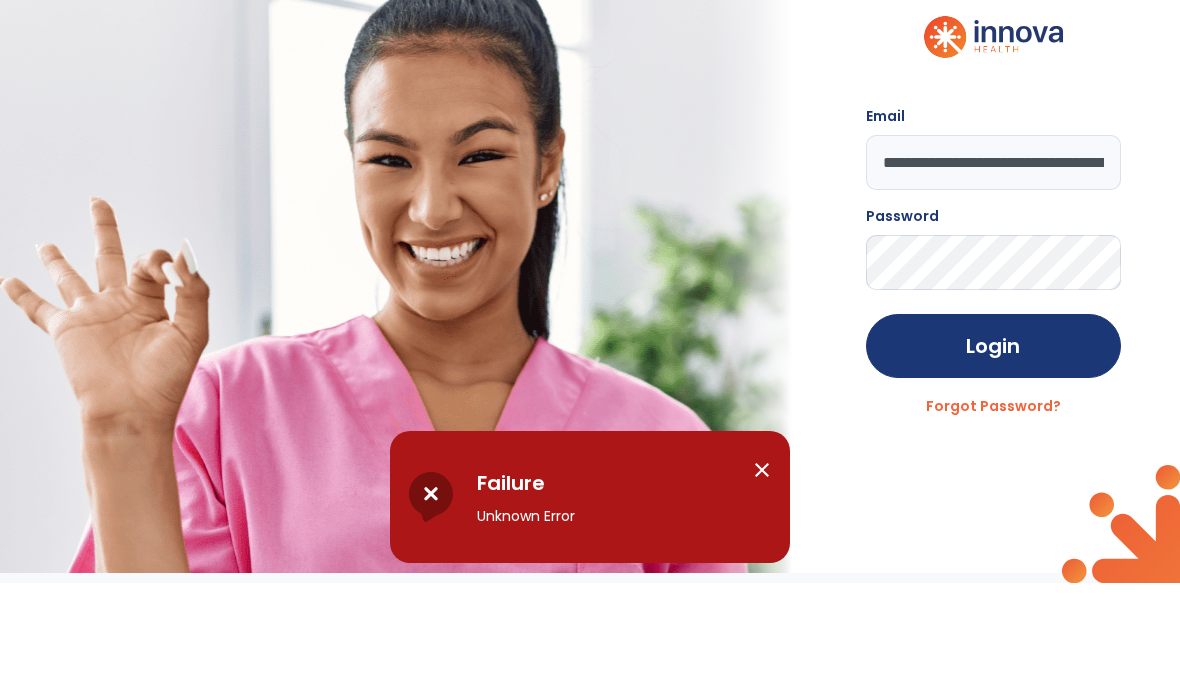 scroll, scrollTop: 70, scrollLeft: 0, axis: vertical 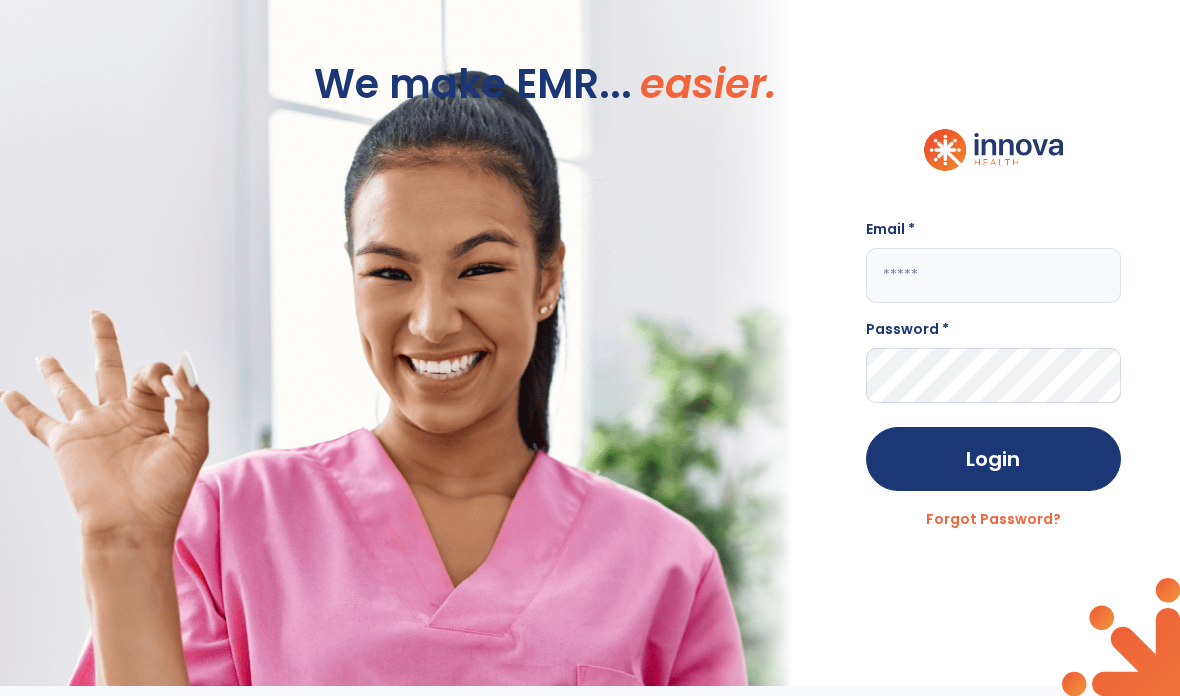 click 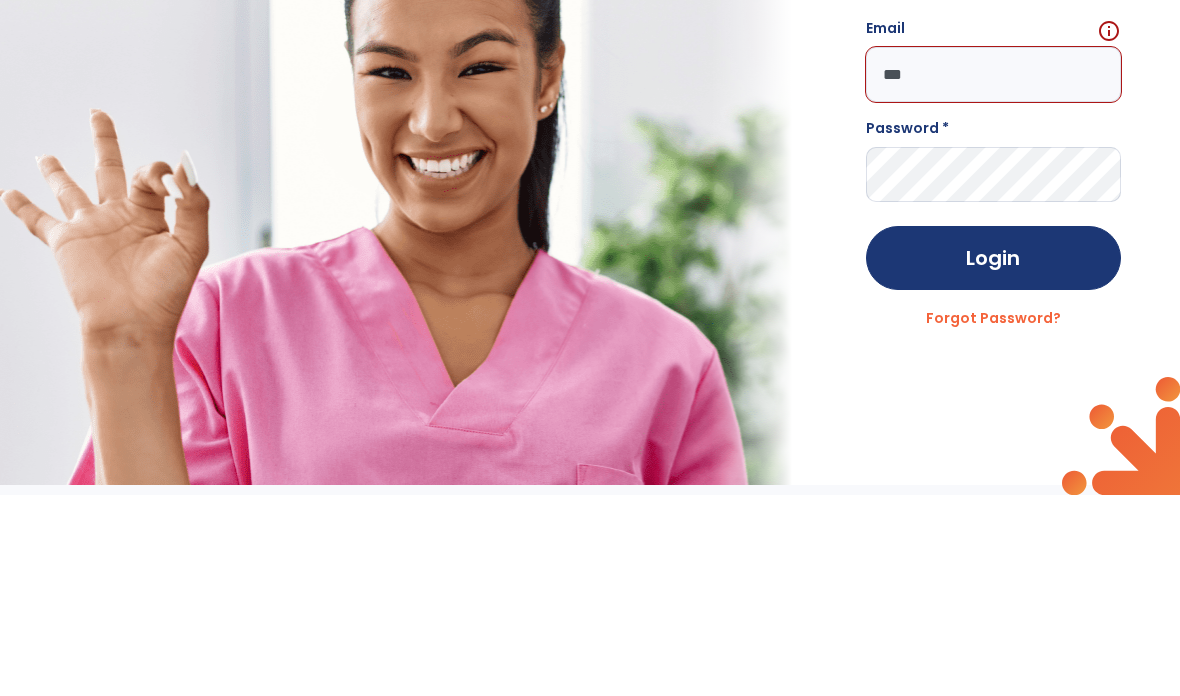 type on "****" 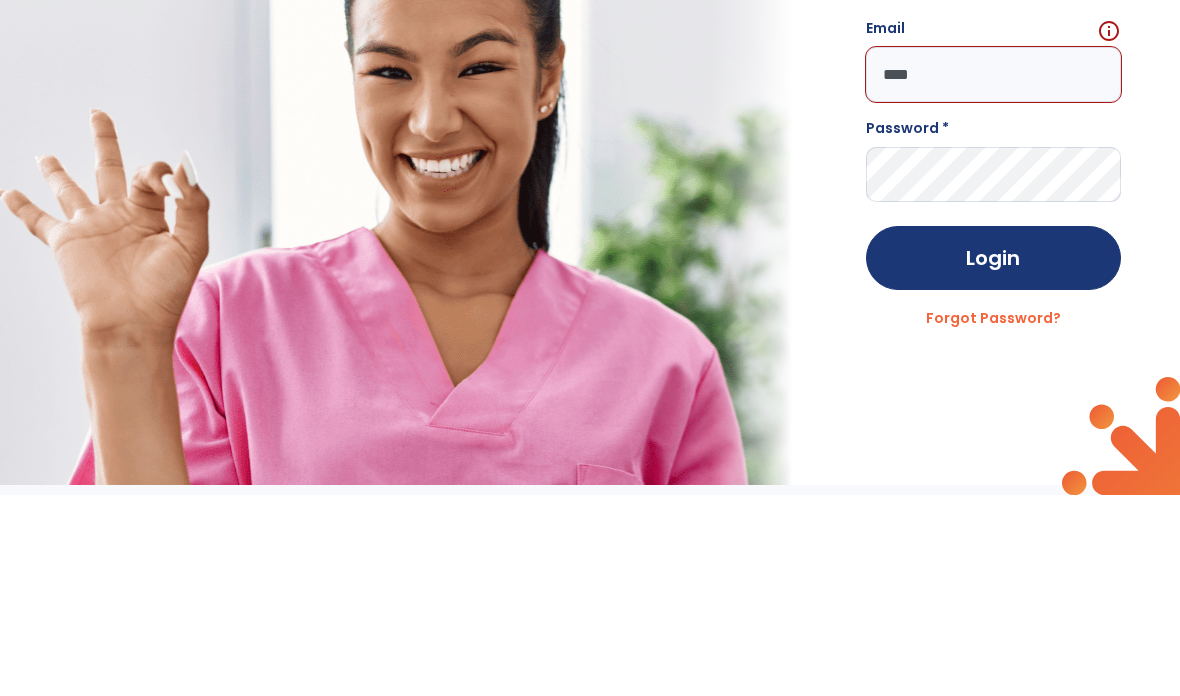 scroll, scrollTop: 3, scrollLeft: 0, axis: vertical 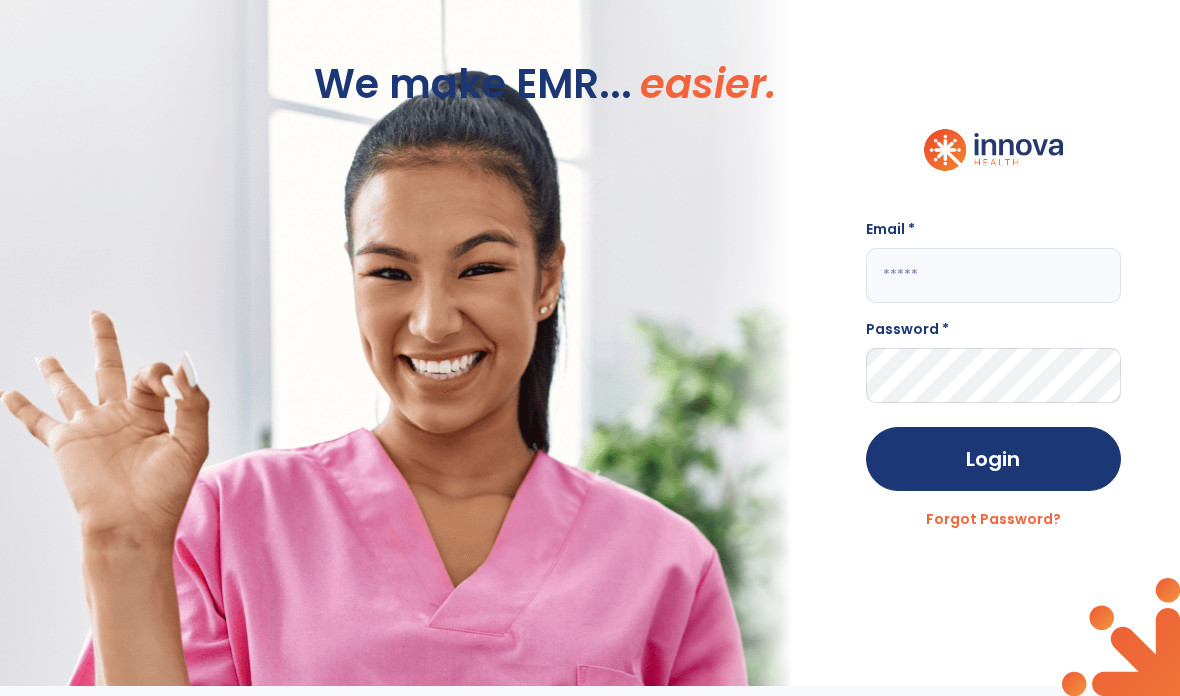 click 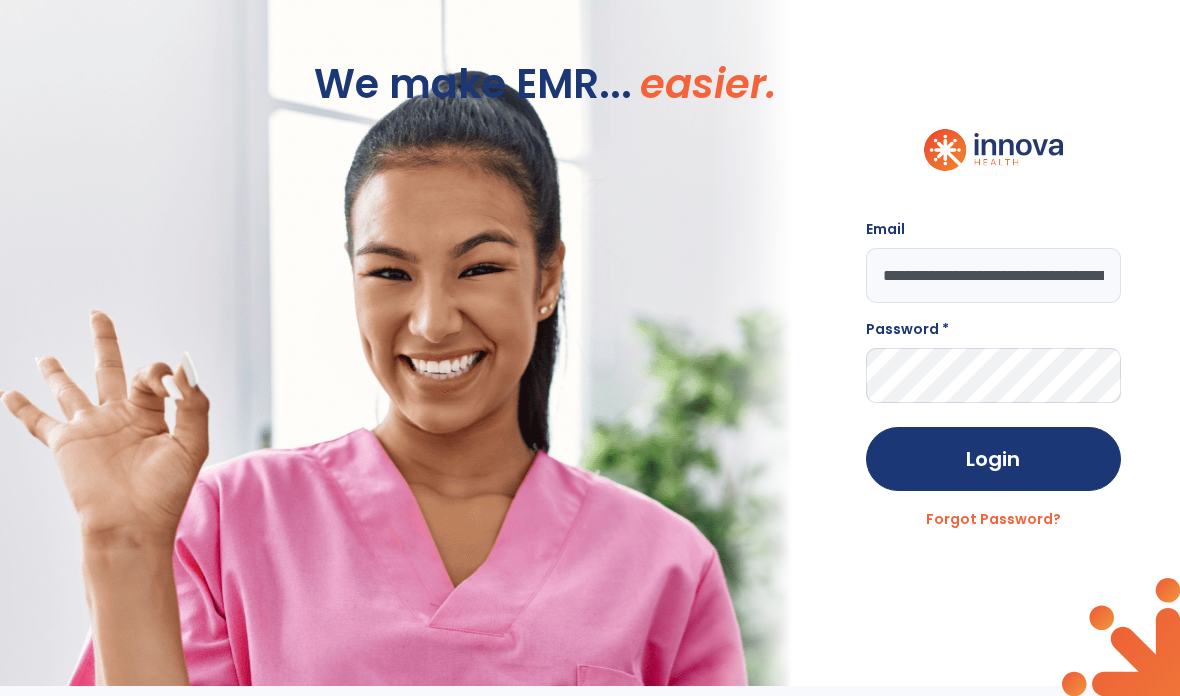 type on "**********" 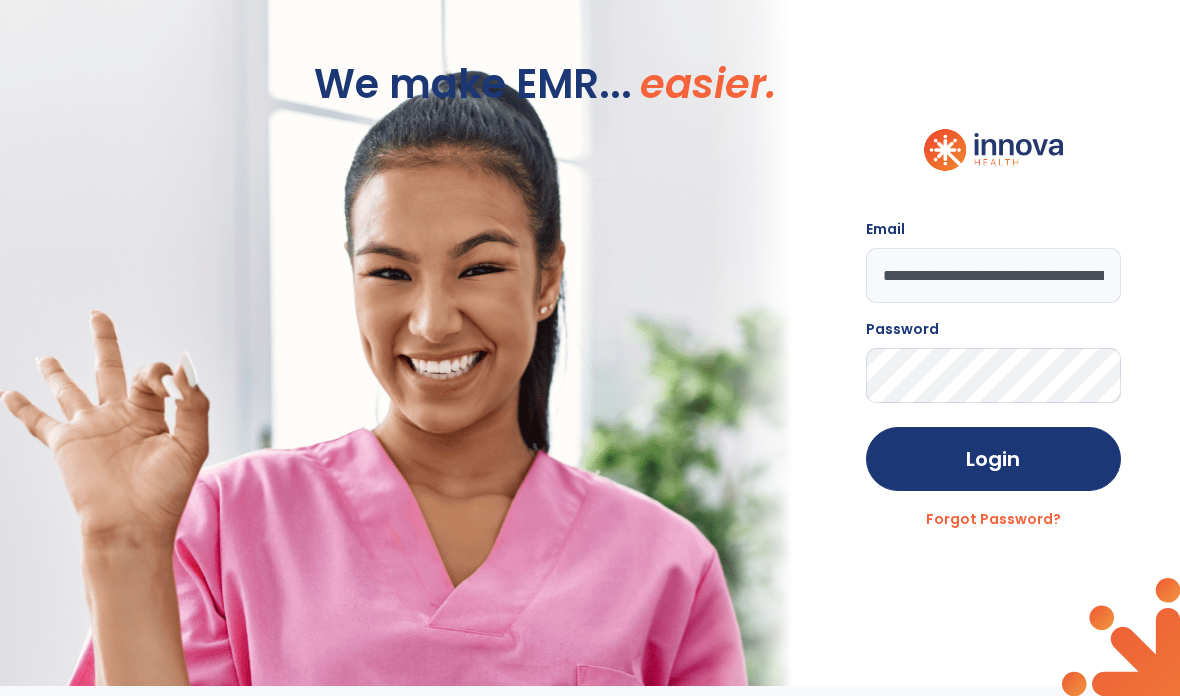 click on "Login" 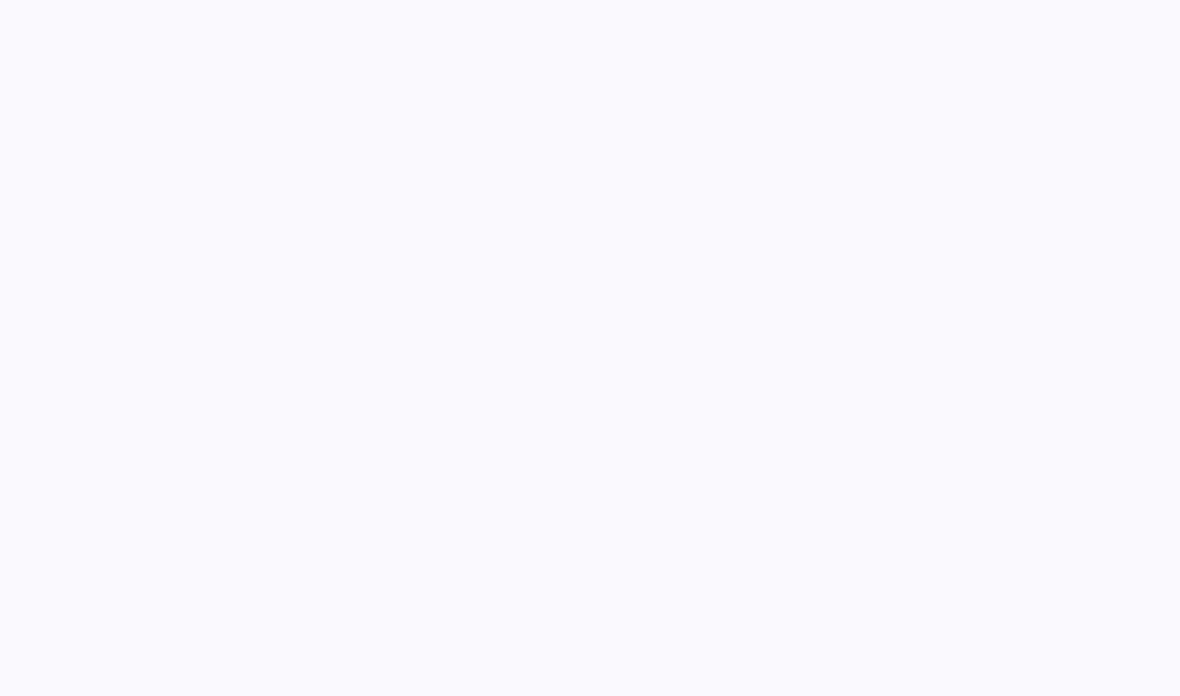 scroll, scrollTop: 0, scrollLeft: 0, axis: both 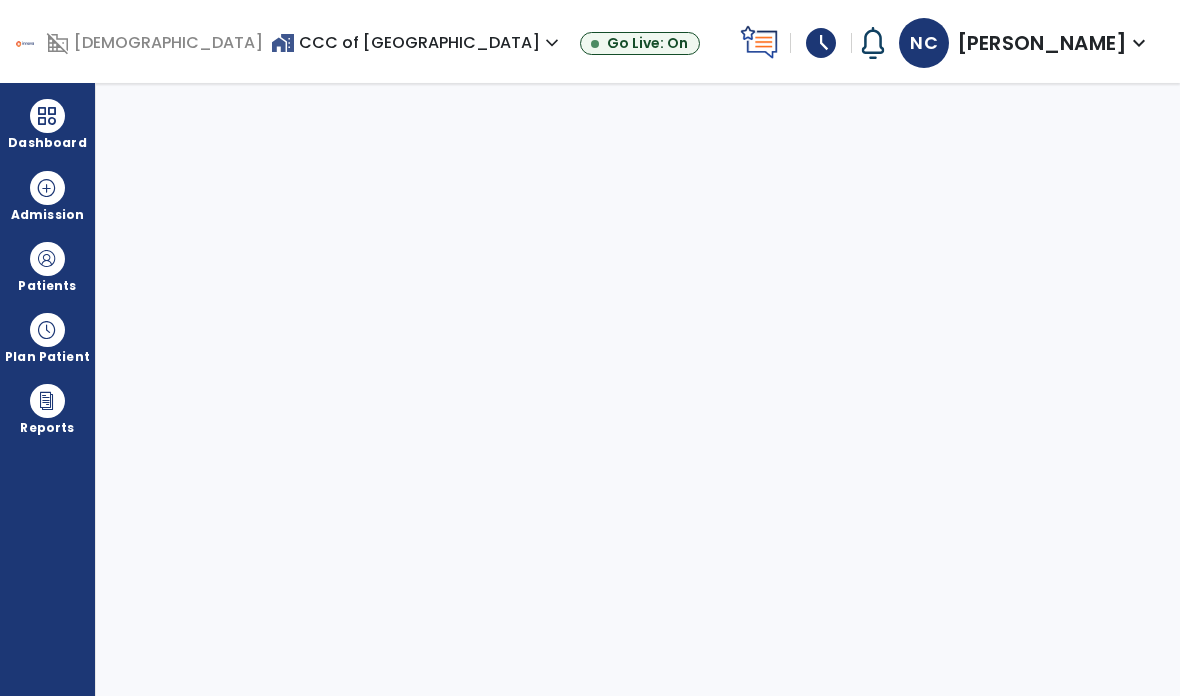 select on "****" 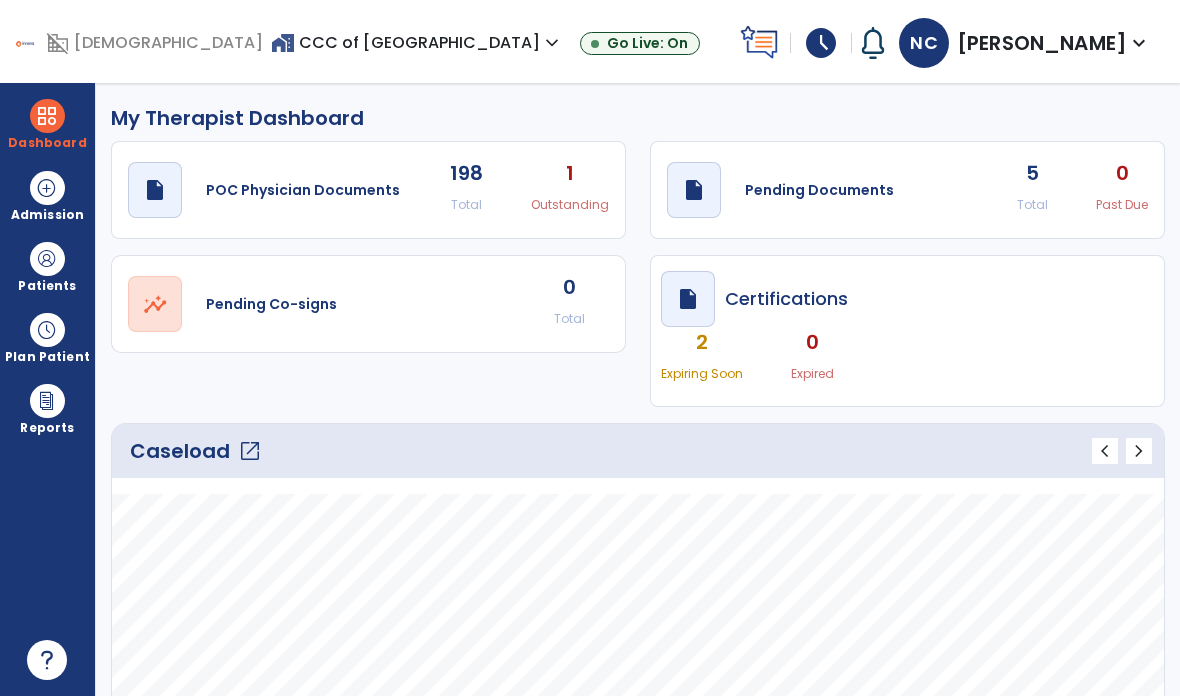 click at bounding box center [47, 259] 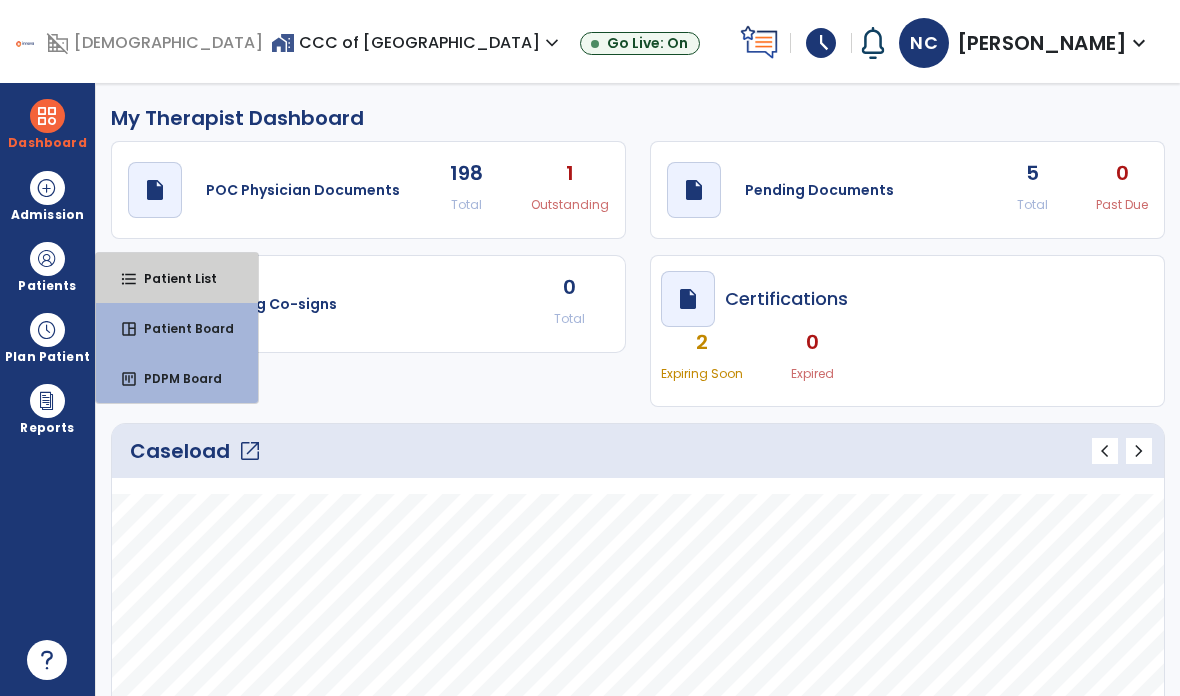 click on "Patient List" at bounding box center [172, 278] 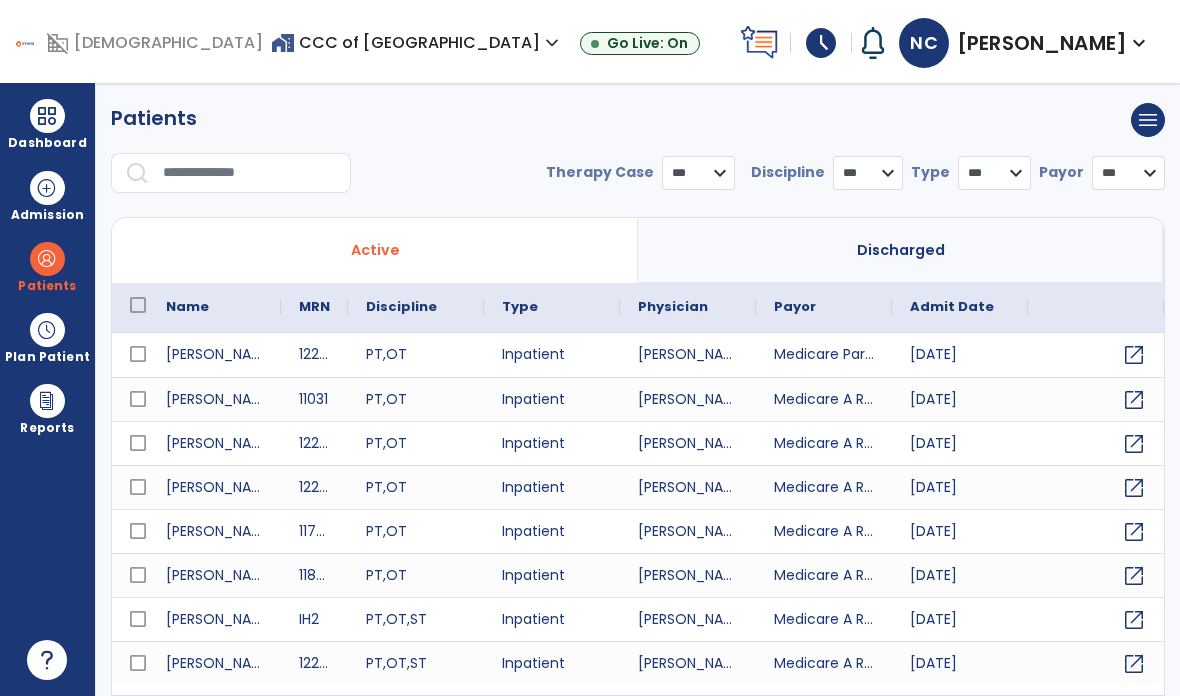 click at bounding box center [250, 173] 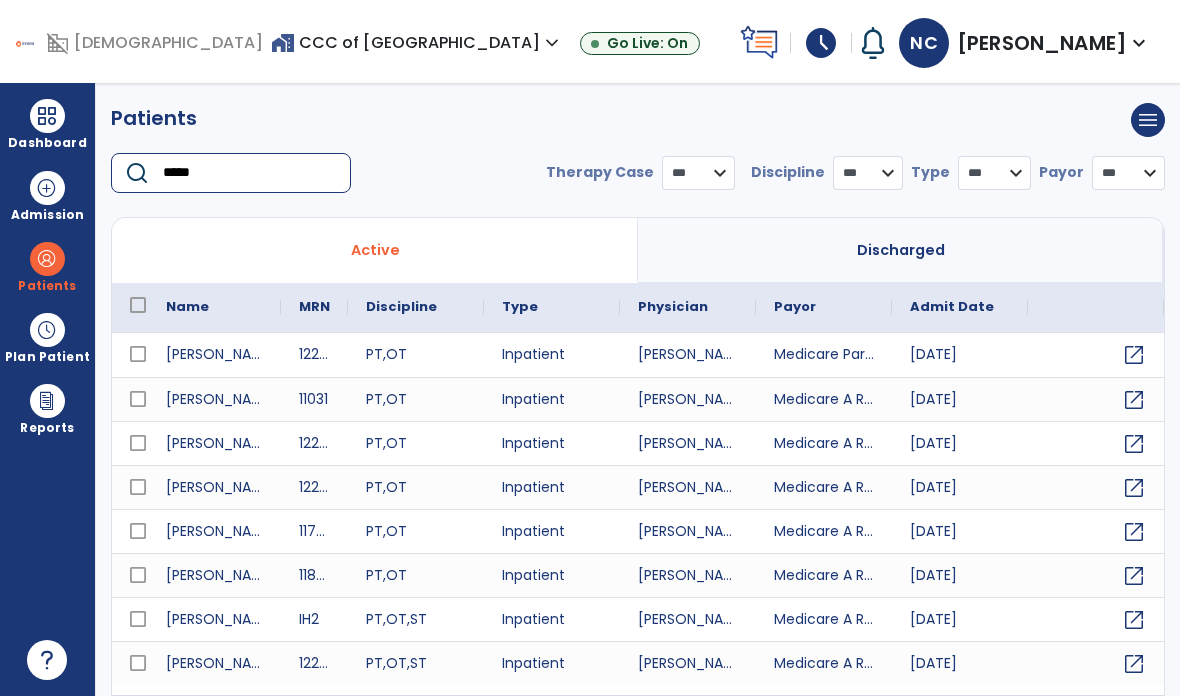 type on "******" 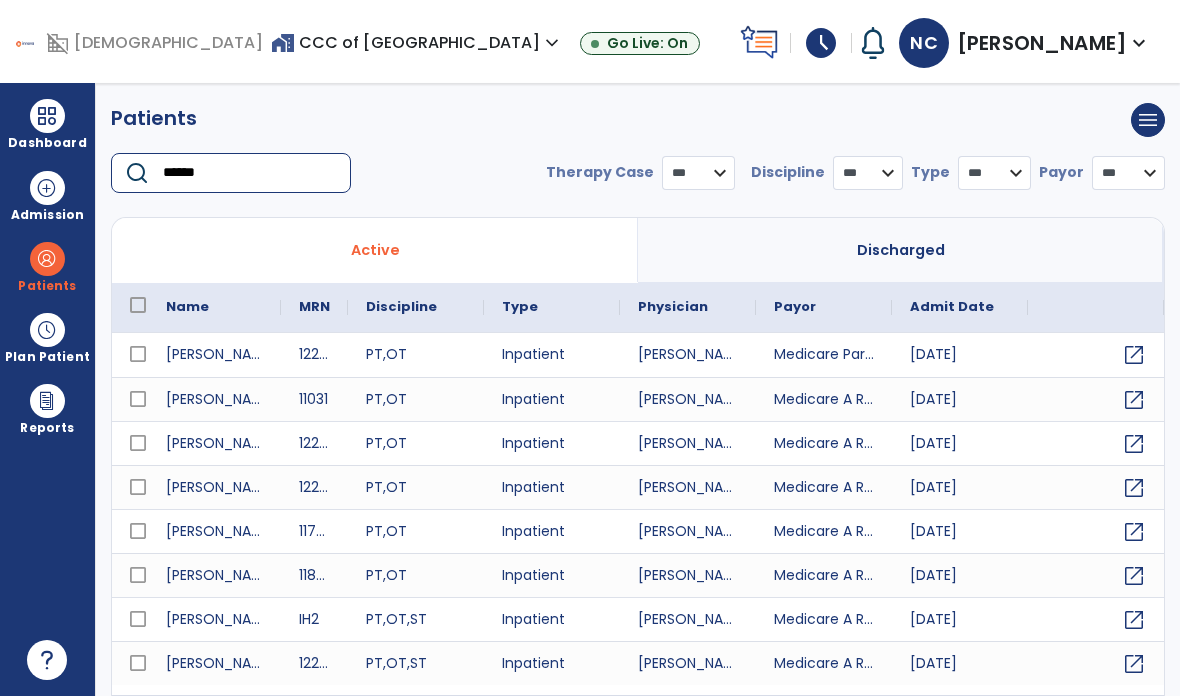 select on "***" 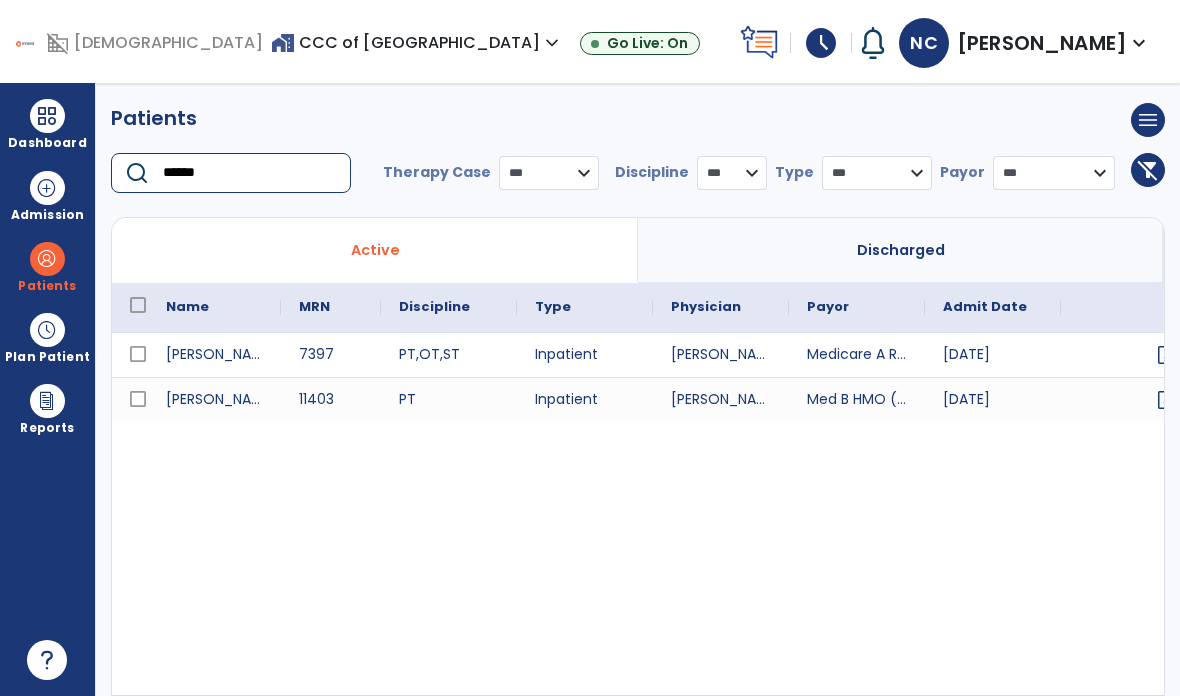 type on "******" 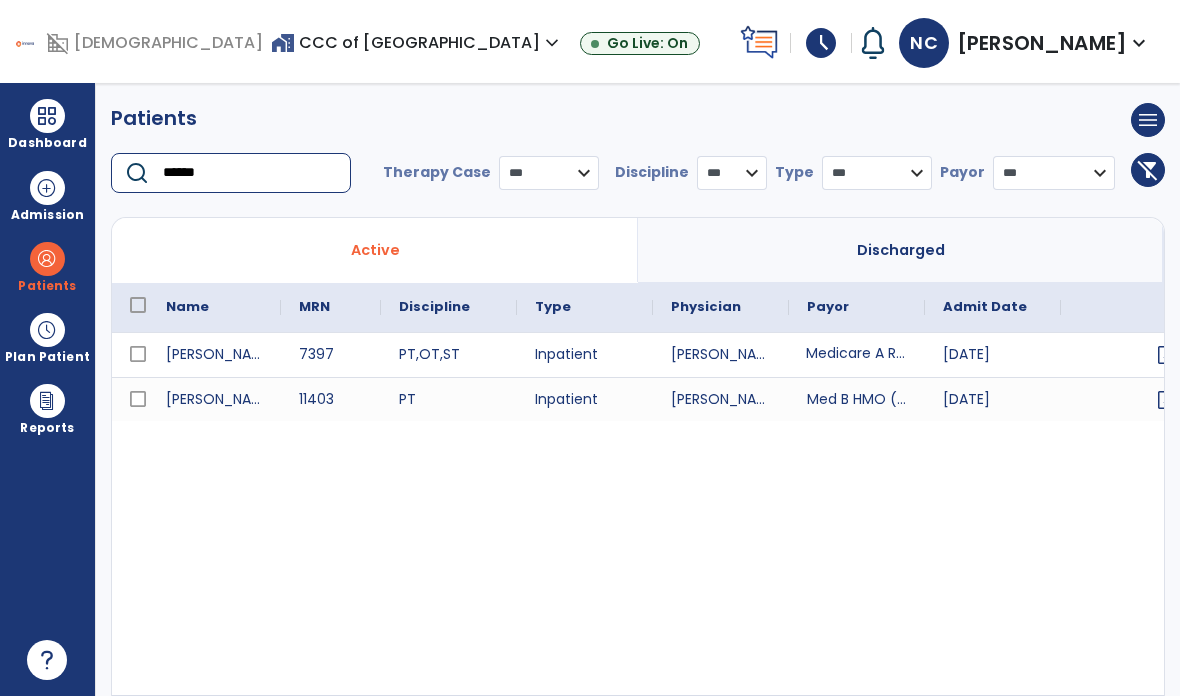 click on "Medicare A Replacement NGS" at bounding box center [857, 355] 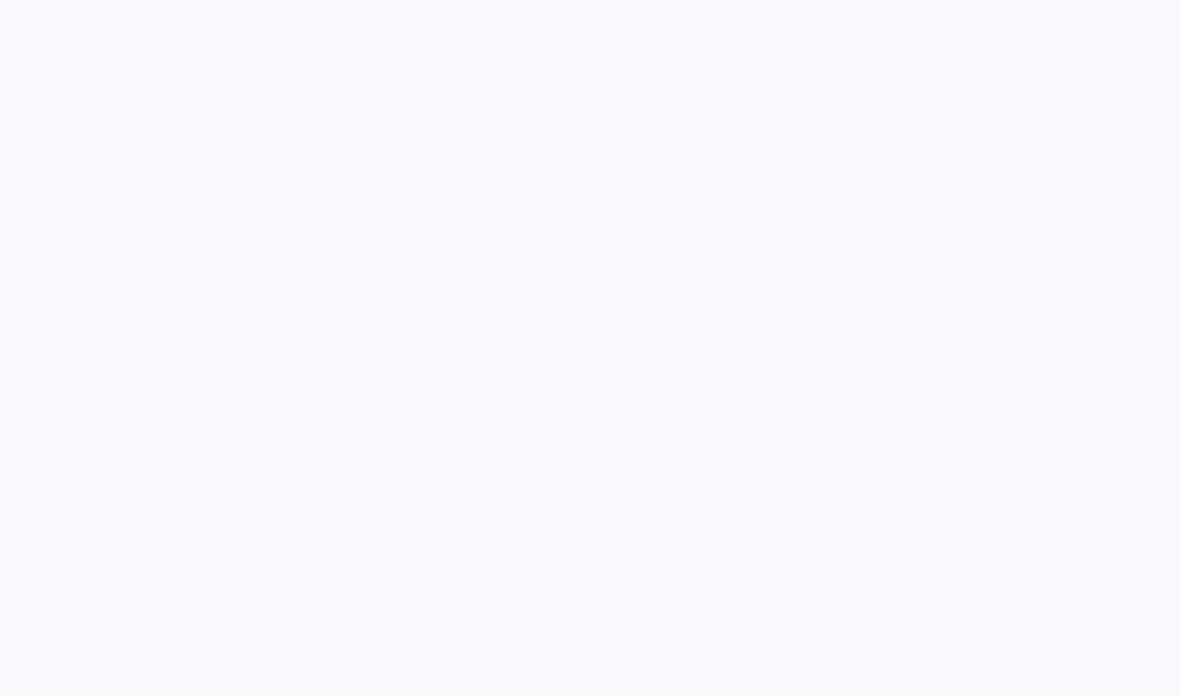 scroll, scrollTop: 0, scrollLeft: 0, axis: both 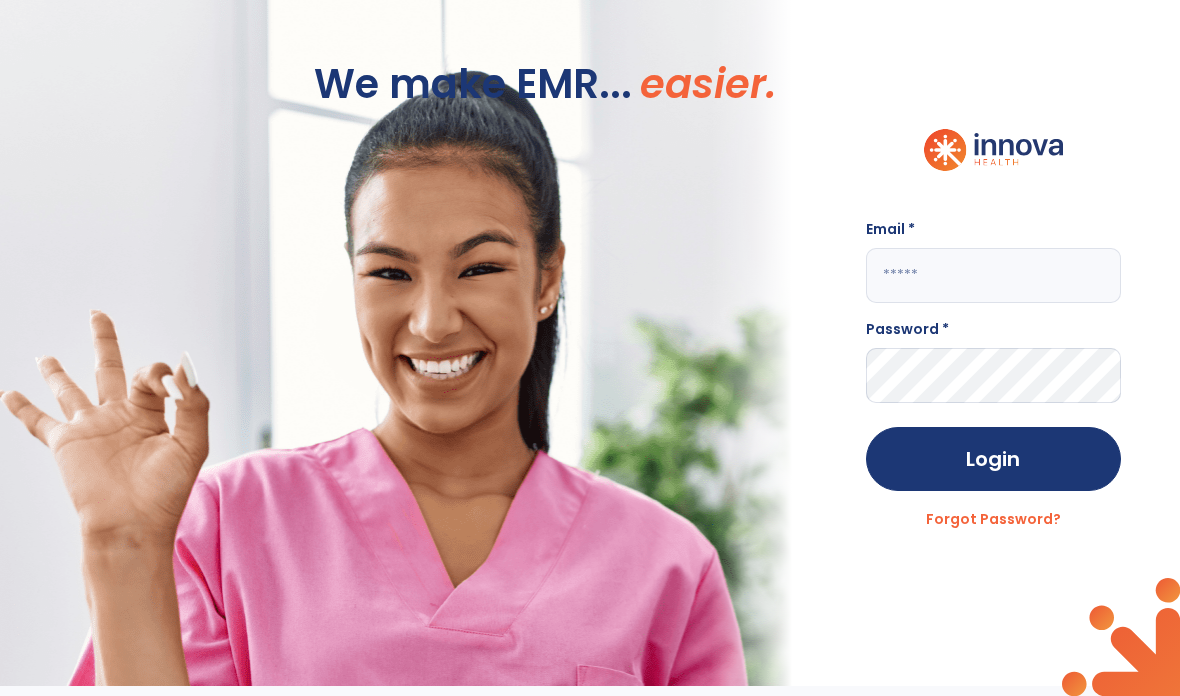 click 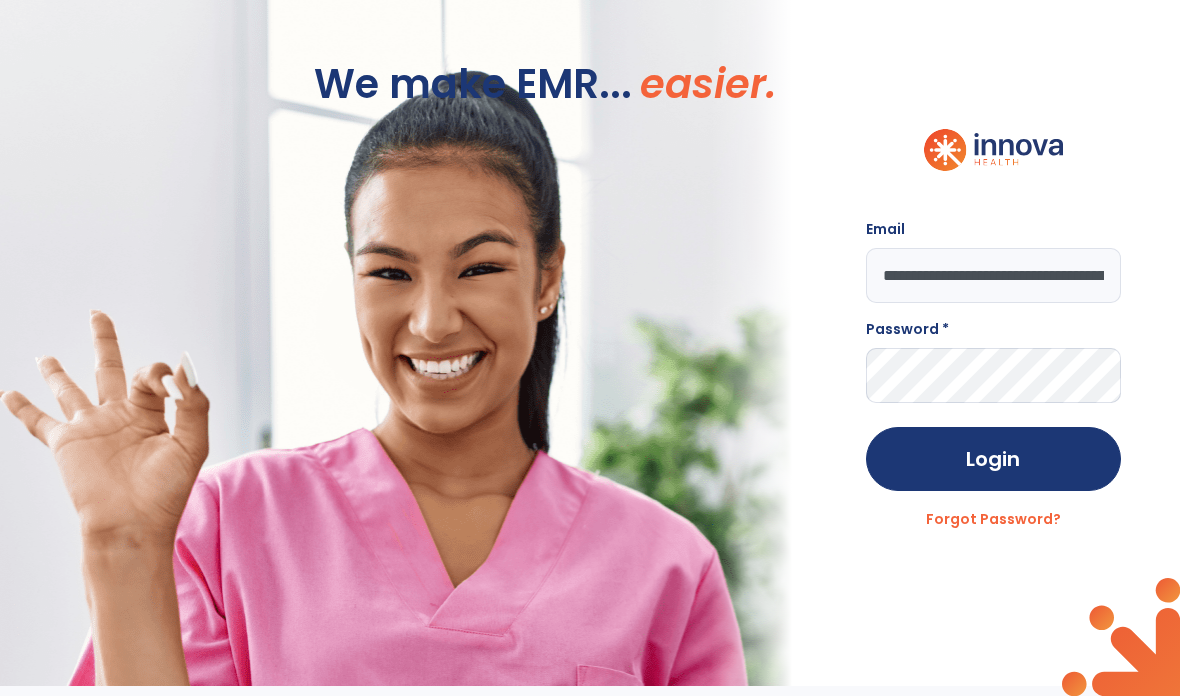 type on "**********" 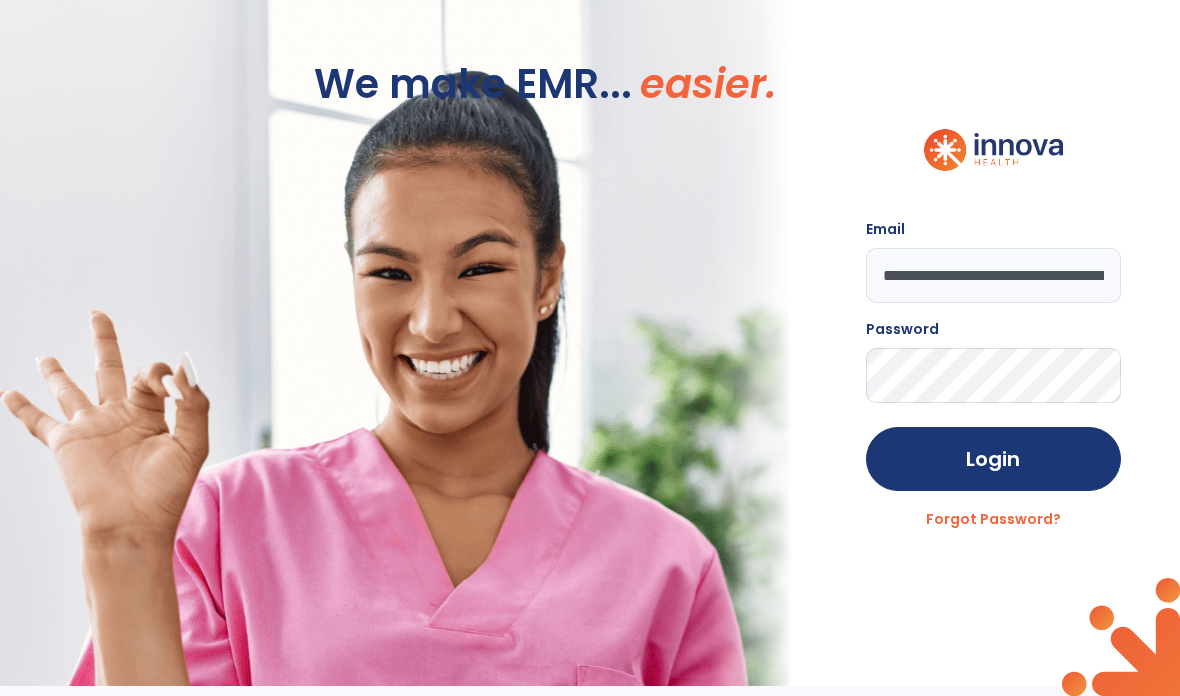 click on "Login" 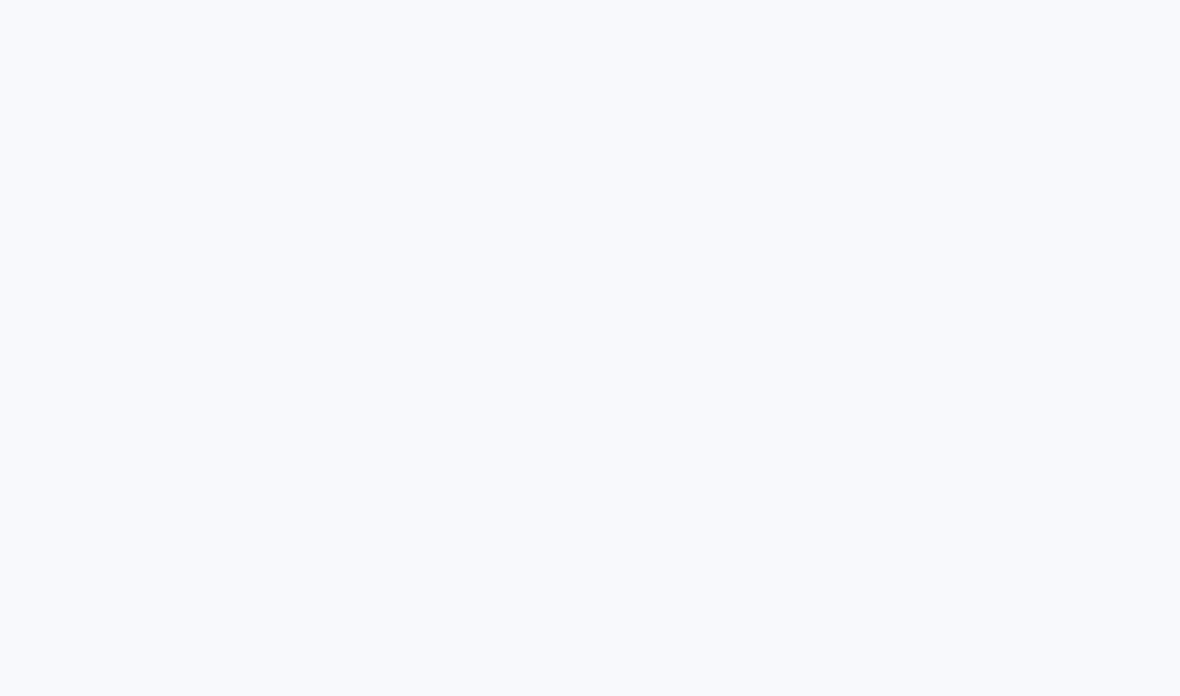 scroll, scrollTop: 0, scrollLeft: 0, axis: both 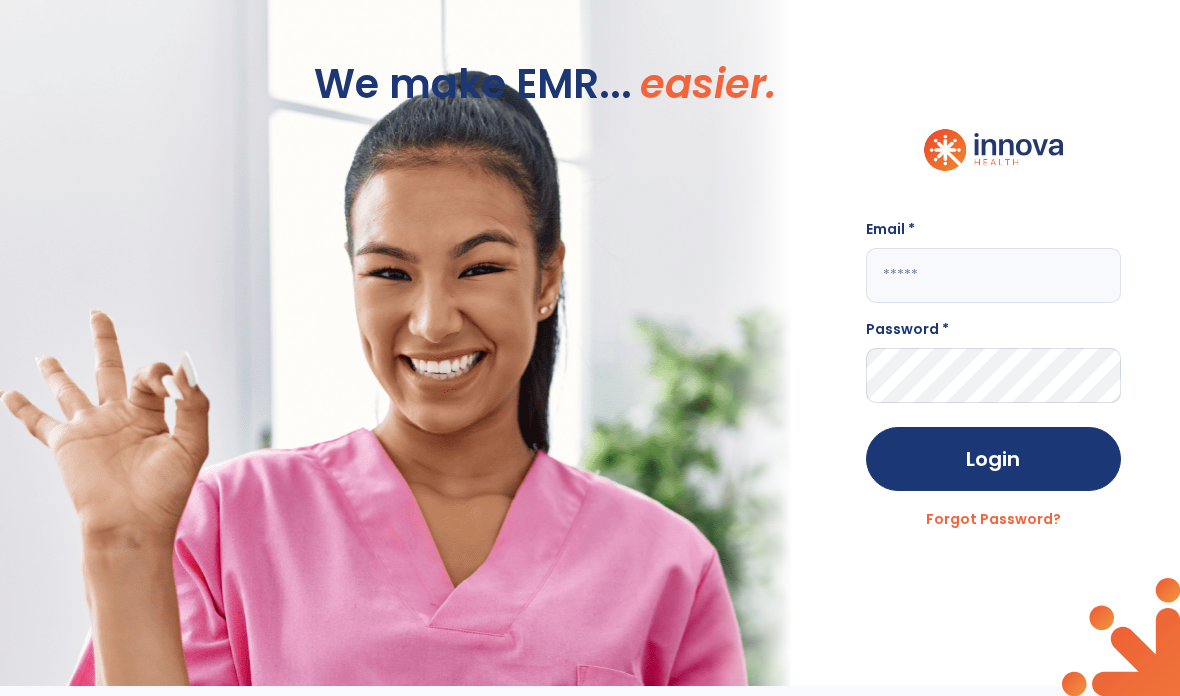 click 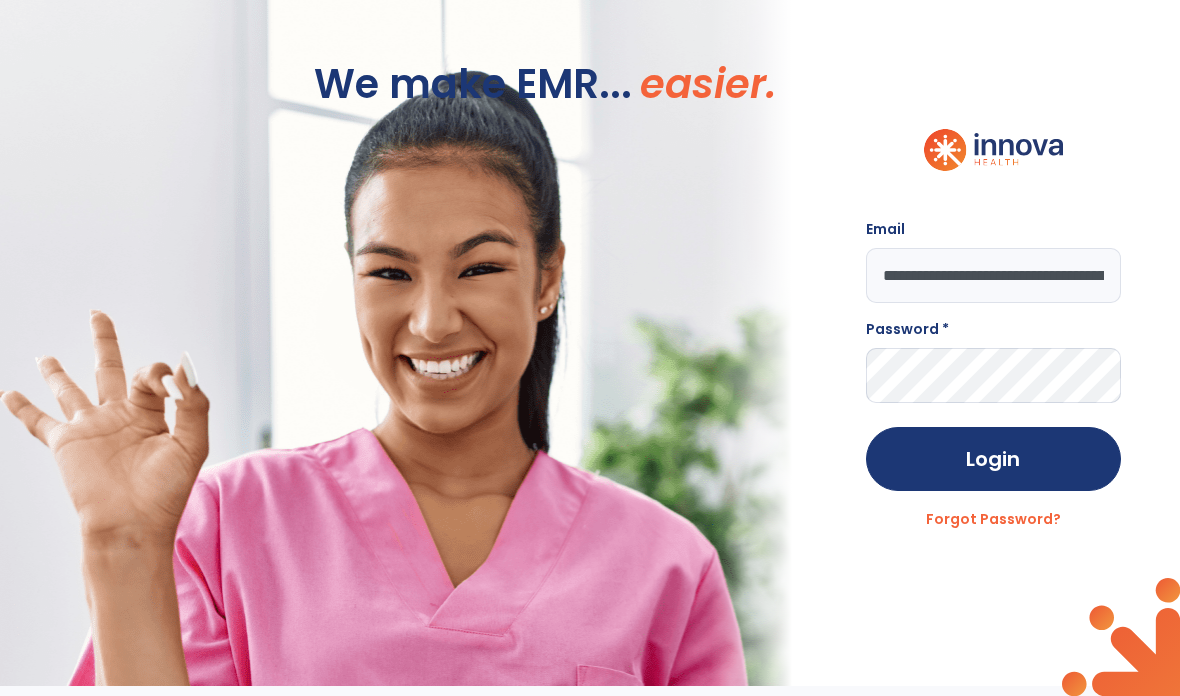 type on "**********" 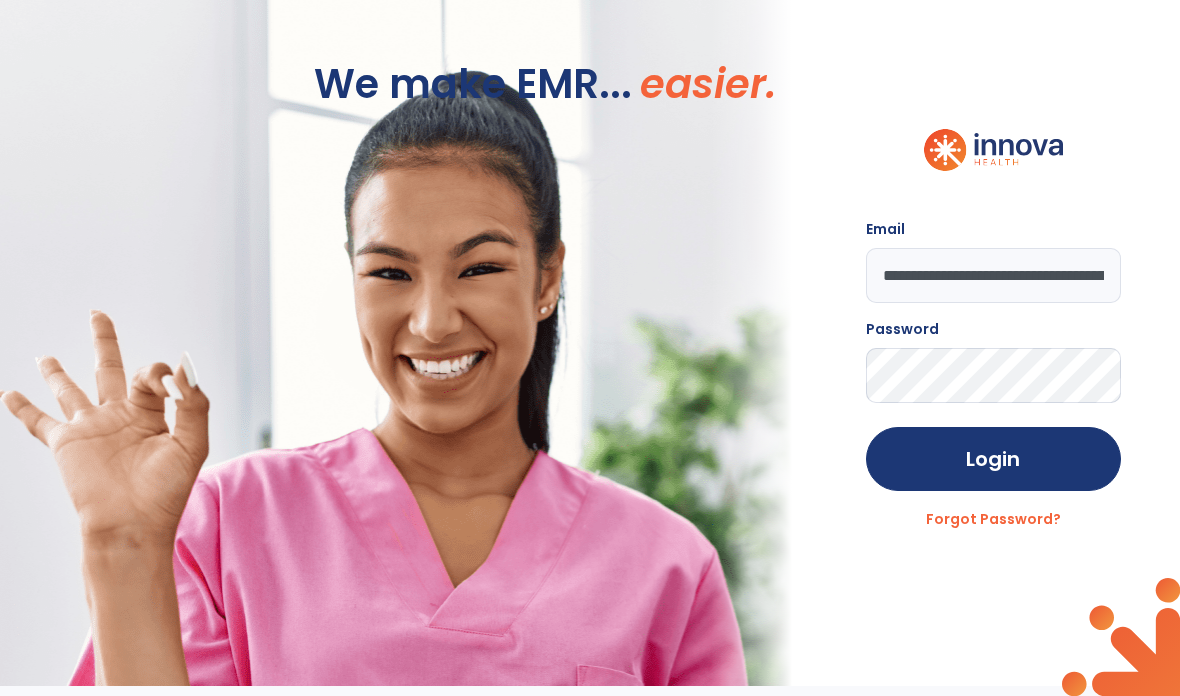 click on "Login" 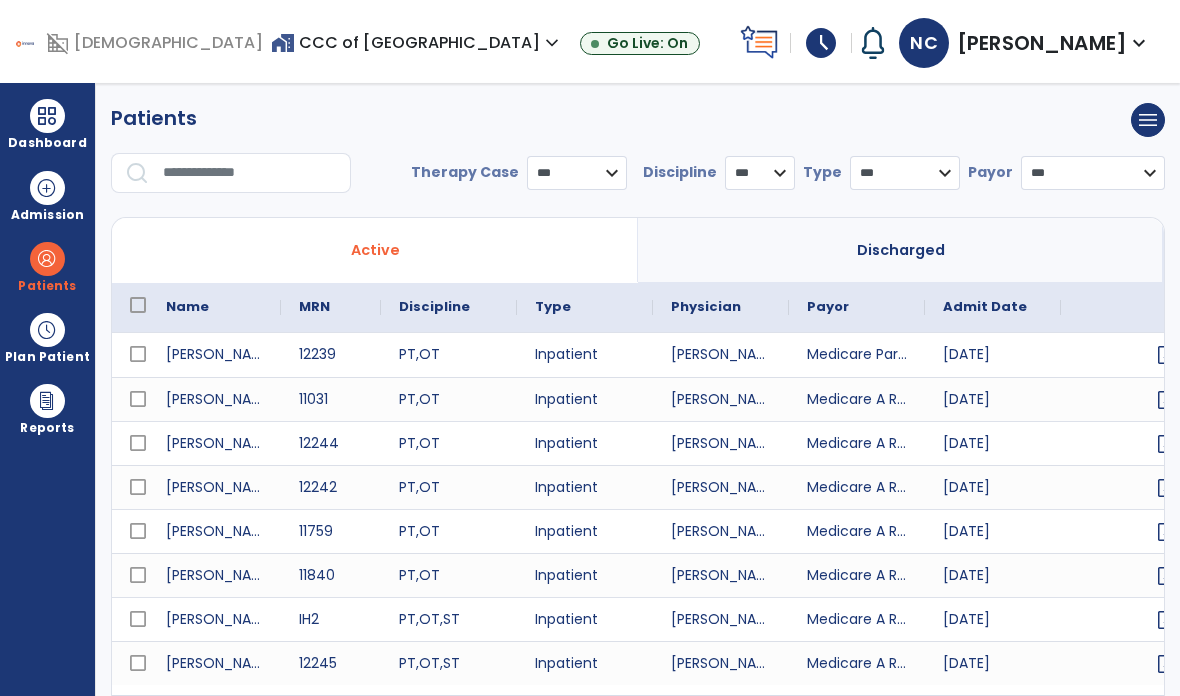 select on "***" 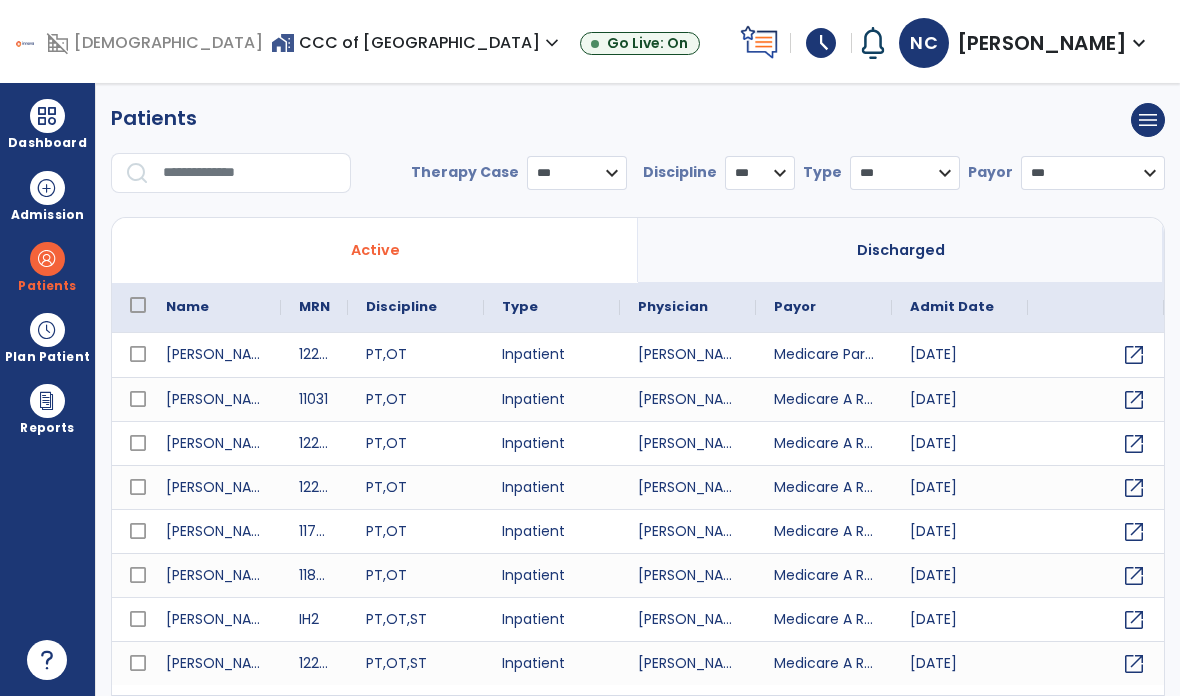 click at bounding box center (250, 173) 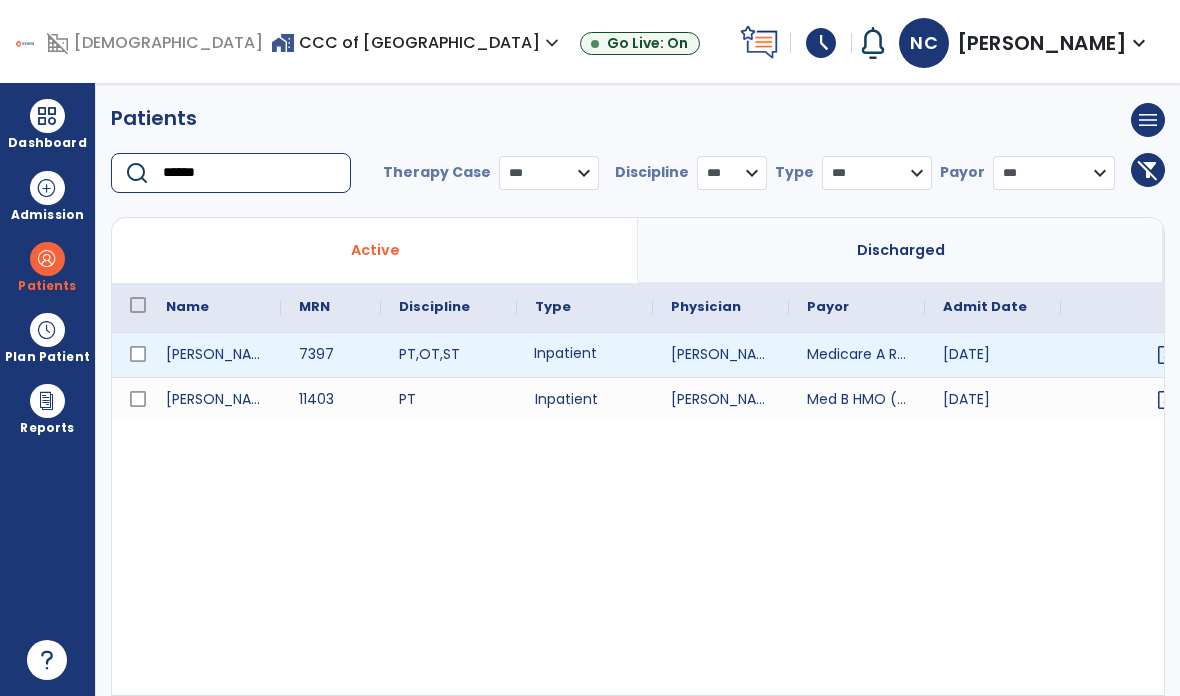 type on "******" 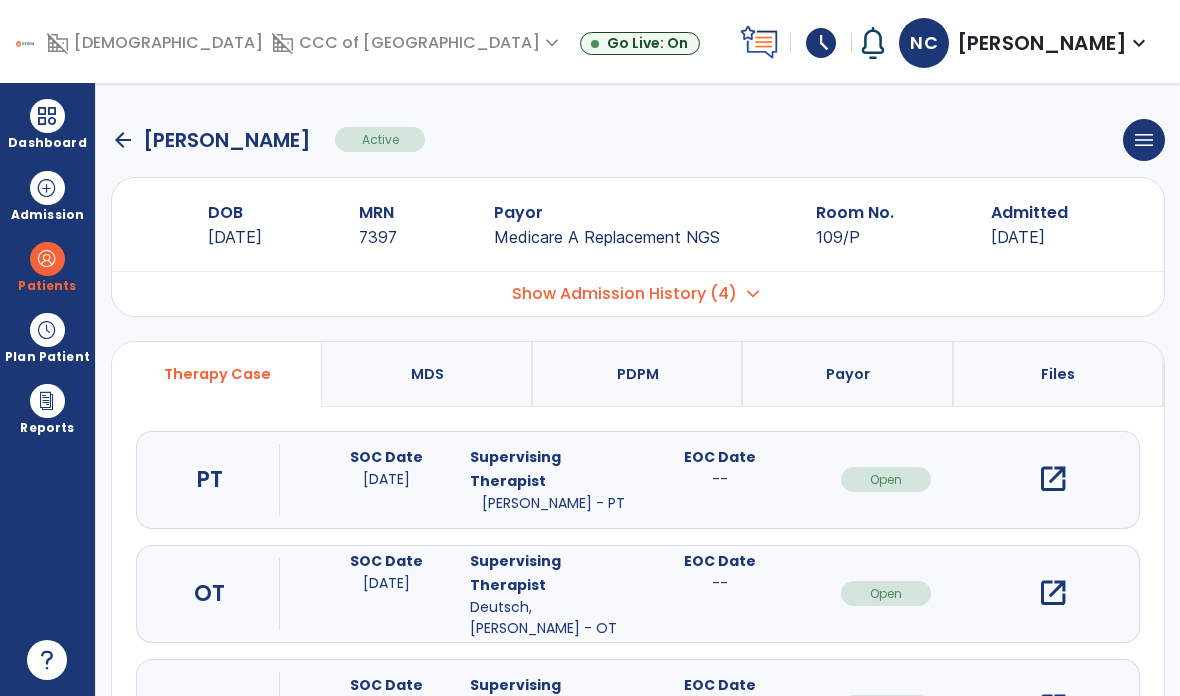 click on "open_in_new" at bounding box center (1053, 479) 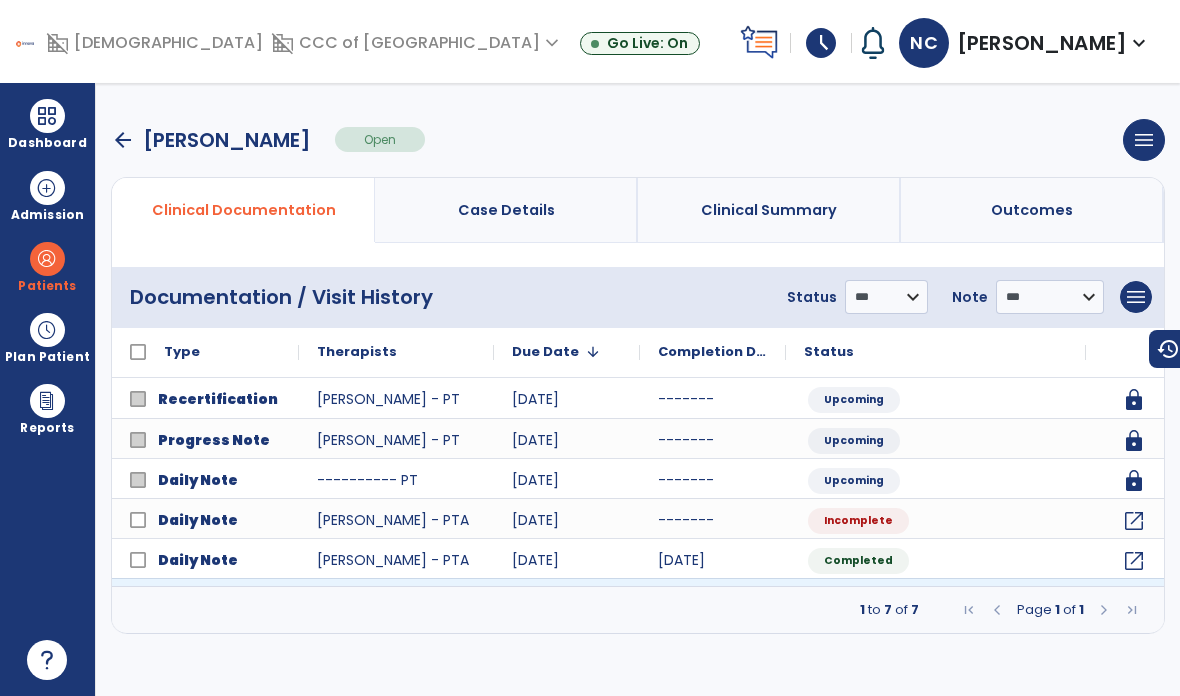 click on "open_in_new" 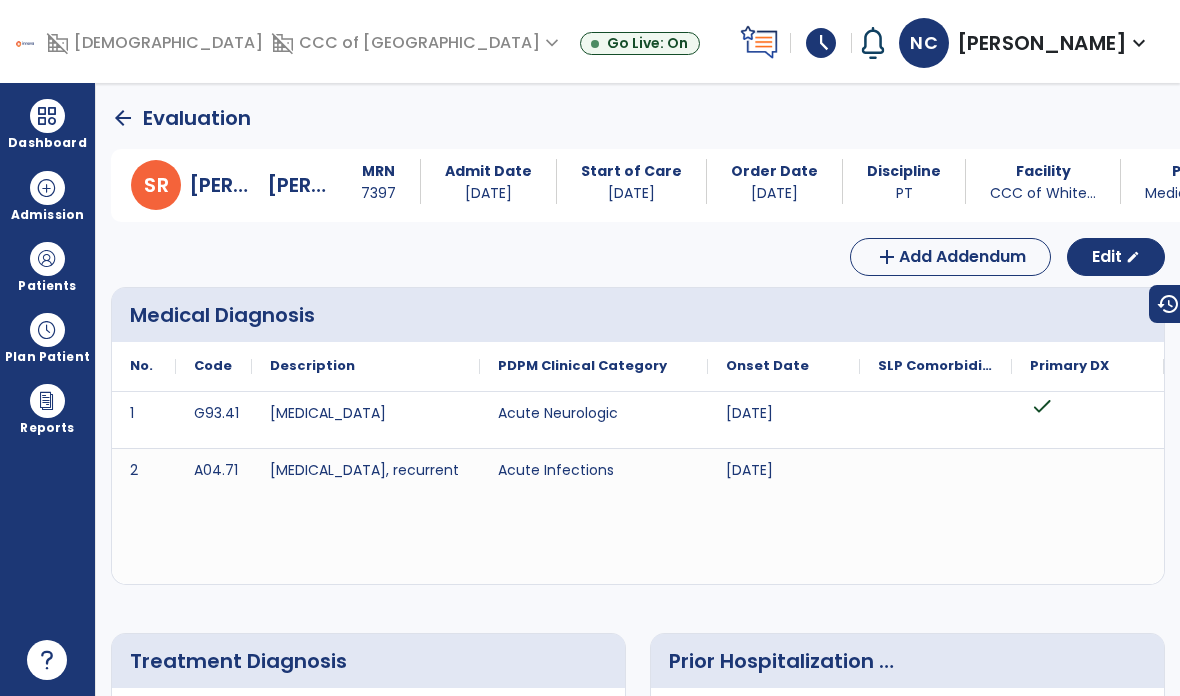 click on "Edit" 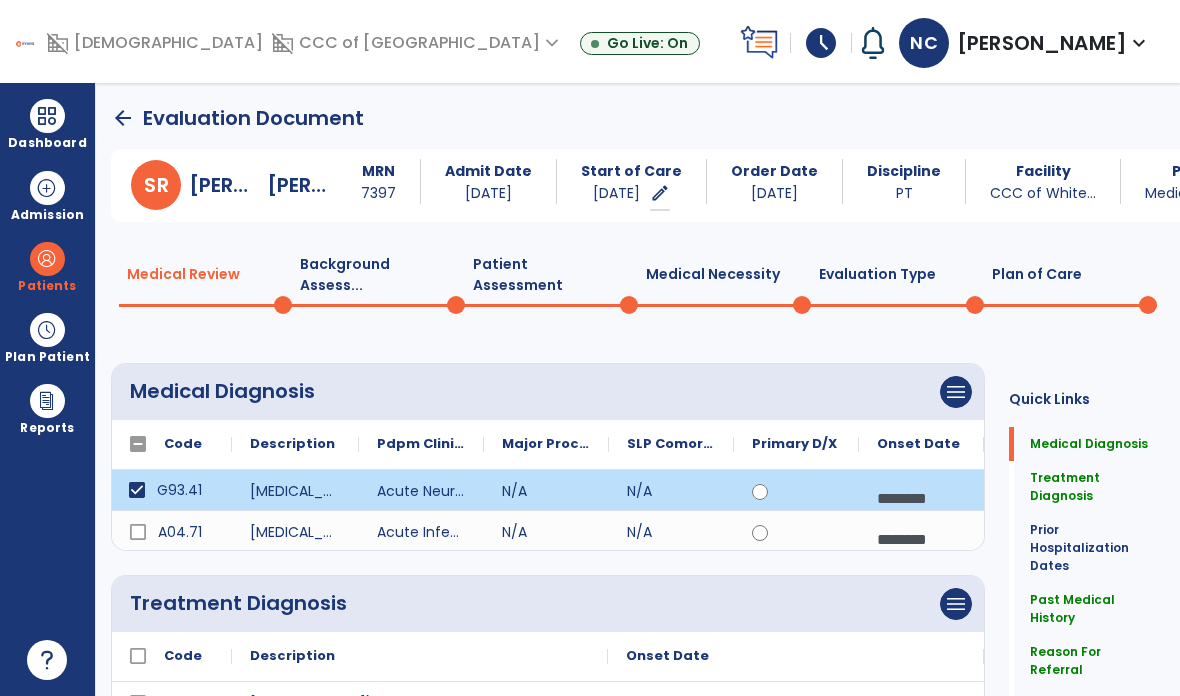 click on "menu" at bounding box center (956, 392) 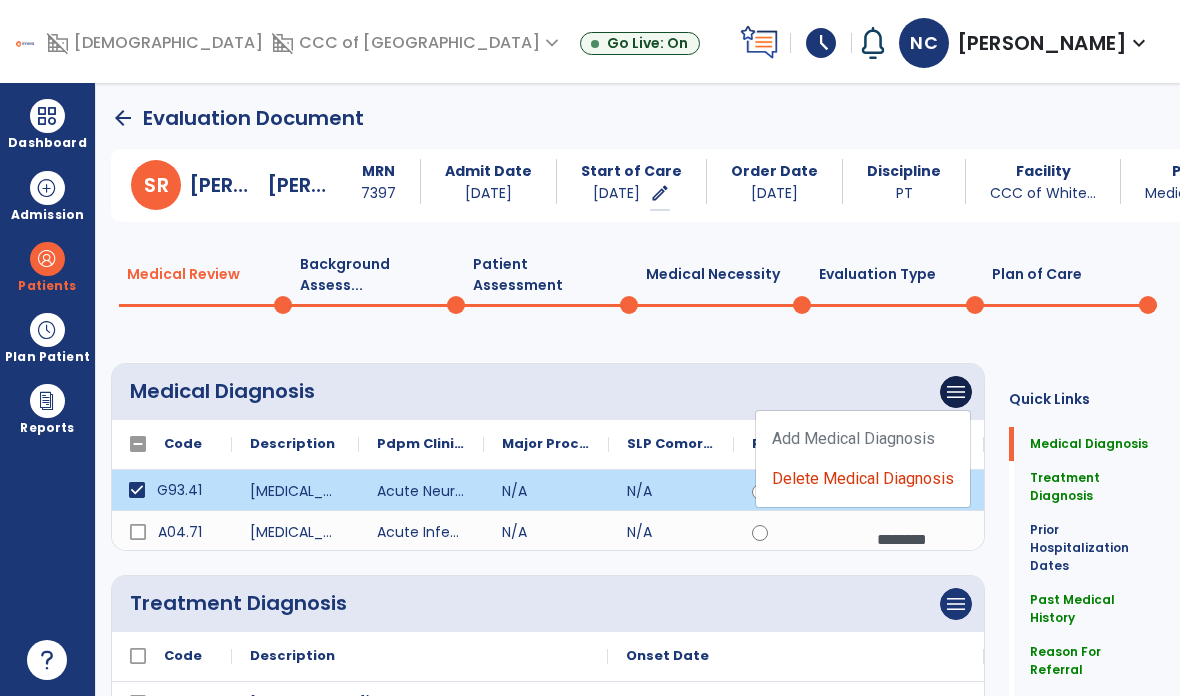 click on "Add Medical Diagnosis   Delete Medical Diagnosis" 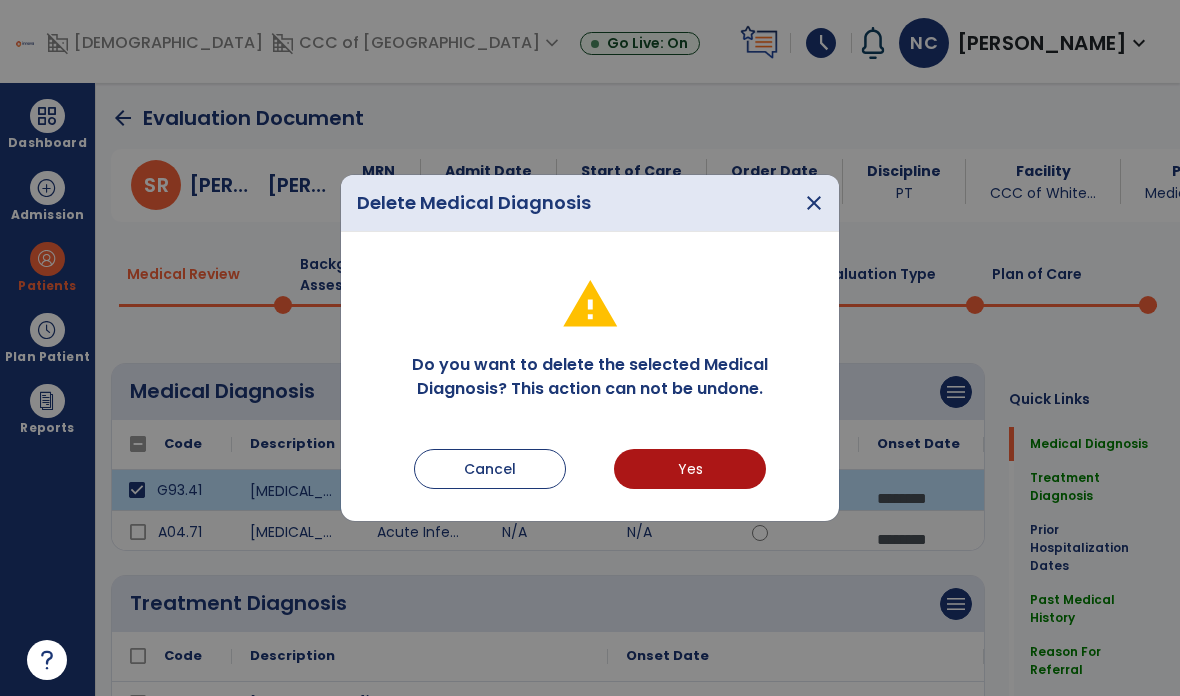 click on "Yes" at bounding box center (690, 469) 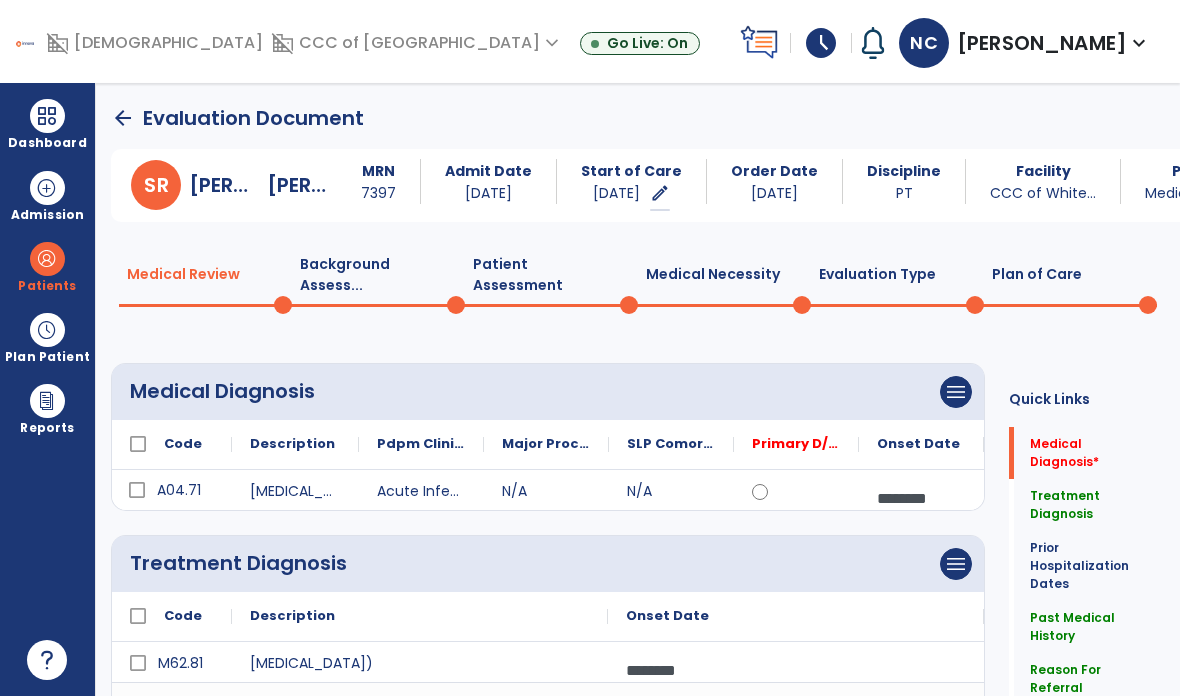 click on "menu" at bounding box center (956, 392) 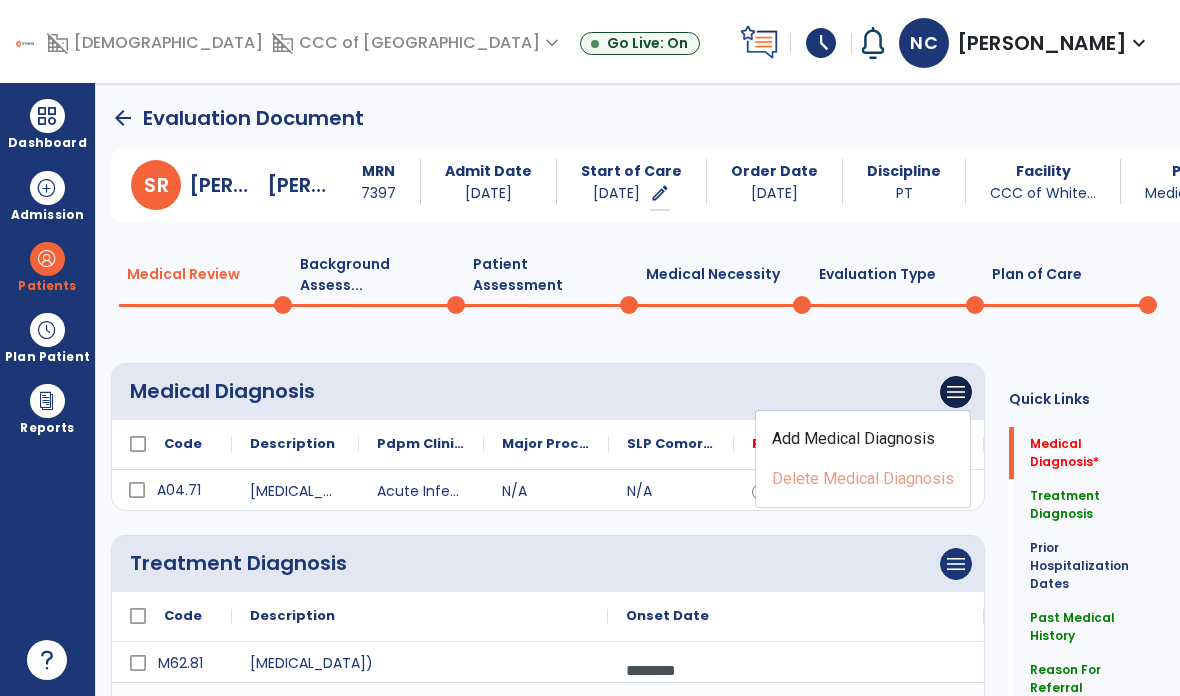 click on "Add Medical Diagnosis" 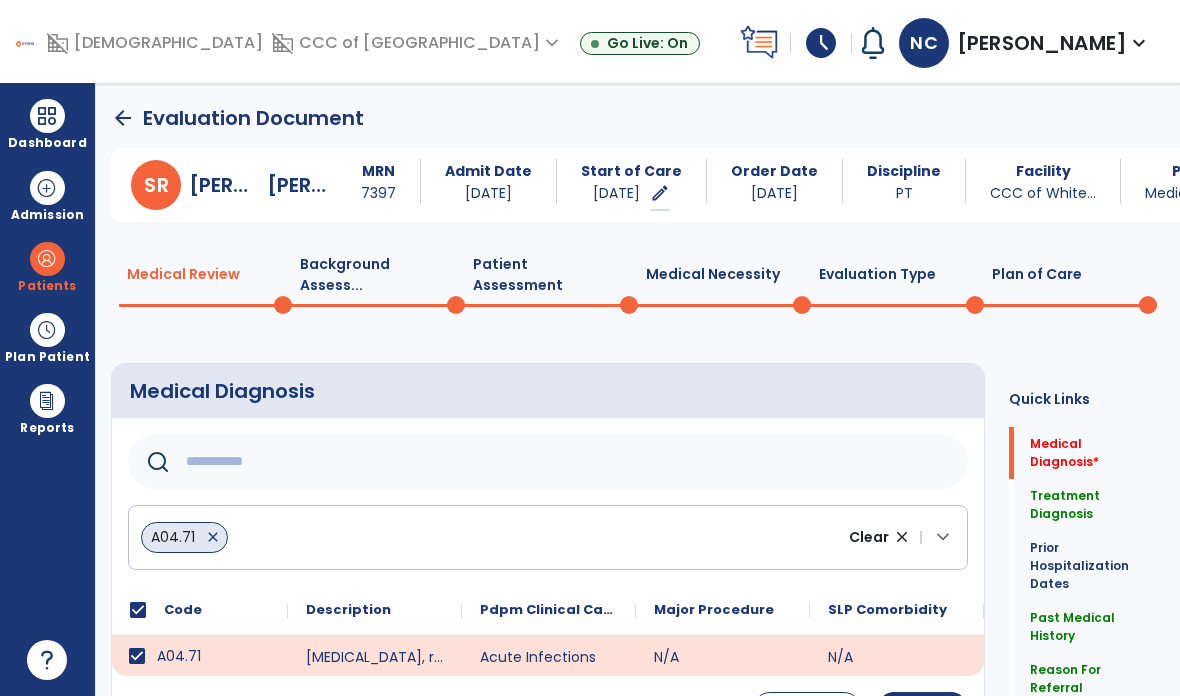 click 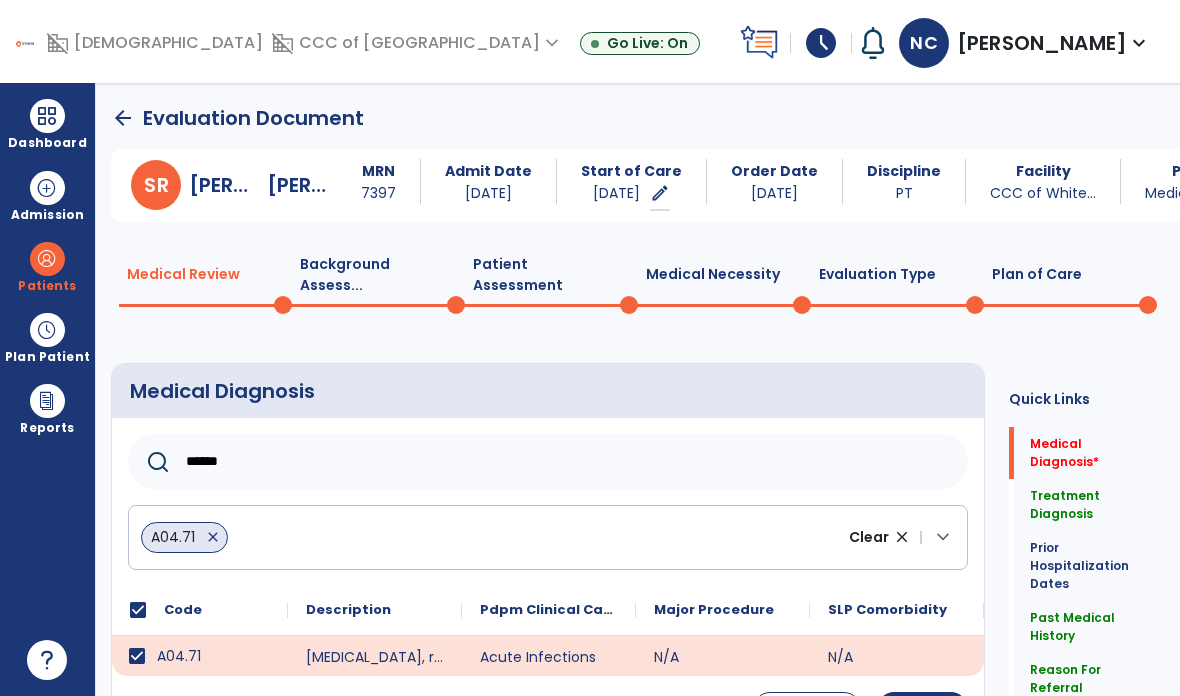 type on "******" 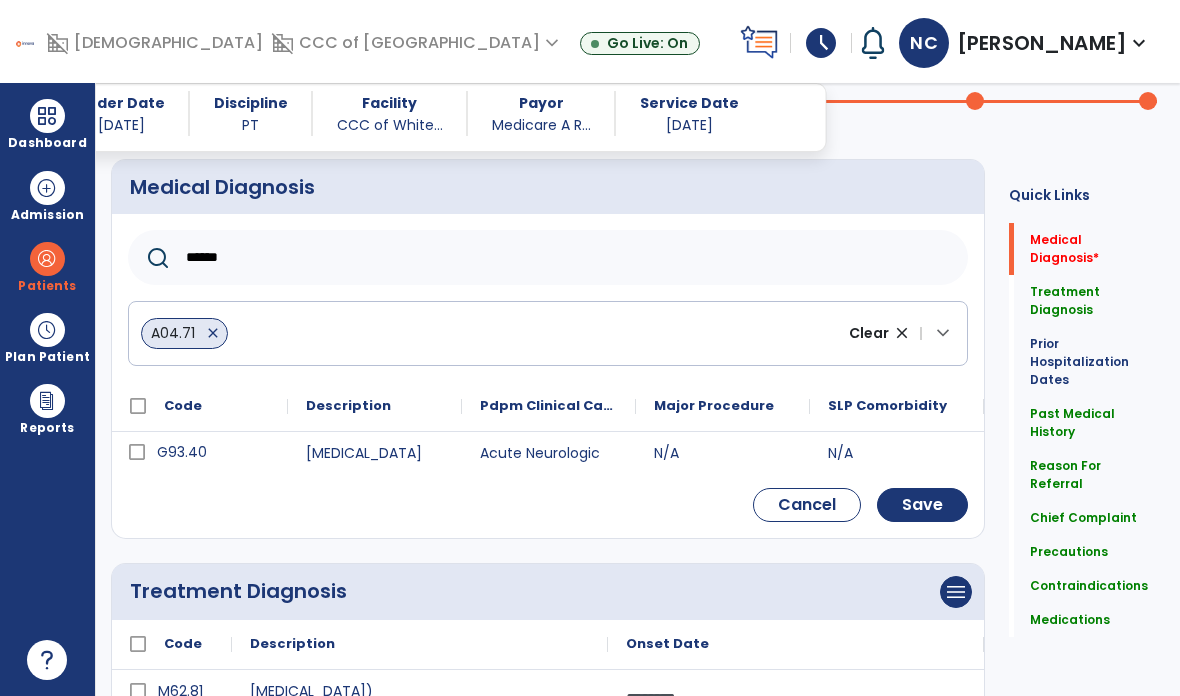 scroll, scrollTop: 198, scrollLeft: 0, axis: vertical 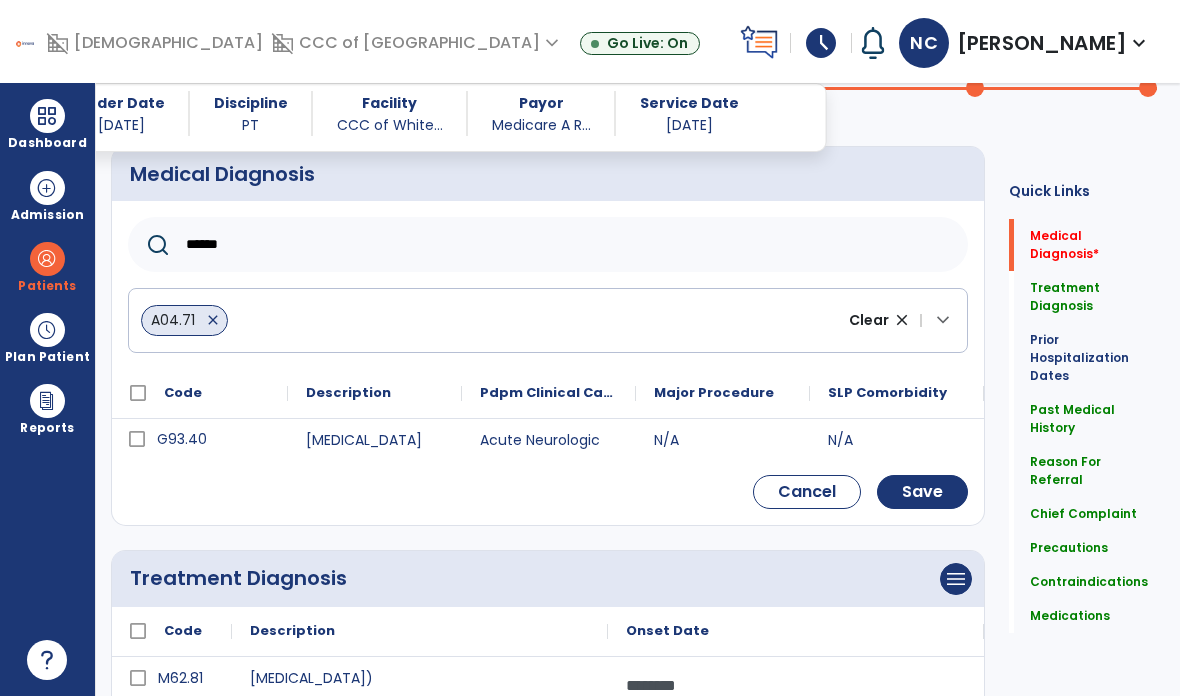 click 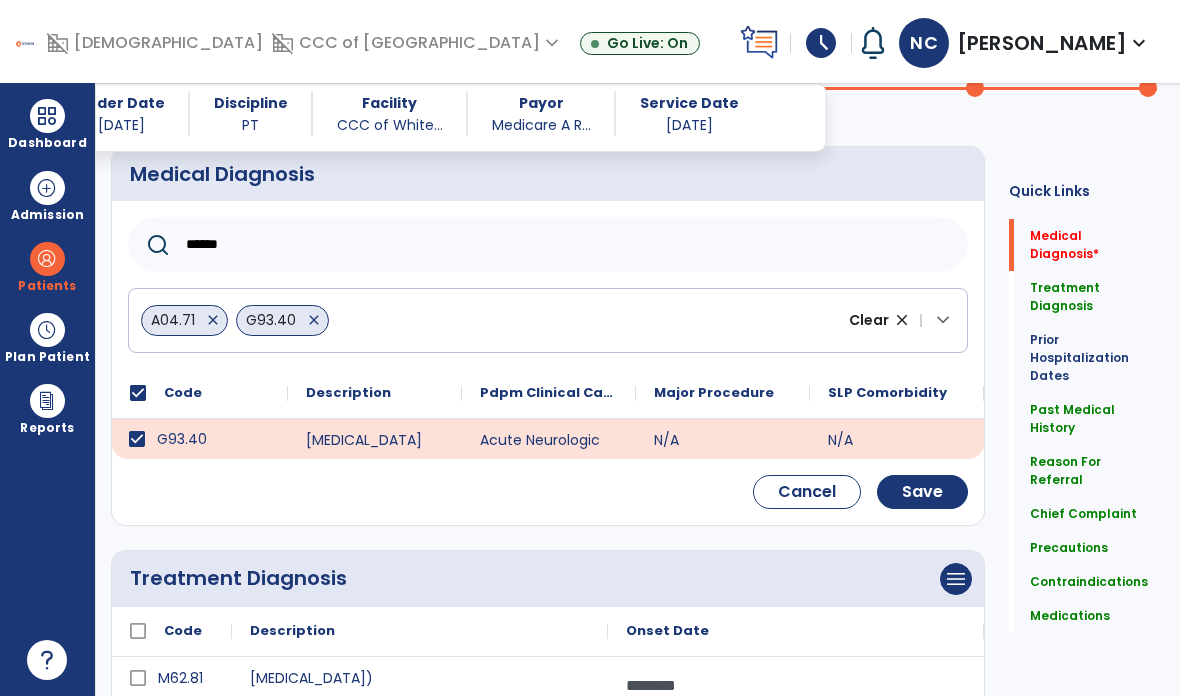 click on "Save" 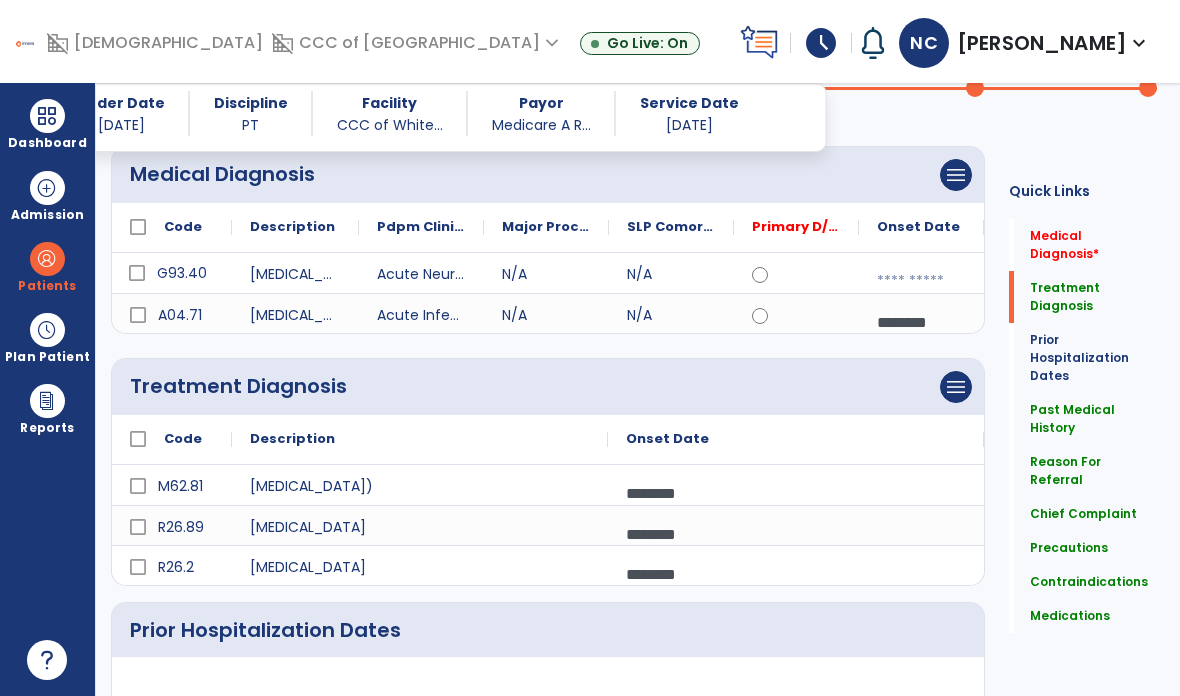 click at bounding box center [921, 281] 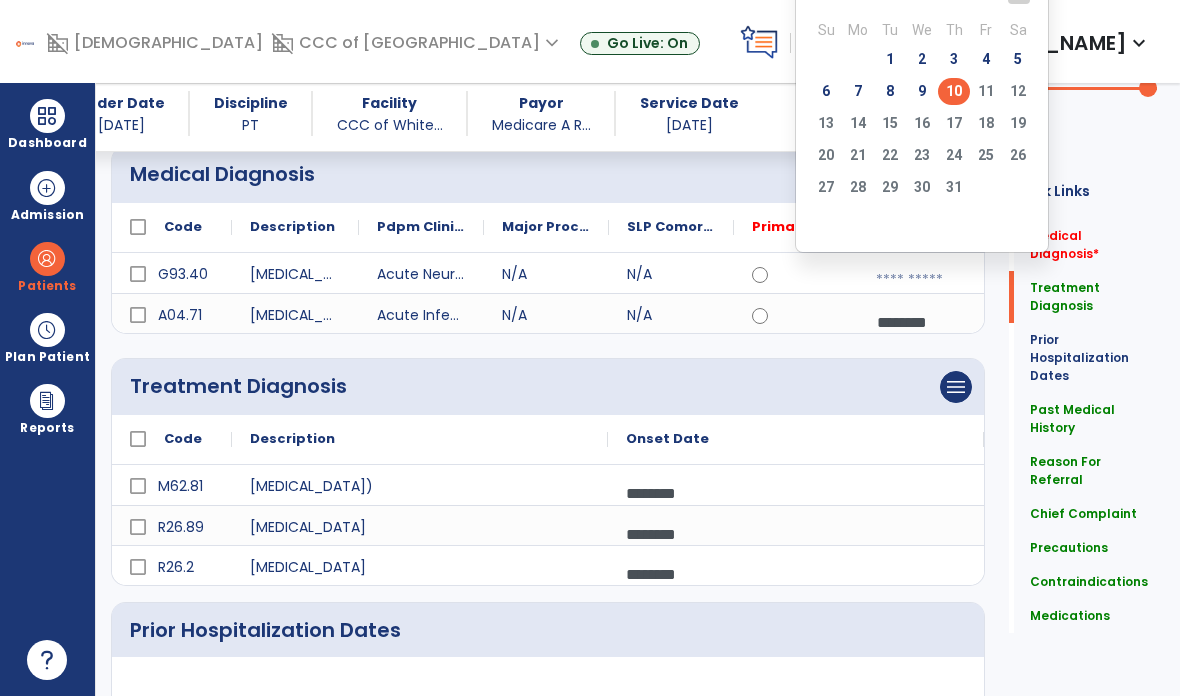 click on "7" 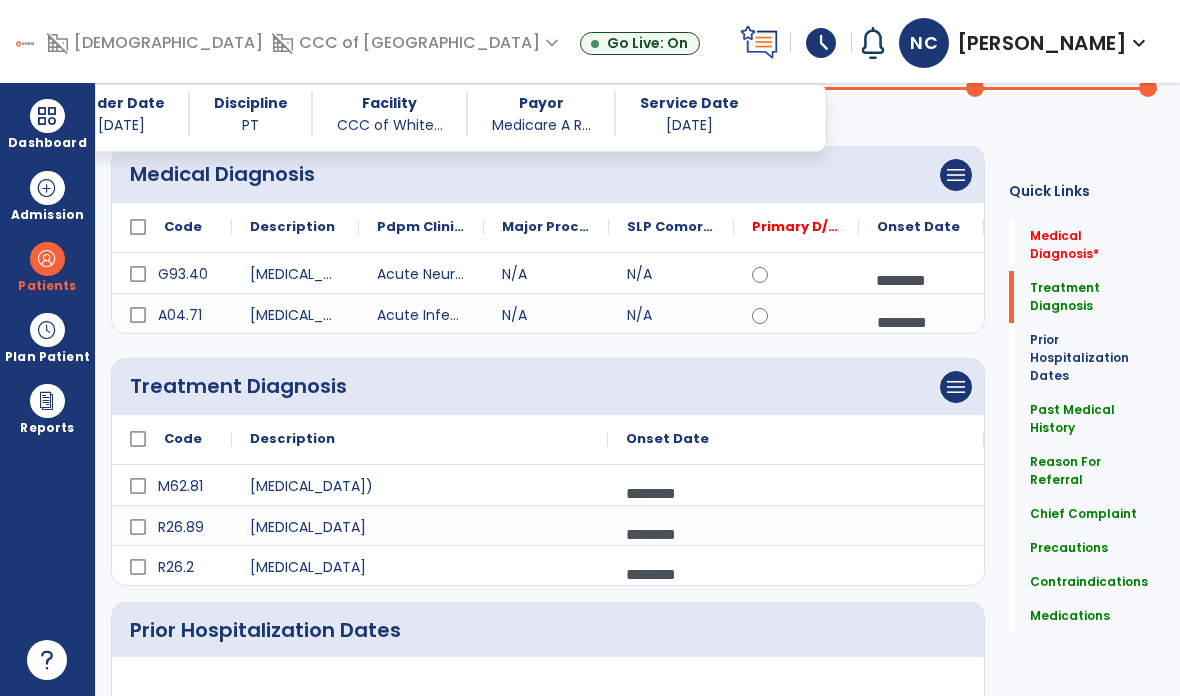 scroll, scrollTop: 70, scrollLeft: 0, axis: vertical 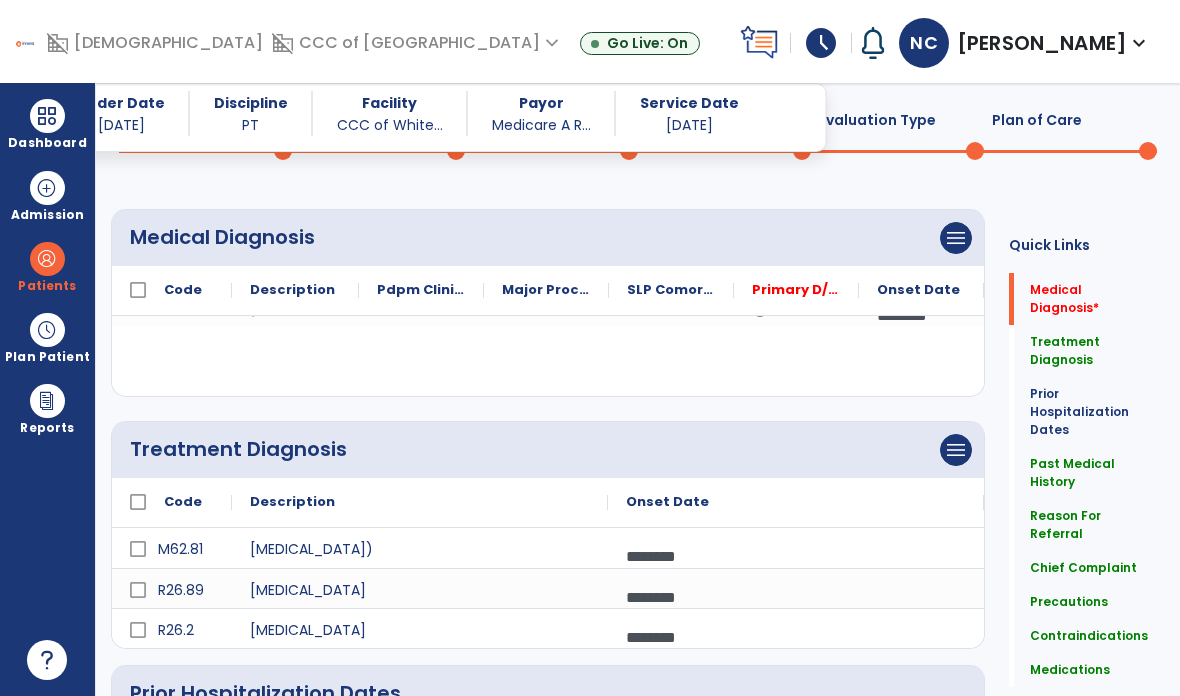 click on "Plan of Care  0" 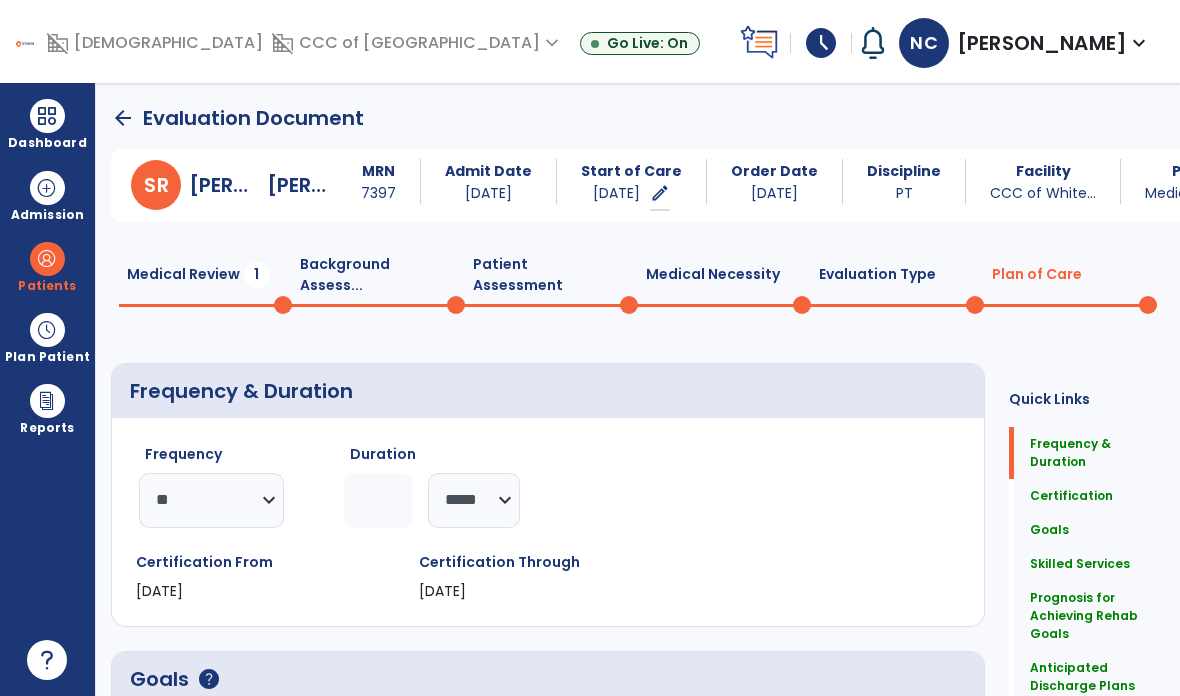 scroll, scrollTop: 0, scrollLeft: 0, axis: both 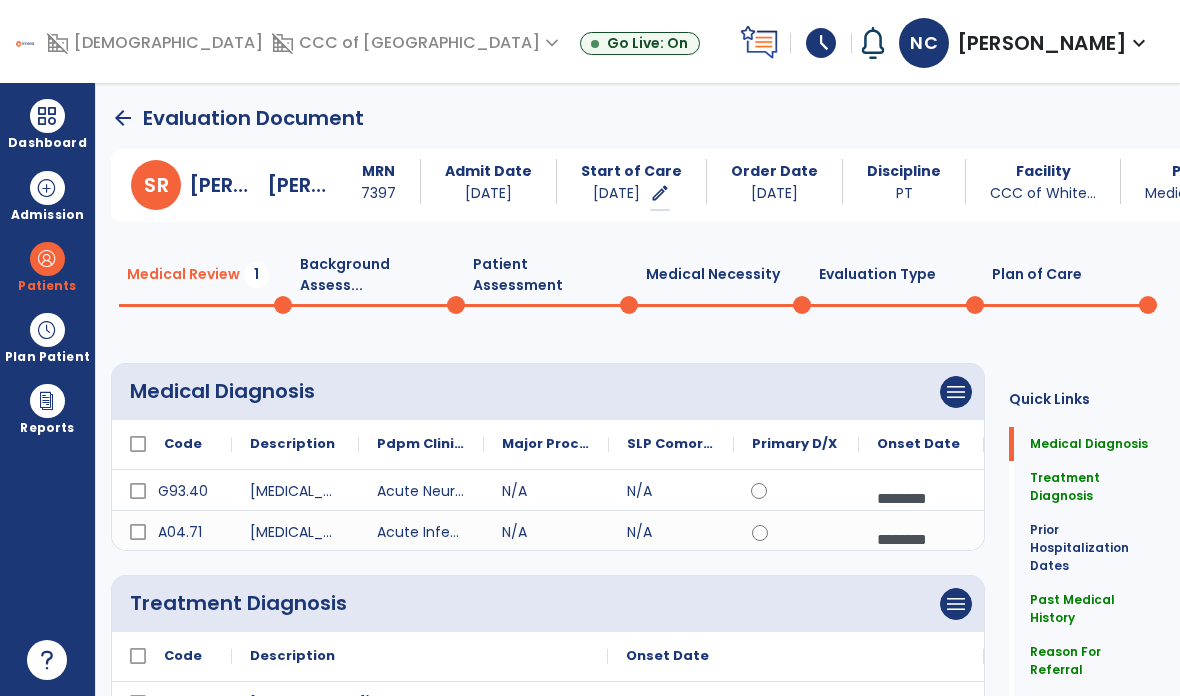click on "Plan of Care  0" 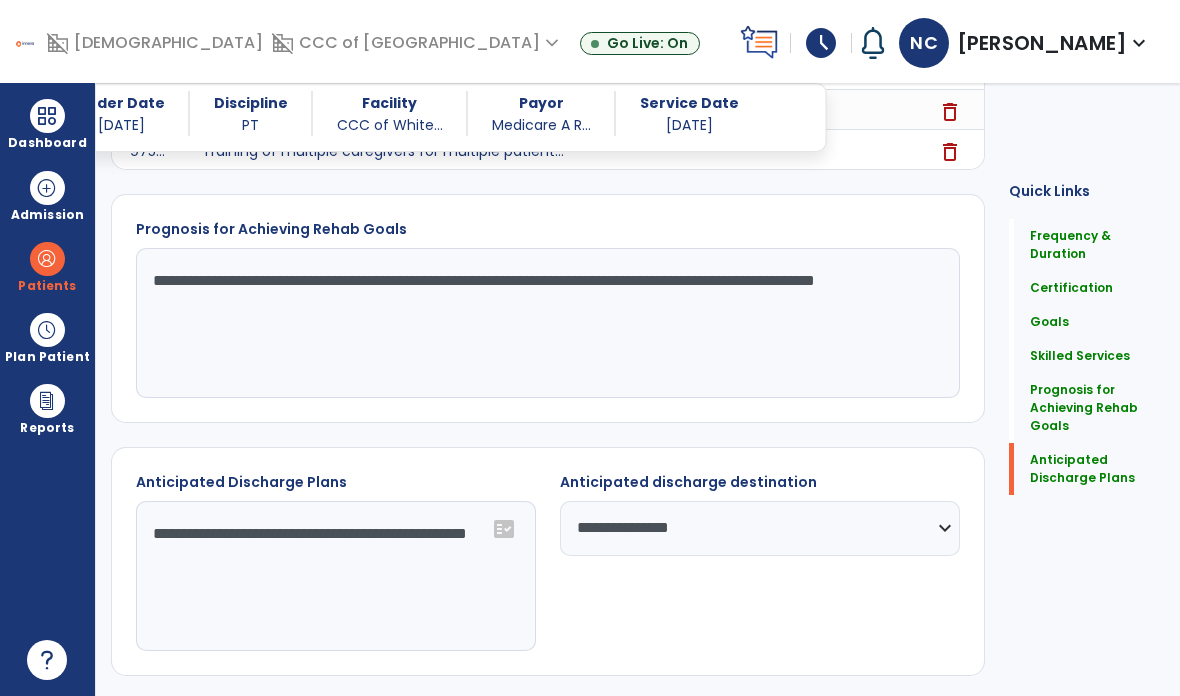 scroll, scrollTop: 1644, scrollLeft: 0, axis: vertical 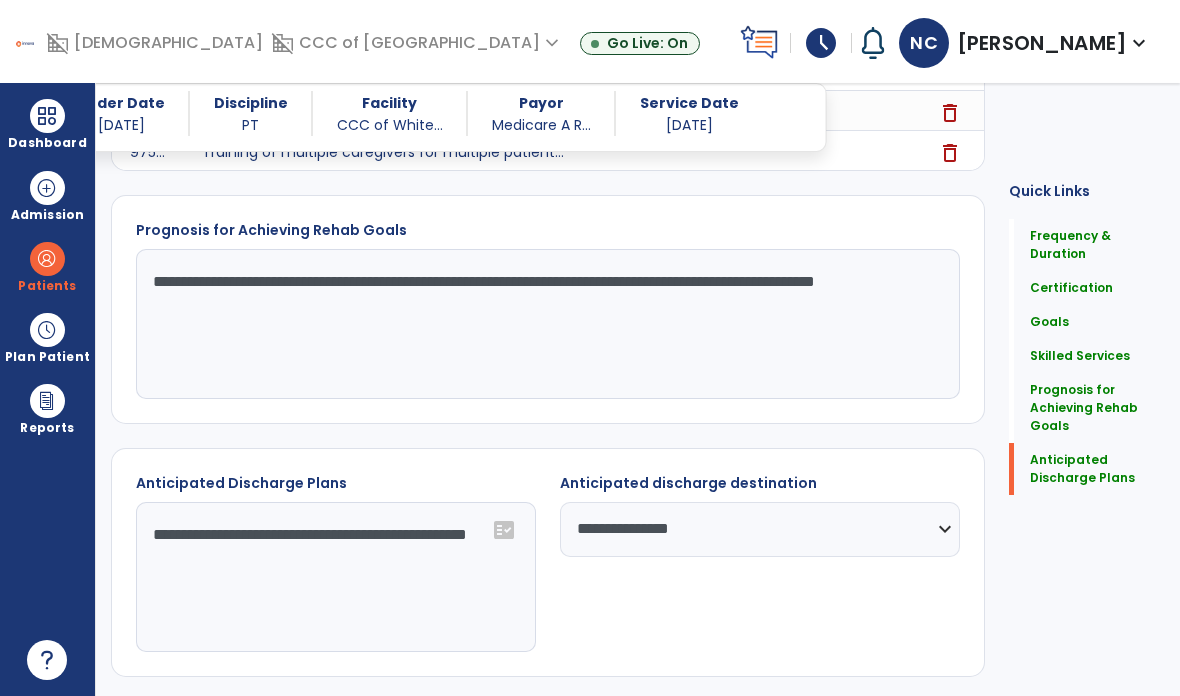 click on "**********" 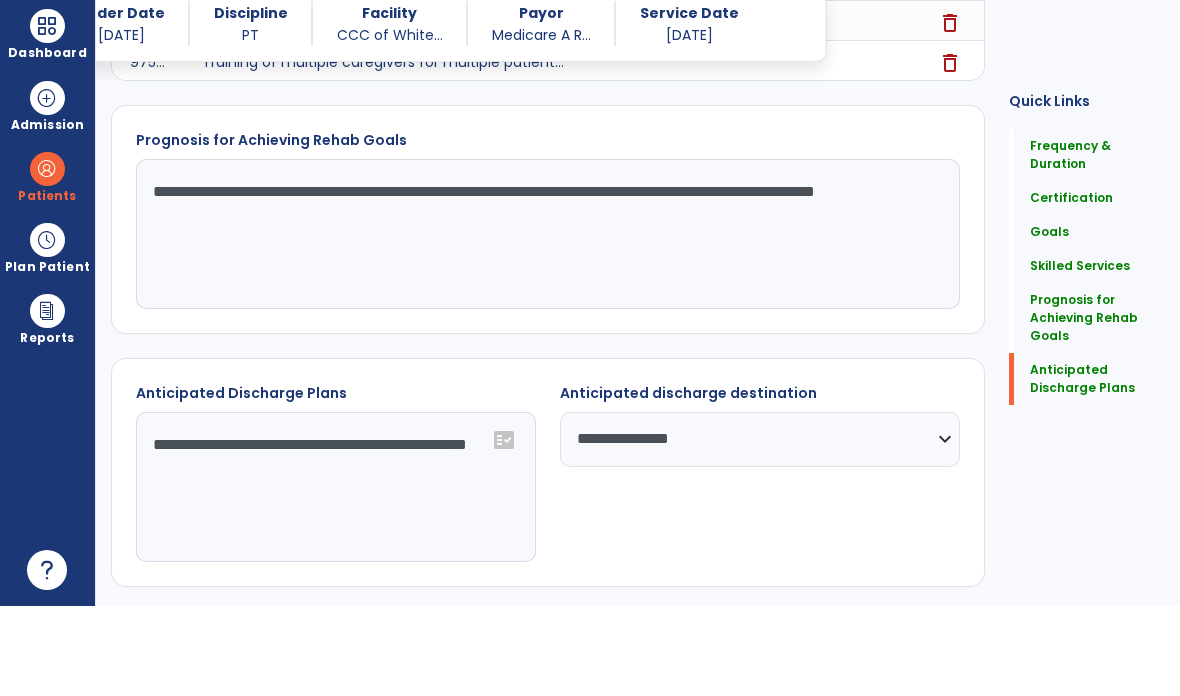 scroll, scrollTop: 80, scrollLeft: 0, axis: vertical 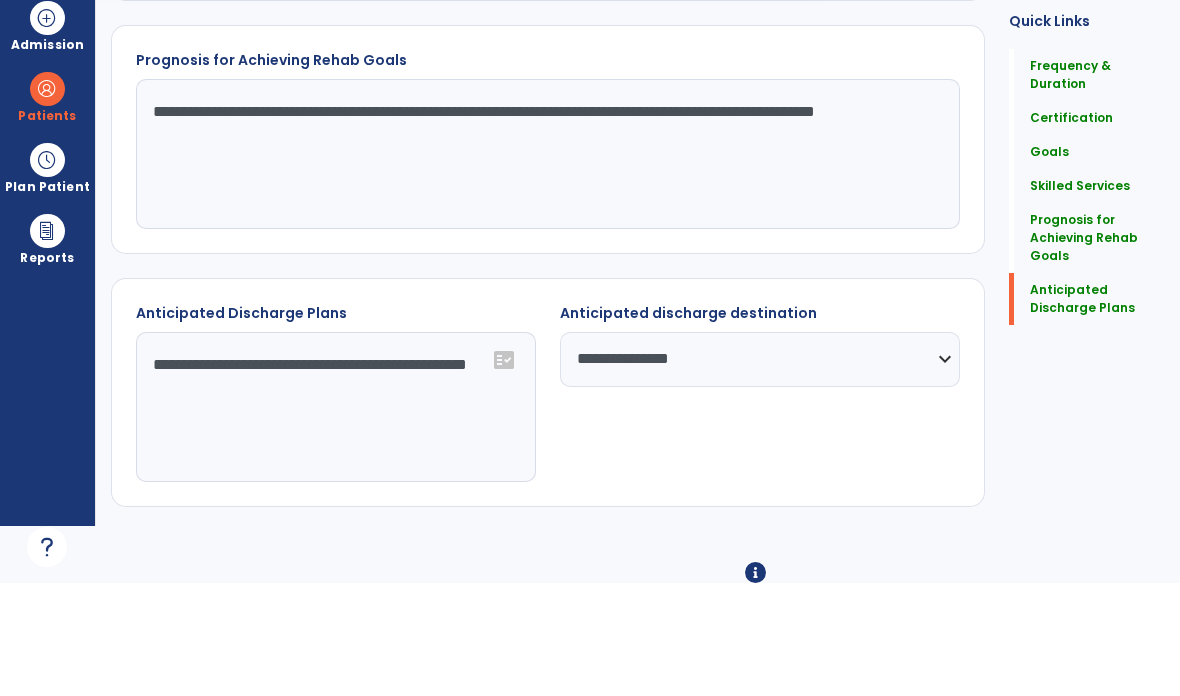click on "Re-Sign Doc" 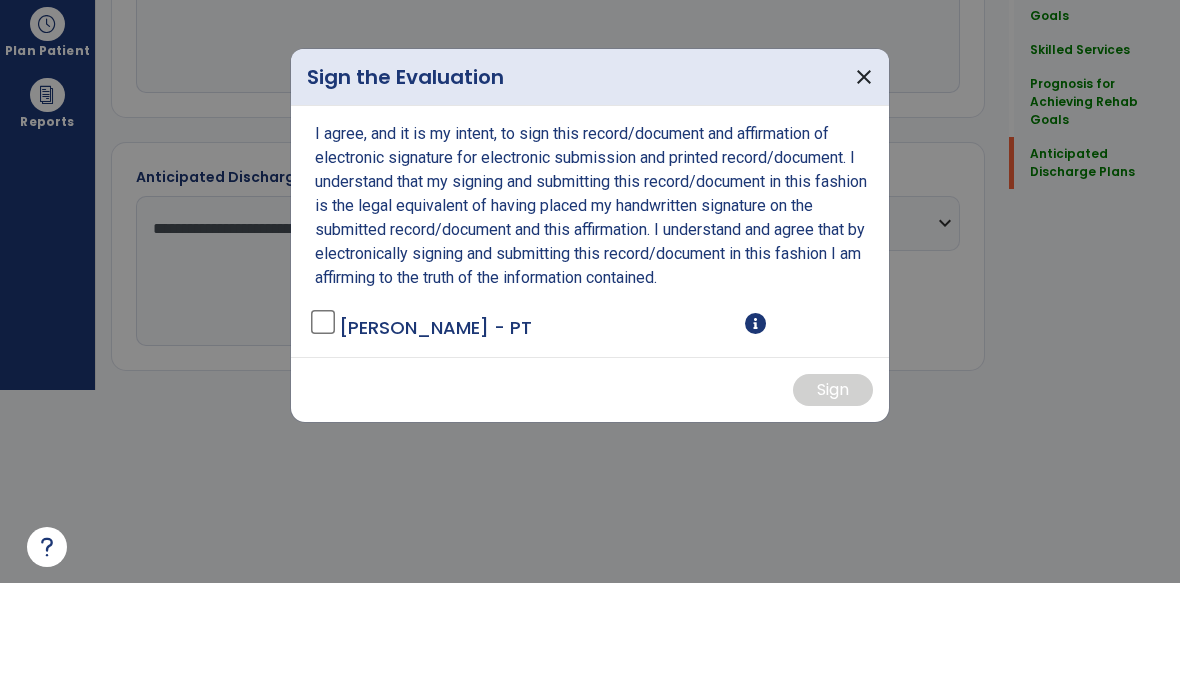 scroll, scrollTop: 0, scrollLeft: 0, axis: both 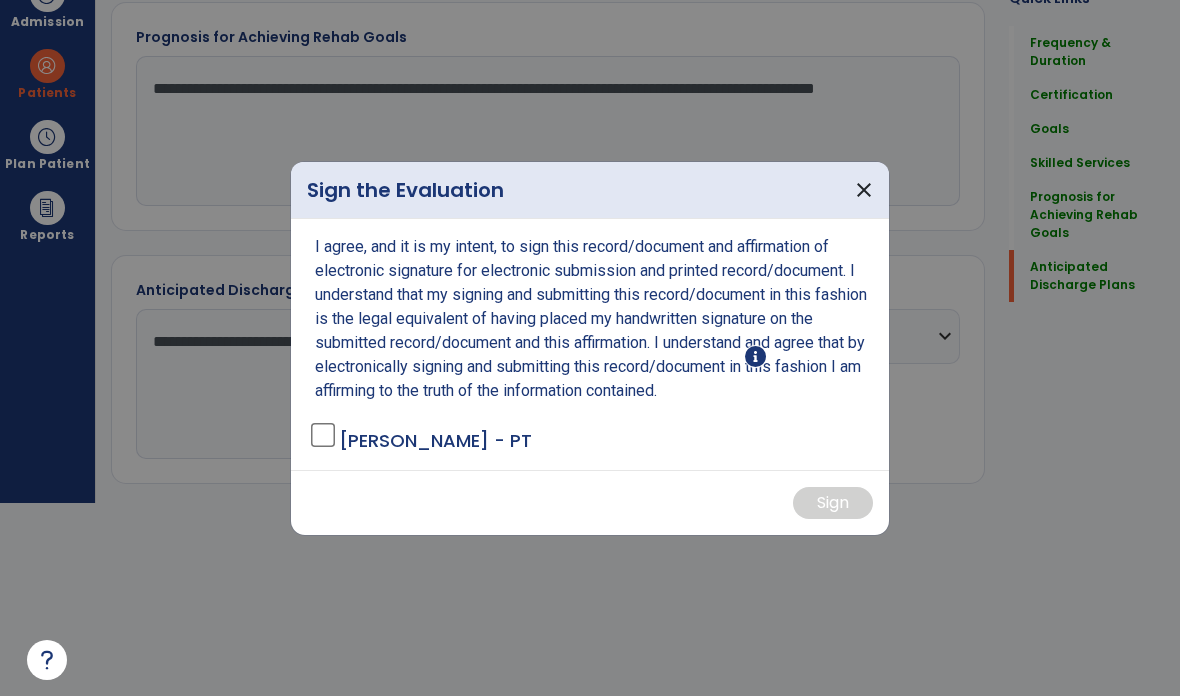 click on "I agree, and it is my intent, to sign this record/document and affirmation of electronic signature for electronic submission and printed record/document. I understand that my signing and submitting this record/document in this fashion is the legal equivalent of having placed my handwritten signature on the submitted record/document and this affirmation. I understand and agree that by electronically signing and submitting this record/document in this fashion I am affirming to the truth of the information contained." at bounding box center (592, 319) 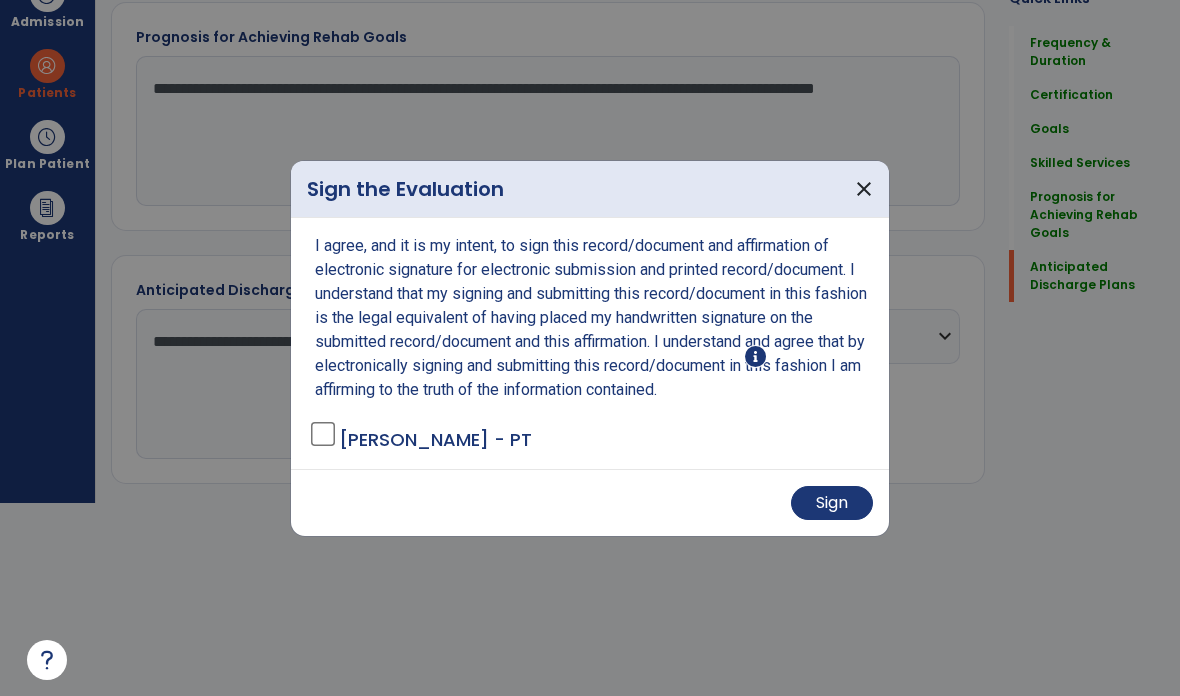 click on "Sign" at bounding box center (832, 503) 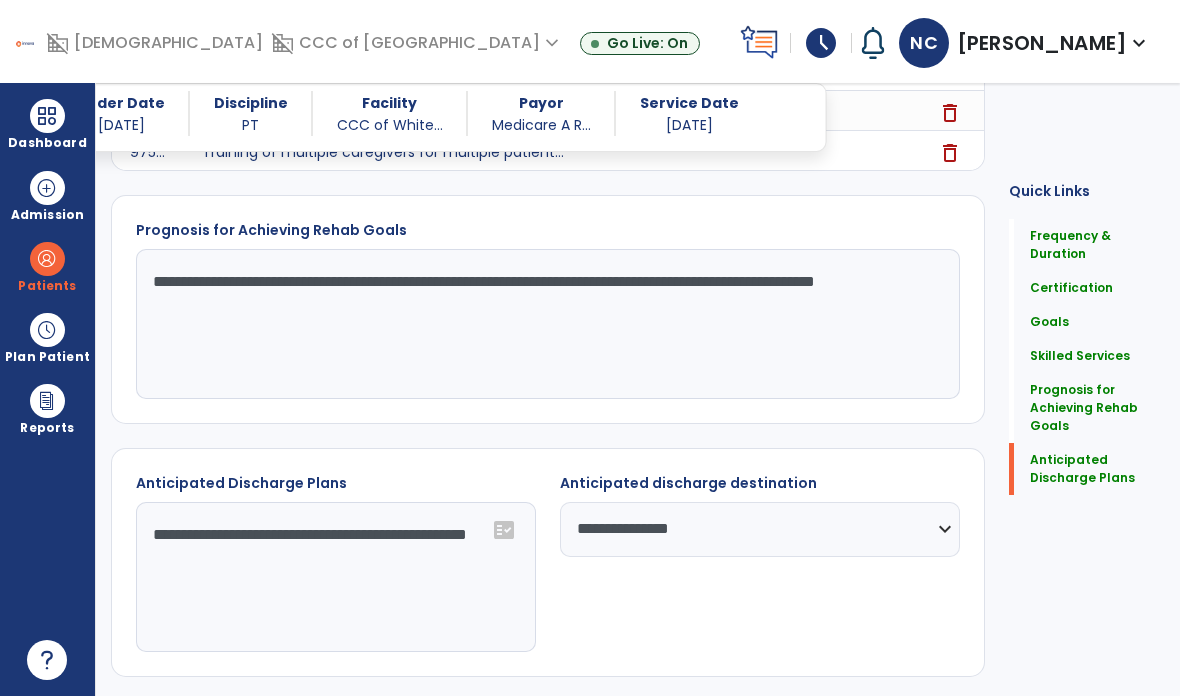 scroll, scrollTop: 80, scrollLeft: 0, axis: vertical 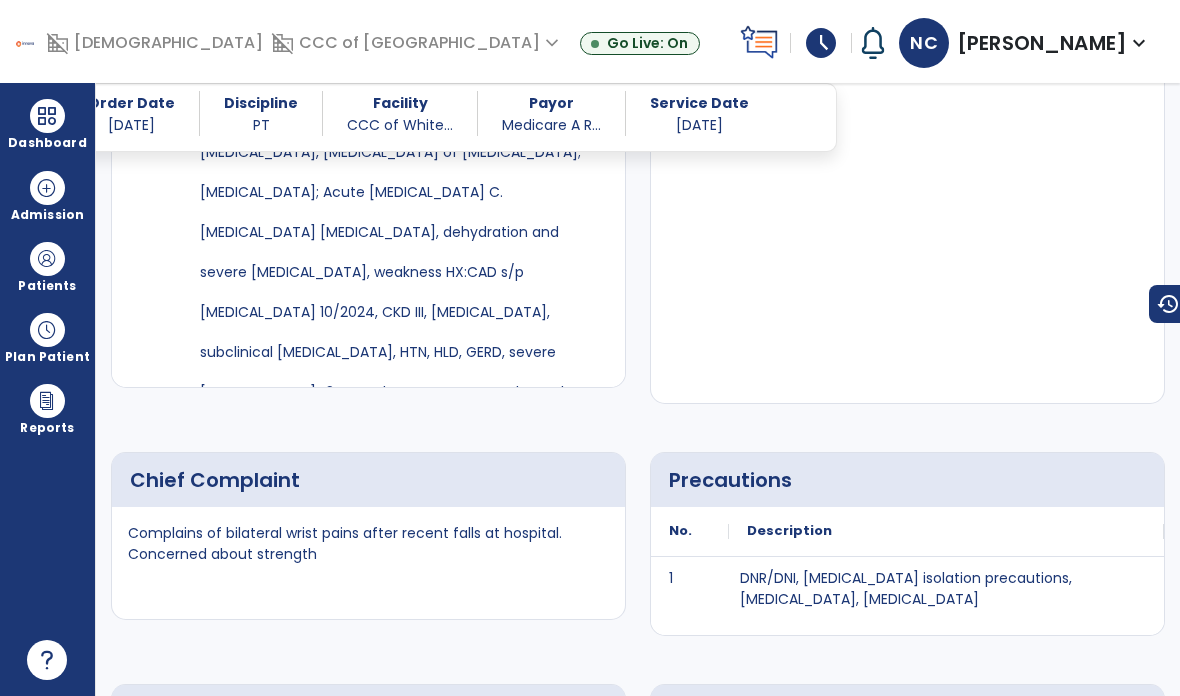 click at bounding box center (47, 116) 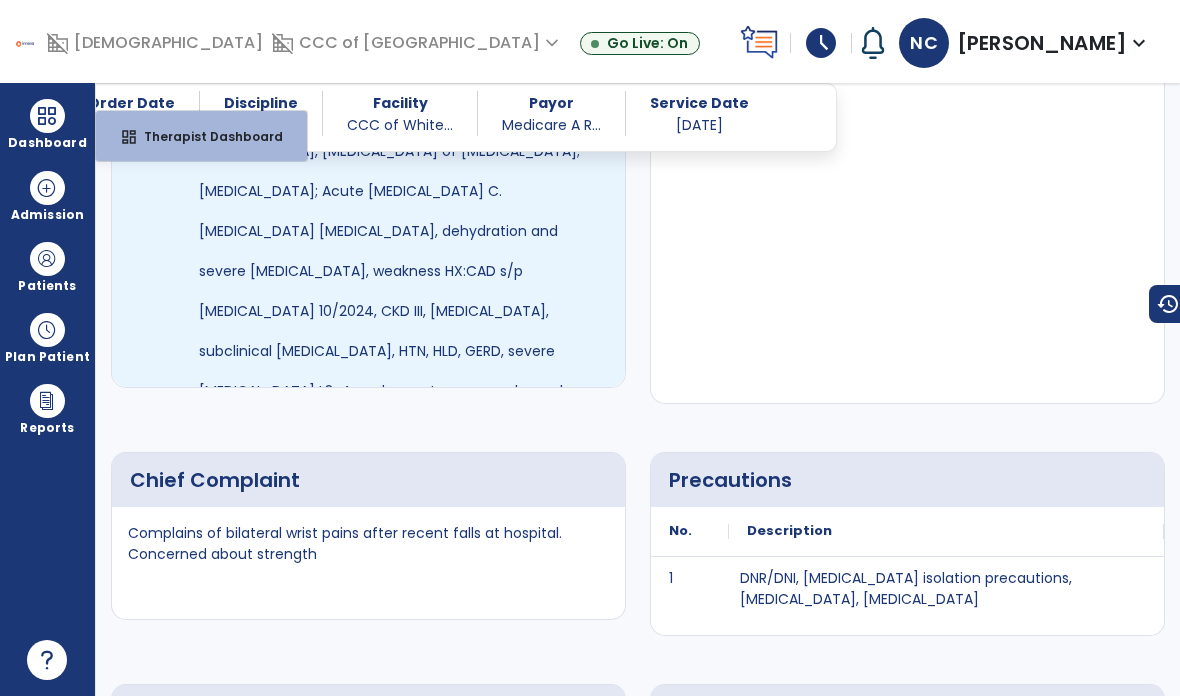 click on "[MEDICAL_DATA] , [MEDICAL_DATA] acute, Acute on chronic [MEDICAL_DATA] [MEDICAL_DATA], [MEDICAL_DATA], [MEDICAL_DATA], Acute [MEDICAL_DATA], [MEDICAL_DATA] of [MEDICAL_DATA]; [MEDICAL_DATA]; Acute [MEDICAL_DATA] C. [MEDICAL_DATA] [MEDICAL_DATA], dehydration and severe [MEDICAL_DATA], weakness   HX:CAD s/p [MEDICAL_DATA] 10/2024, CKD III, [MEDICAL_DATA], subclinical [MEDICAL_DATA], HTN, HLD, GERD, severe [MEDICAL_DATA] L3-4, and recent paraoesophageal [MEDICAL_DATA] repair at [GEOGRAPHIC_DATA][PERSON_NAME] 4/2025" at bounding box center [403, 251] 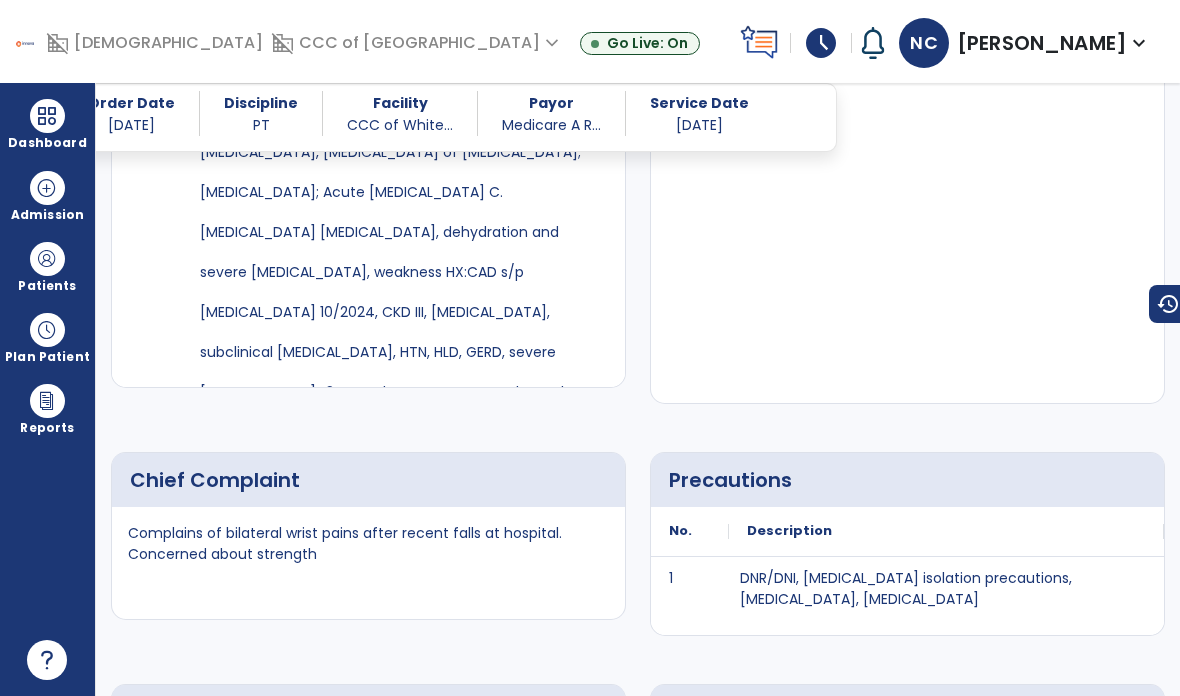 click on "Dashboard" at bounding box center [47, 124] 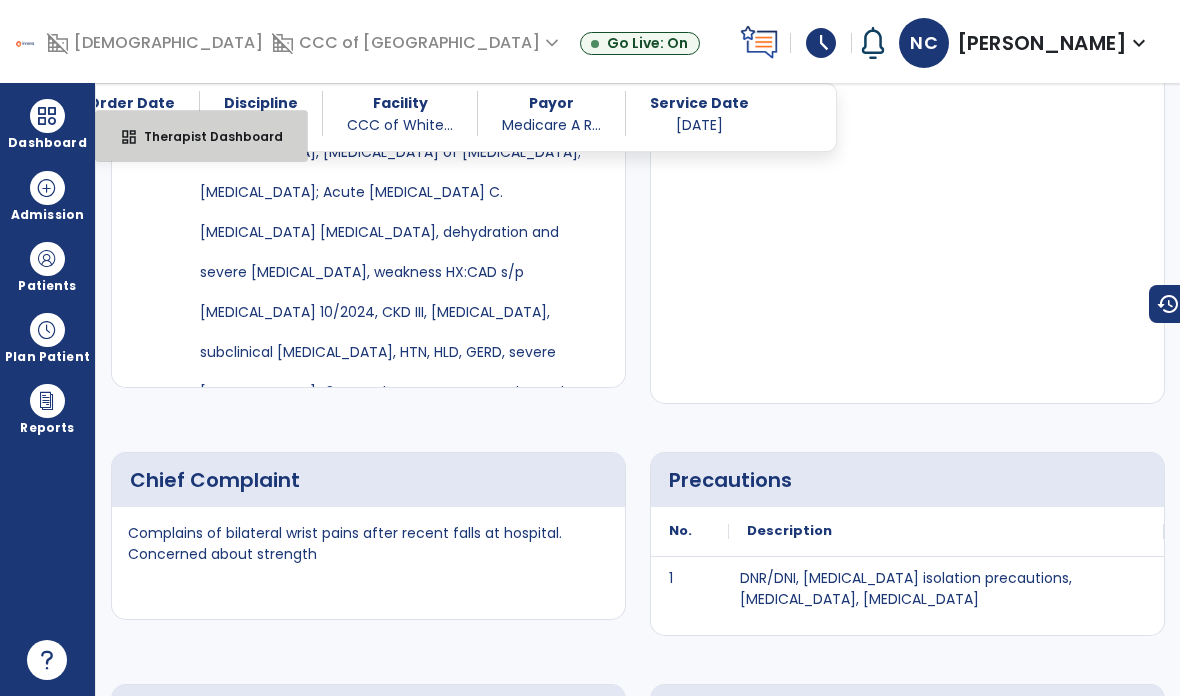 click on "Therapist Dashboard" at bounding box center (205, 136) 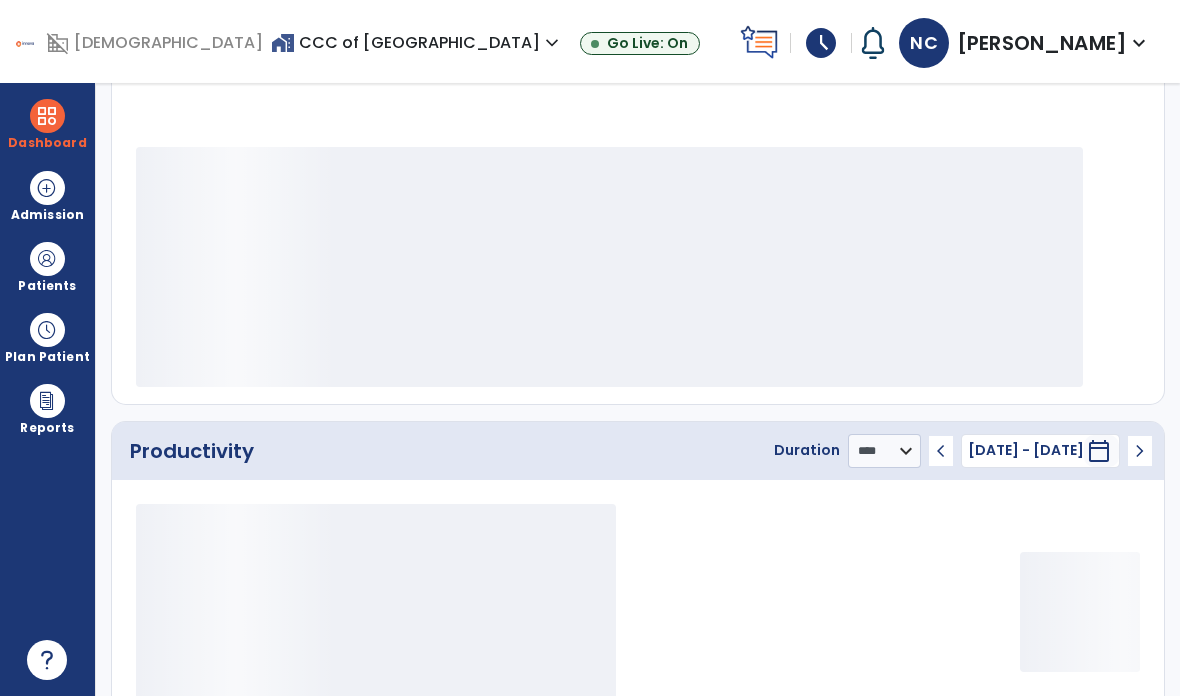 scroll, scrollTop: 383, scrollLeft: 0, axis: vertical 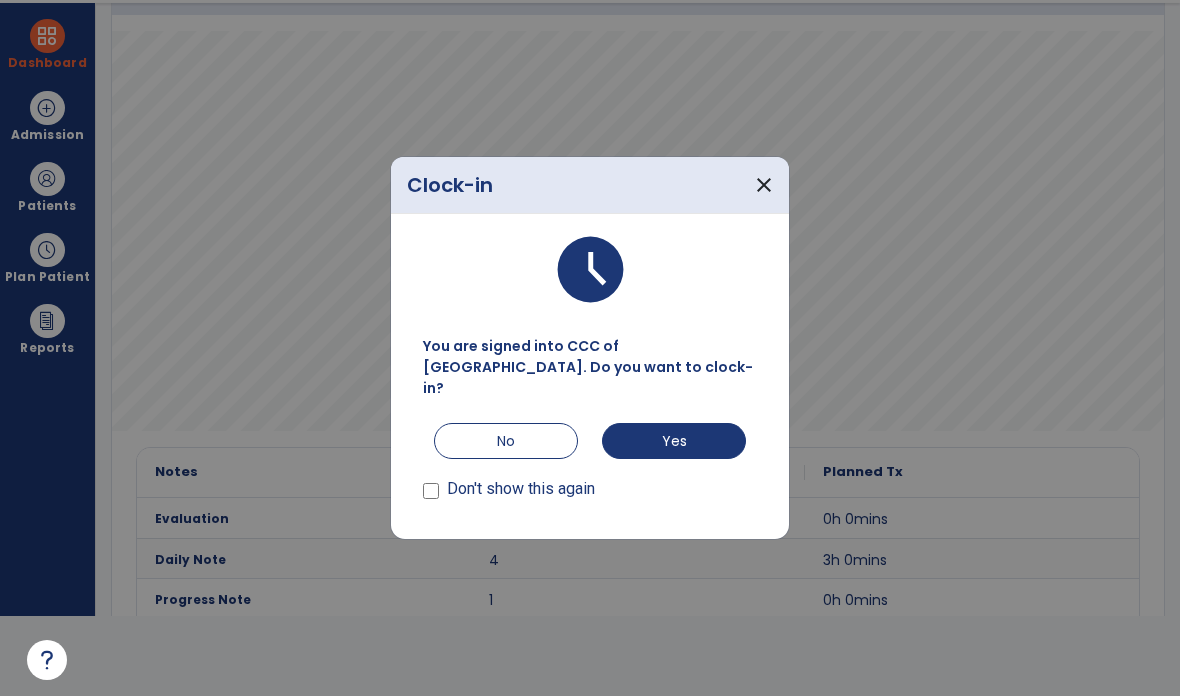 click on "Yes" at bounding box center (674, 441) 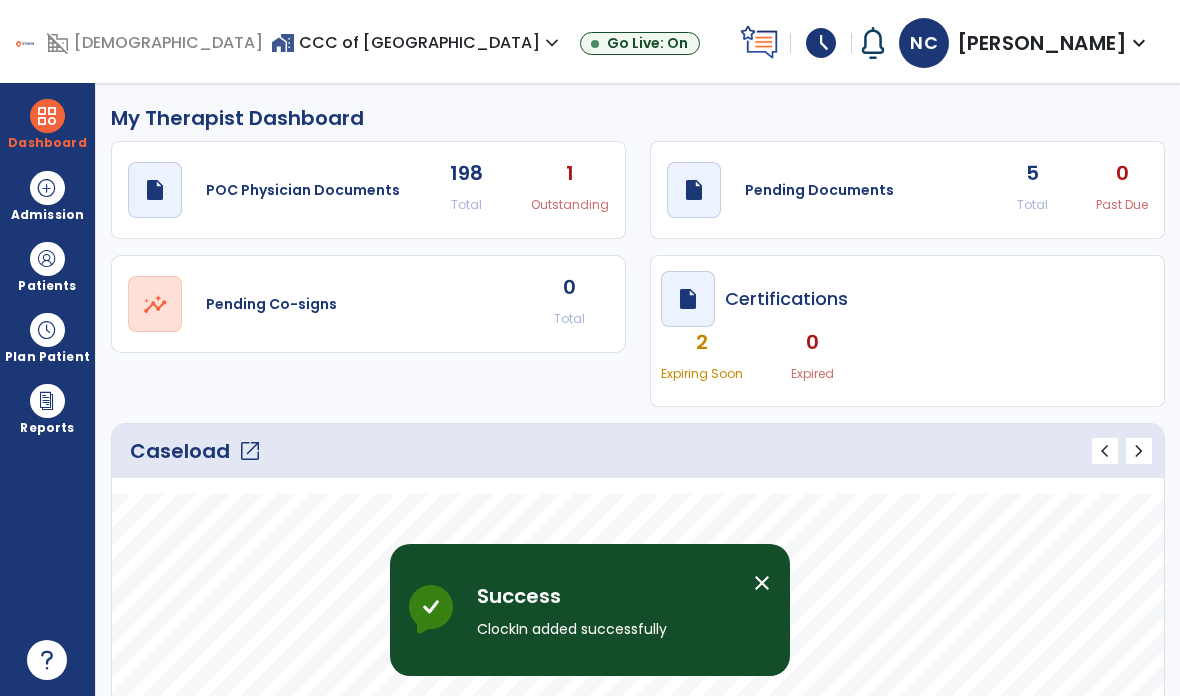 scroll, scrollTop: 0, scrollLeft: 0, axis: both 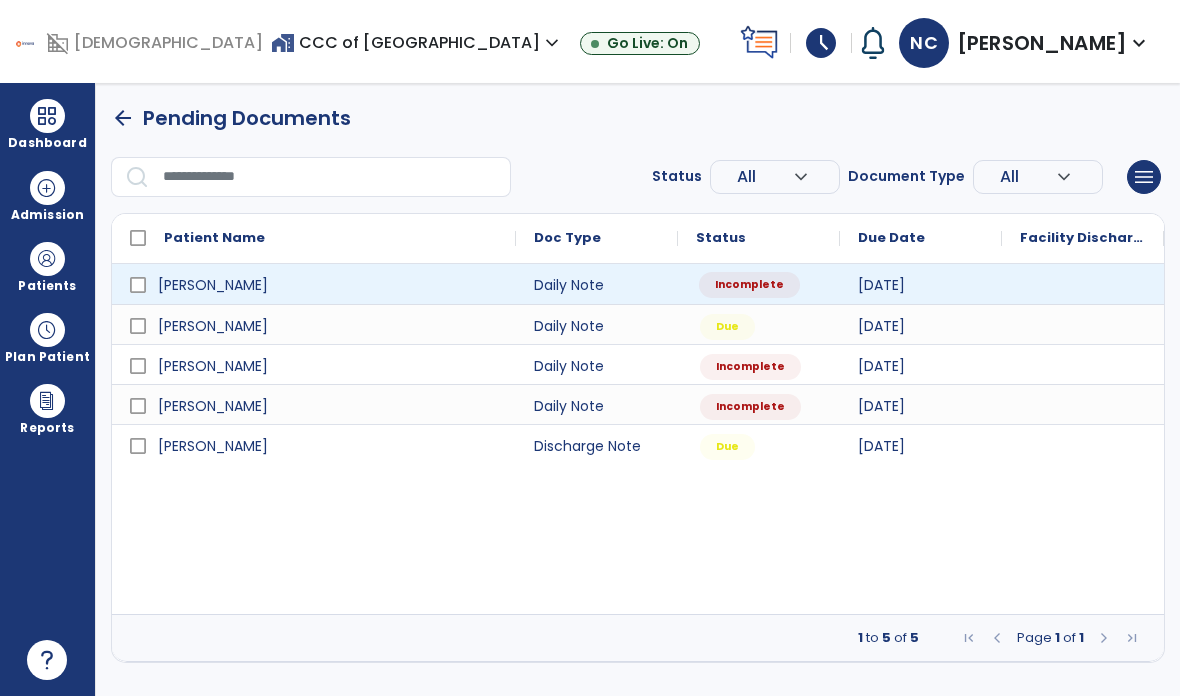 click on "Incomplete" at bounding box center [749, 285] 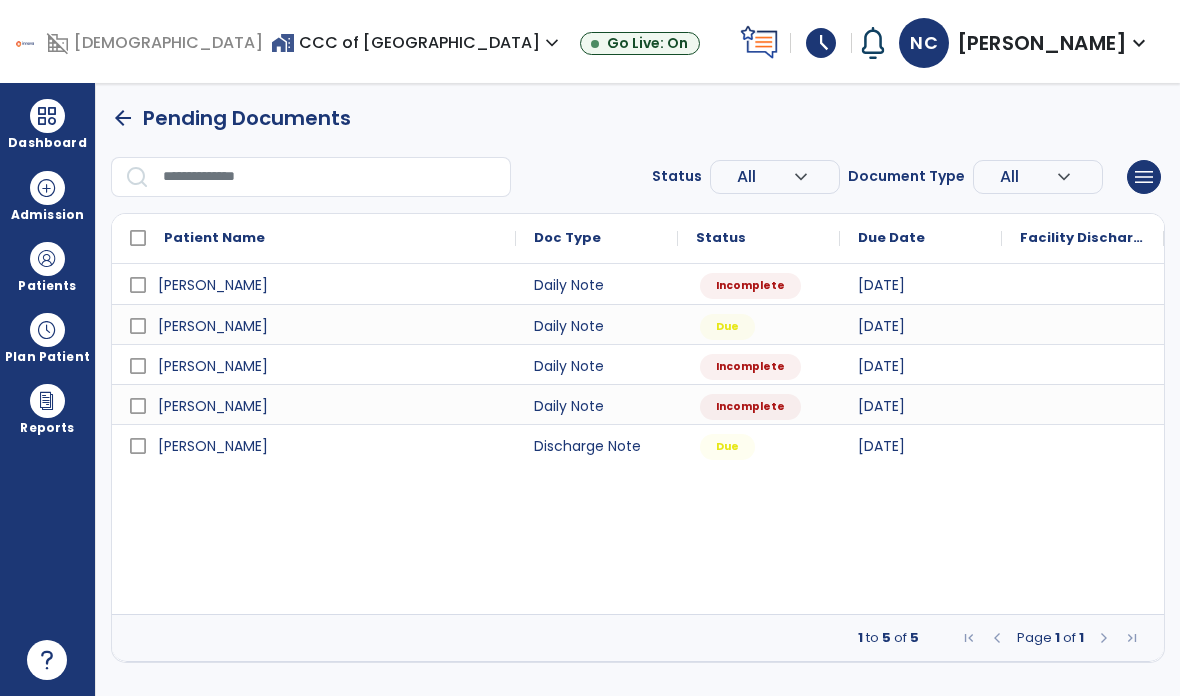 select on "*" 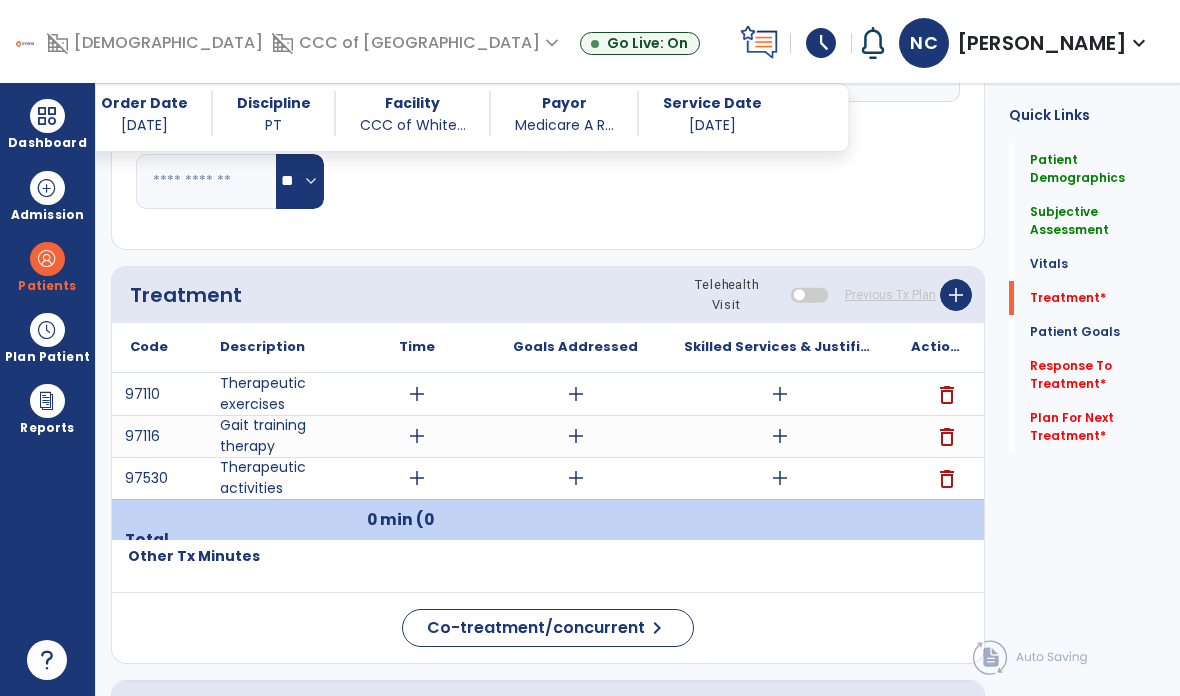 scroll, scrollTop: 1571, scrollLeft: 0, axis: vertical 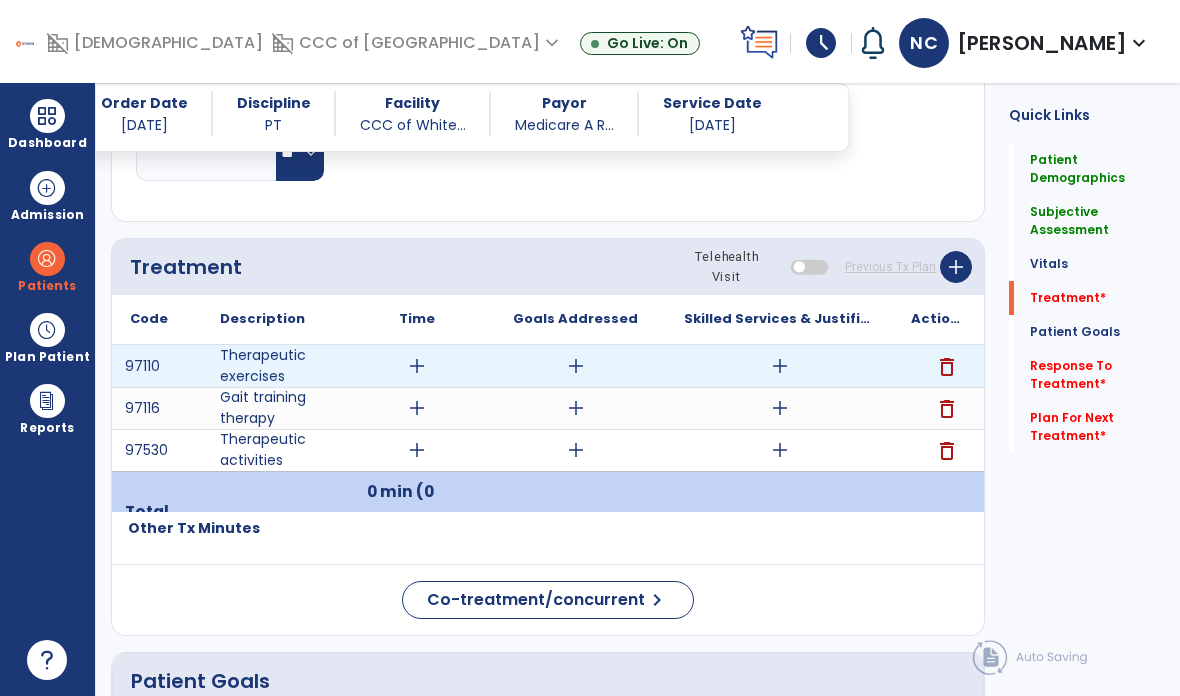 click on "add" at bounding box center [417, 366] 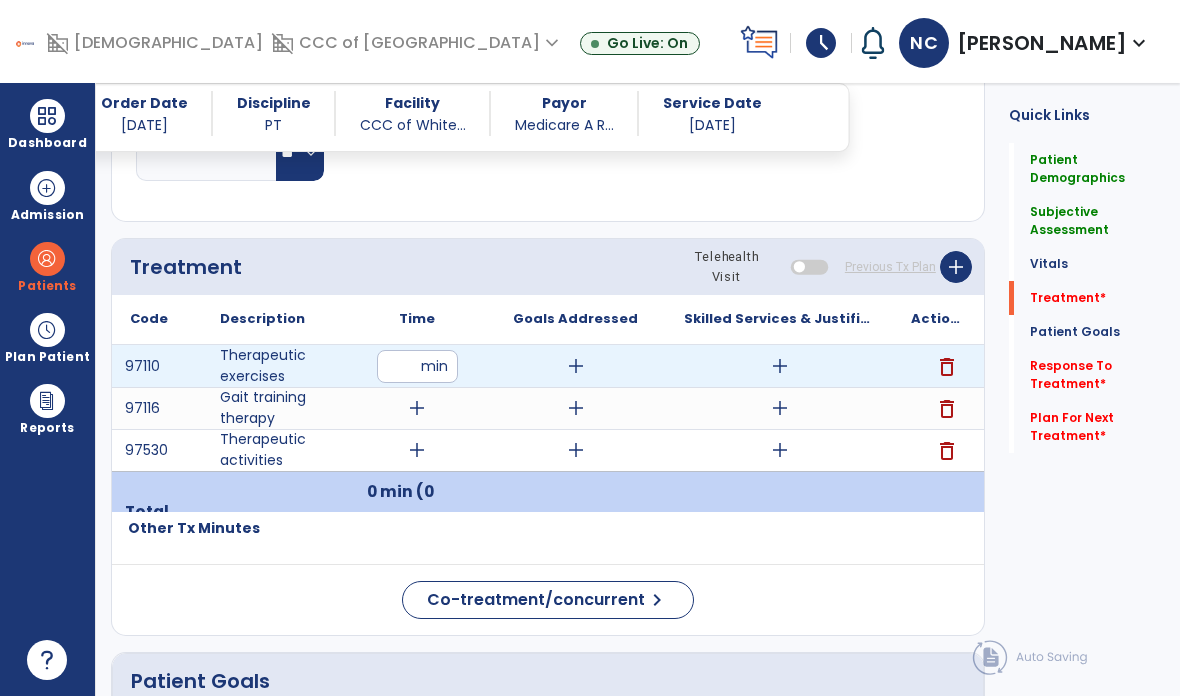 type on "**" 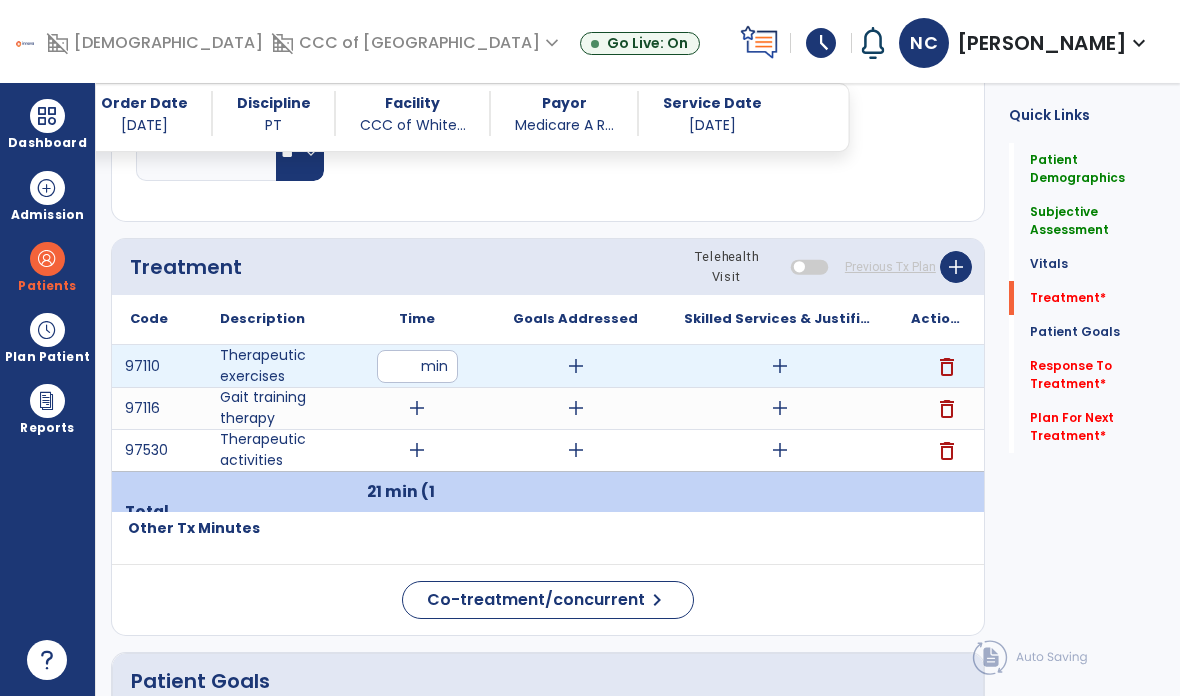 click on "add" at bounding box center [780, 366] 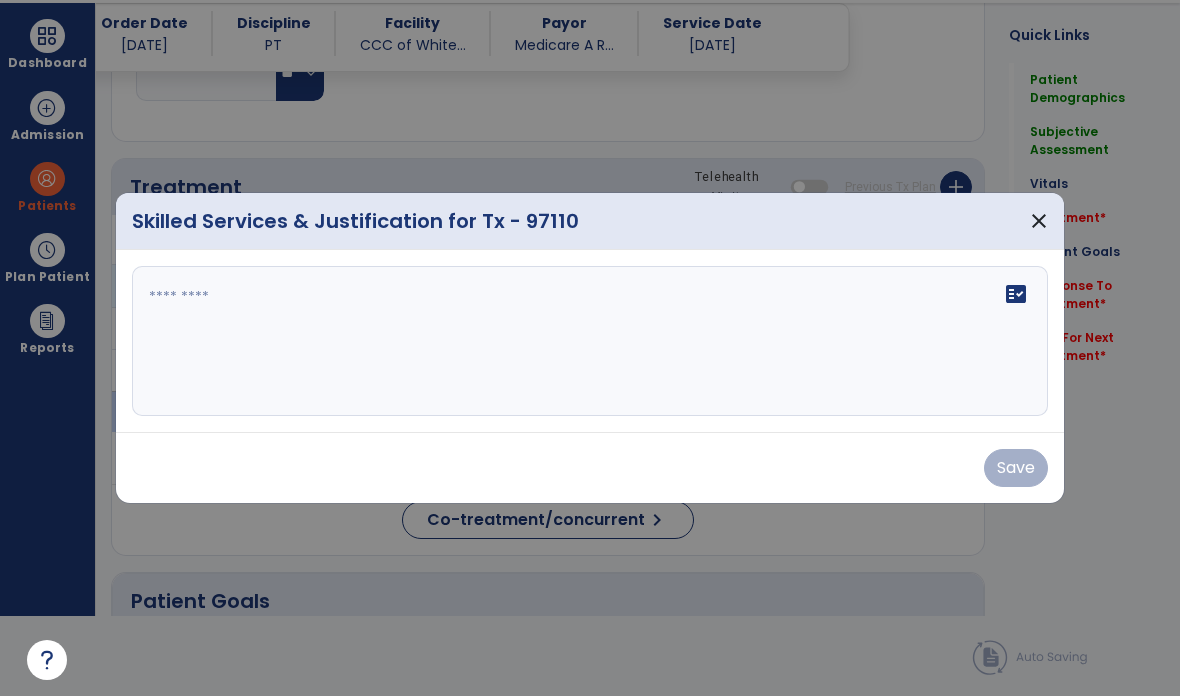click on "fact_check" at bounding box center [590, 341] 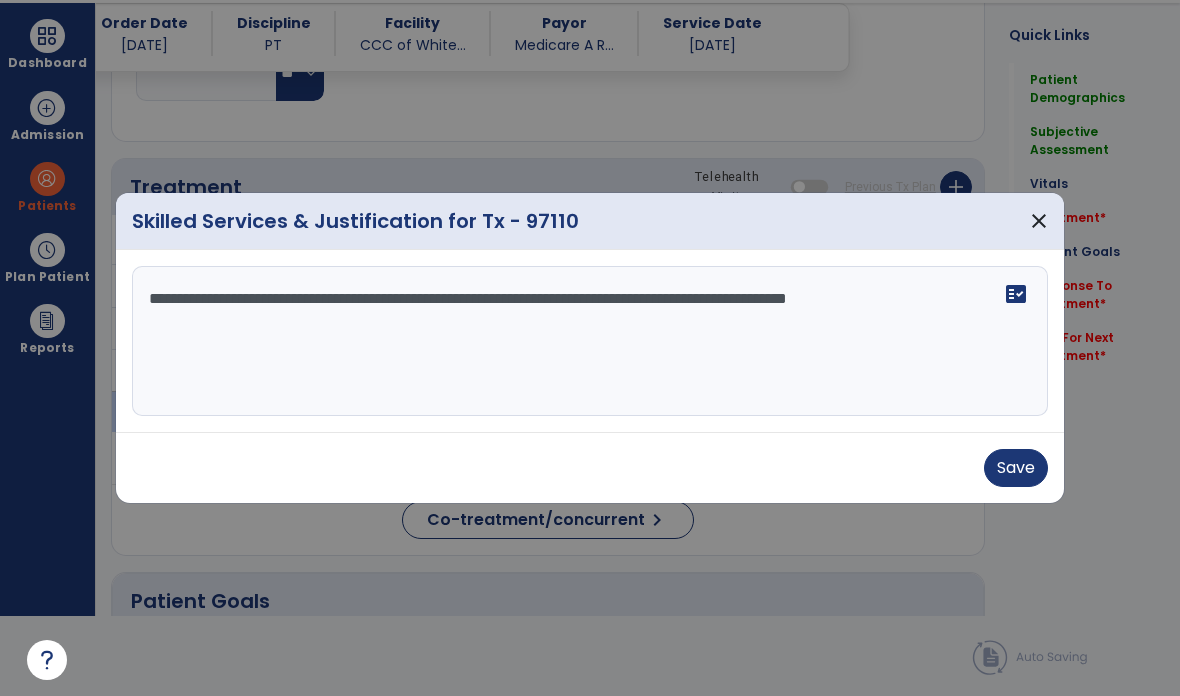 type on "**********" 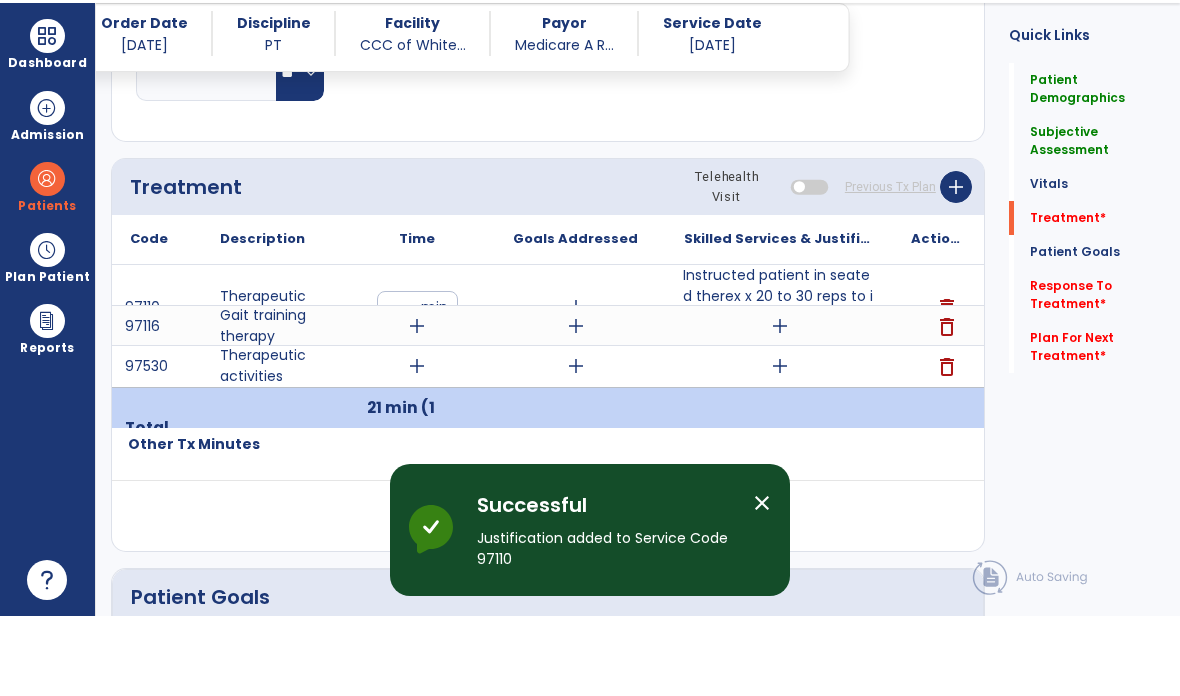 scroll, scrollTop: 80, scrollLeft: 0, axis: vertical 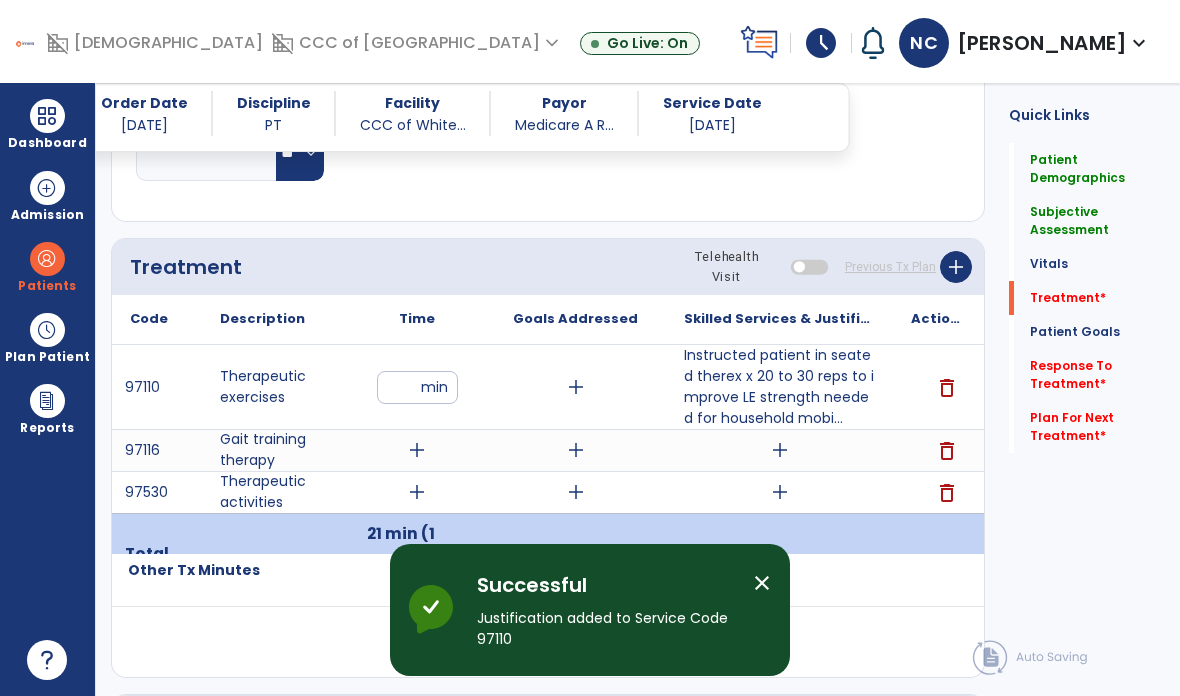 click on "add" at bounding box center [417, 450] 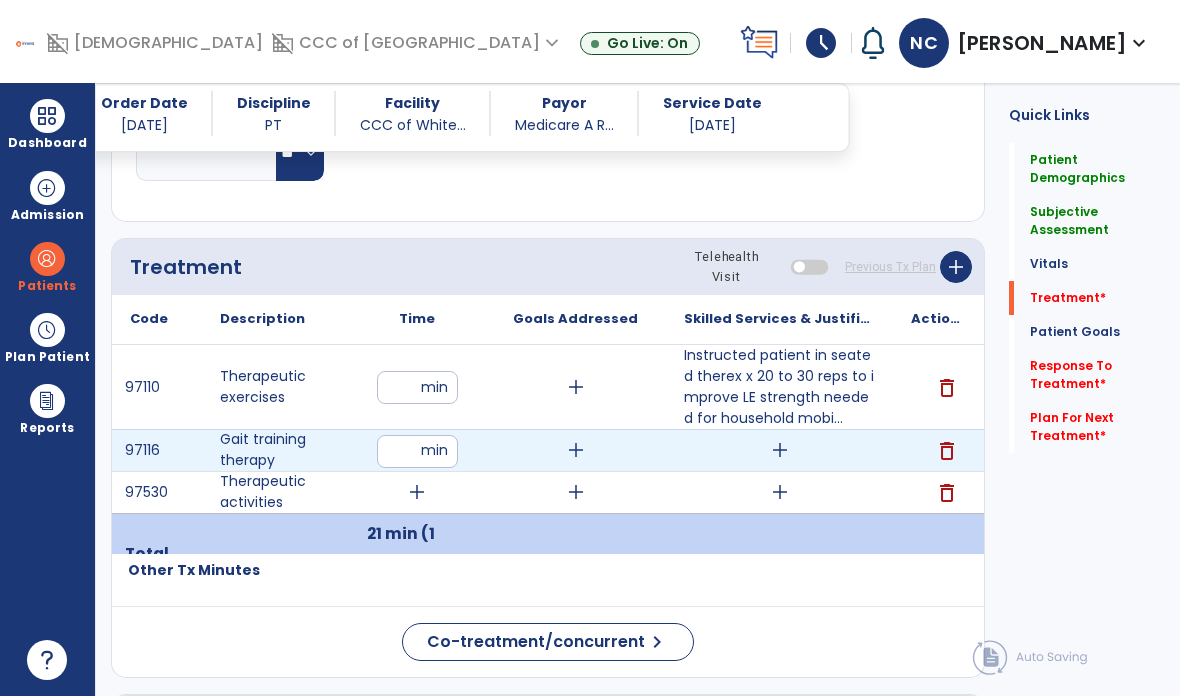 type on "**" 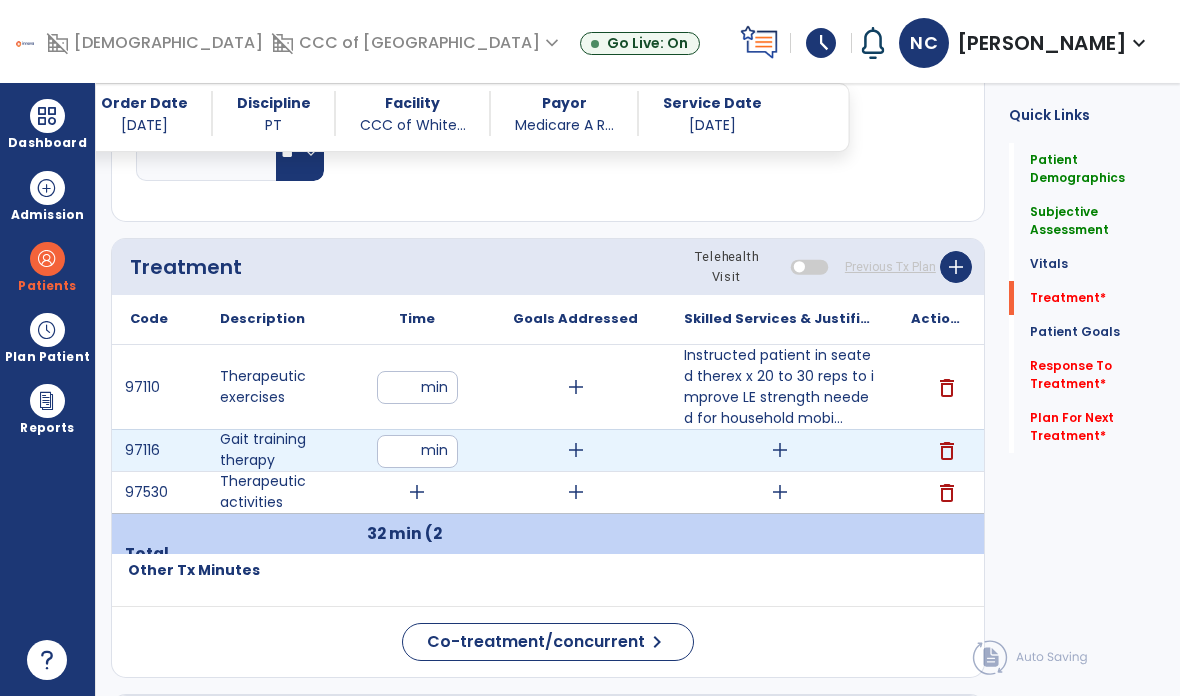 click on "add" at bounding box center [780, 450] 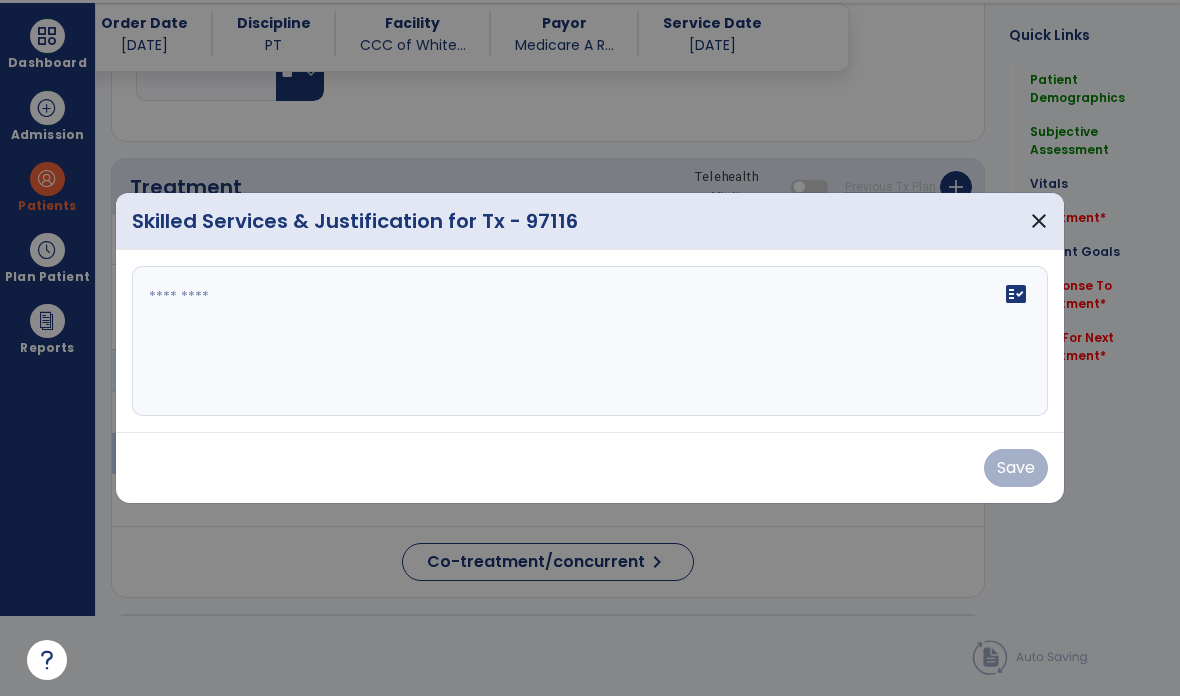 click on "fact_check" at bounding box center [590, 341] 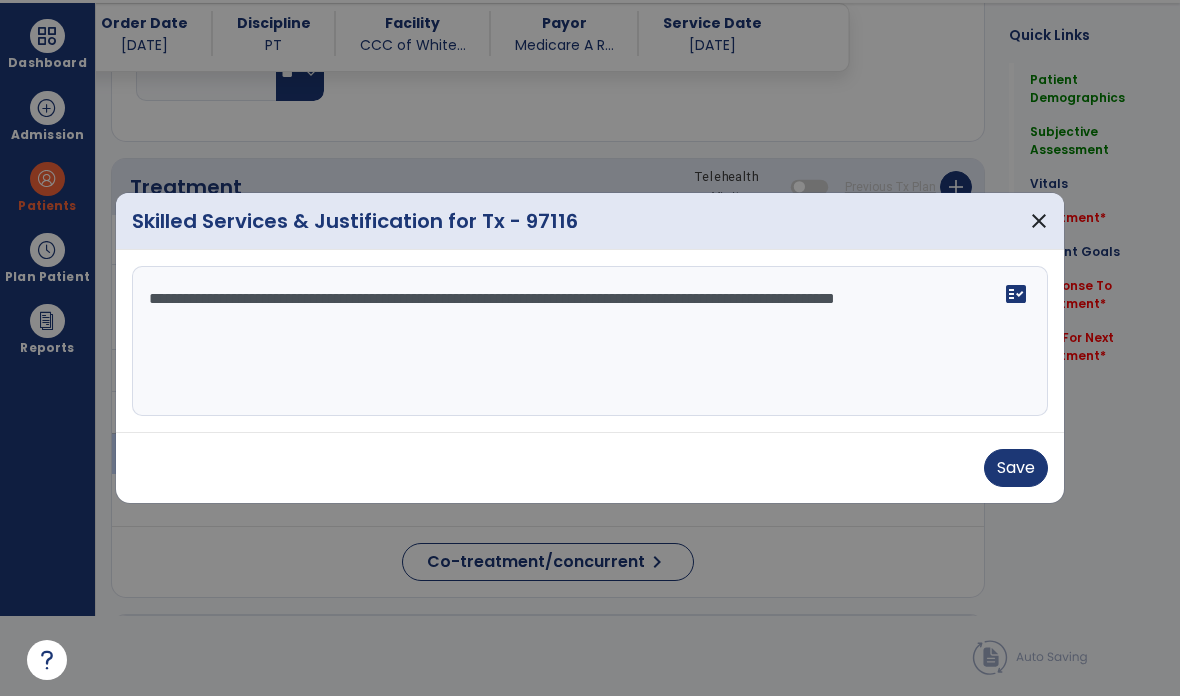 type on "**********" 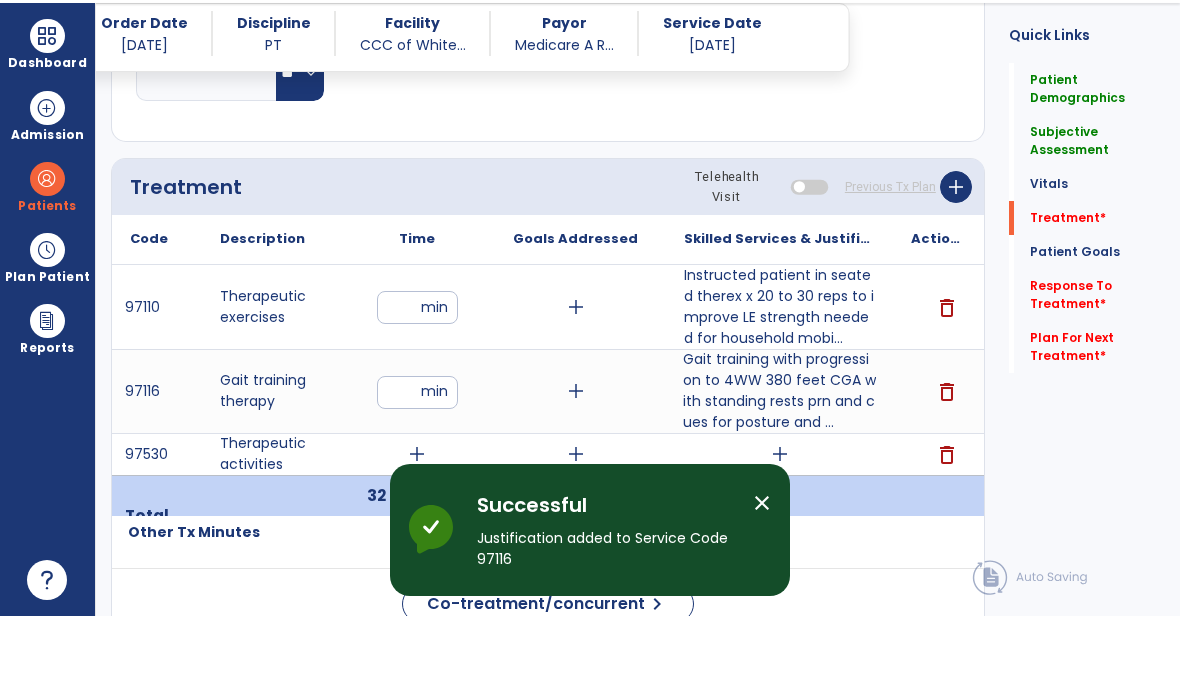 scroll, scrollTop: 80, scrollLeft: 0, axis: vertical 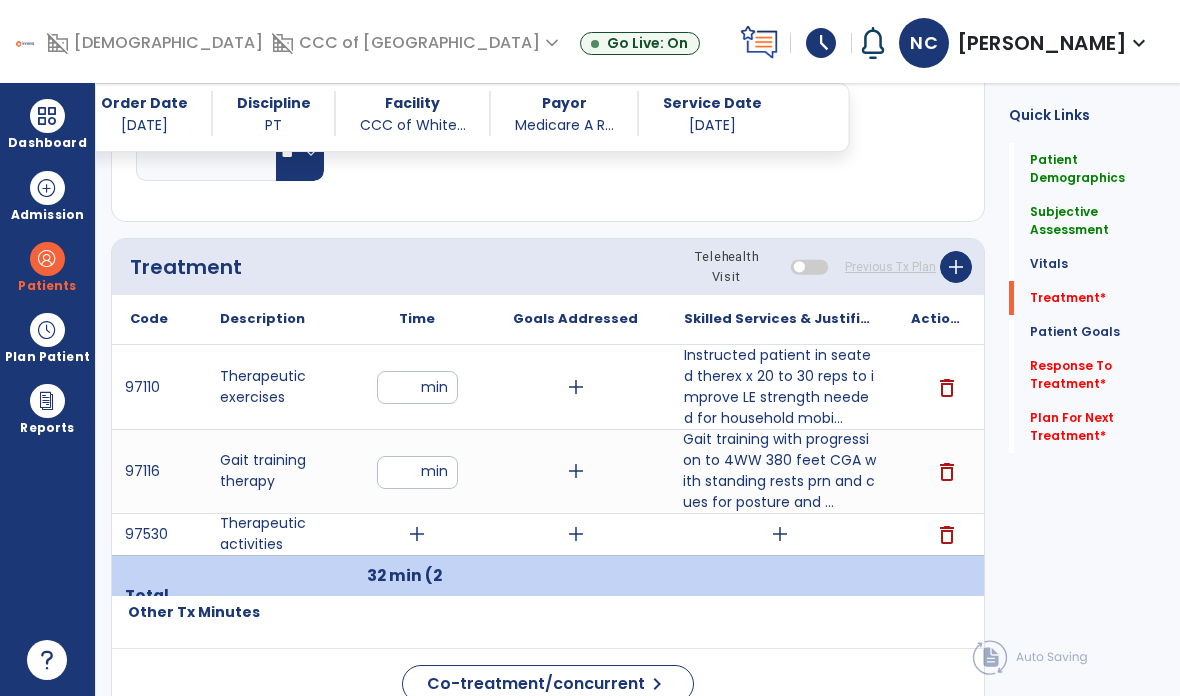click on "add" at bounding box center [417, 534] 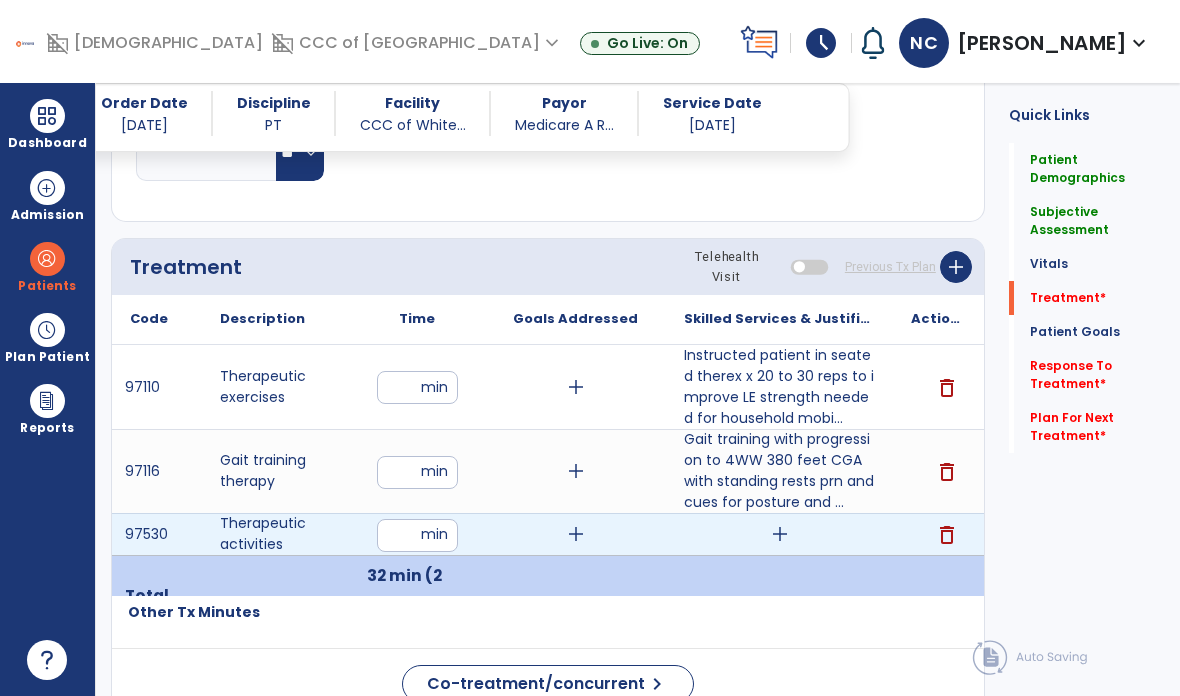 type on "**" 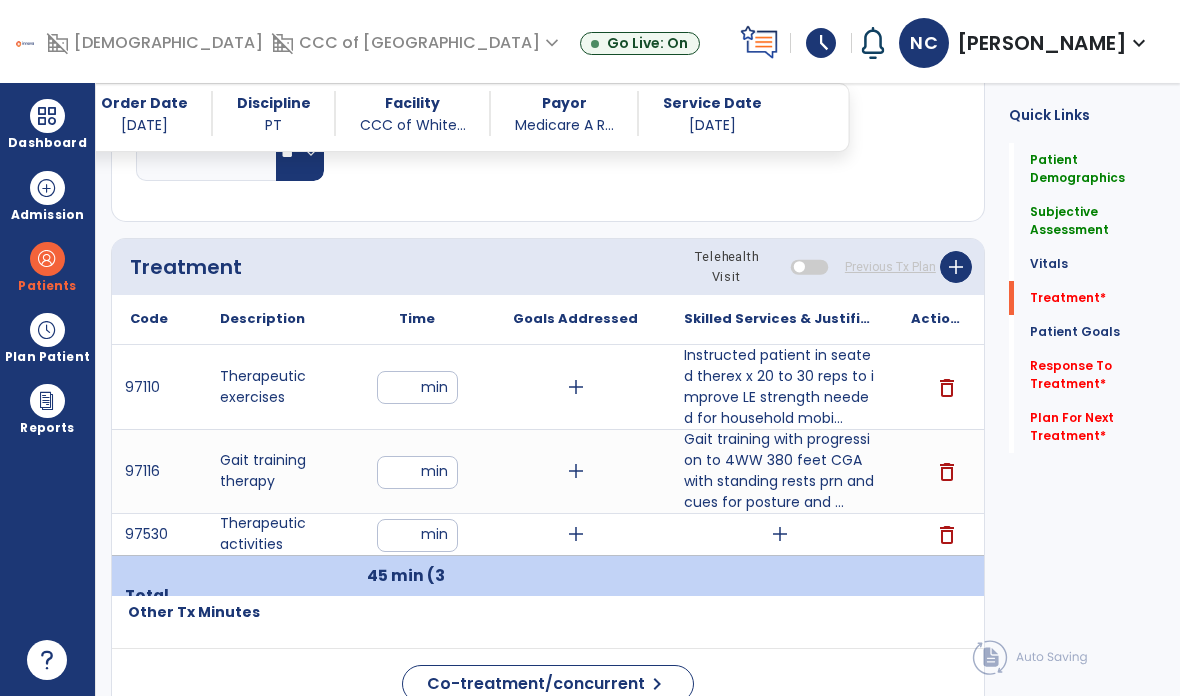 click on "add" at bounding box center [780, 534] 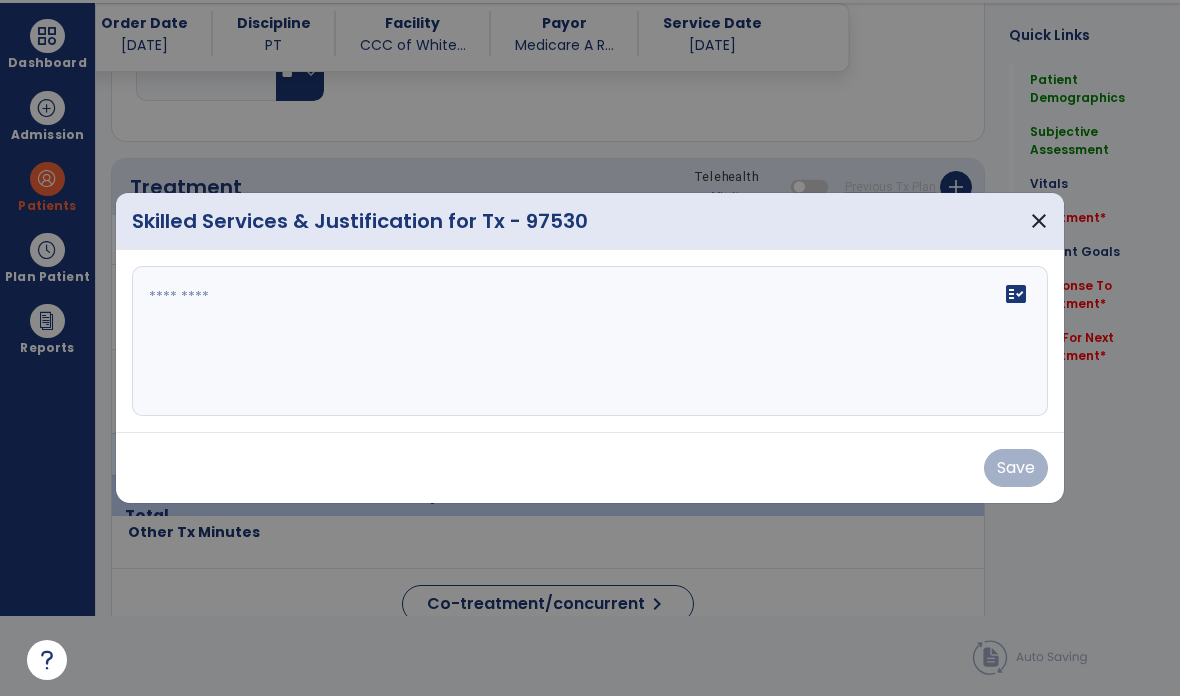 scroll, scrollTop: 0, scrollLeft: 0, axis: both 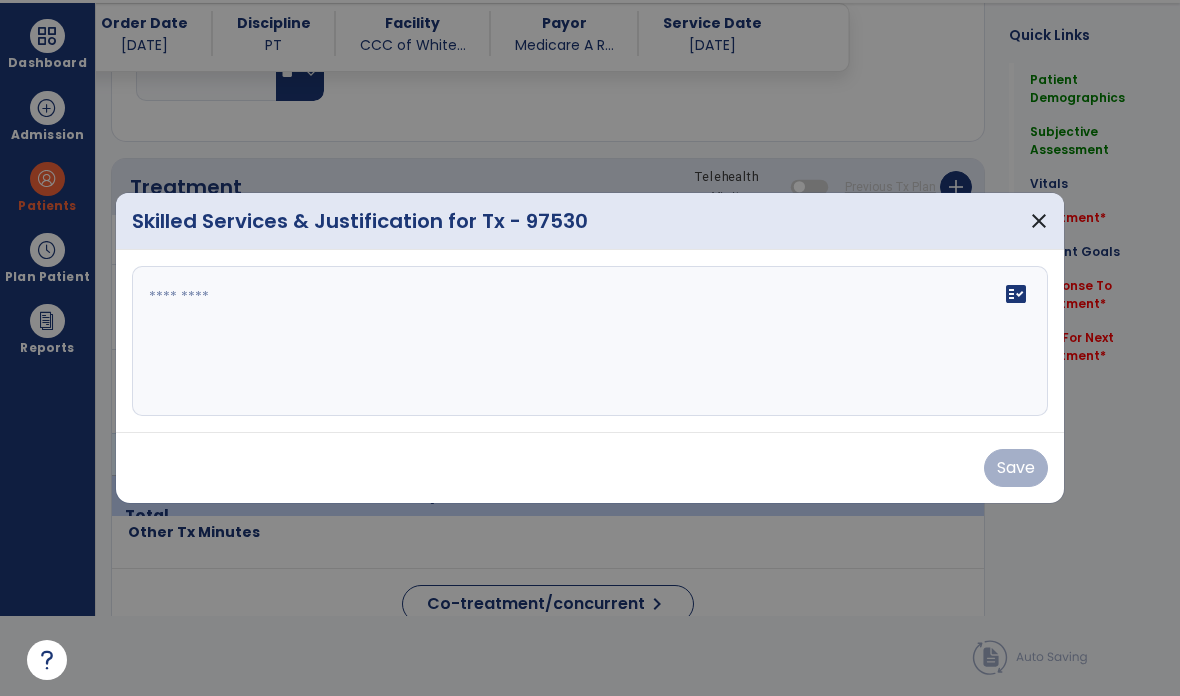 click on "fact_check" at bounding box center (590, 341) 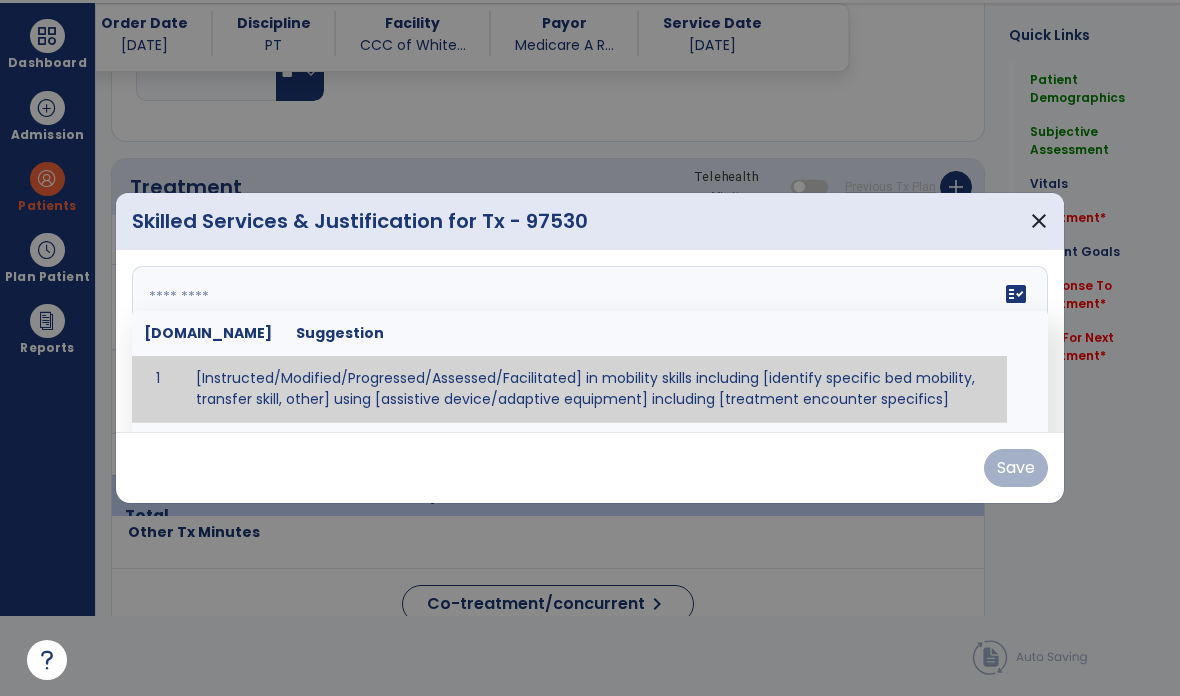 type on "*" 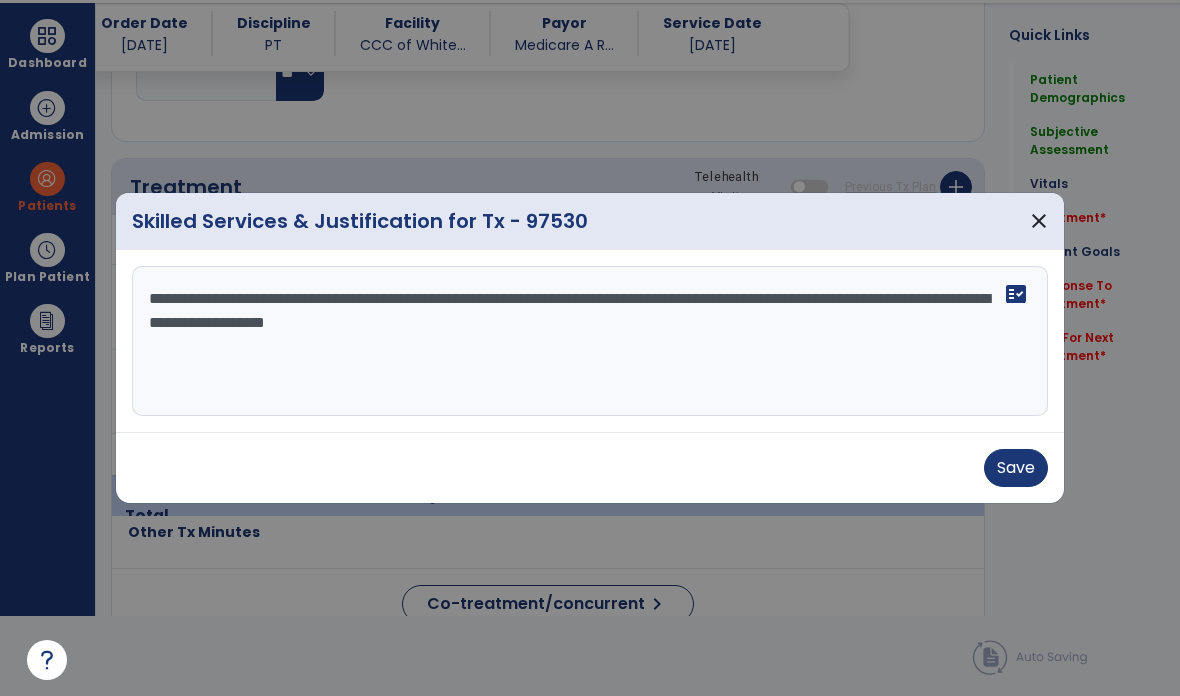 type on "**********" 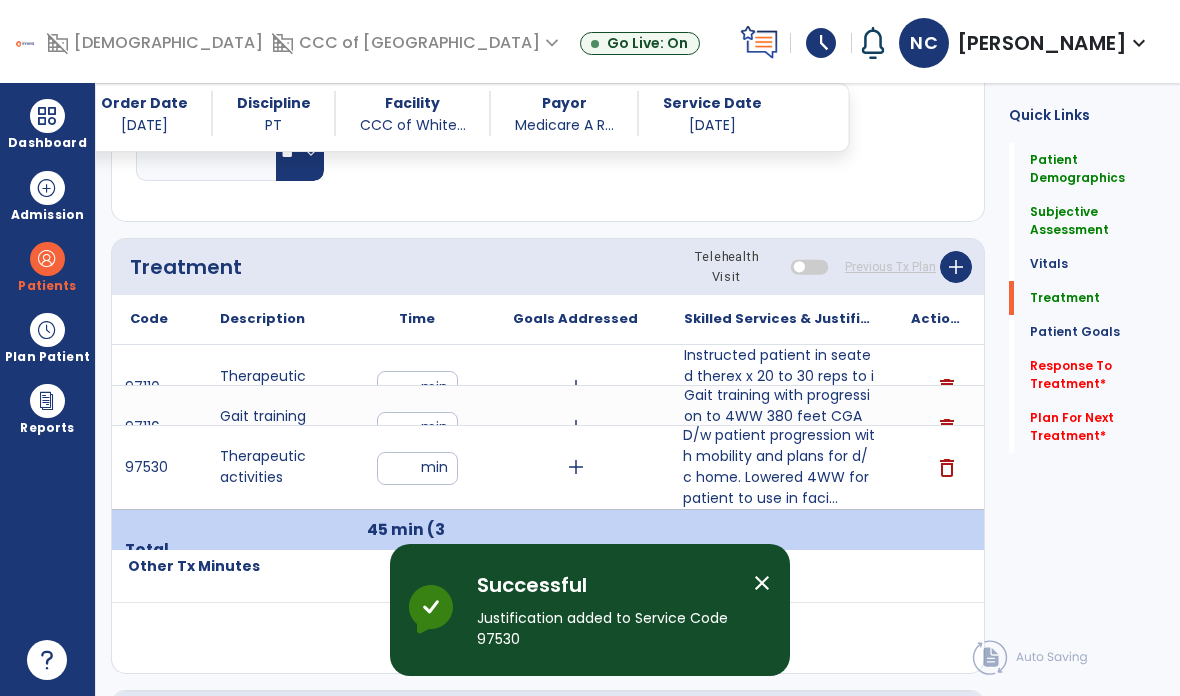 scroll, scrollTop: 80, scrollLeft: 0, axis: vertical 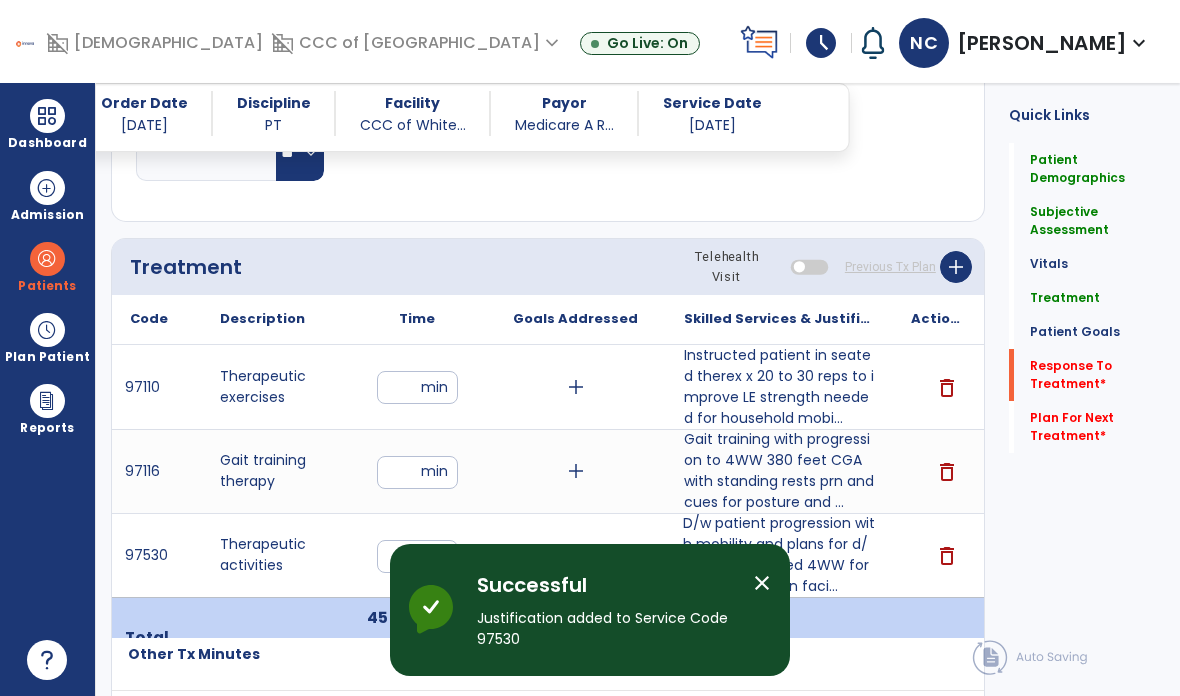 click on "Response To Treatment   *" 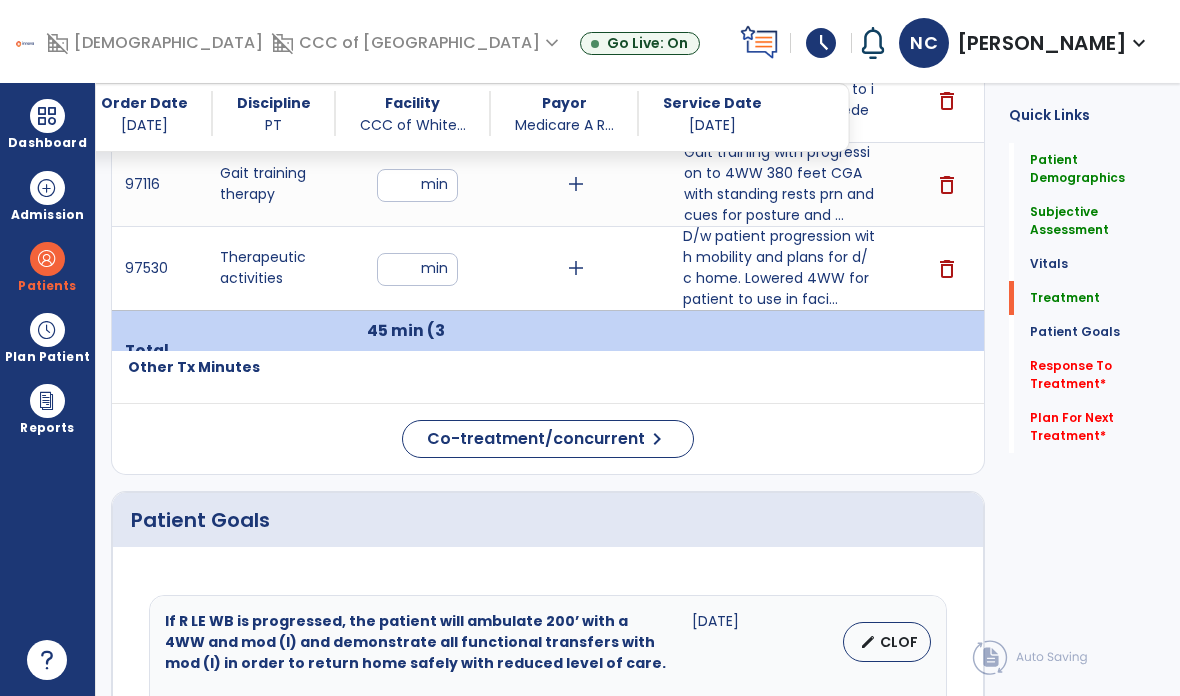 scroll, scrollTop: 1848, scrollLeft: 0, axis: vertical 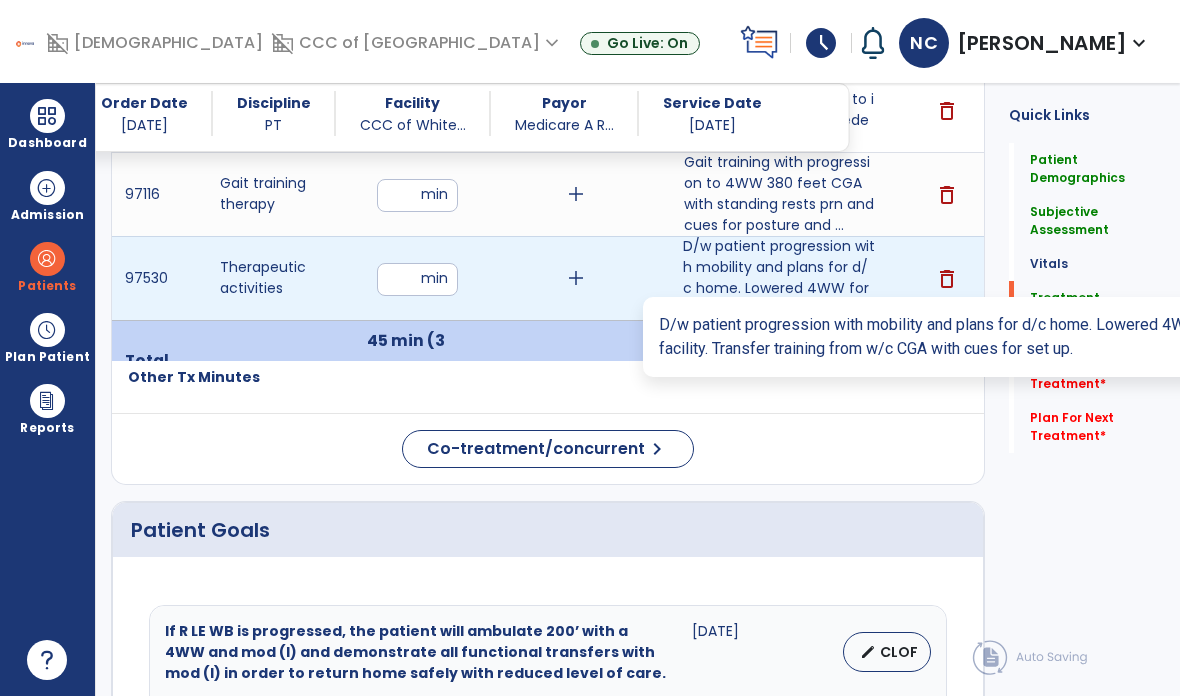 click on "D/w patient progression with mobility and plans for d/c home. Lowered 4WW for patient to use in faci..." at bounding box center [779, 278] 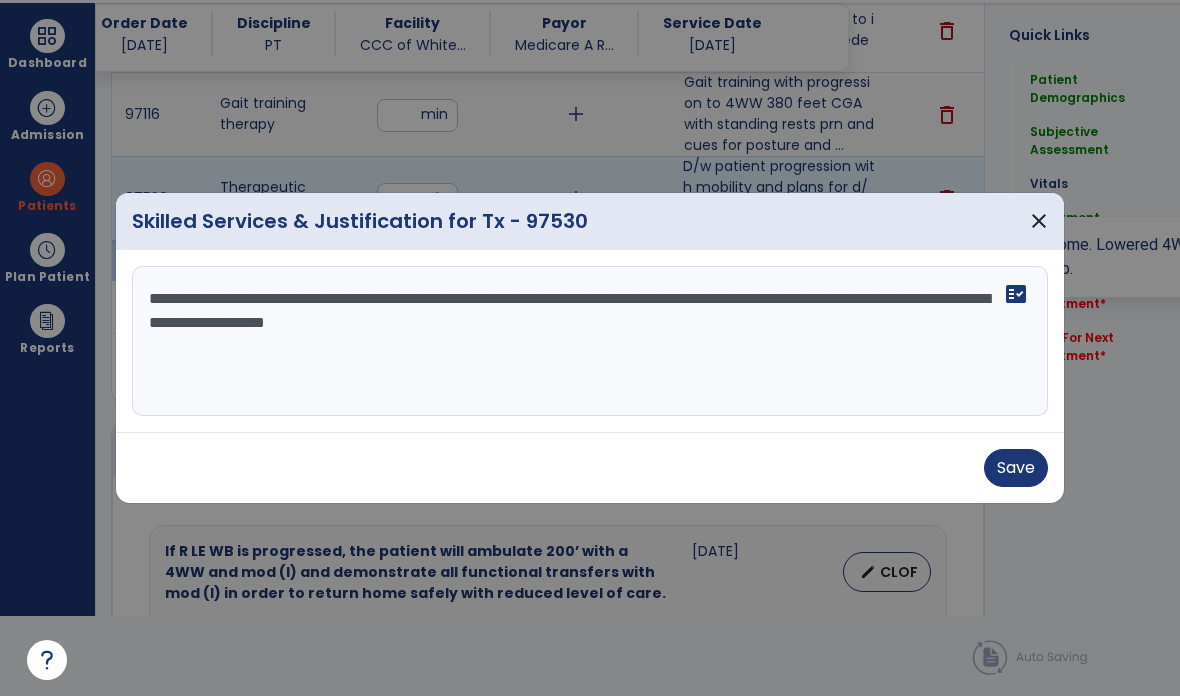 click on "**********" at bounding box center [590, 341] 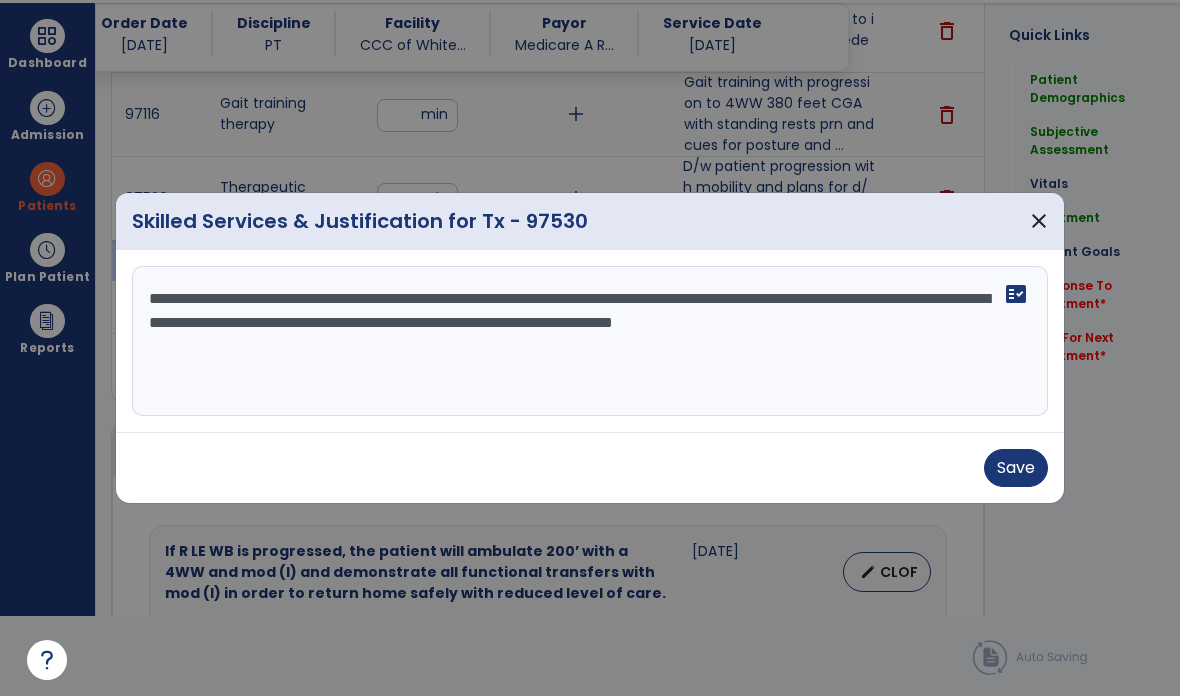 type on "**********" 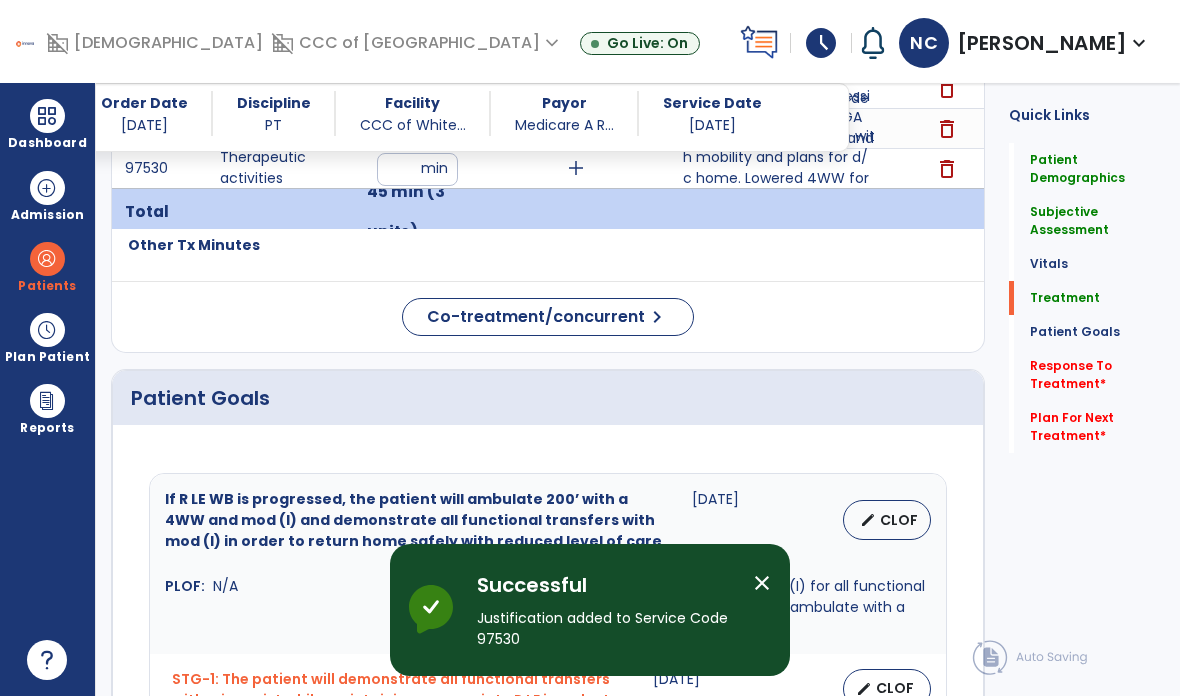 scroll, scrollTop: 80, scrollLeft: 0, axis: vertical 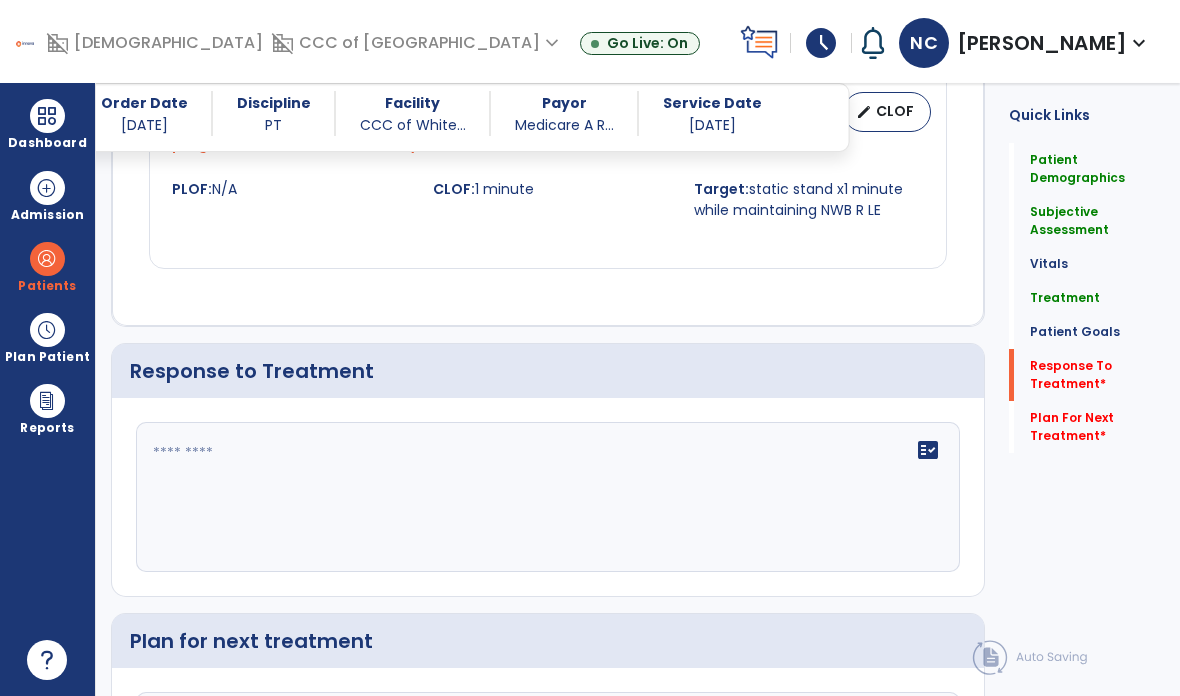 click on "fact_check" 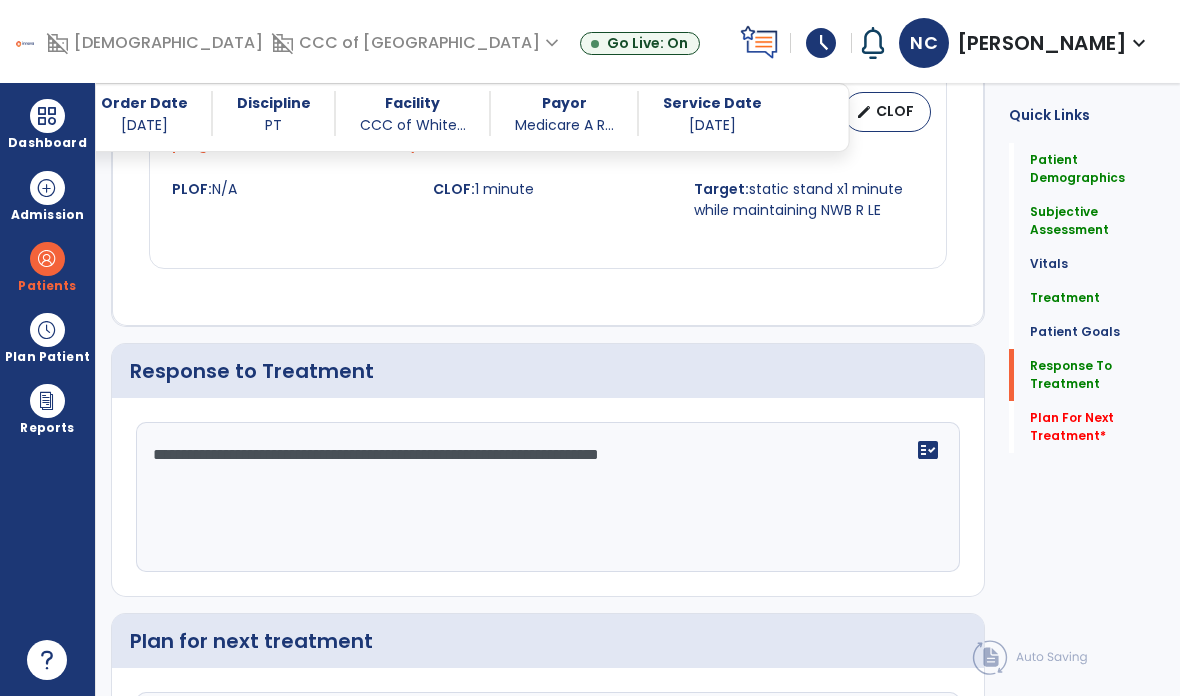 type on "**********" 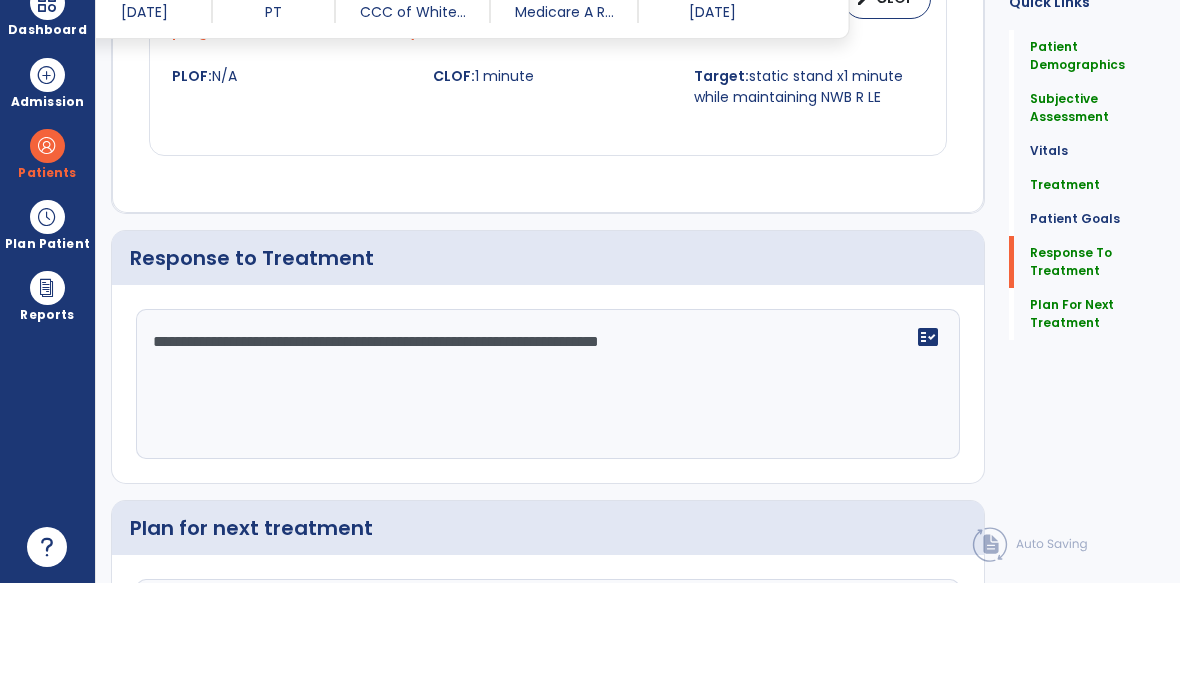 type on "**********" 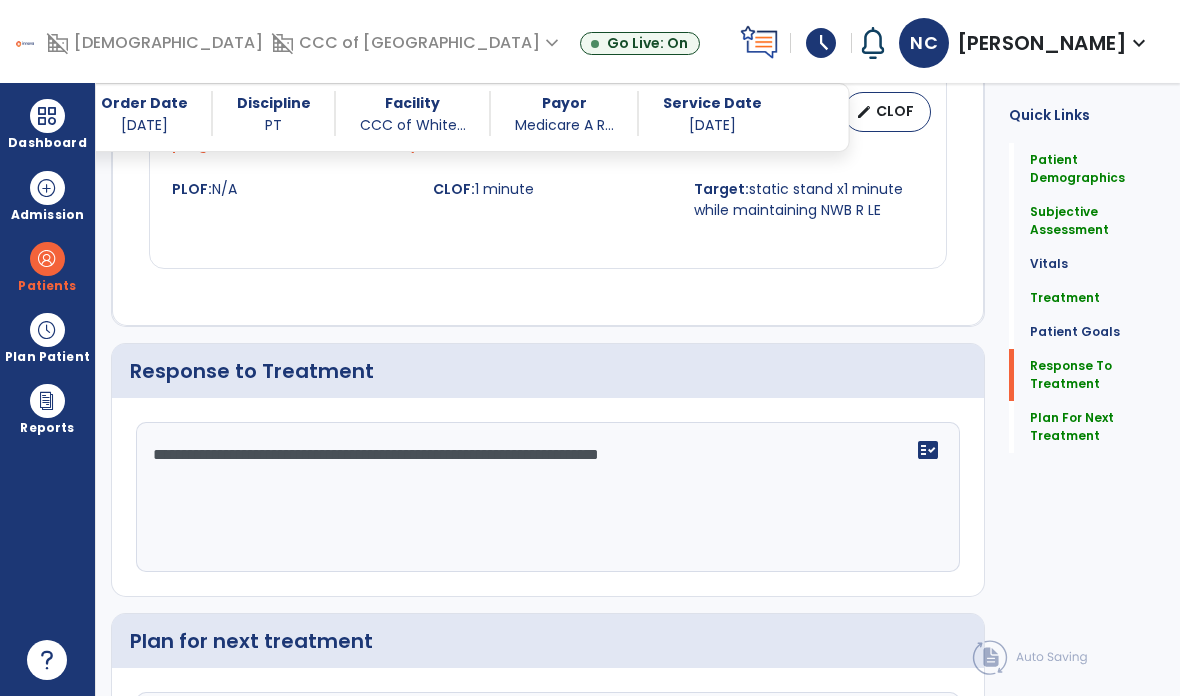 type 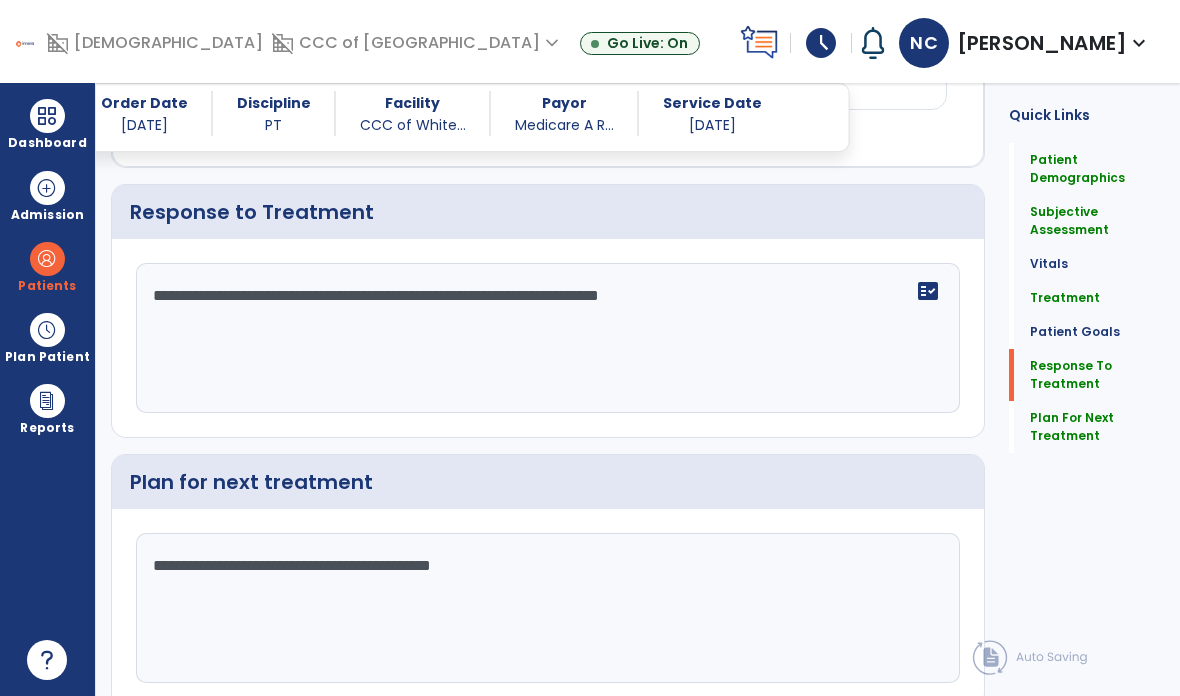 scroll, scrollTop: 3175, scrollLeft: 0, axis: vertical 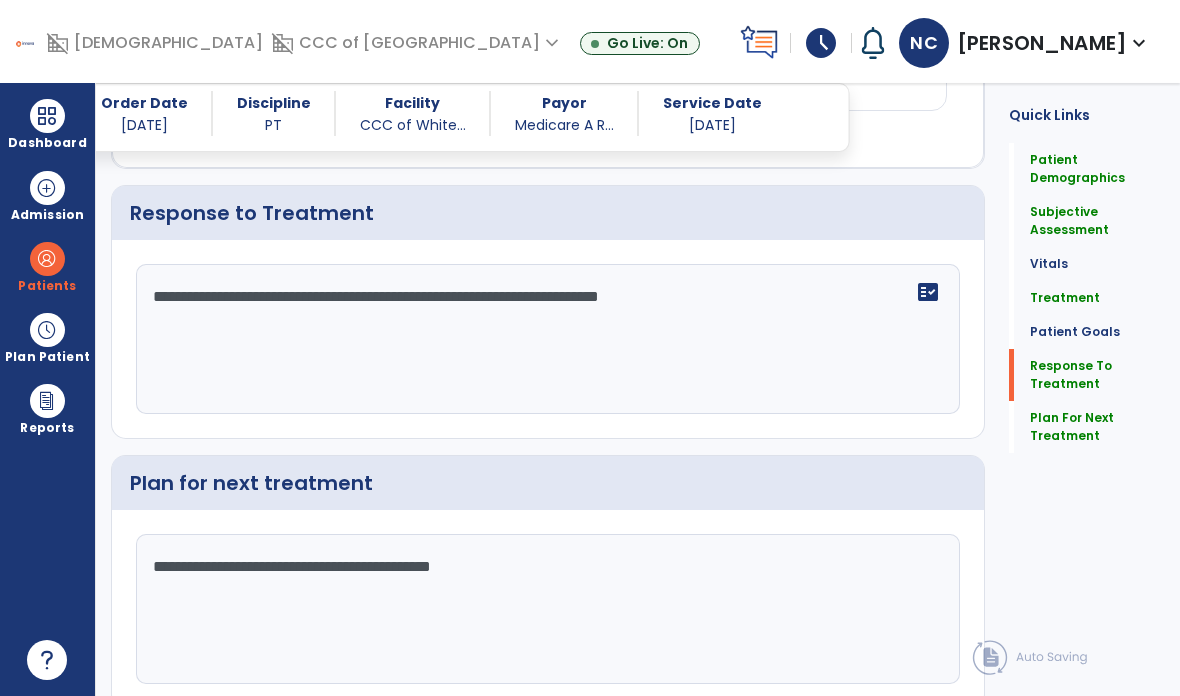 click on "Sign Doc" 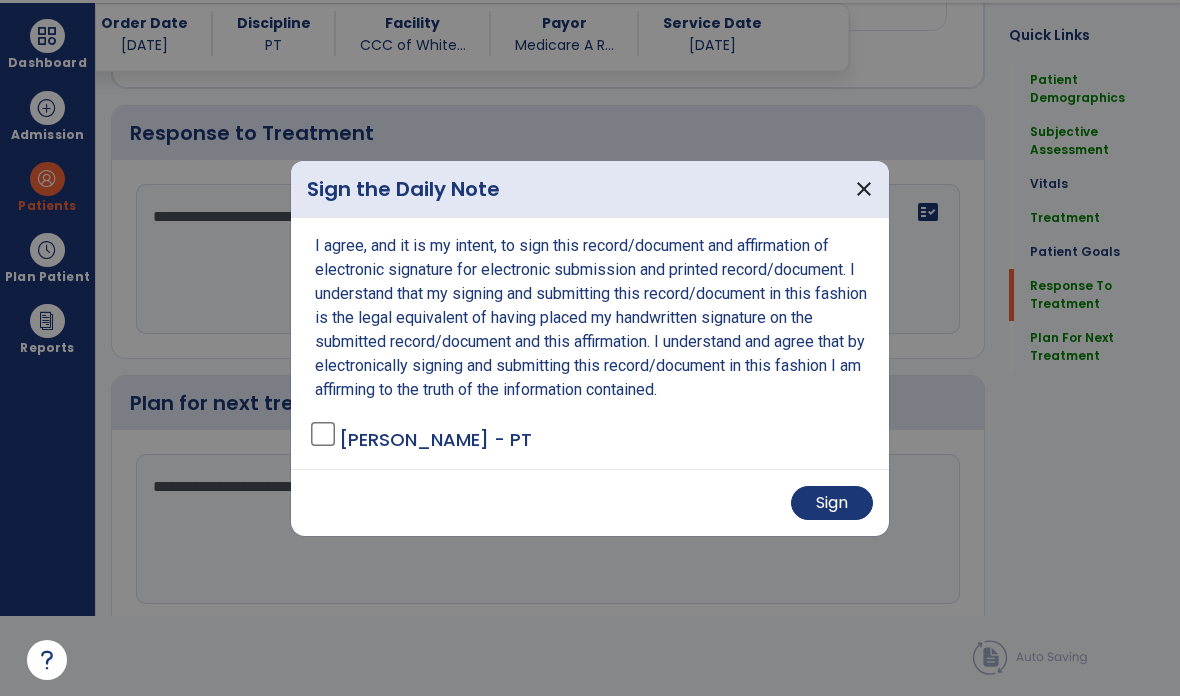 click on "Sign" at bounding box center [832, 503] 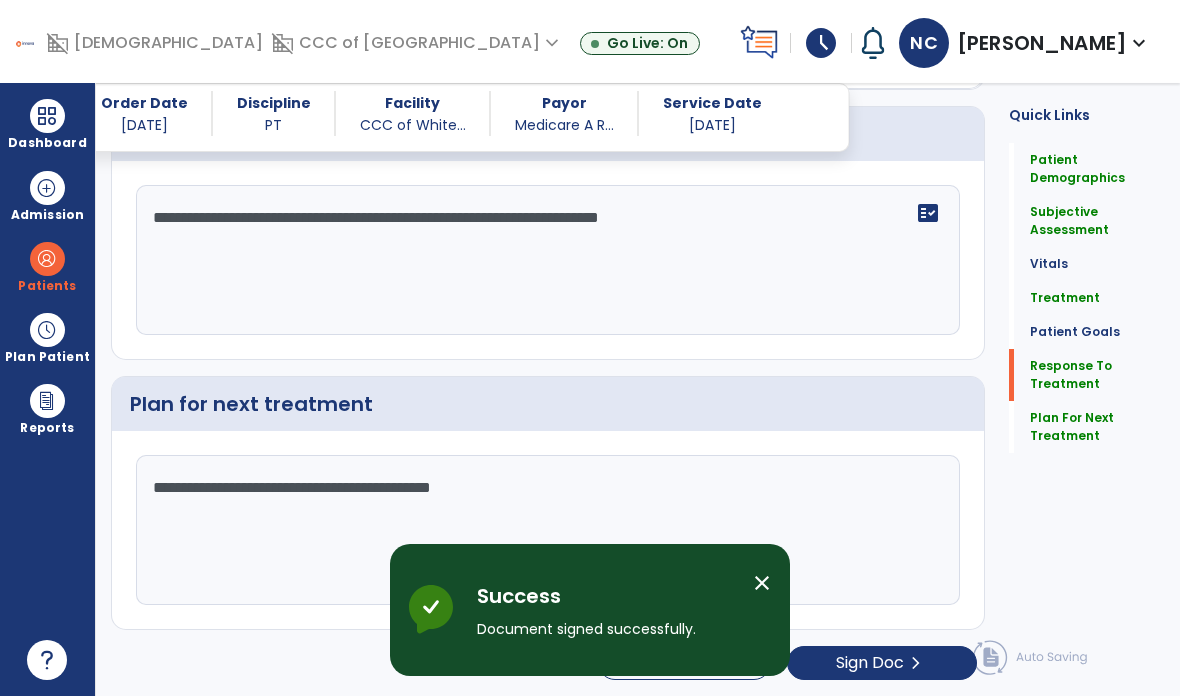 scroll, scrollTop: 80, scrollLeft: 0, axis: vertical 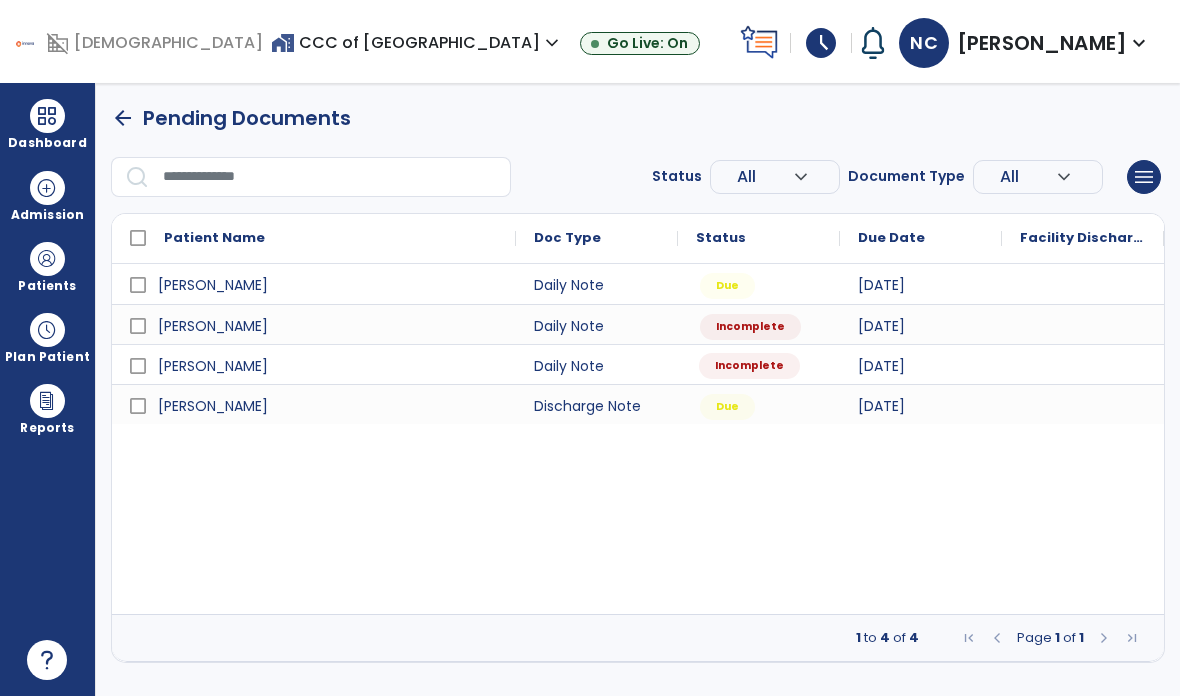 click on "Incomplete" at bounding box center (759, 364) 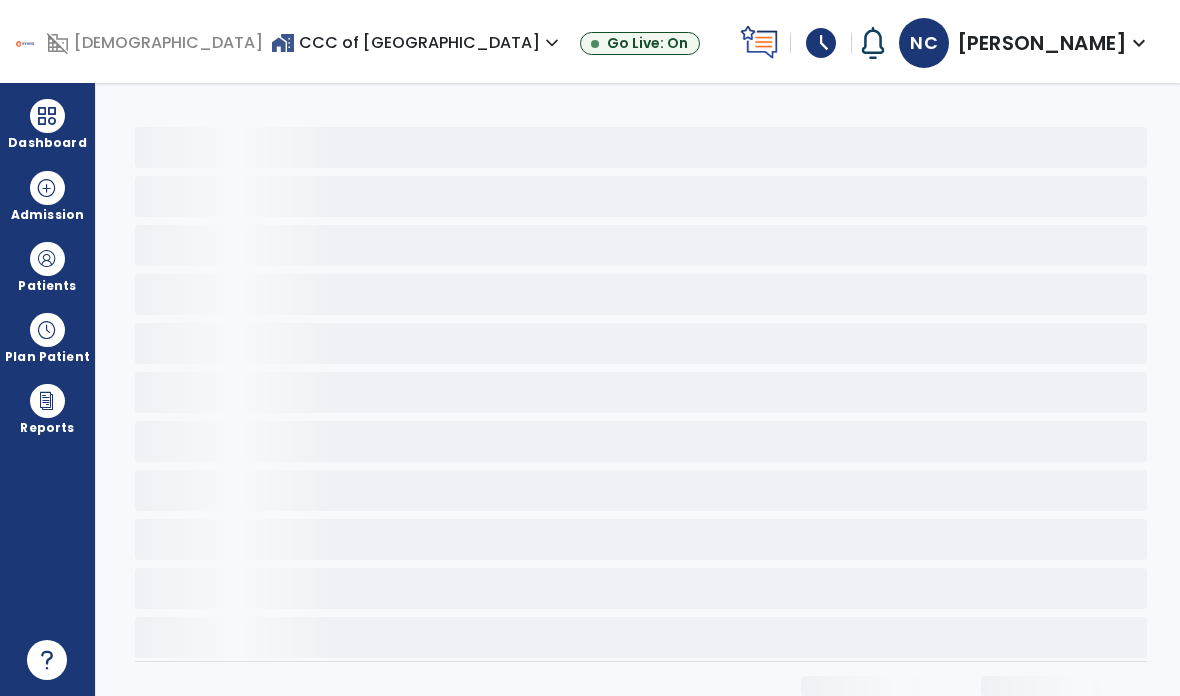 select on "*" 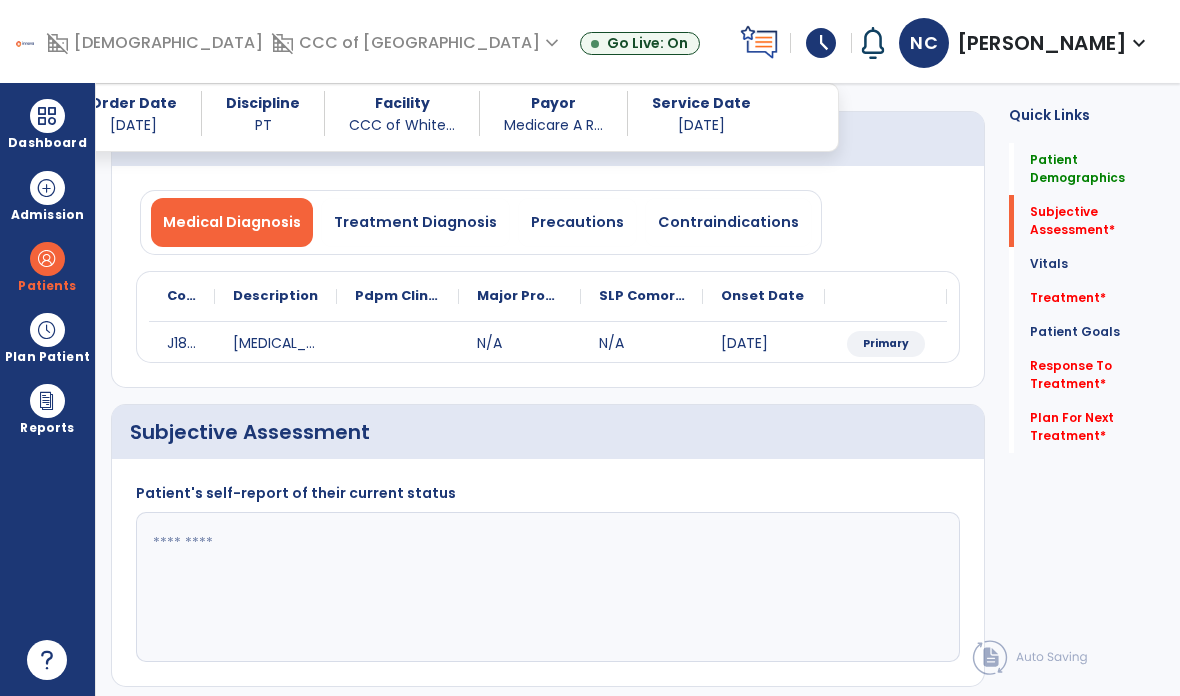 scroll, scrollTop: 192, scrollLeft: 0, axis: vertical 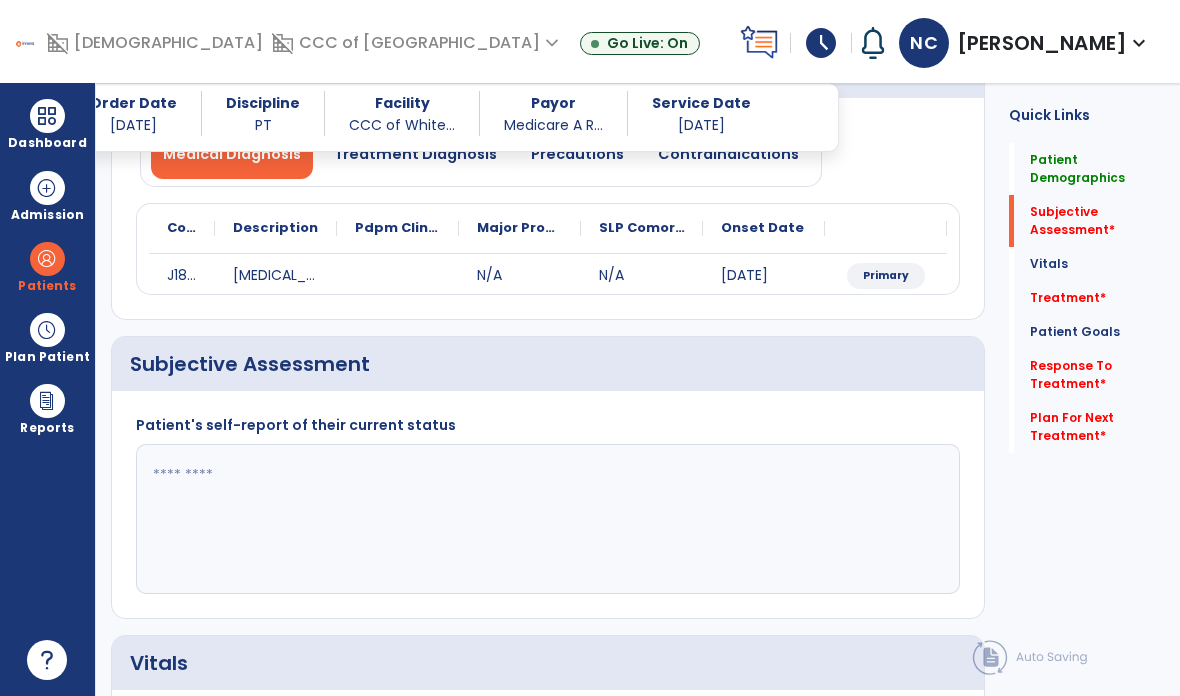 click 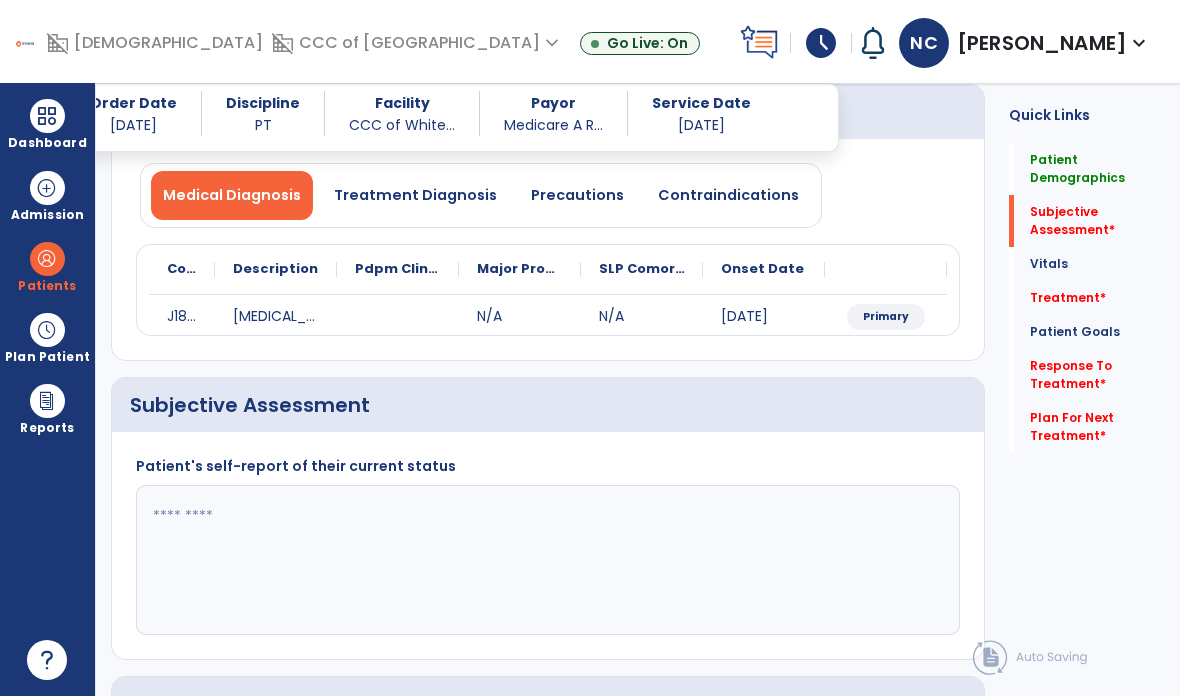 scroll, scrollTop: 287, scrollLeft: 0, axis: vertical 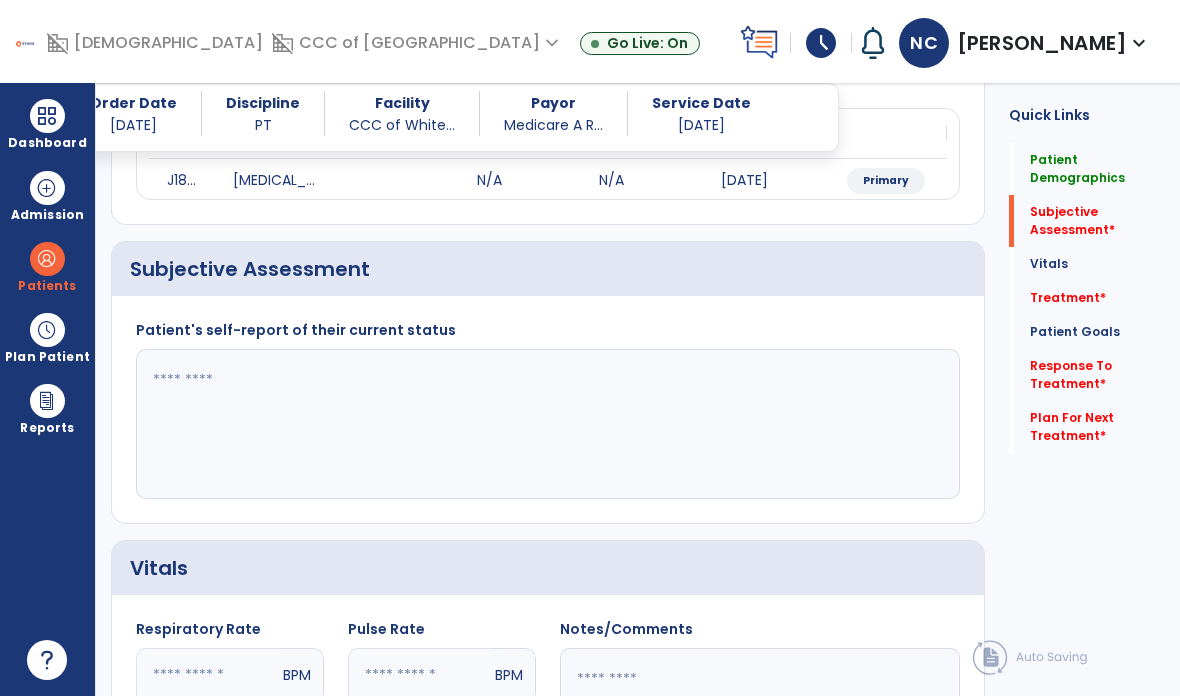 click 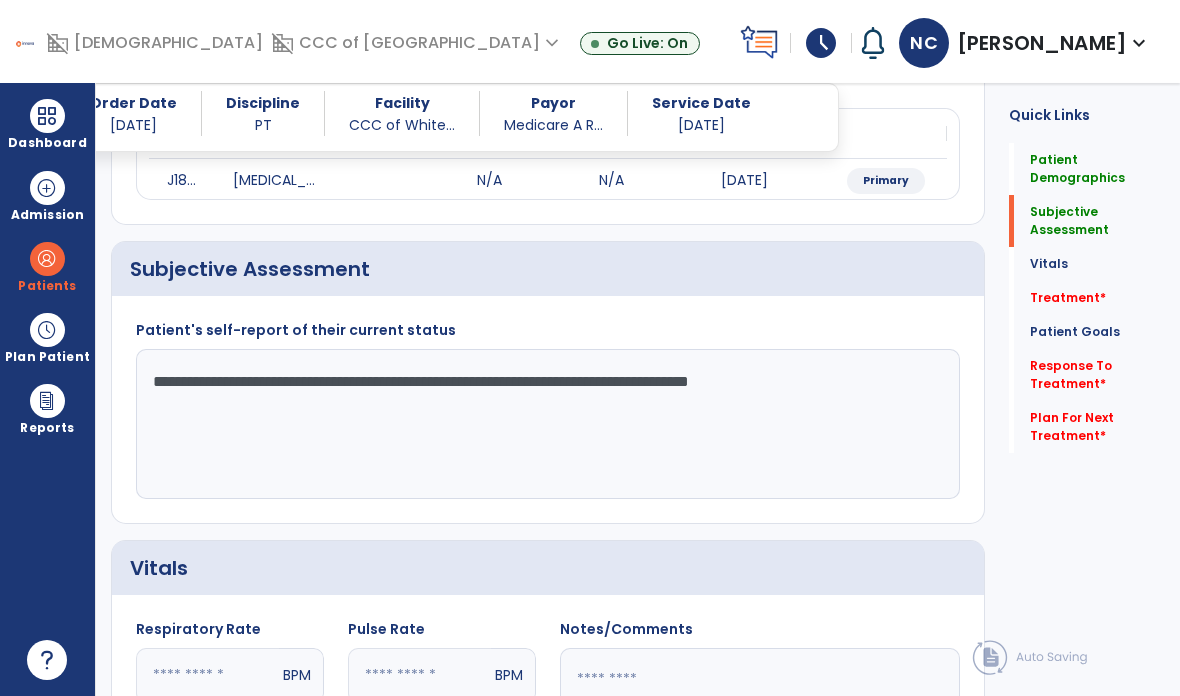 type on "**********" 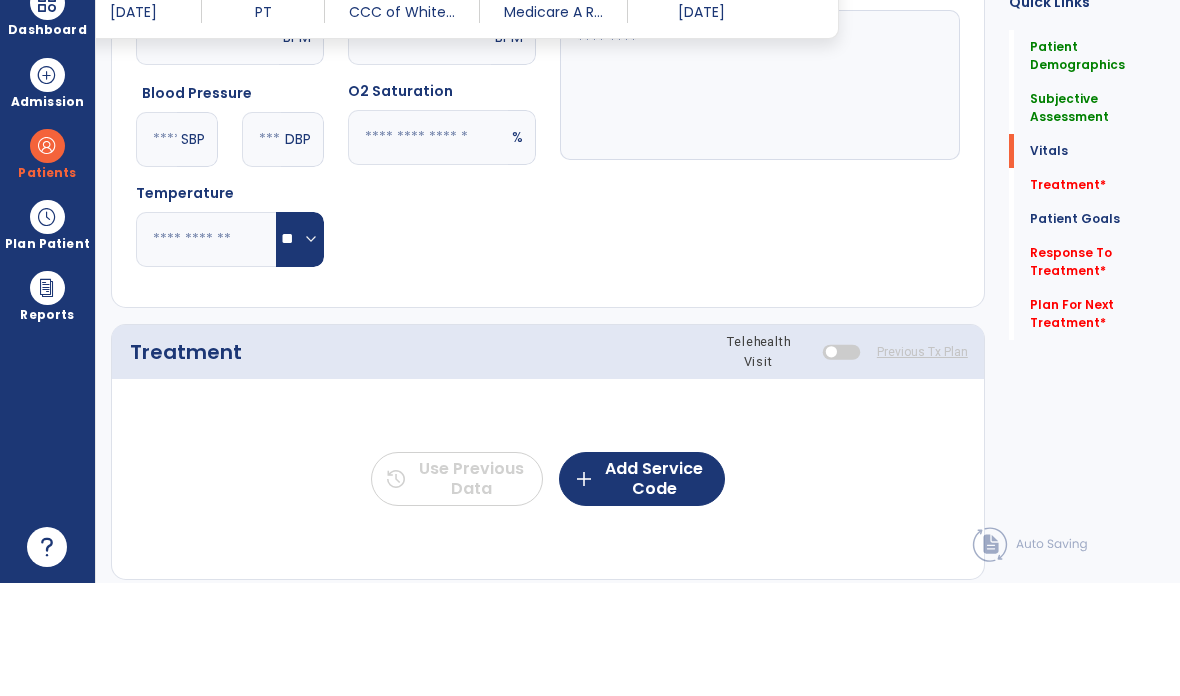 scroll, scrollTop: 813, scrollLeft: 0, axis: vertical 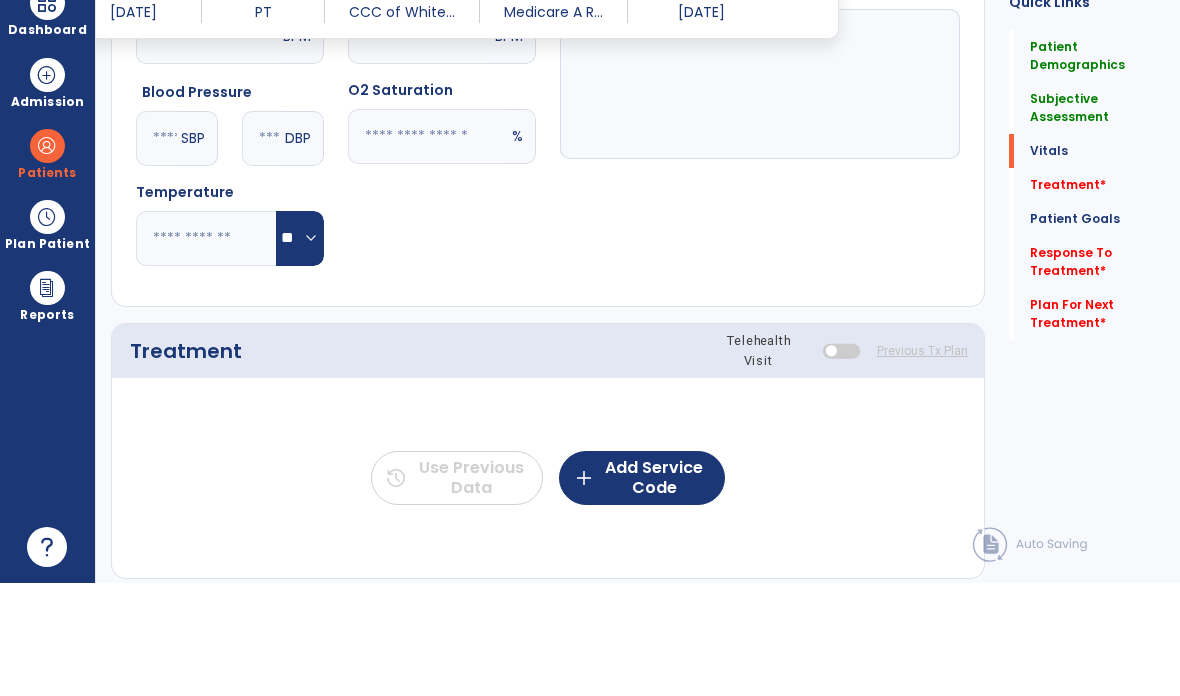 click on "add  Add Service Code" 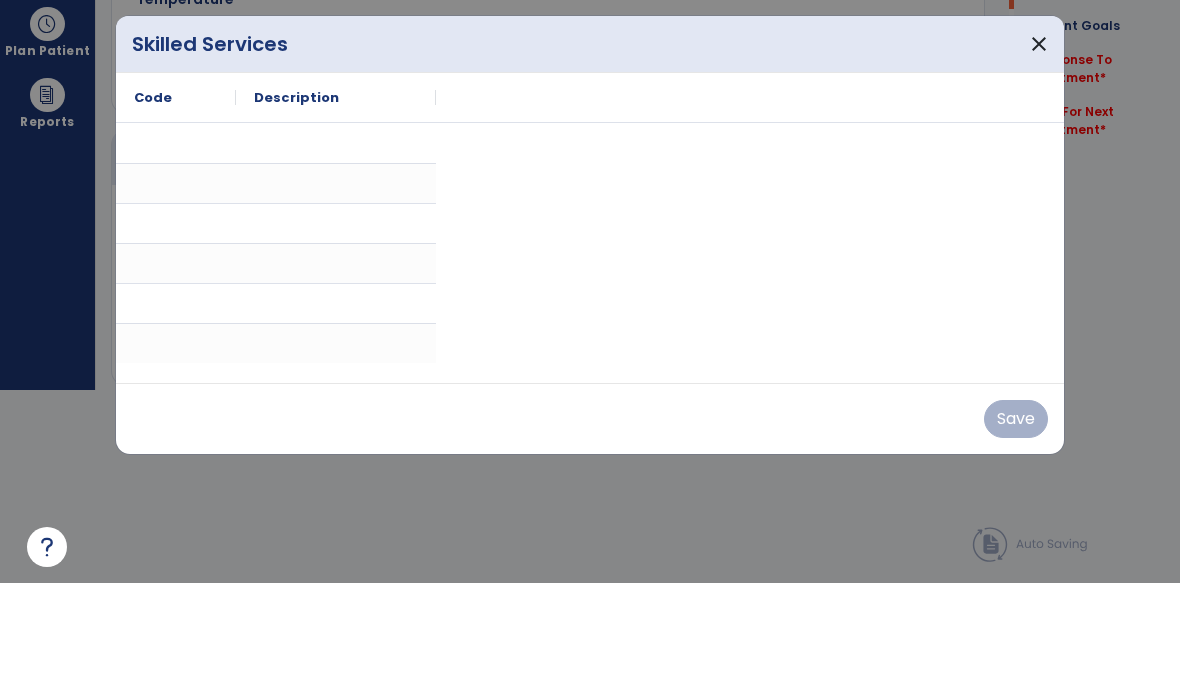 scroll, scrollTop: 0, scrollLeft: 0, axis: both 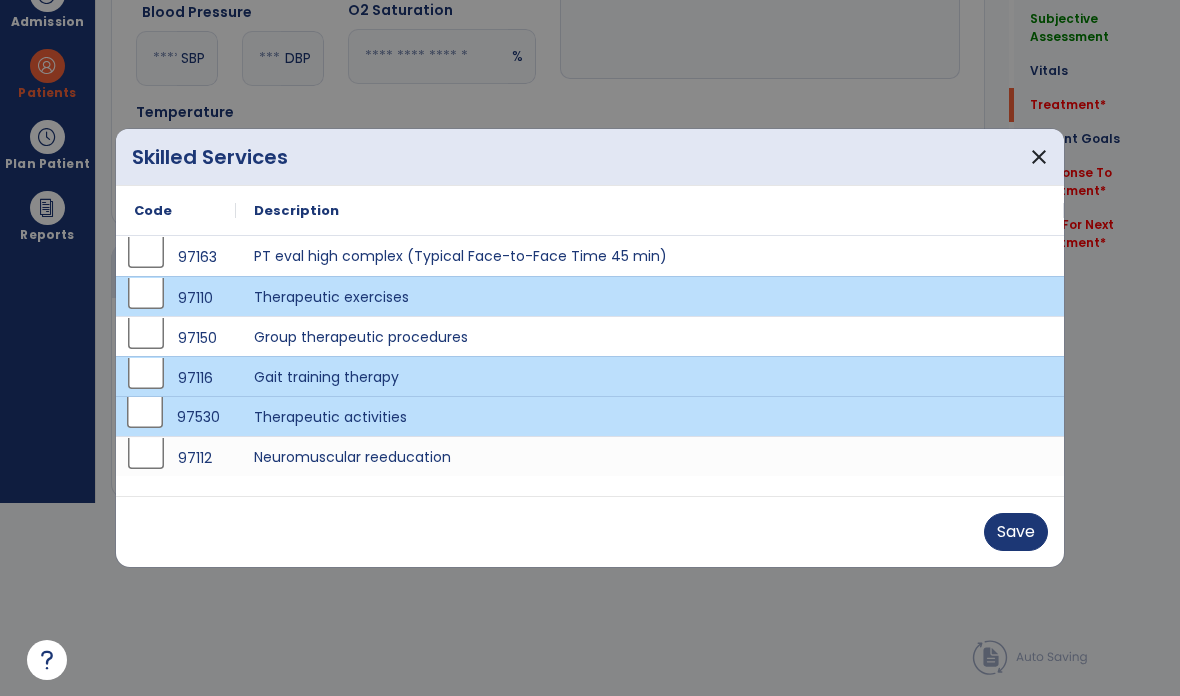 click on "Save" at bounding box center [1016, 532] 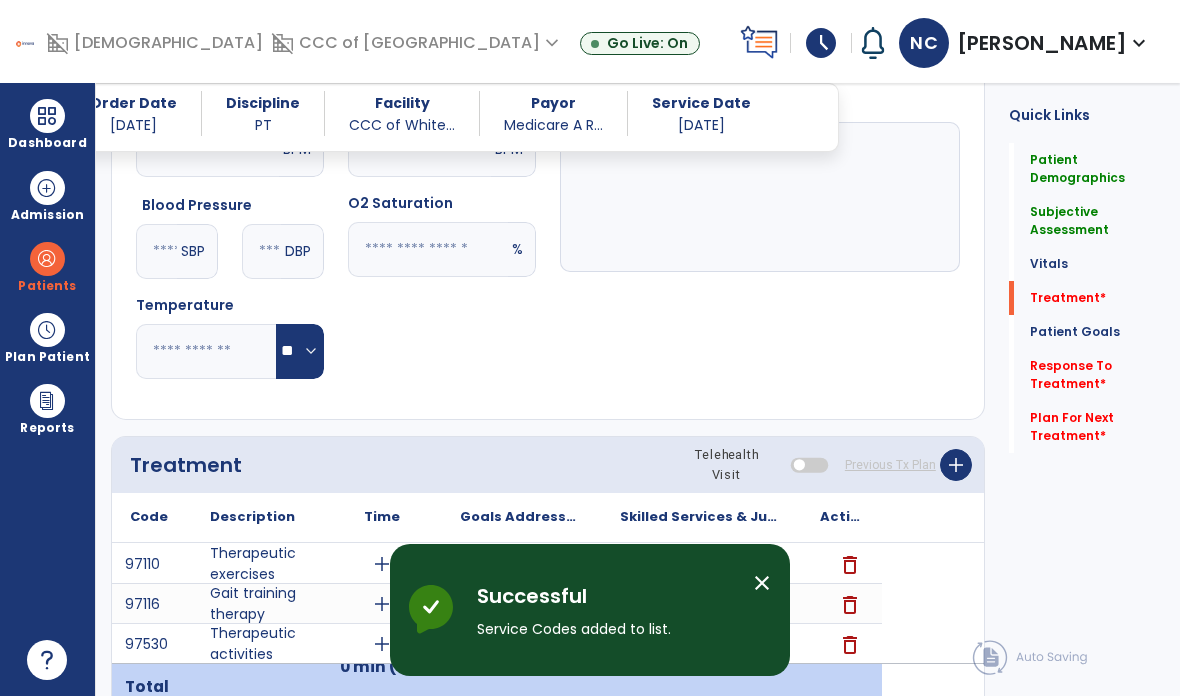scroll, scrollTop: 80, scrollLeft: 0, axis: vertical 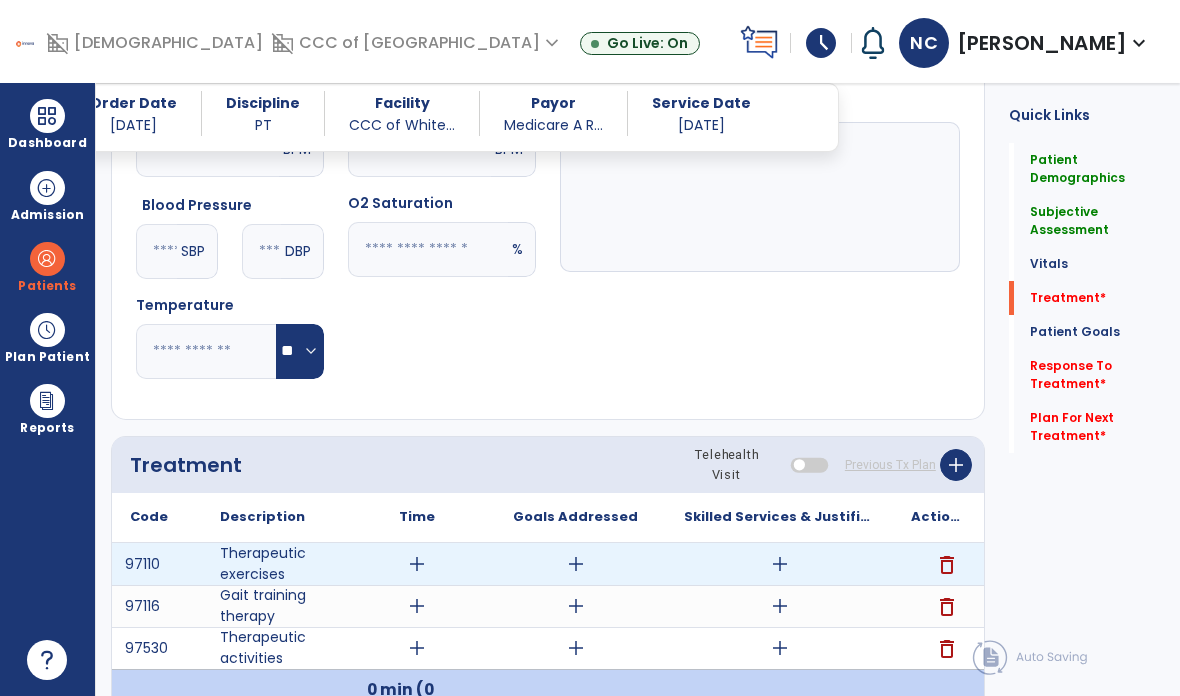 click on "add" at bounding box center (417, 564) 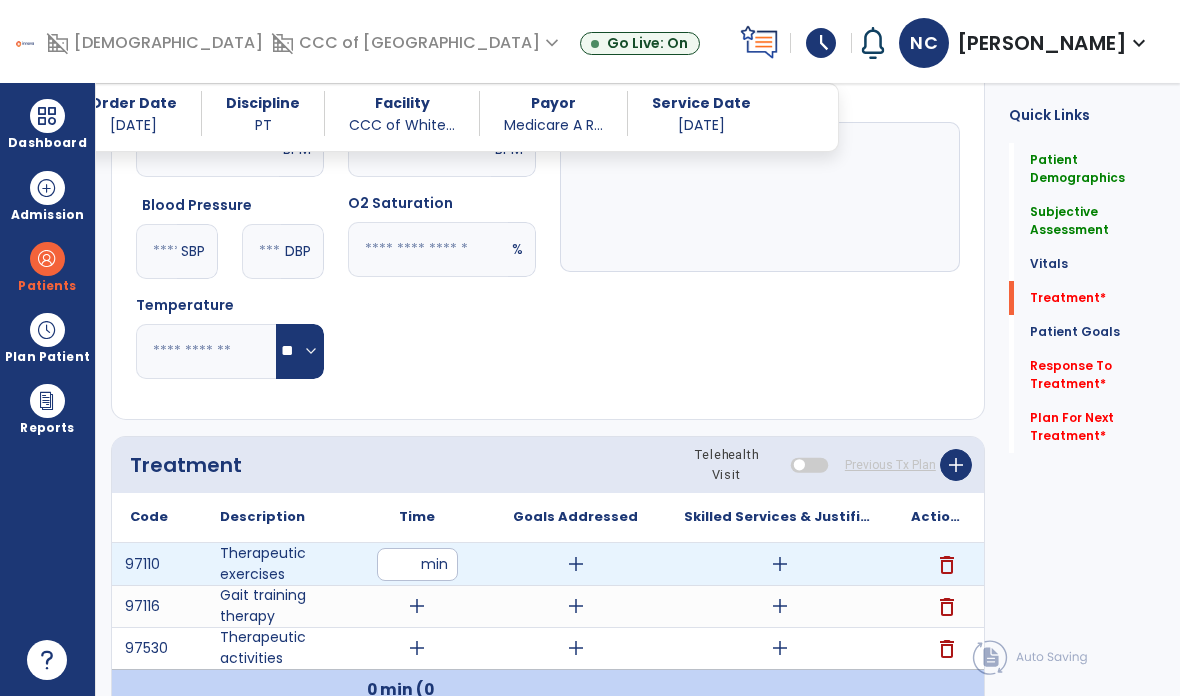 type on "**" 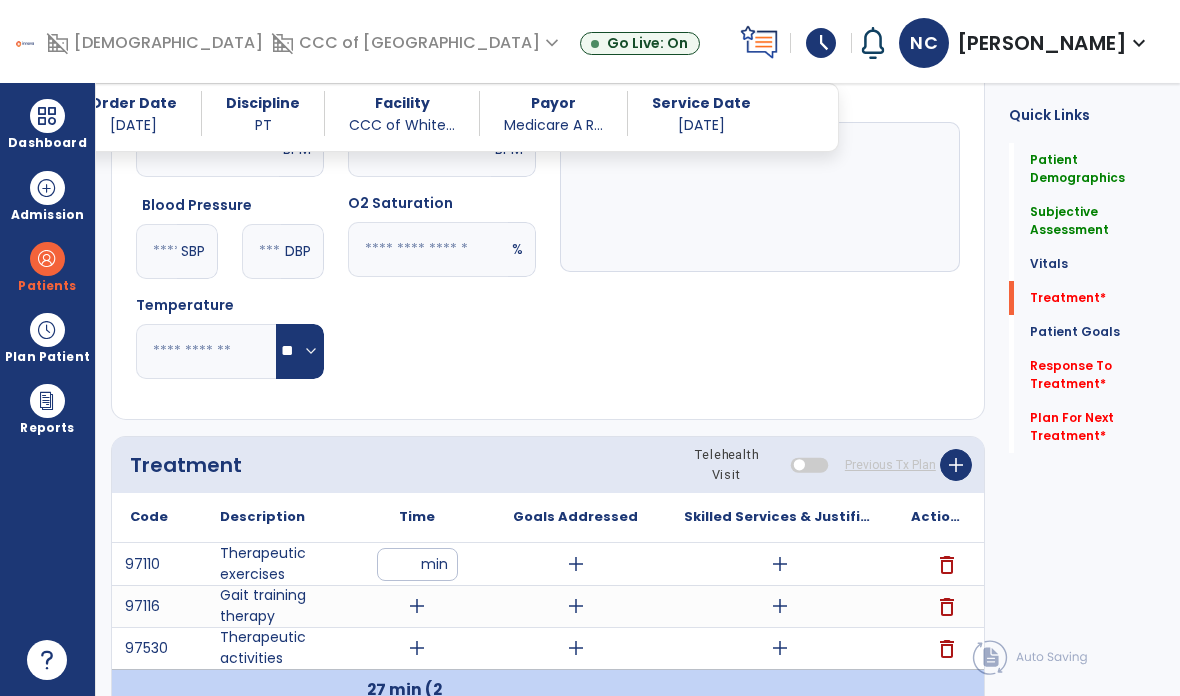 click on "add" at bounding box center (780, 564) 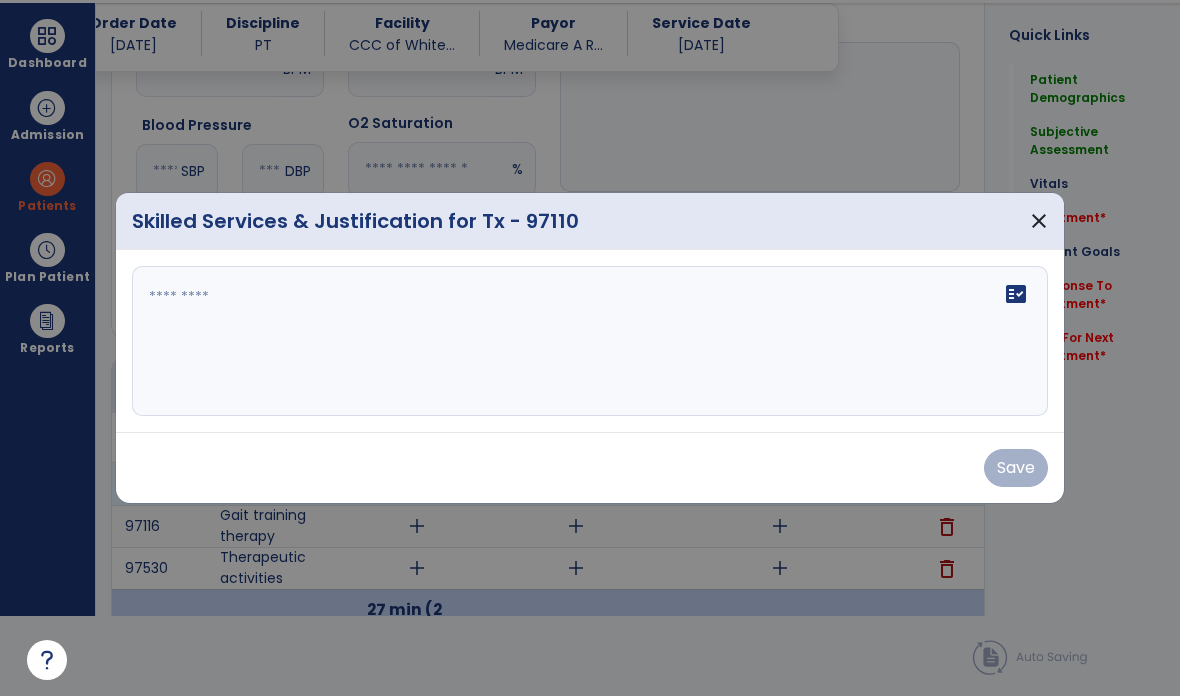 scroll, scrollTop: 0, scrollLeft: 0, axis: both 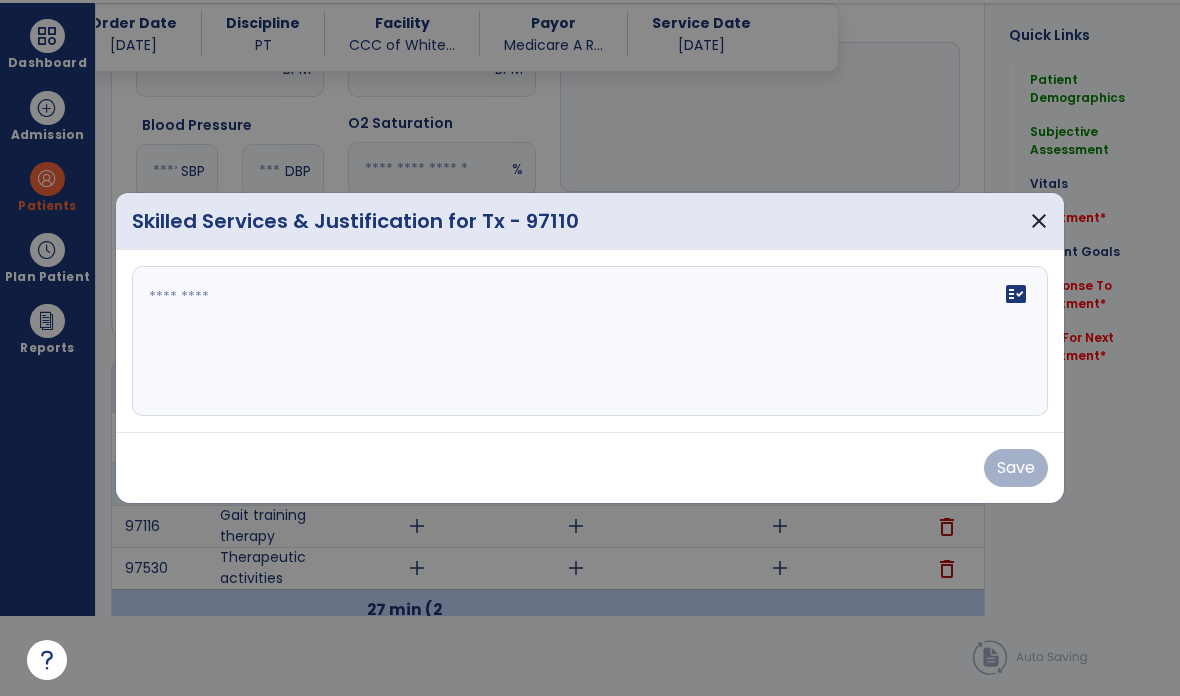 click on "fact_check" at bounding box center [590, 341] 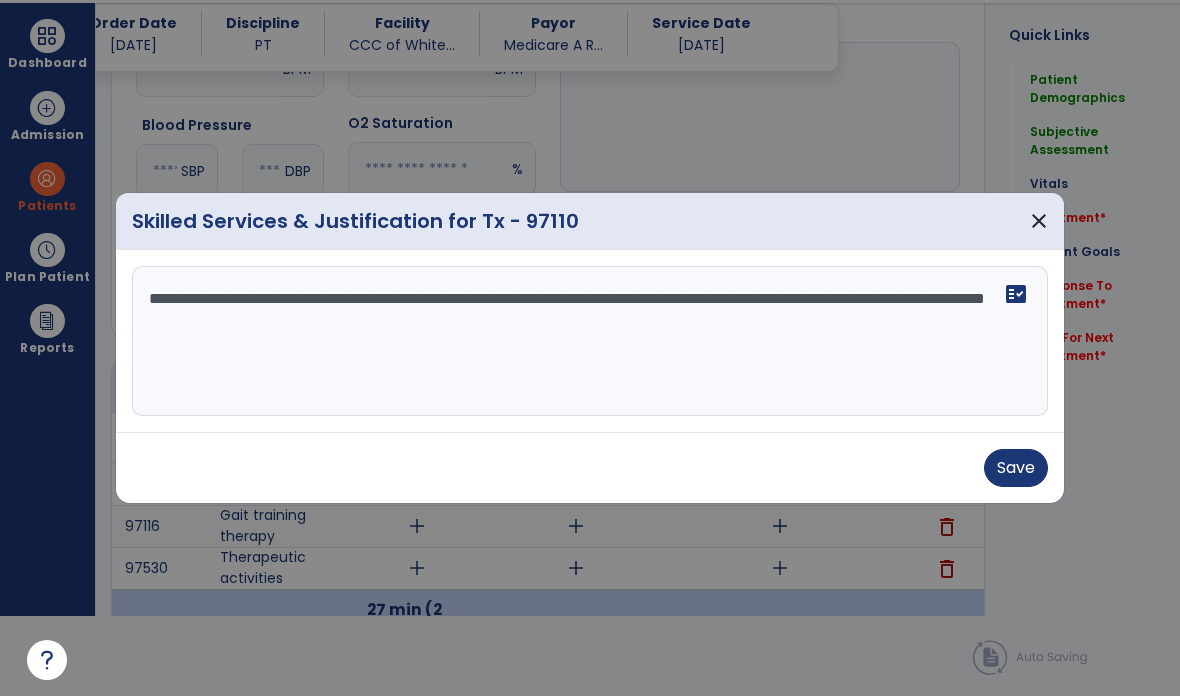 type on "**********" 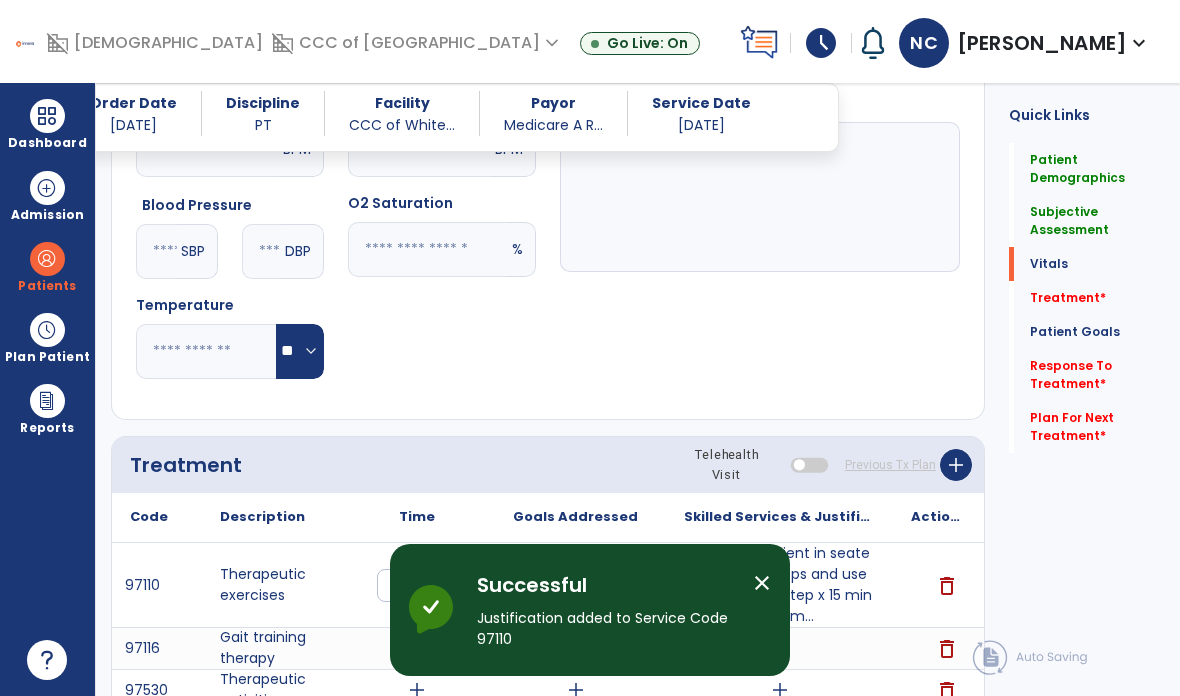 scroll, scrollTop: 80, scrollLeft: 0, axis: vertical 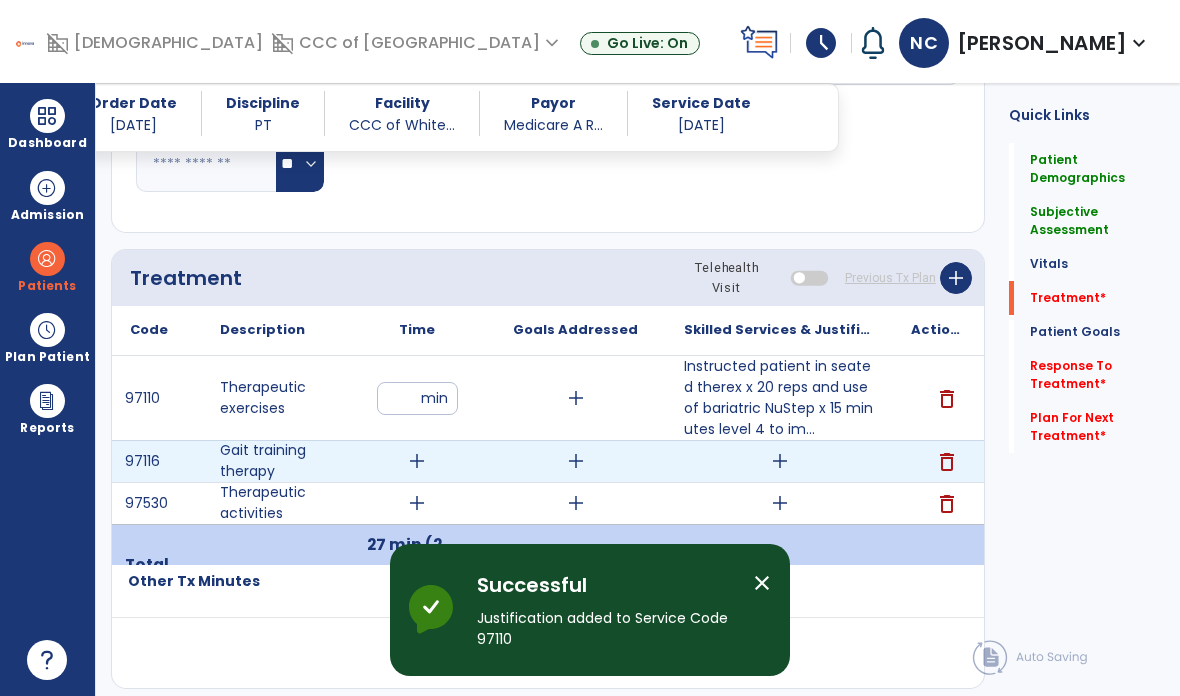 click on "add" at bounding box center (417, 461) 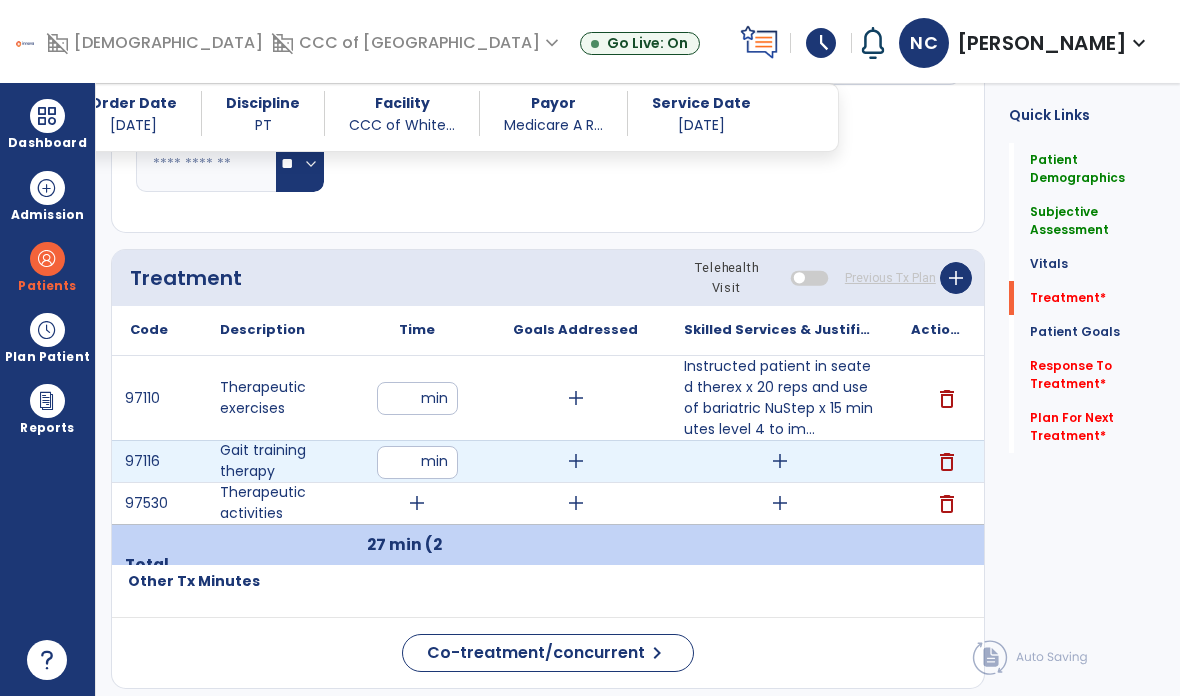 type on "*" 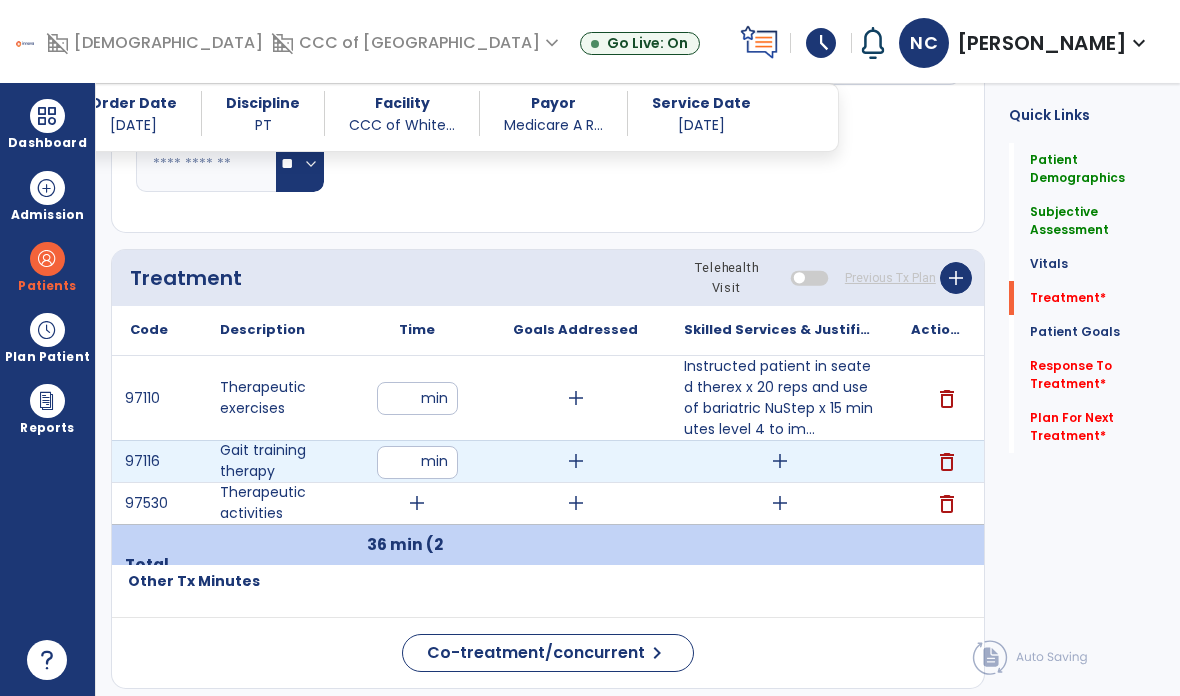 click on "add" at bounding box center (780, 461) 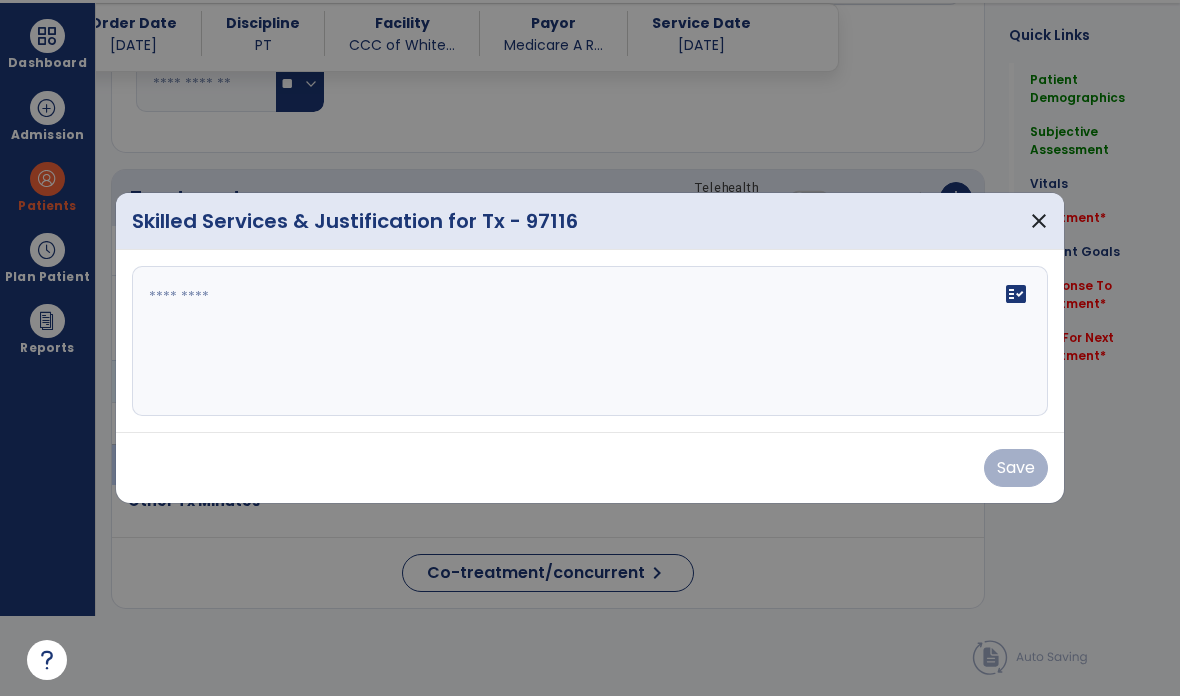 click on "fact_check" at bounding box center (590, 341) 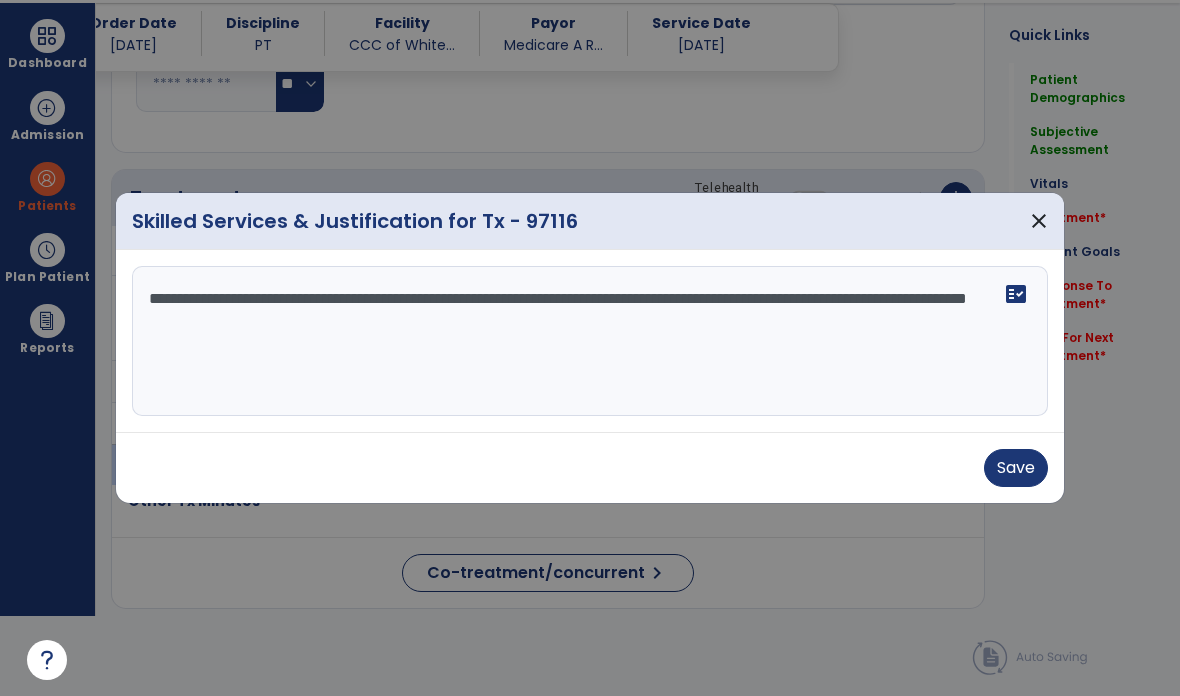 type on "**********" 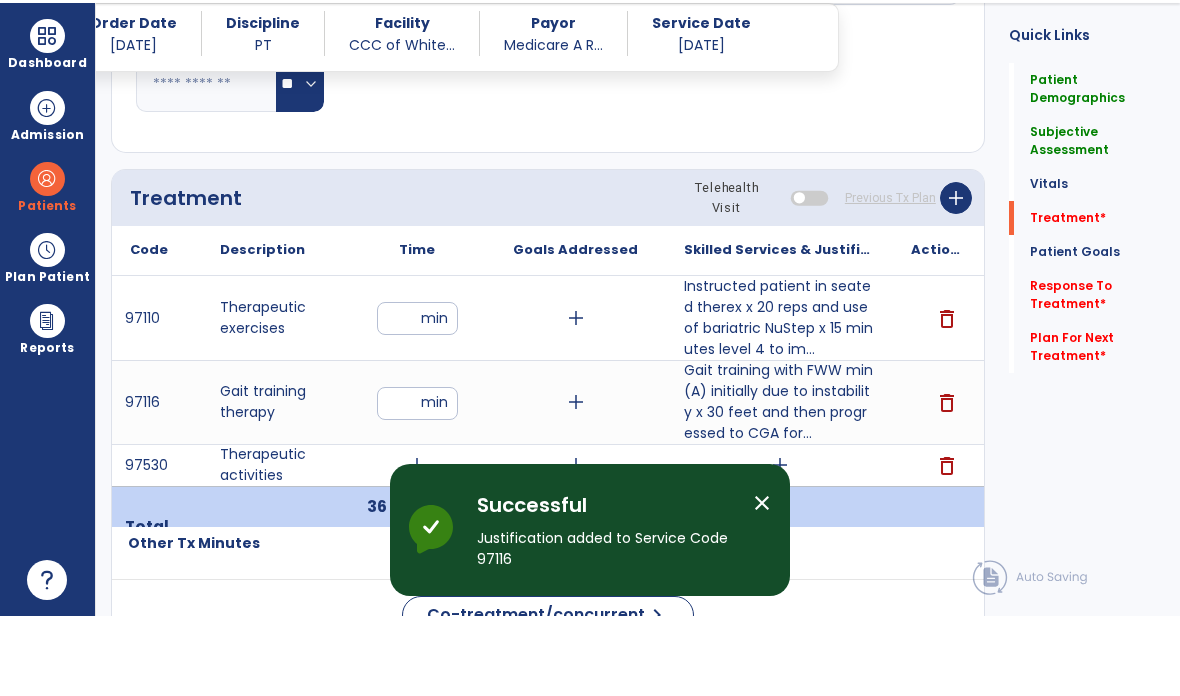 scroll, scrollTop: 80, scrollLeft: 0, axis: vertical 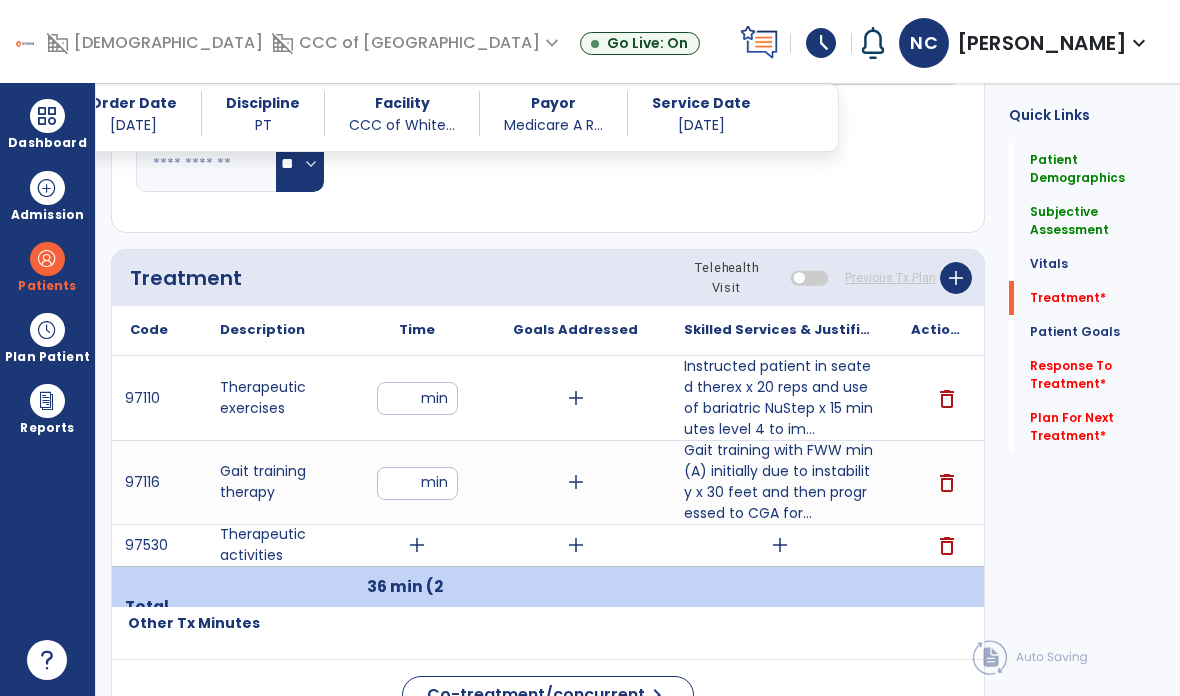 click on "add" at bounding box center (417, 545) 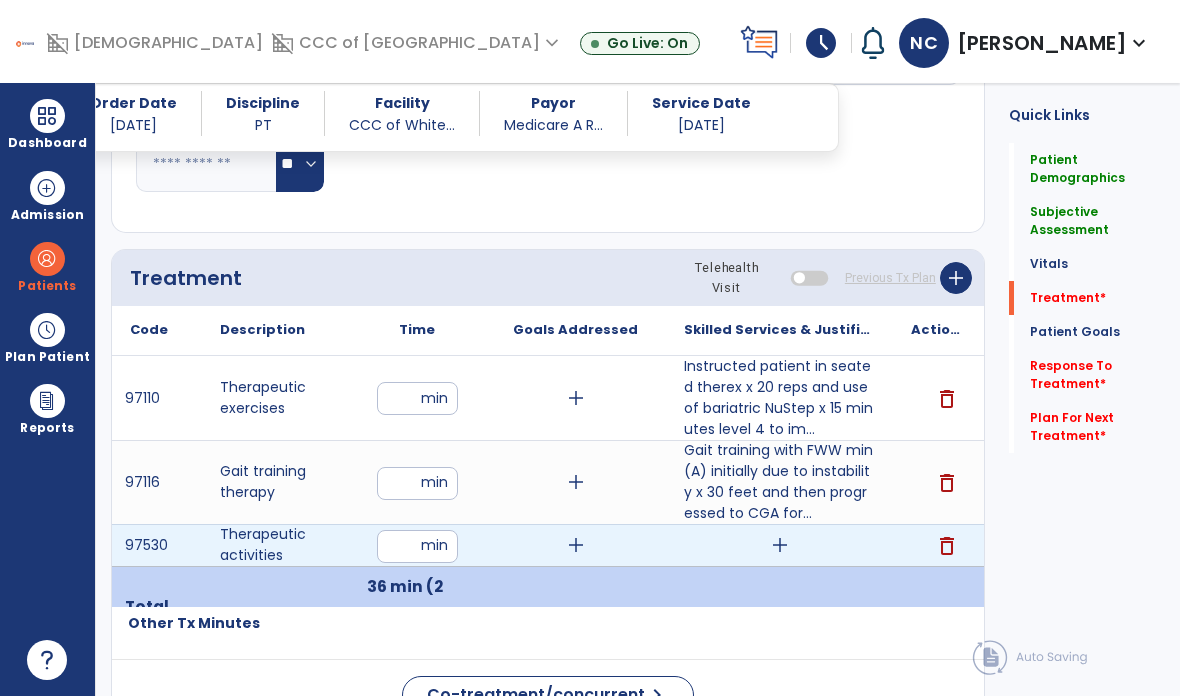 type on "*" 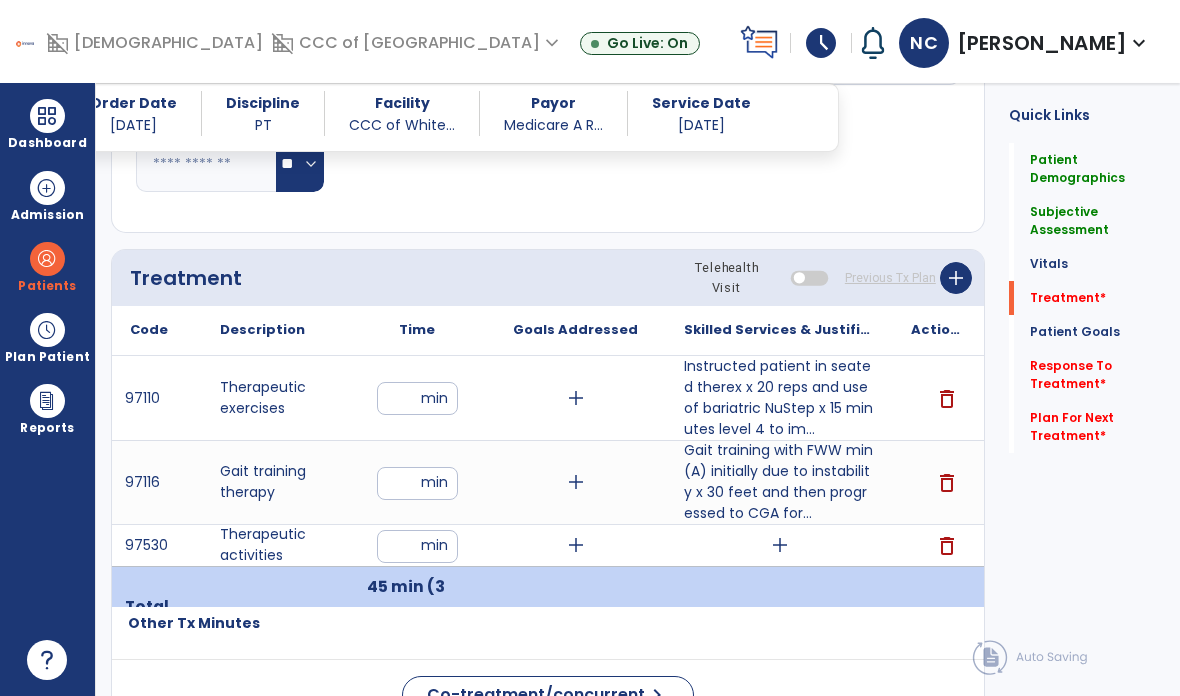 click on "*" at bounding box center (417, 483) 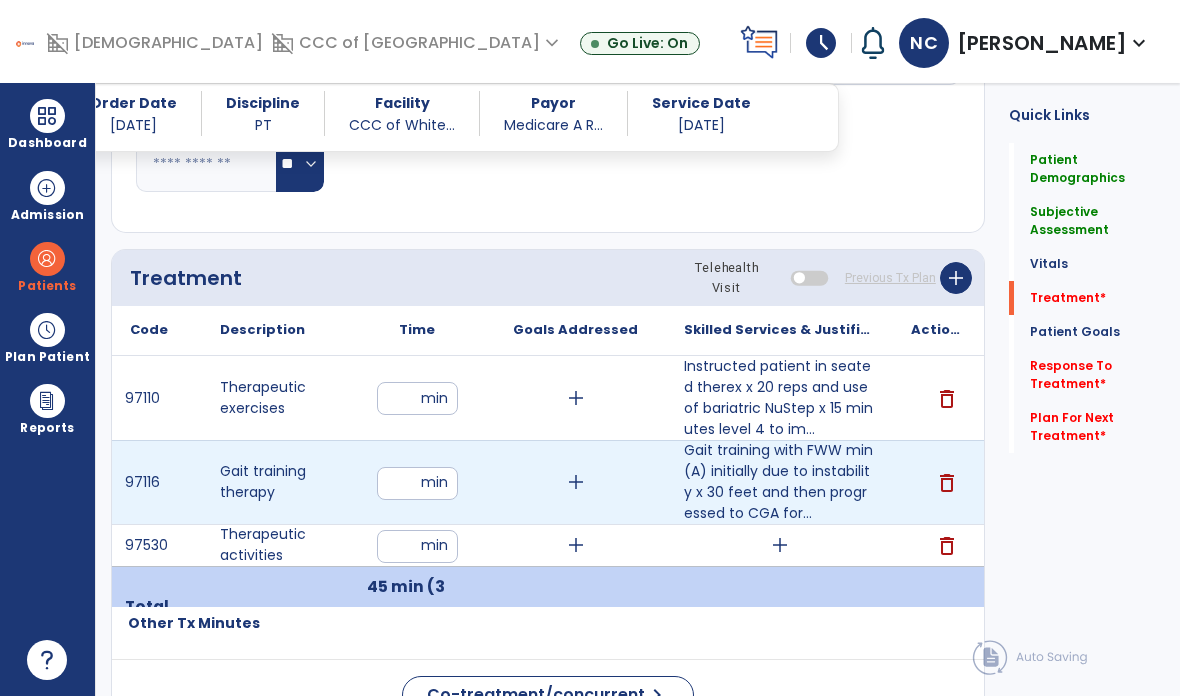 type on "*" 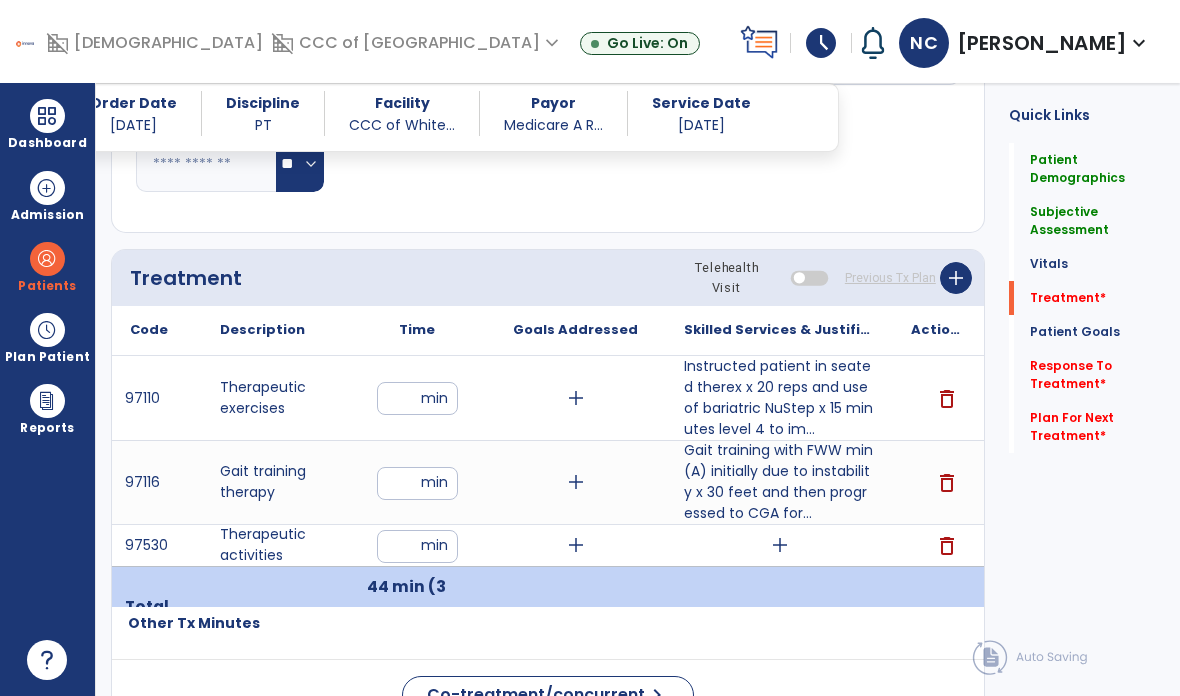 click on "*" at bounding box center (417, 546) 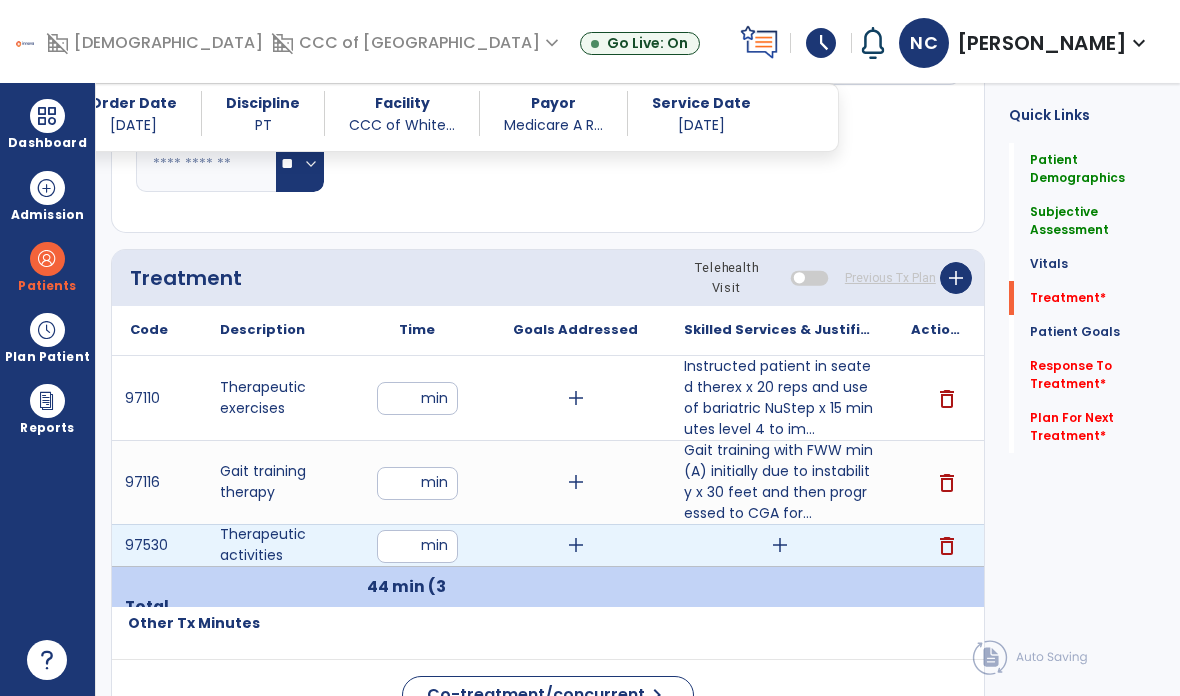 type on "**" 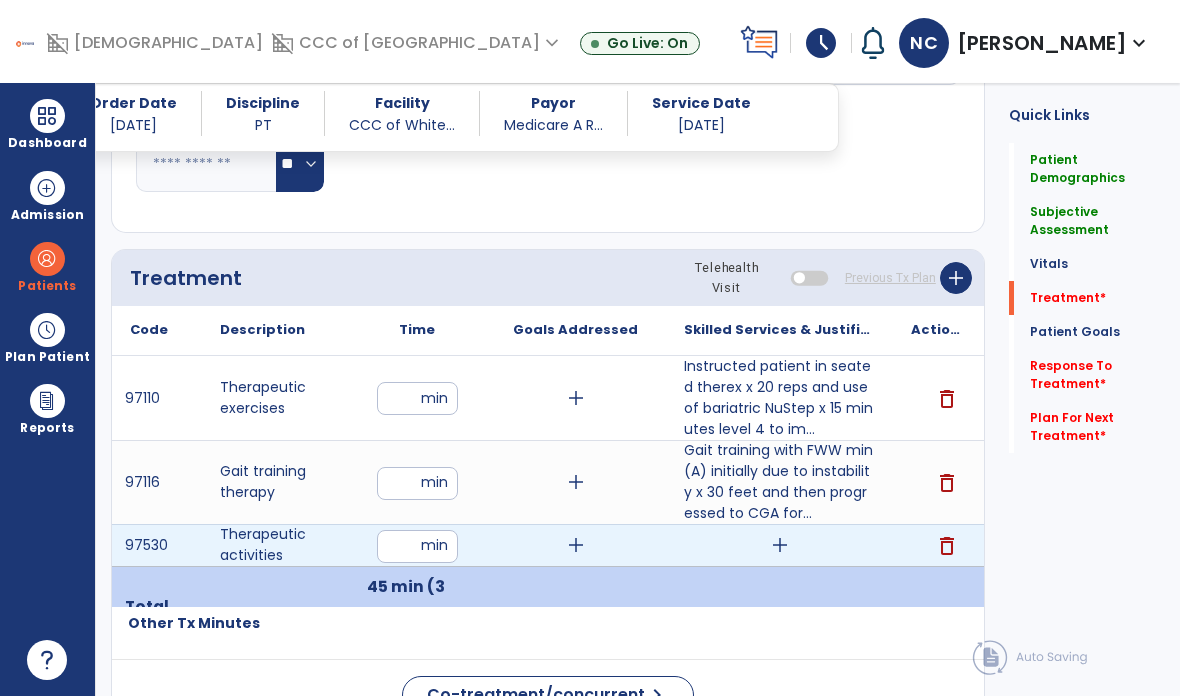 click on "add" at bounding box center (780, 545) 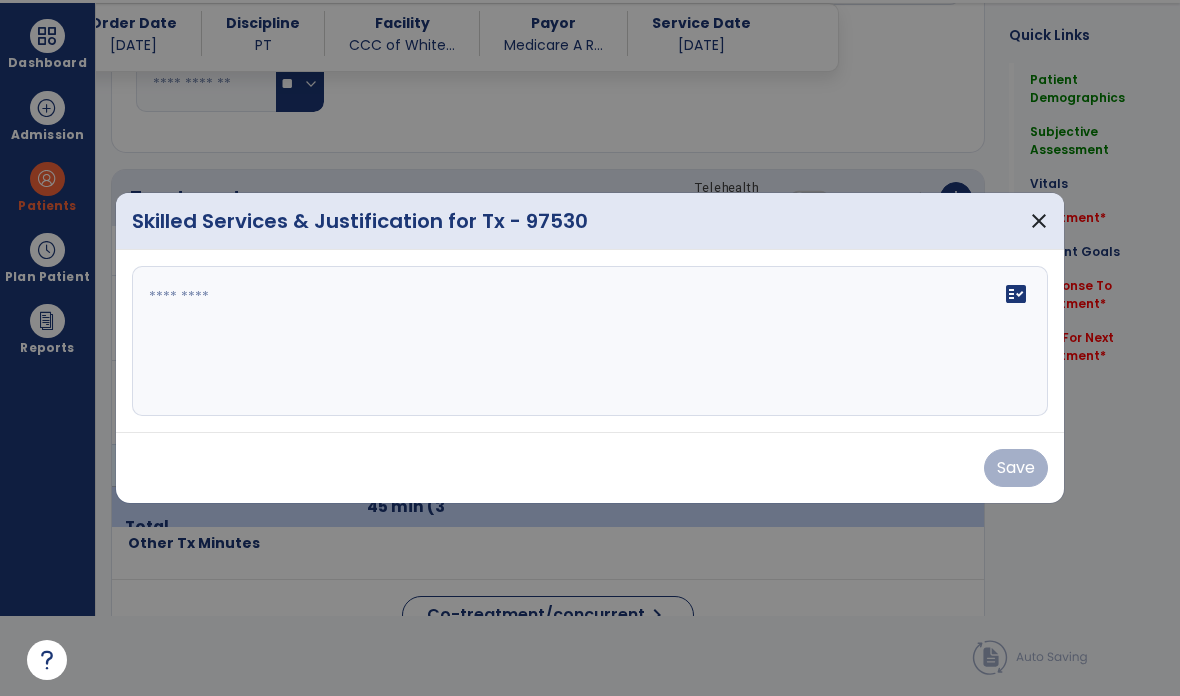 click on "fact_check" at bounding box center [590, 341] 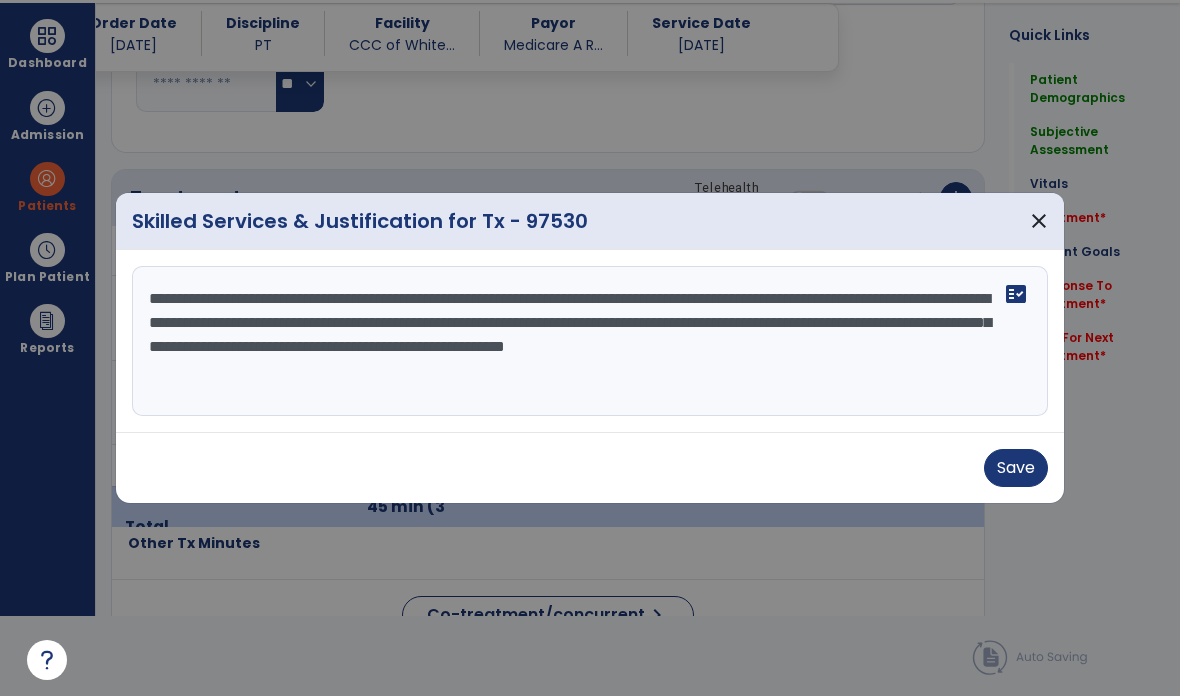 type on "**********" 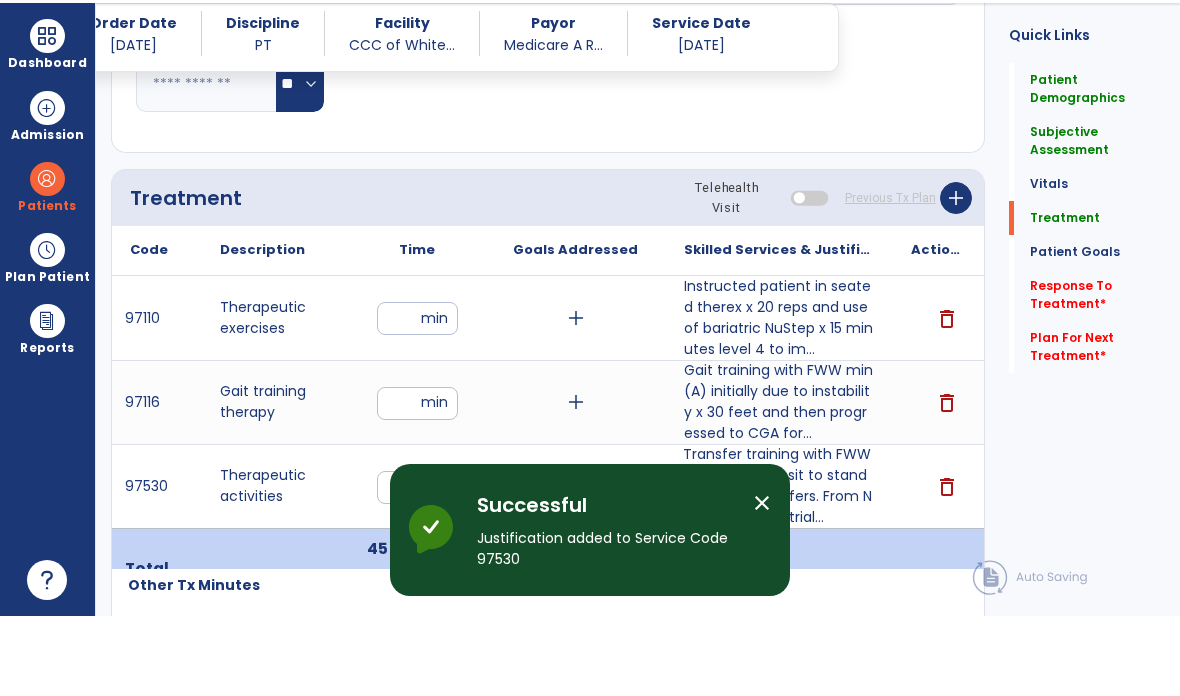 scroll, scrollTop: 80, scrollLeft: 0, axis: vertical 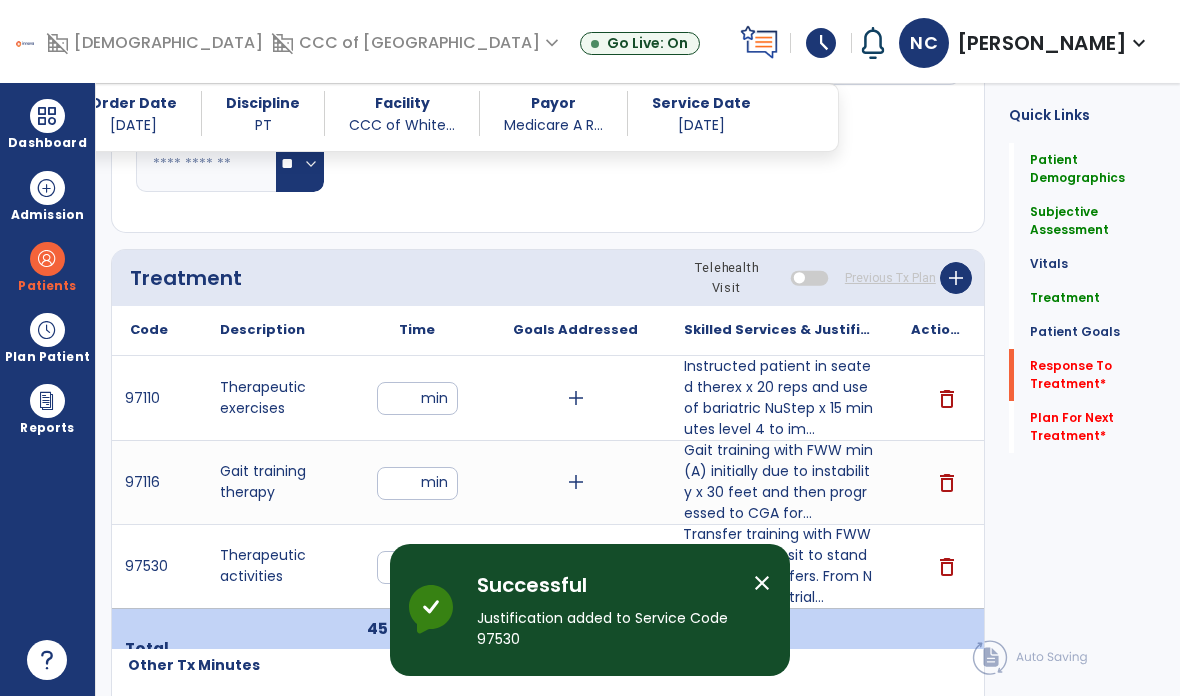 click on "Response To Treatment   *" 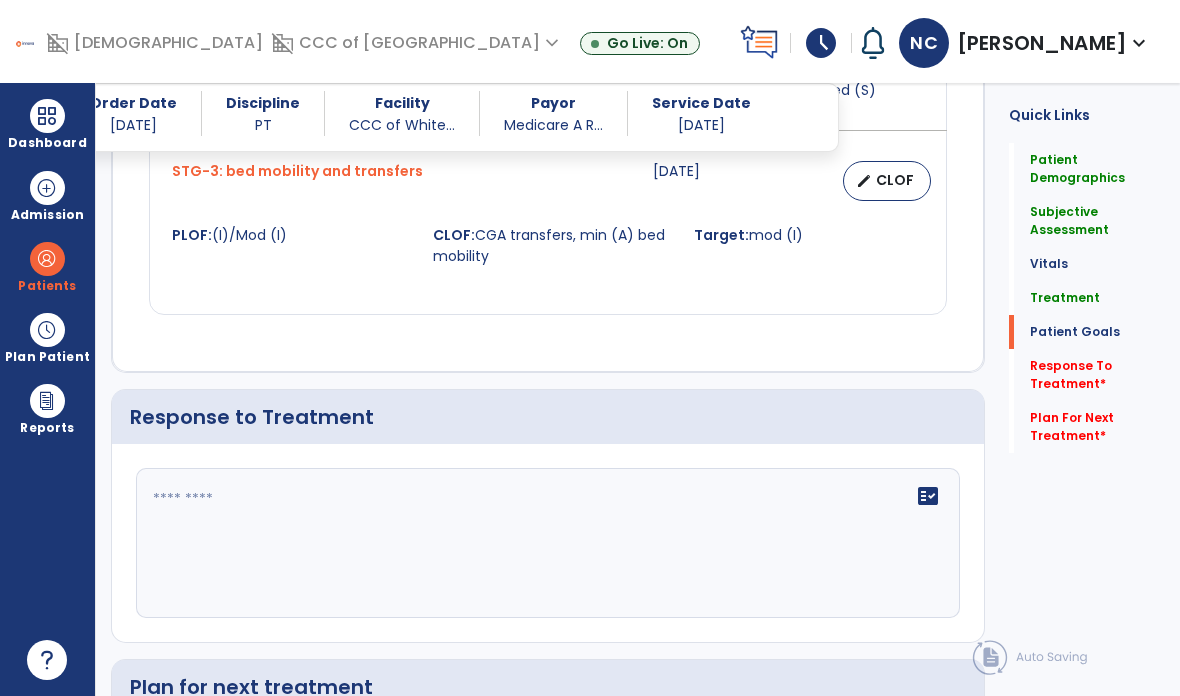 scroll, scrollTop: 2262, scrollLeft: 0, axis: vertical 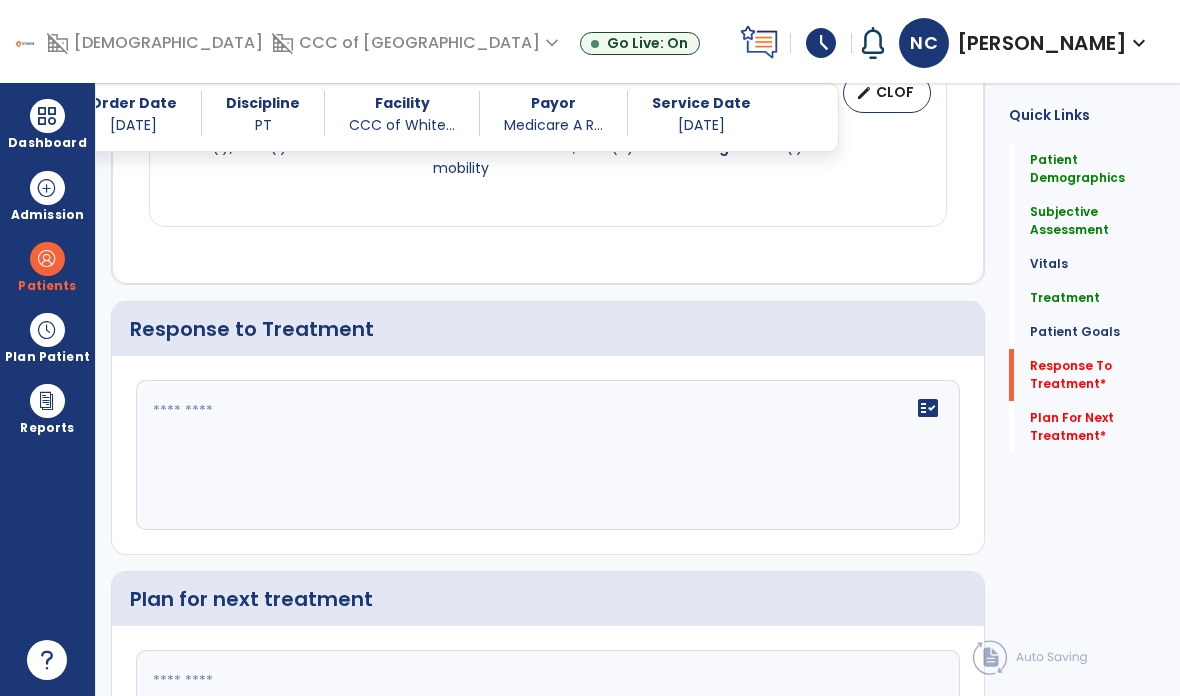 click on "fact_check" 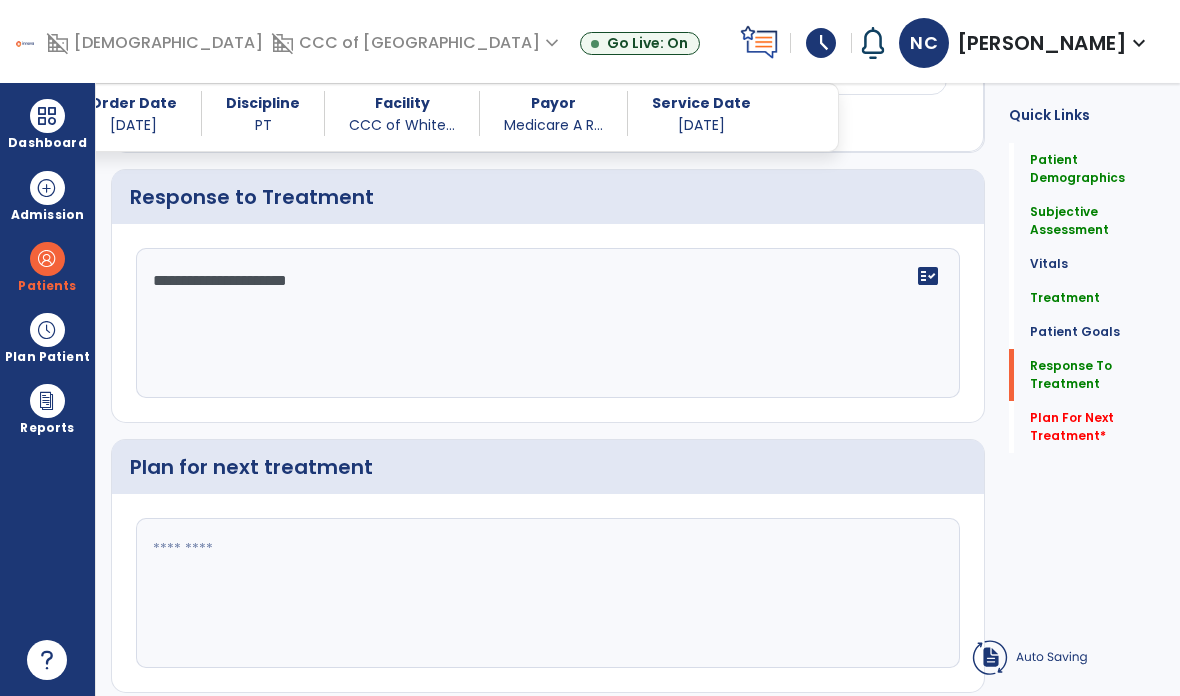 scroll, scrollTop: 2246, scrollLeft: 0, axis: vertical 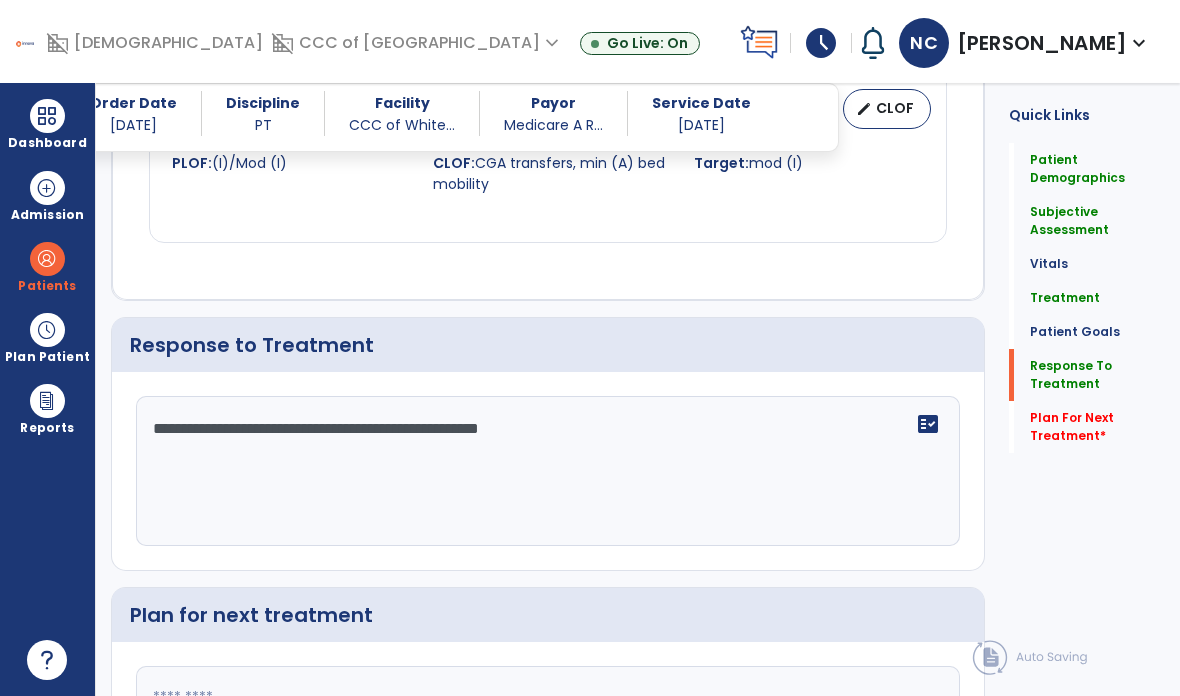 type on "**********" 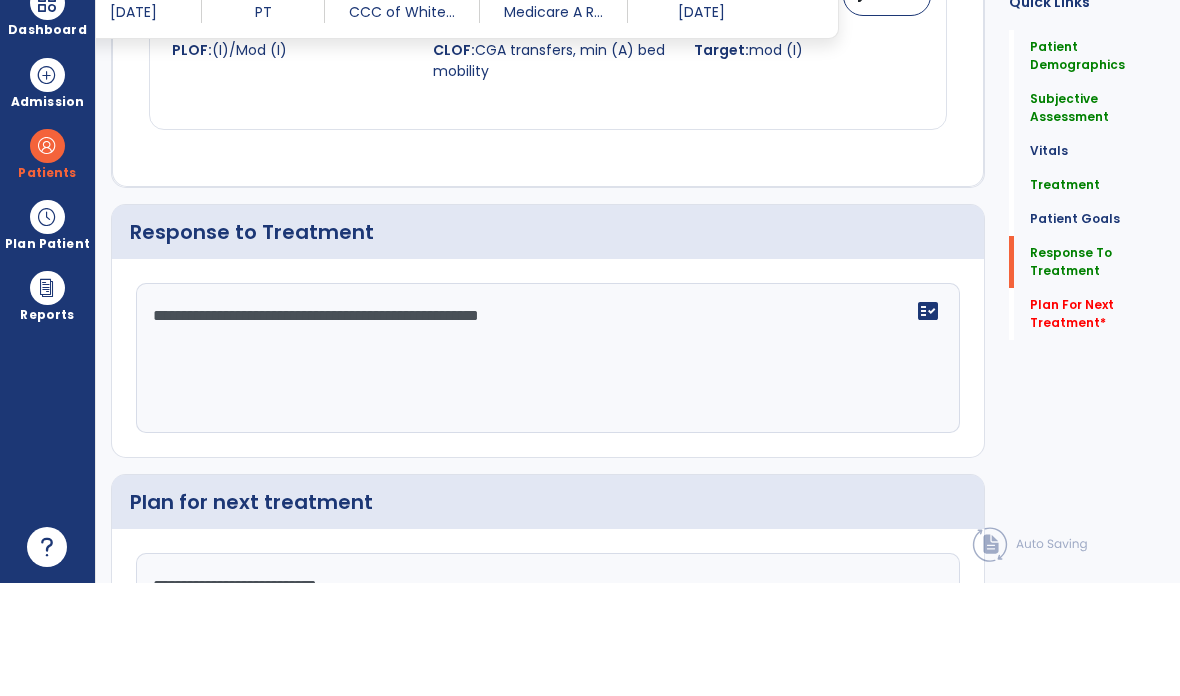 type on "**********" 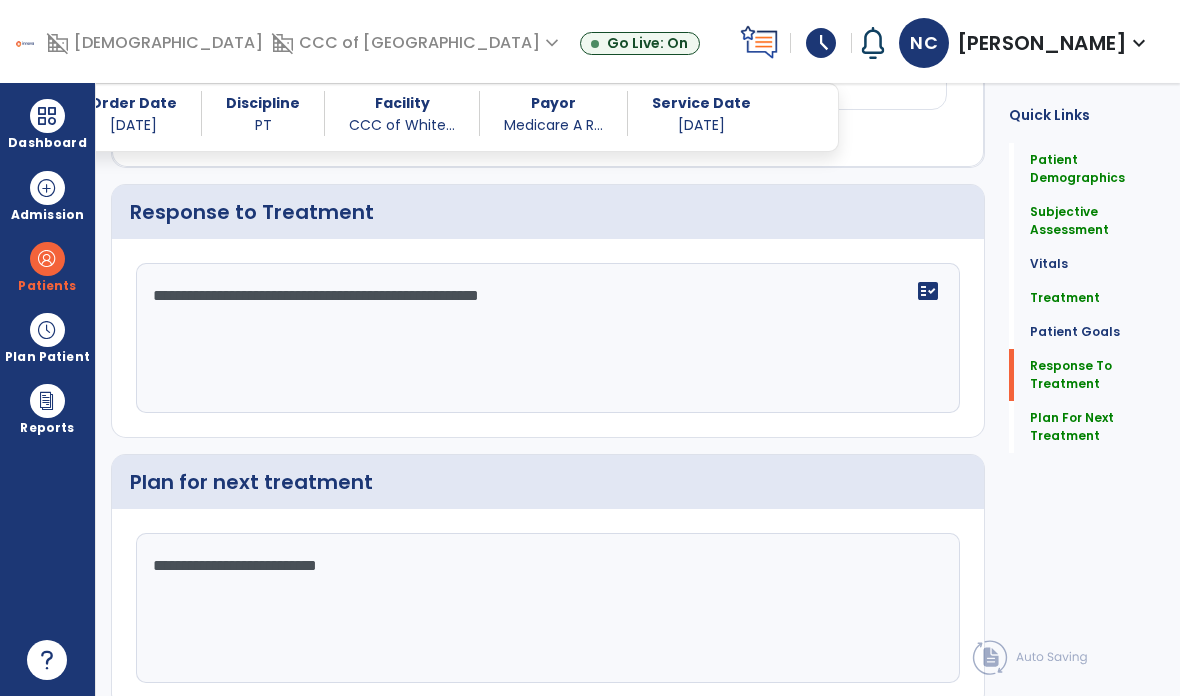 scroll, scrollTop: 2378, scrollLeft: 0, axis: vertical 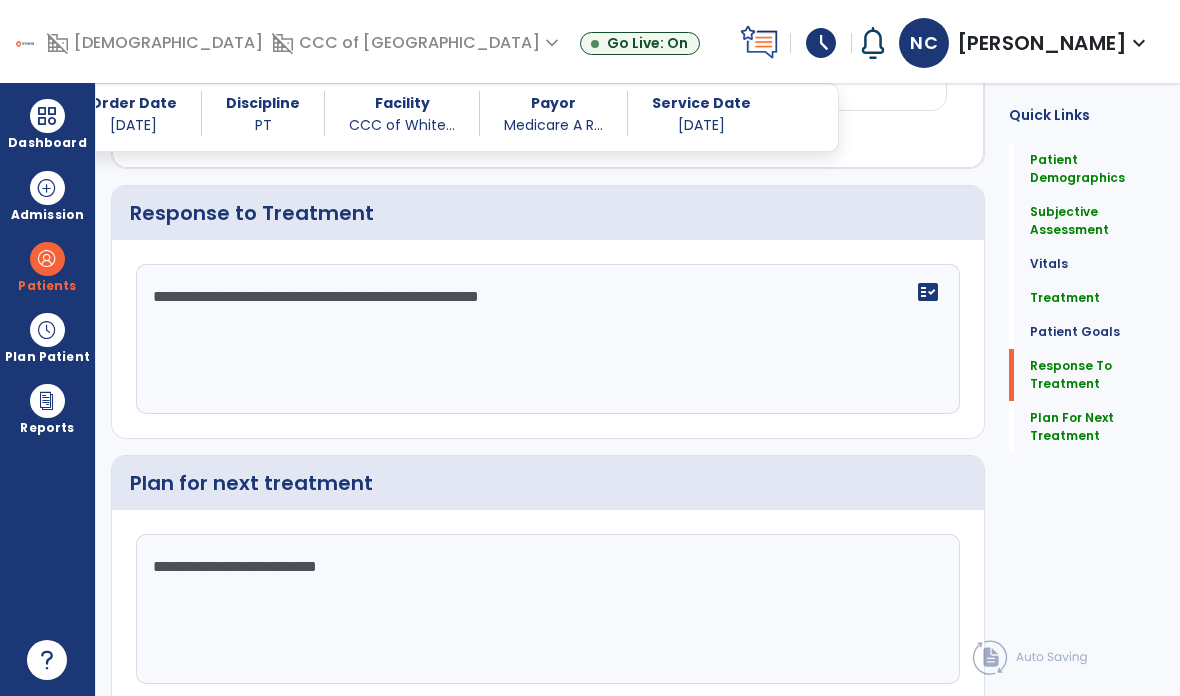 click on "Sign Doc" 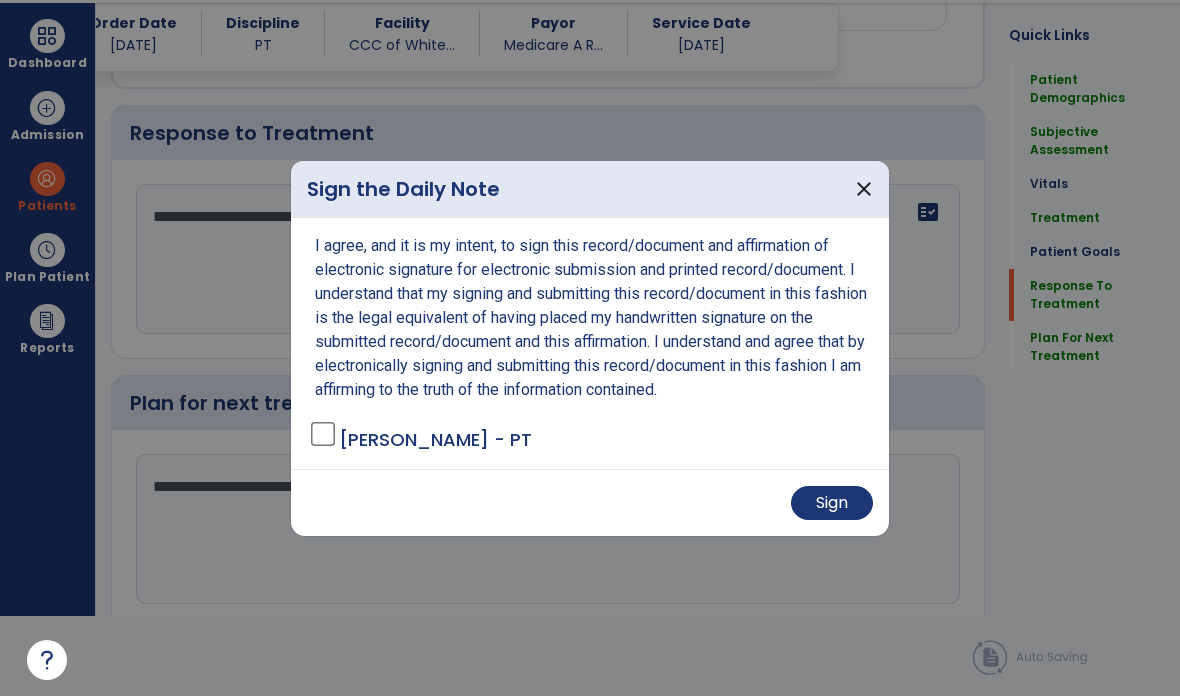 click on "Sign" at bounding box center [590, 502] 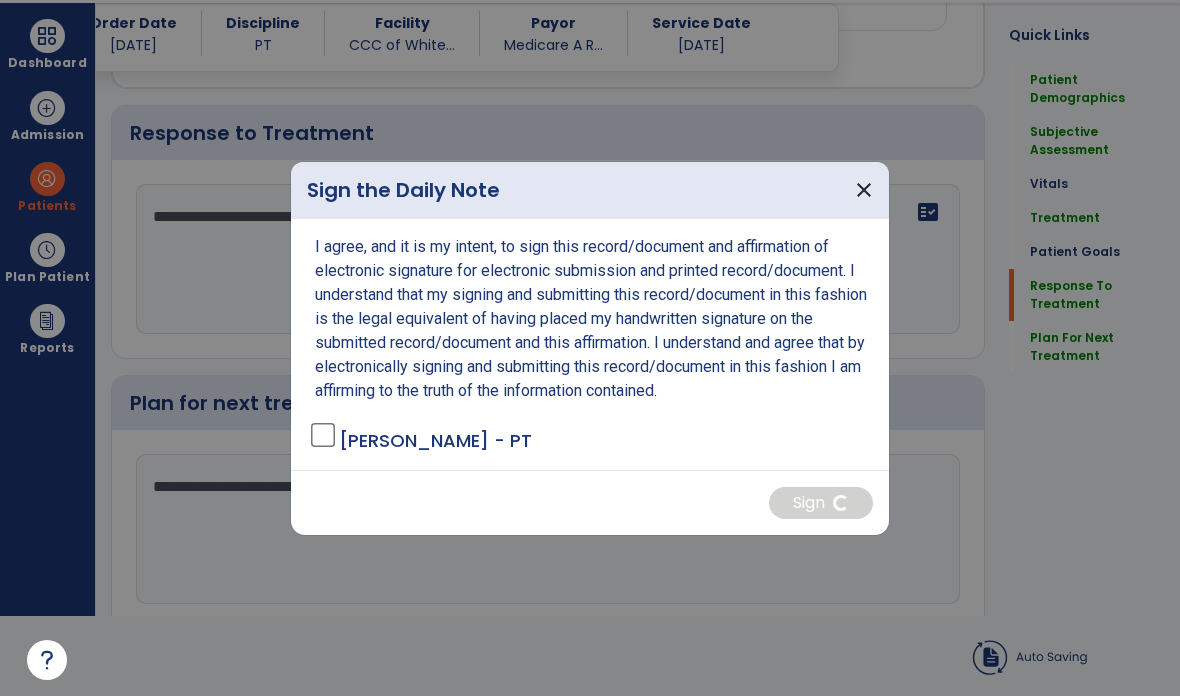 scroll, scrollTop: 80, scrollLeft: 0, axis: vertical 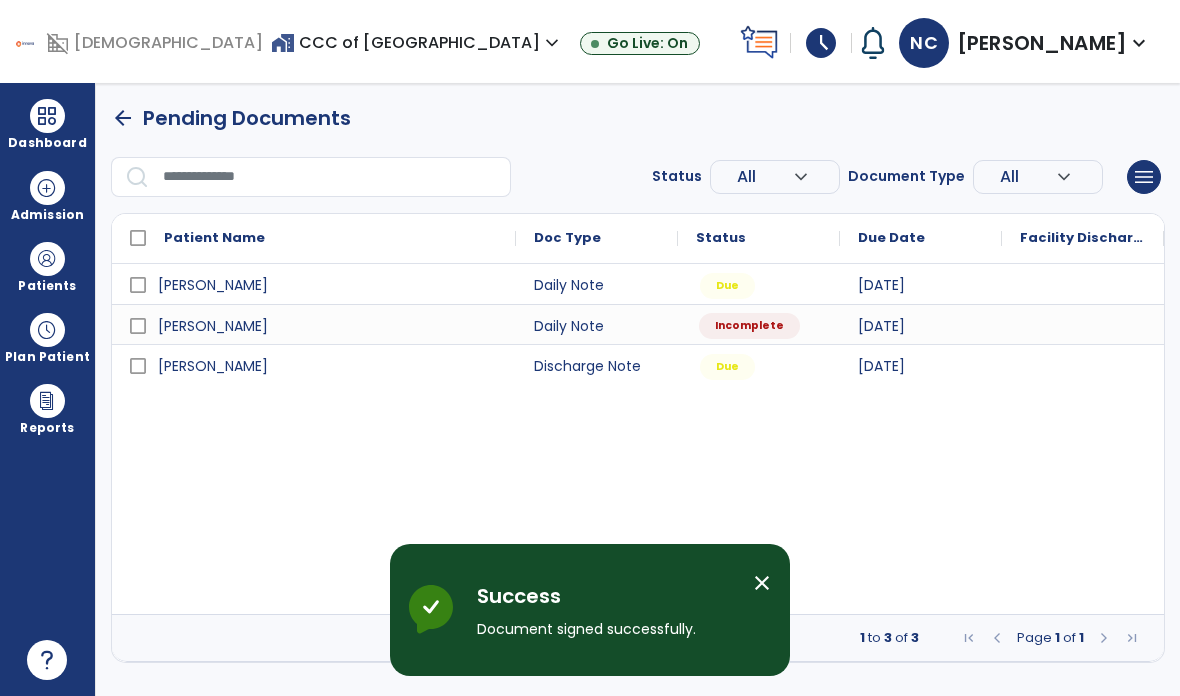 click on "Incomplete" at bounding box center [749, 326] 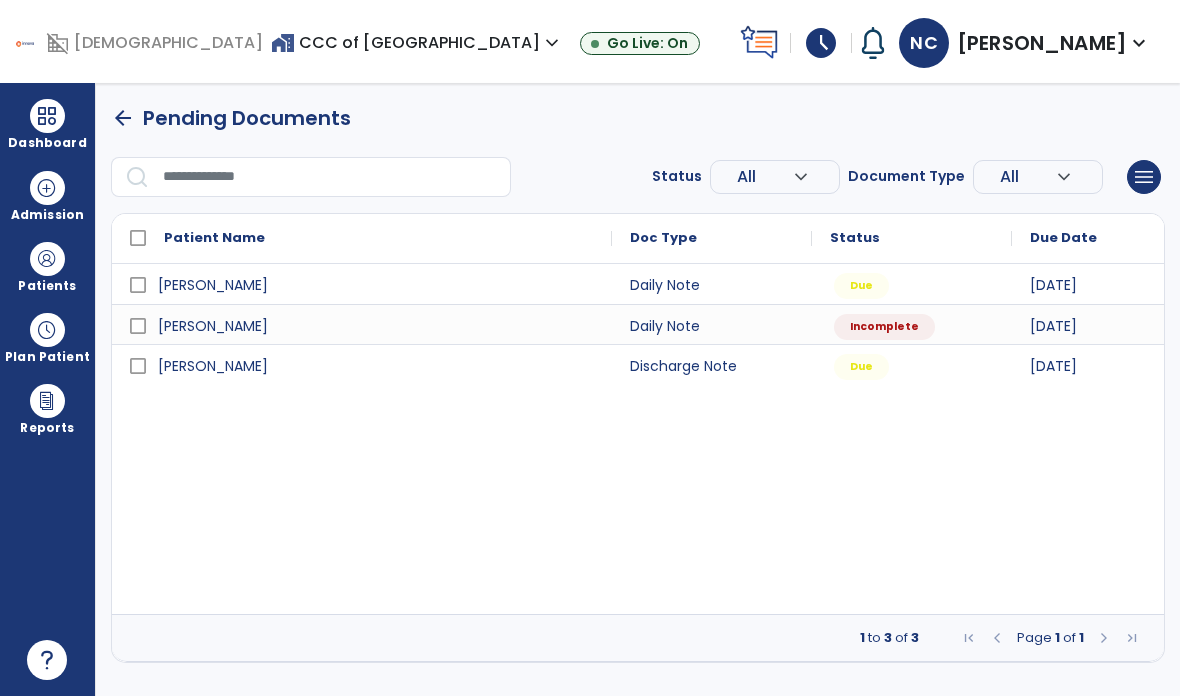 select on "*" 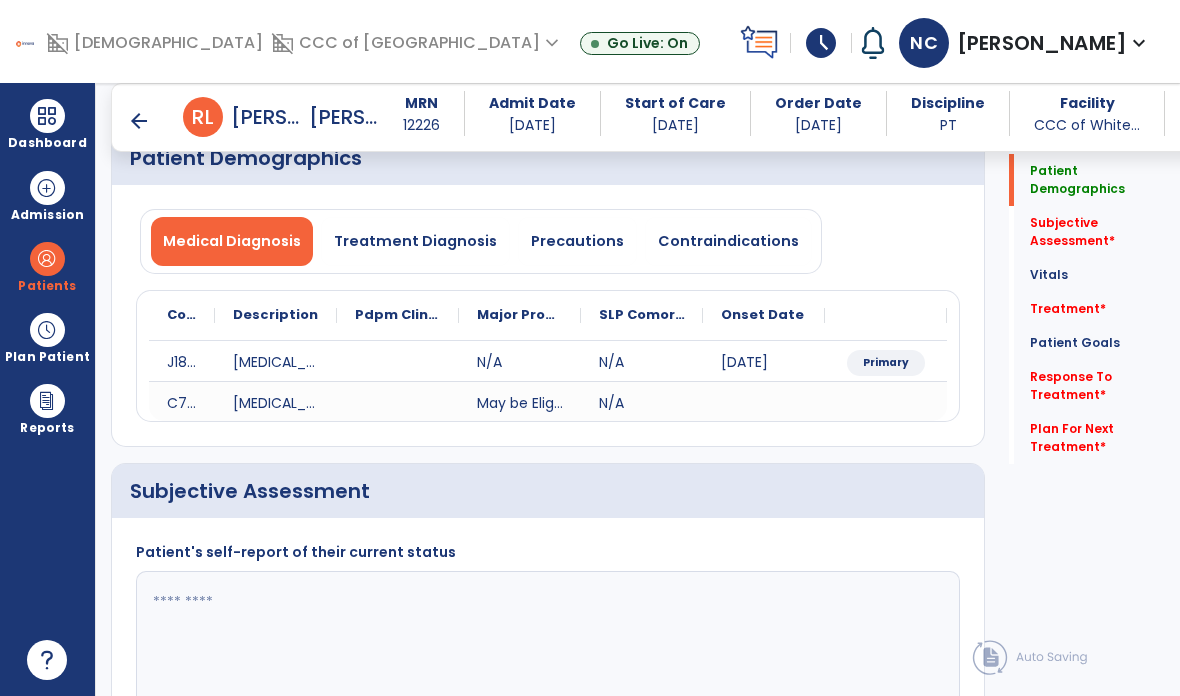 scroll, scrollTop: 251, scrollLeft: 0, axis: vertical 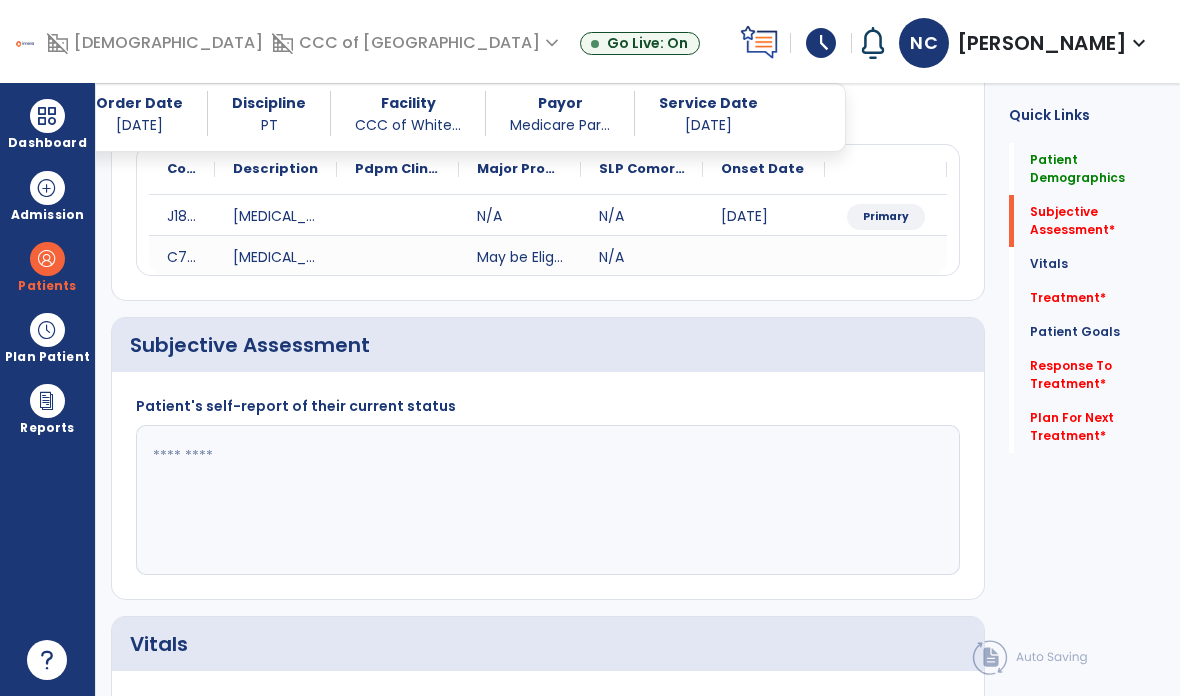 click 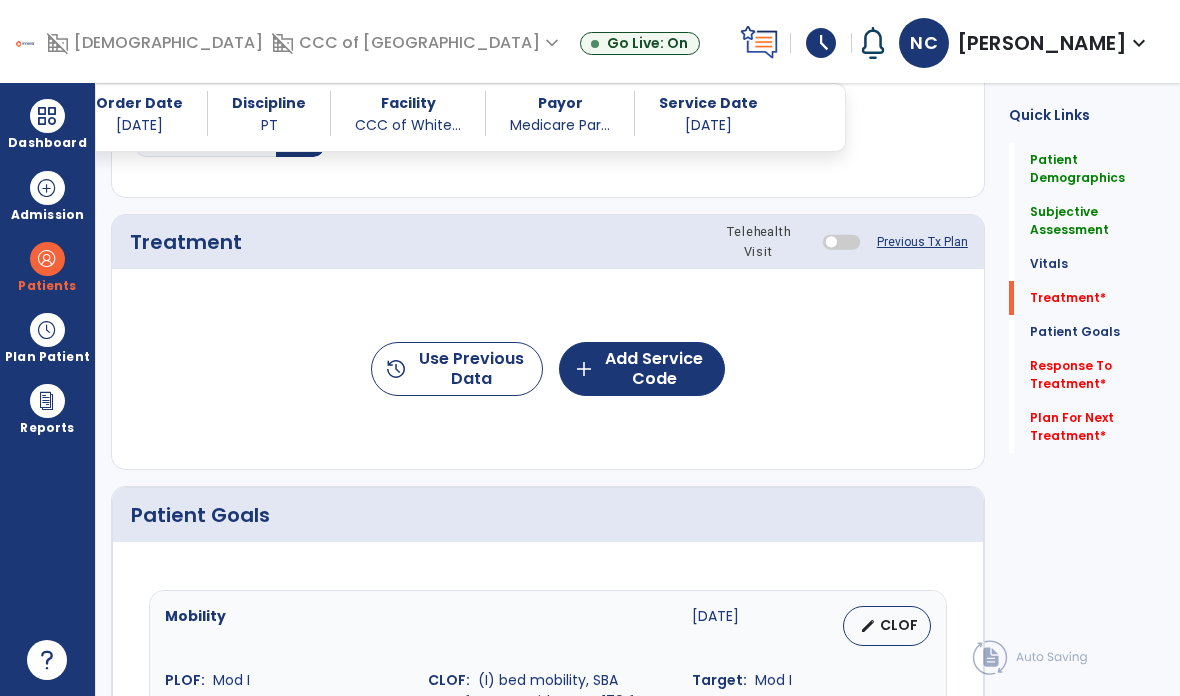 scroll, scrollTop: 1175, scrollLeft: 0, axis: vertical 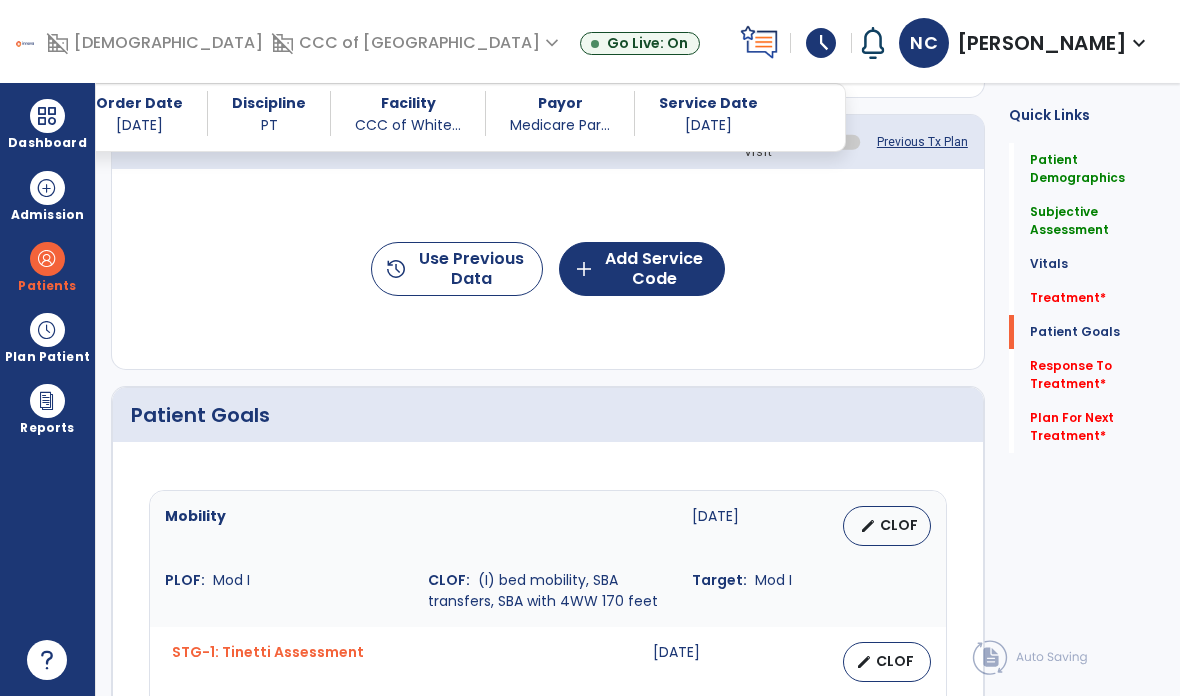 type on "**********" 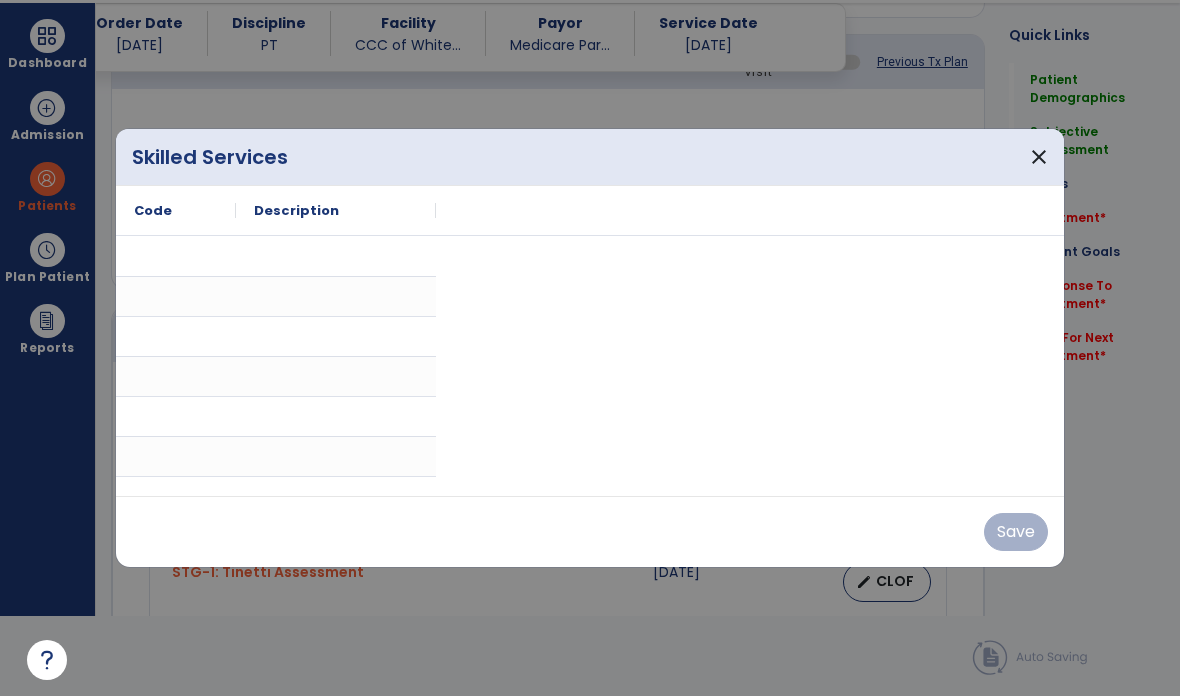 scroll, scrollTop: 0, scrollLeft: 0, axis: both 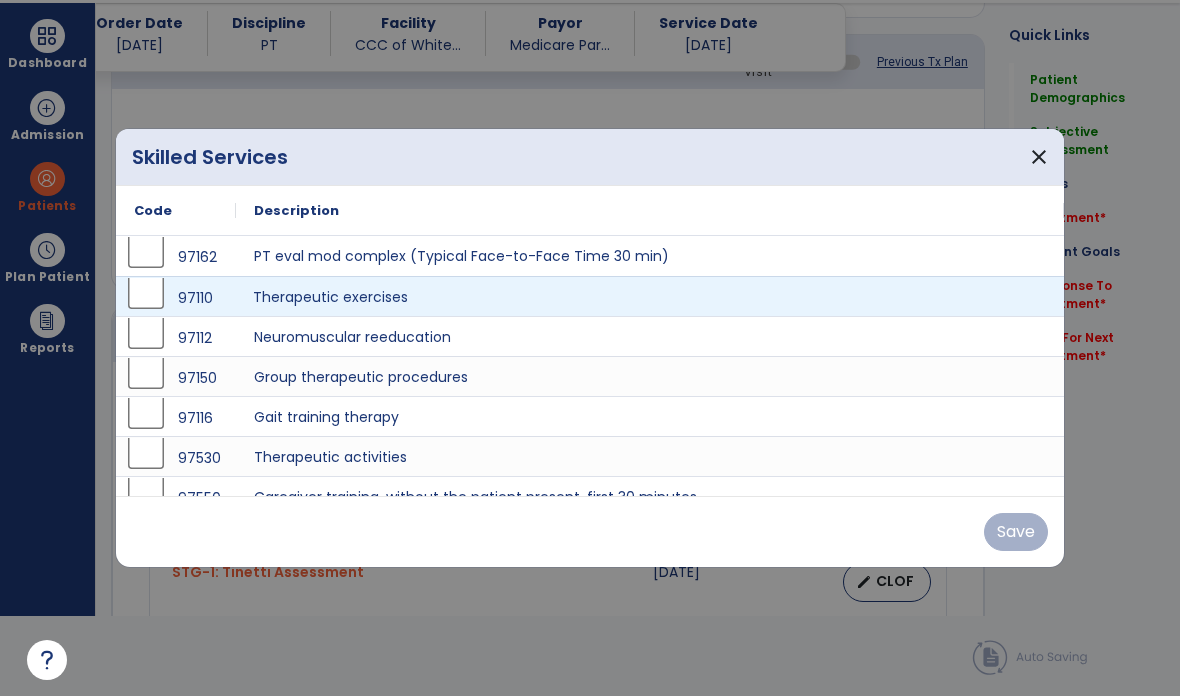 click on "Therapeutic exercises" at bounding box center [650, 296] 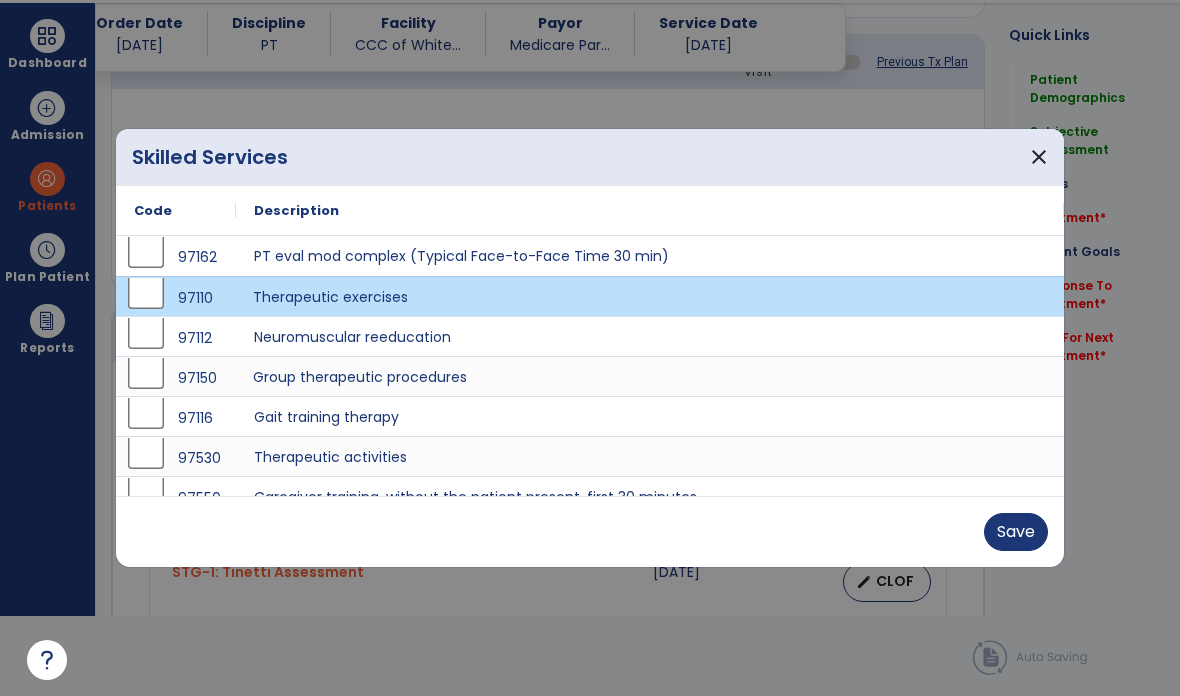 click on "Group therapeutic procedures" at bounding box center [650, 376] 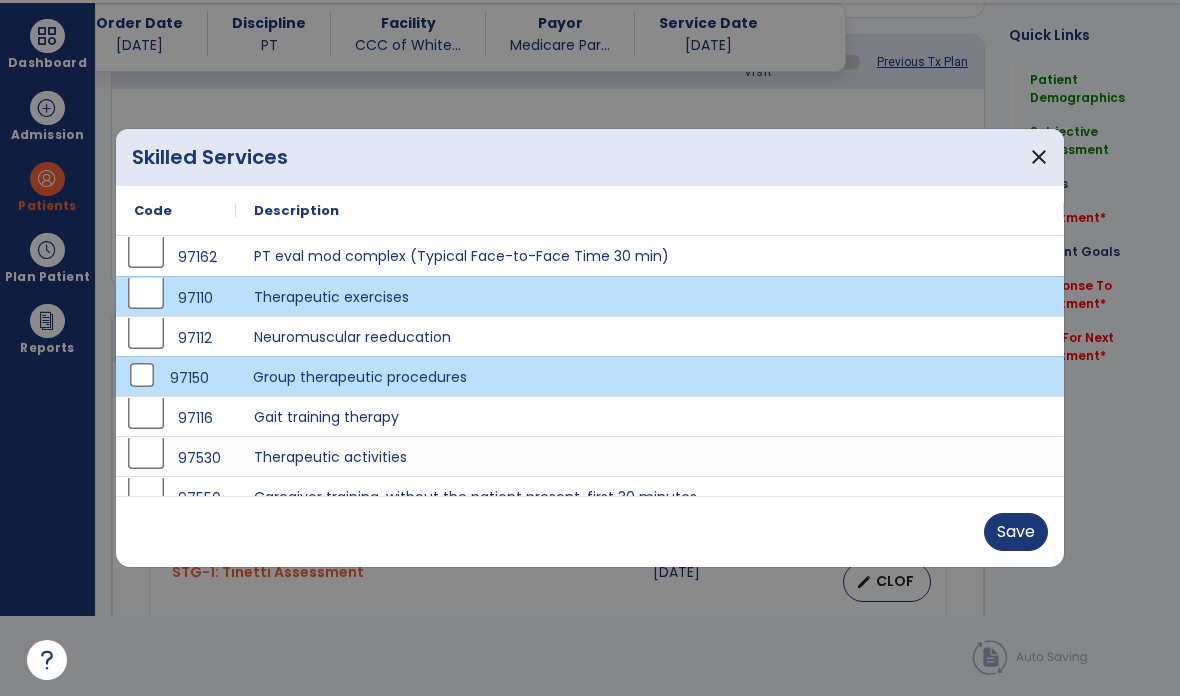 click on "Group therapeutic procedures" at bounding box center [650, 376] 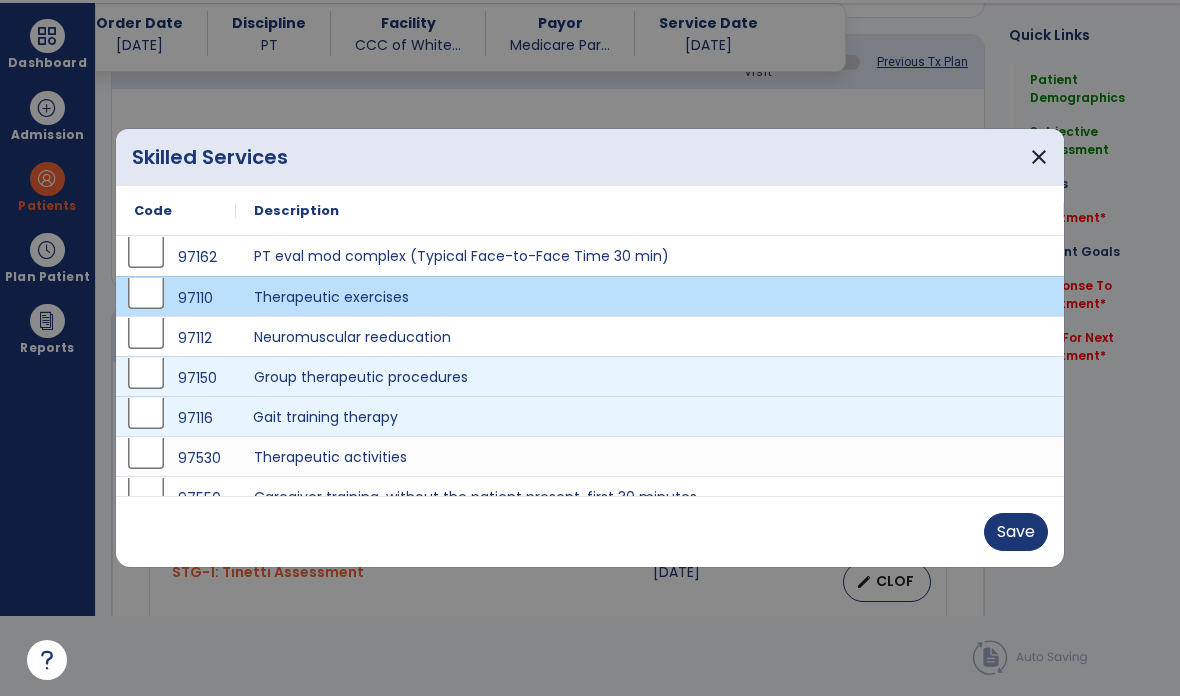 click on "Gait training therapy" at bounding box center [650, 416] 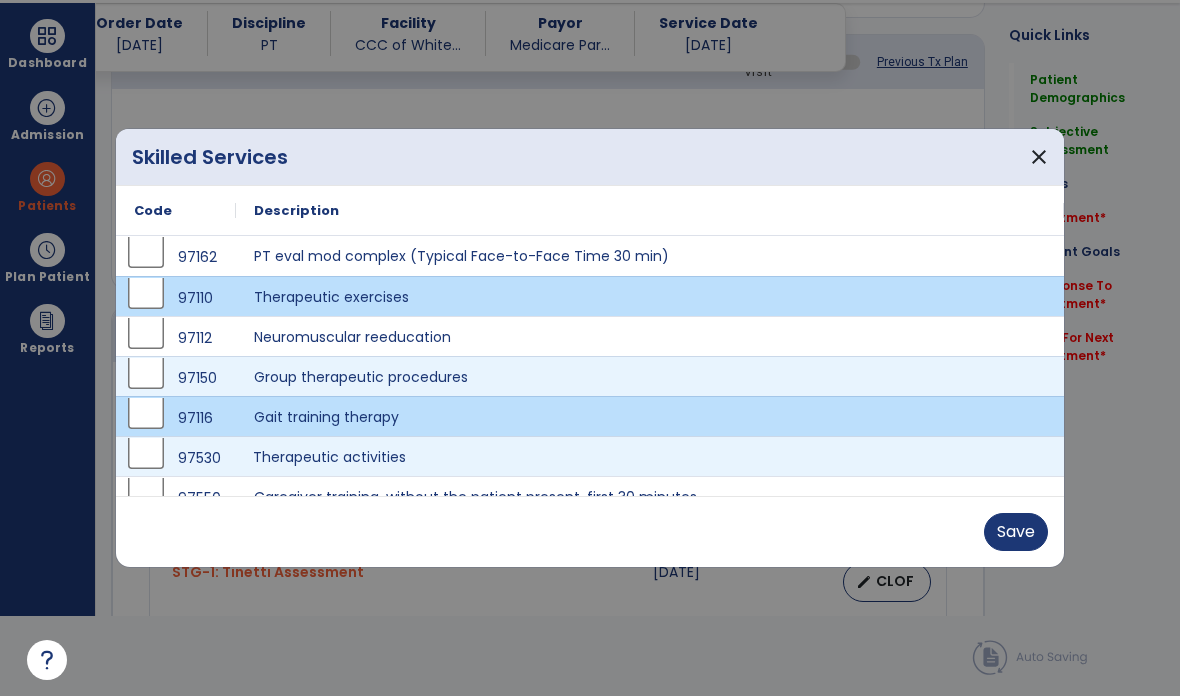 click on "Therapeutic activities" at bounding box center [650, 456] 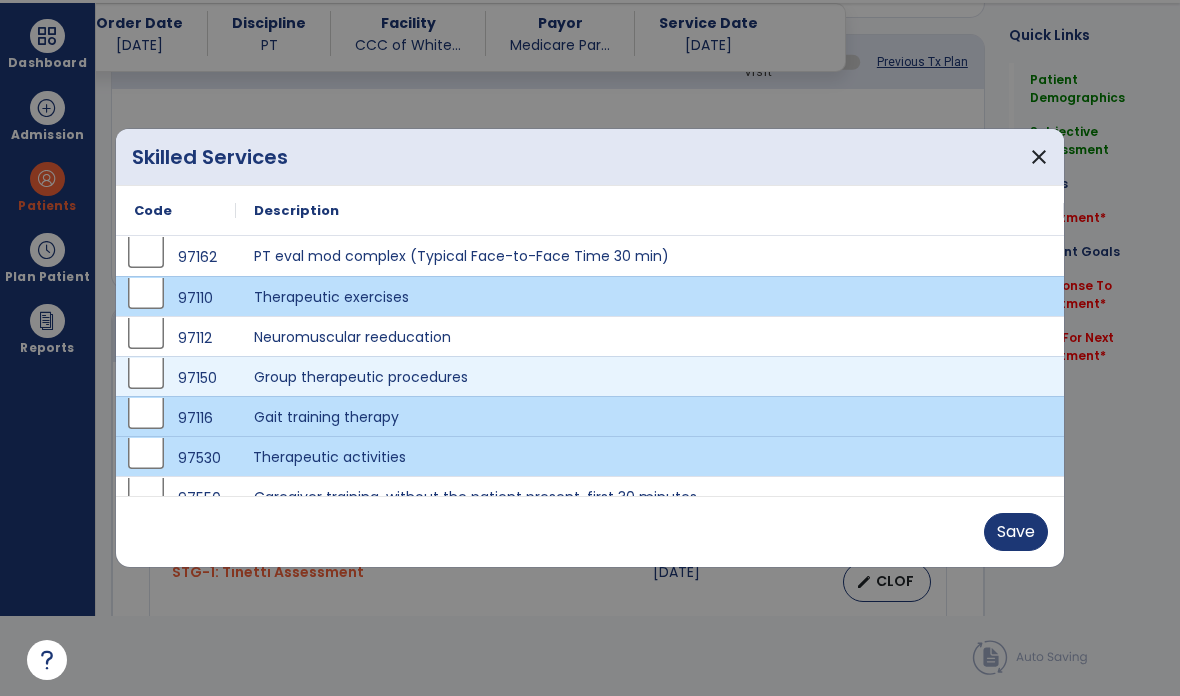 click on "Save" at bounding box center [1016, 532] 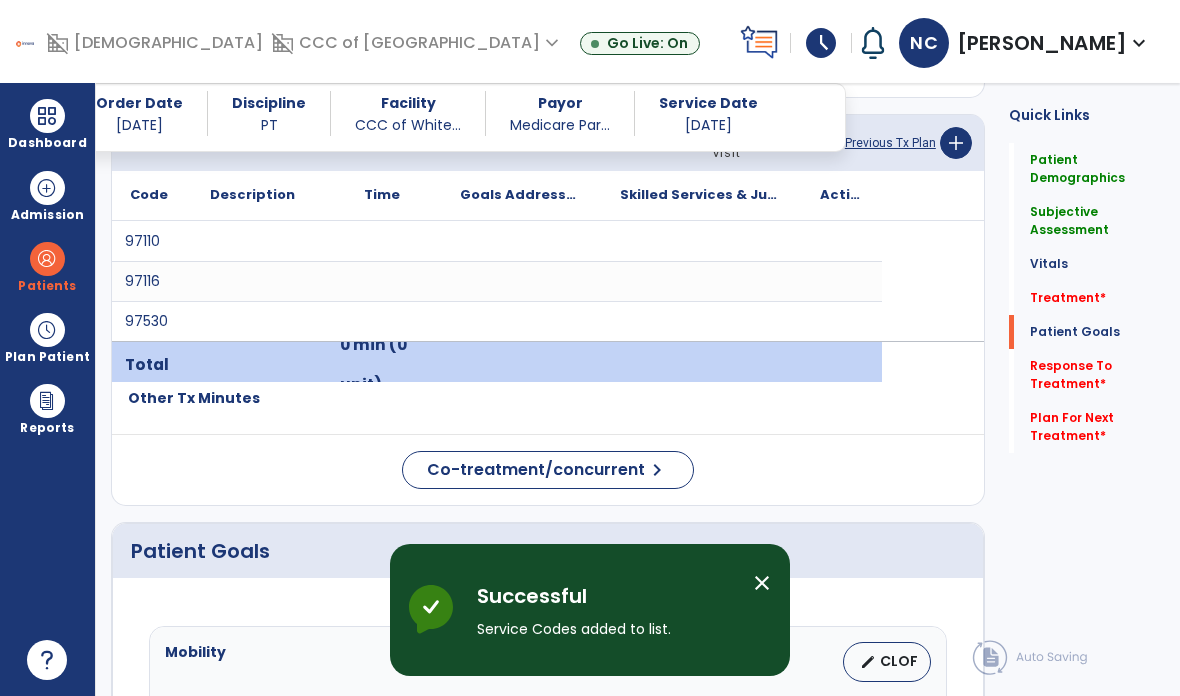 scroll, scrollTop: 80, scrollLeft: 0, axis: vertical 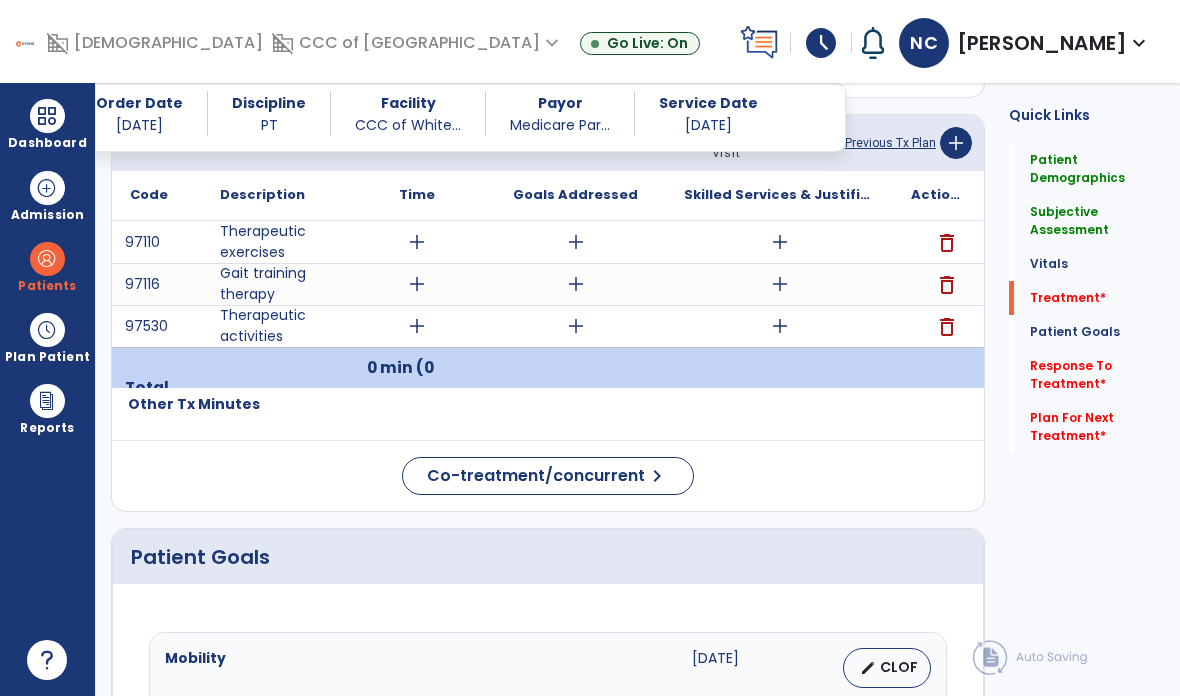 click on "add" at bounding box center [417, 242] 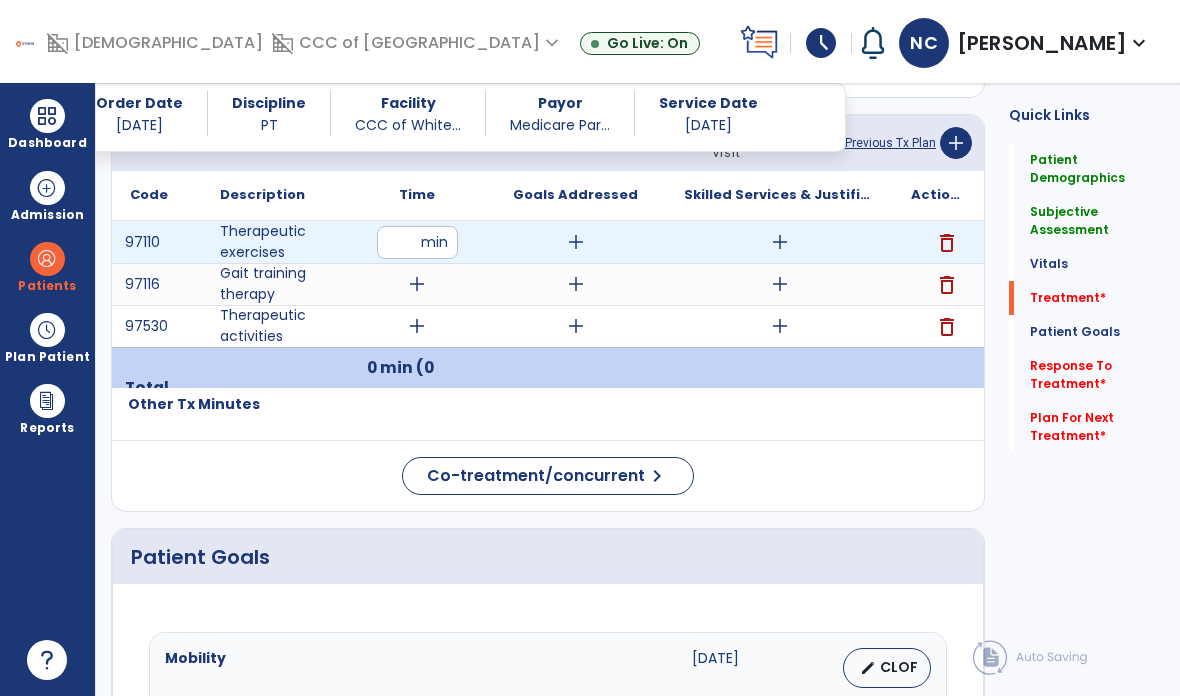 type on "**" 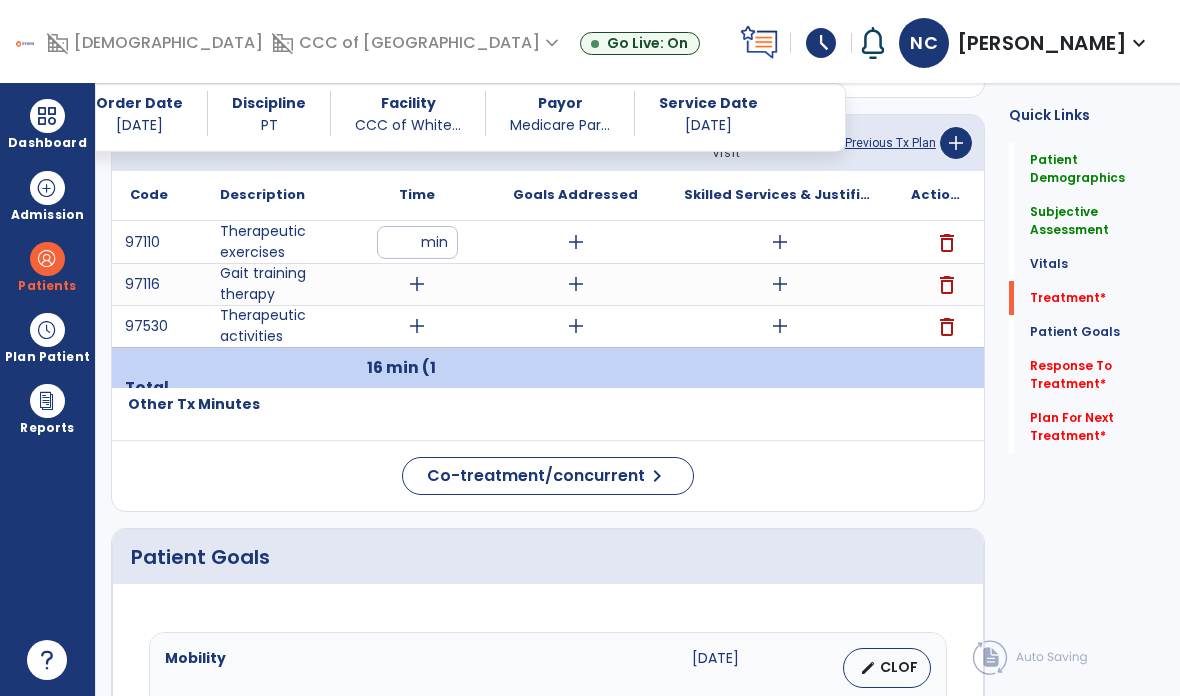 click on "add" at bounding box center (780, 242) 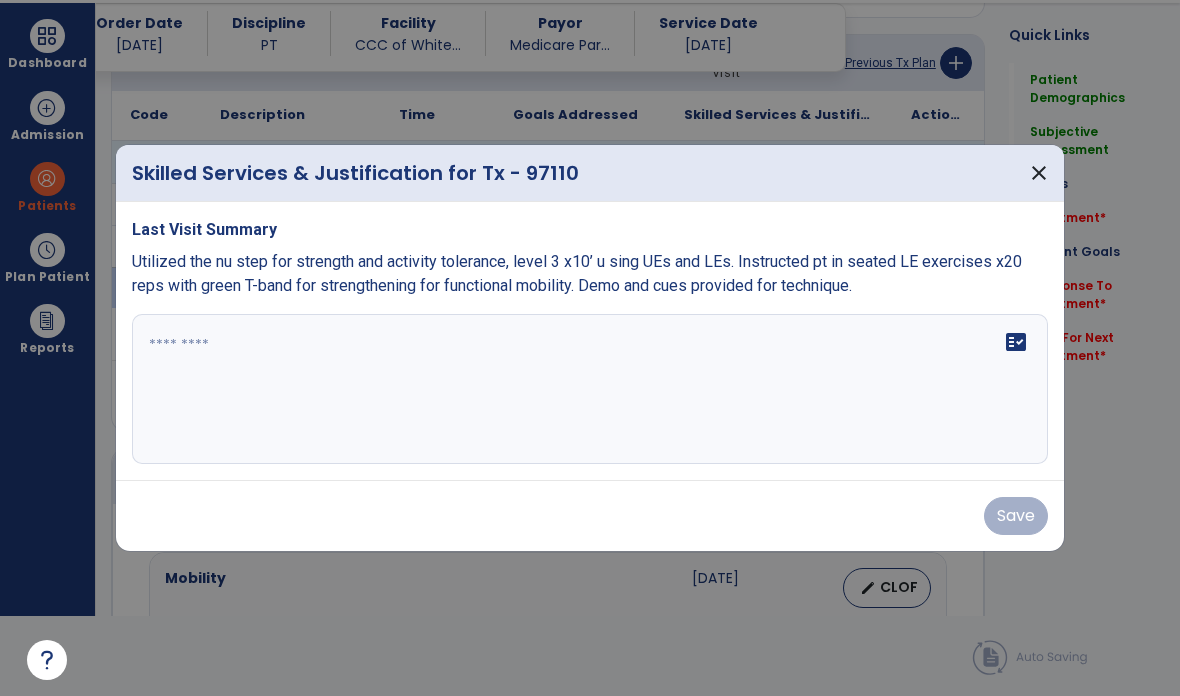 scroll, scrollTop: 0, scrollLeft: 0, axis: both 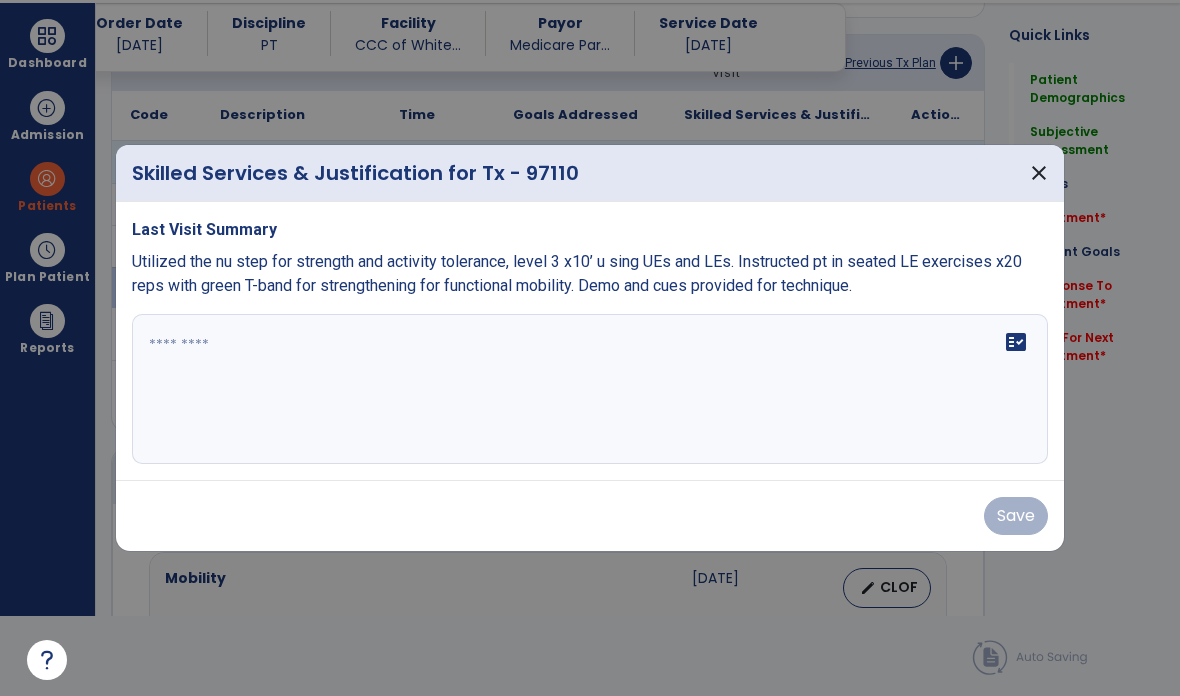 click on "fact_check" at bounding box center (590, 389) 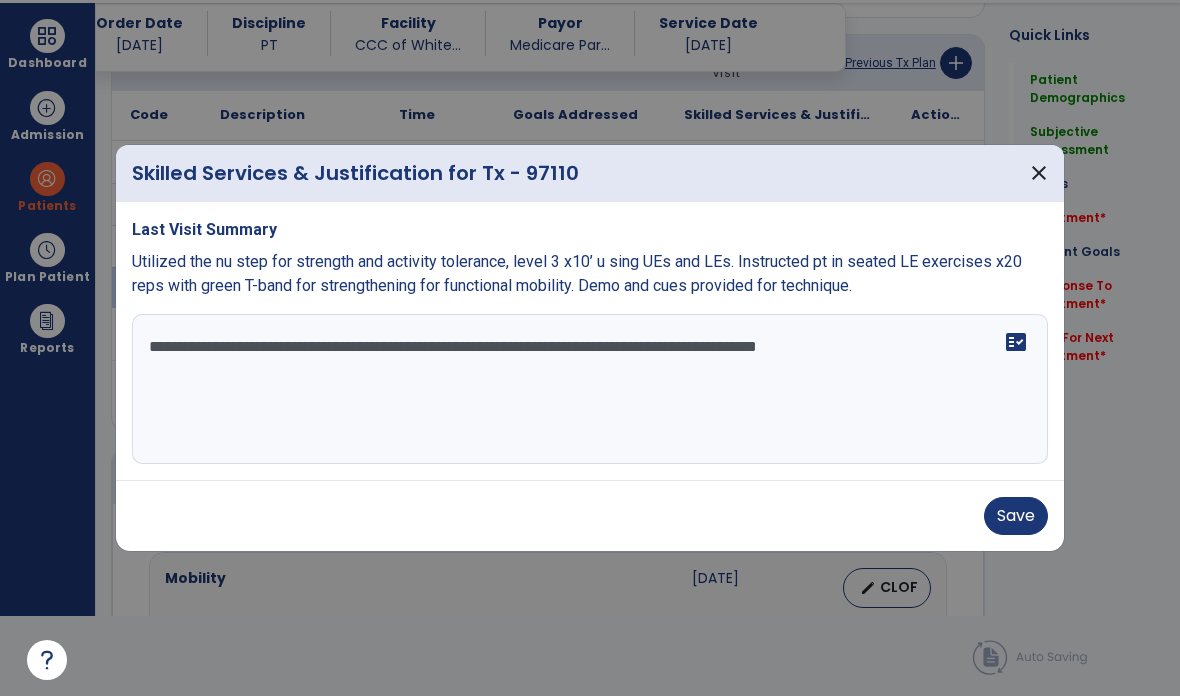type on "**********" 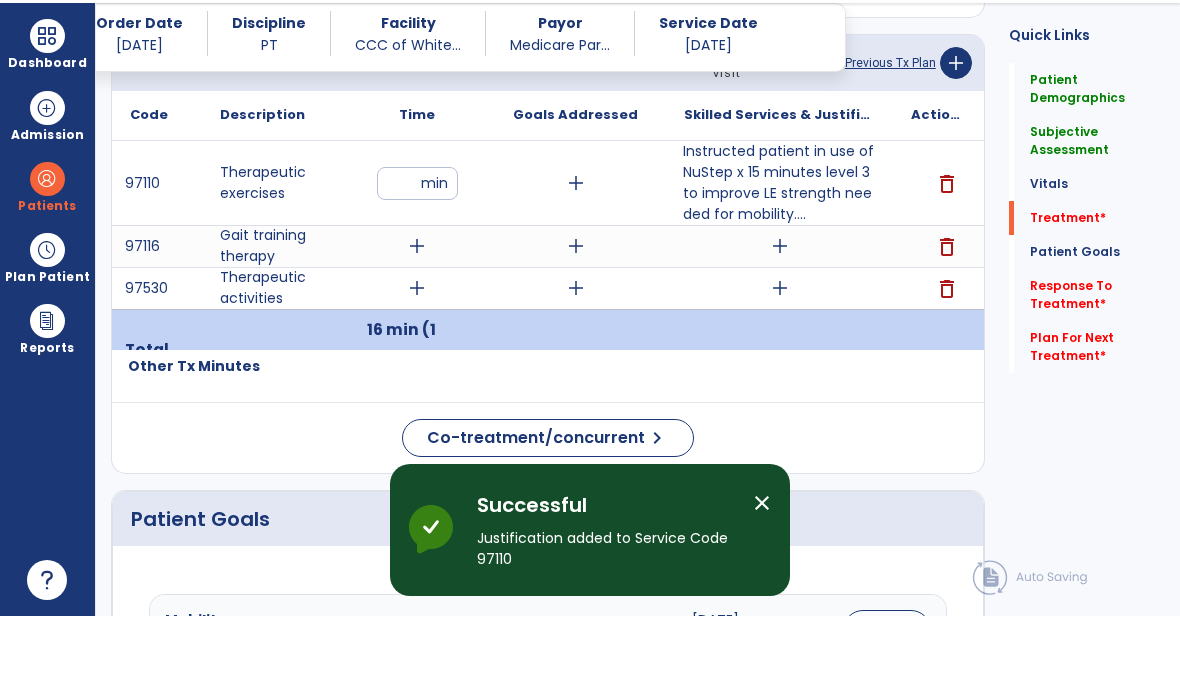 scroll, scrollTop: 80, scrollLeft: 0, axis: vertical 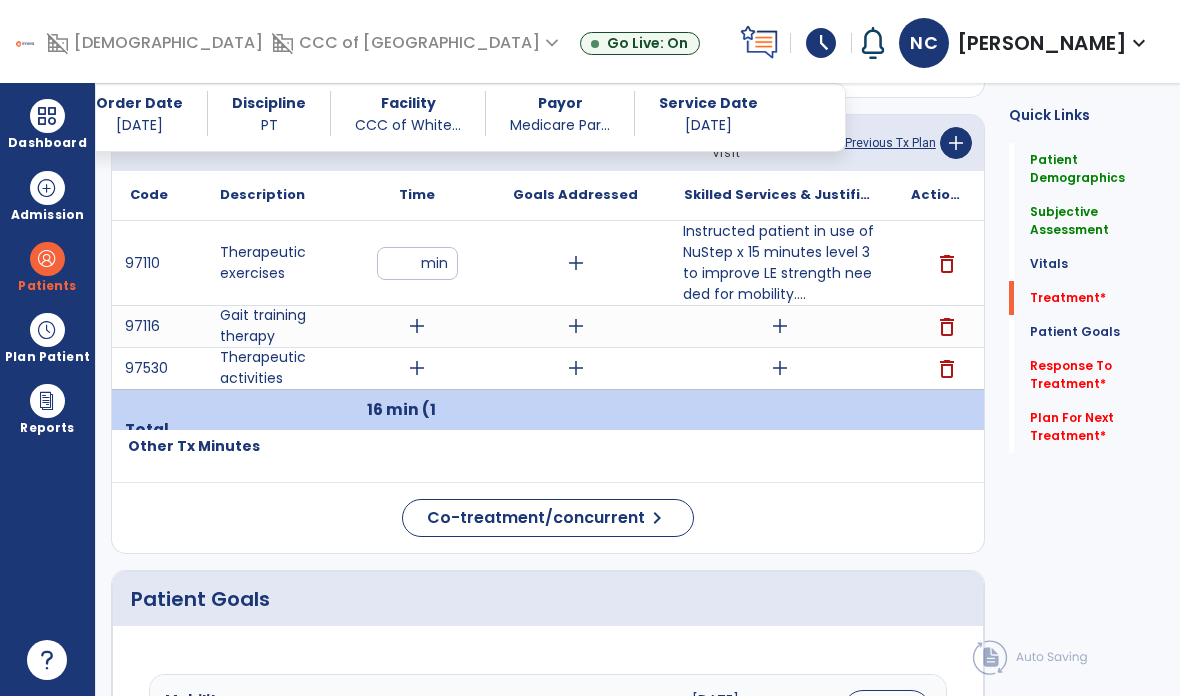click on "add" at bounding box center (417, 326) 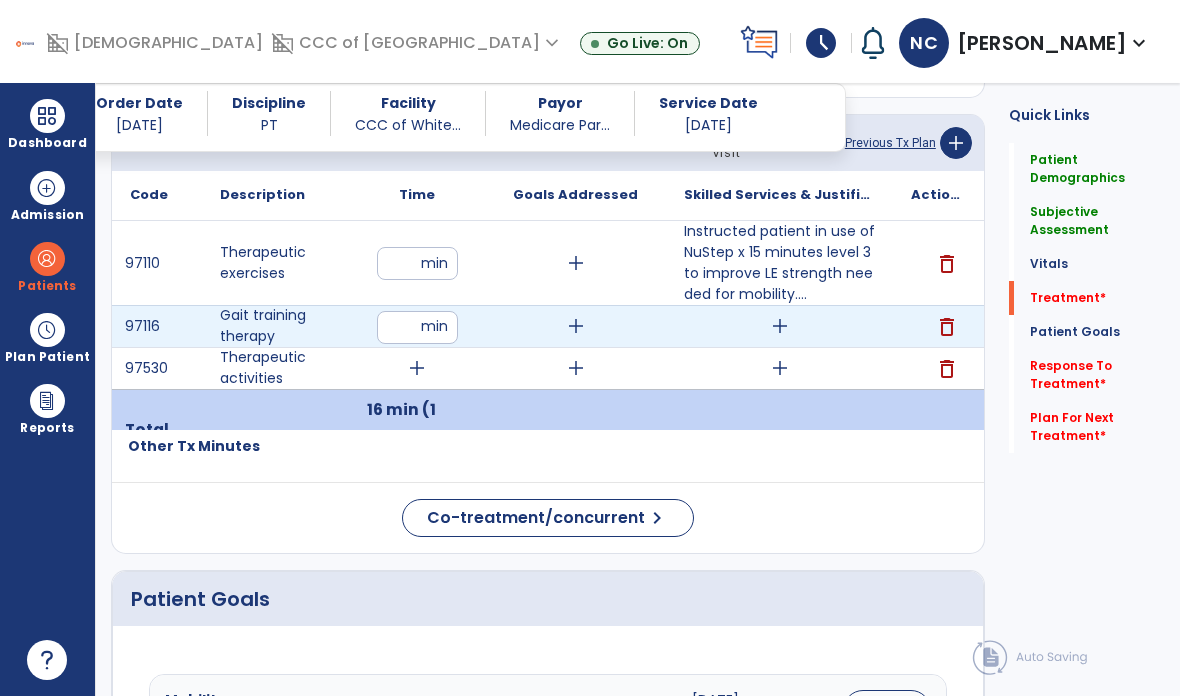 type on "*" 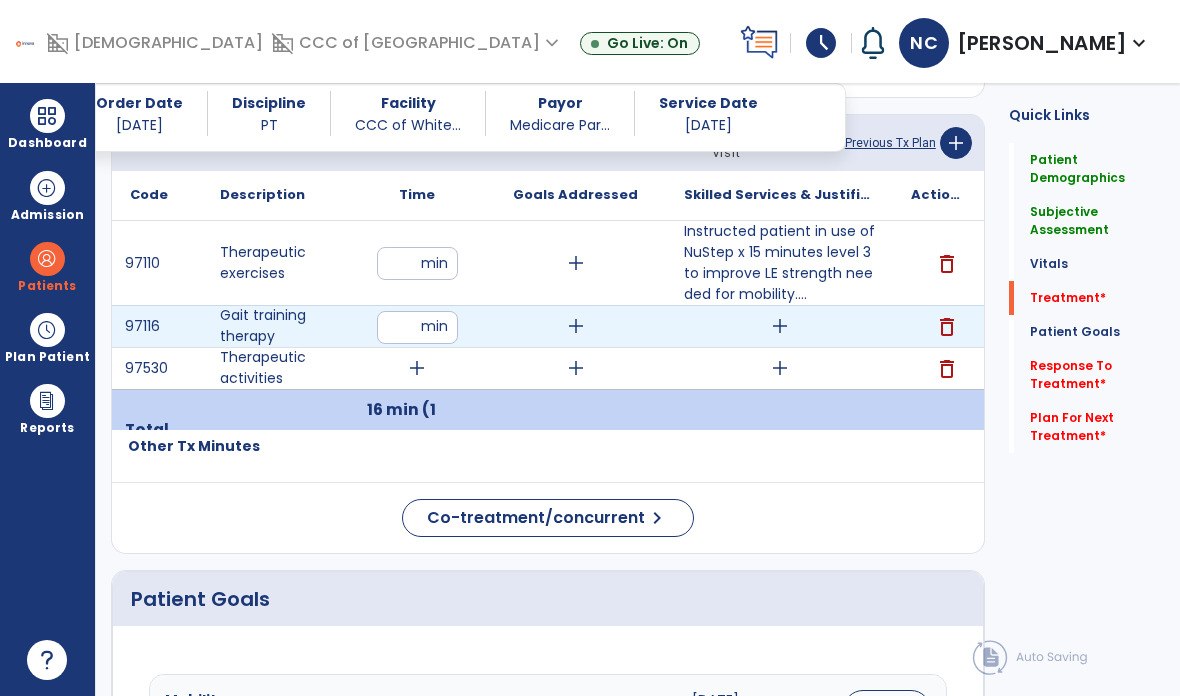 type on "**" 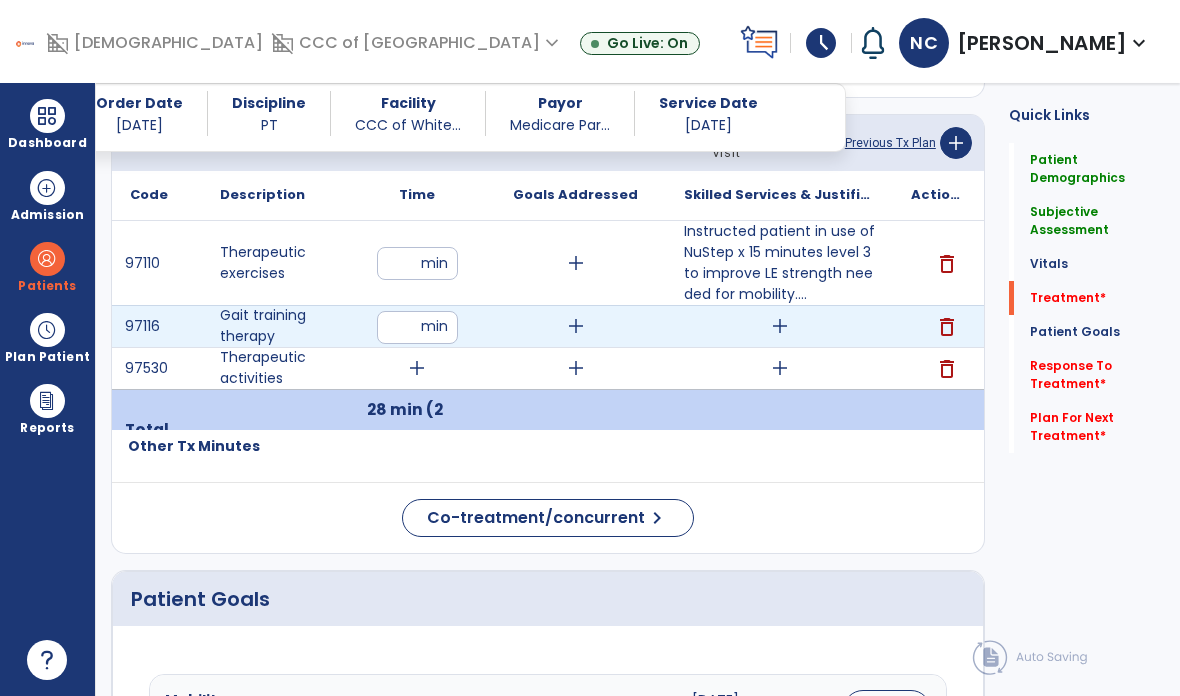 click on "add" at bounding box center [780, 326] 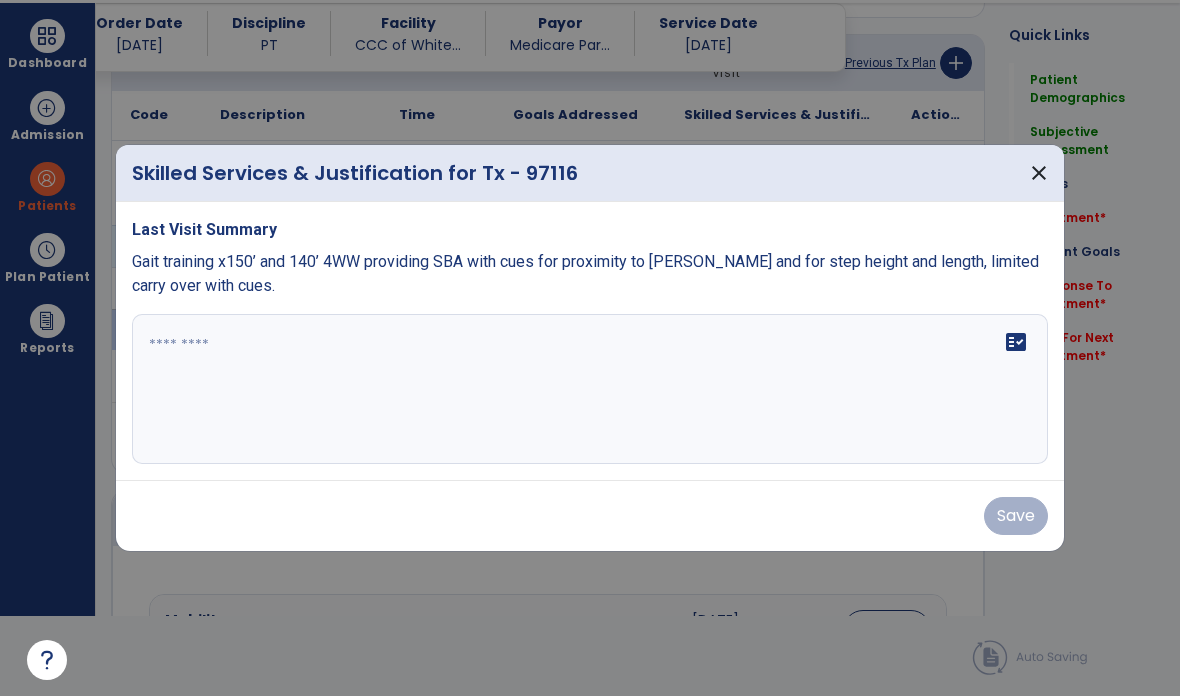 click on "fact_check" at bounding box center [590, 389] 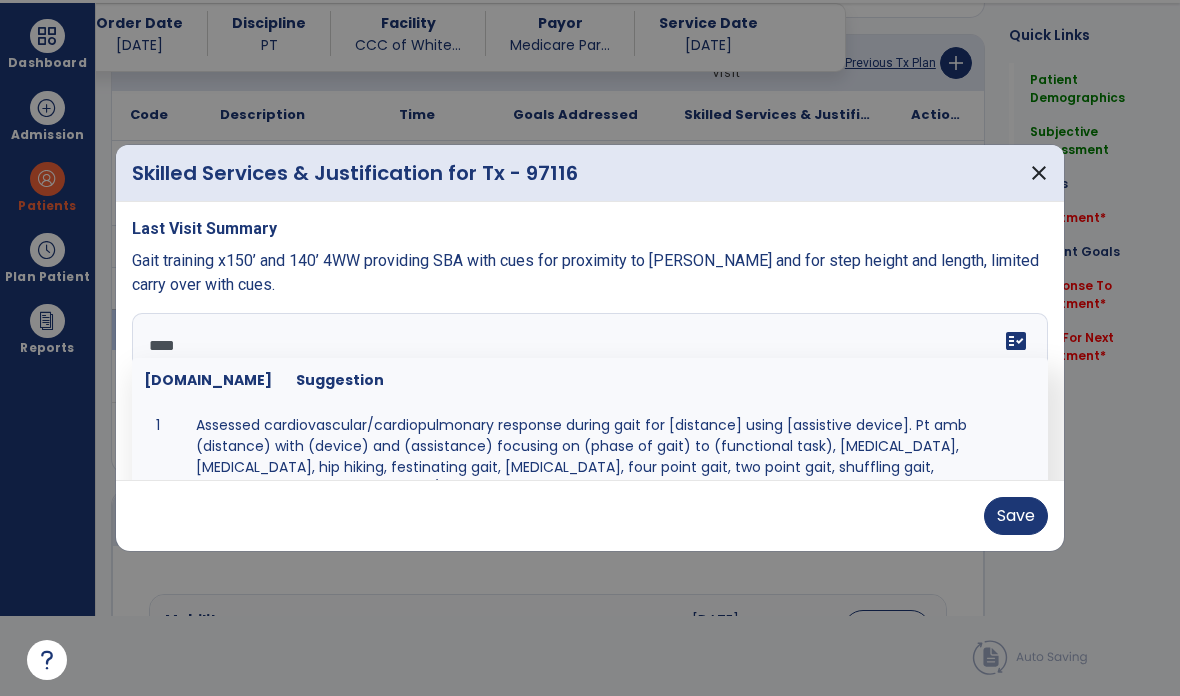 scroll, scrollTop: 0, scrollLeft: 0, axis: both 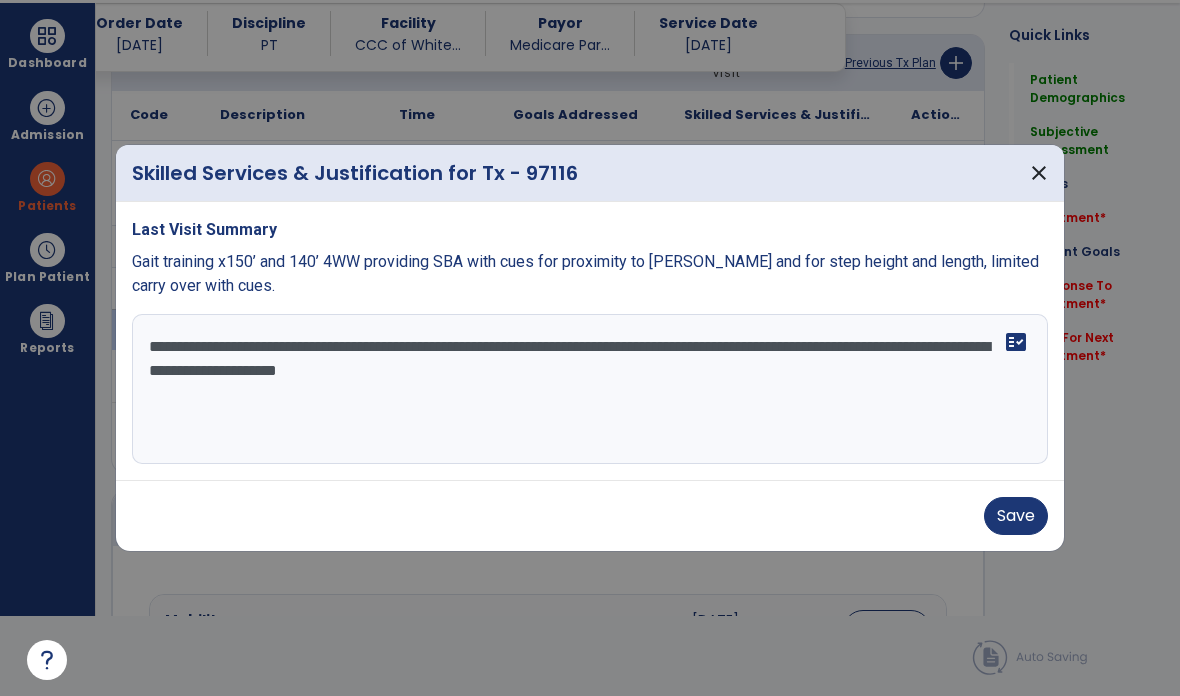 type on "**********" 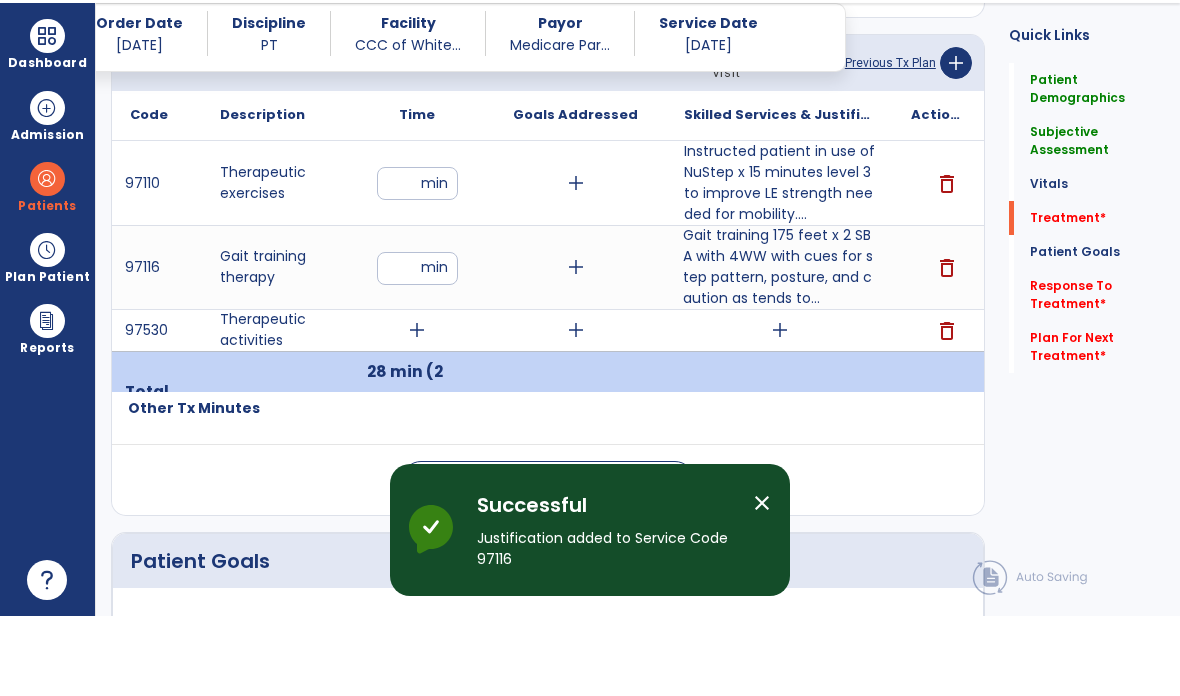 scroll, scrollTop: 80, scrollLeft: 0, axis: vertical 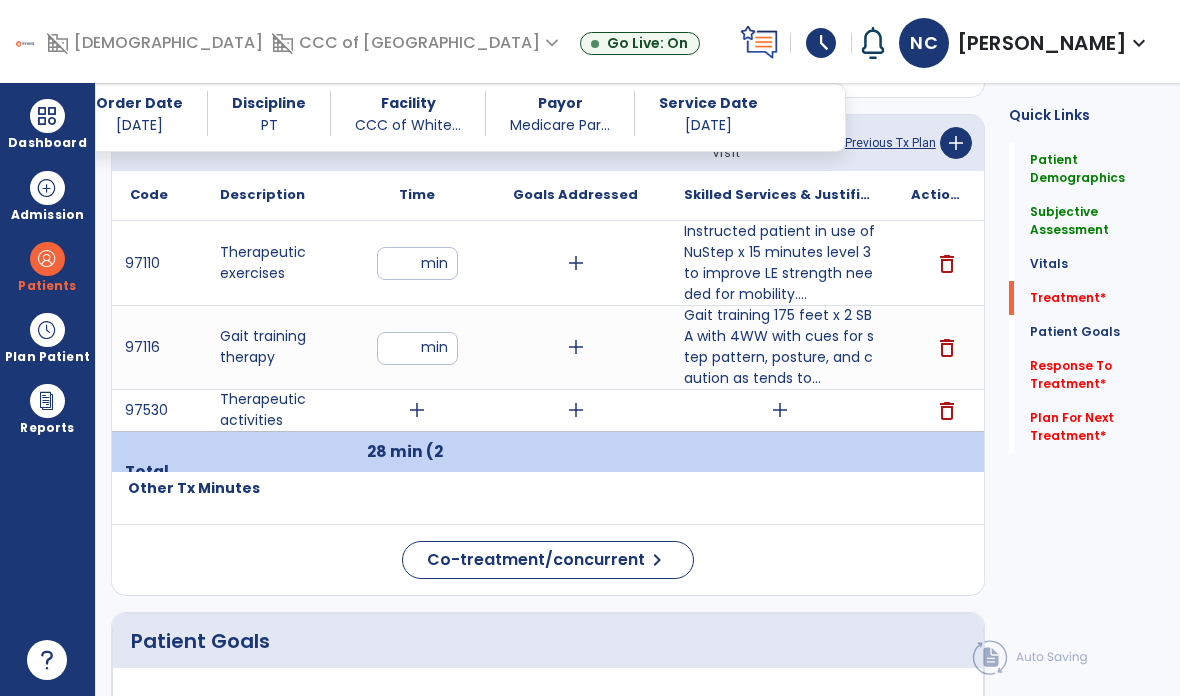 click on "add" at bounding box center [417, 410] 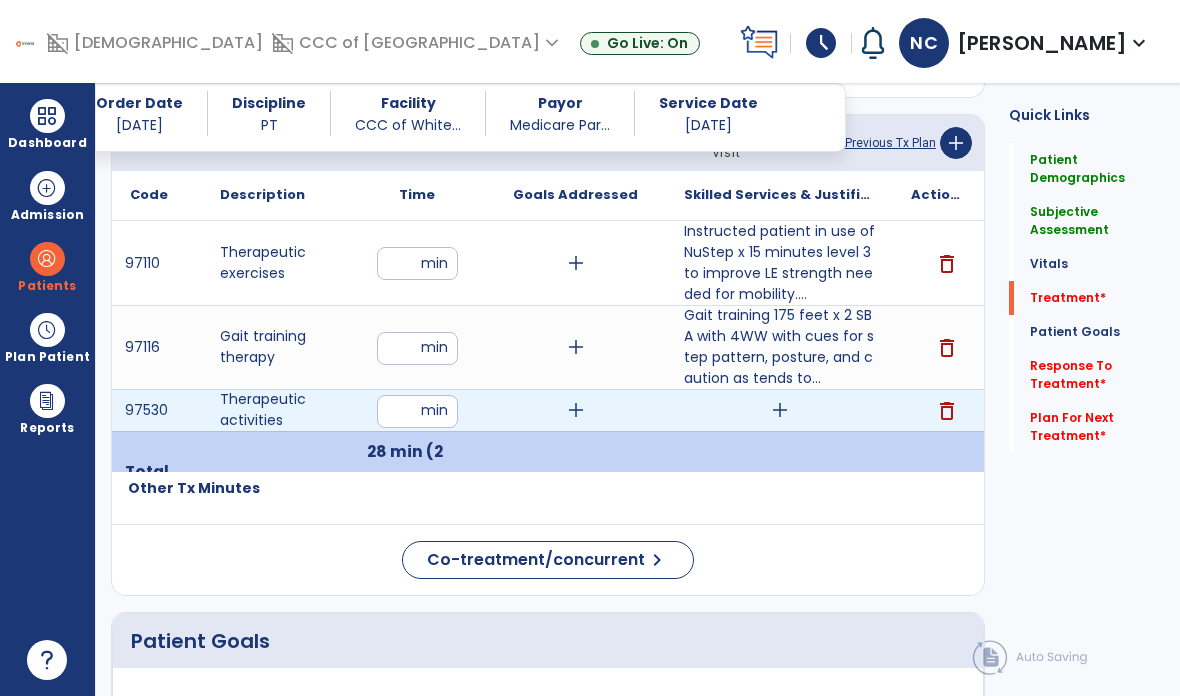 type on "**" 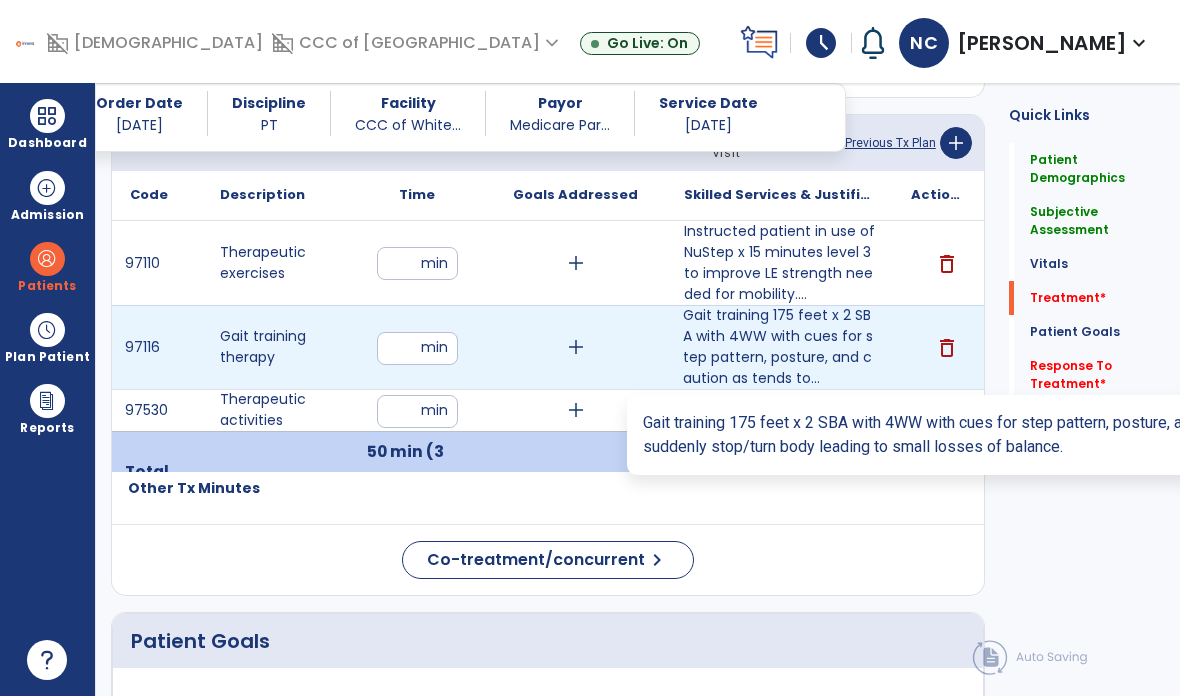 click on "Gait training 175 feet x 2 SBA with 4WW with cues for step pattern, posture, and caution as tends to..." at bounding box center (779, 347) 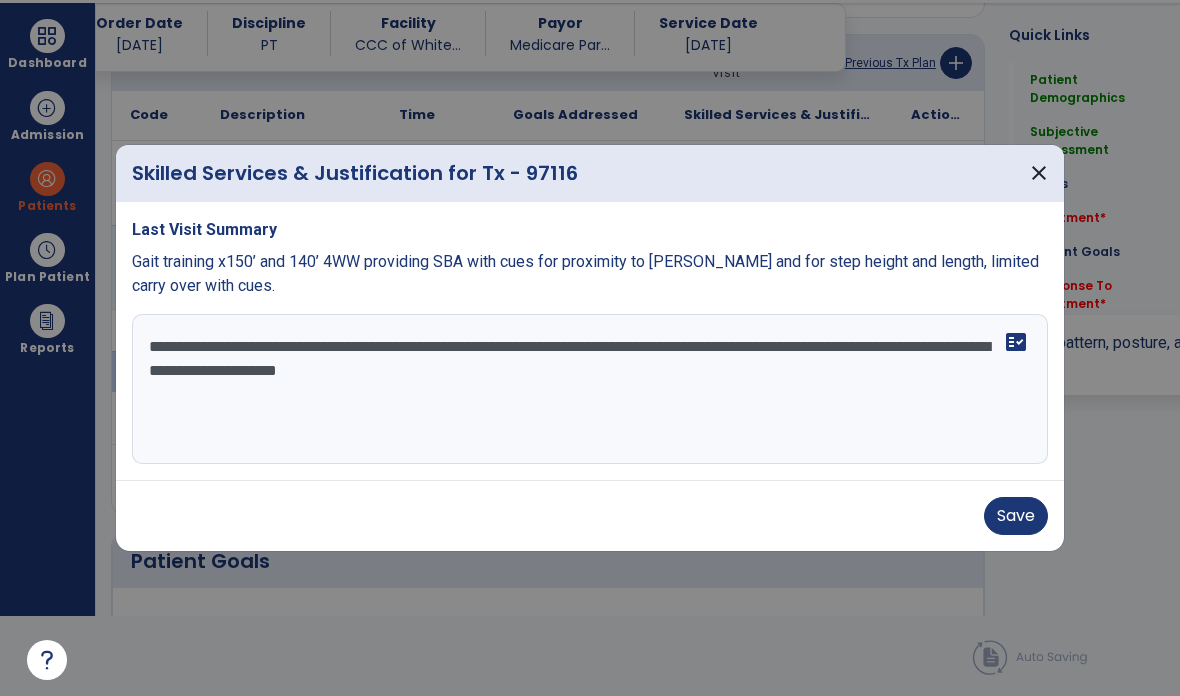 click on "close" at bounding box center [1039, 173] 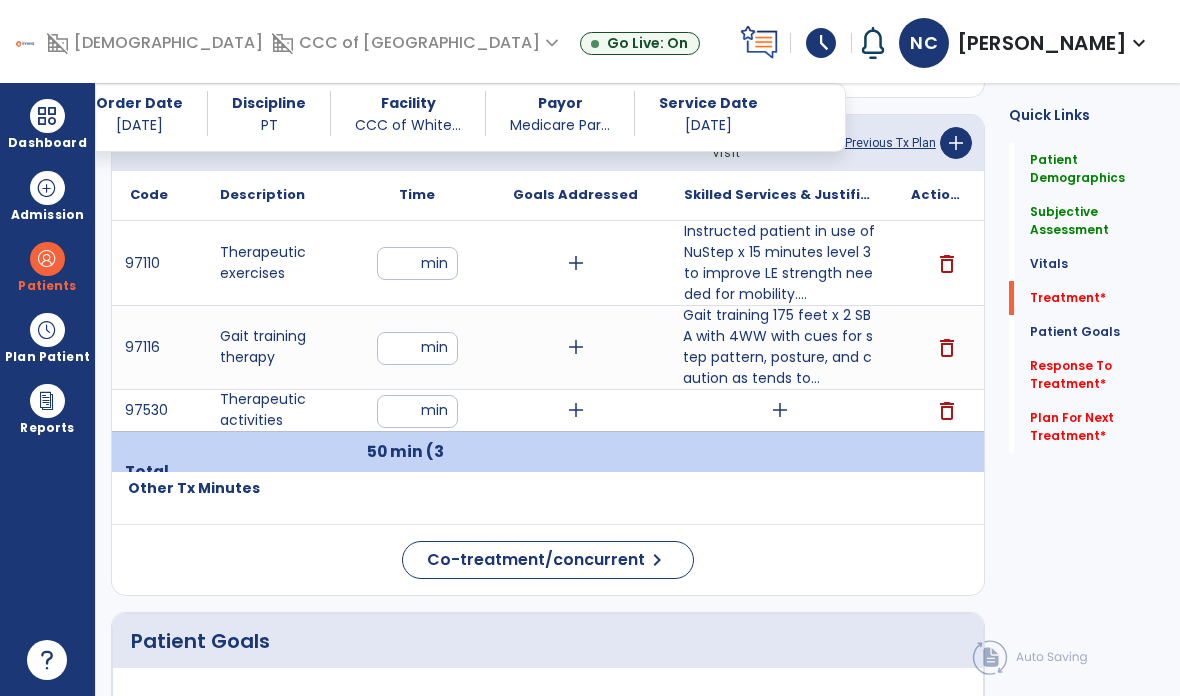 scroll, scrollTop: 80, scrollLeft: 0, axis: vertical 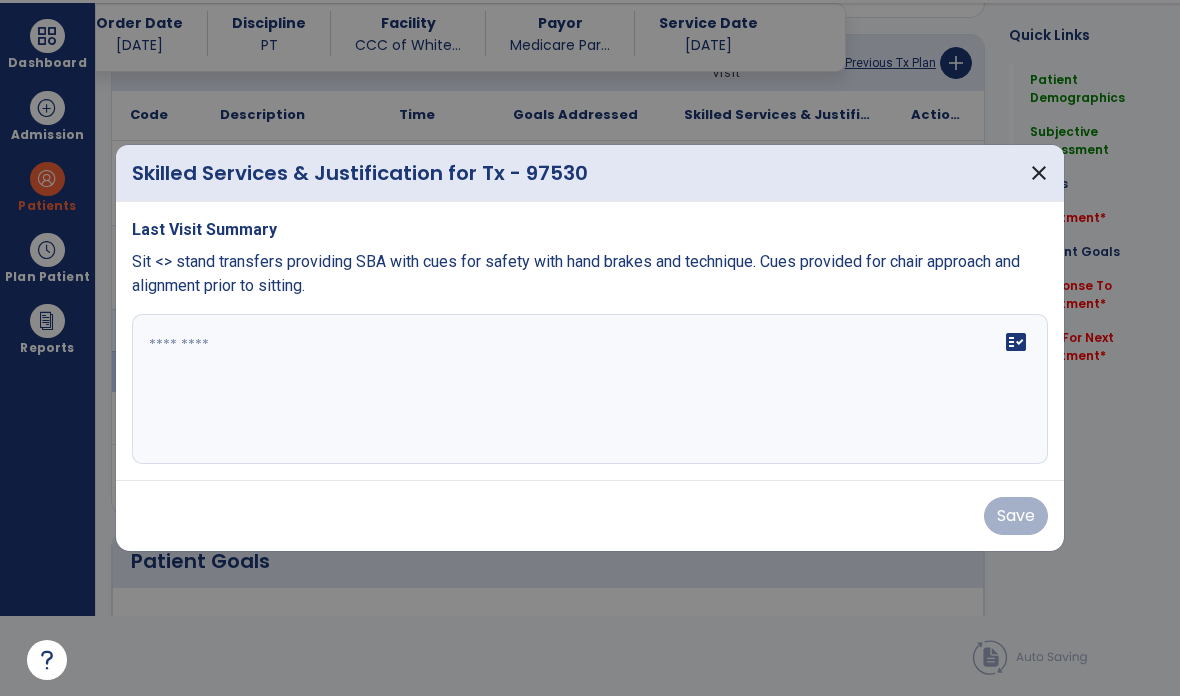 click at bounding box center (590, 389) 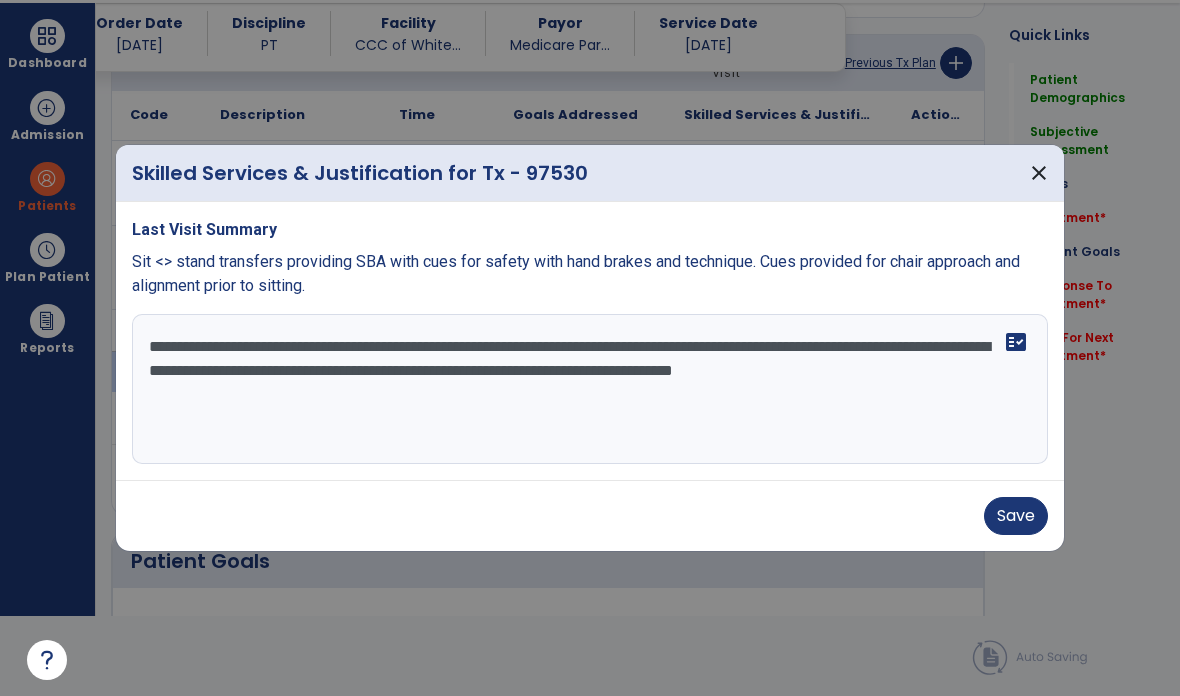 type on "**********" 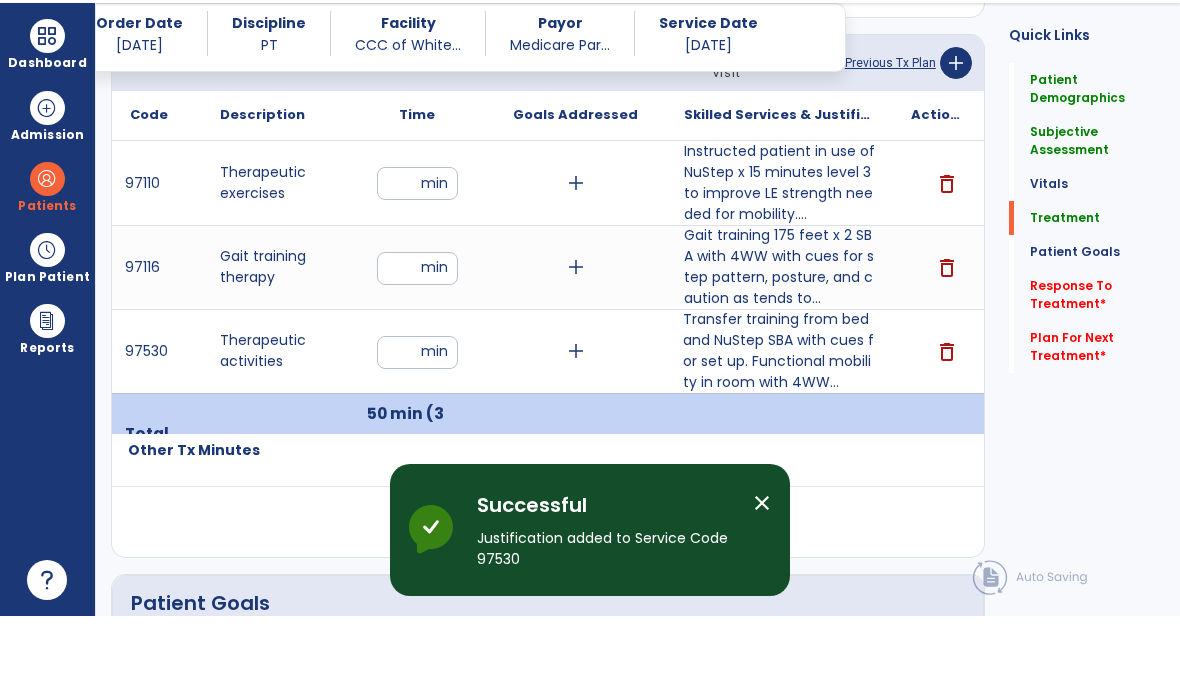 scroll, scrollTop: 80, scrollLeft: 0, axis: vertical 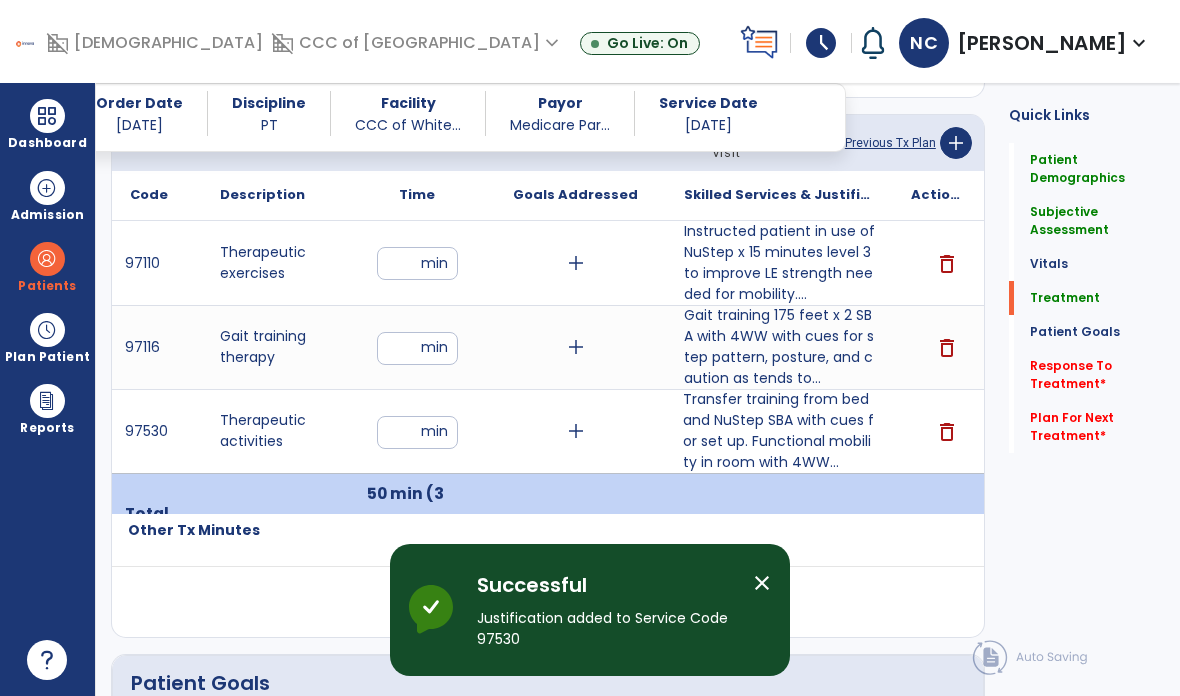 click on "Transfer training from bed and NuStep SBA with cues for set up. Functional mobility in room with 4WW..." at bounding box center (779, 431) 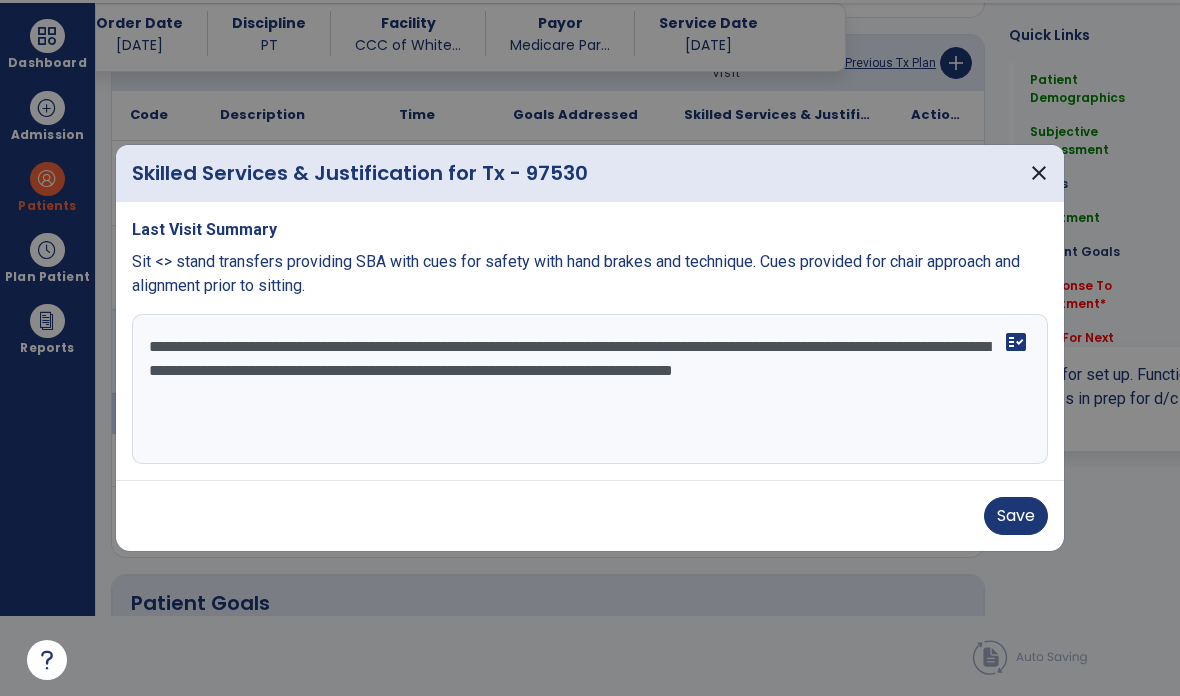 scroll, scrollTop: 0, scrollLeft: 0, axis: both 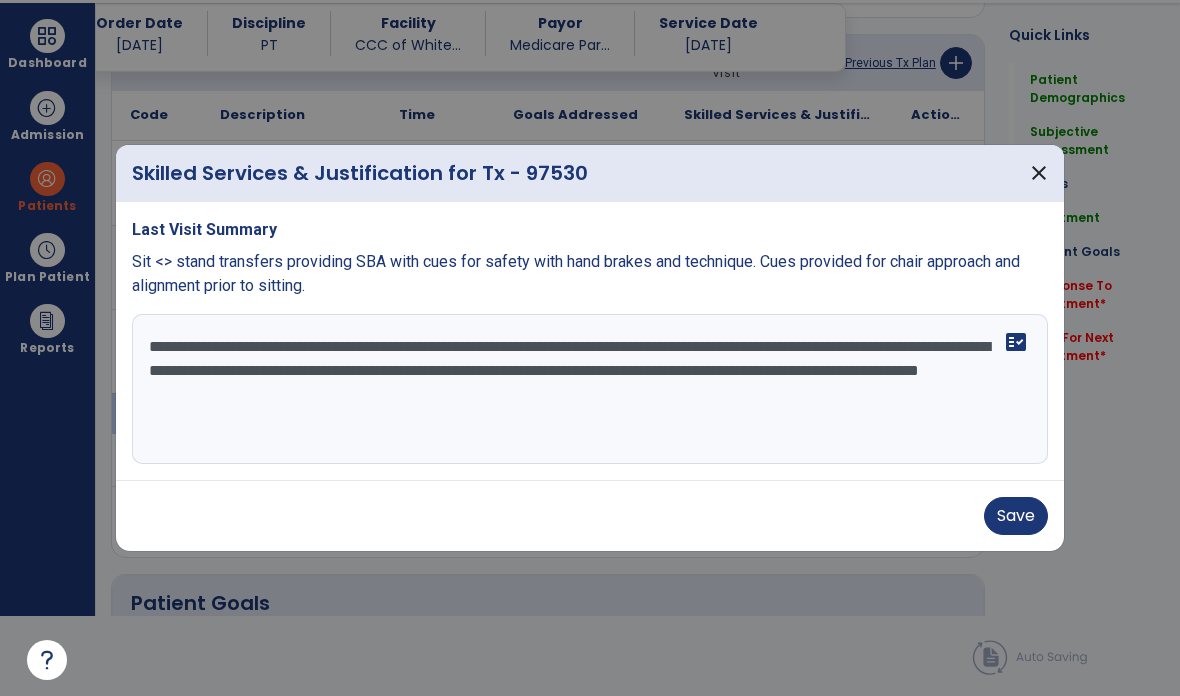 type on "**********" 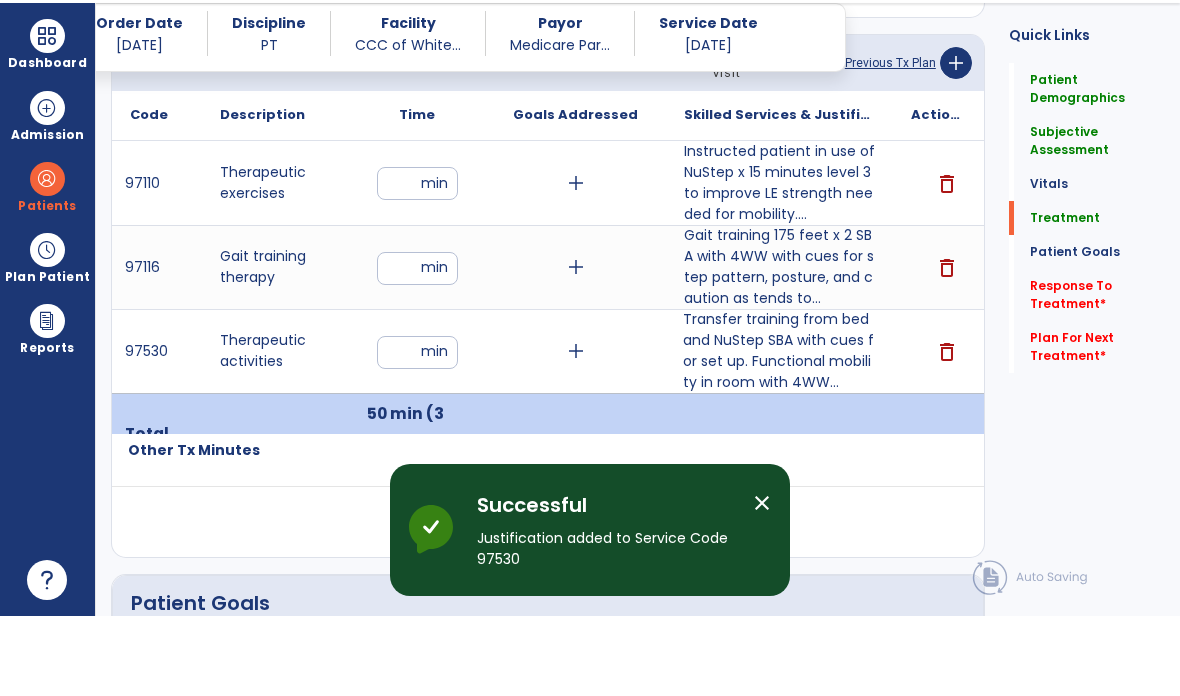 scroll, scrollTop: 80, scrollLeft: 0, axis: vertical 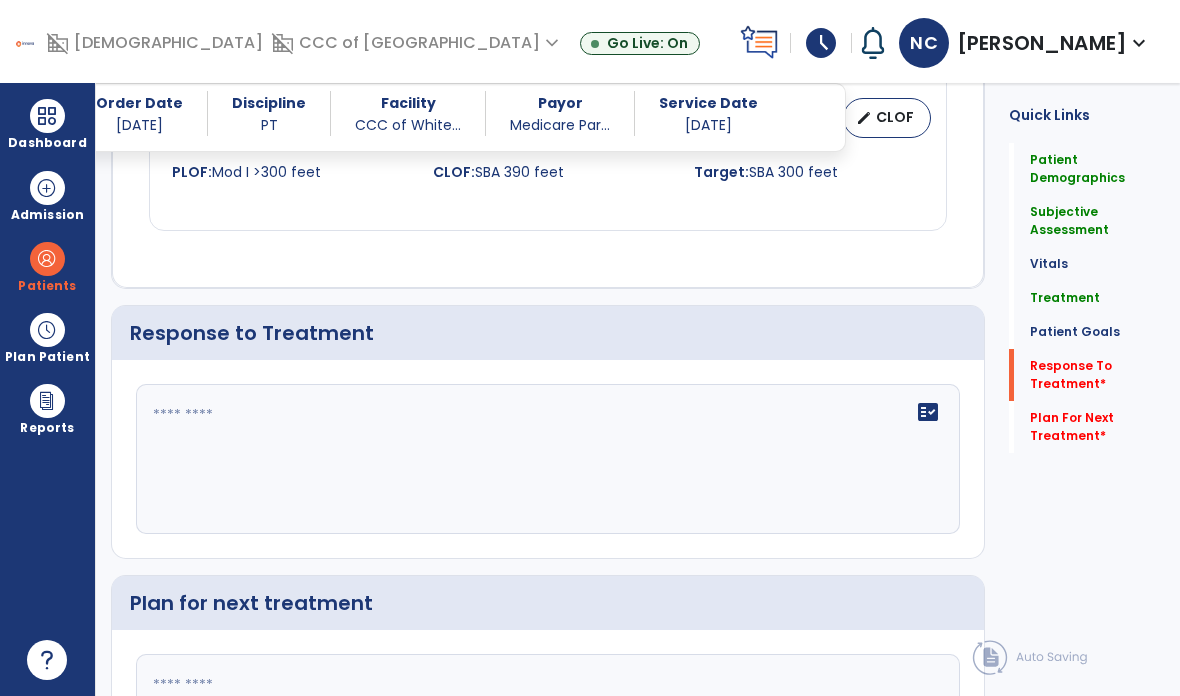click on "fact_check" 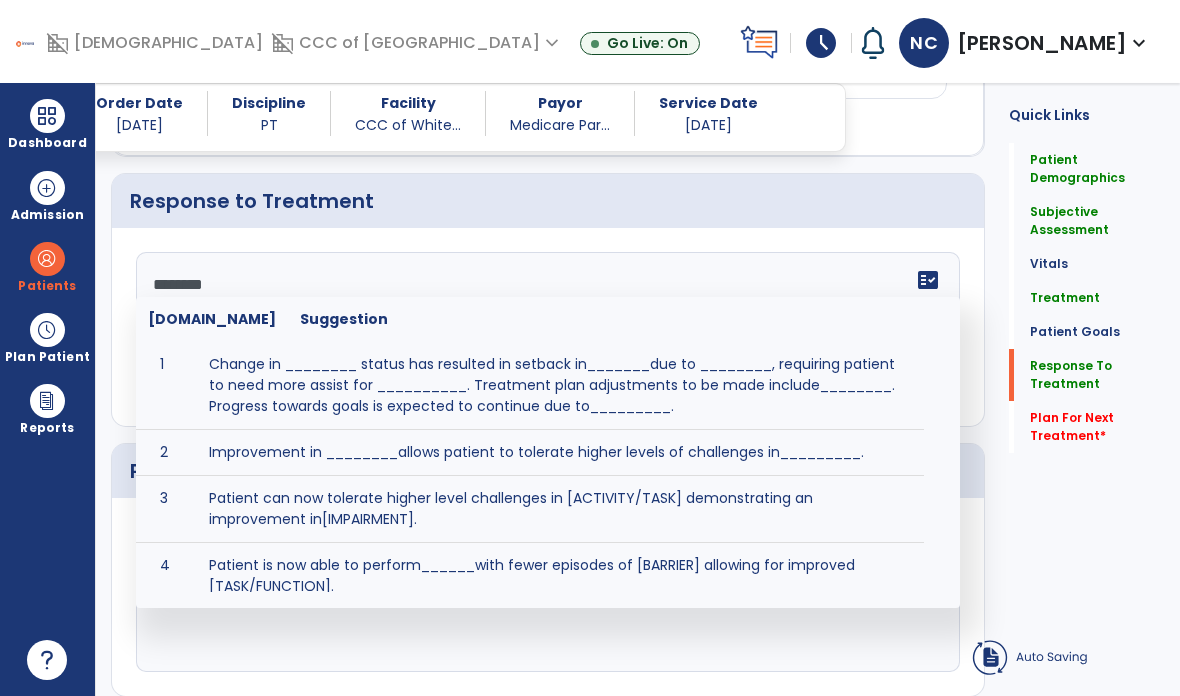 scroll, scrollTop: 2223, scrollLeft: 0, axis: vertical 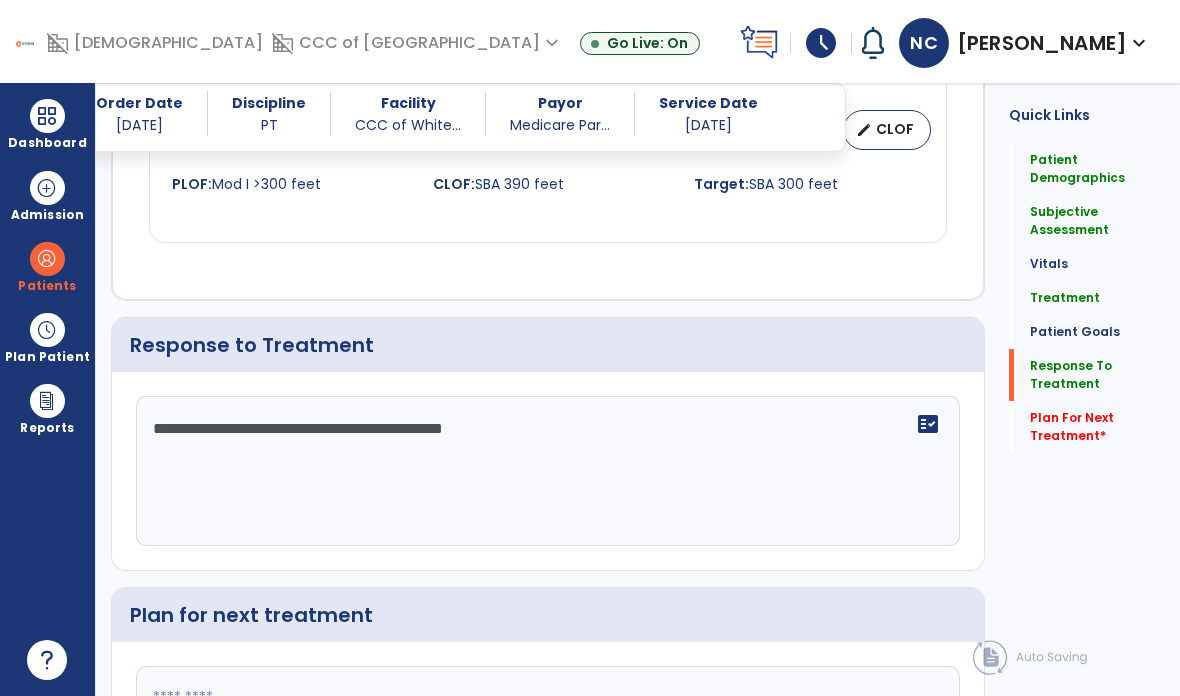 type on "**********" 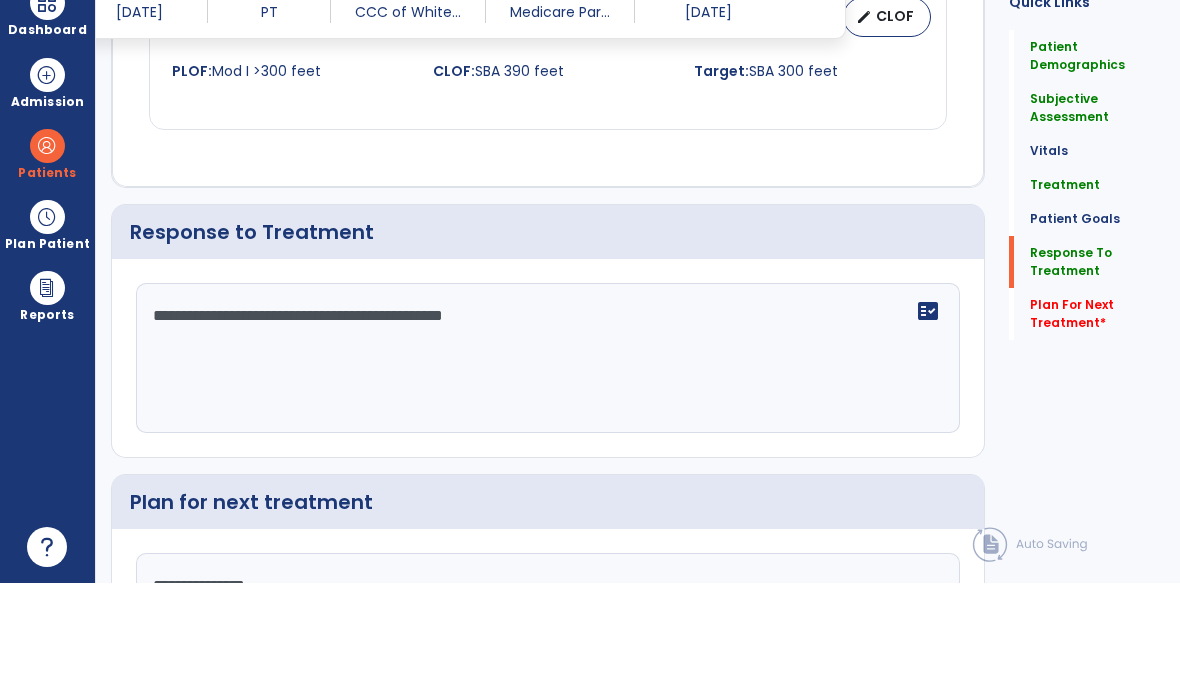 type on "**********" 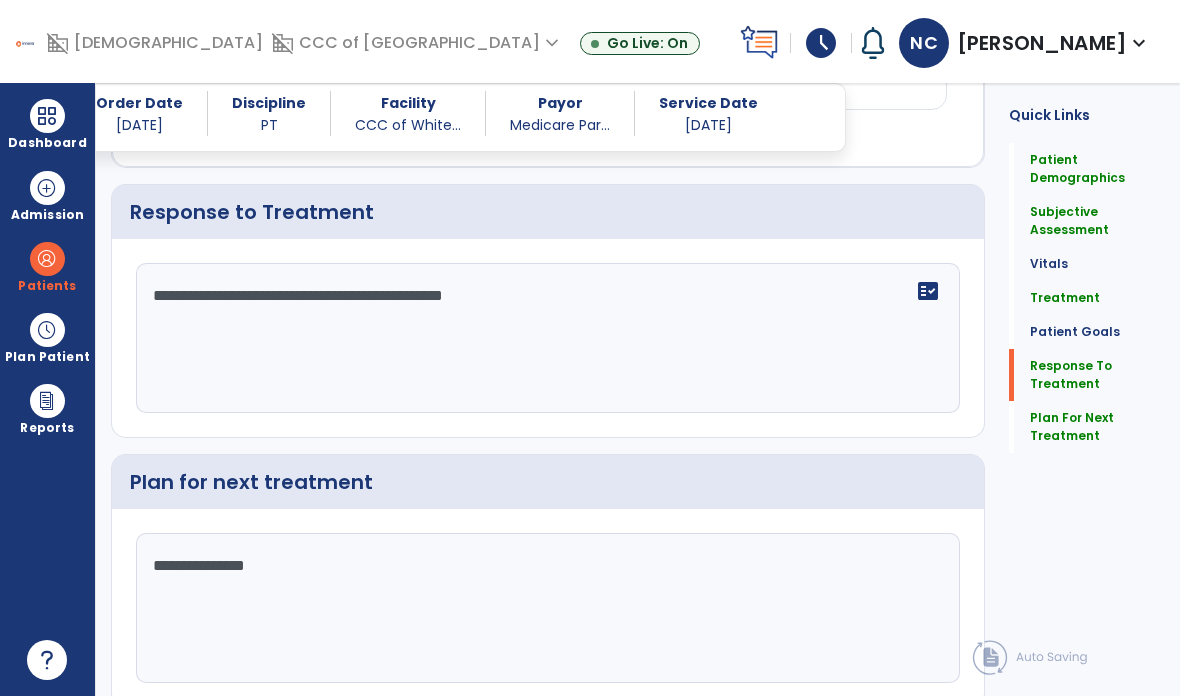scroll, scrollTop: 2355, scrollLeft: 0, axis: vertical 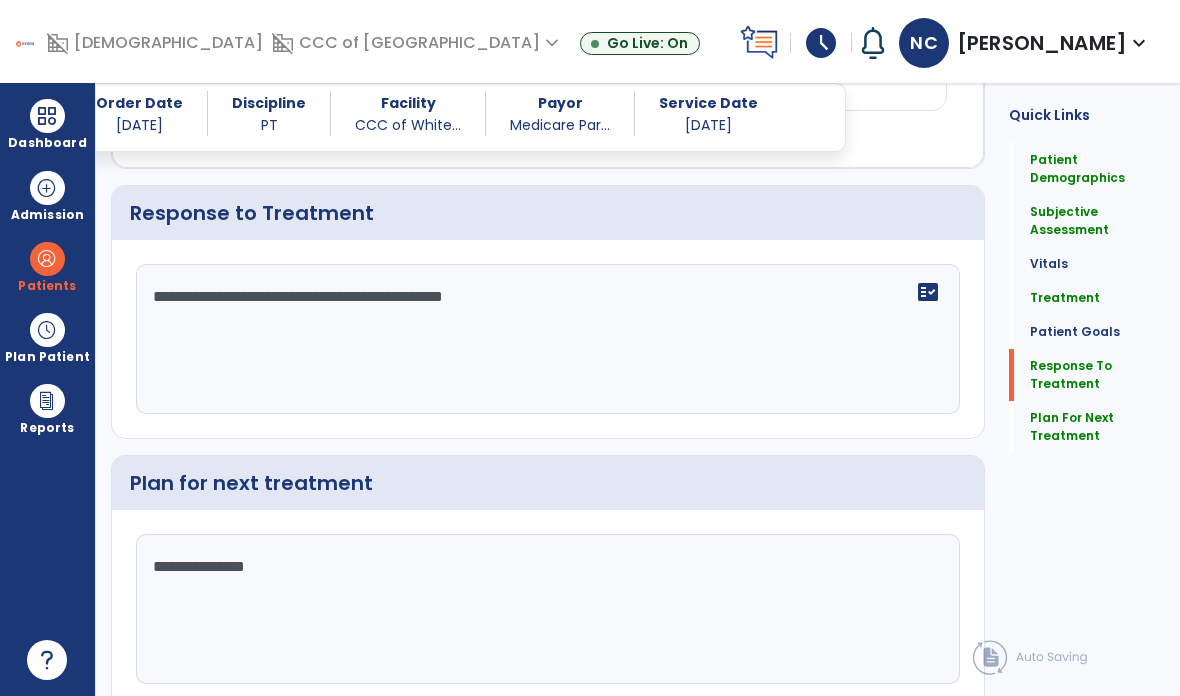 click on "Sign Doc" 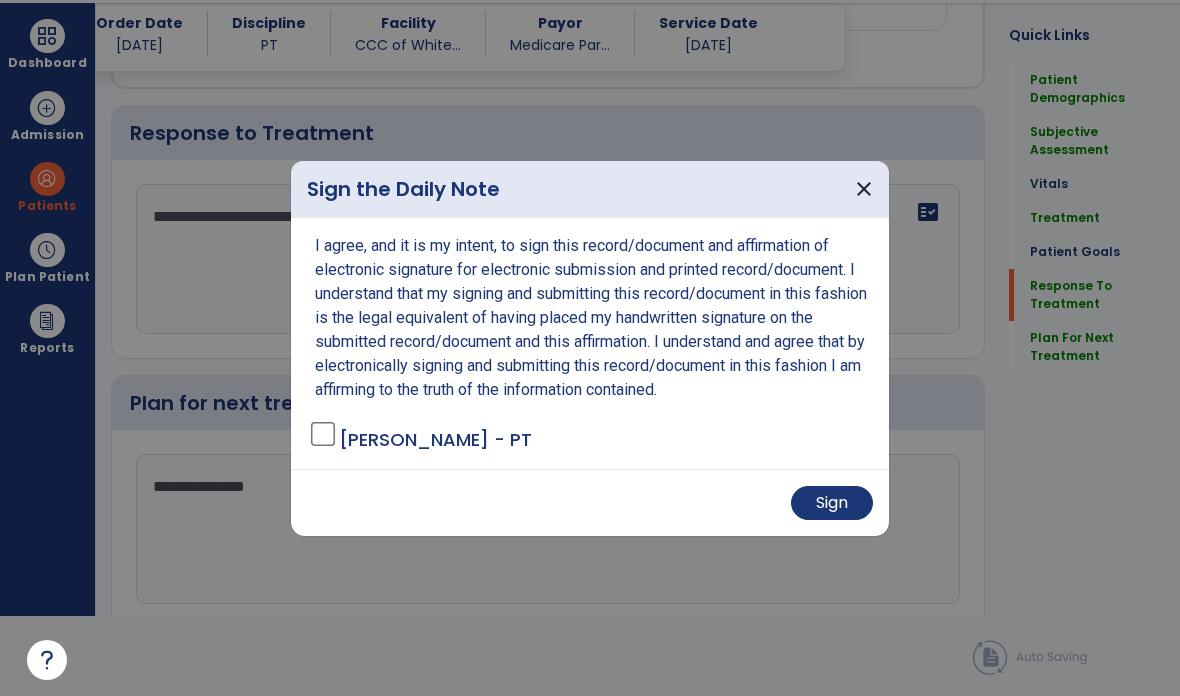 click on "Sign" at bounding box center (832, 503) 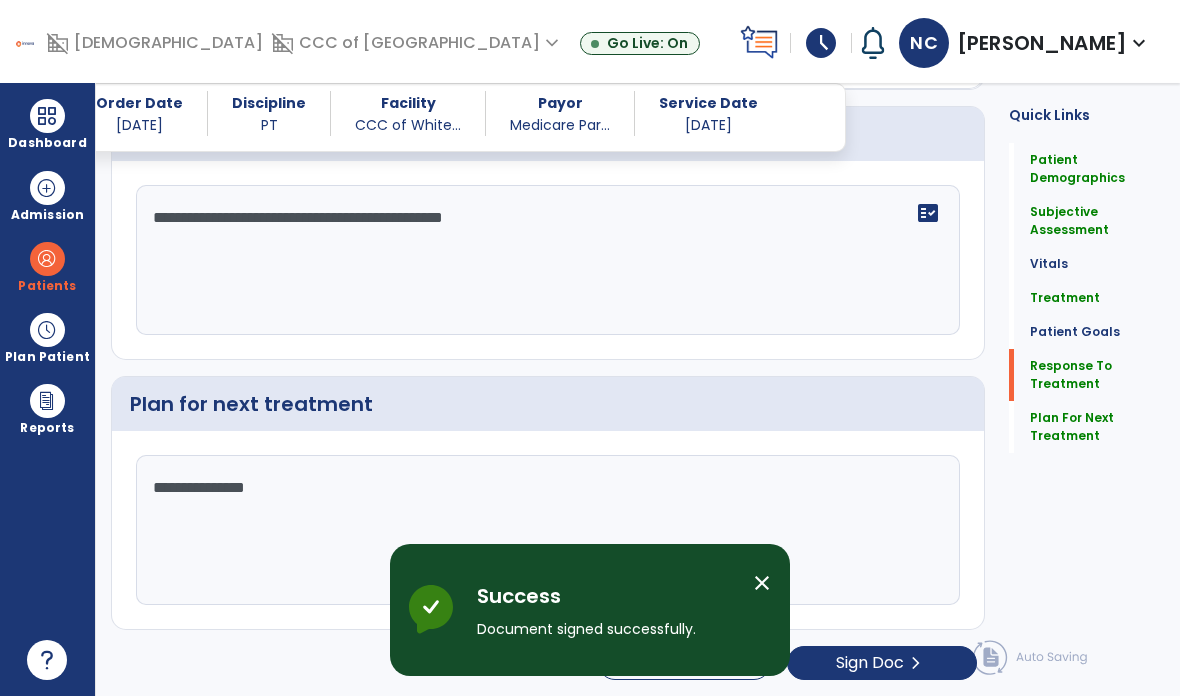 scroll, scrollTop: 80, scrollLeft: 0, axis: vertical 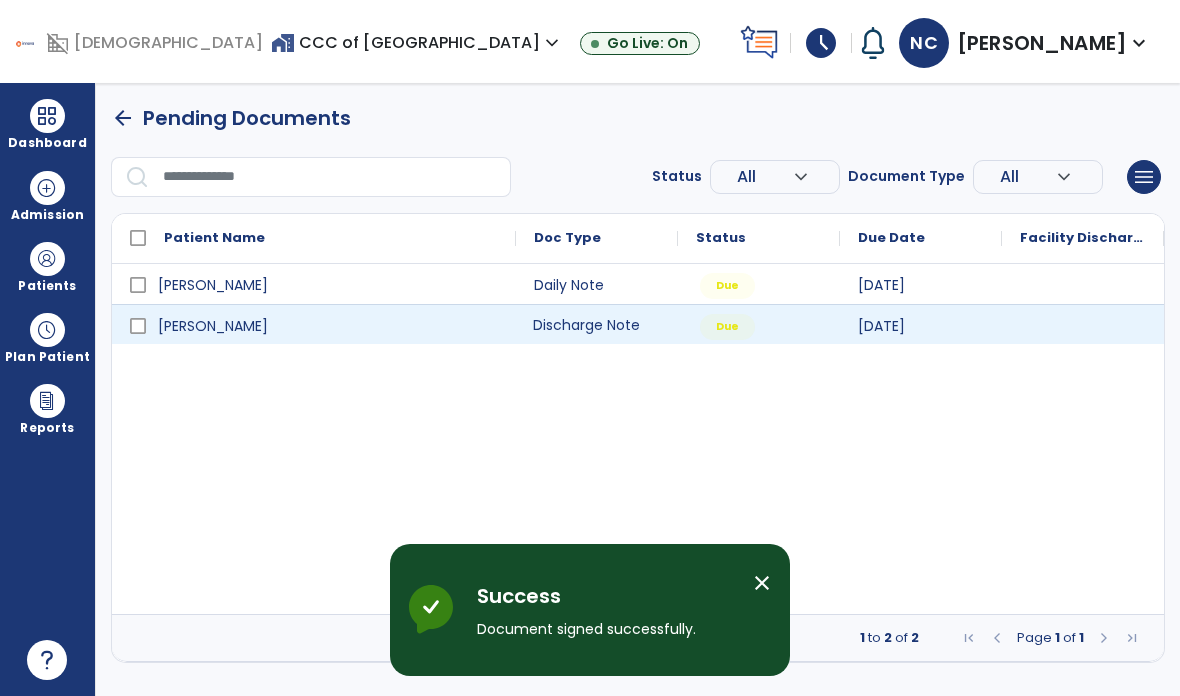 click on "Discharge Note" at bounding box center (597, 324) 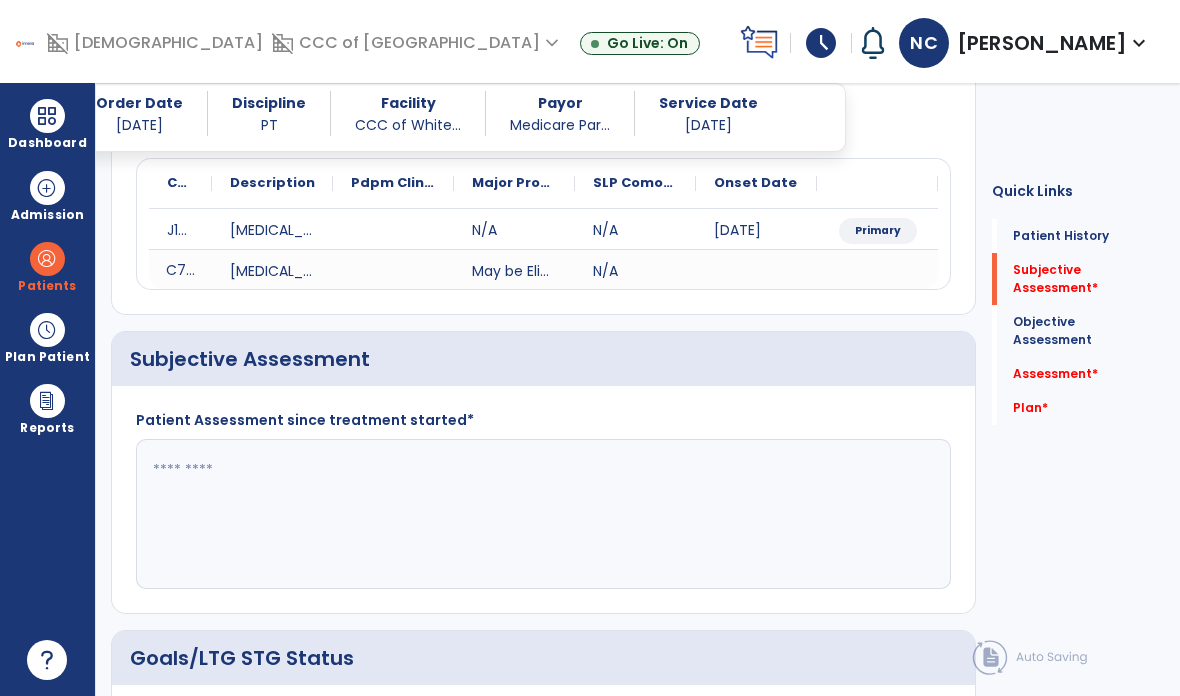 scroll, scrollTop: 228, scrollLeft: 0, axis: vertical 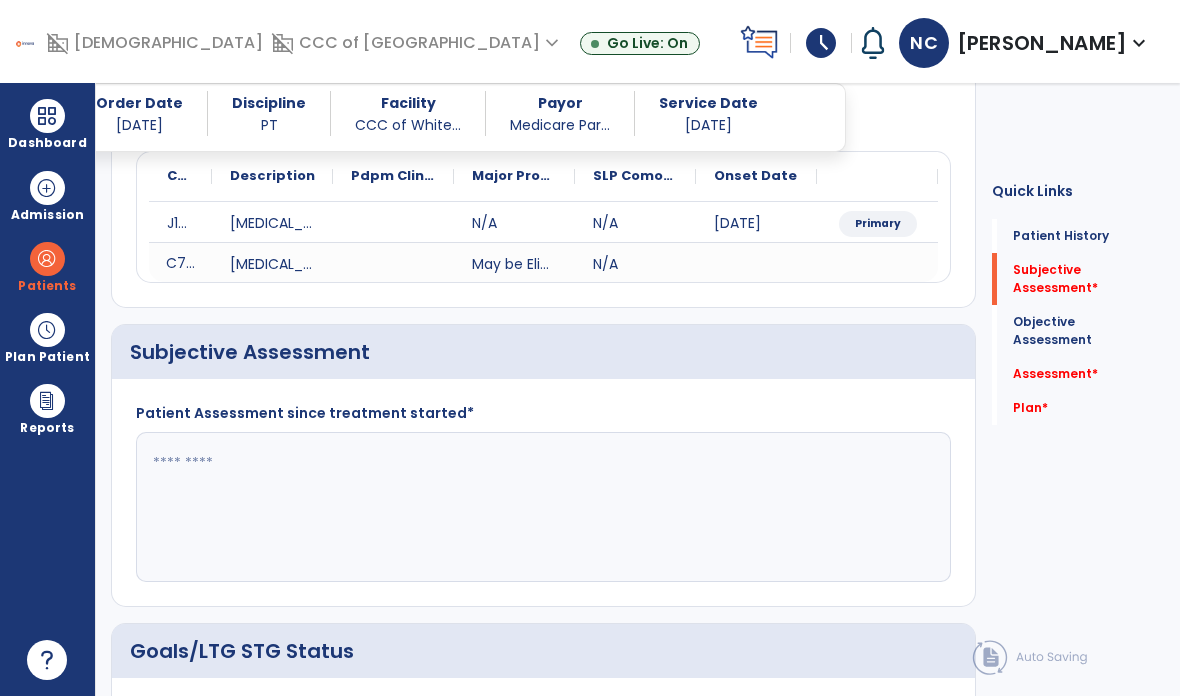 click 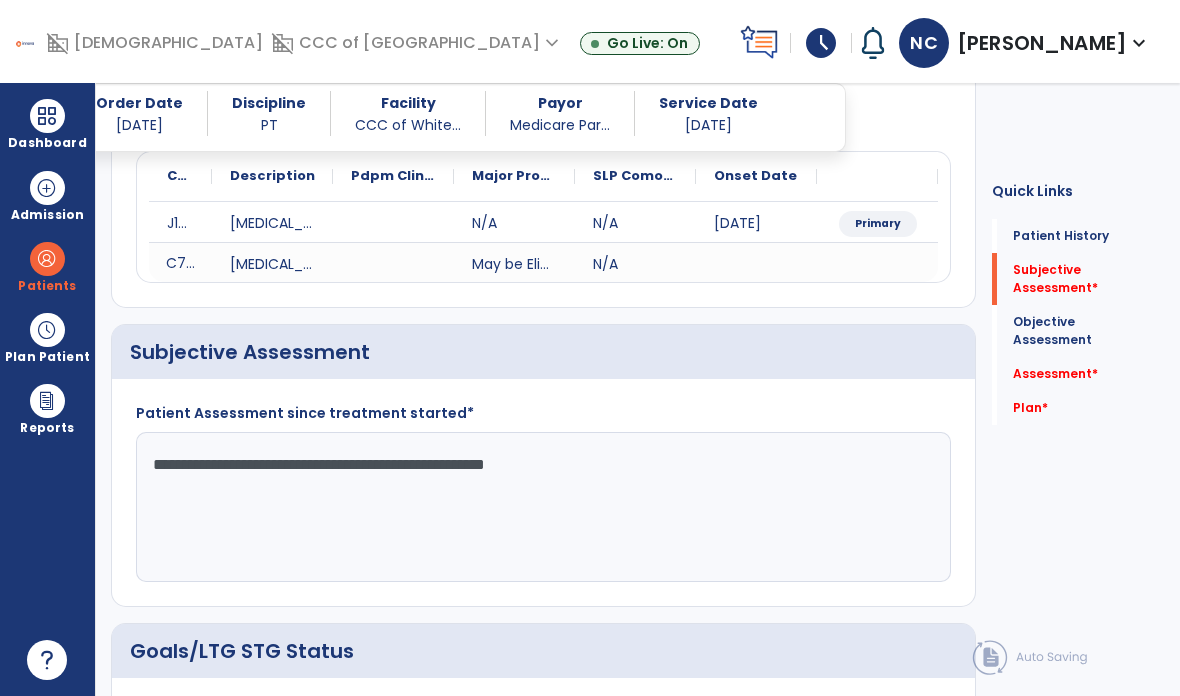 type on "**********" 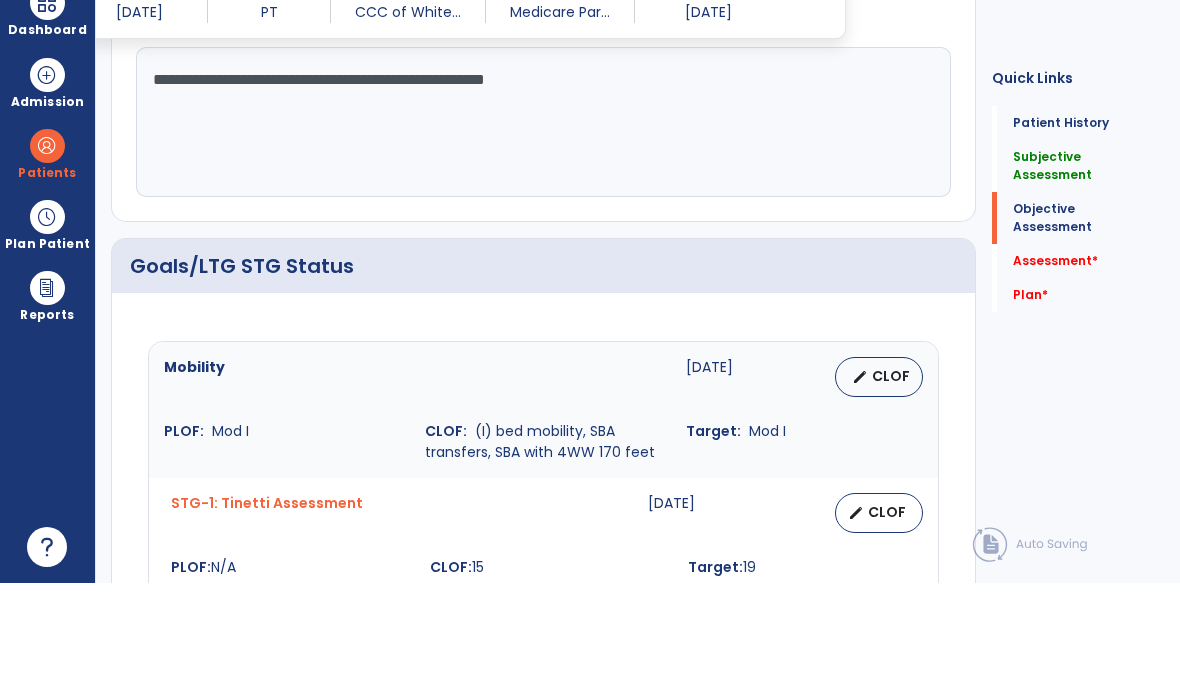scroll, scrollTop: 501, scrollLeft: 0, axis: vertical 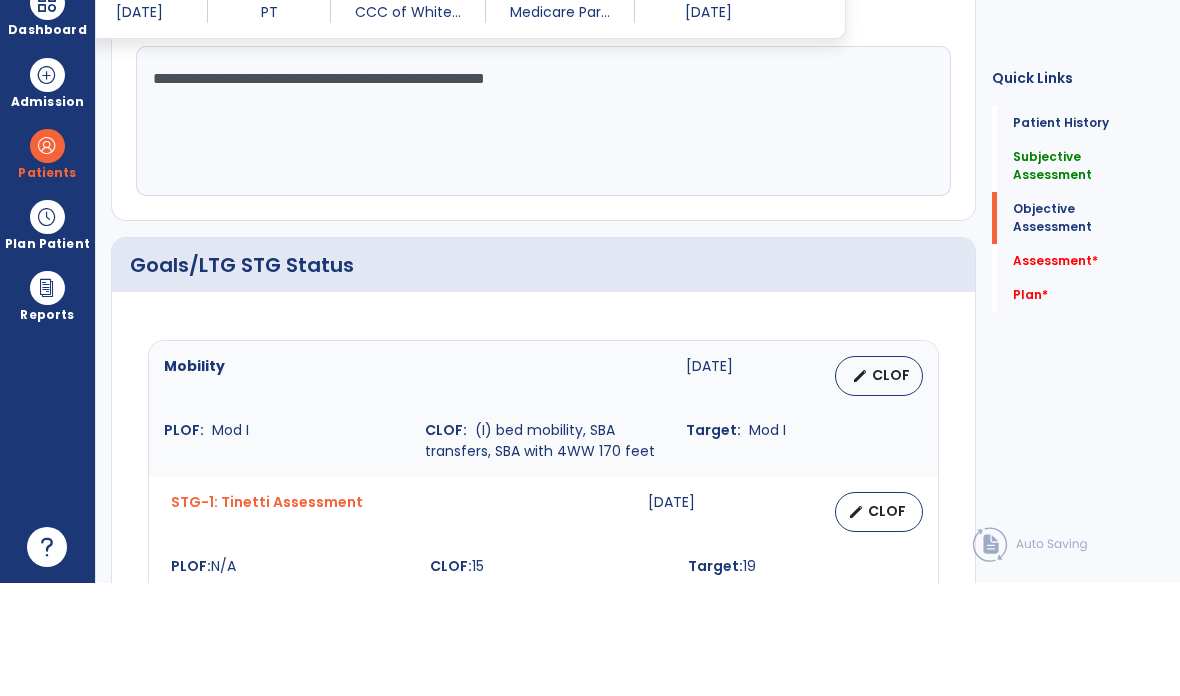 click on "CLOF" at bounding box center [891, 488] 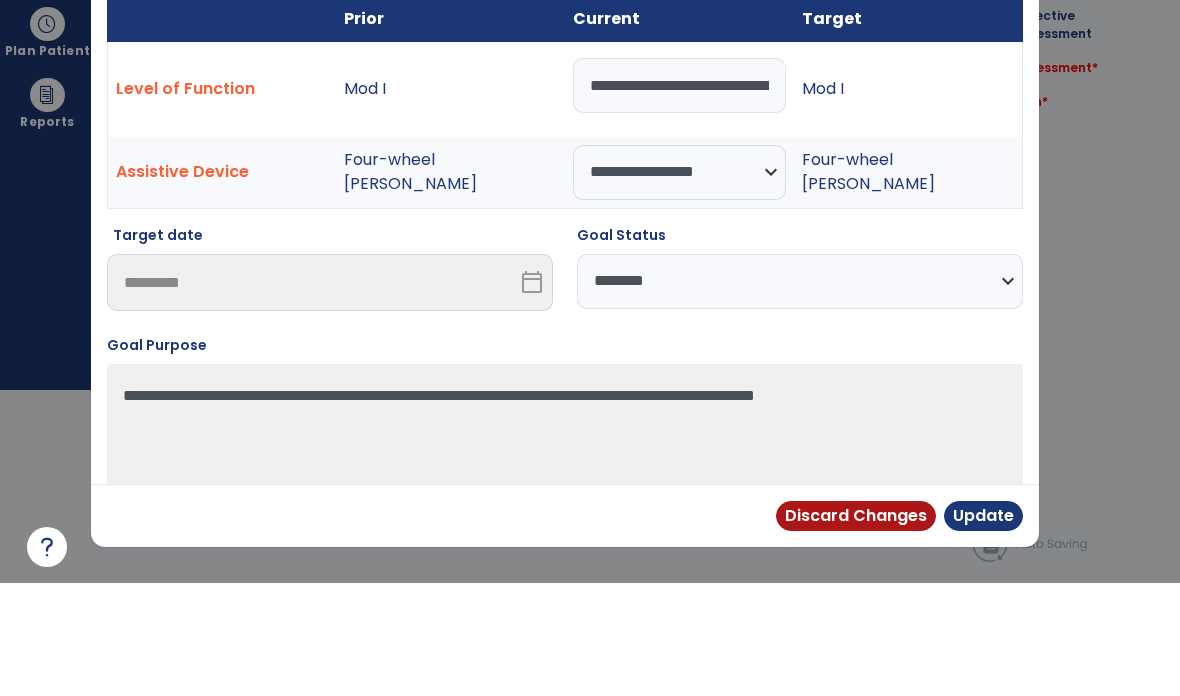 scroll, scrollTop: 0, scrollLeft: 0, axis: both 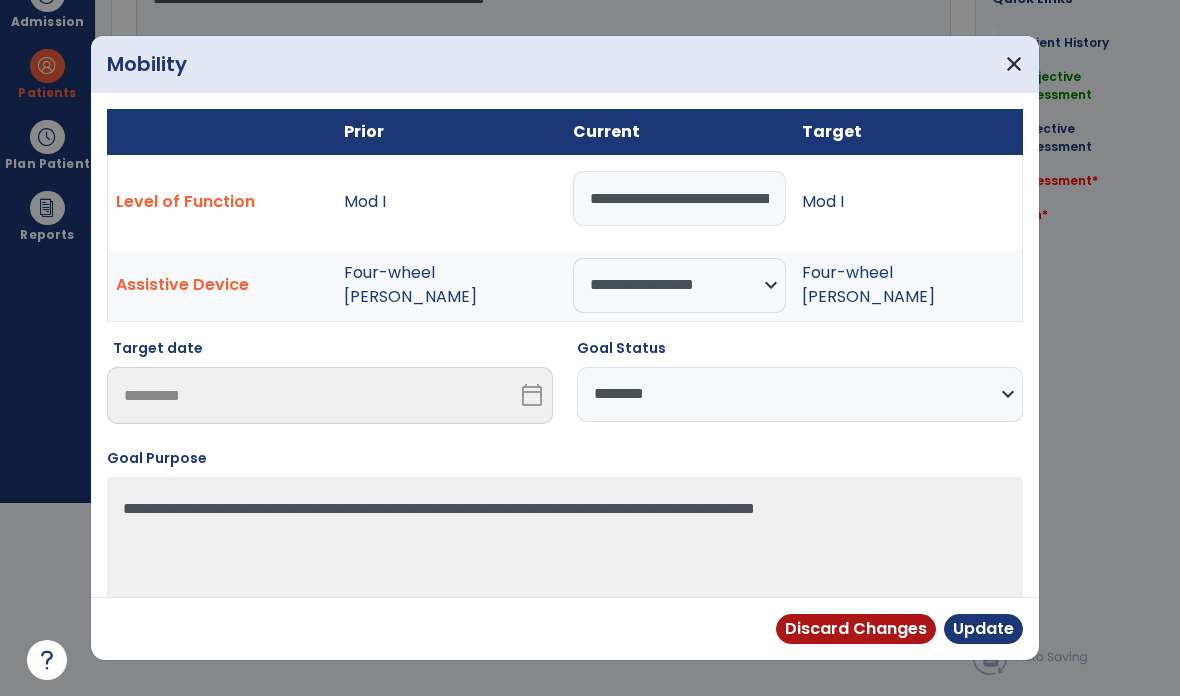 click on "Four-wheel [PERSON_NAME]" at bounding box center (908, 286) 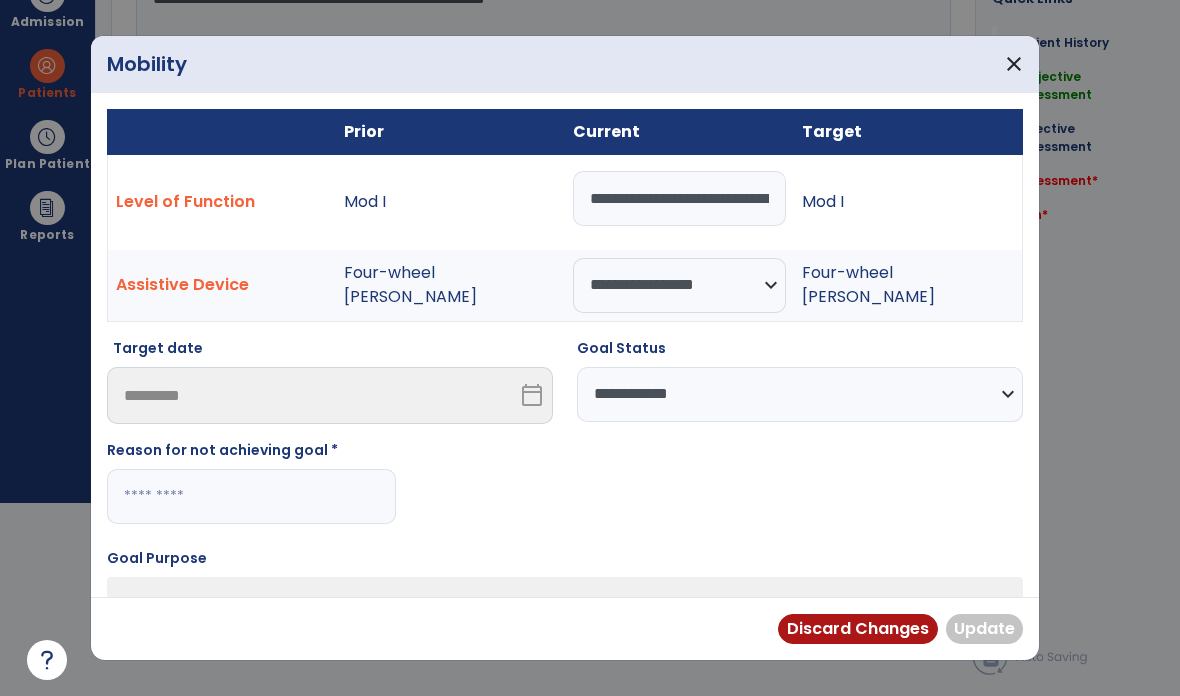click at bounding box center (251, 496) 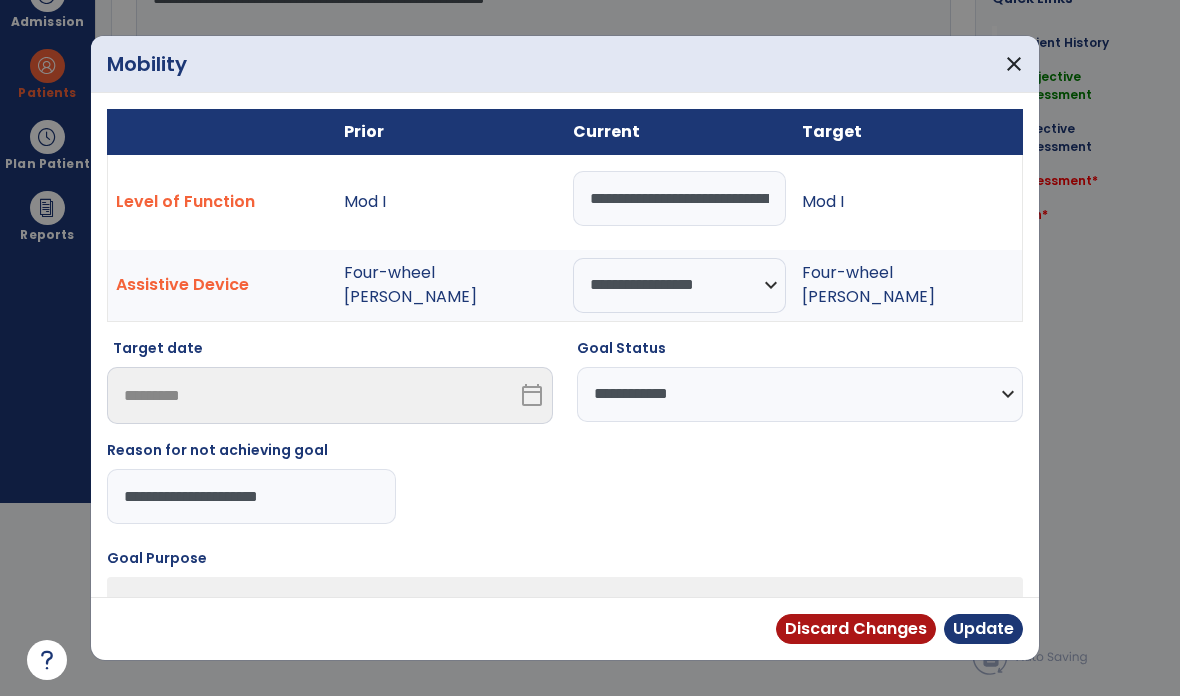 type on "**********" 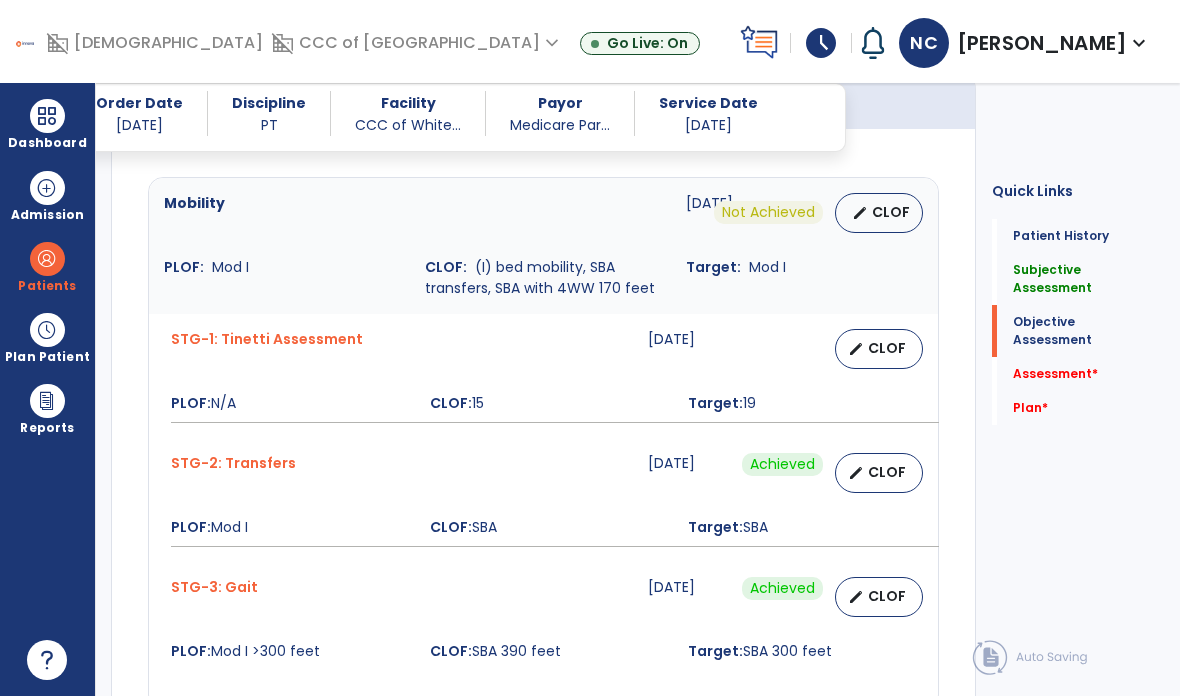 scroll, scrollTop: 780, scrollLeft: 0, axis: vertical 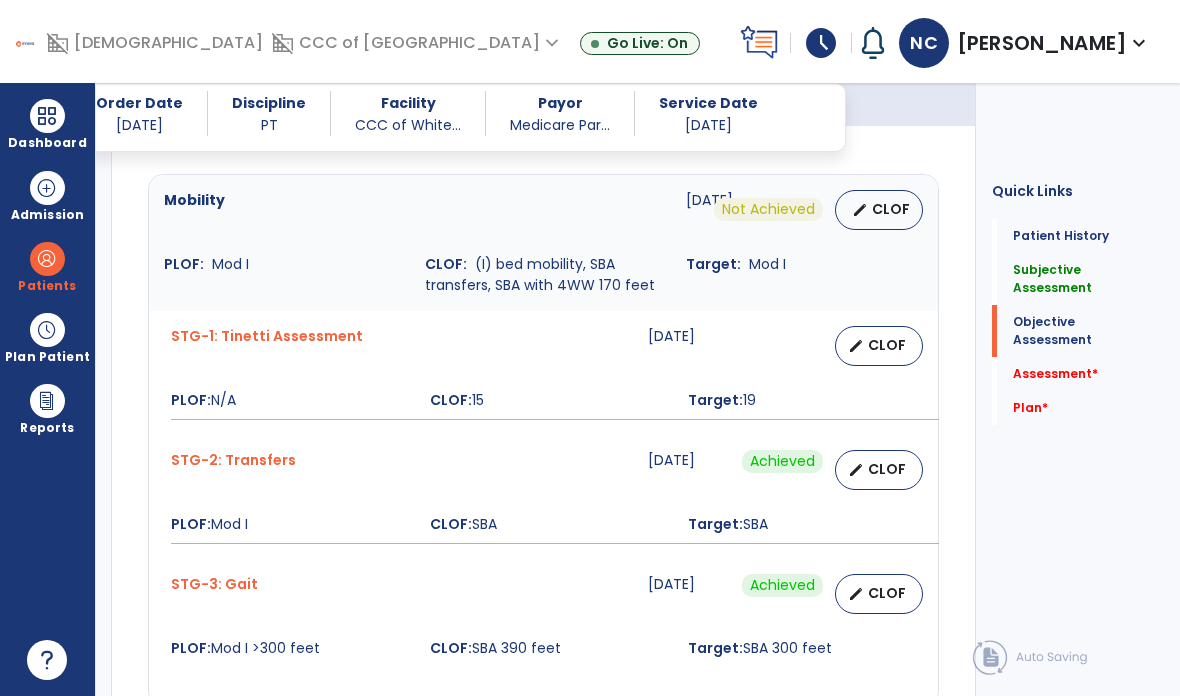 click on "edit   CLOF" at bounding box center (879, 346) 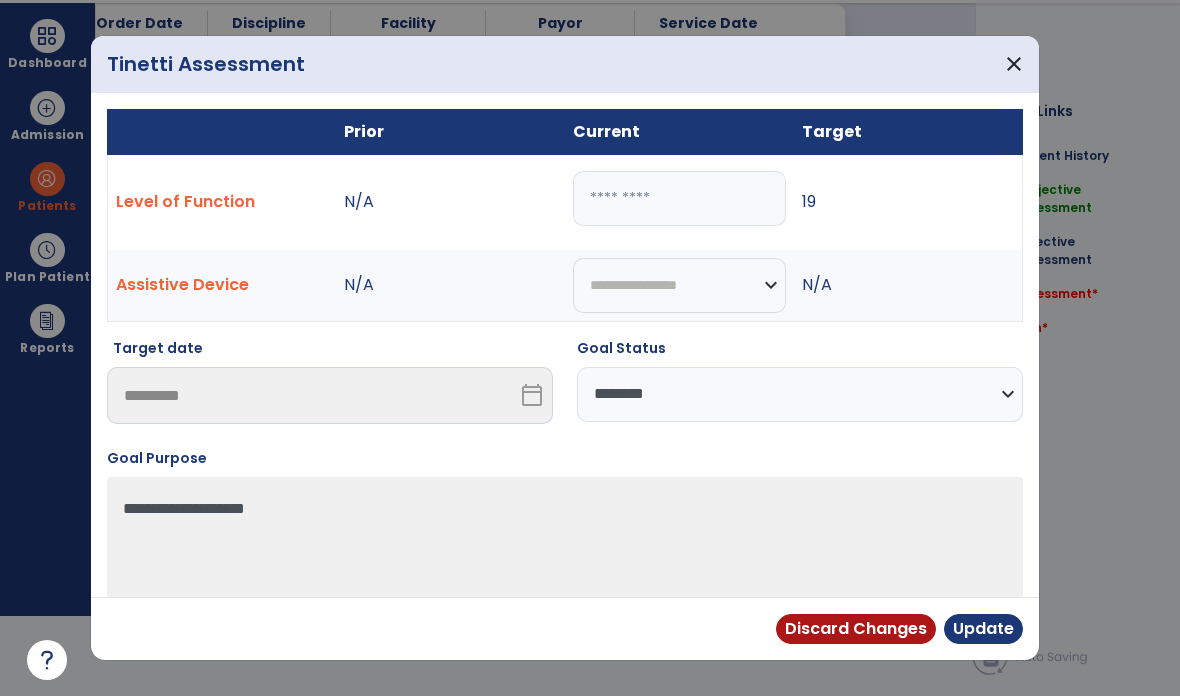 click on "**********" at bounding box center (800, 394) 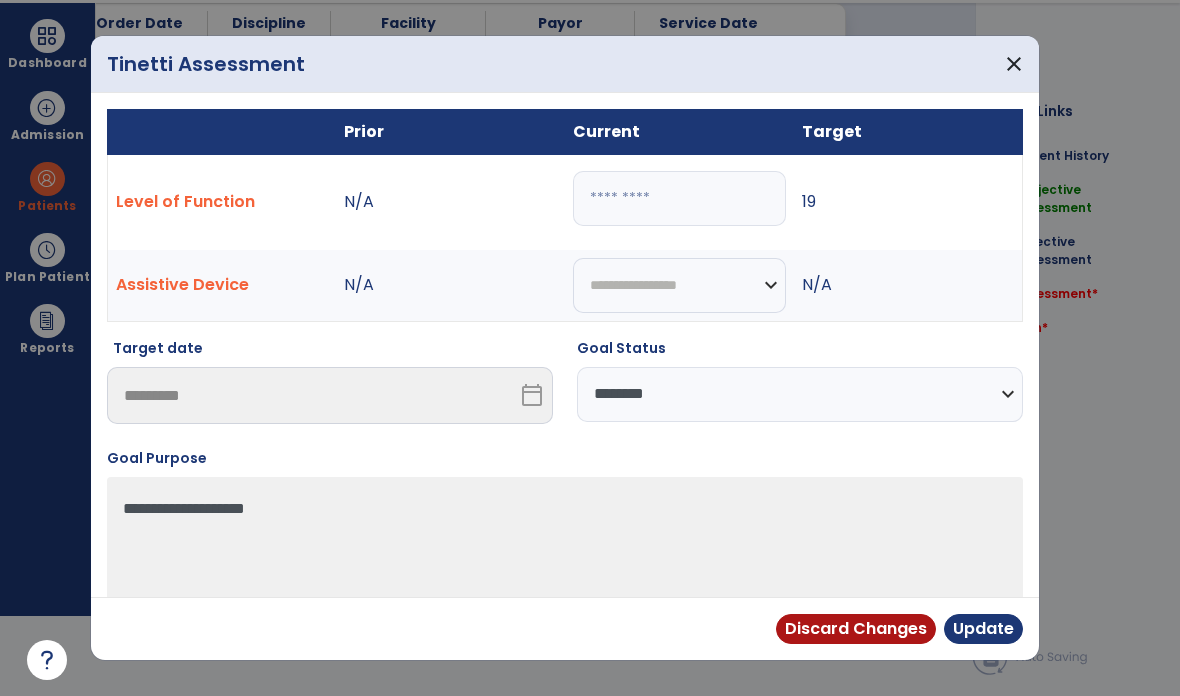 select on "**********" 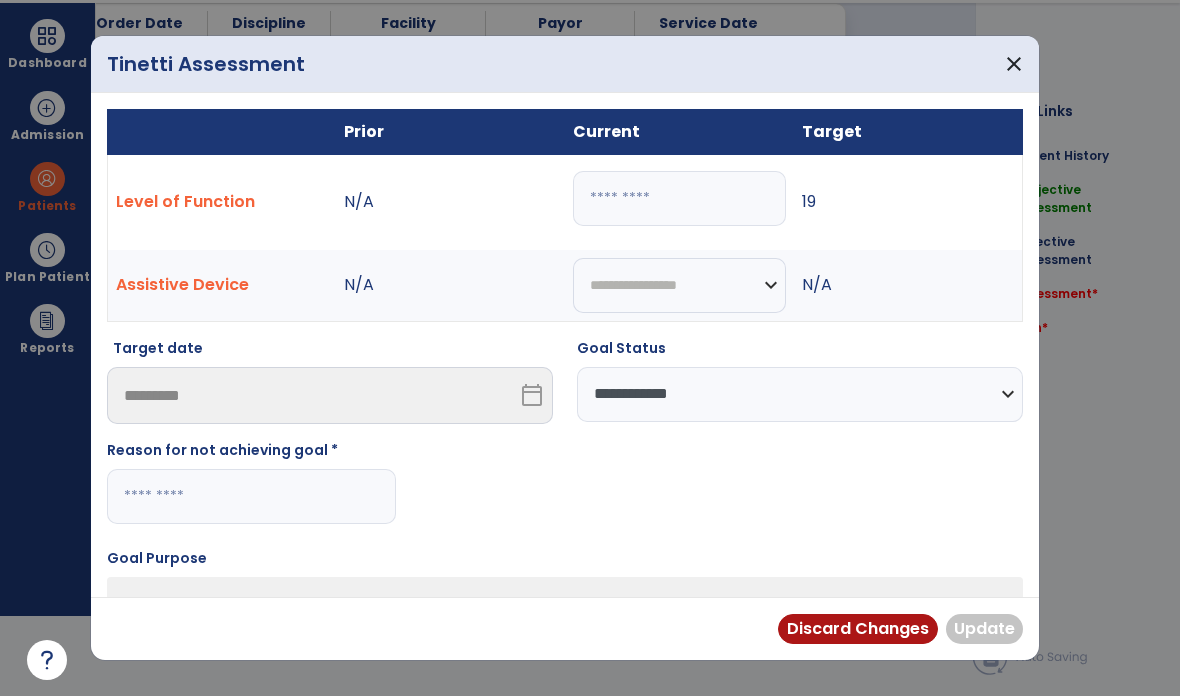 click at bounding box center [251, 496] 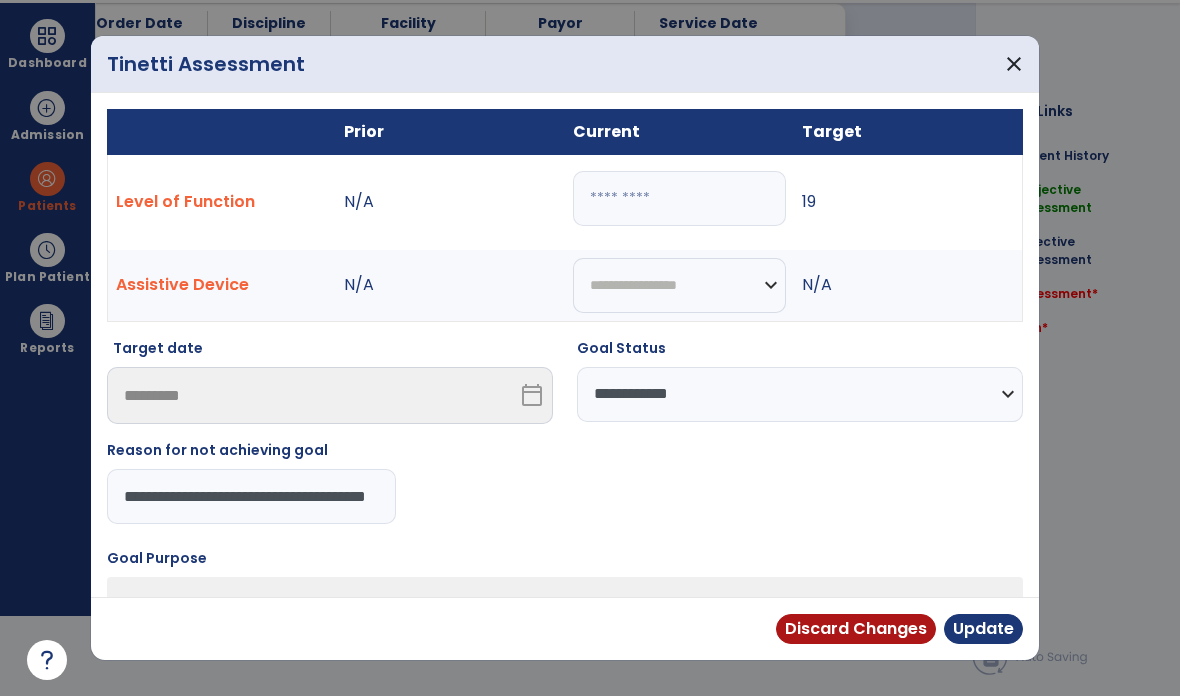 type on "**********" 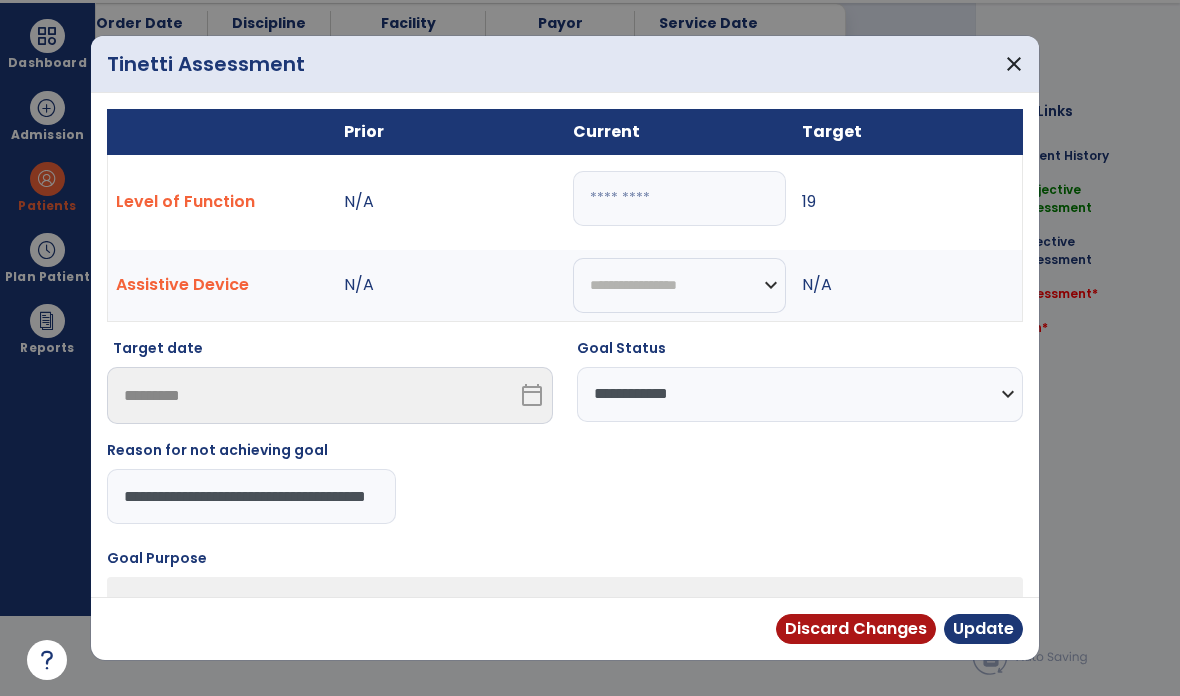 click on "Update" at bounding box center (983, 629) 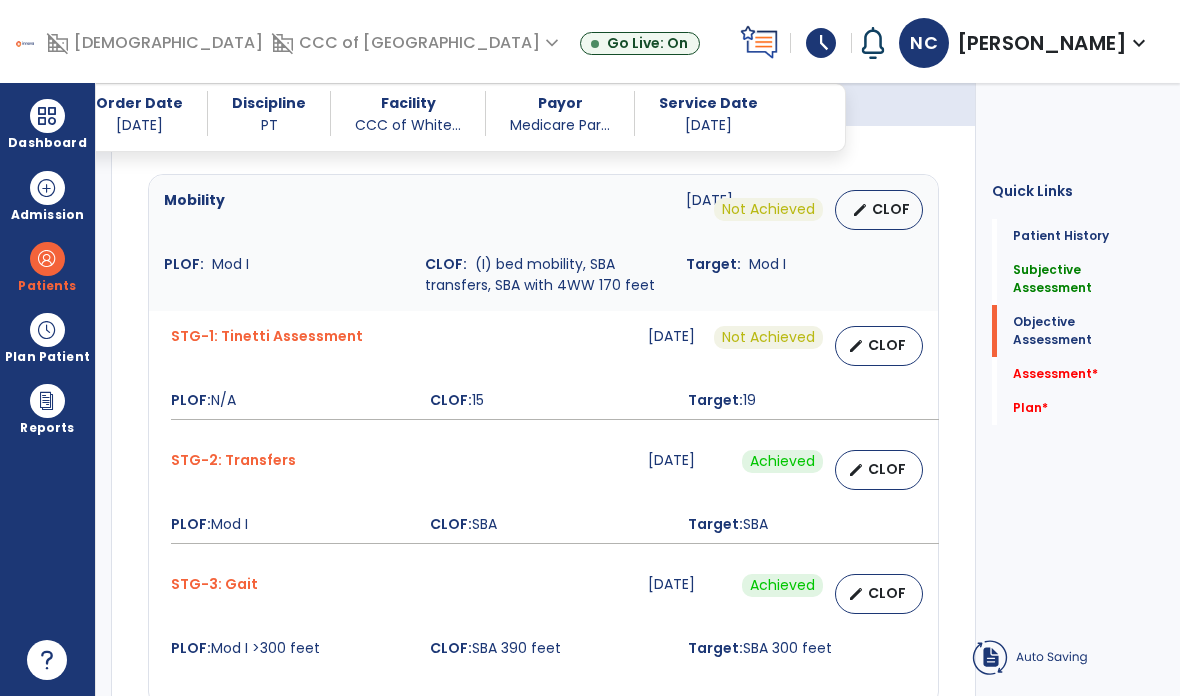 scroll, scrollTop: 80, scrollLeft: 0, axis: vertical 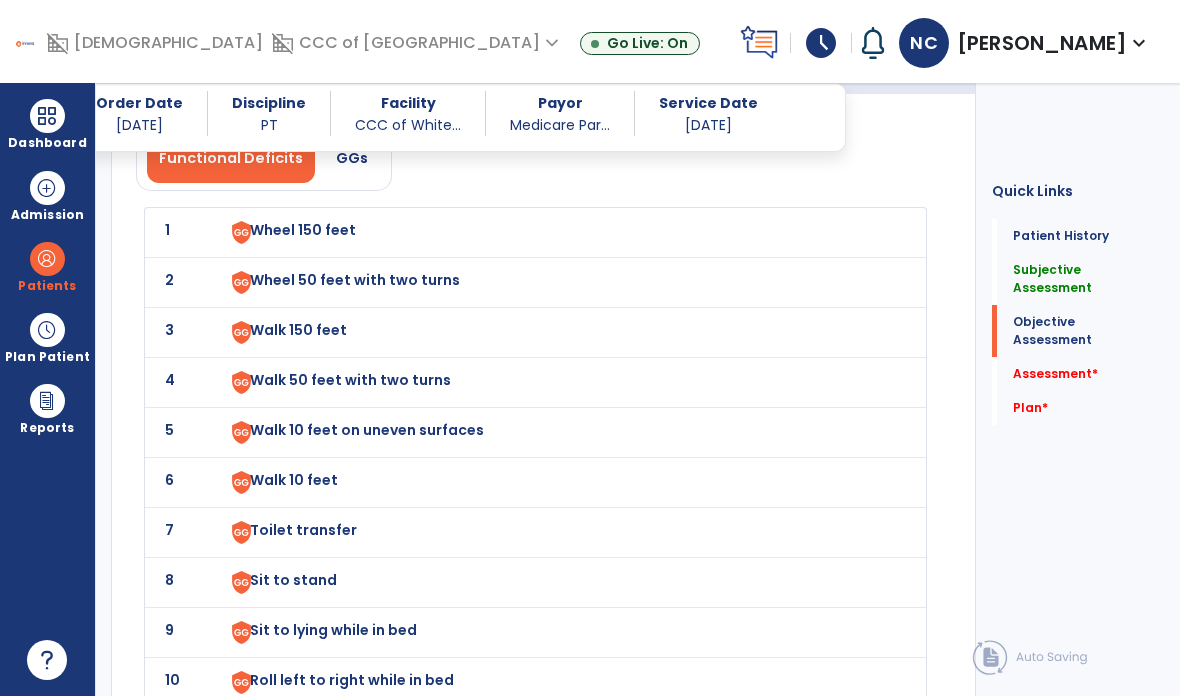 click on "3" 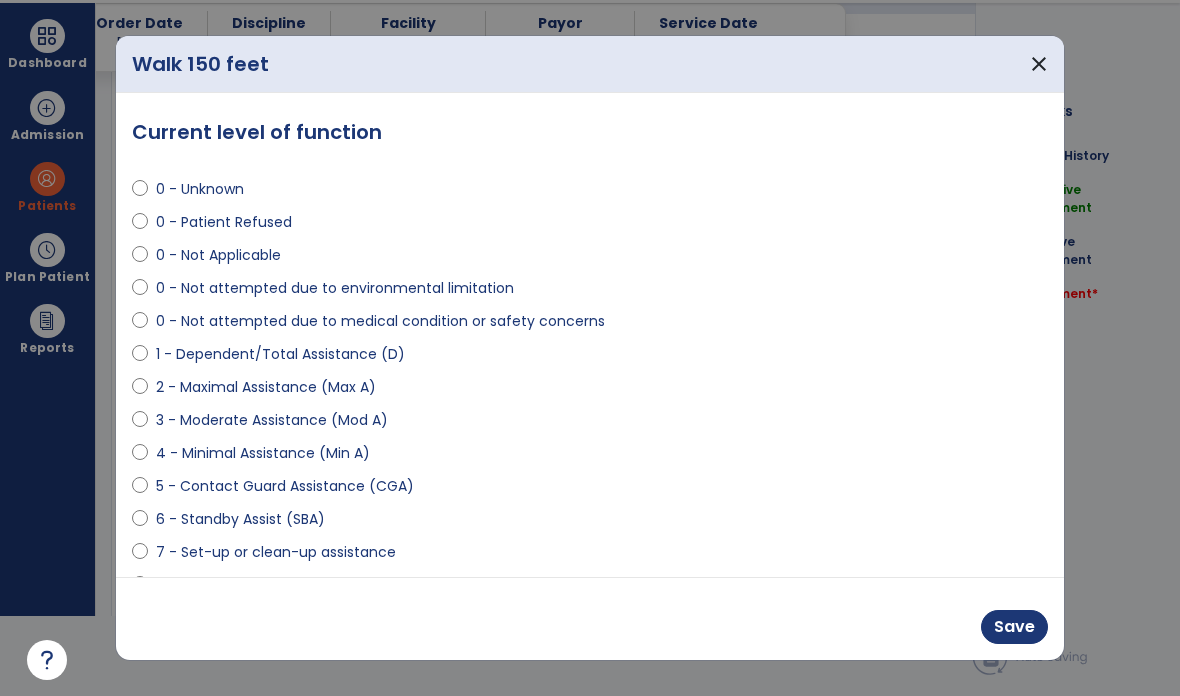 click on "0 - Unknown 0 - Patient Refused 0 - Not Applicable 0 - Not attempted due to environmental limitation 0 - Not attempted due to medical condition or safety concerns 1 - Dependent/Total Assistance (D) 2 - Maximal Assistance (Max A) 3 - Moderate Assistance (Mod A) 4 - Minimal Assistance (Min A) 5 - Contact Guard Assistance (CGA) 6 - Standby Assist (SBA) 7 - Set-up or clean-up assistance 8 - Supervised (S) 9 - Modified Independent (Mod I) 10 - Independent (I)" at bounding box center [590, 412] 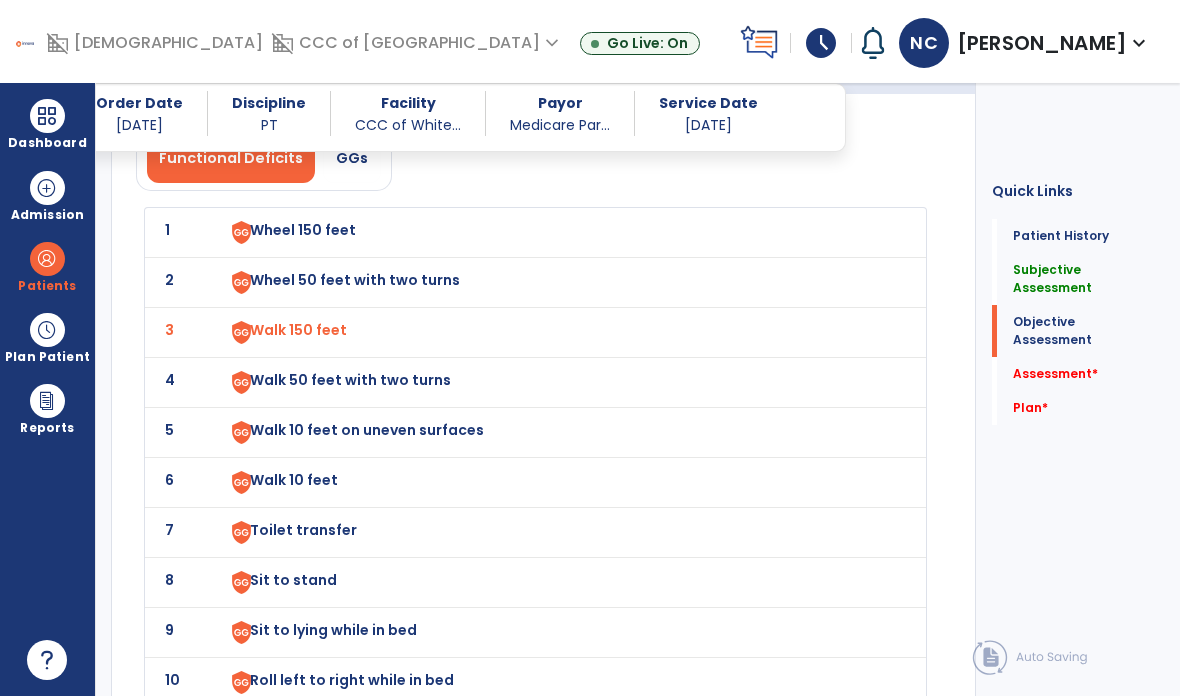click on "4" 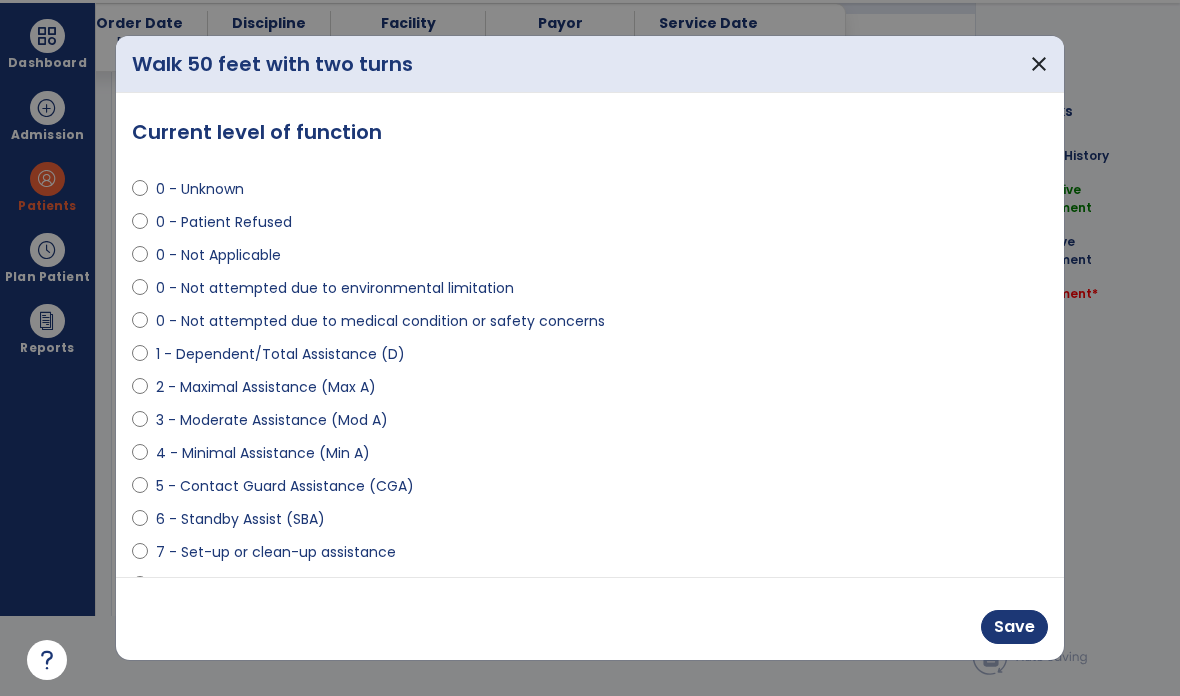 scroll, scrollTop: 0, scrollLeft: 0, axis: both 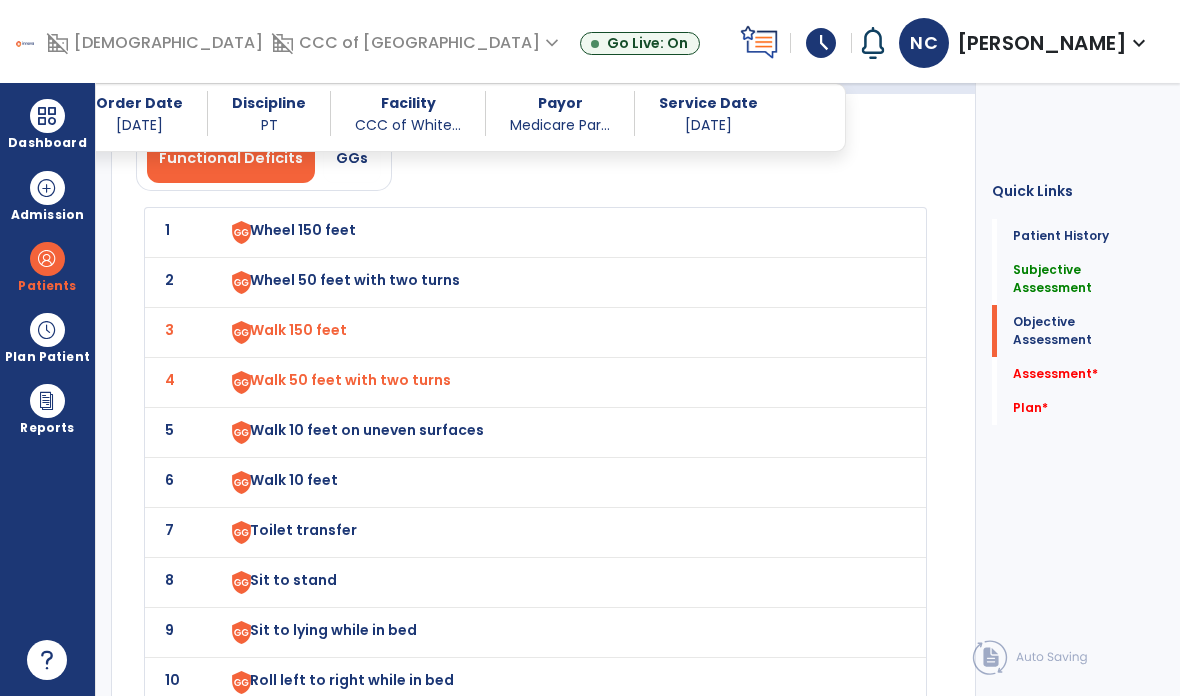 click on "5 Walk 10 feet on uneven surfaces" 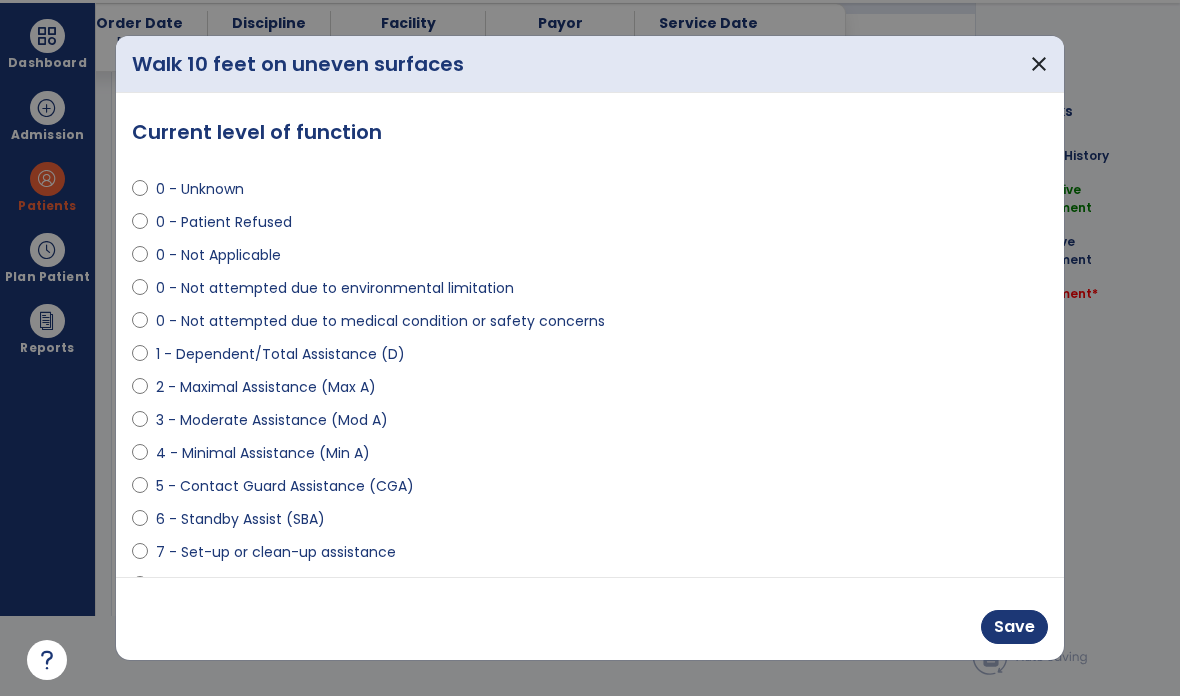 scroll, scrollTop: 0, scrollLeft: 0, axis: both 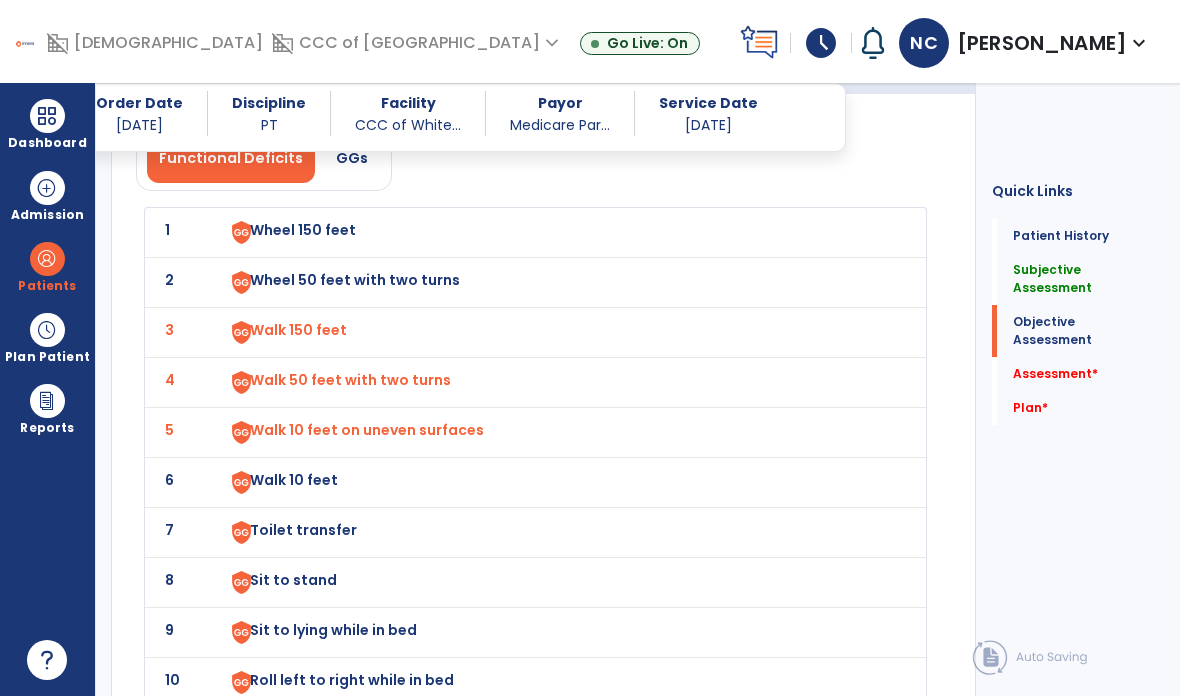 click on "6" 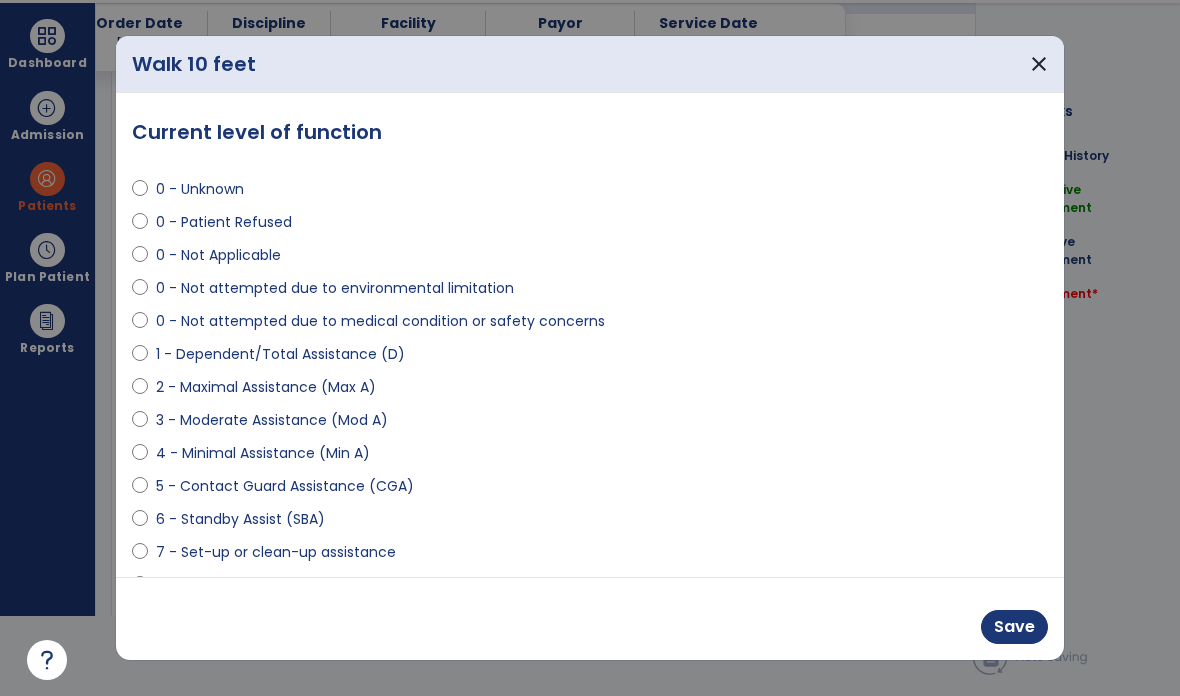 scroll, scrollTop: 0, scrollLeft: 0, axis: both 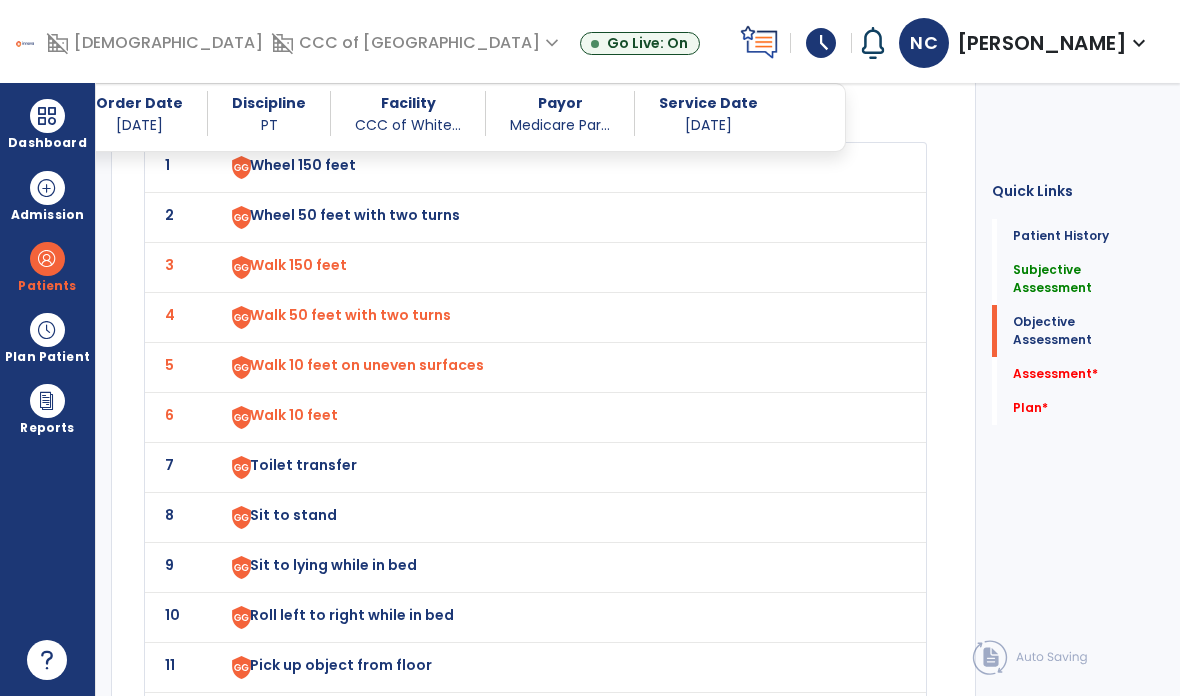 click on "7" 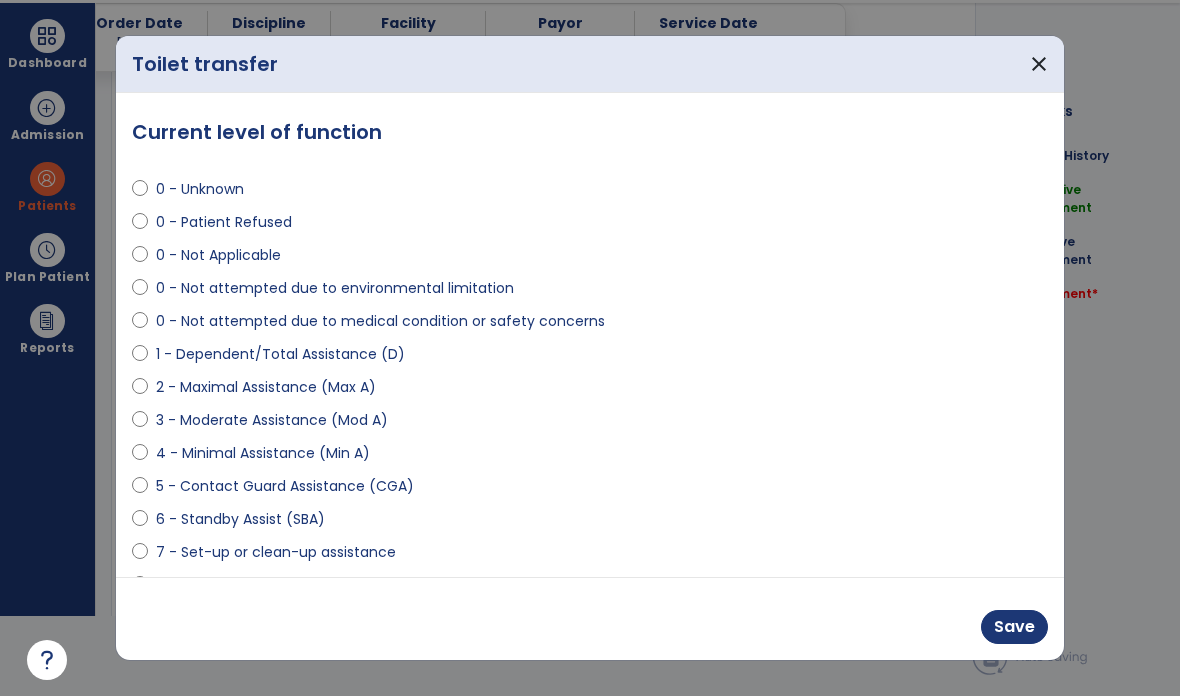 select on "**********" 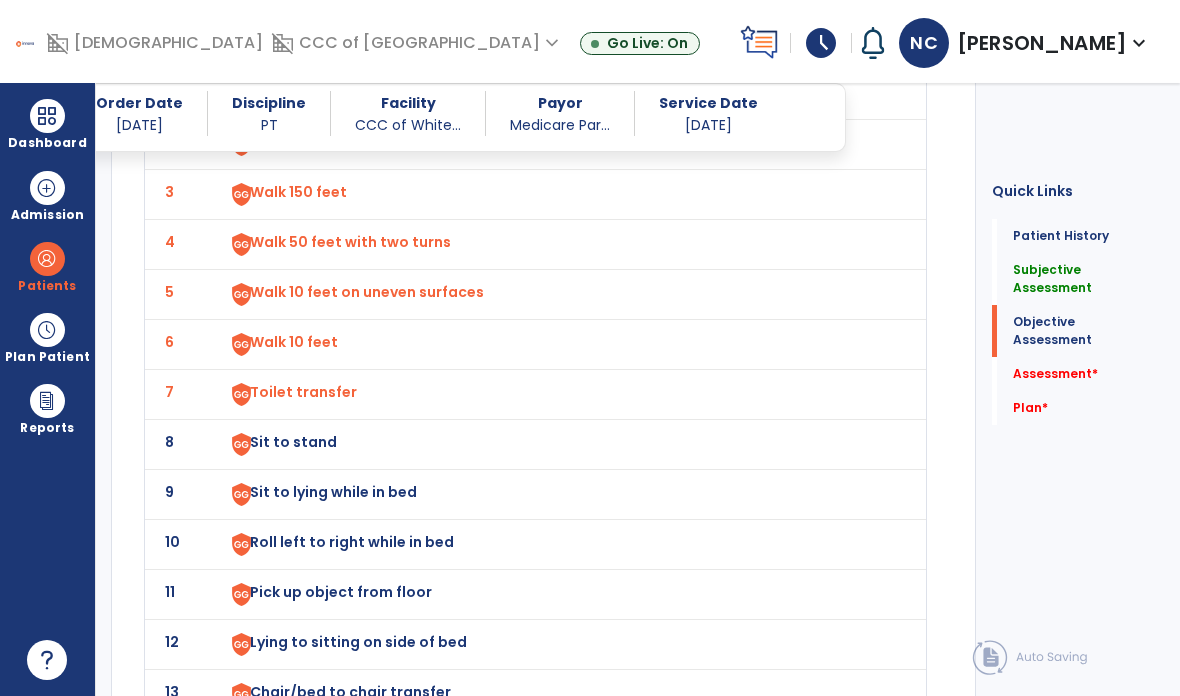 scroll, scrollTop: 1667, scrollLeft: 0, axis: vertical 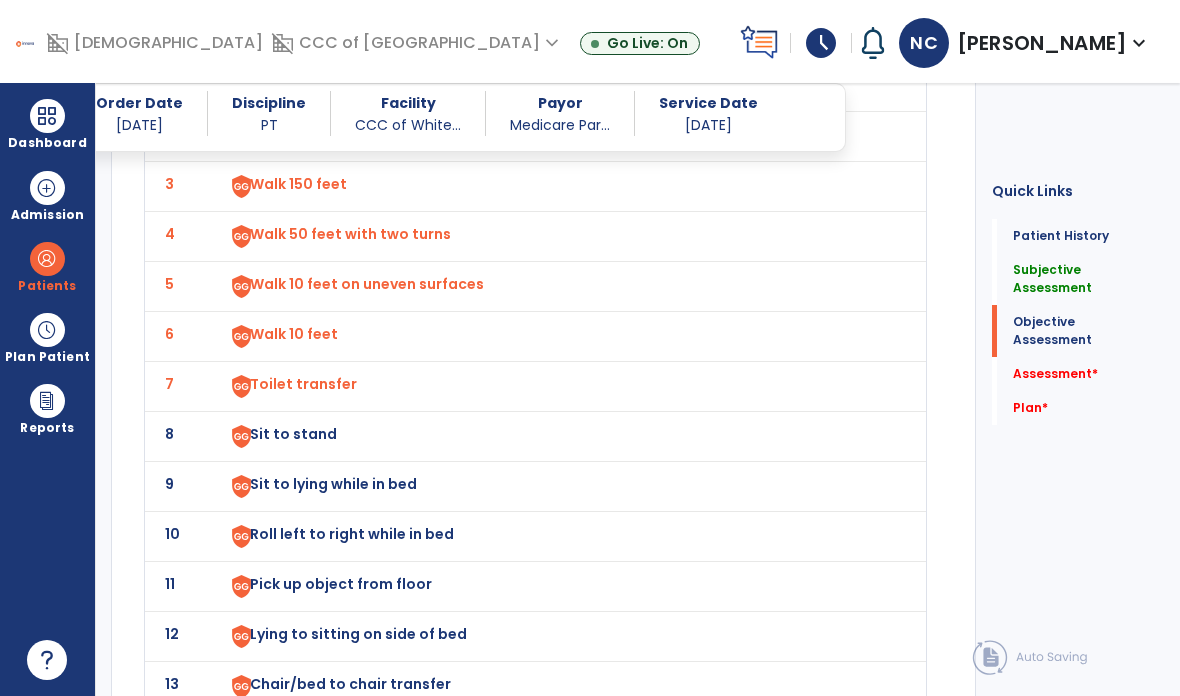 click on "8" 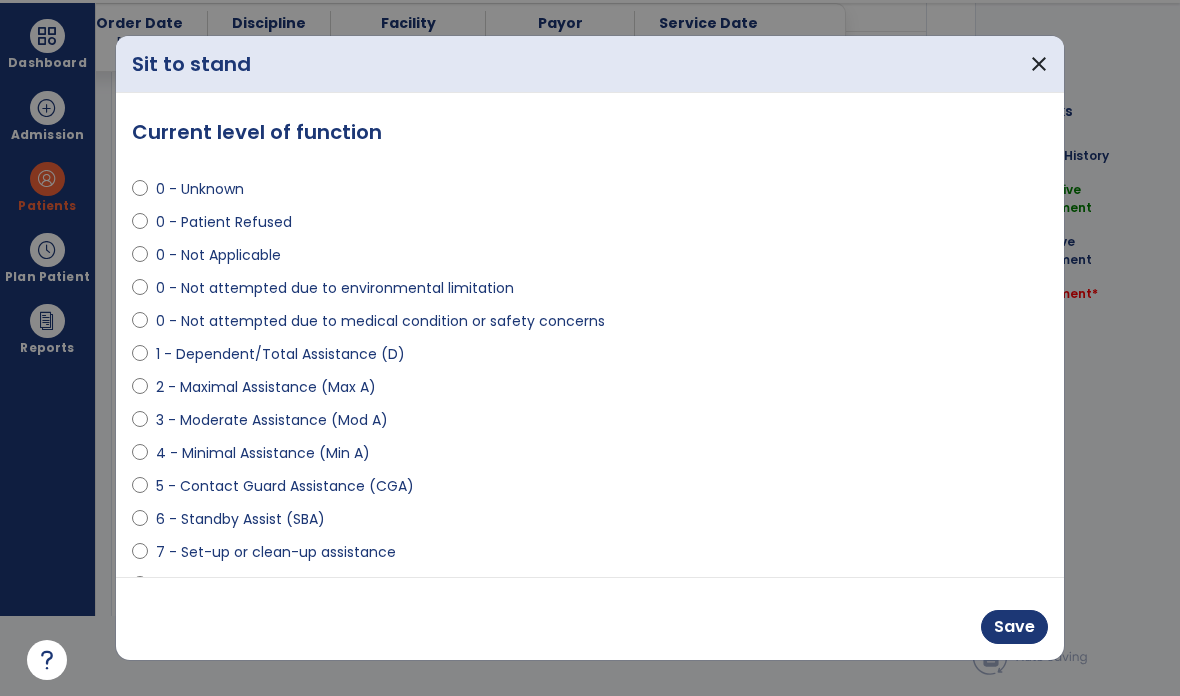 scroll, scrollTop: 0, scrollLeft: 0, axis: both 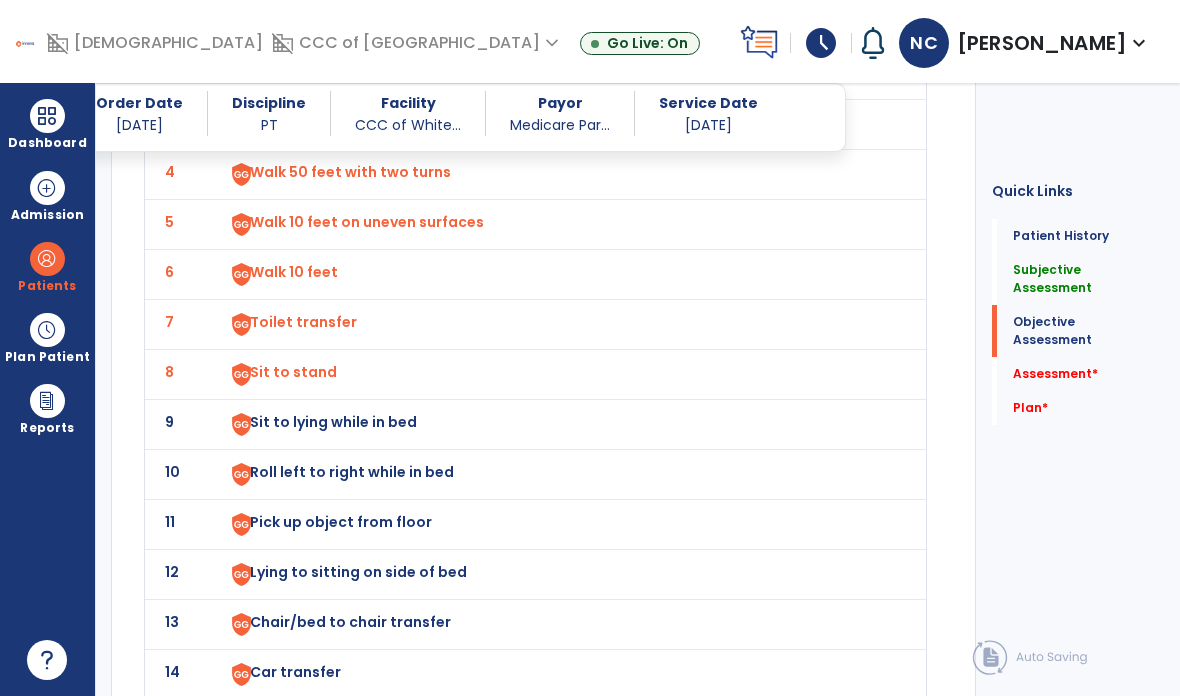 click on "9" 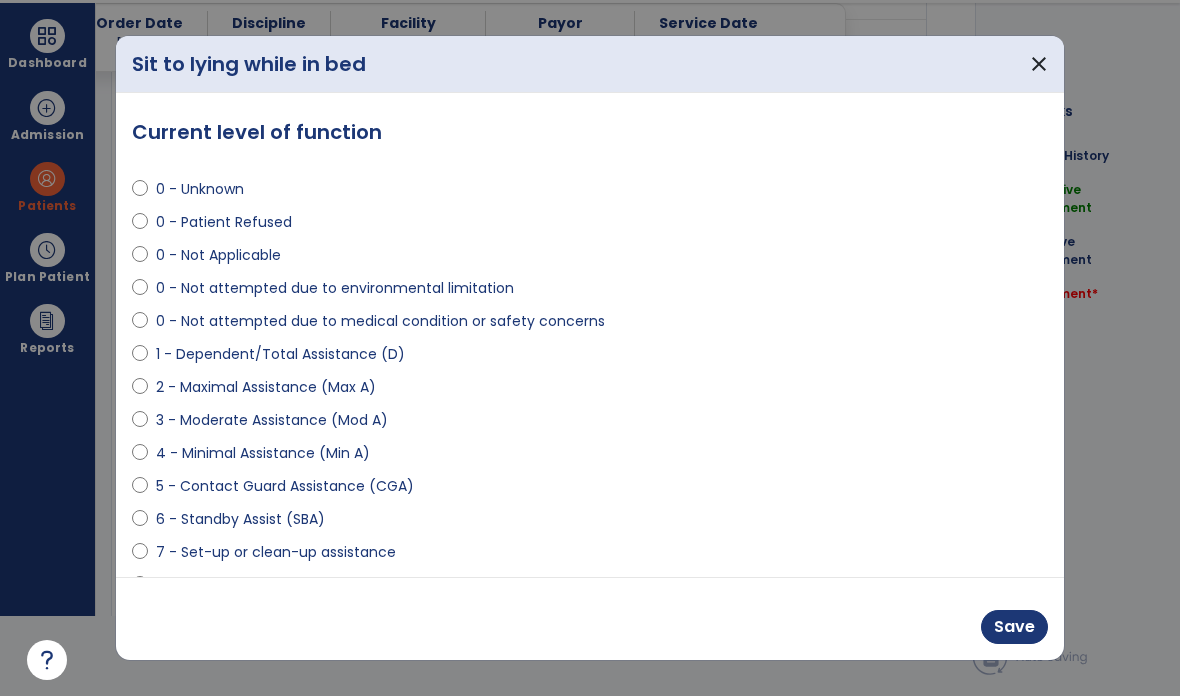 select on "**********" 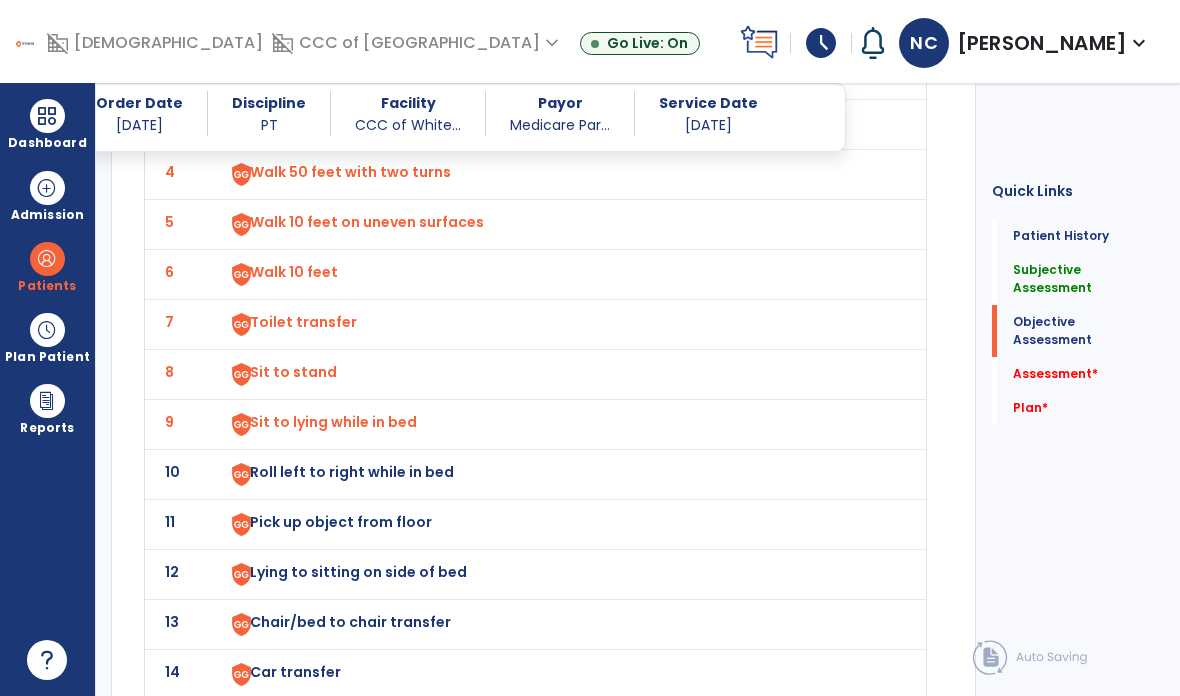 click on "9" 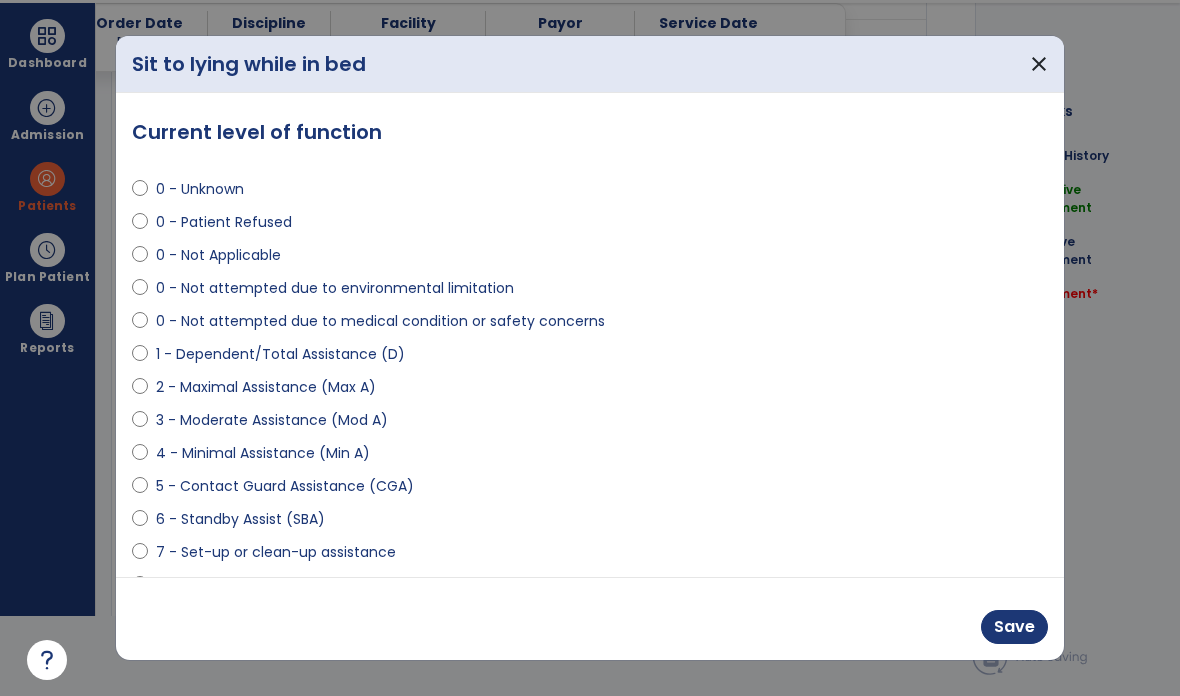 scroll, scrollTop: 0, scrollLeft: 0, axis: both 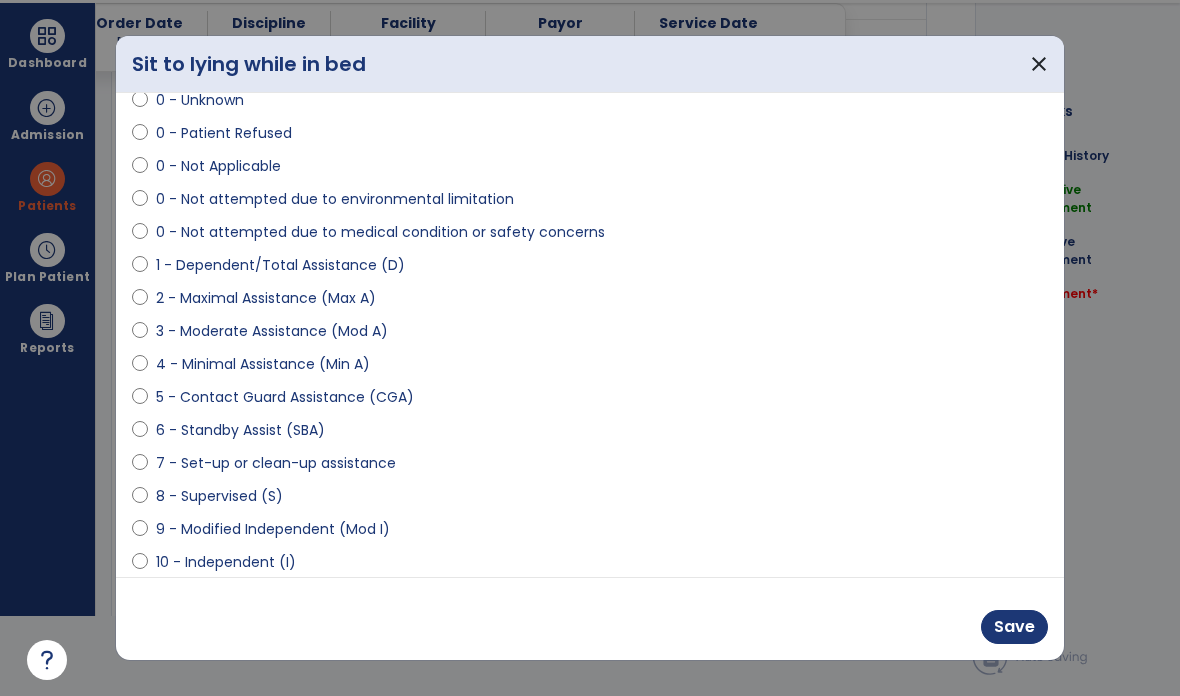 select on "**********" 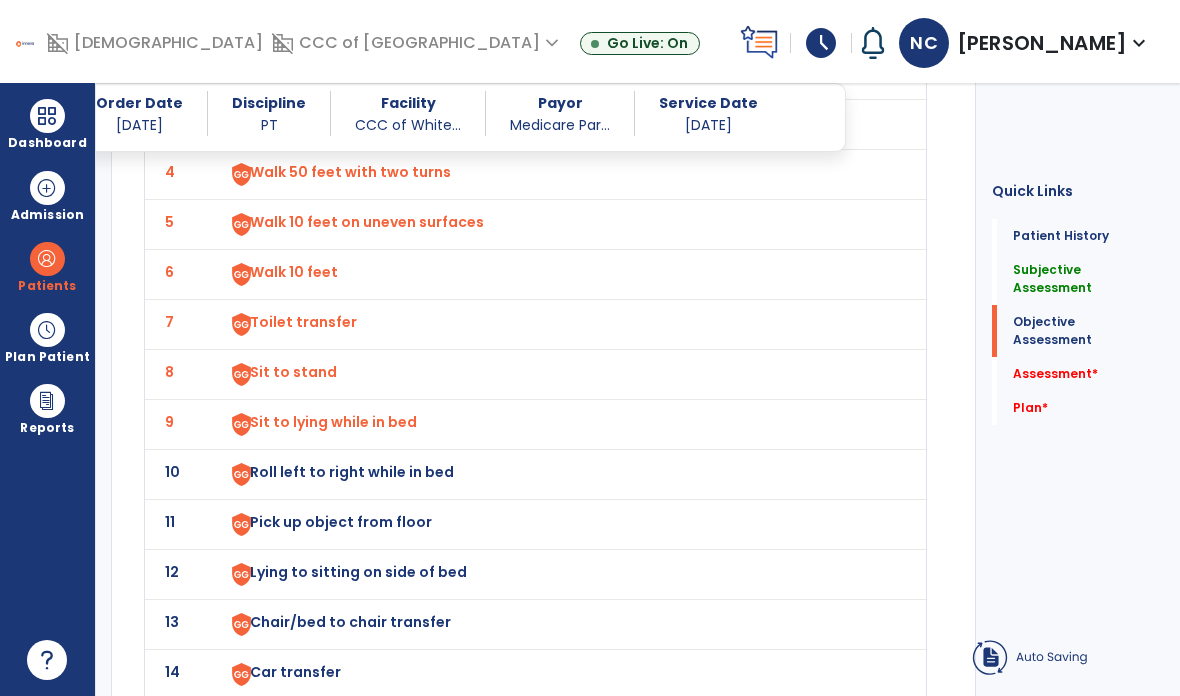scroll, scrollTop: 80, scrollLeft: 0, axis: vertical 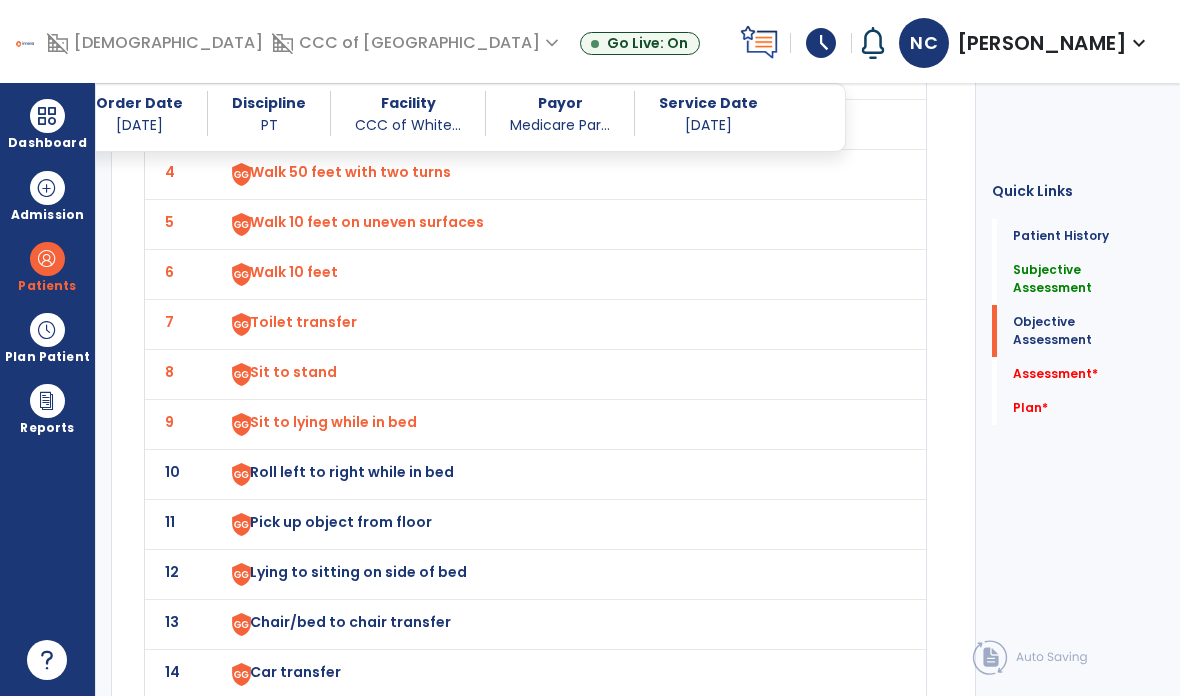 click on "10" 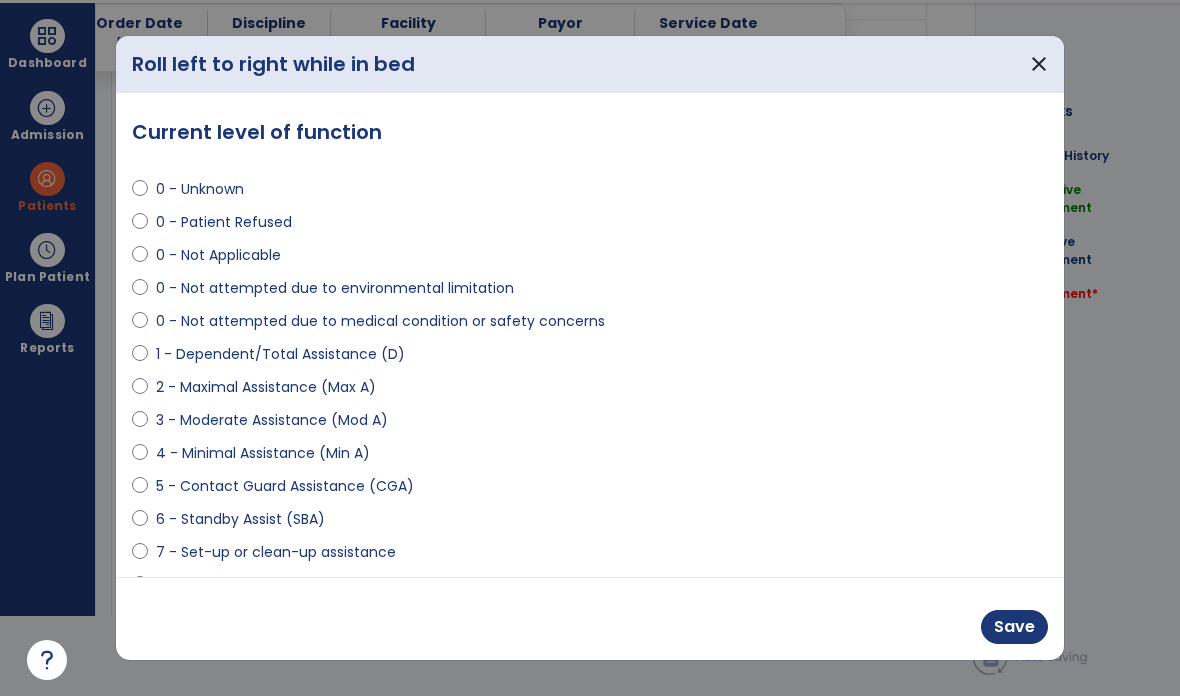scroll, scrollTop: 0, scrollLeft: 0, axis: both 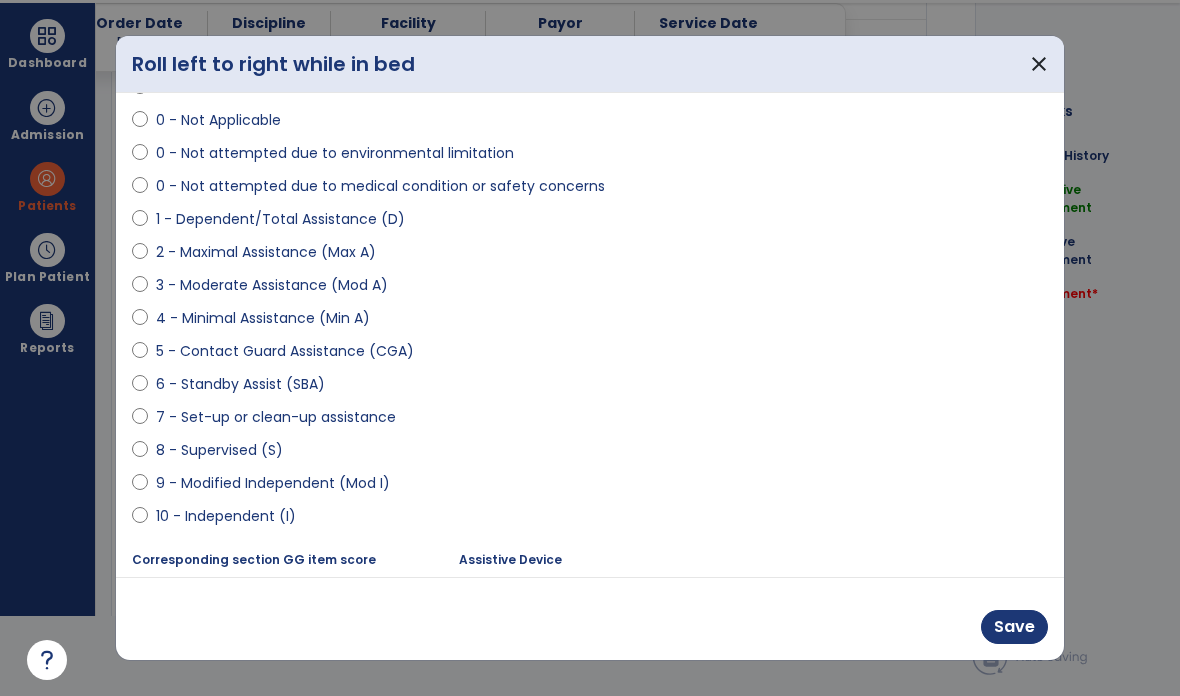 select on "**********" 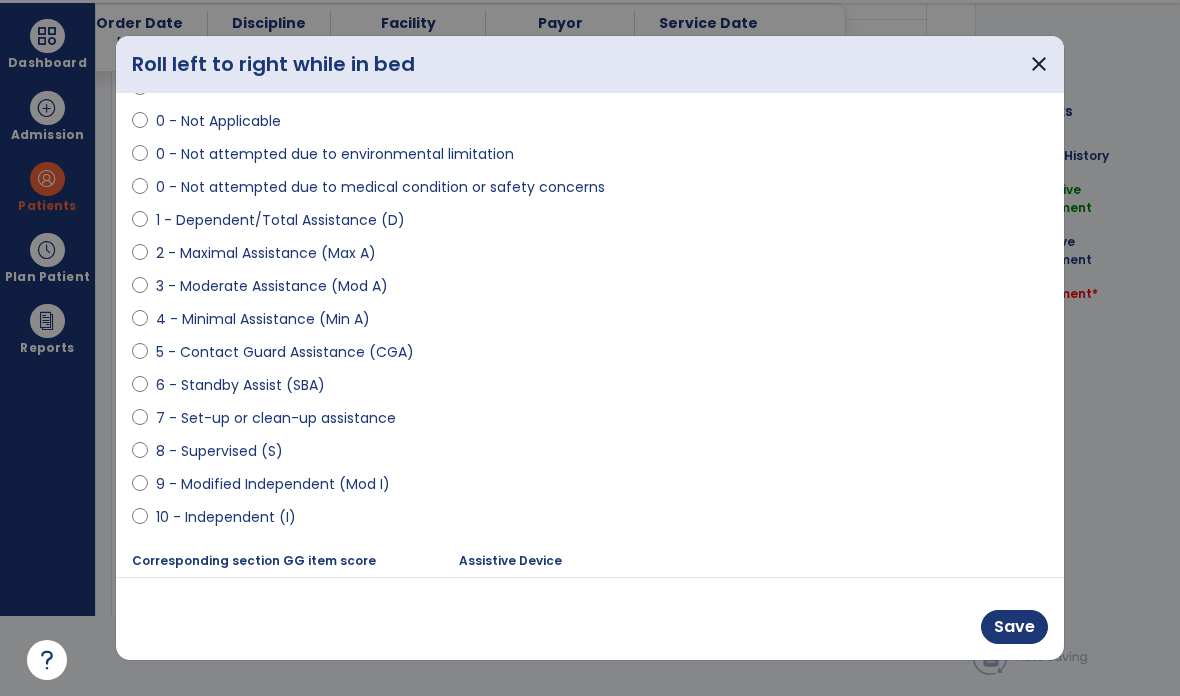click on "Save" at bounding box center (1014, 627) 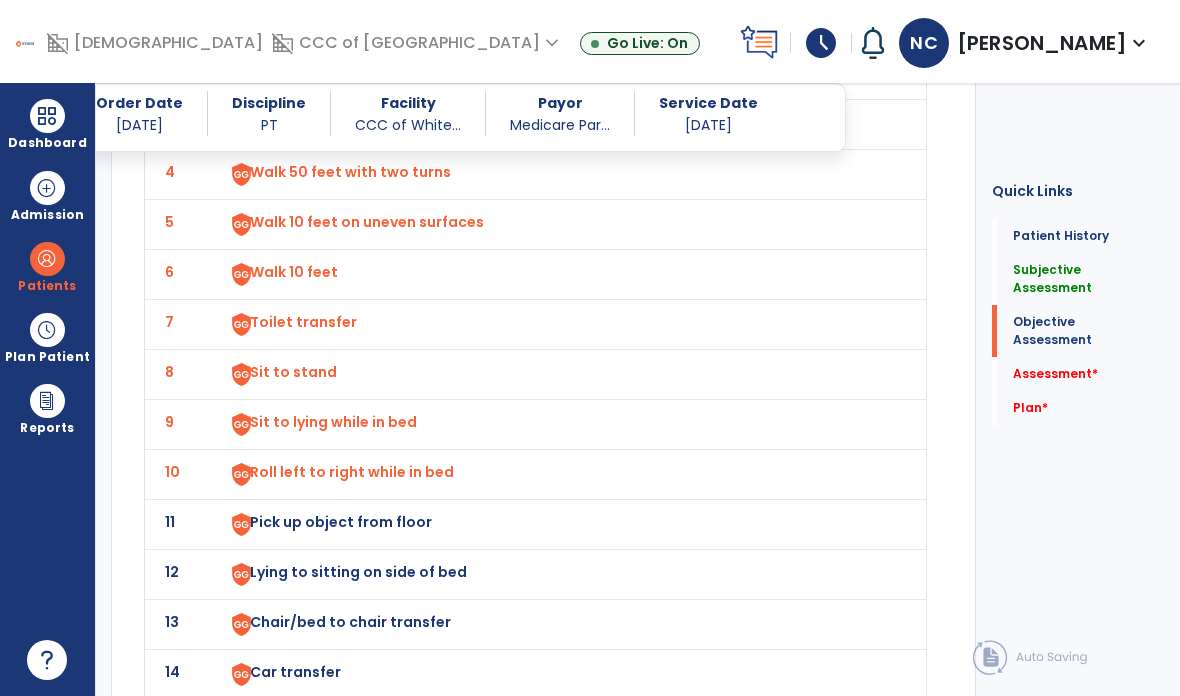 click on "11" 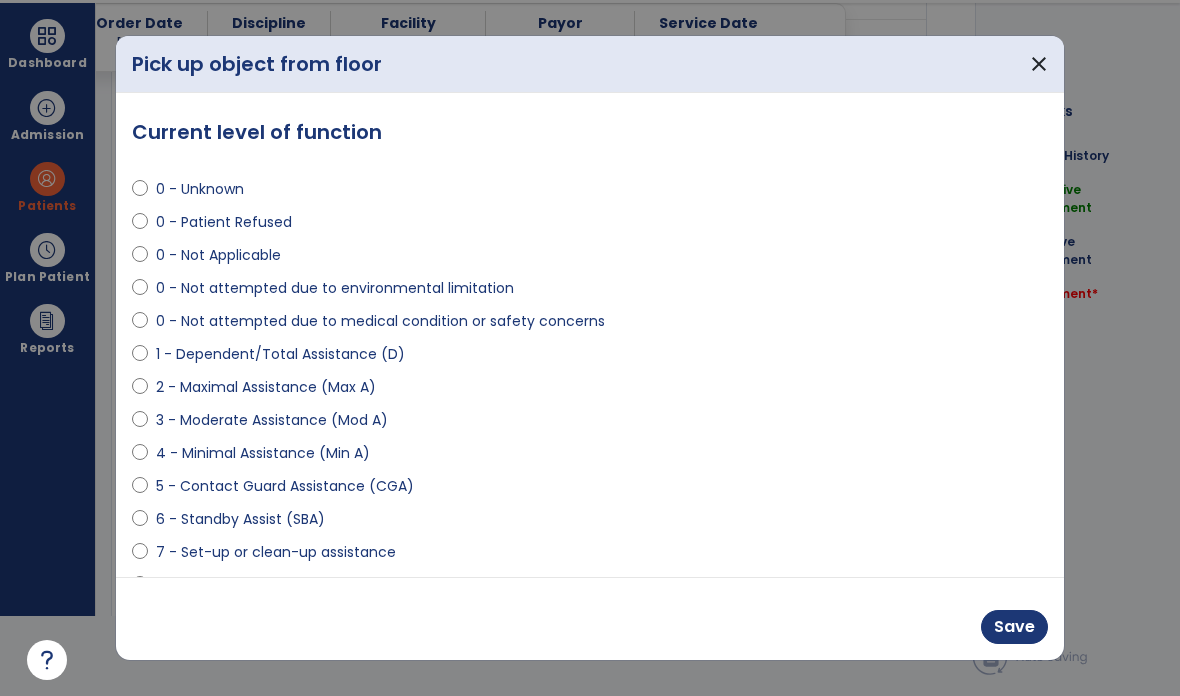 scroll, scrollTop: 0, scrollLeft: 0, axis: both 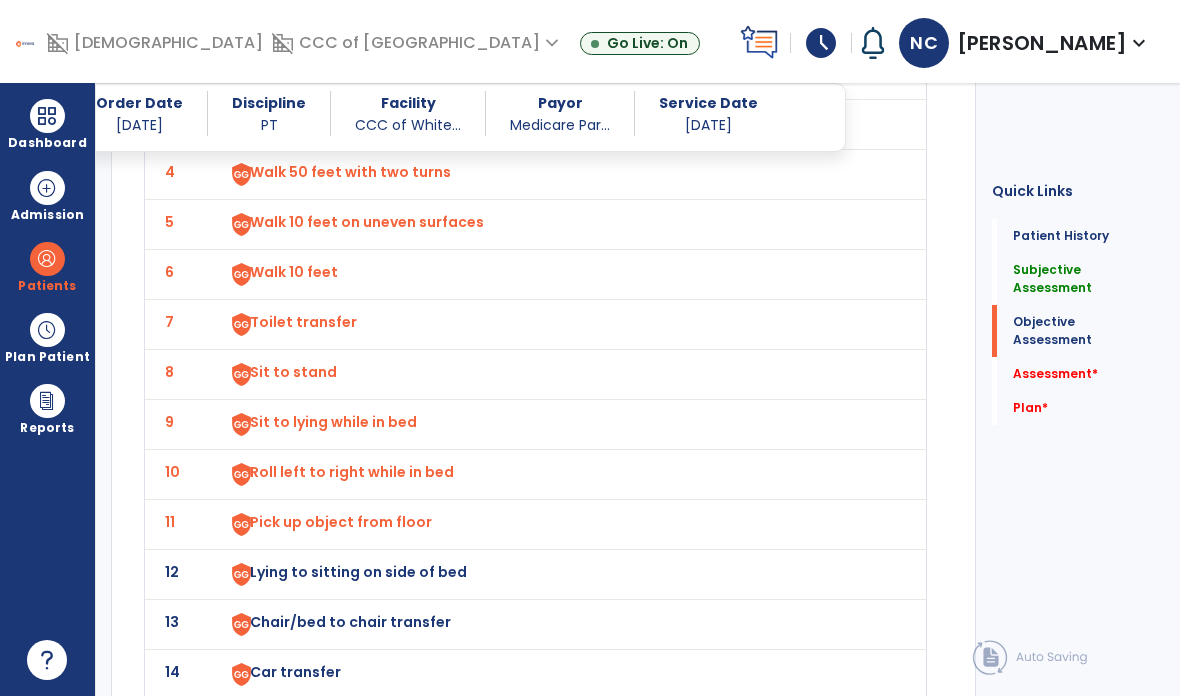 click on "12" 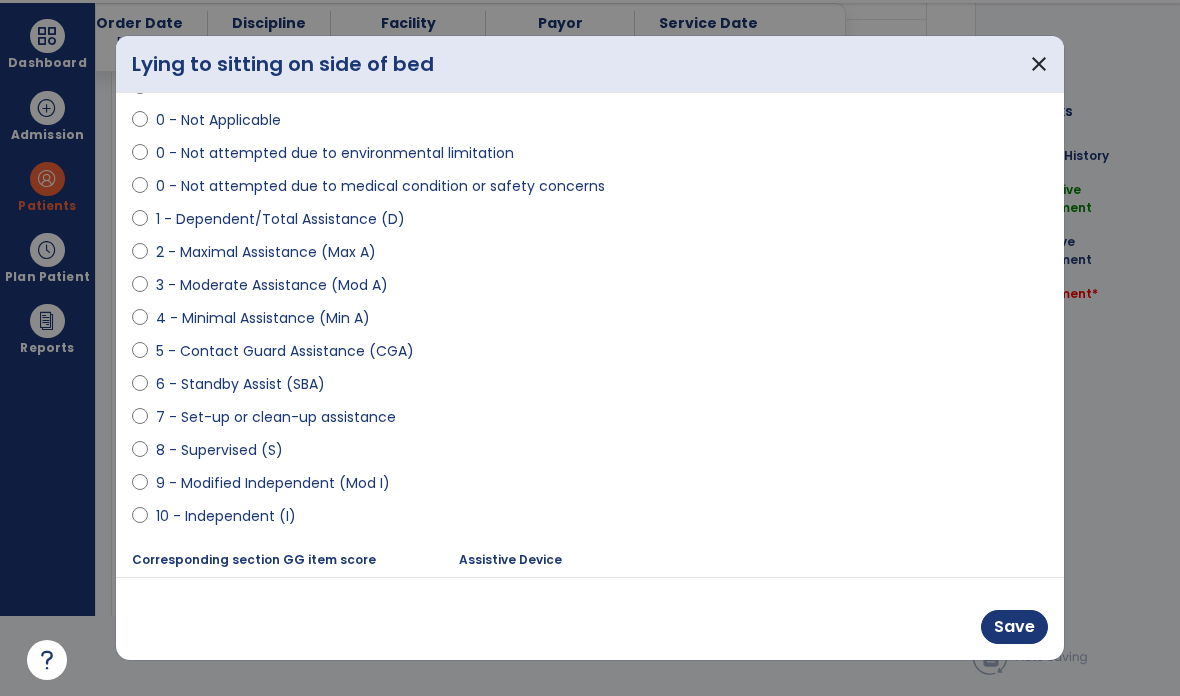 scroll, scrollTop: 134, scrollLeft: 0, axis: vertical 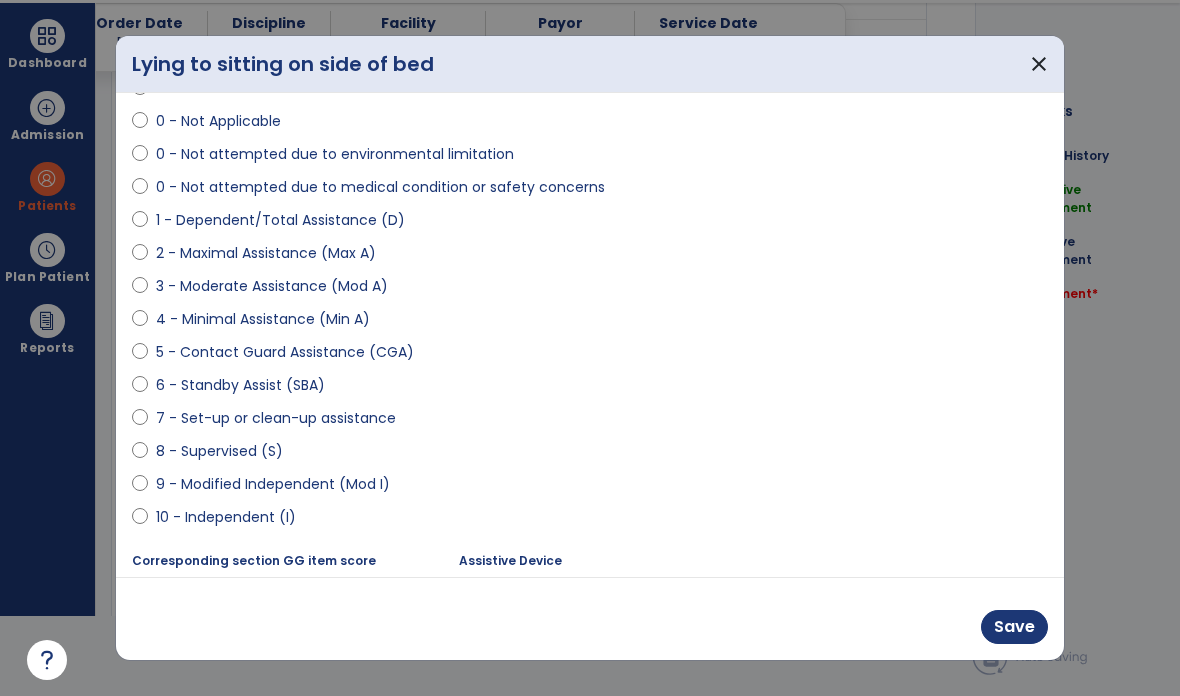 select on "**********" 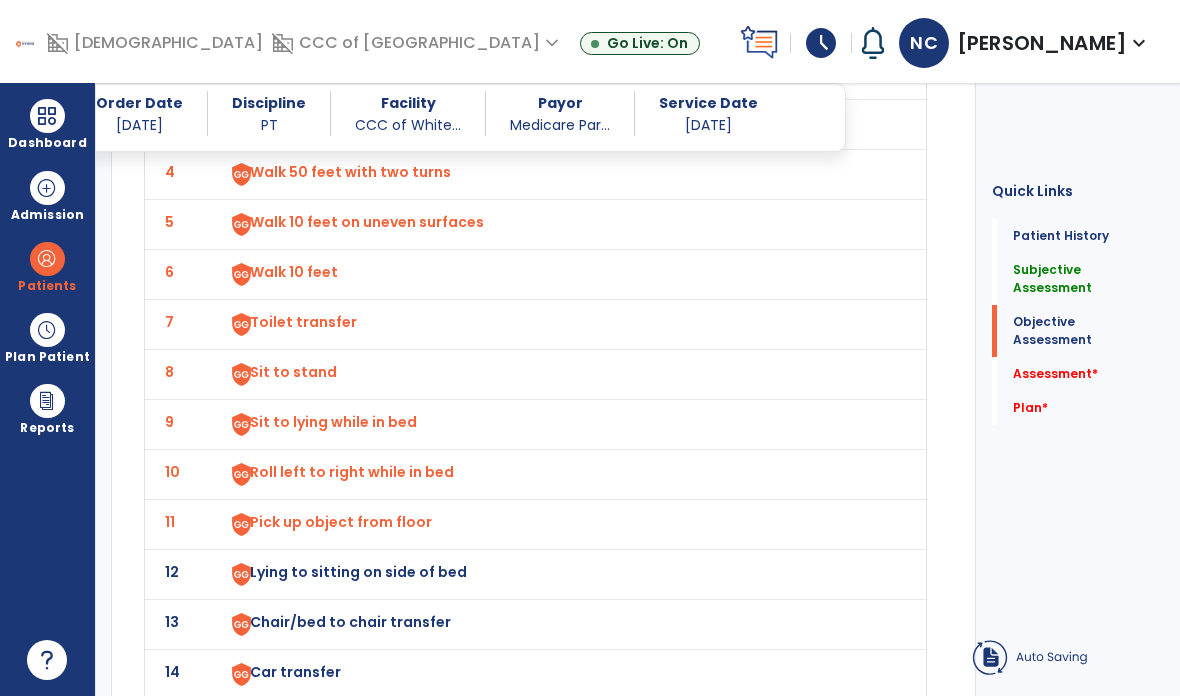 scroll, scrollTop: 80, scrollLeft: 0, axis: vertical 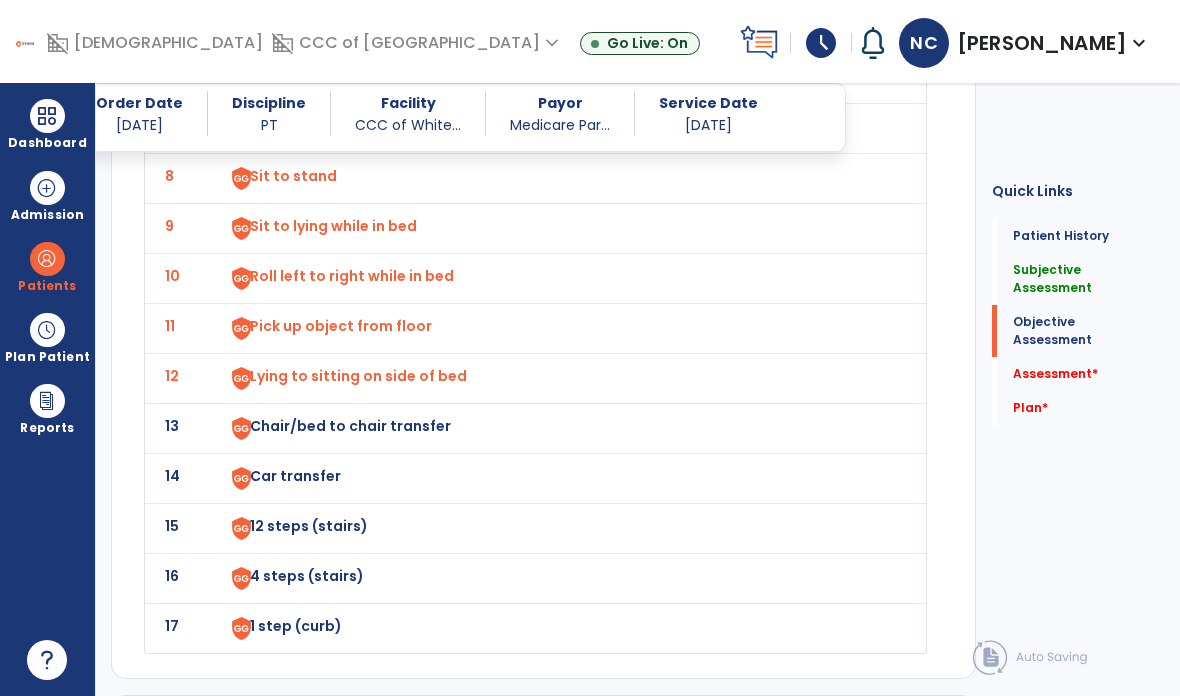 click on "13" 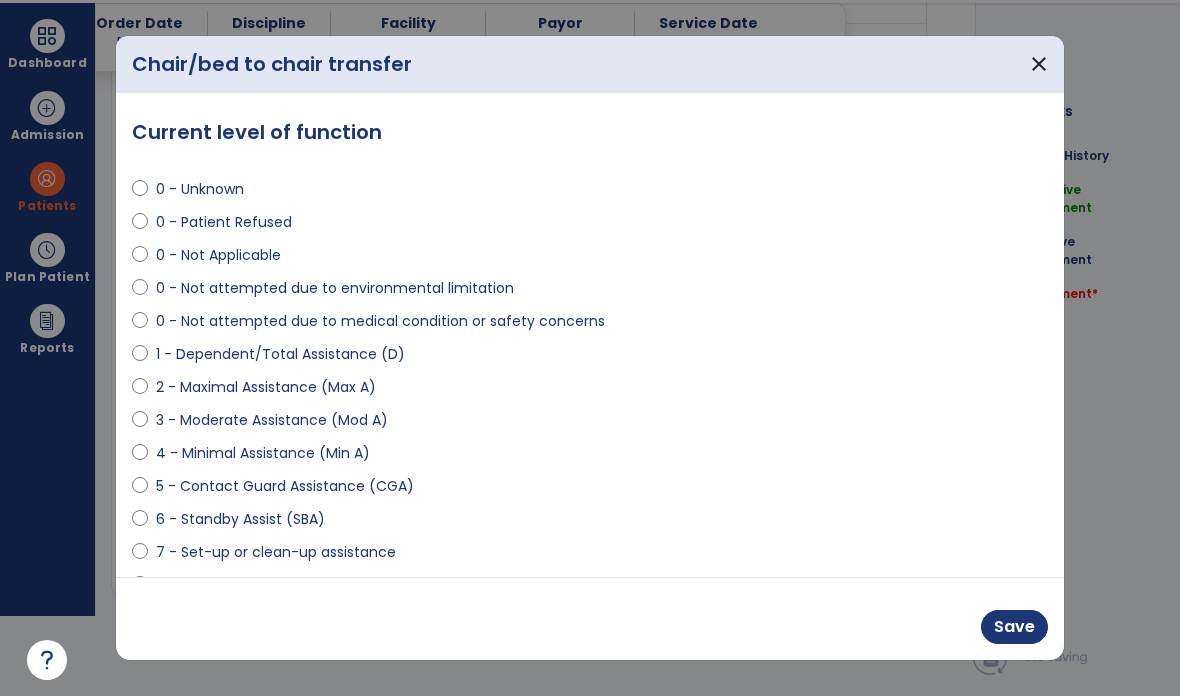 scroll, scrollTop: 0, scrollLeft: 0, axis: both 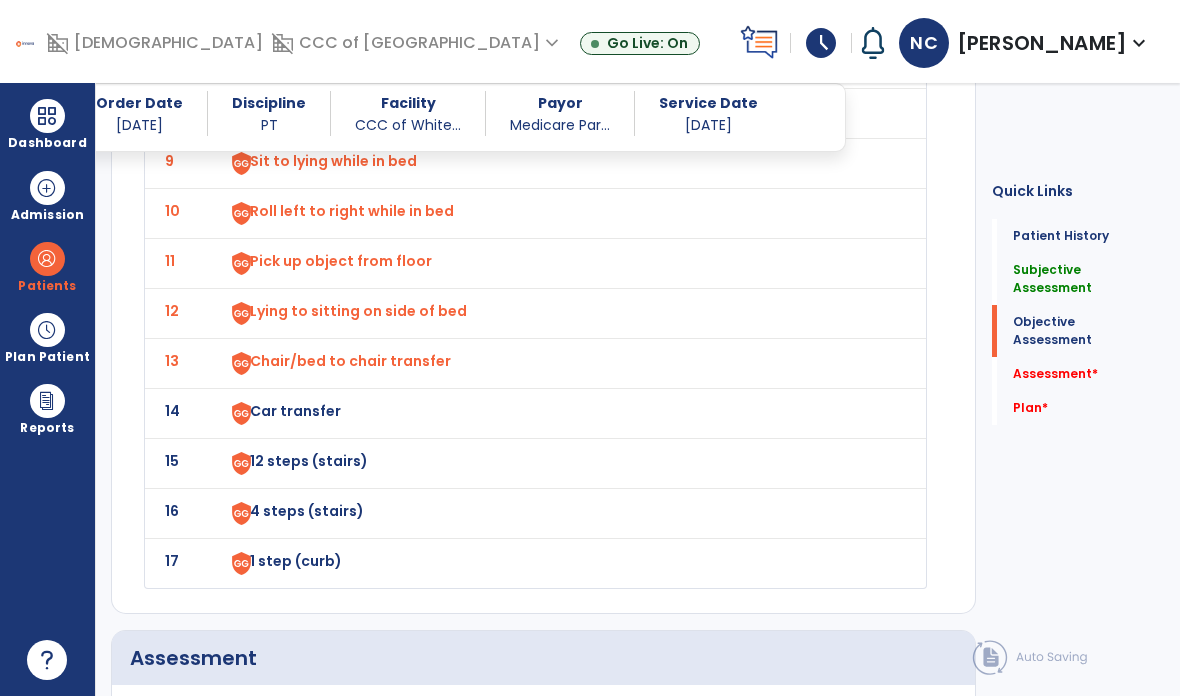 click on "14" 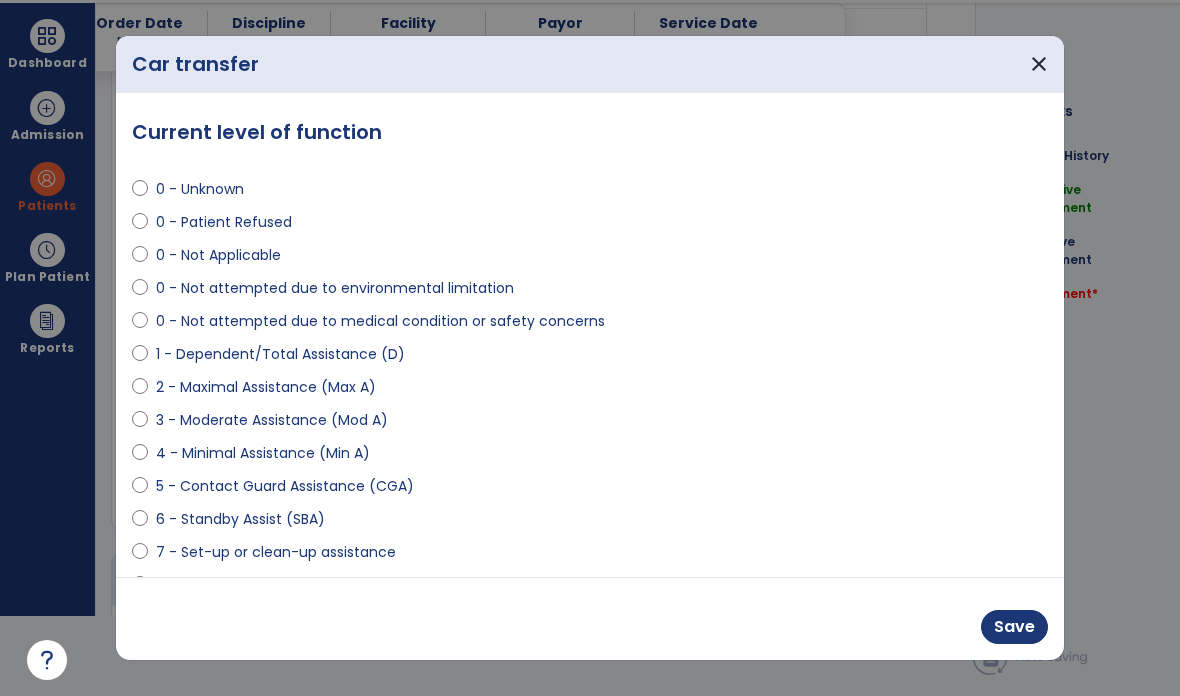 scroll, scrollTop: 0, scrollLeft: 0, axis: both 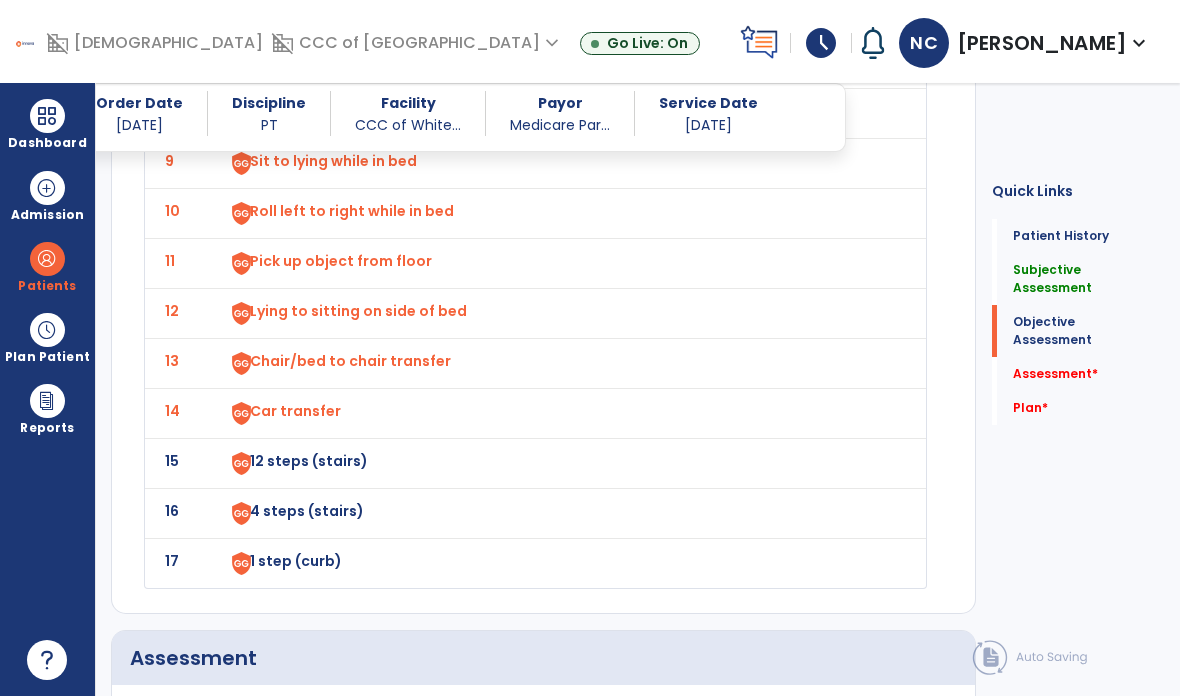 click on "15" 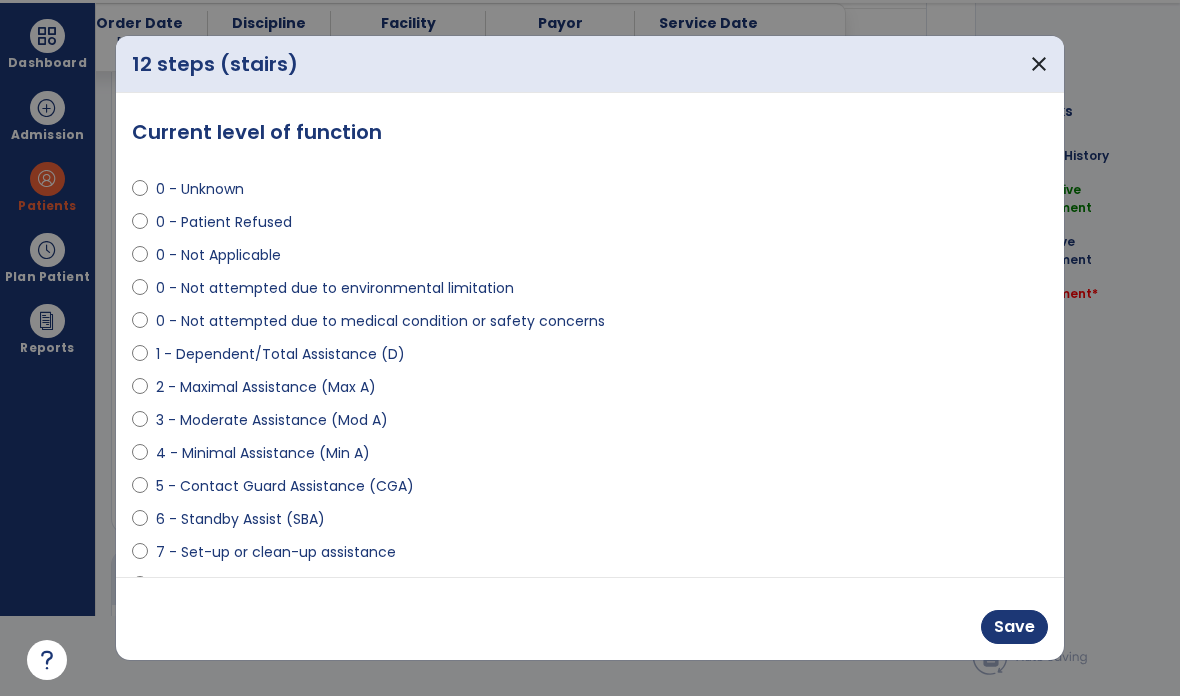 scroll, scrollTop: 0, scrollLeft: 0, axis: both 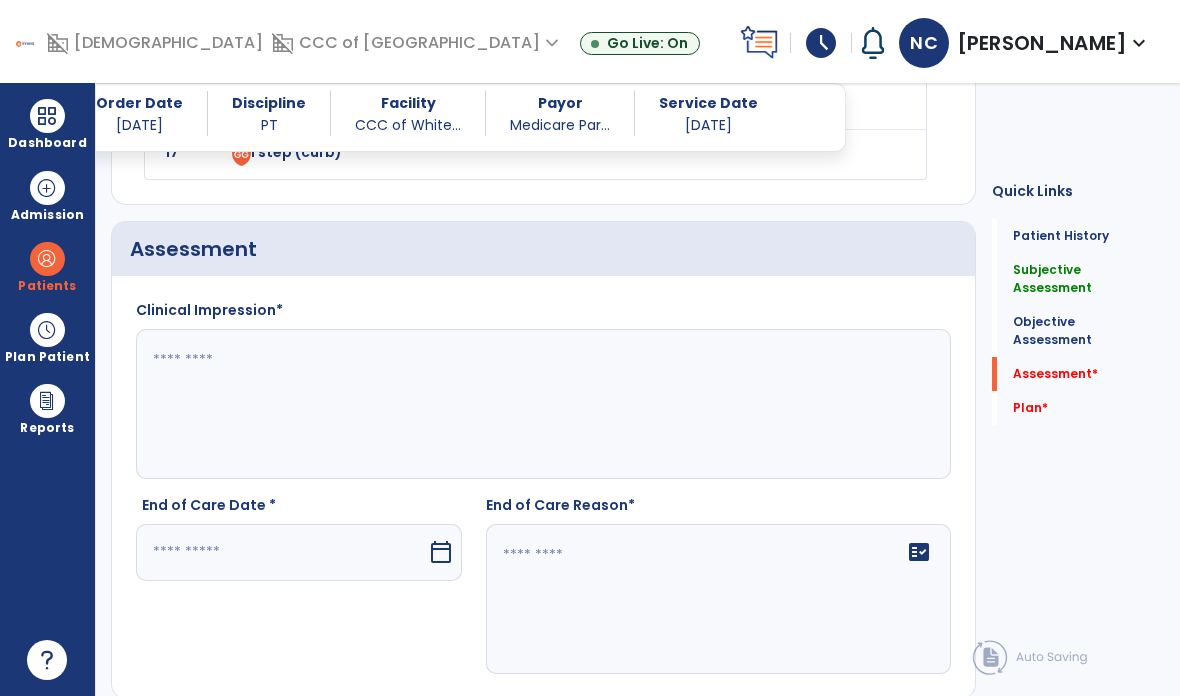 click 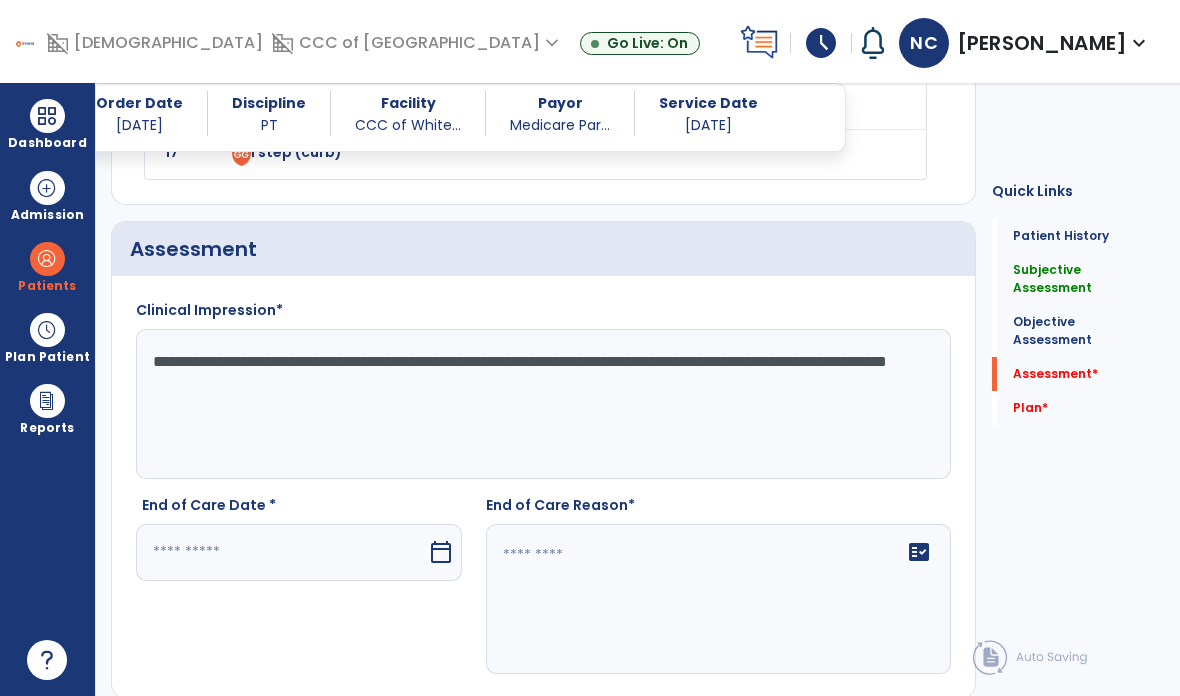 type on "**********" 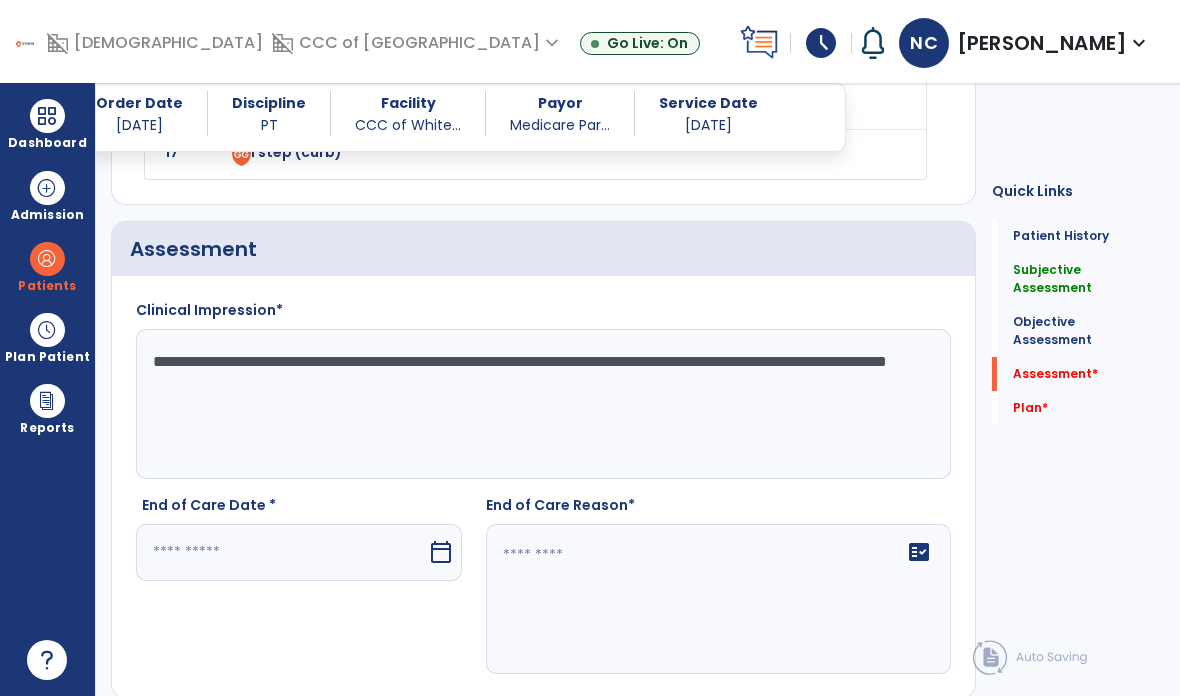 click at bounding box center [281, 552] 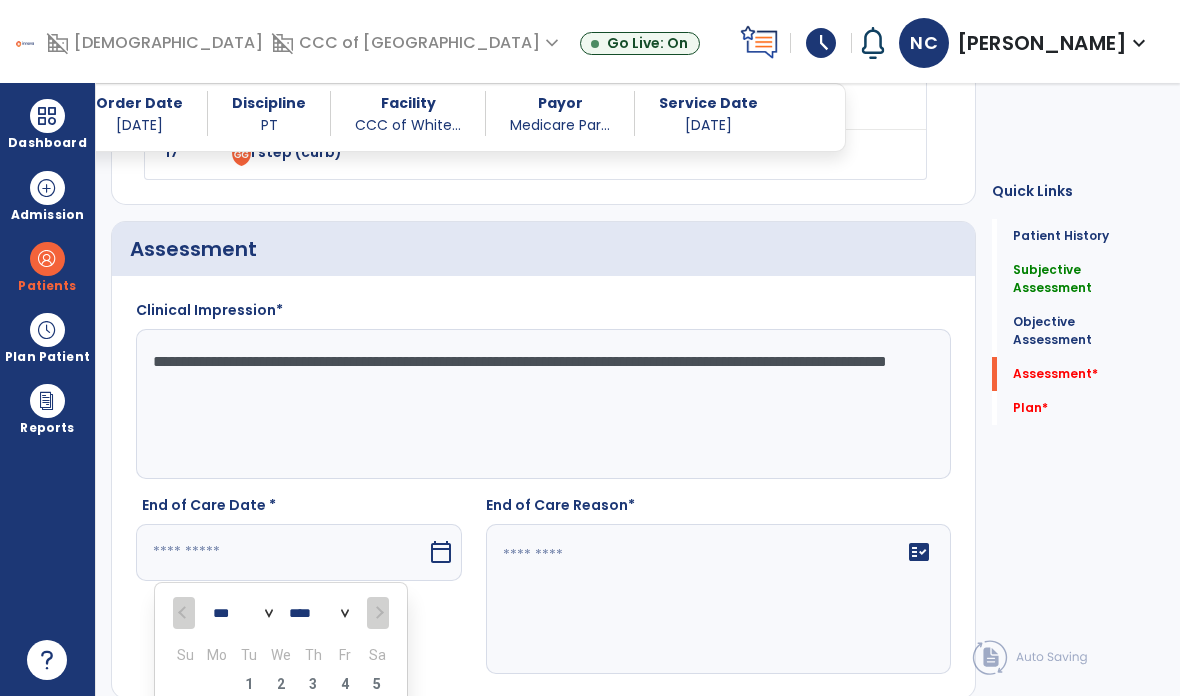 click on "10" at bounding box center (313, 716) 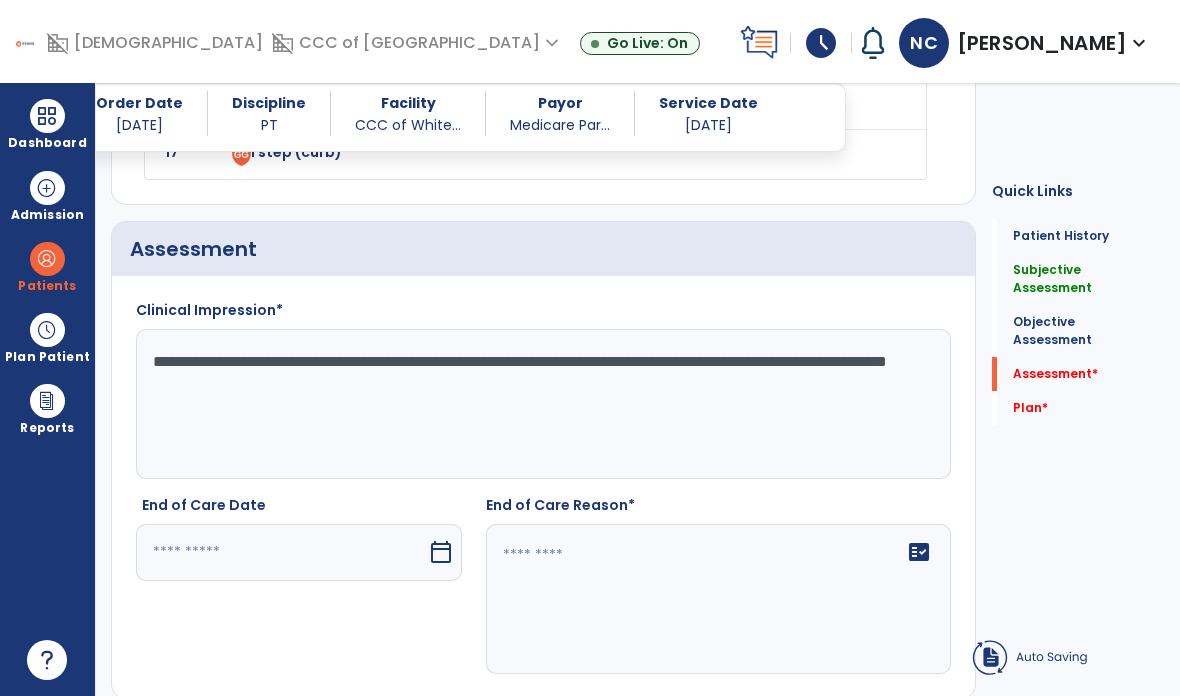 type on "*********" 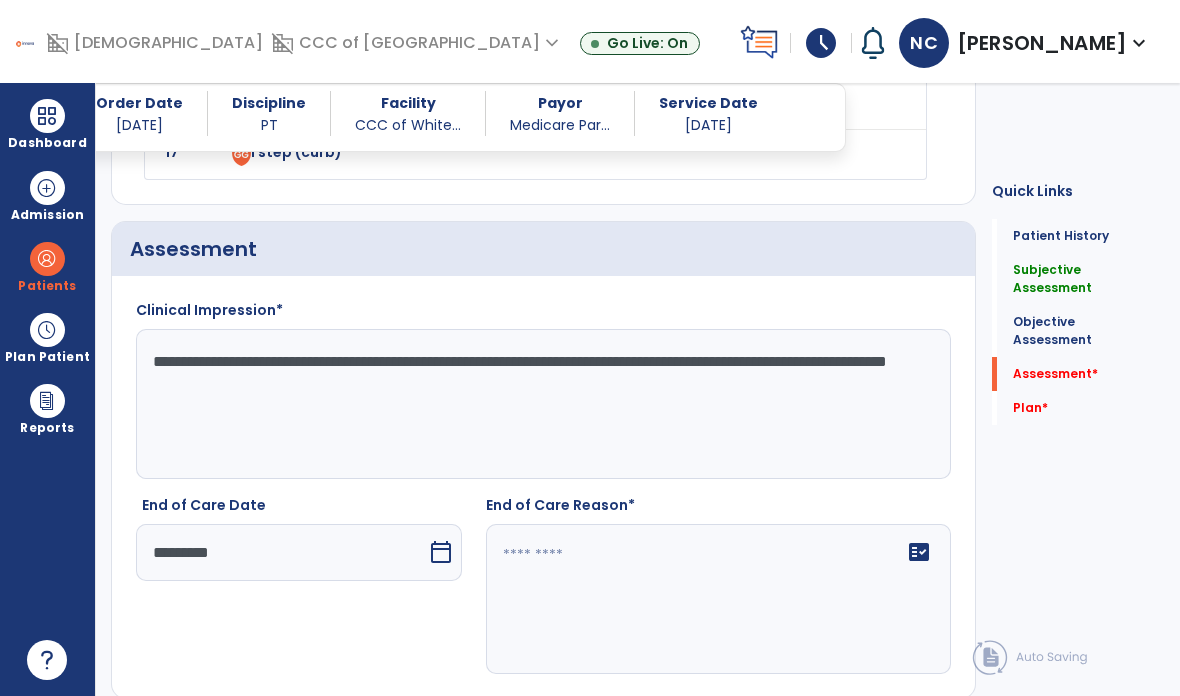 click on "fact_check" 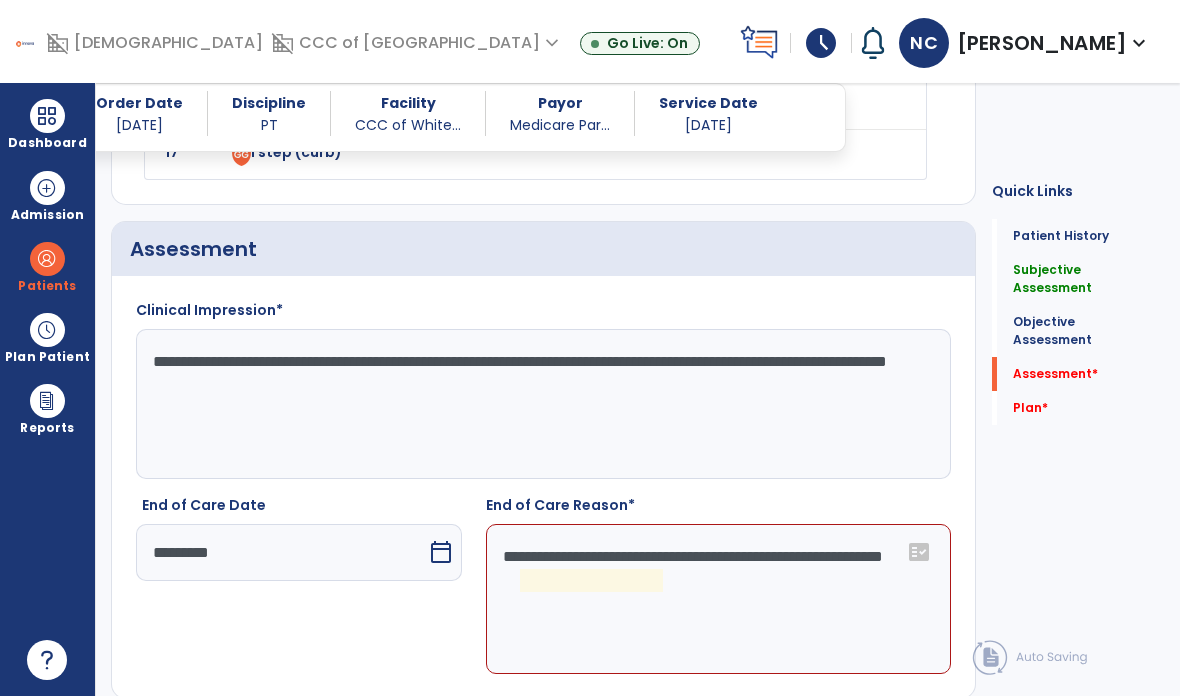 click on "**********" 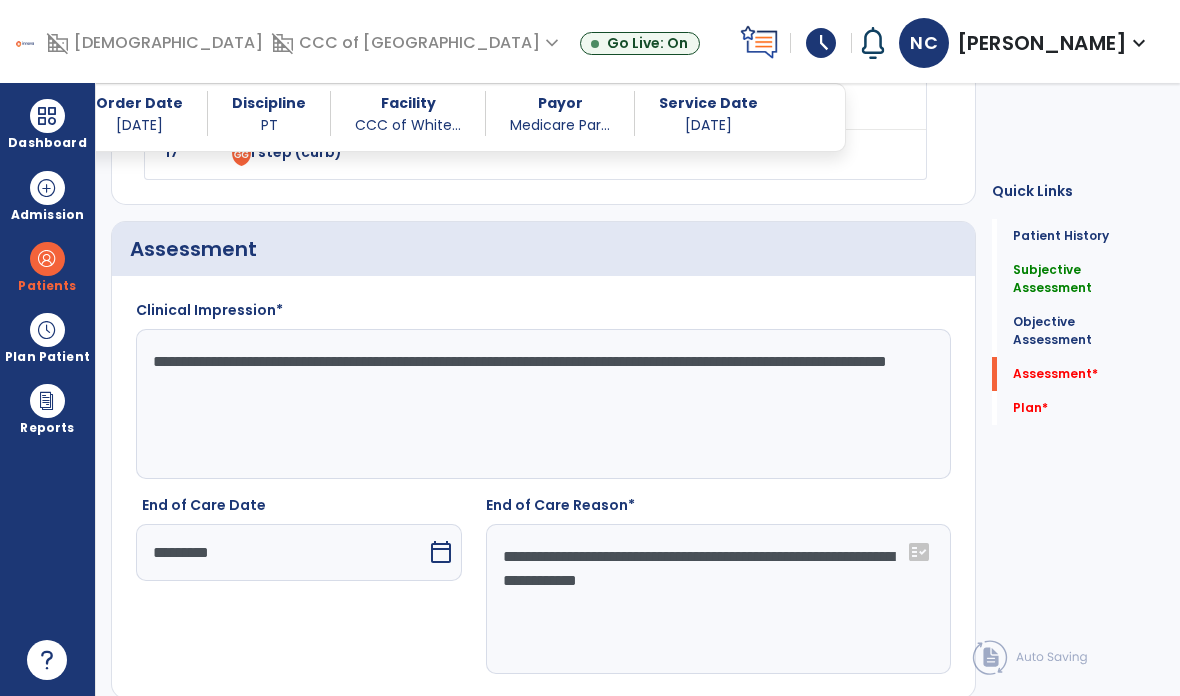 type on "**********" 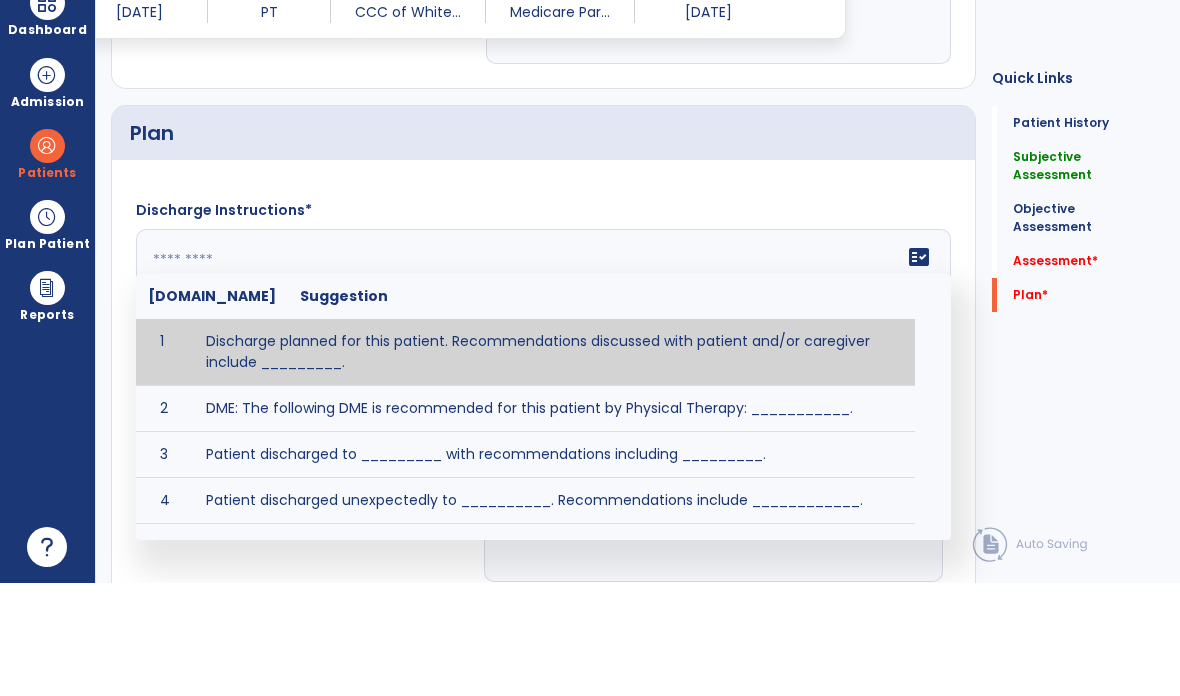 scroll, scrollTop: 2920, scrollLeft: 0, axis: vertical 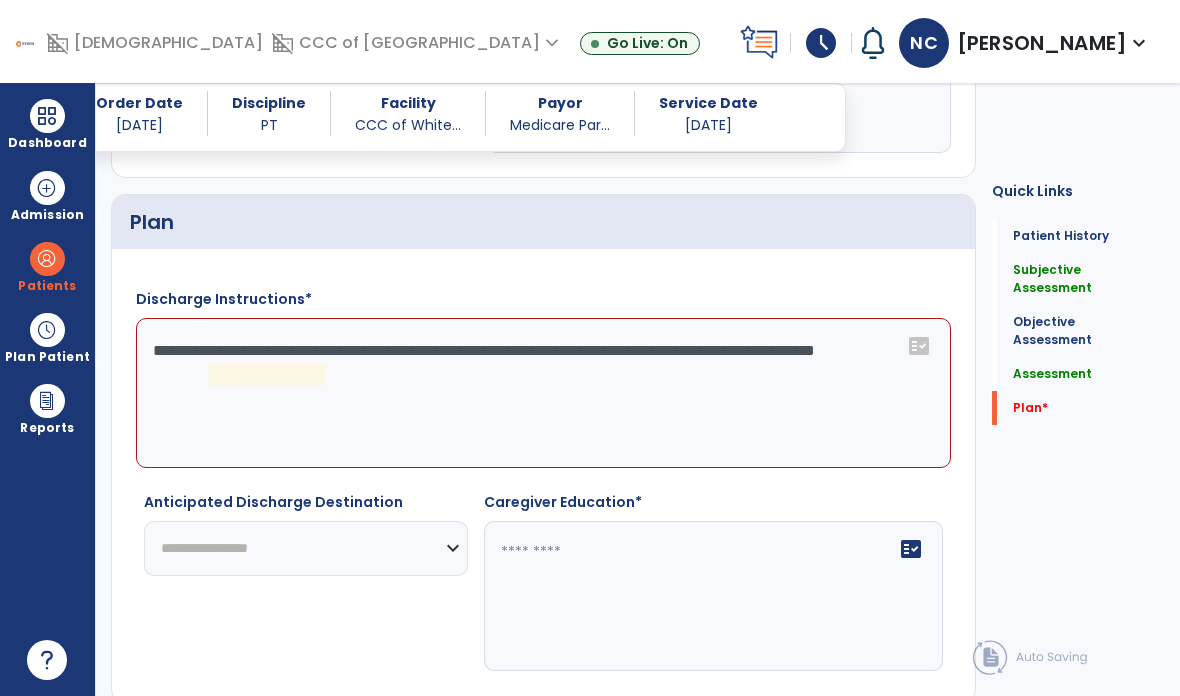 click on "**********" 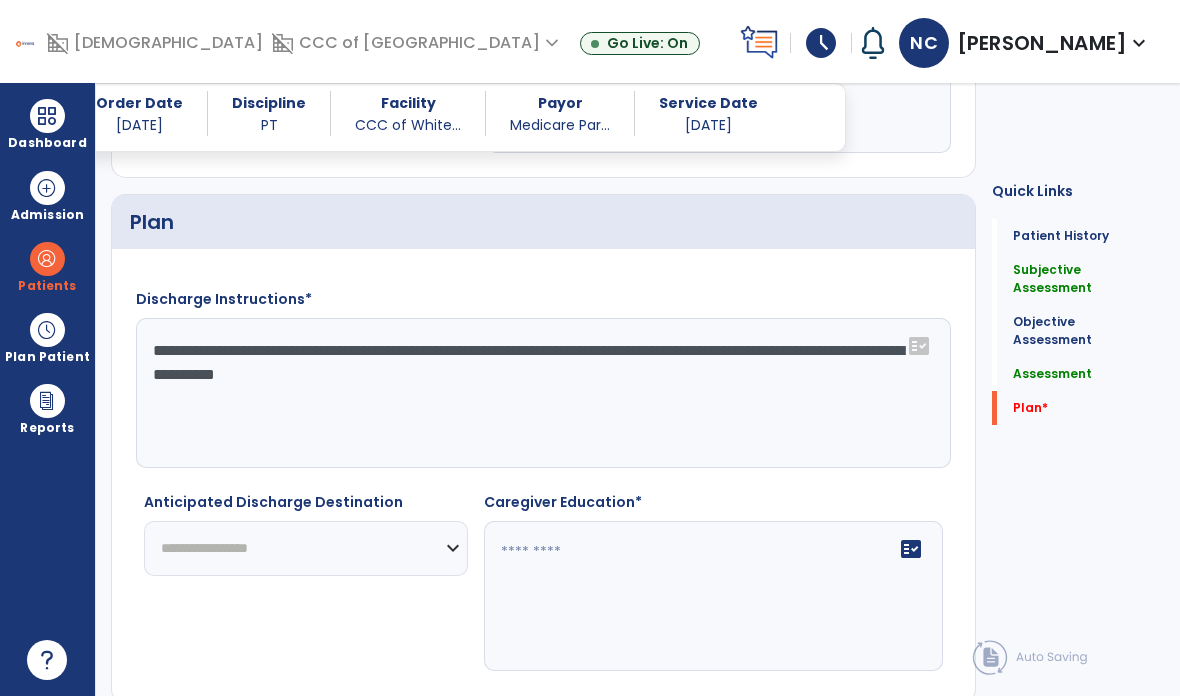 type on "**********" 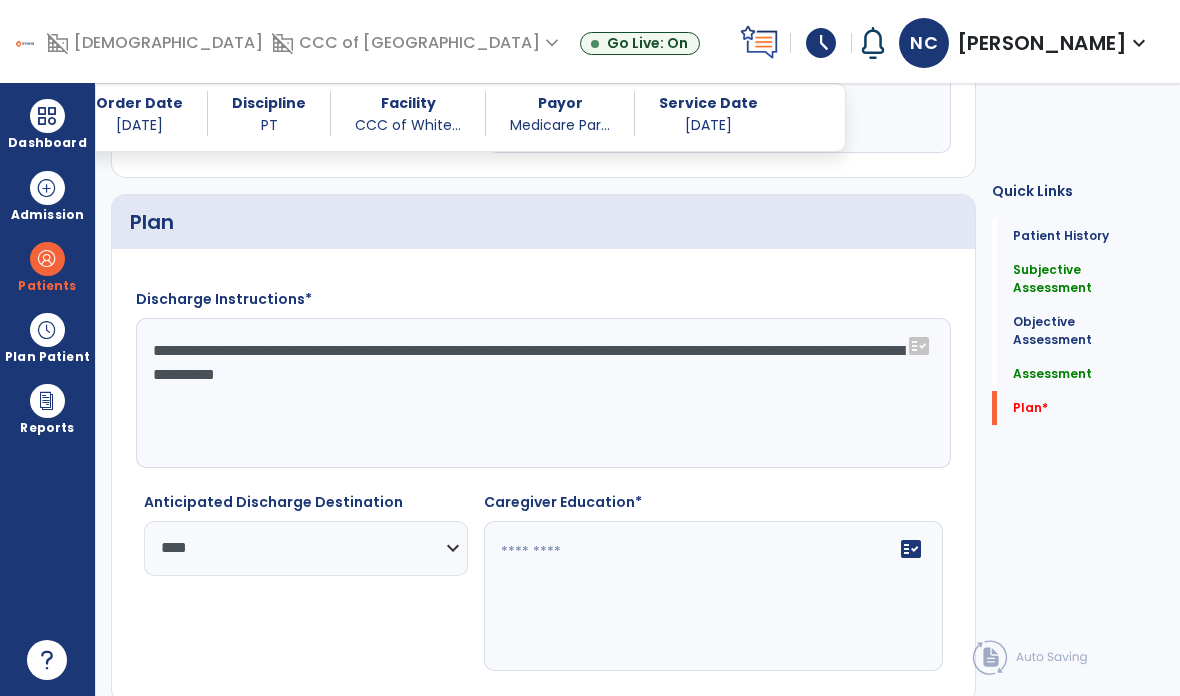click on "fact_check" 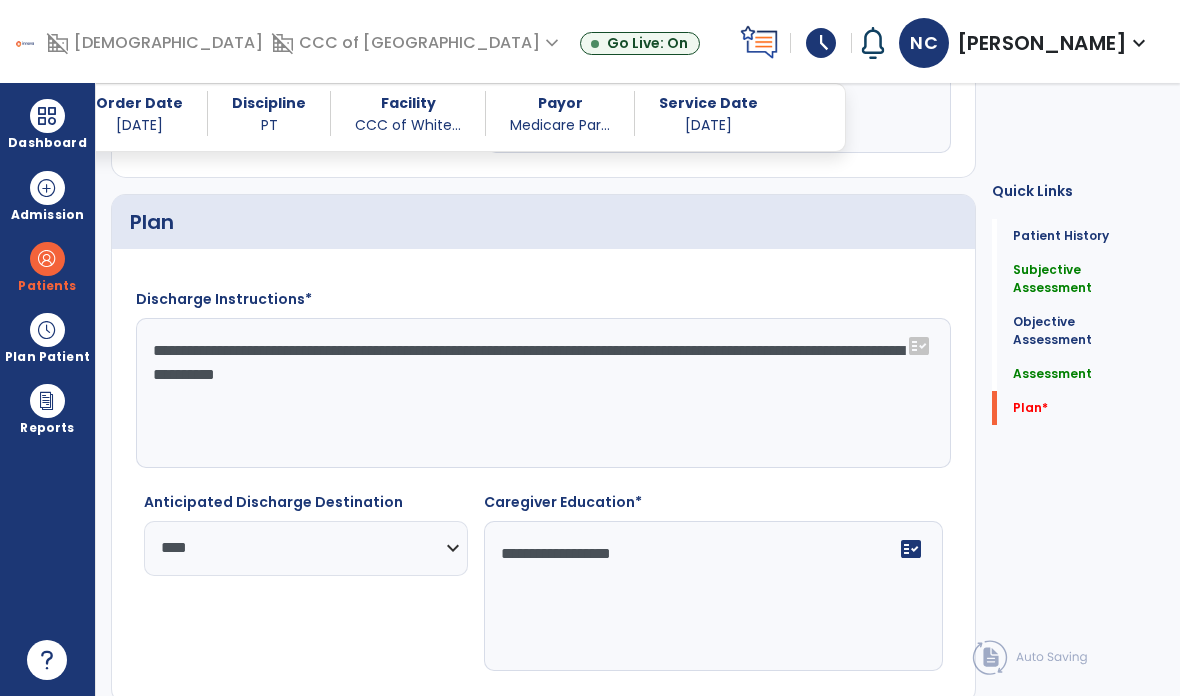 type on "**********" 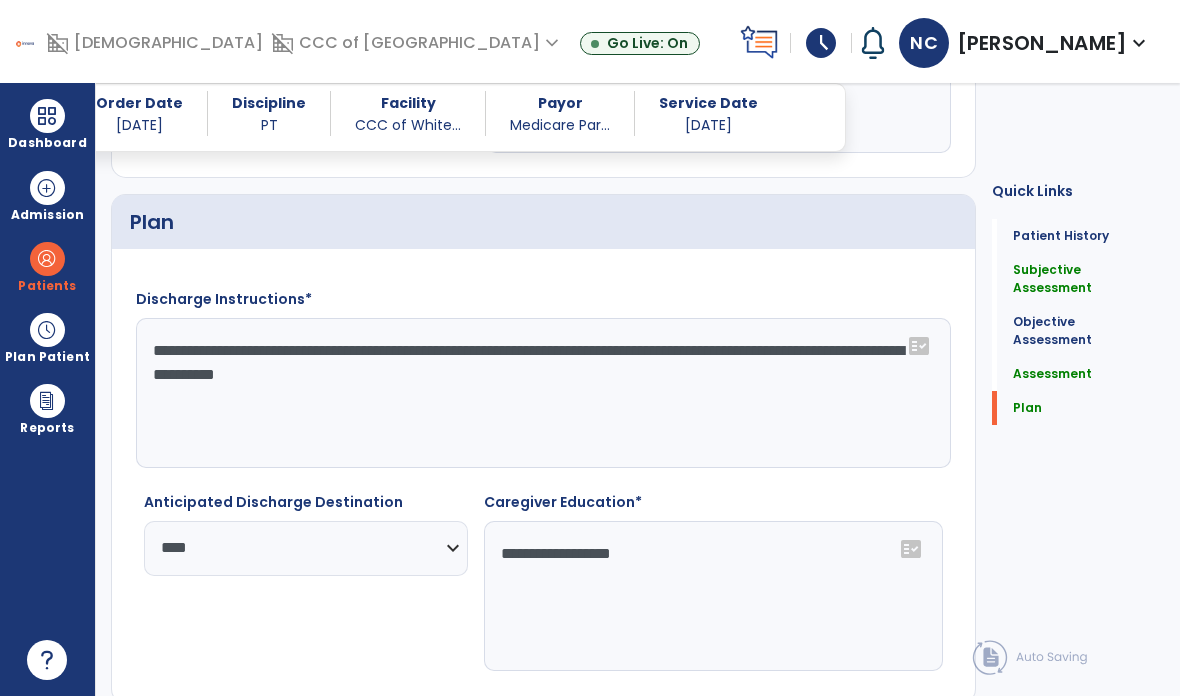 click on "Sign" 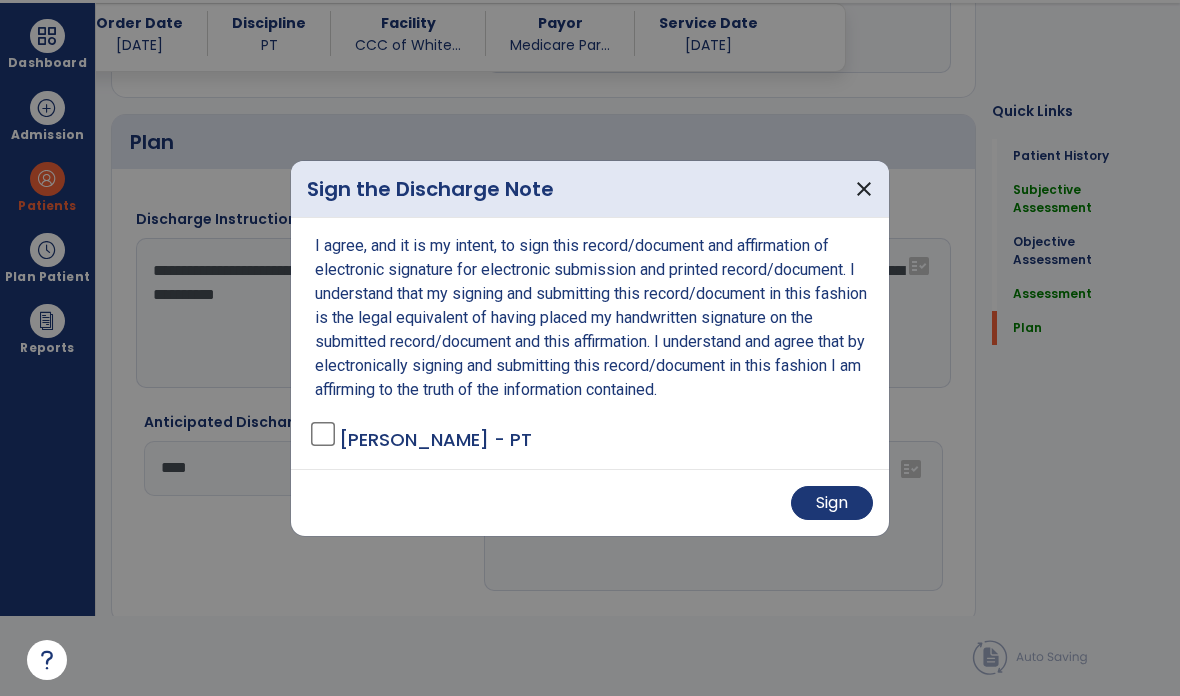 click on "Sign" at bounding box center [832, 503] 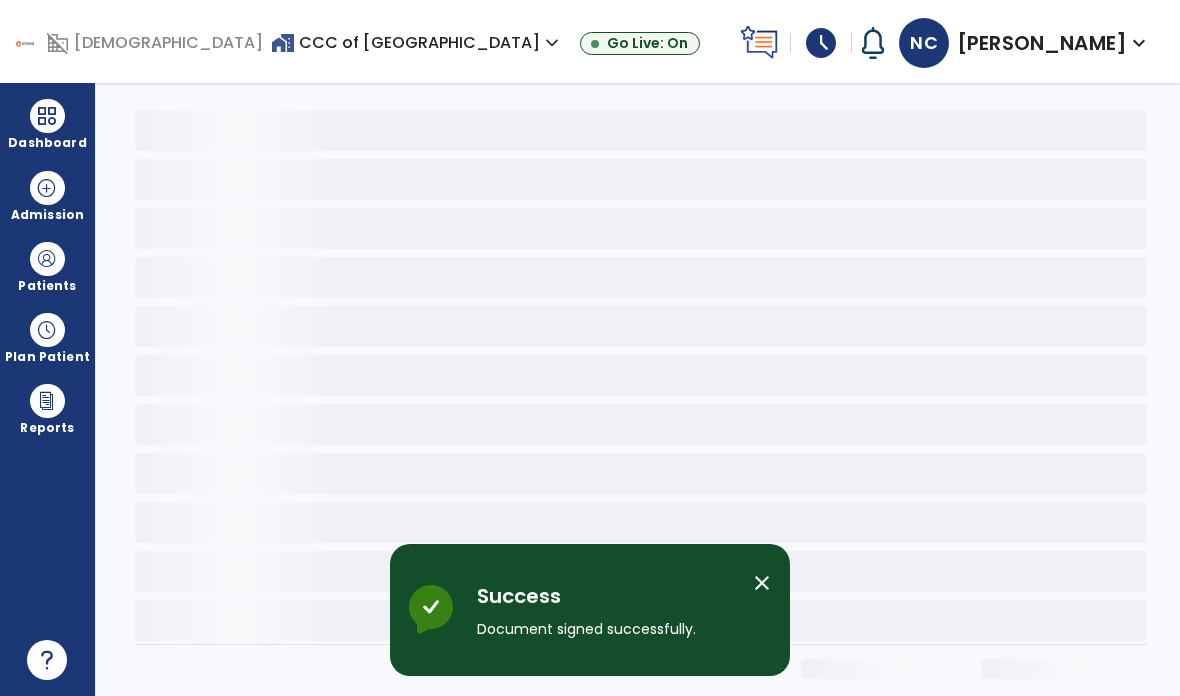scroll, scrollTop: 80, scrollLeft: 0, axis: vertical 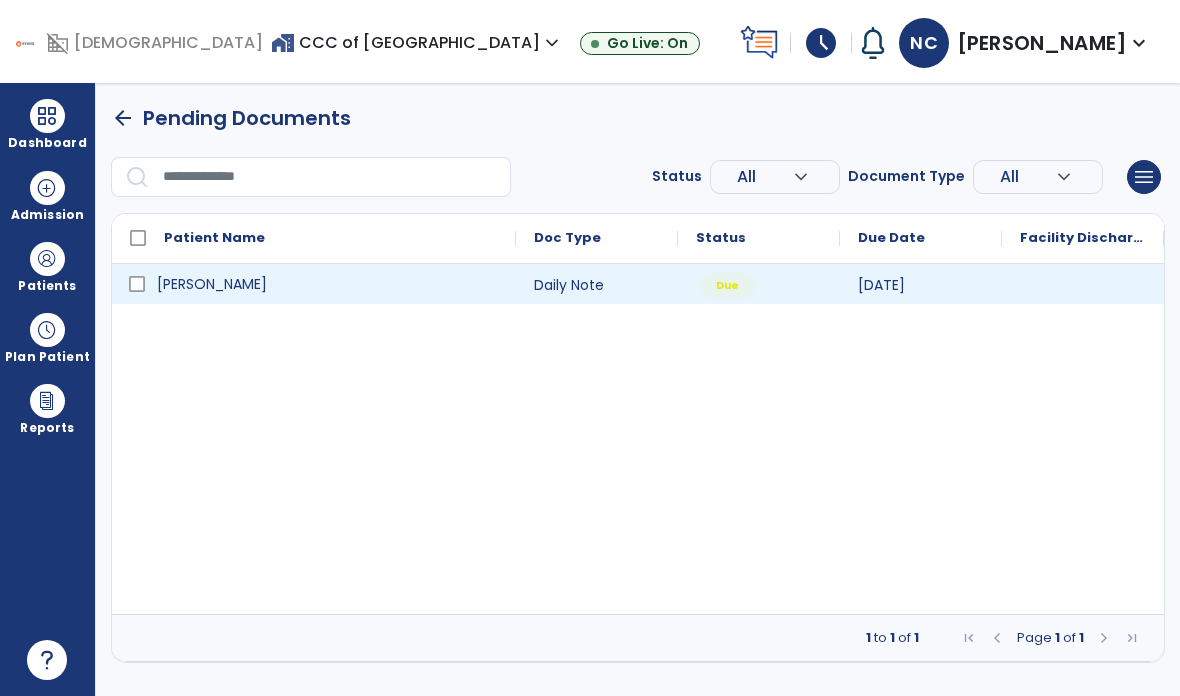 click on "[PERSON_NAME]" at bounding box center [328, 284] 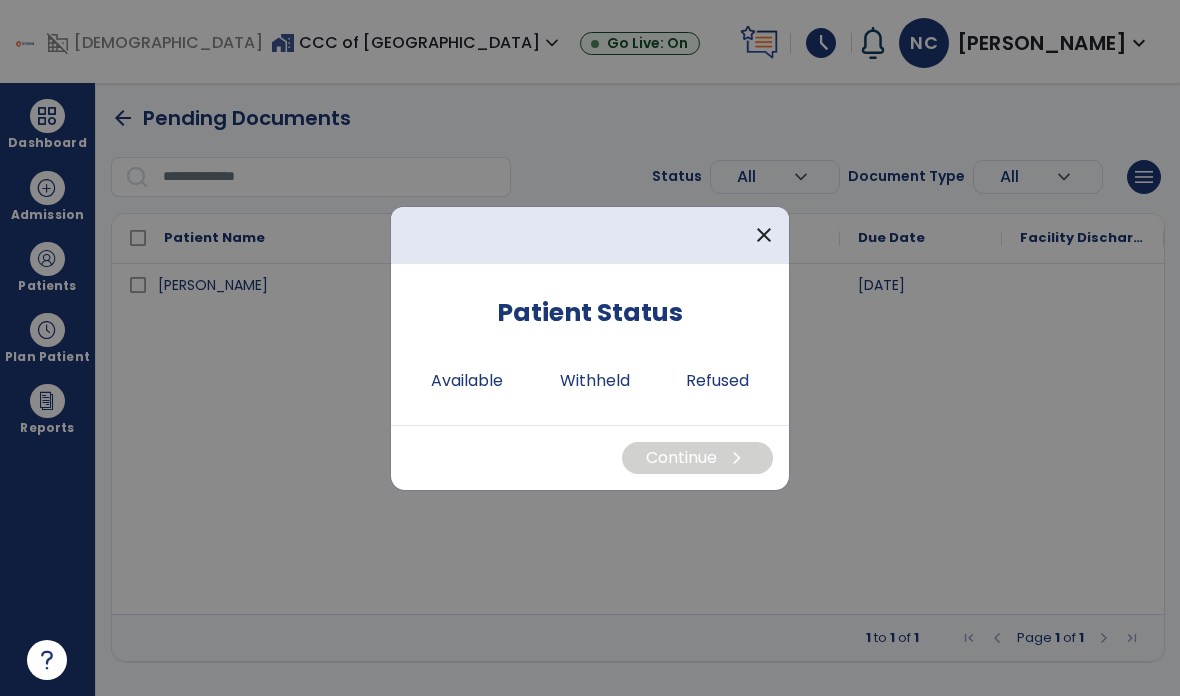 click on "Available" at bounding box center (467, 381) 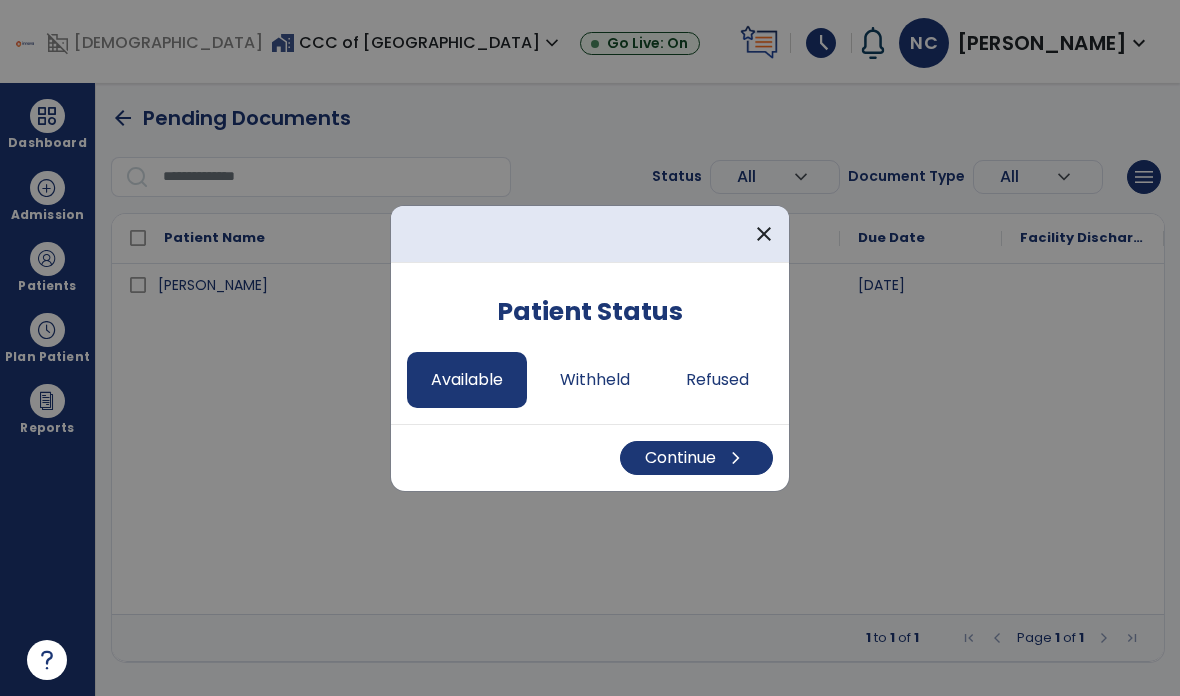 click on "Continue   chevron_right" at bounding box center (696, 458) 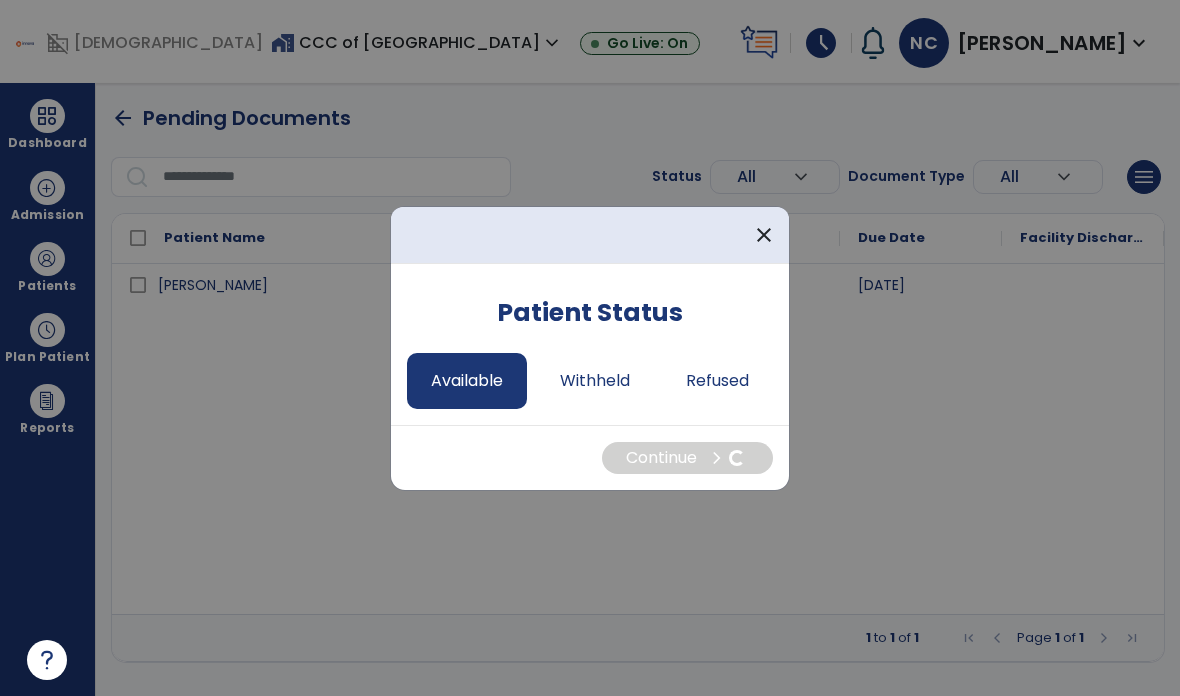 select on "*" 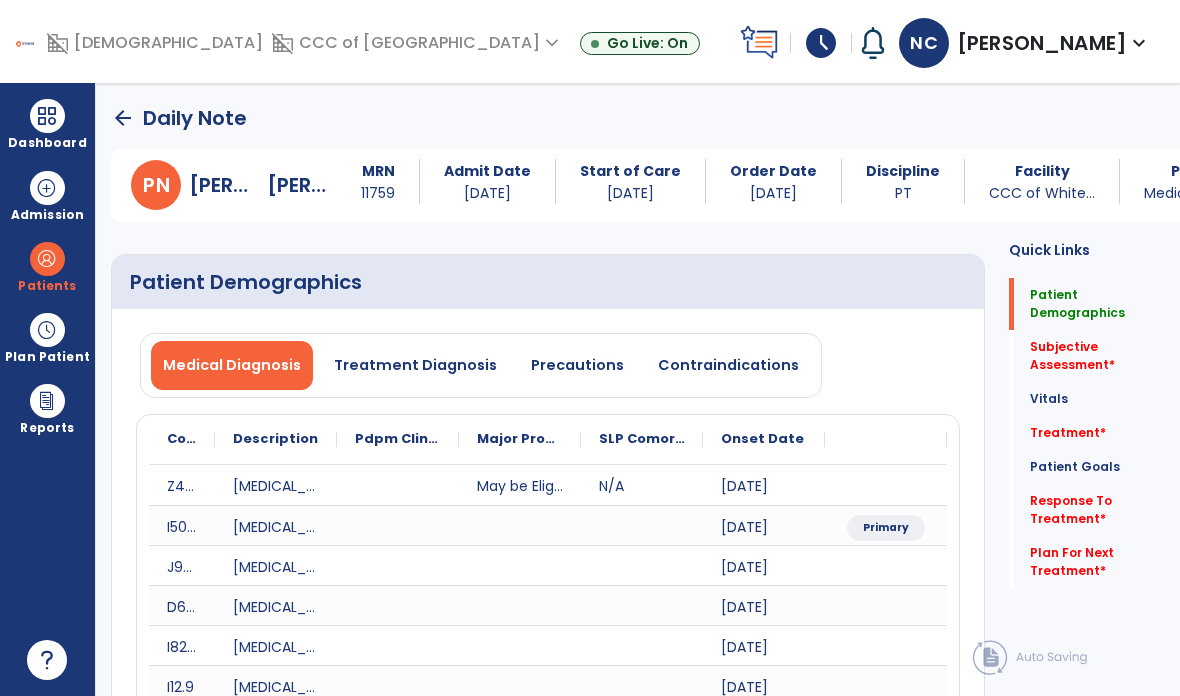 click on "Precautions" at bounding box center (577, 365) 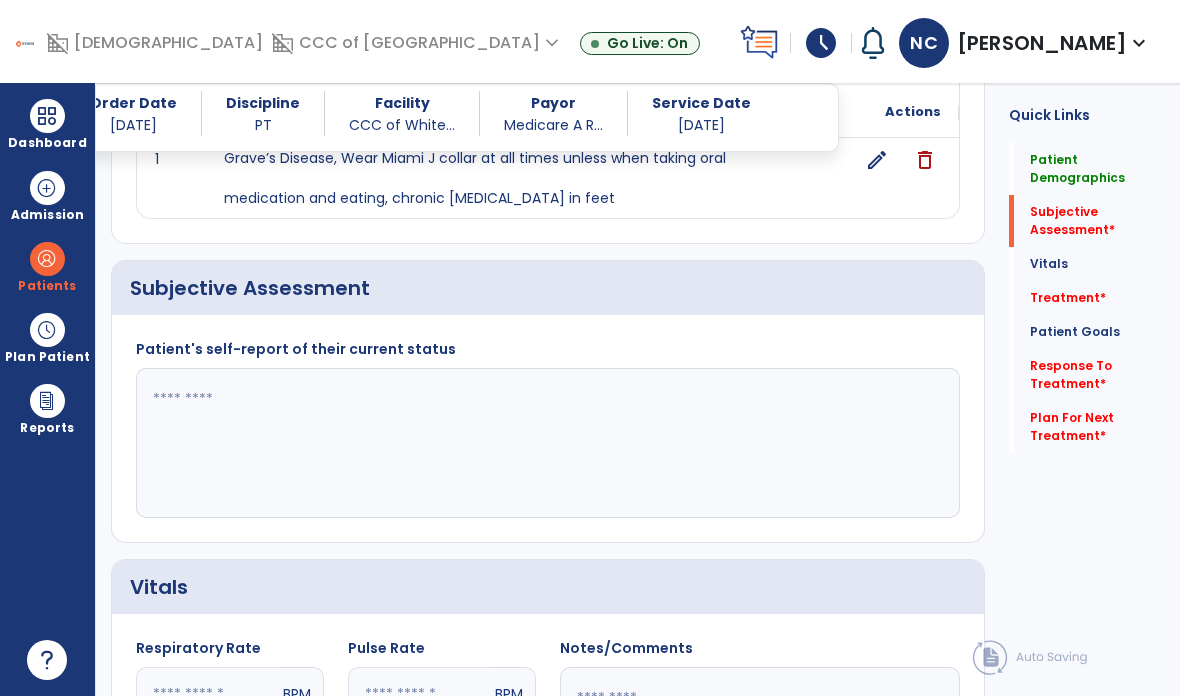 scroll, scrollTop: 385, scrollLeft: 0, axis: vertical 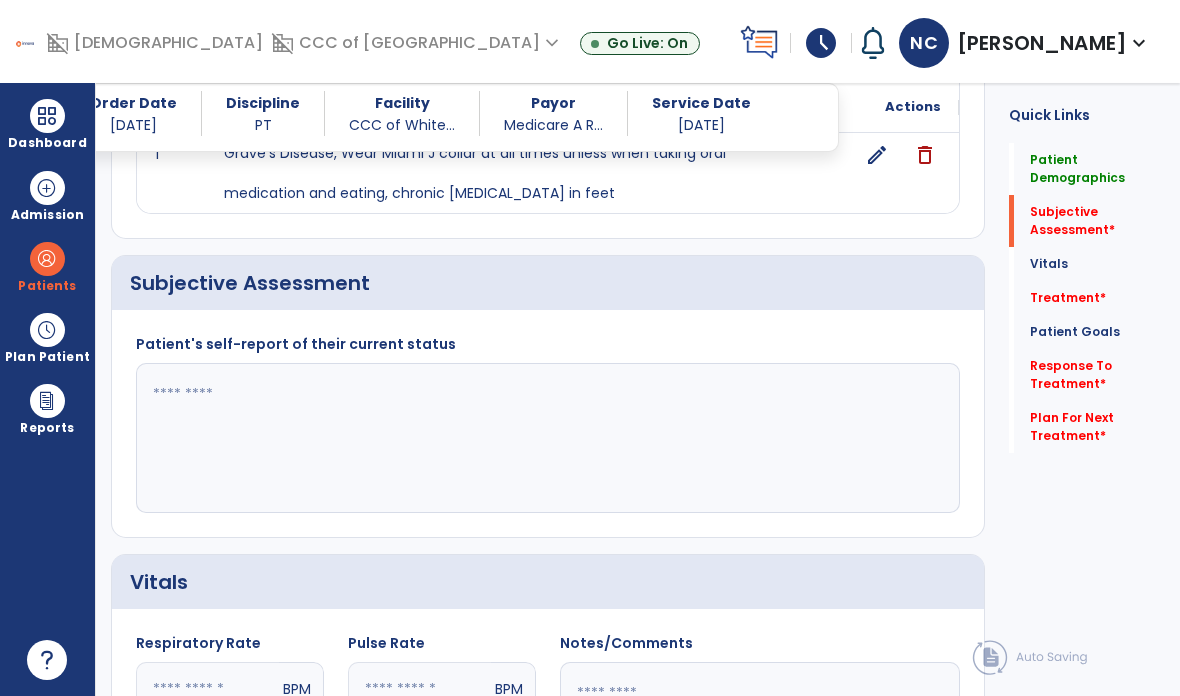 click 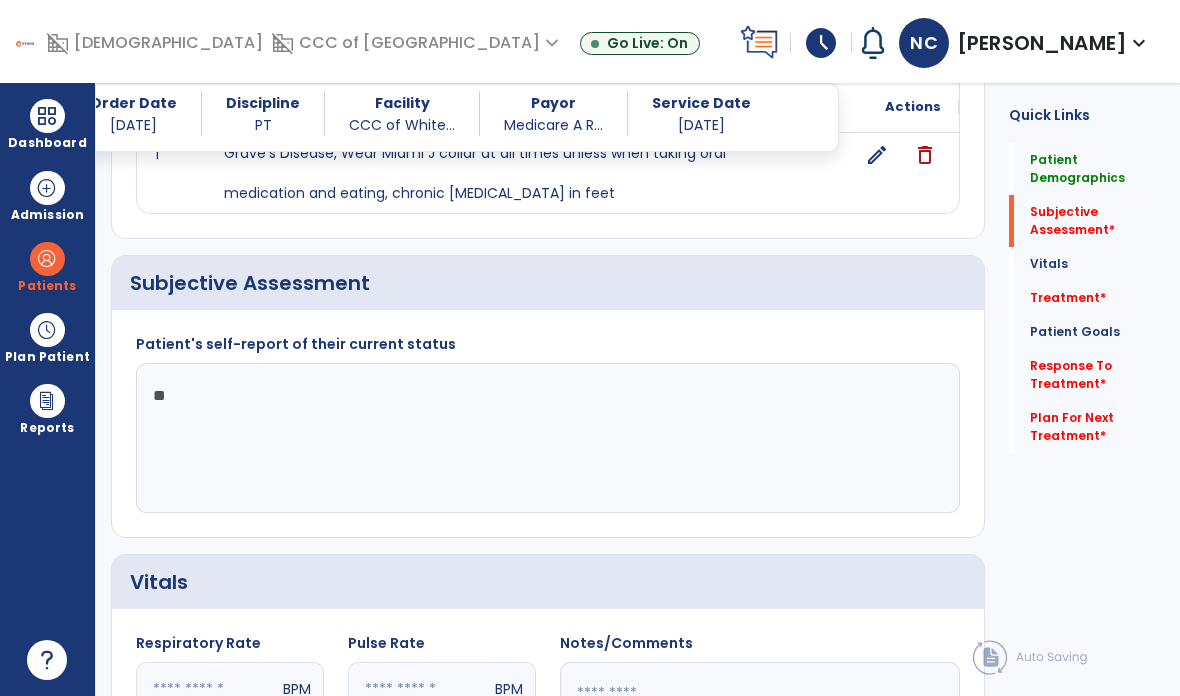 type on "*" 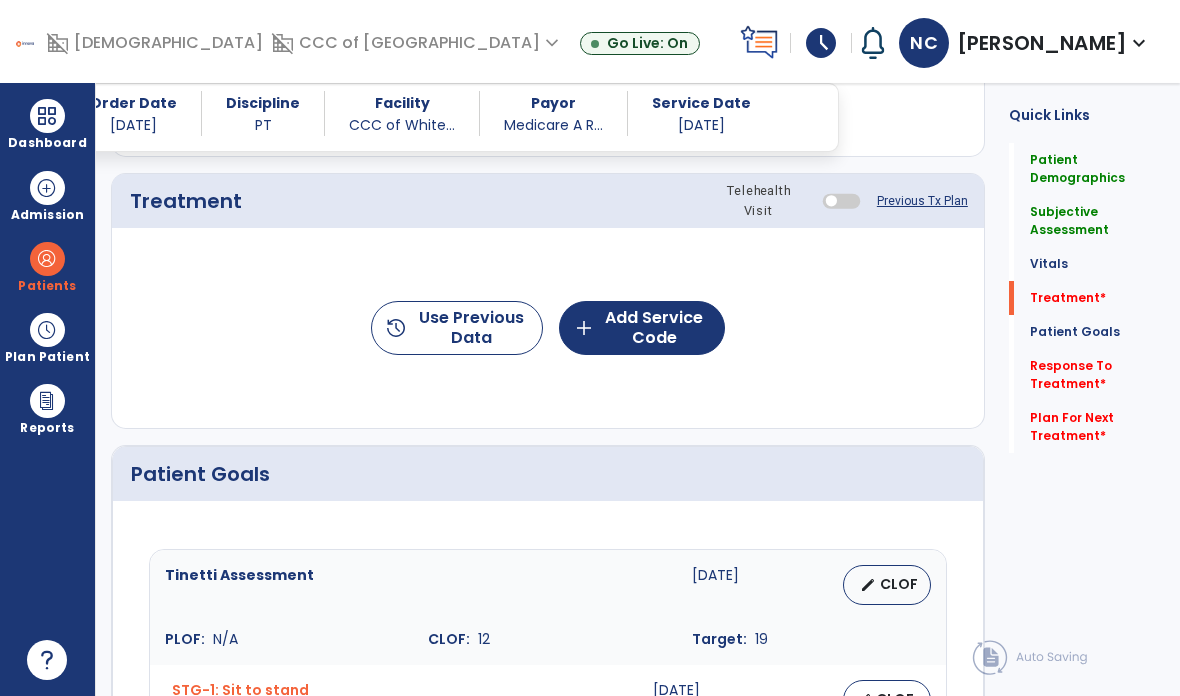 scroll, scrollTop: 1193, scrollLeft: 0, axis: vertical 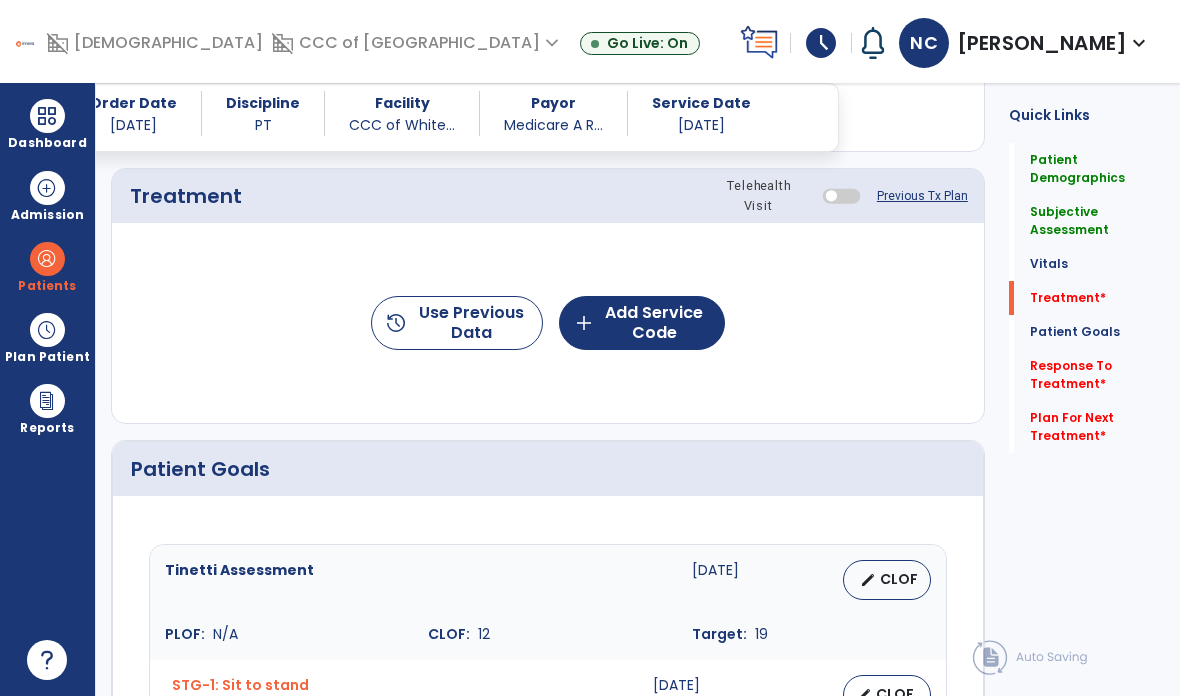 click on "add  Add Service Code" 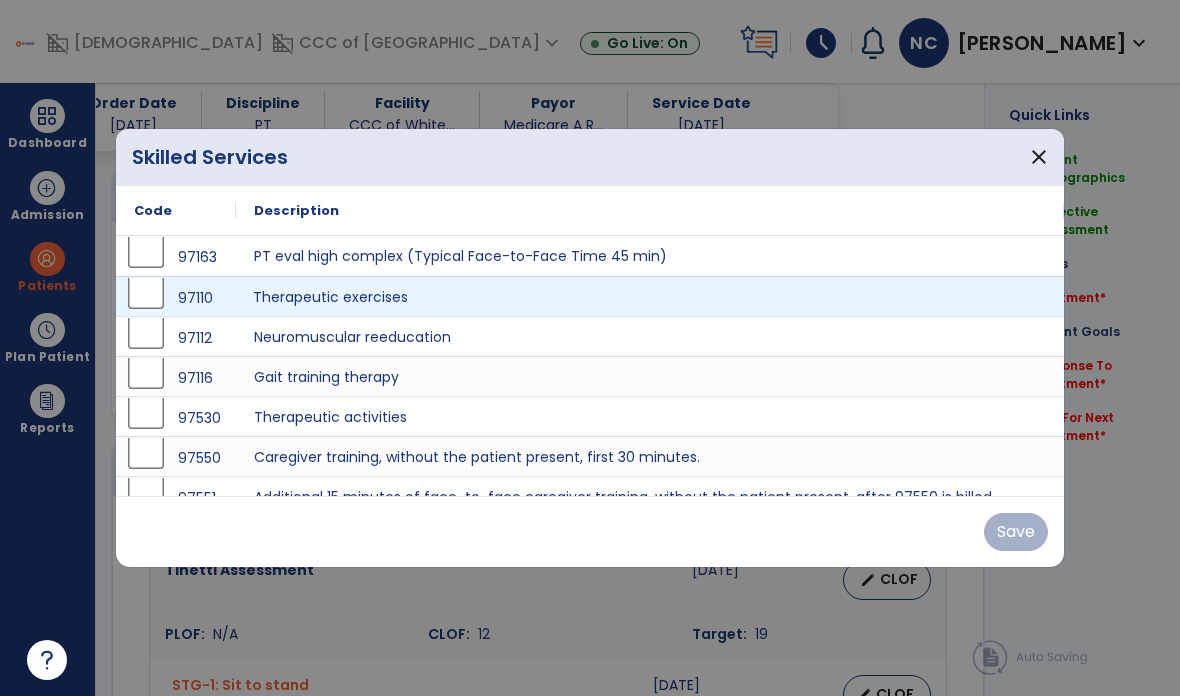 click on "Therapeutic exercises" at bounding box center (650, 296) 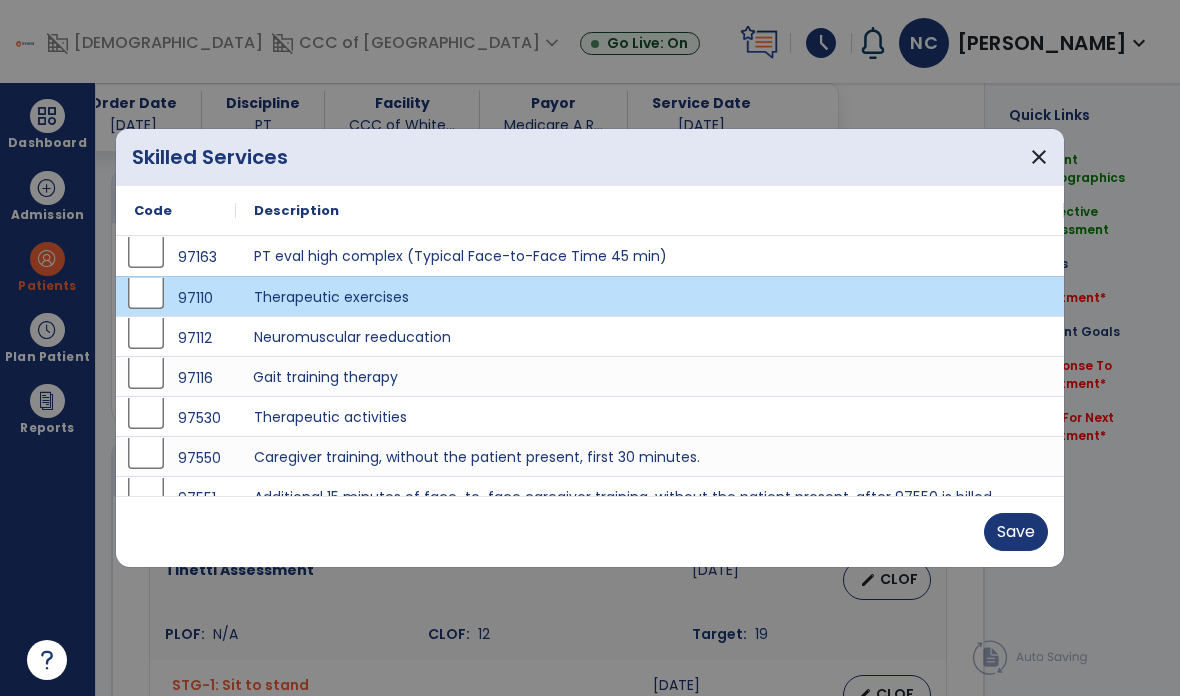 click on "Gait training therapy" at bounding box center (650, 376) 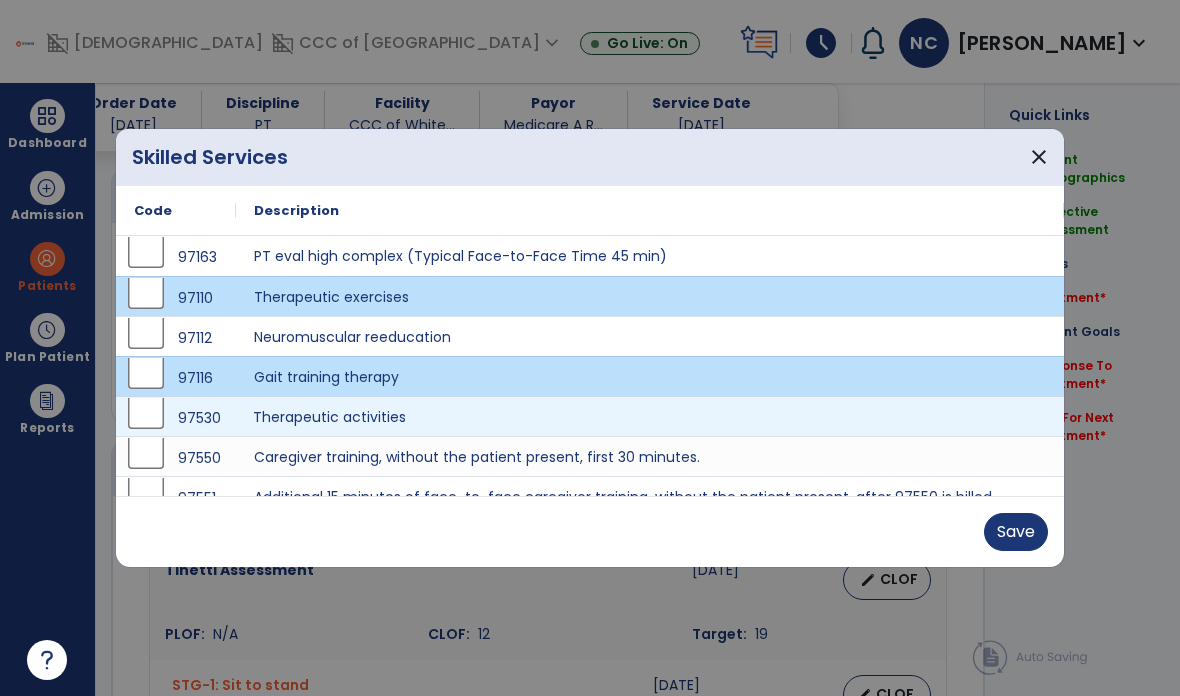 click on "Therapeutic activities" at bounding box center (650, 416) 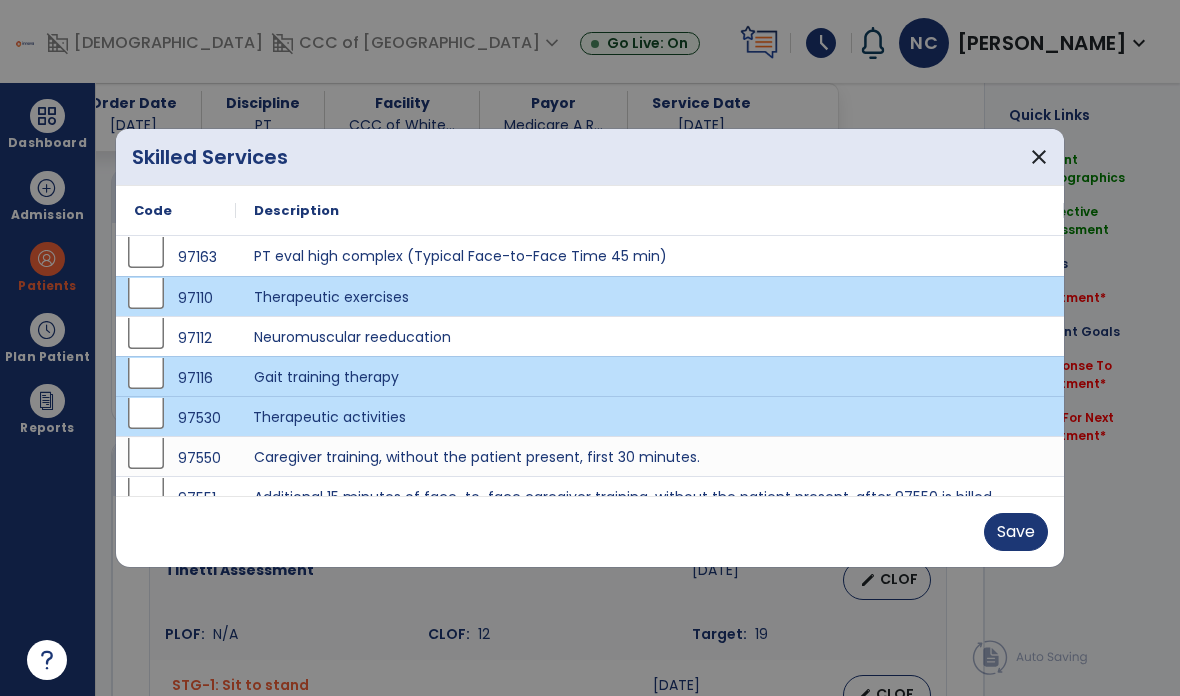 click on "Save" at bounding box center [1016, 532] 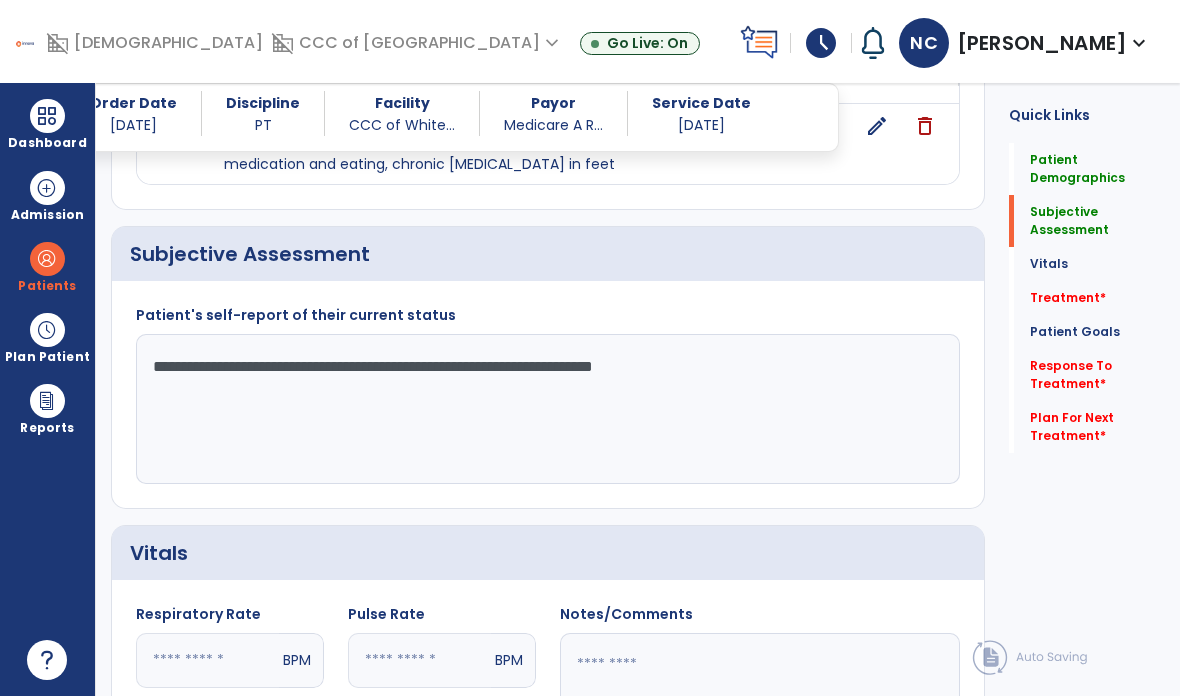 scroll, scrollTop: 404, scrollLeft: 0, axis: vertical 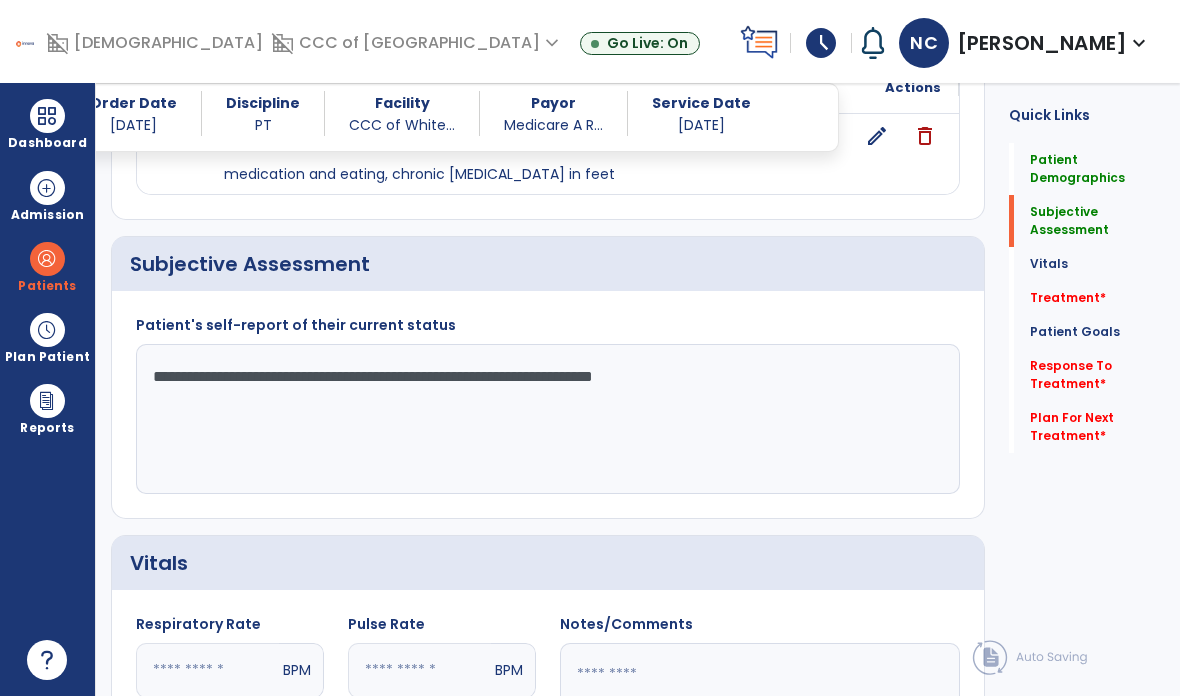 click on "**********" 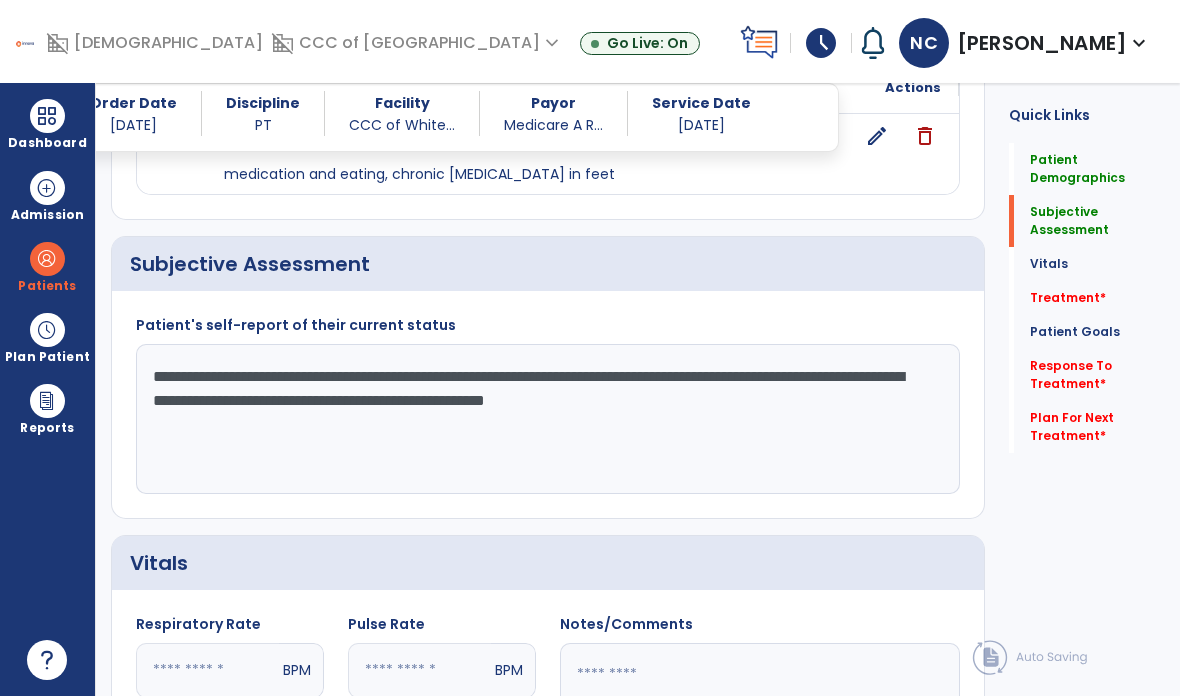 click on "**********" 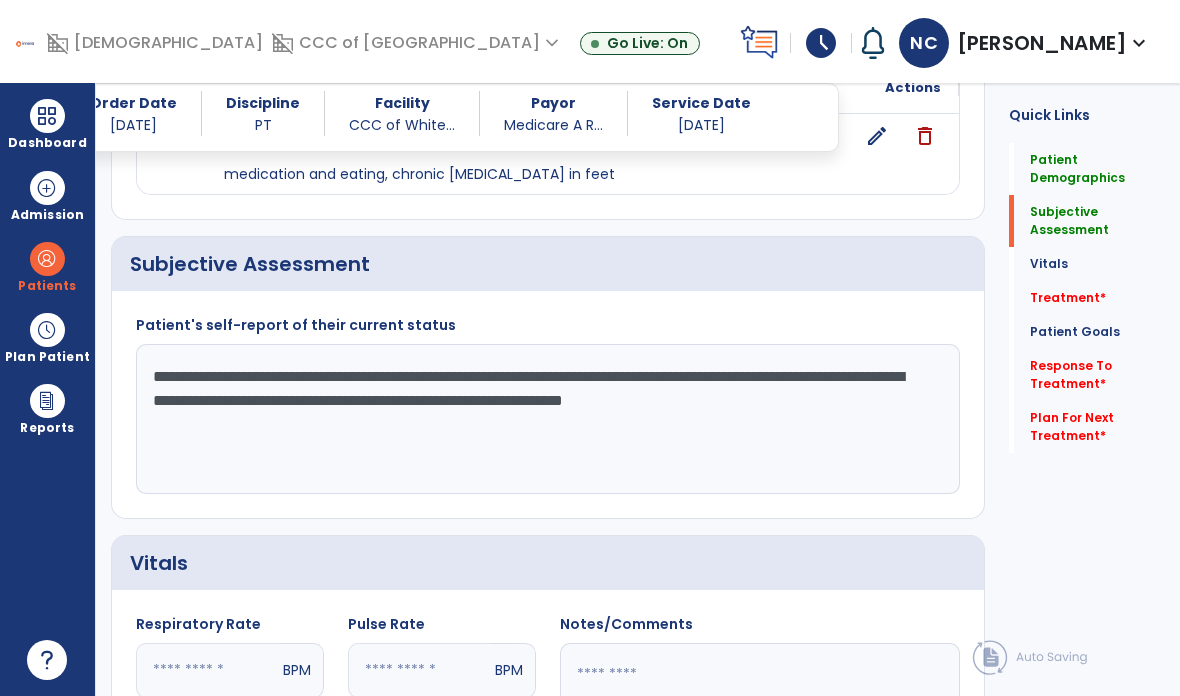 click on "**********" 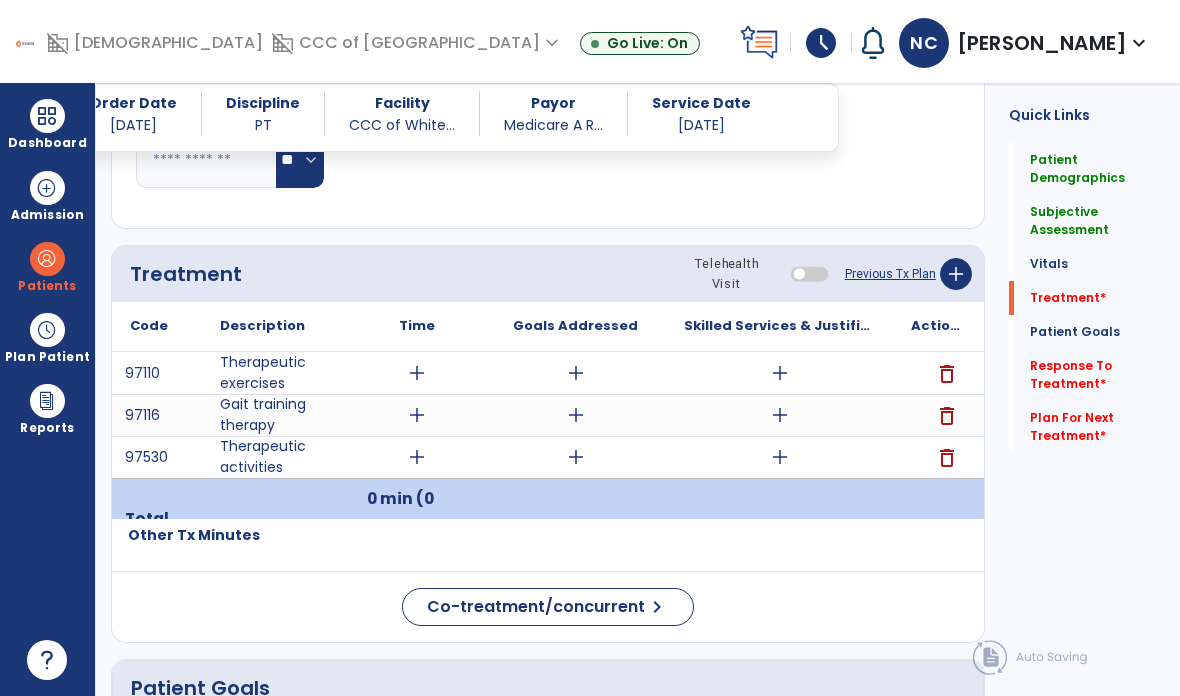 scroll, scrollTop: 1124, scrollLeft: 0, axis: vertical 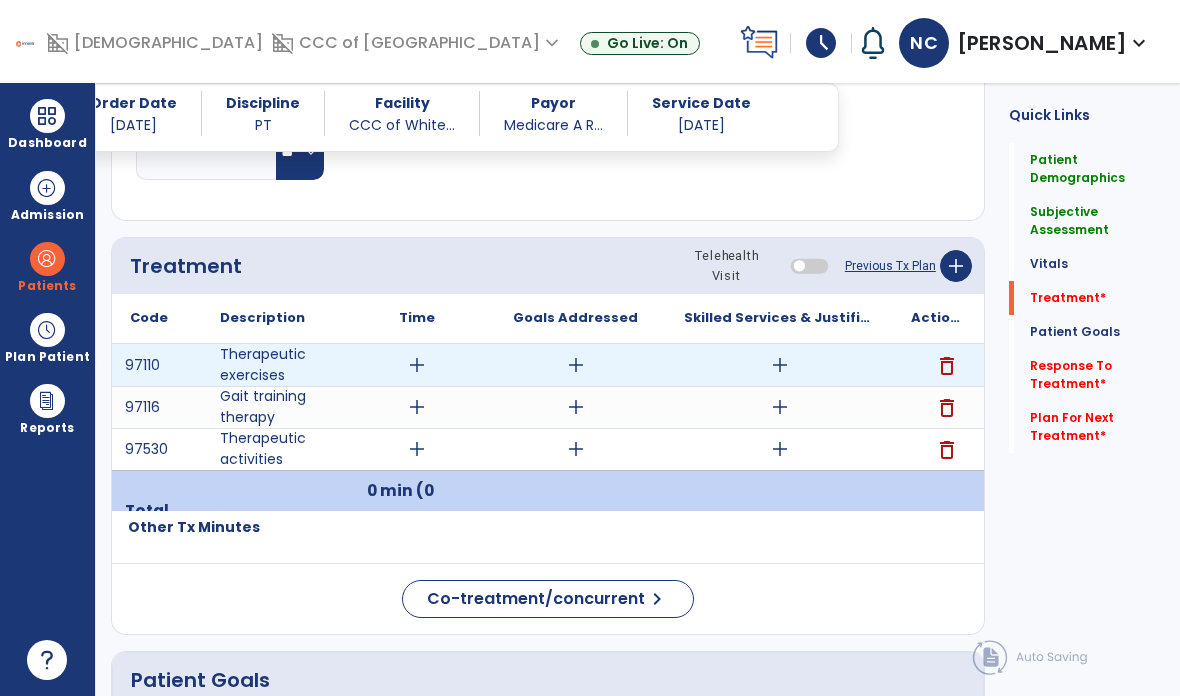 type on "**********" 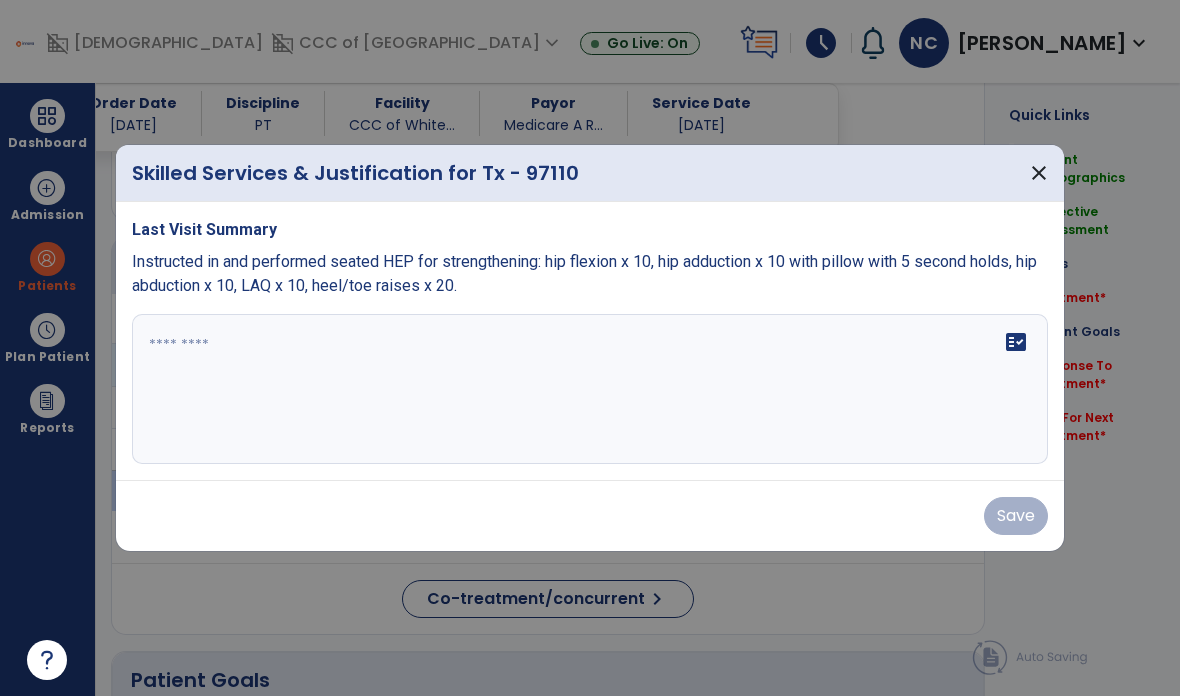 click on "fact_check" at bounding box center (590, 389) 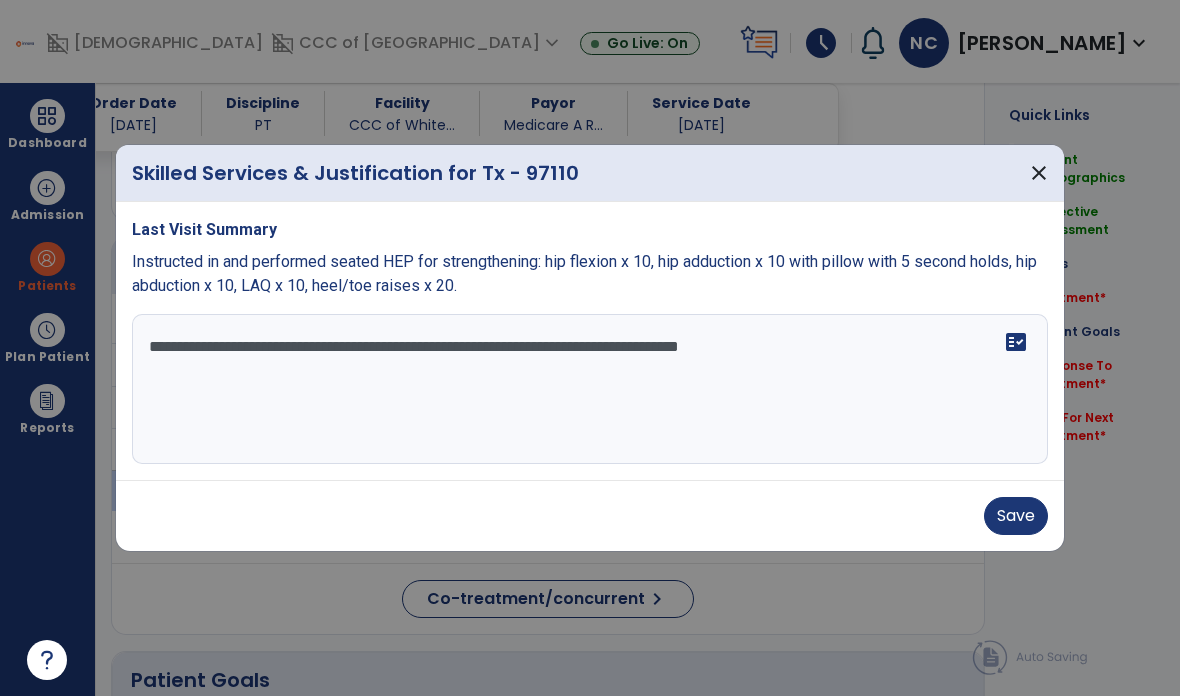 type on "**********" 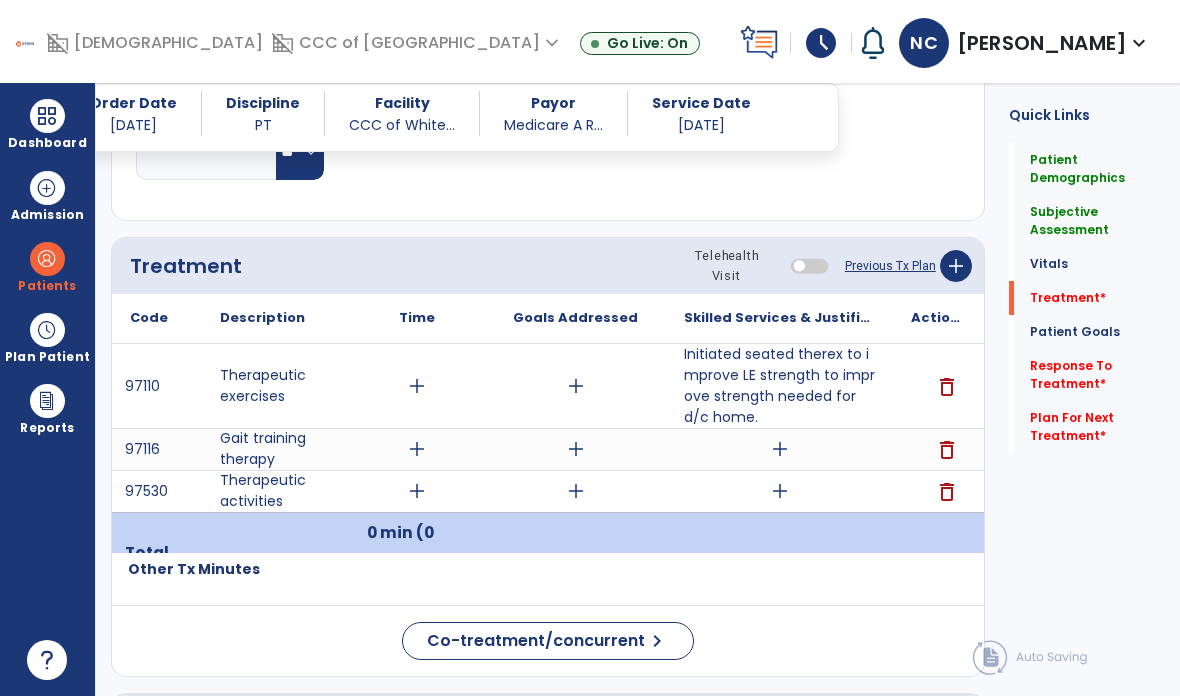 click on "delete" at bounding box center (947, 450) 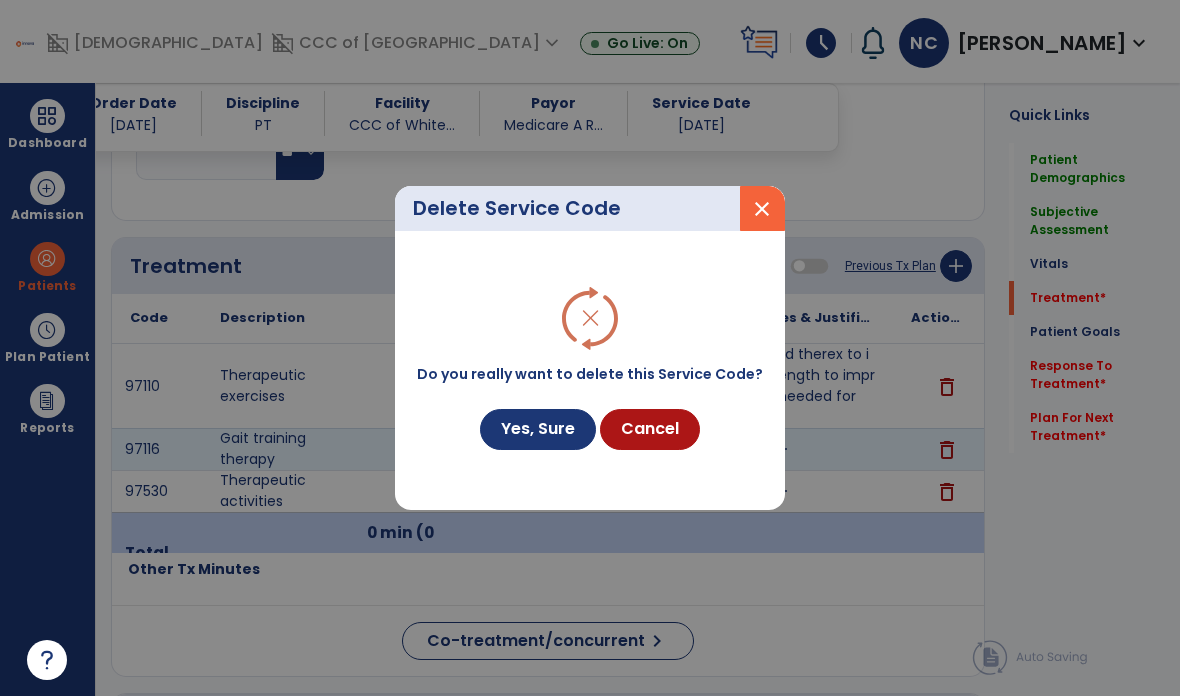 click on "Yes, Sure" at bounding box center (538, 429) 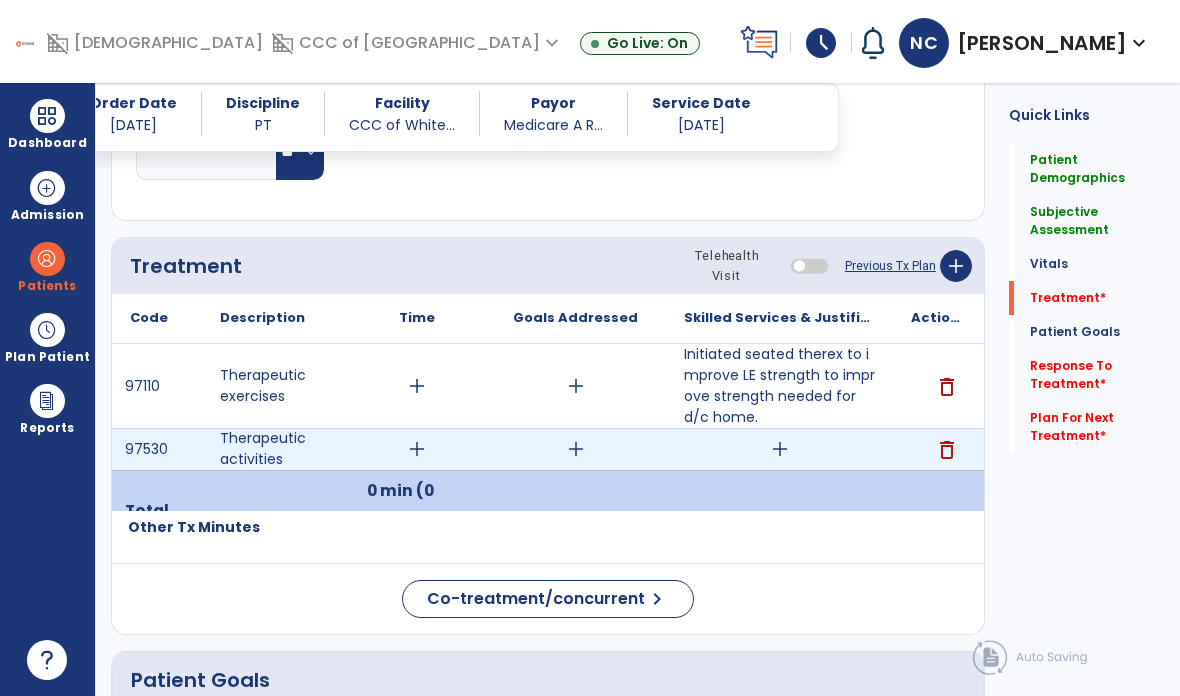 click on "add" at bounding box center (780, 449) 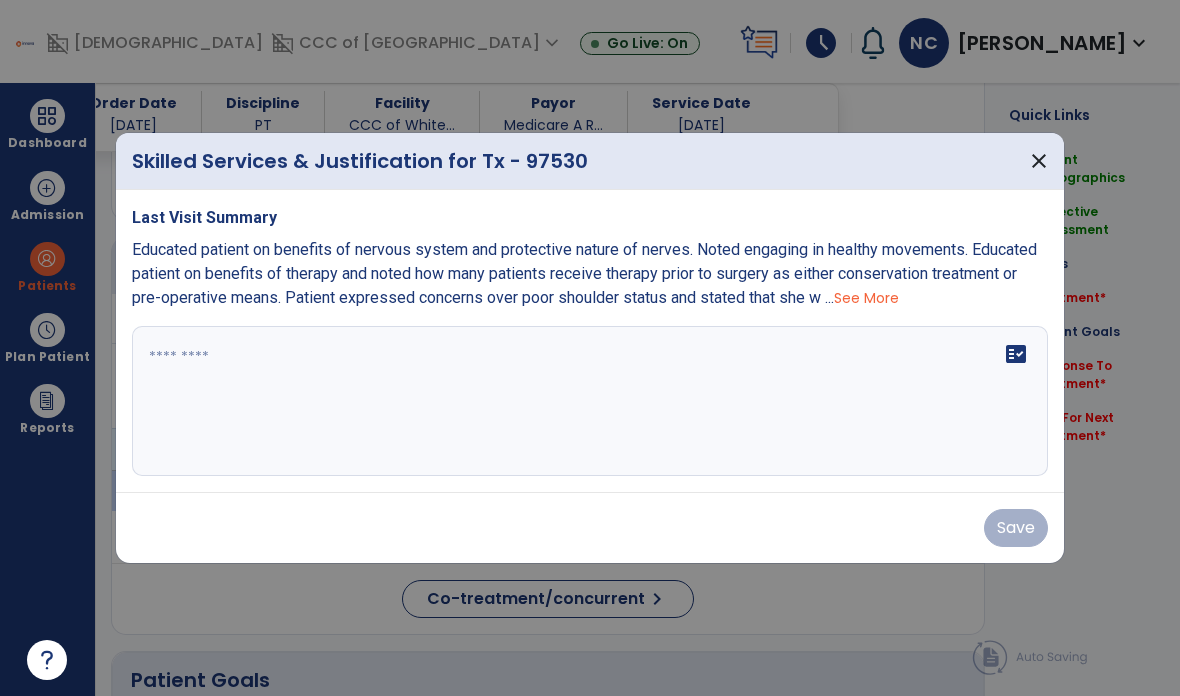 click on "fact_check" at bounding box center [590, 401] 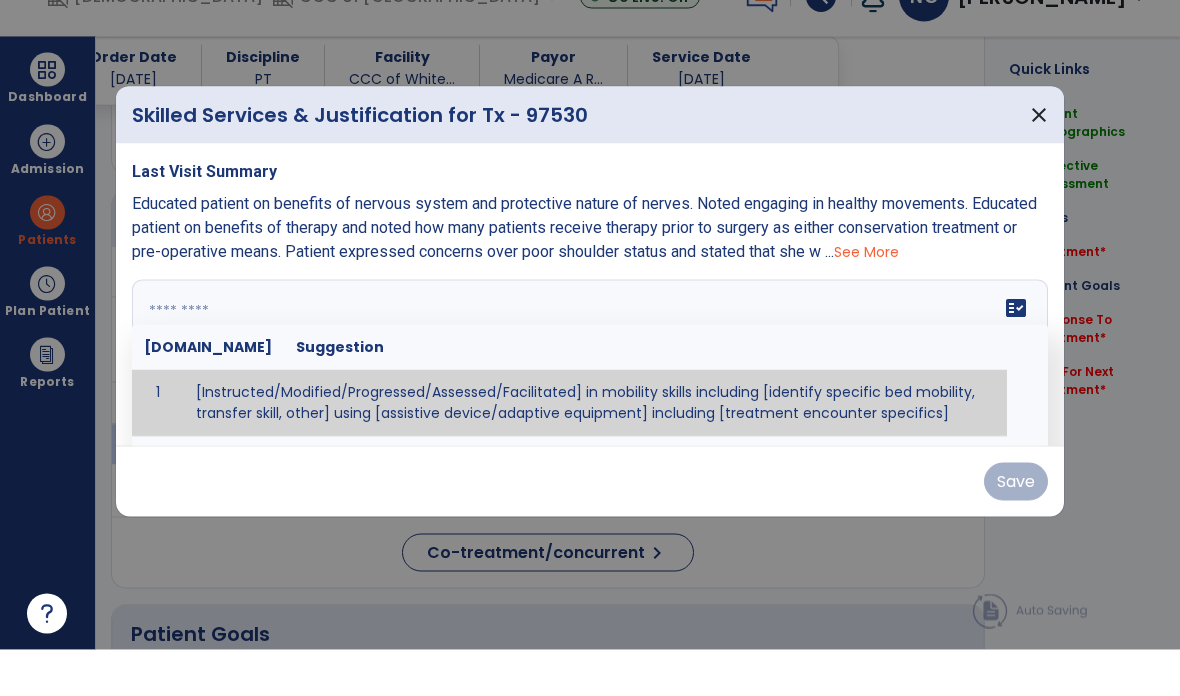type on "*" 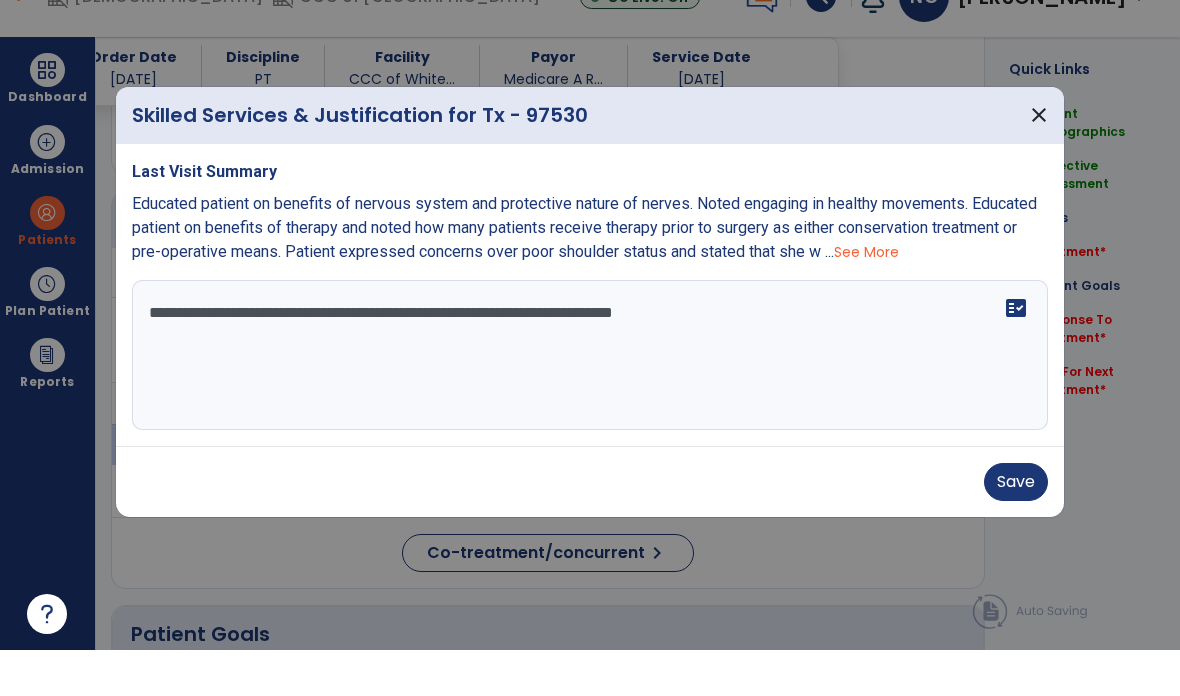 click on "See More" at bounding box center (866, 298) 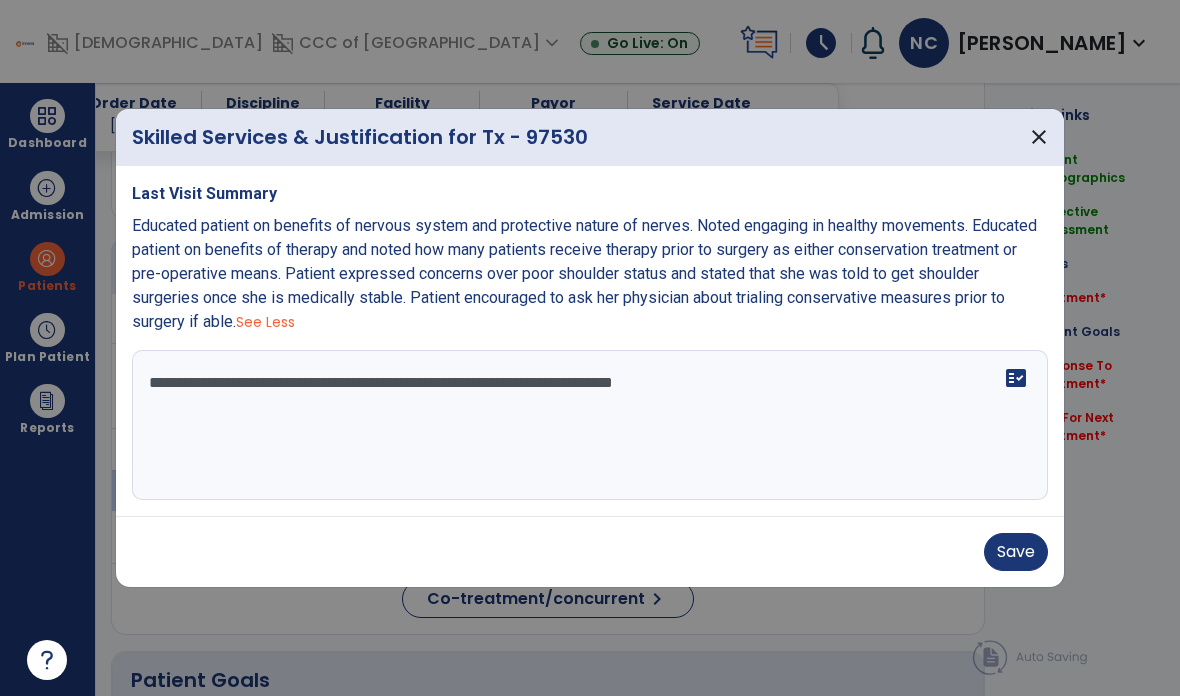 click on "**********" at bounding box center (590, 425) 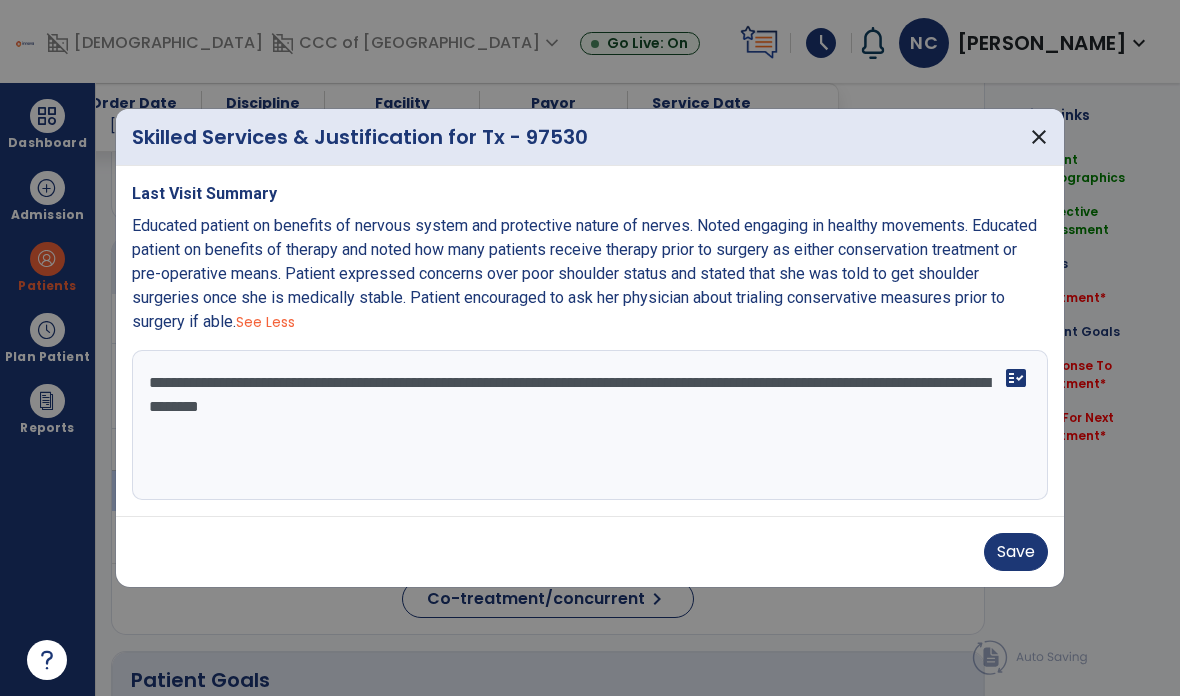 type on "**********" 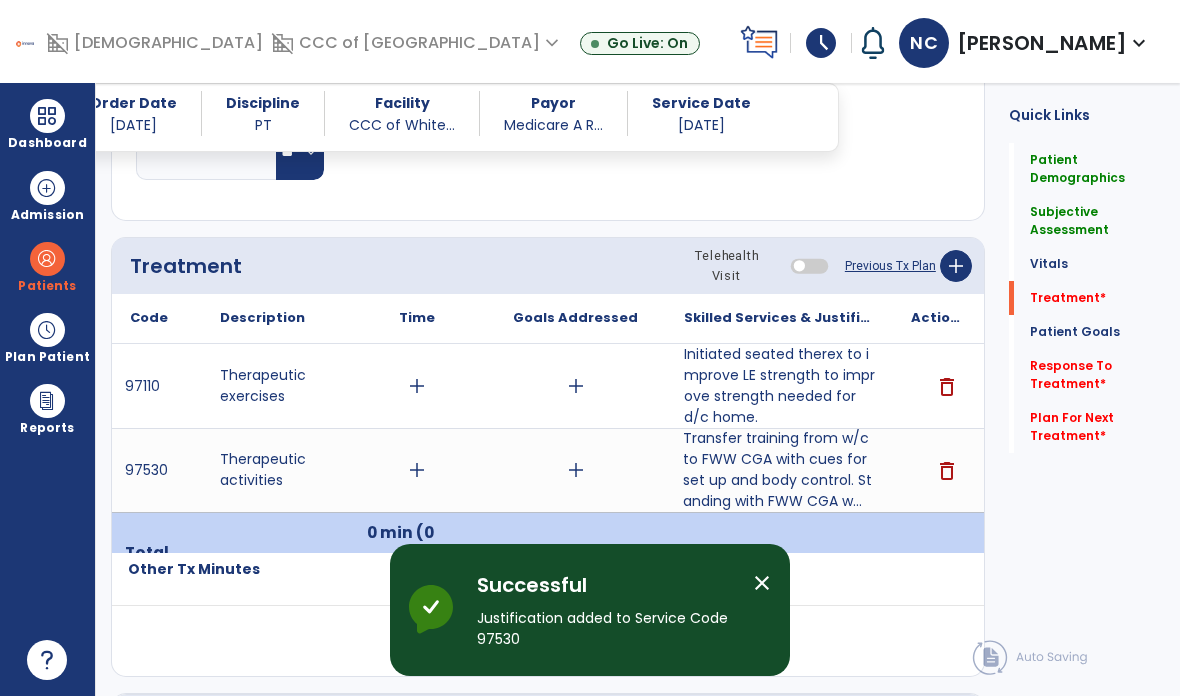 click on "add" 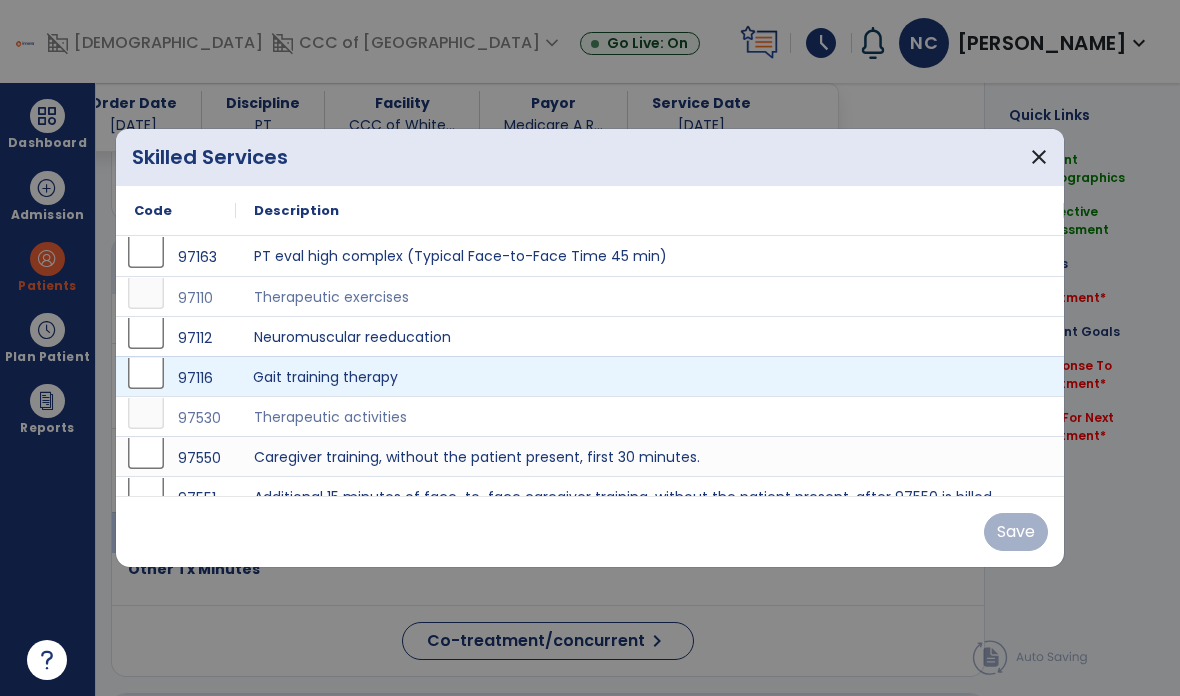 click on "Gait training therapy" at bounding box center [650, 376] 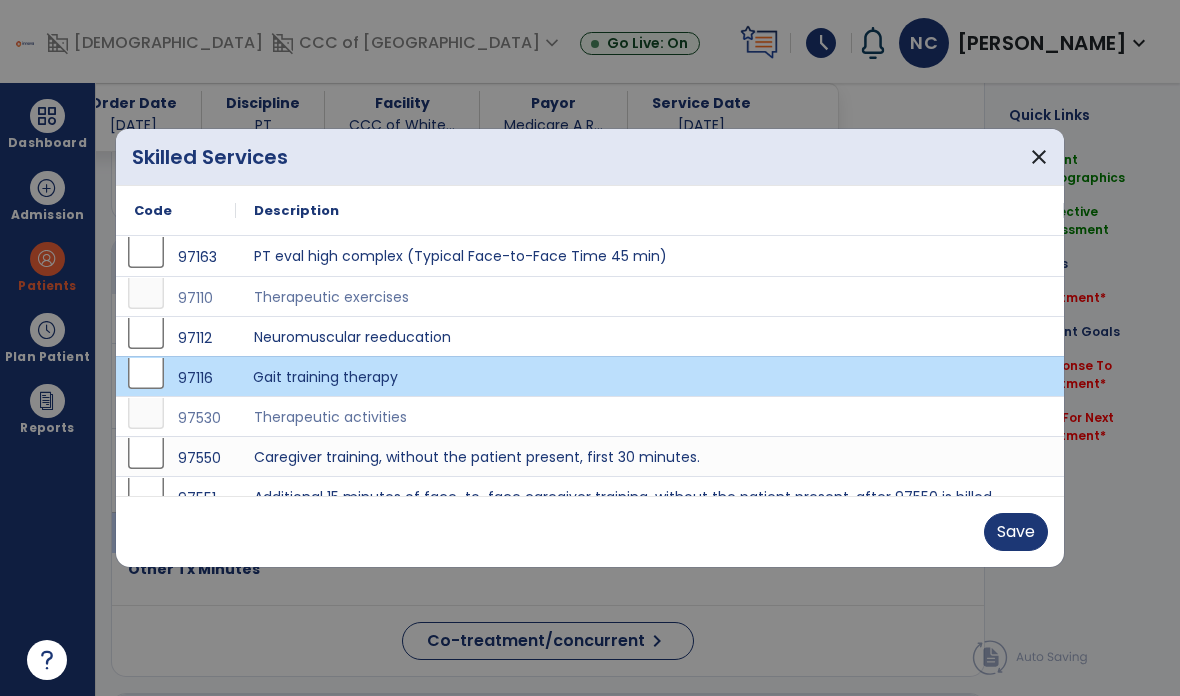 click on "Save" at bounding box center [1016, 532] 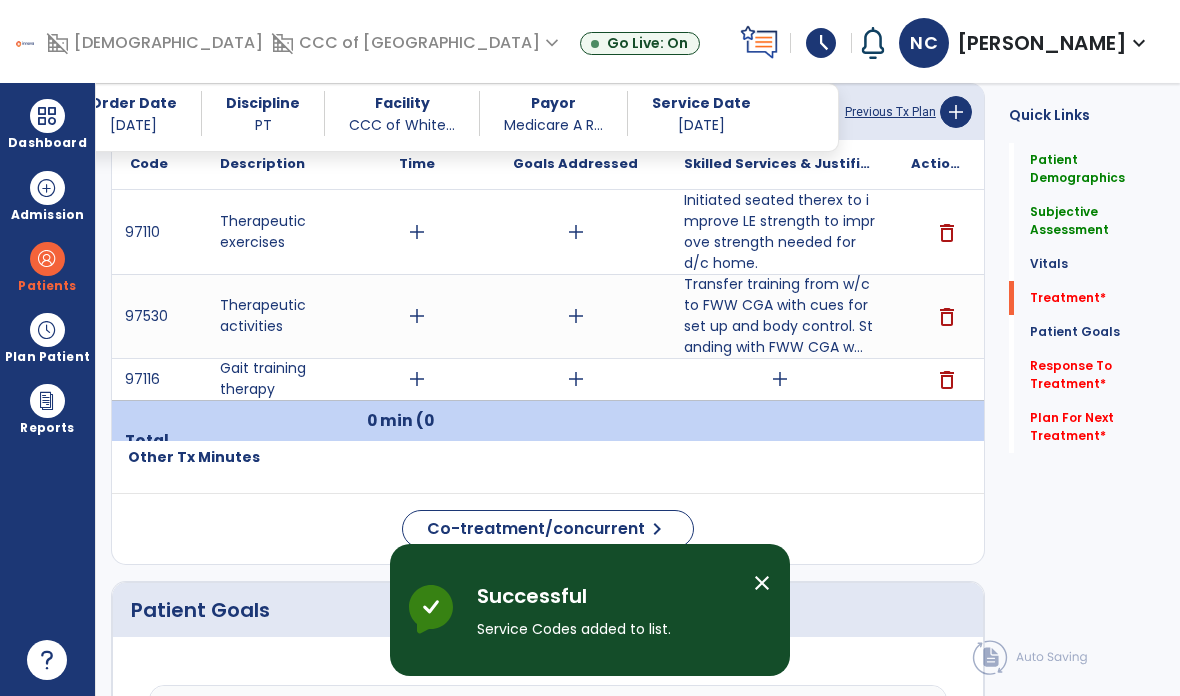 scroll, scrollTop: 1286, scrollLeft: 0, axis: vertical 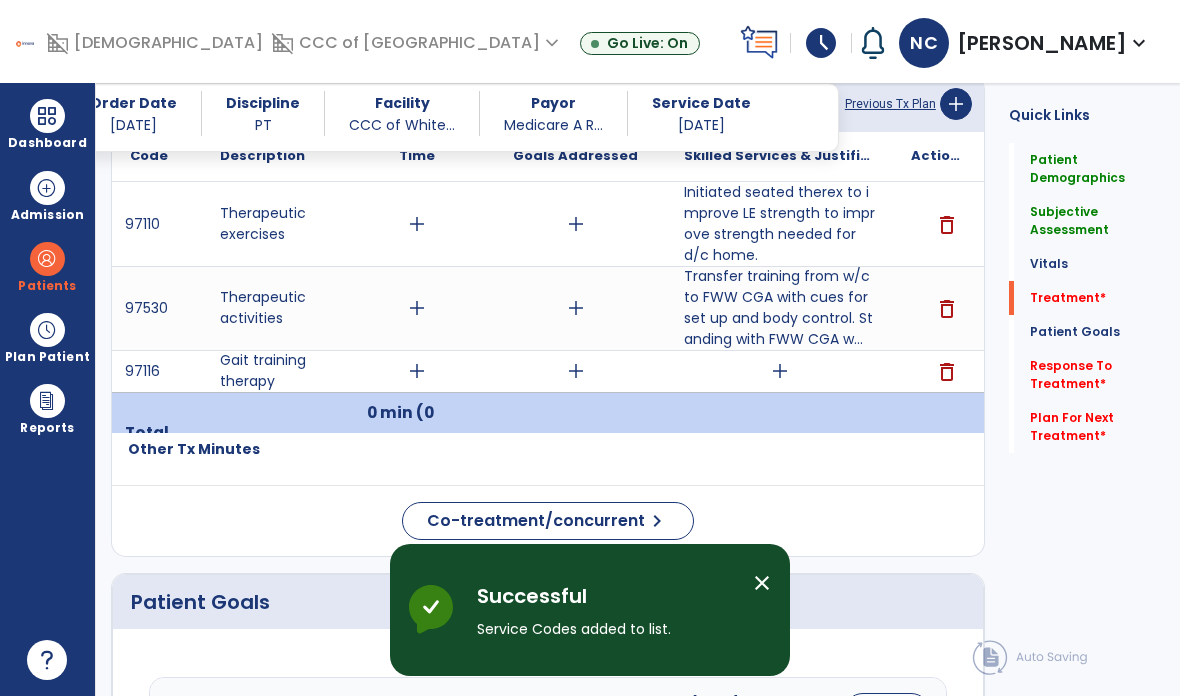 click on "add" at bounding box center (780, 371) 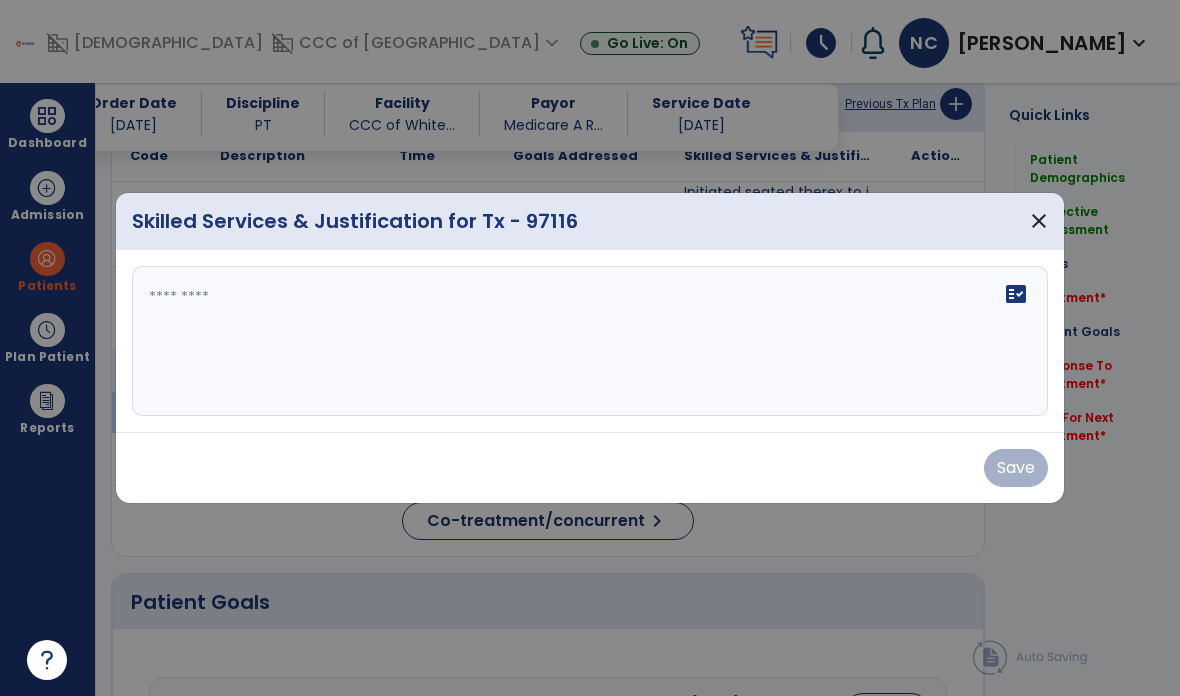 click on "fact_check" at bounding box center [590, 341] 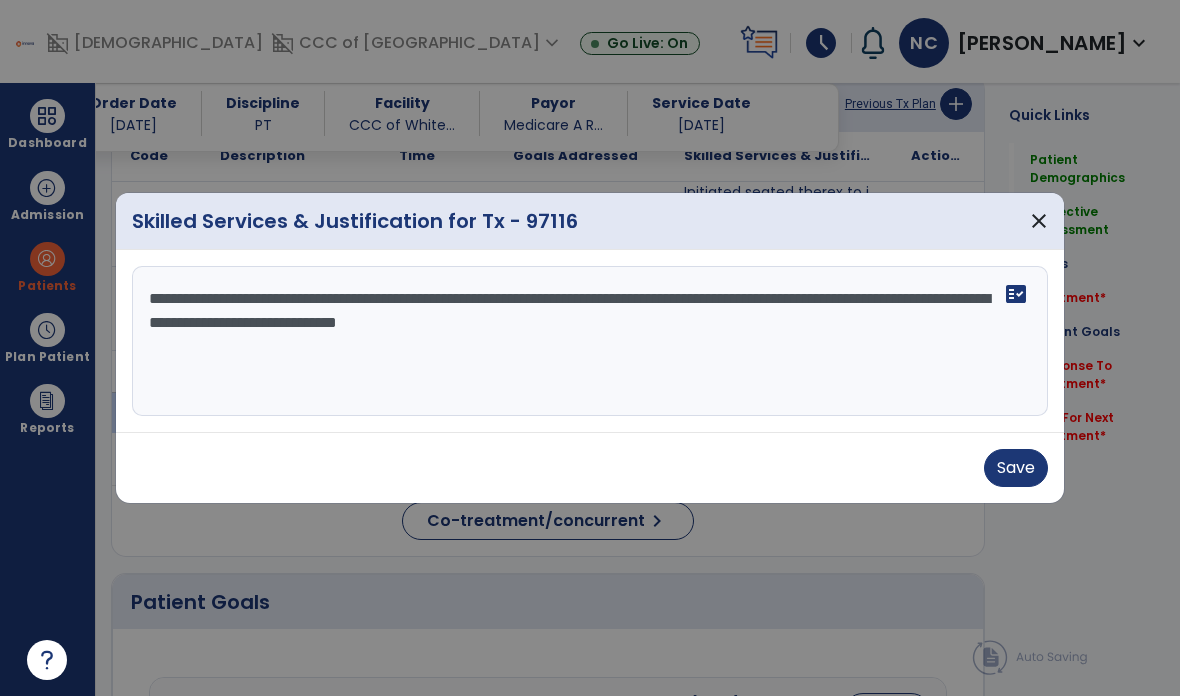 type on "**********" 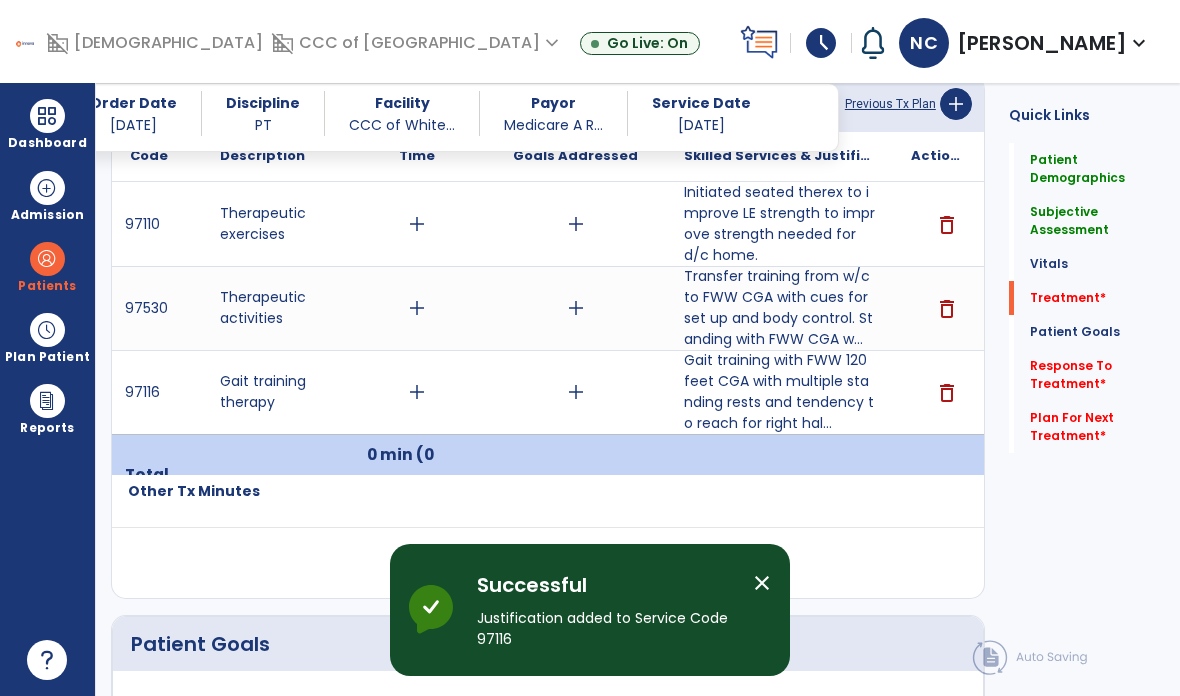 click on "add" at bounding box center [417, 392] 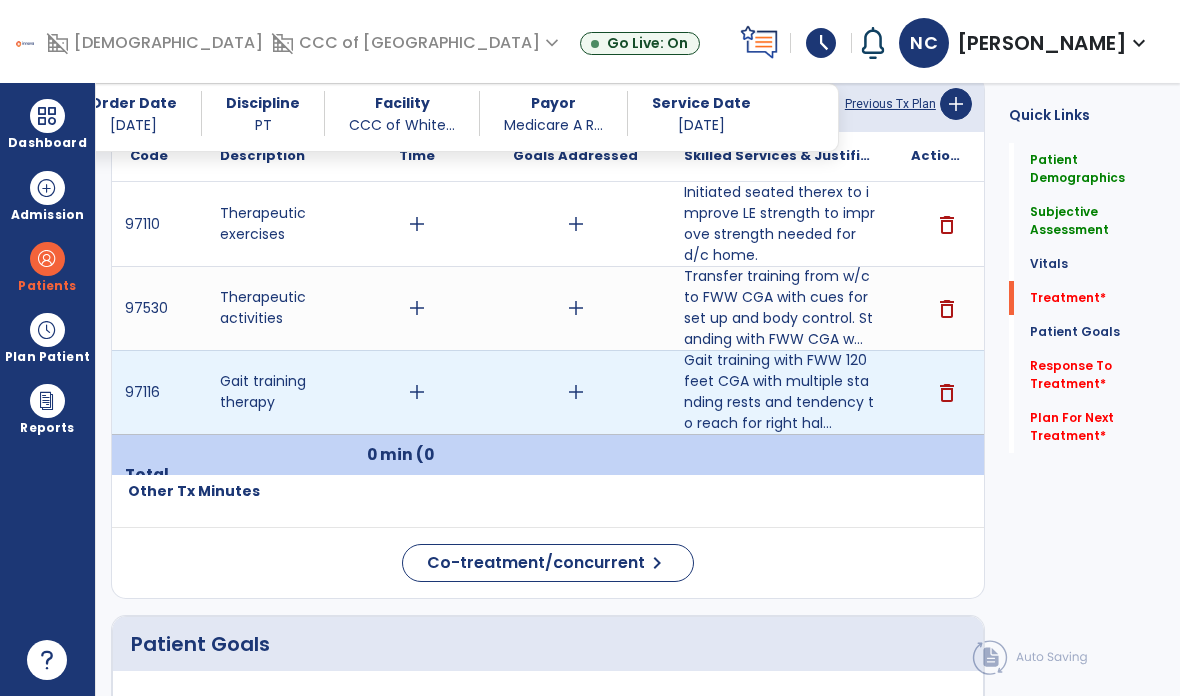 click on "add" at bounding box center [417, 392] 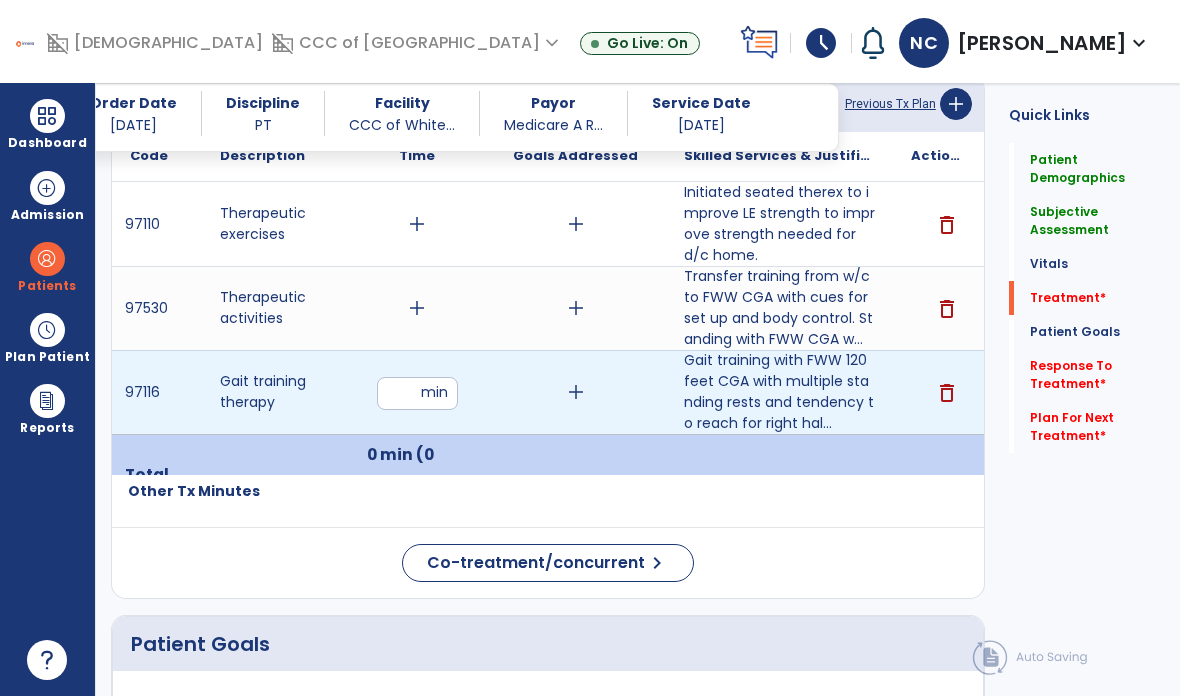type on "**" 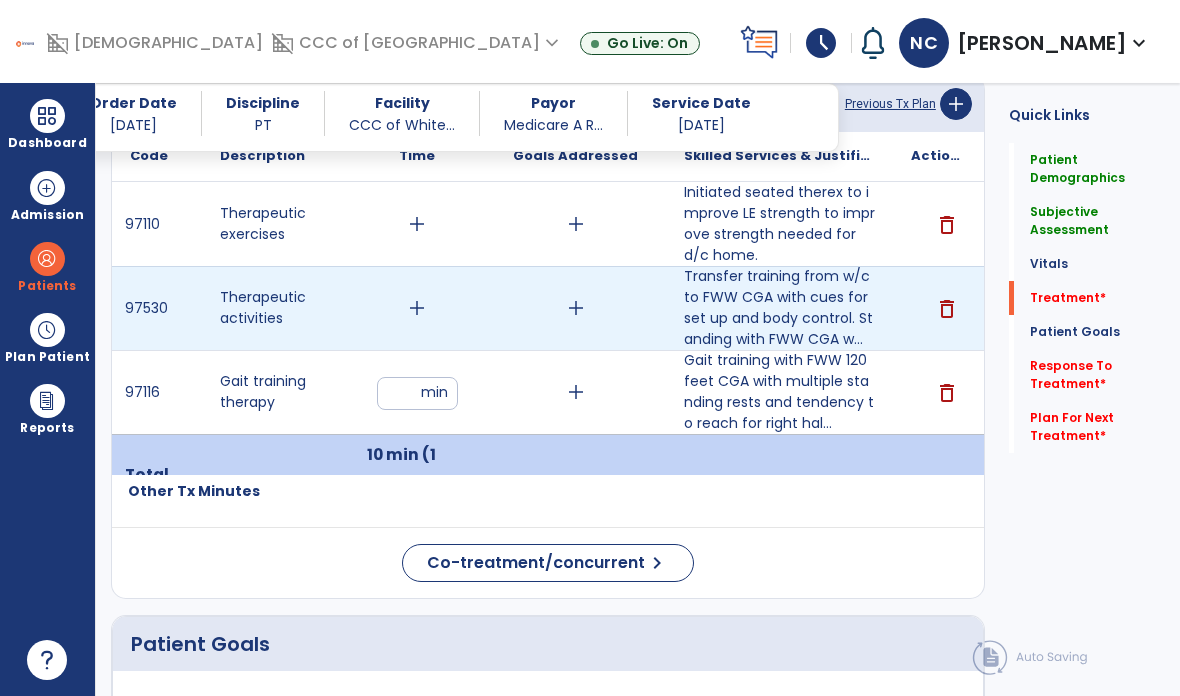 click on "add" at bounding box center [417, 308] 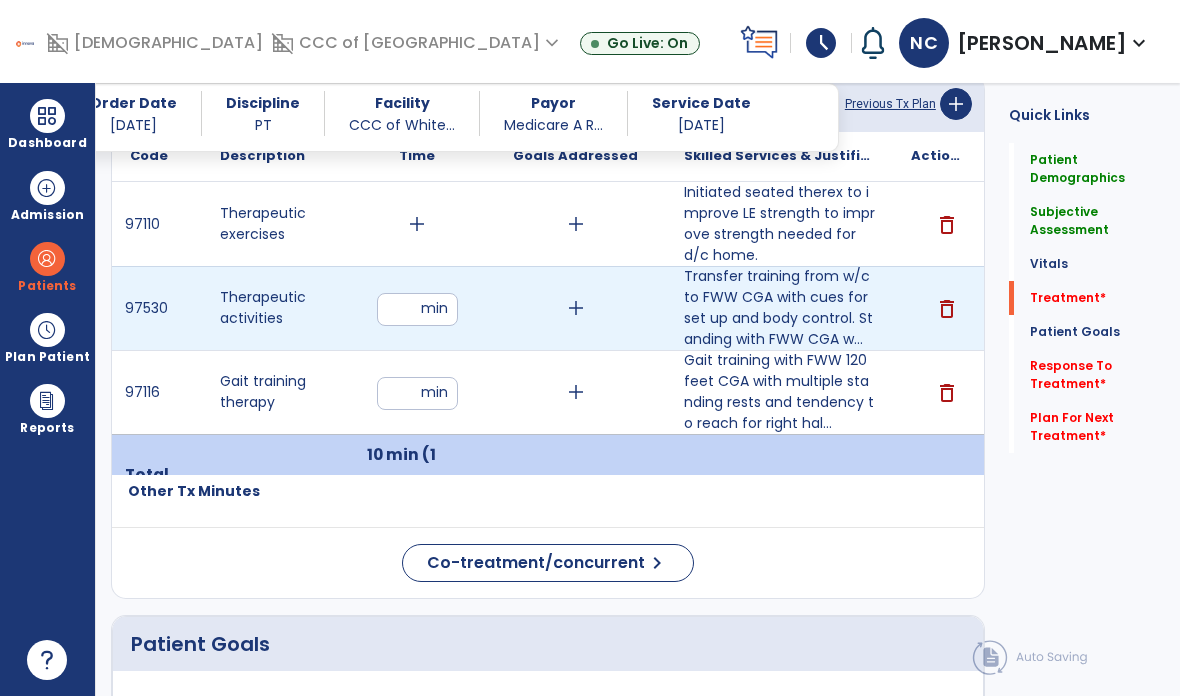 type on "**" 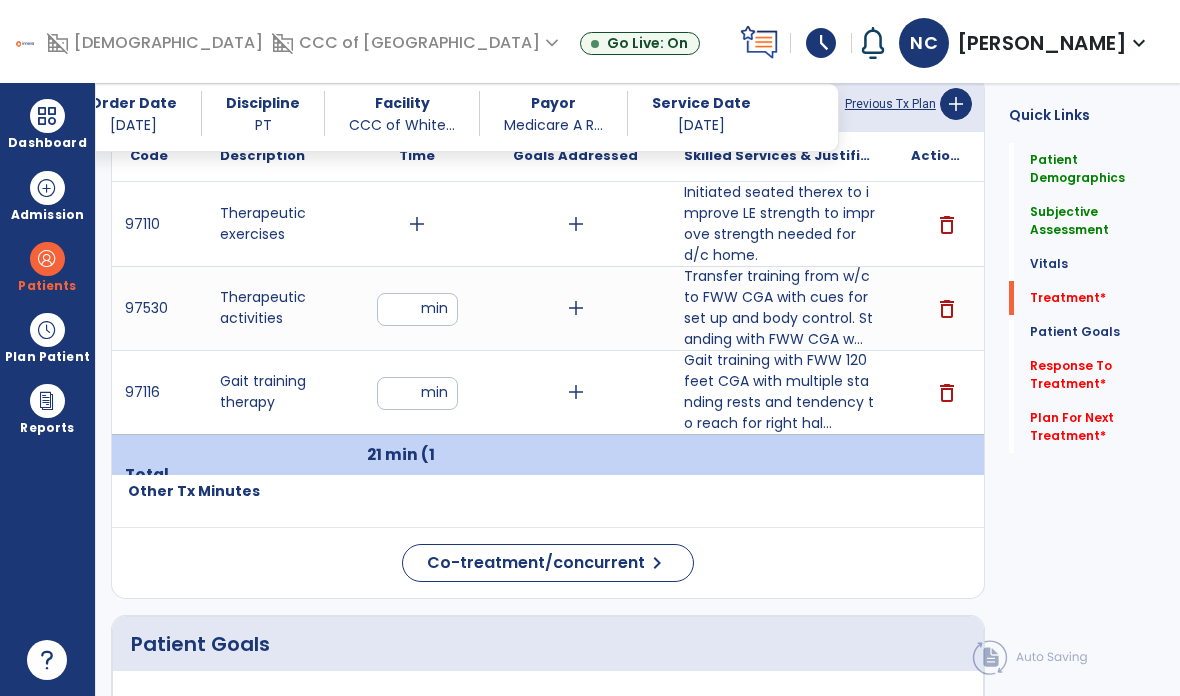 click on "add" at bounding box center [417, 224] 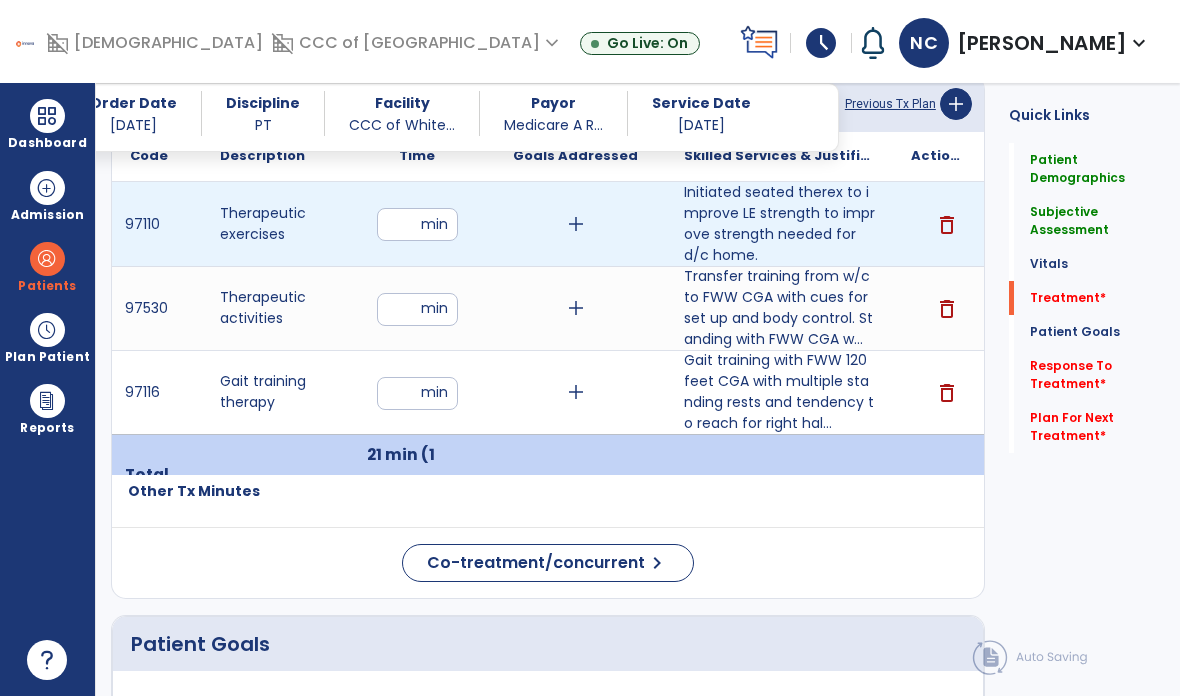 type on "**" 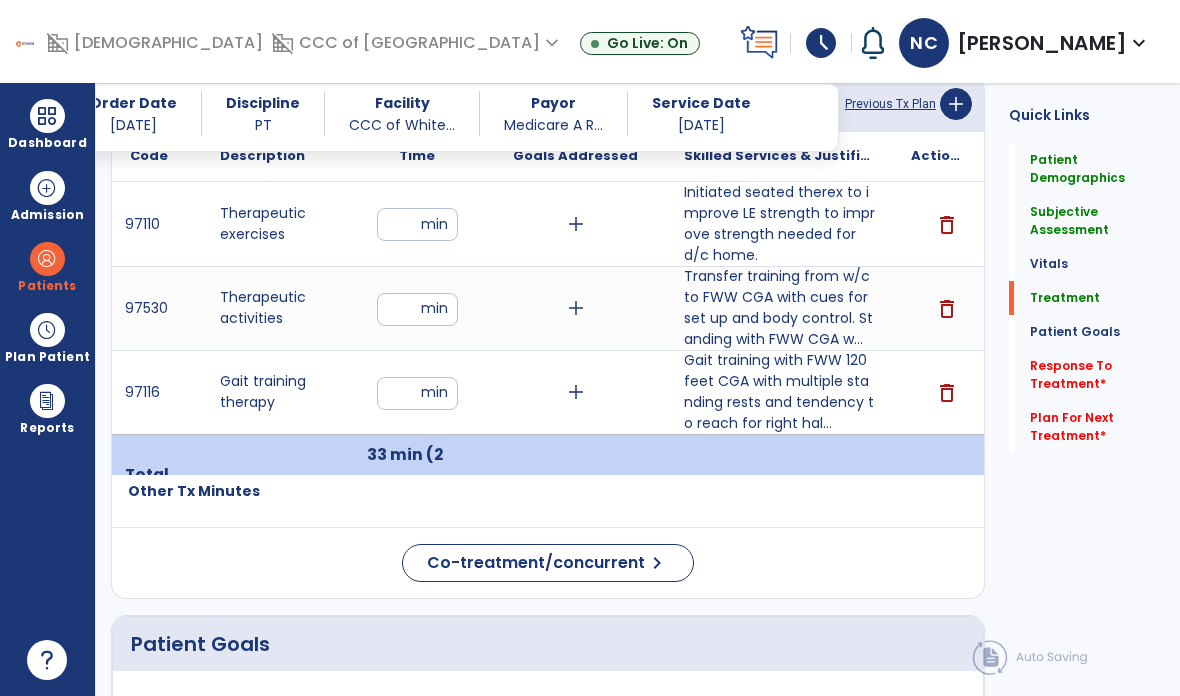 click on "**" at bounding box center [417, 309] 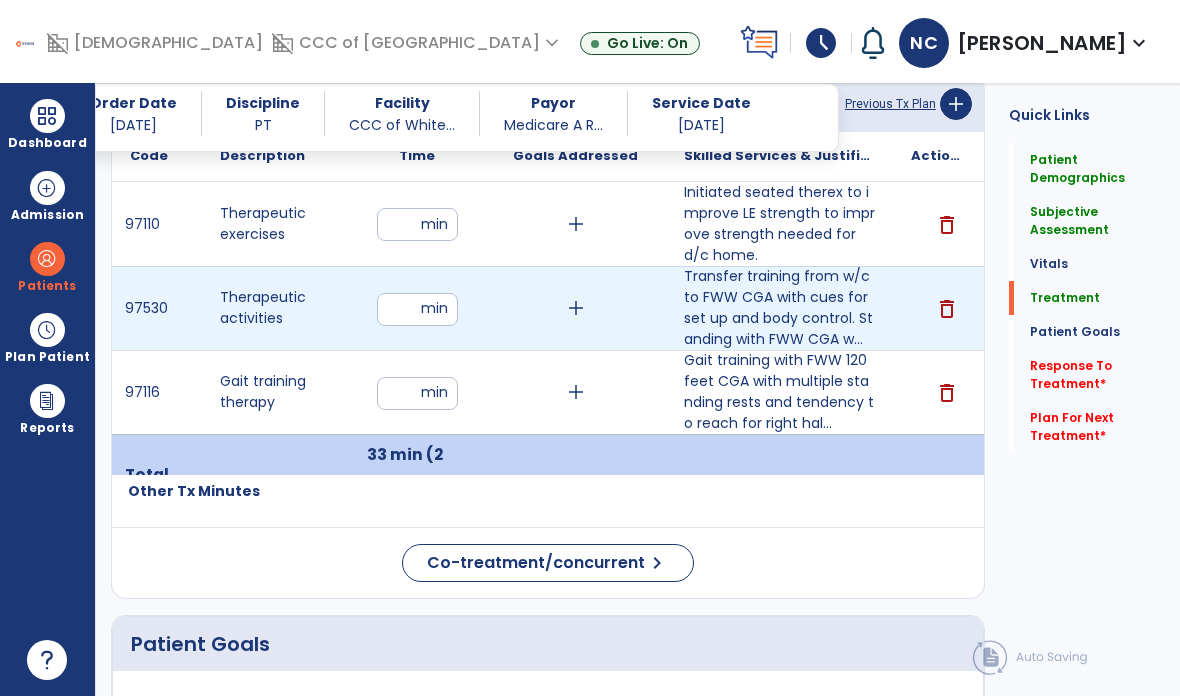type on "**" 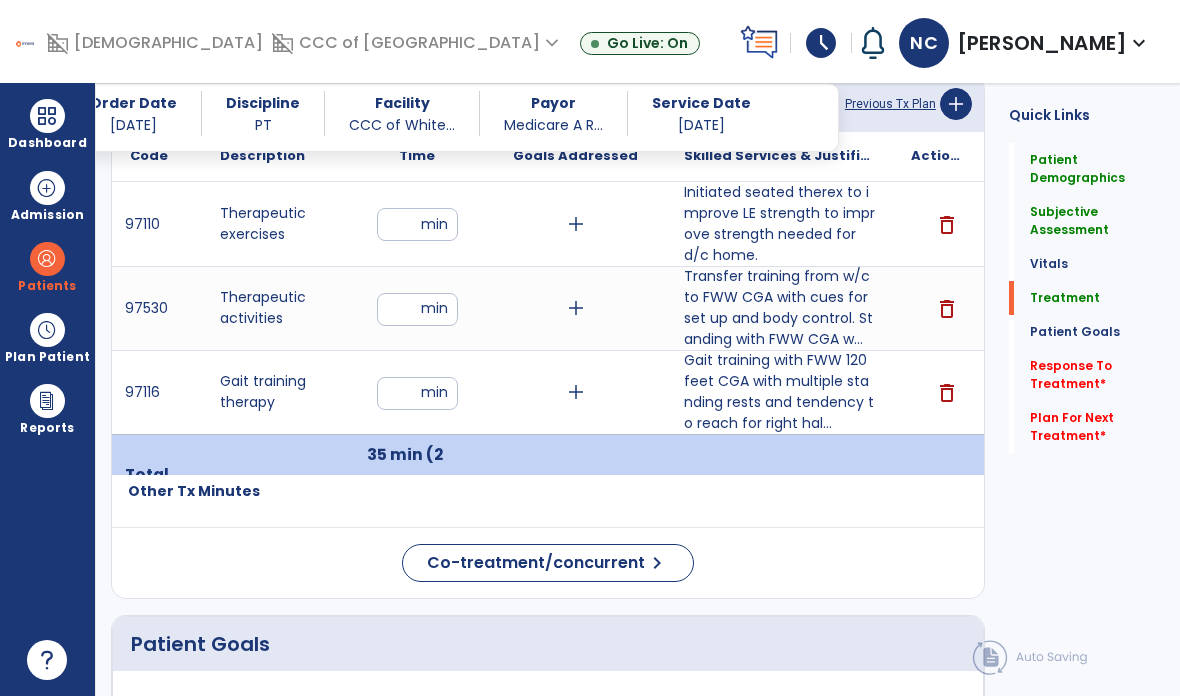 click on "**" at bounding box center (417, 309) 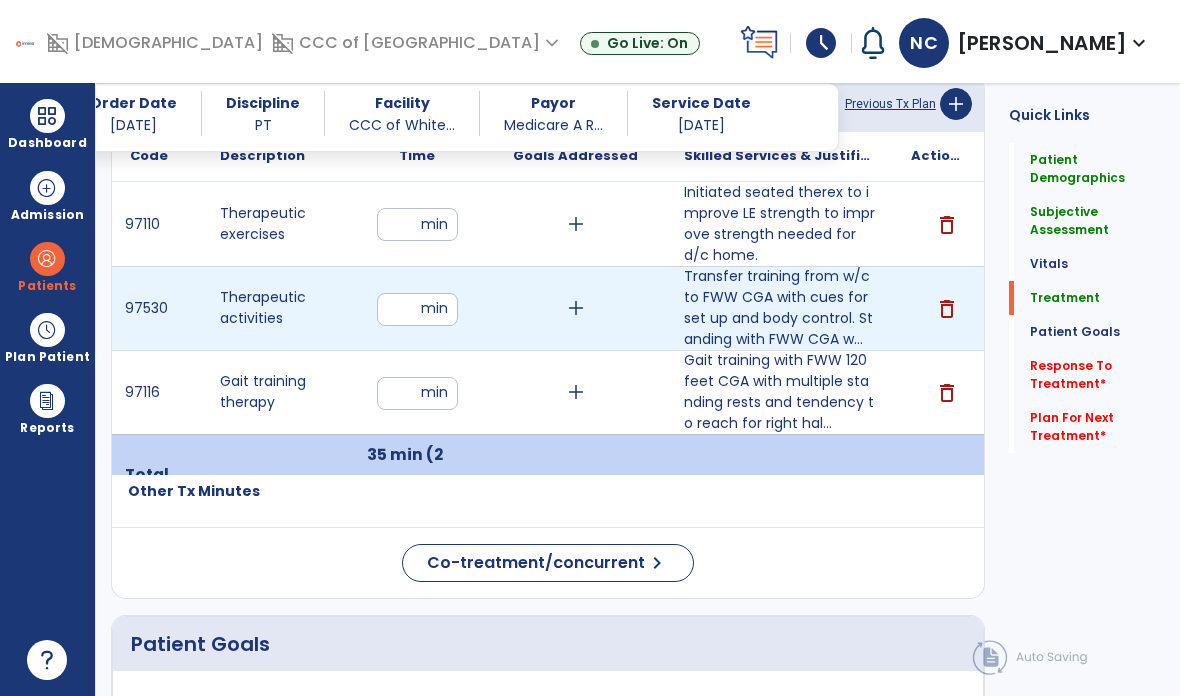 type on "*" 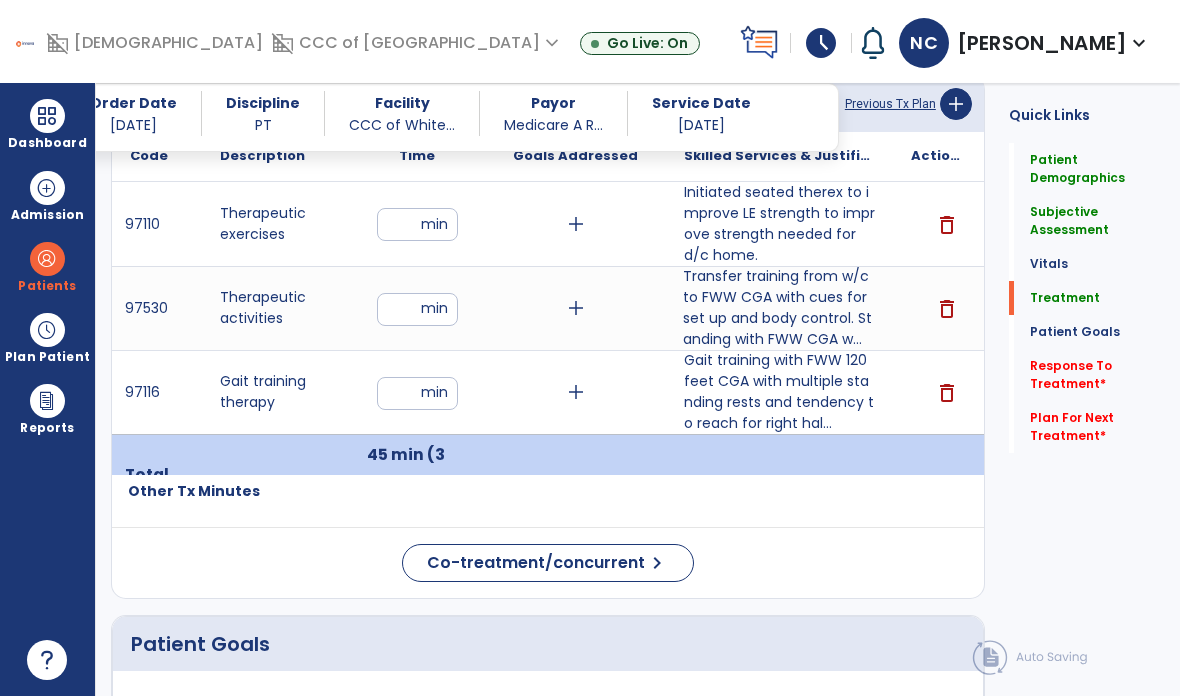 click on "Transfer training from w/c to FWW CGA with cues for set up and body control. Standing with FWW CGA w..." at bounding box center [779, 308] 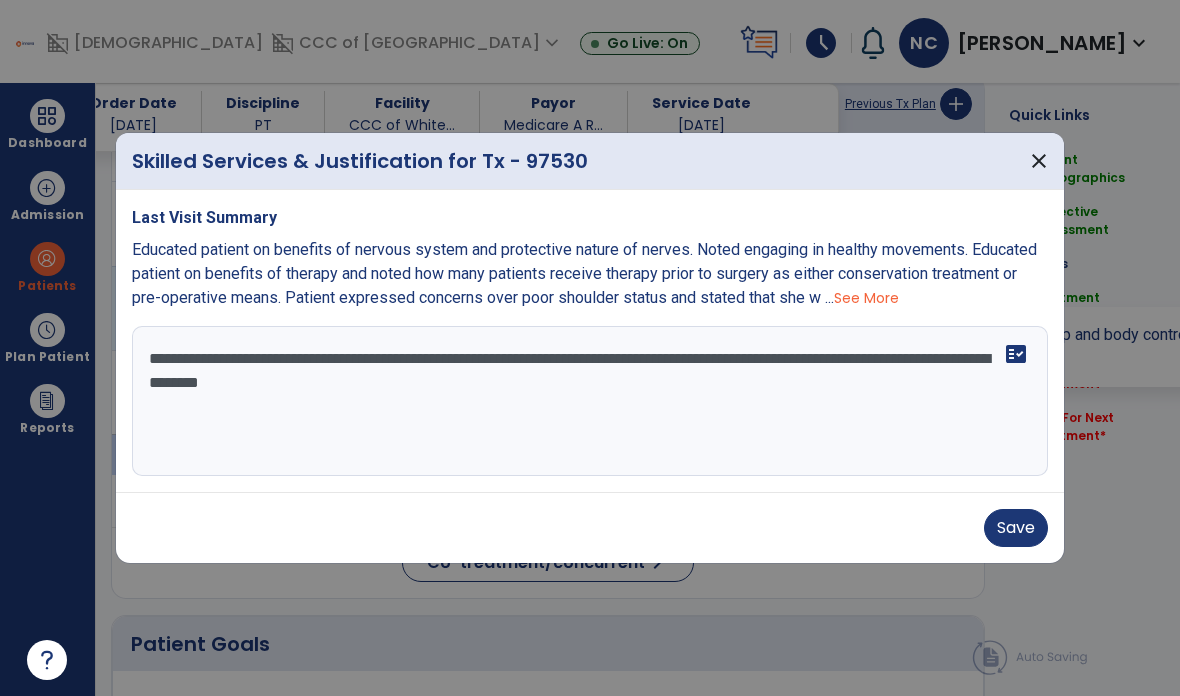 click on "**********" at bounding box center (590, 401) 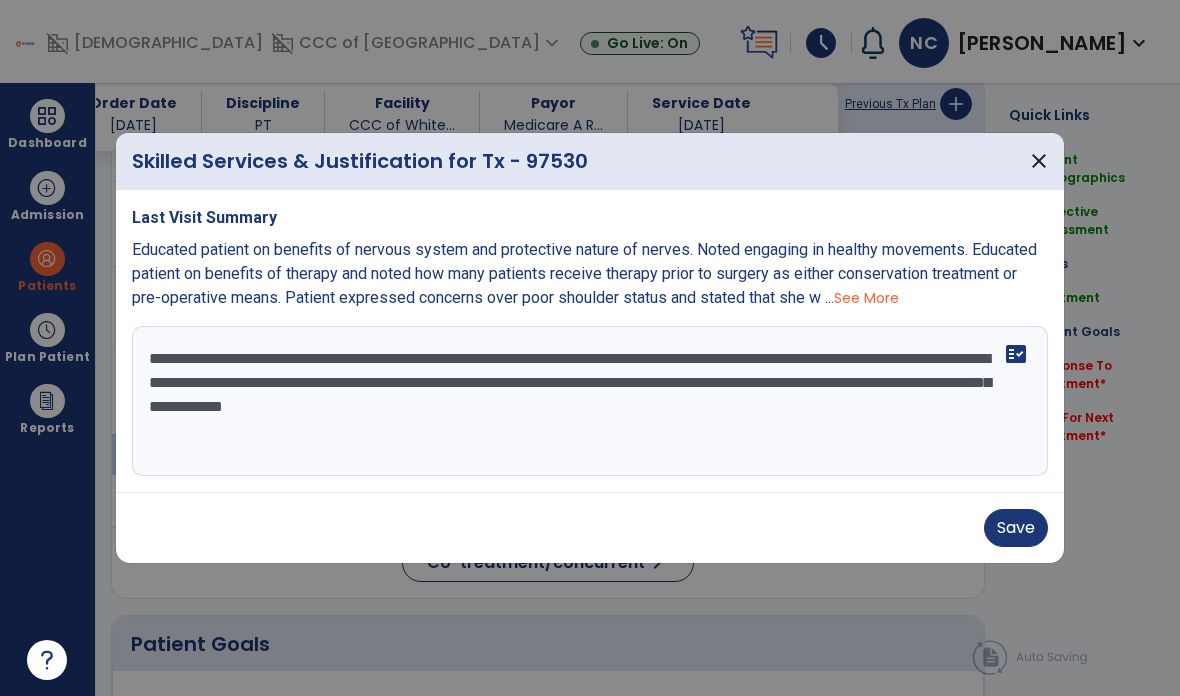 type on "**********" 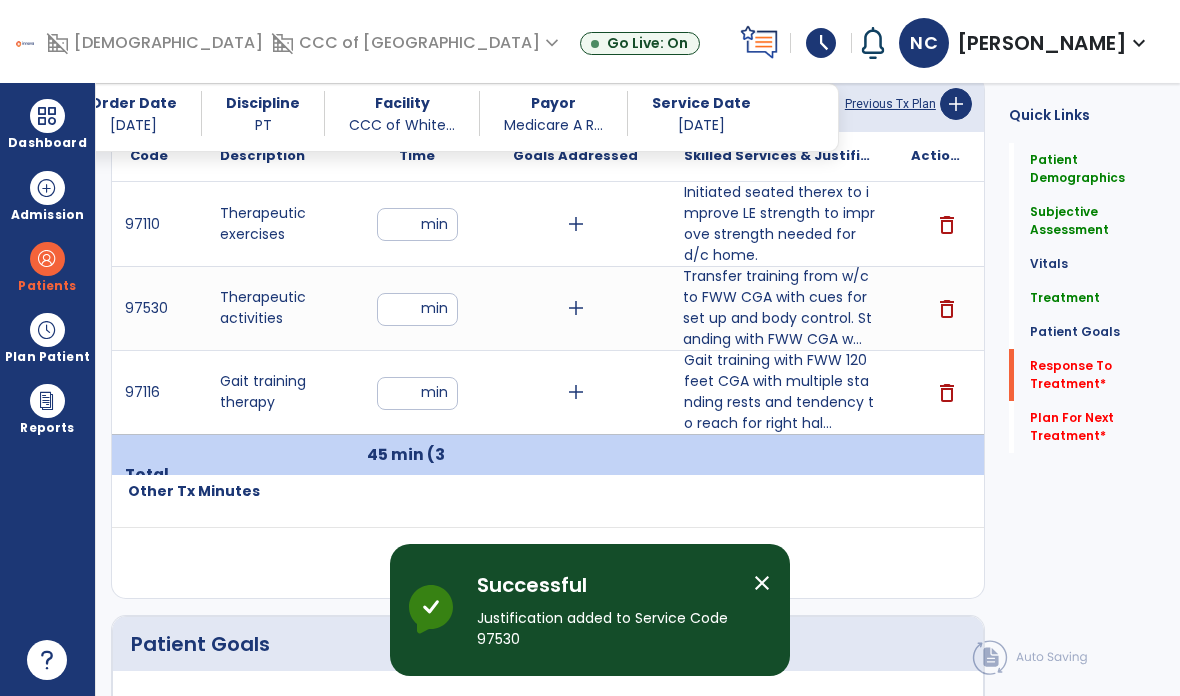 click on "Response To Treatment   *" 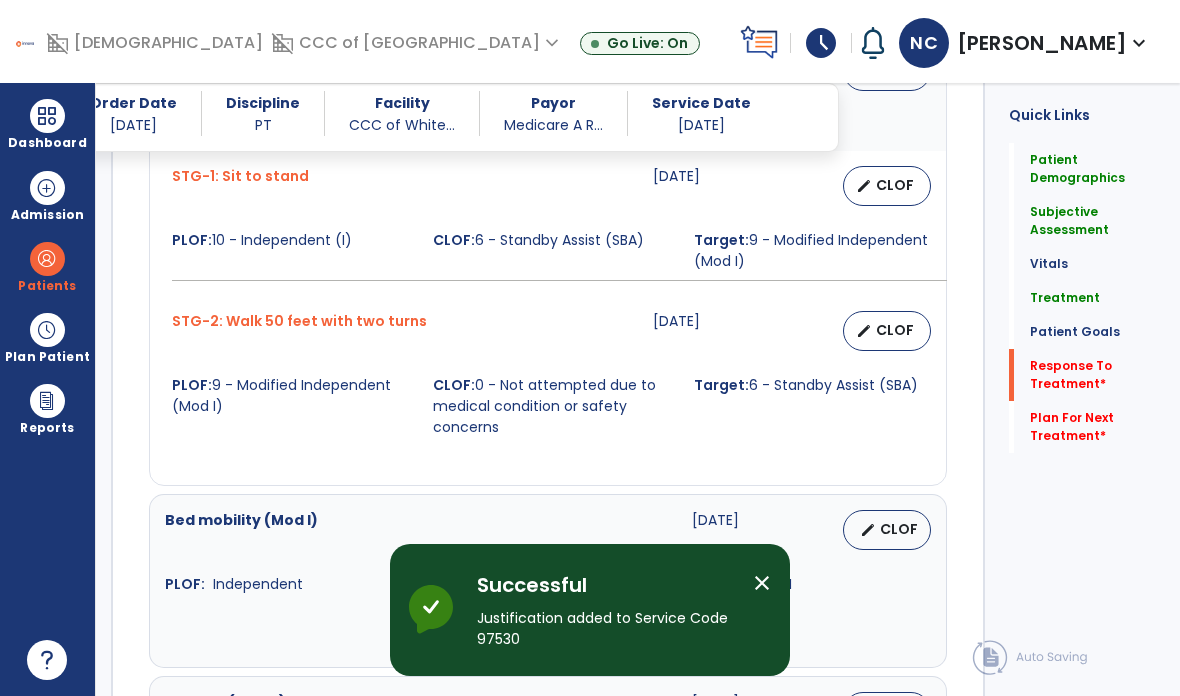 scroll, scrollTop: 34, scrollLeft: 0, axis: vertical 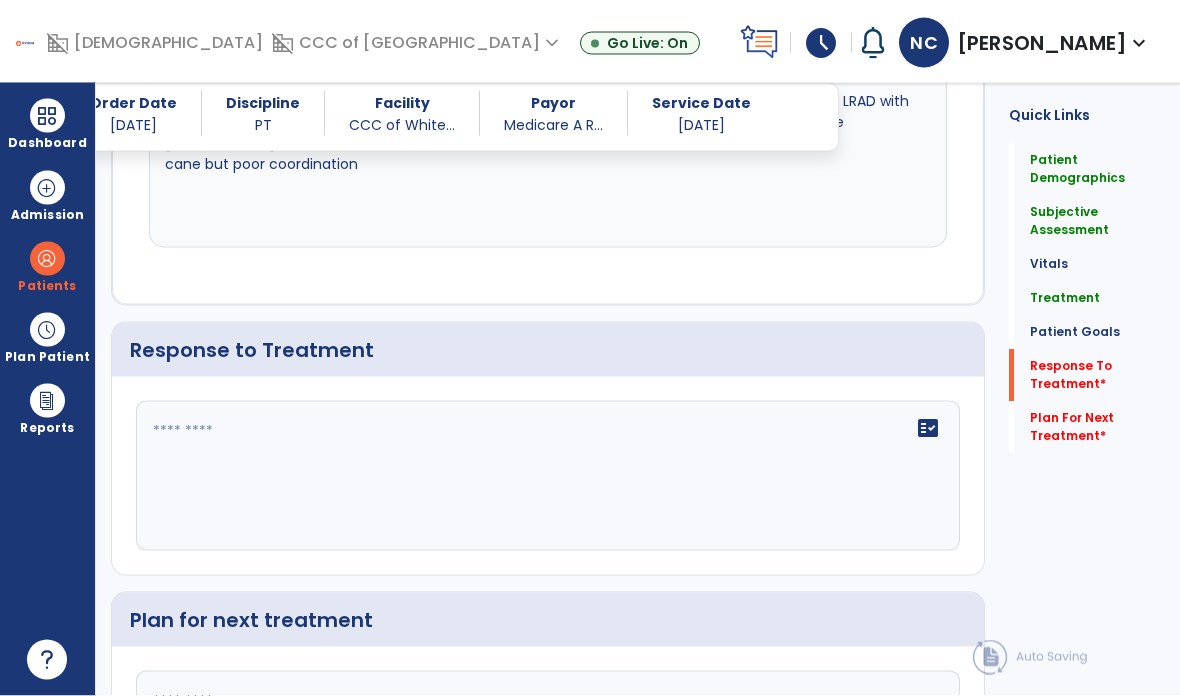 click on "fact_check" 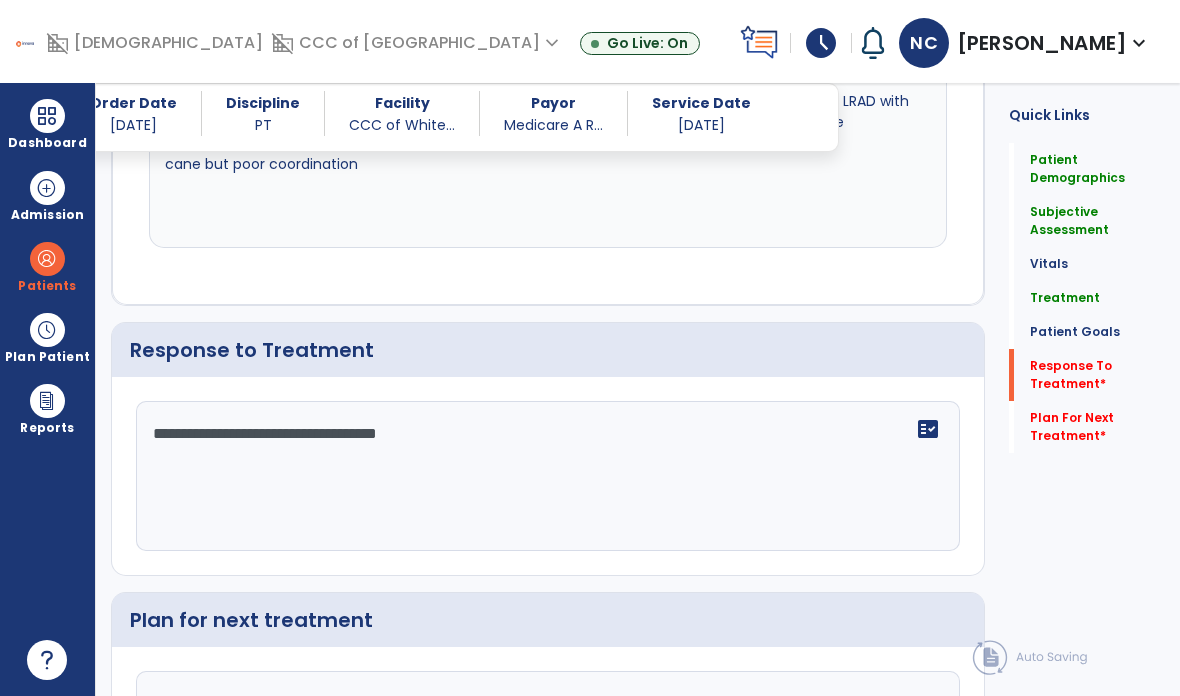type on "**********" 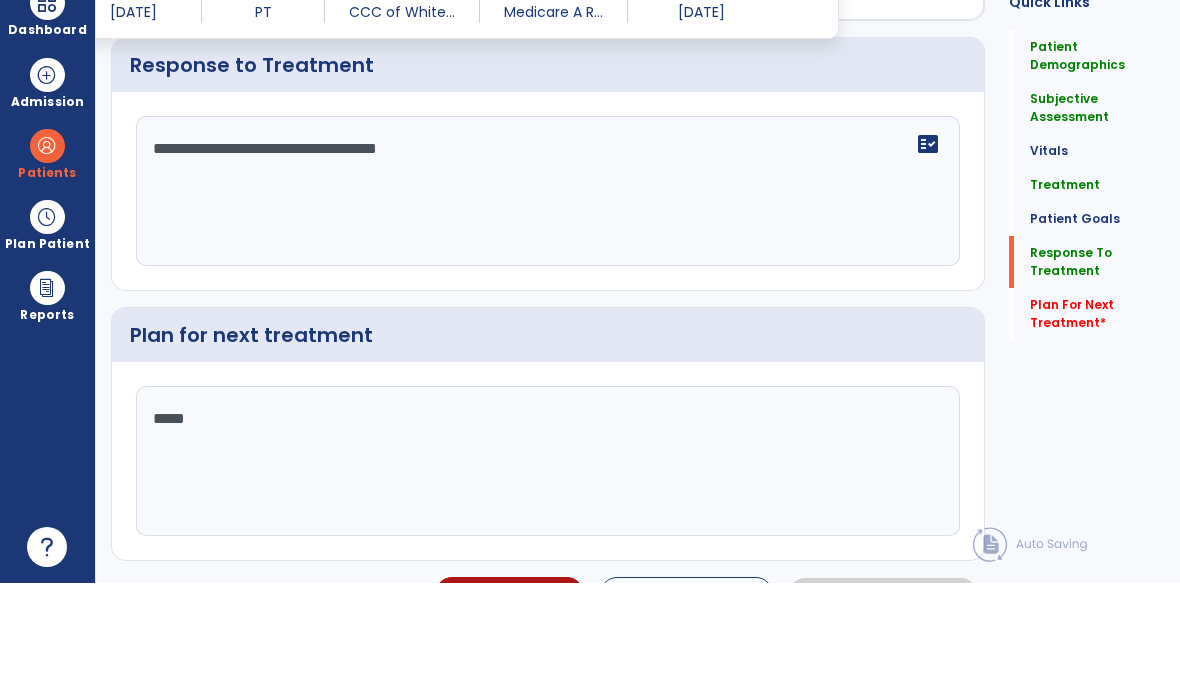 scroll, scrollTop: 2803, scrollLeft: 0, axis: vertical 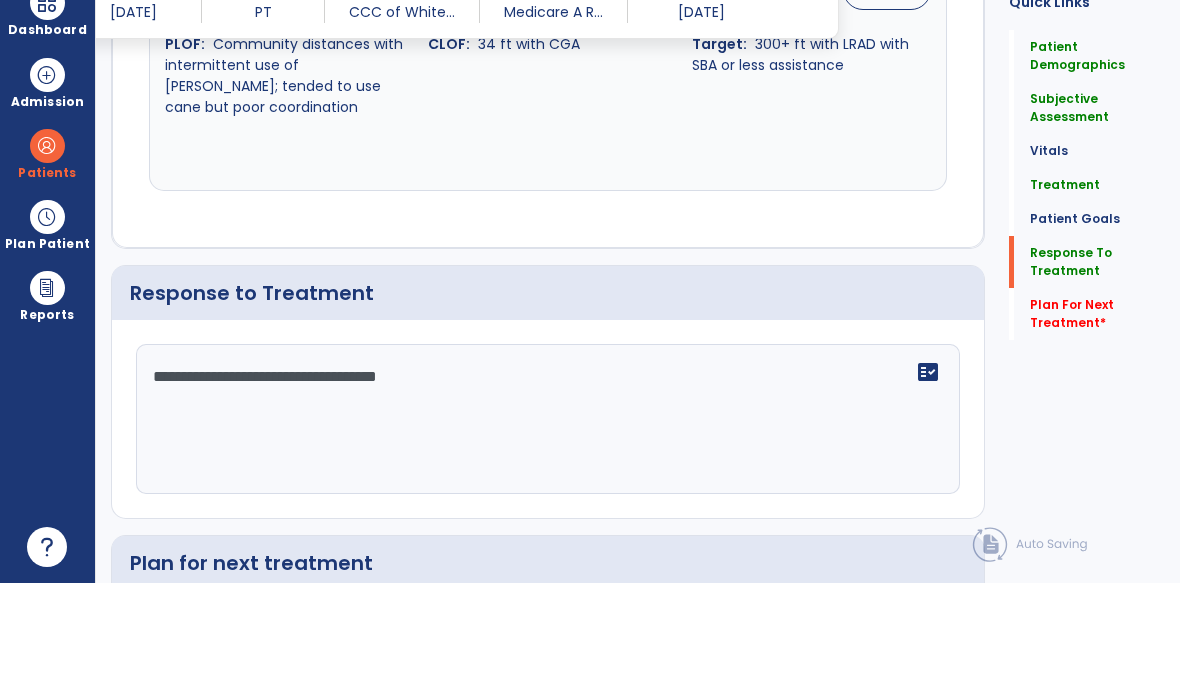 type on "**********" 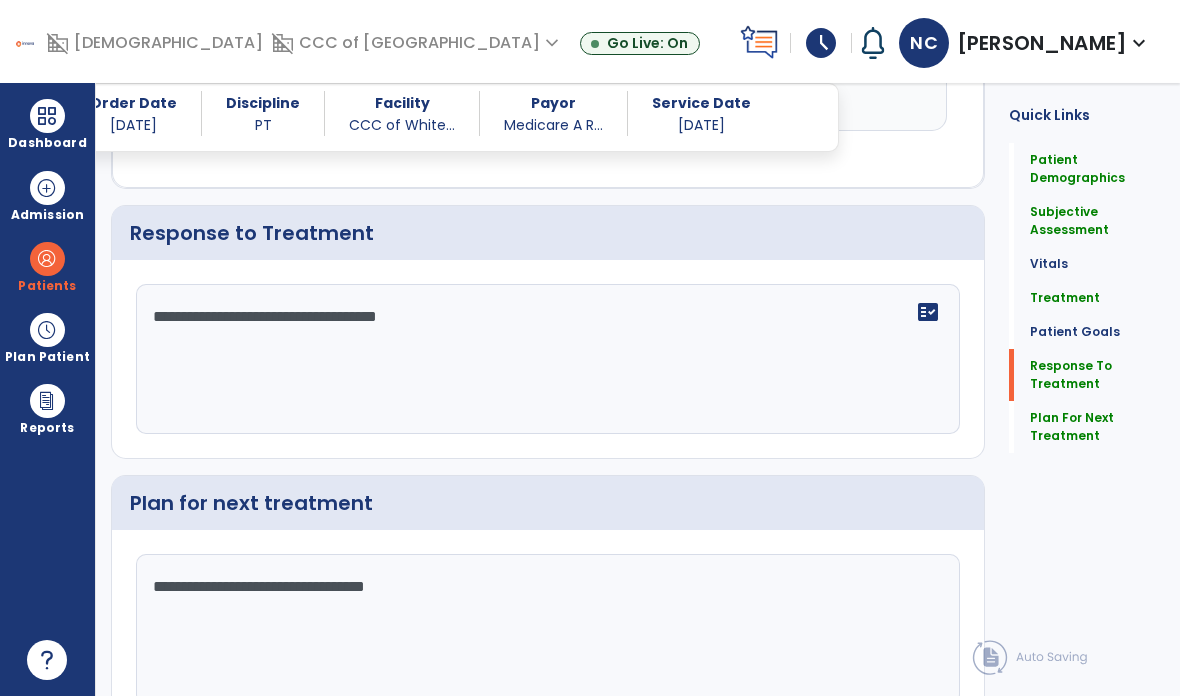scroll, scrollTop: 2975, scrollLeft: 0, axis: vertical 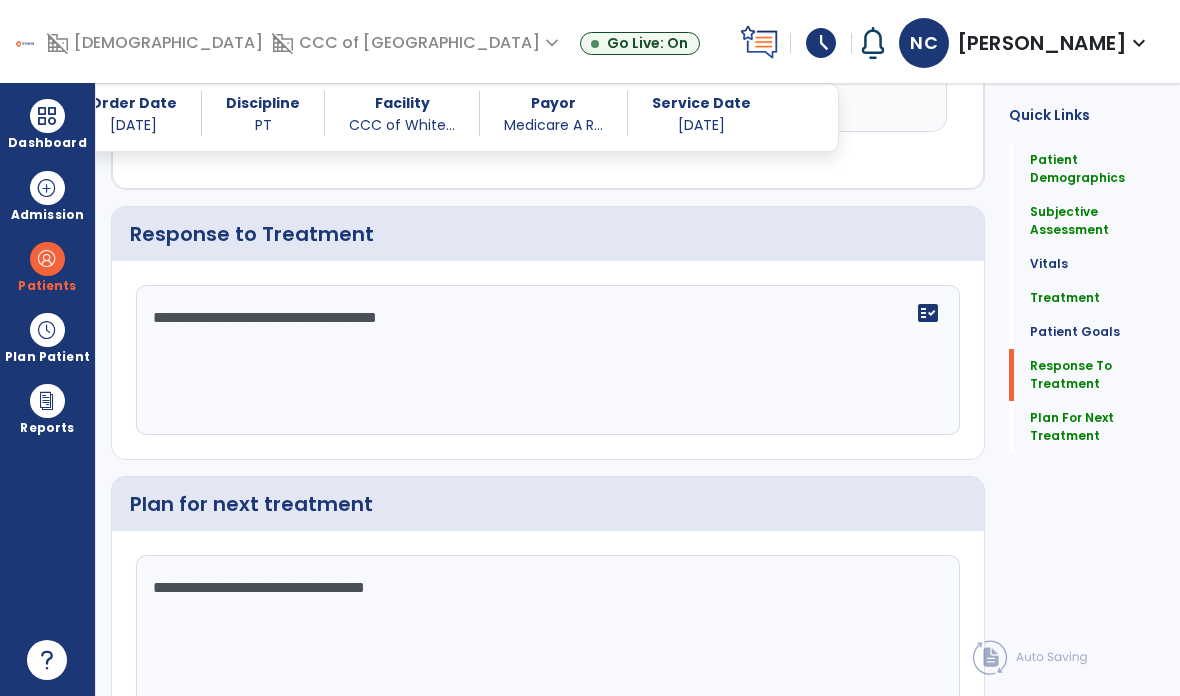 click on "Sign Doc" 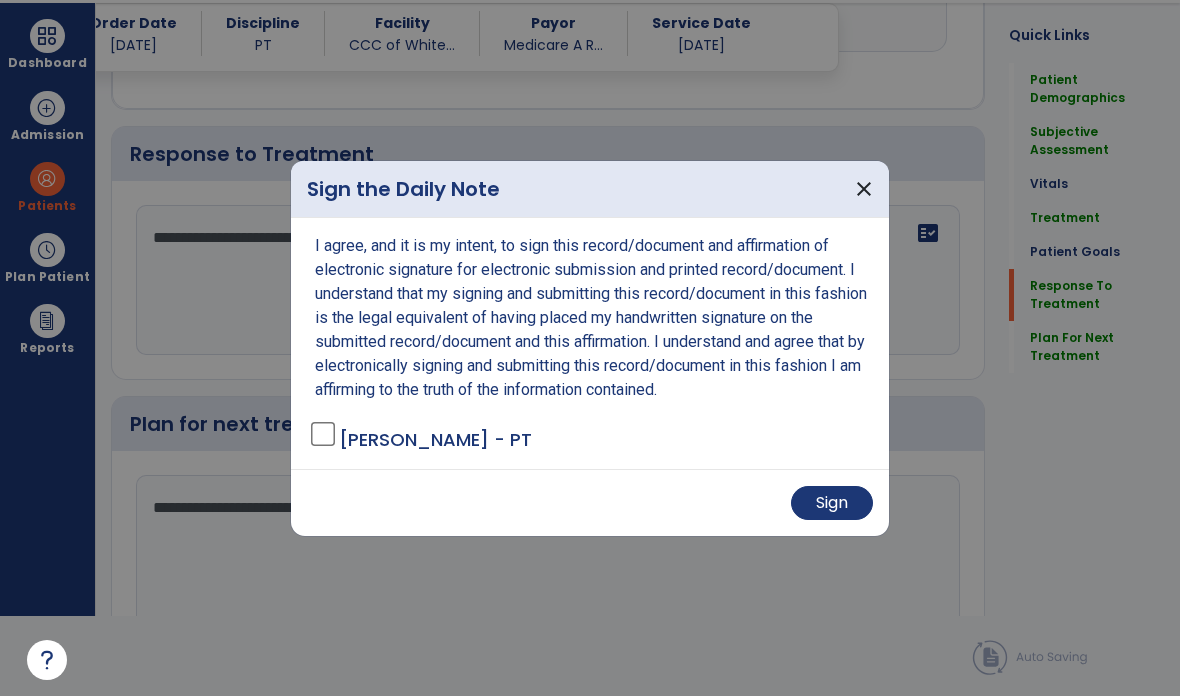 click on "Sign" at bounding box center [832, 503] 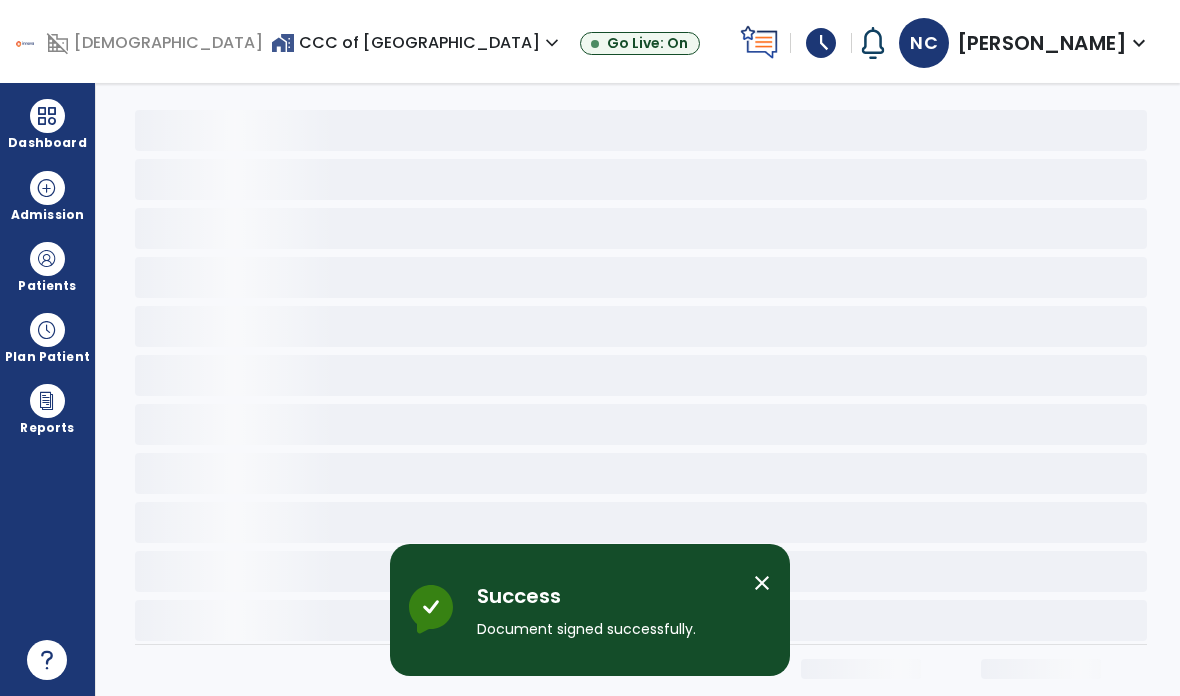 scroll, scrollTop: 0, scrollLeft: 0, axis: both 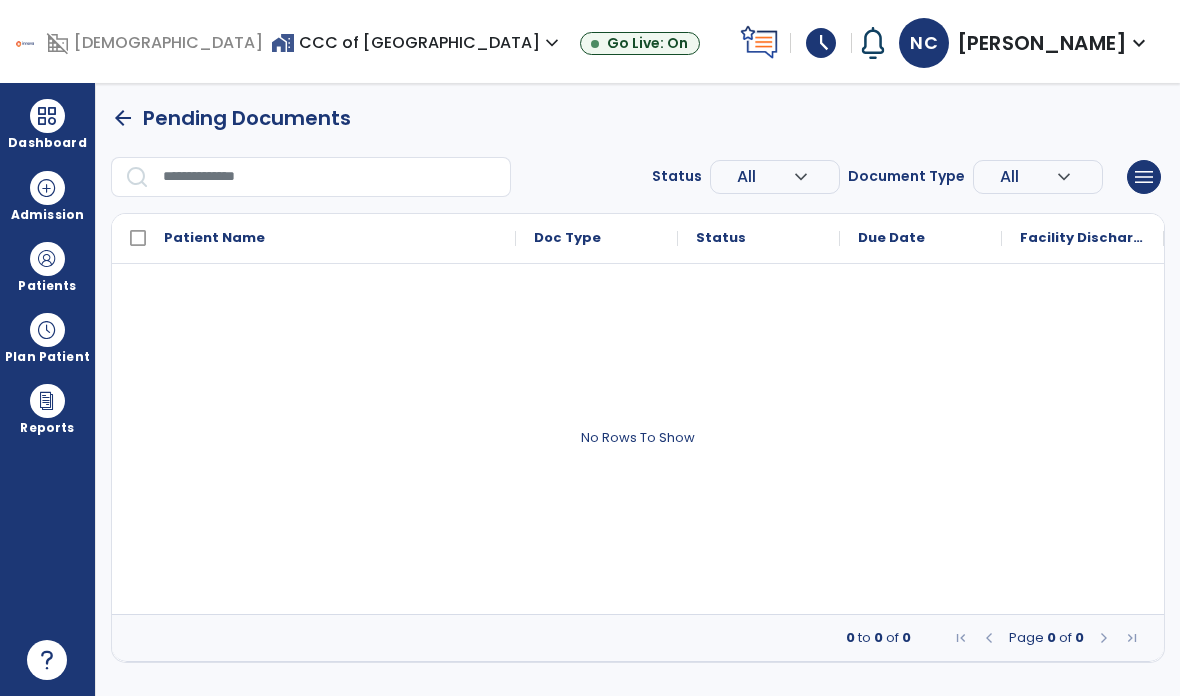click at bounding box center (47, 116) 